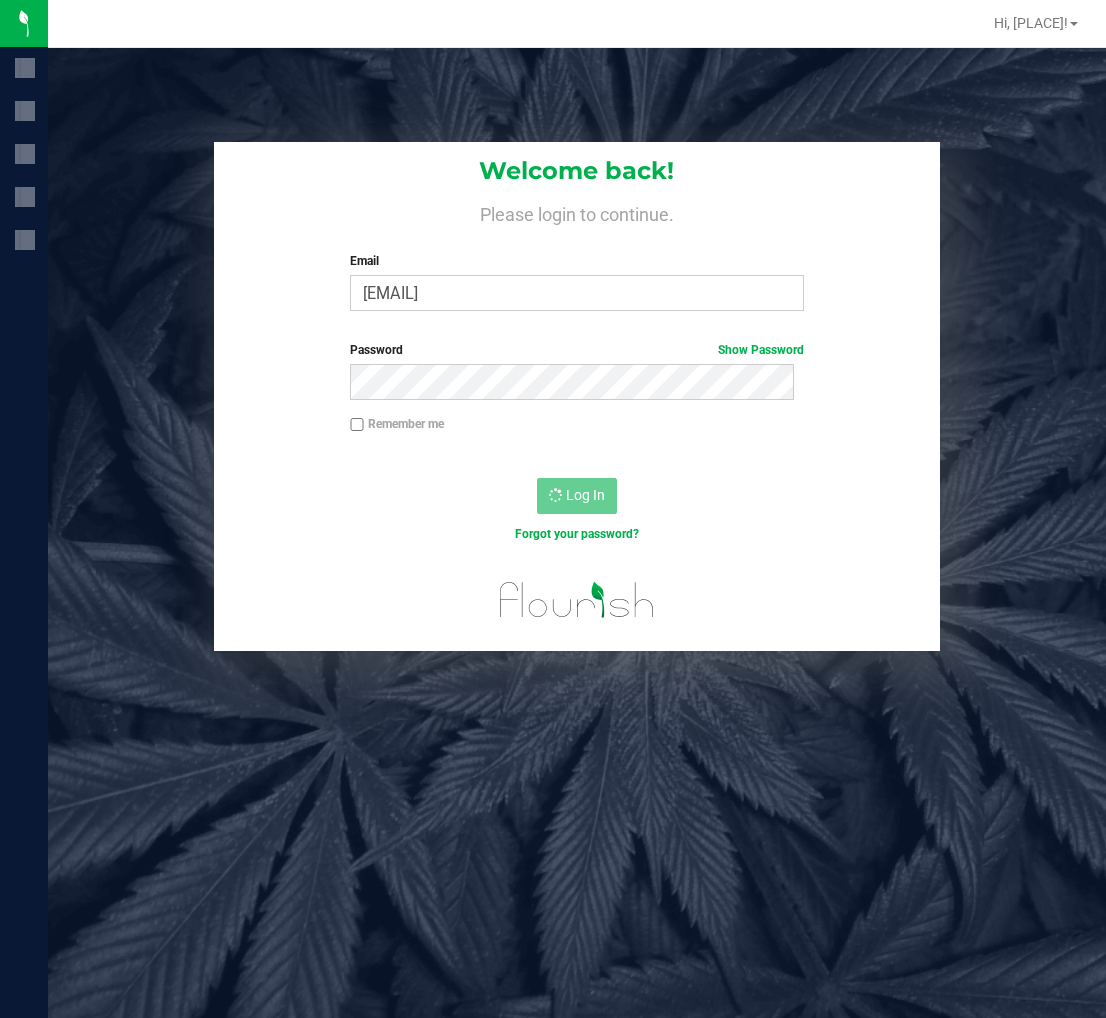 scroll, scrollTop: 0, scrollLeft: 0, axis: both 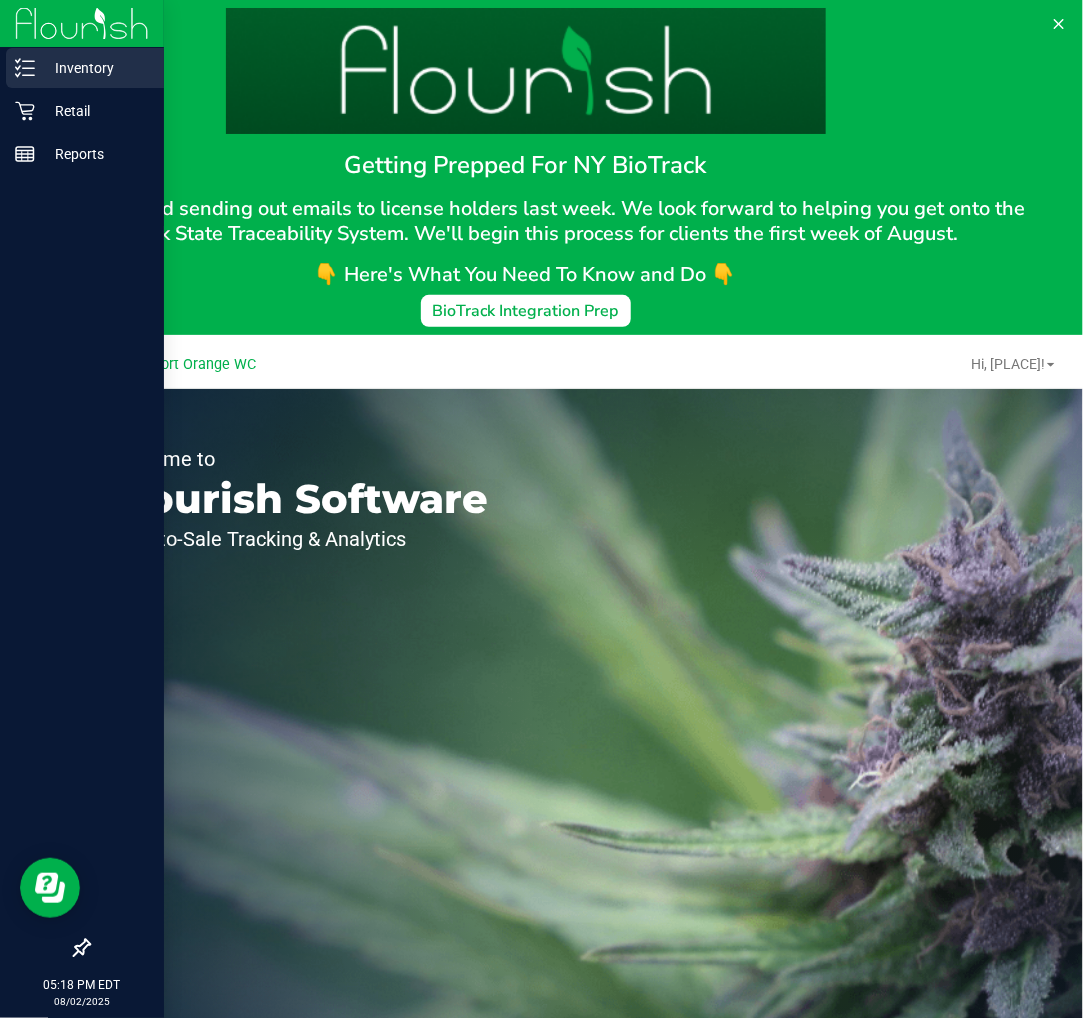 click on "Inventory" at bounding box center (95, 68) 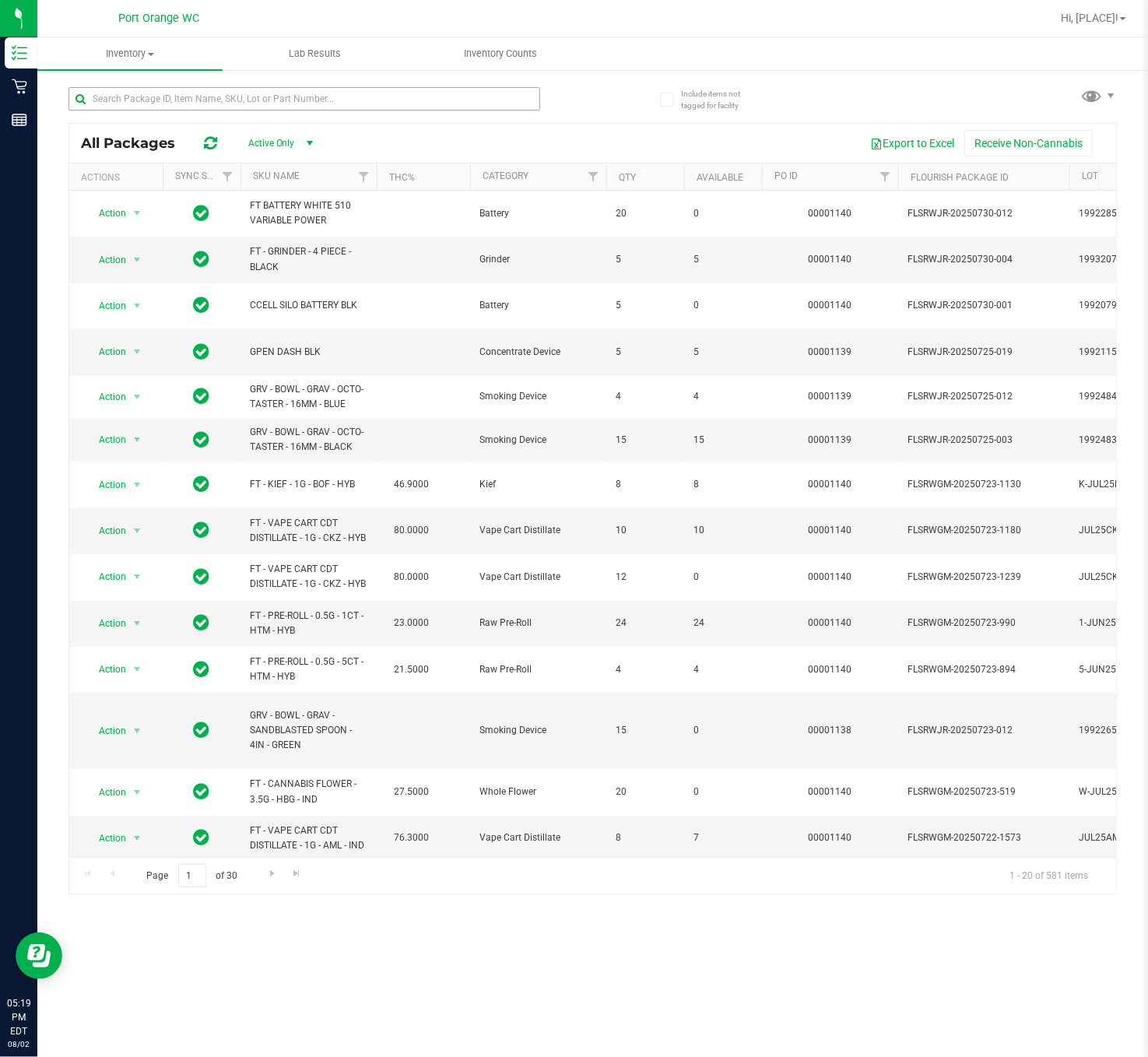 click at bounding box center (331, 98) 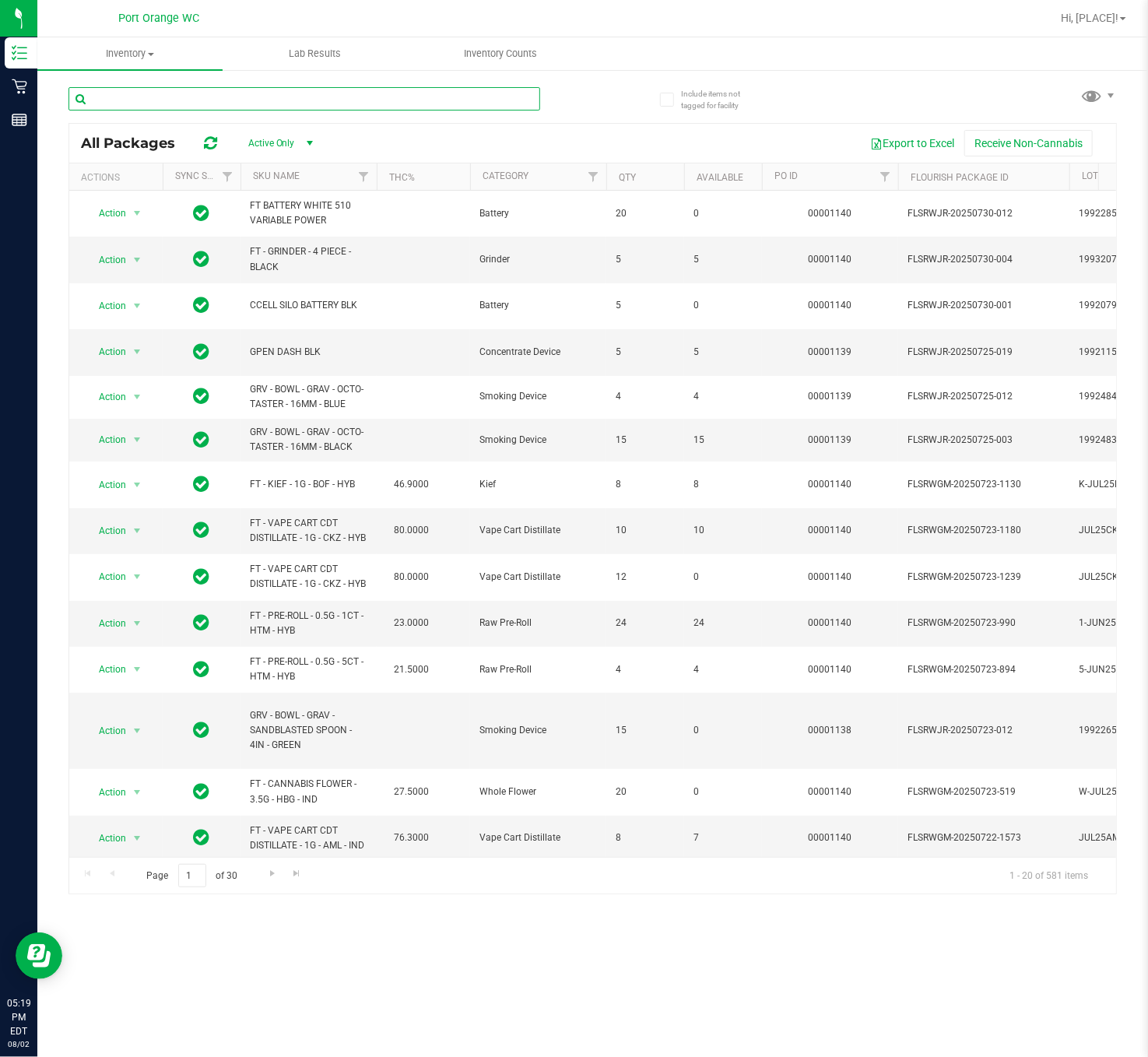 click at bounding box center (304, 99) 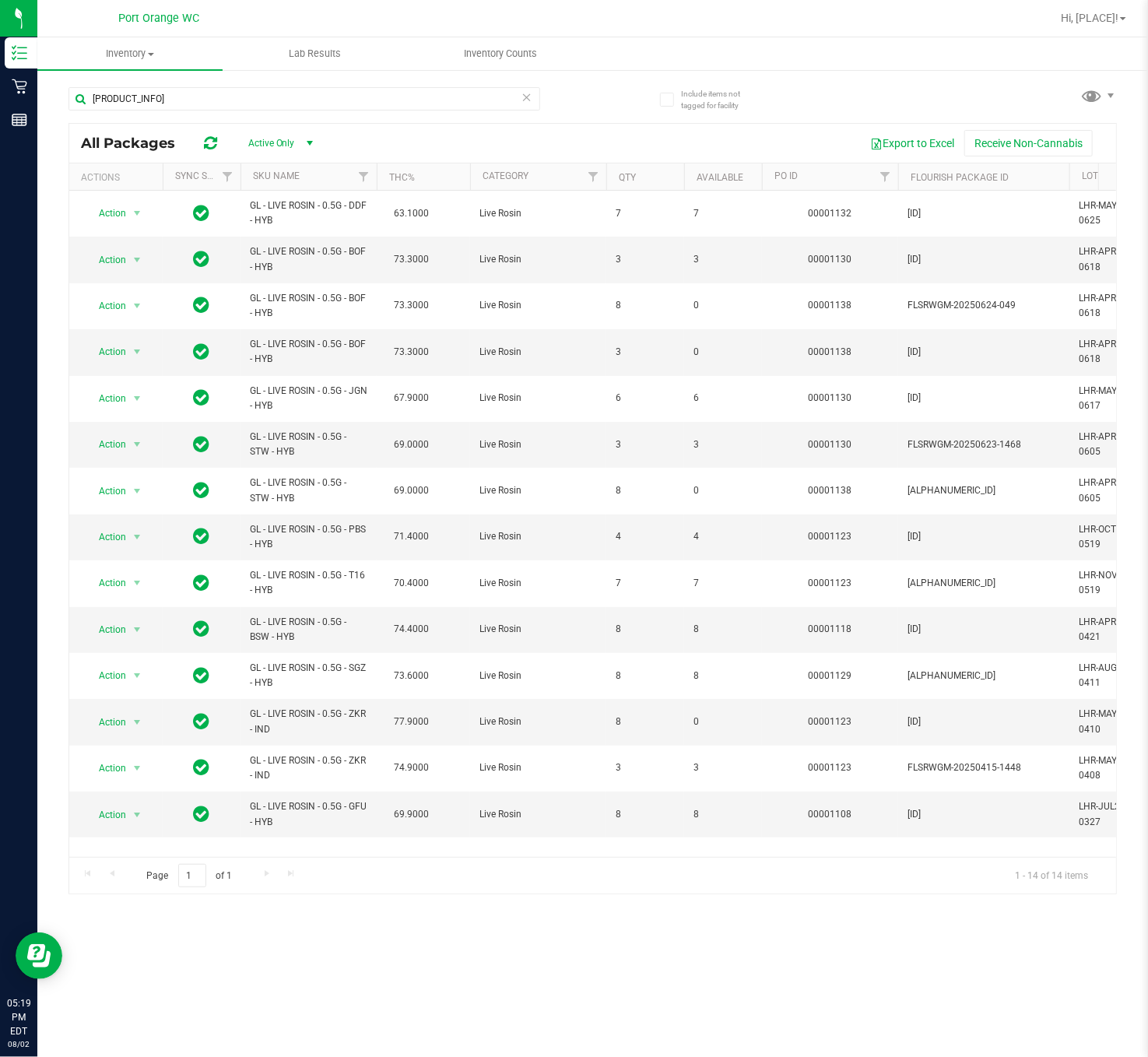 click on "Available" at bounding box center [723, 177] 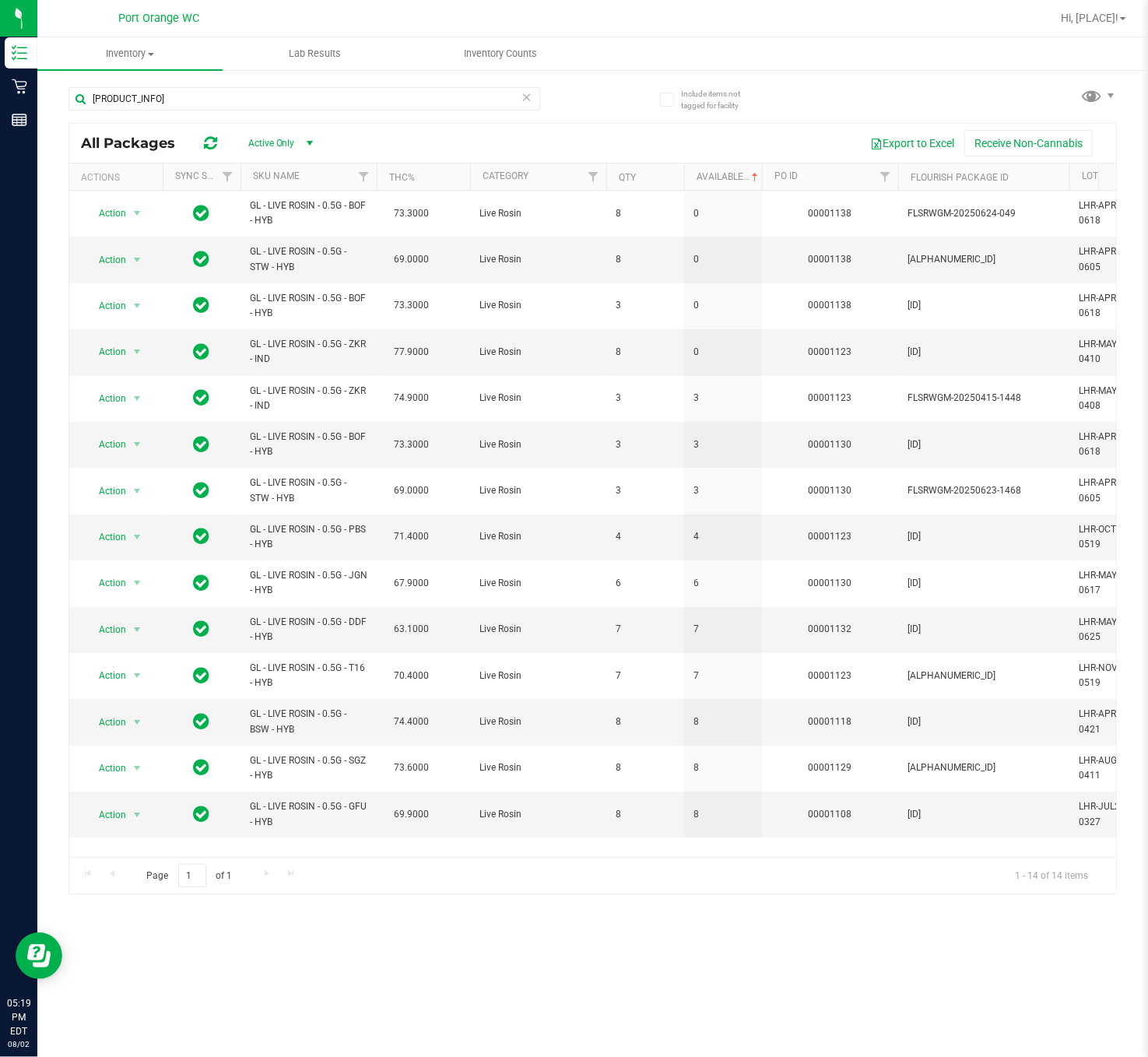 click on "Available" at bounding box center [723, 177] 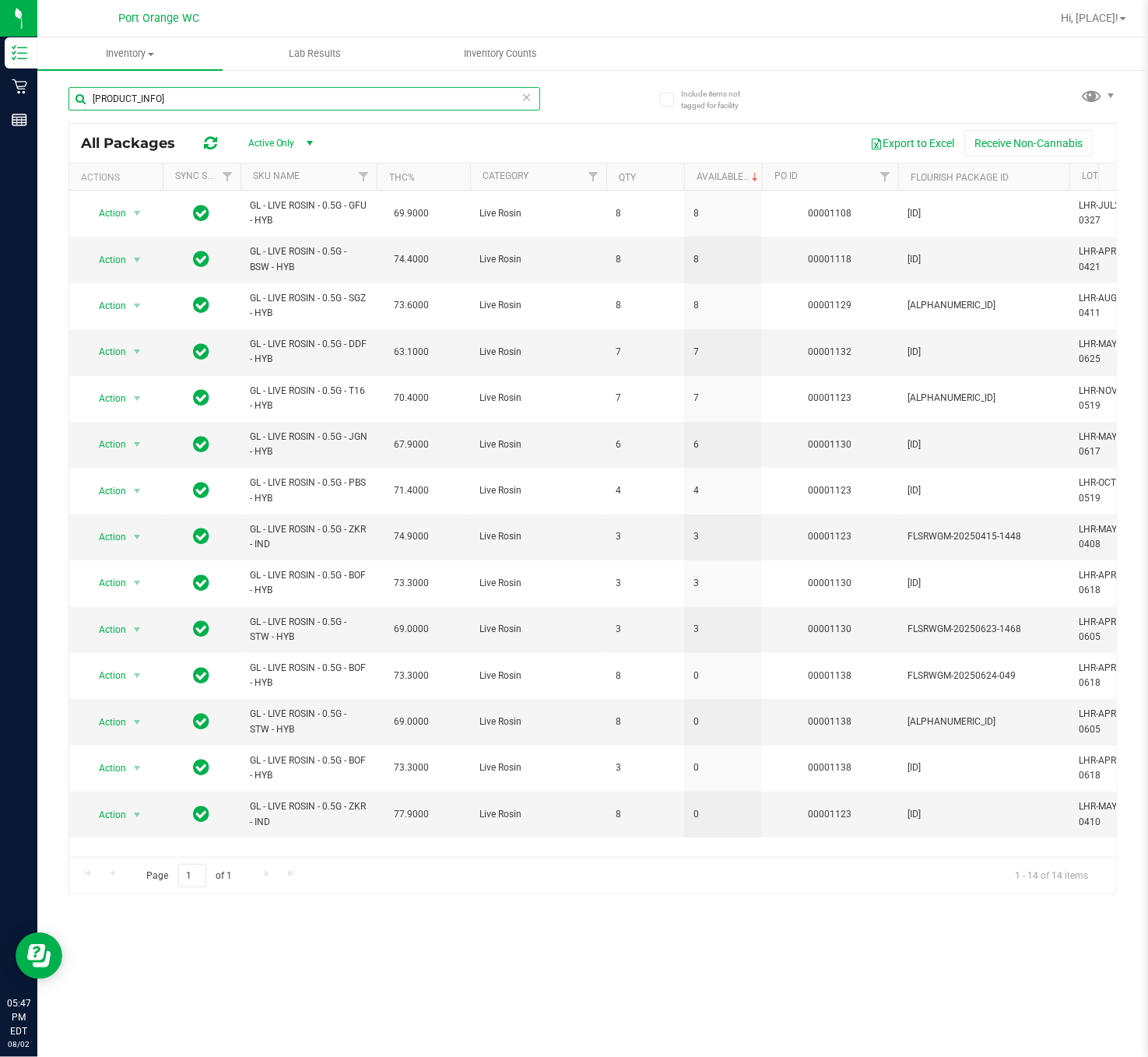 drag, startPoint x: 181, startPoint y: 99, endPoint x: 166, endPoint y: 100, distance: 15.033296 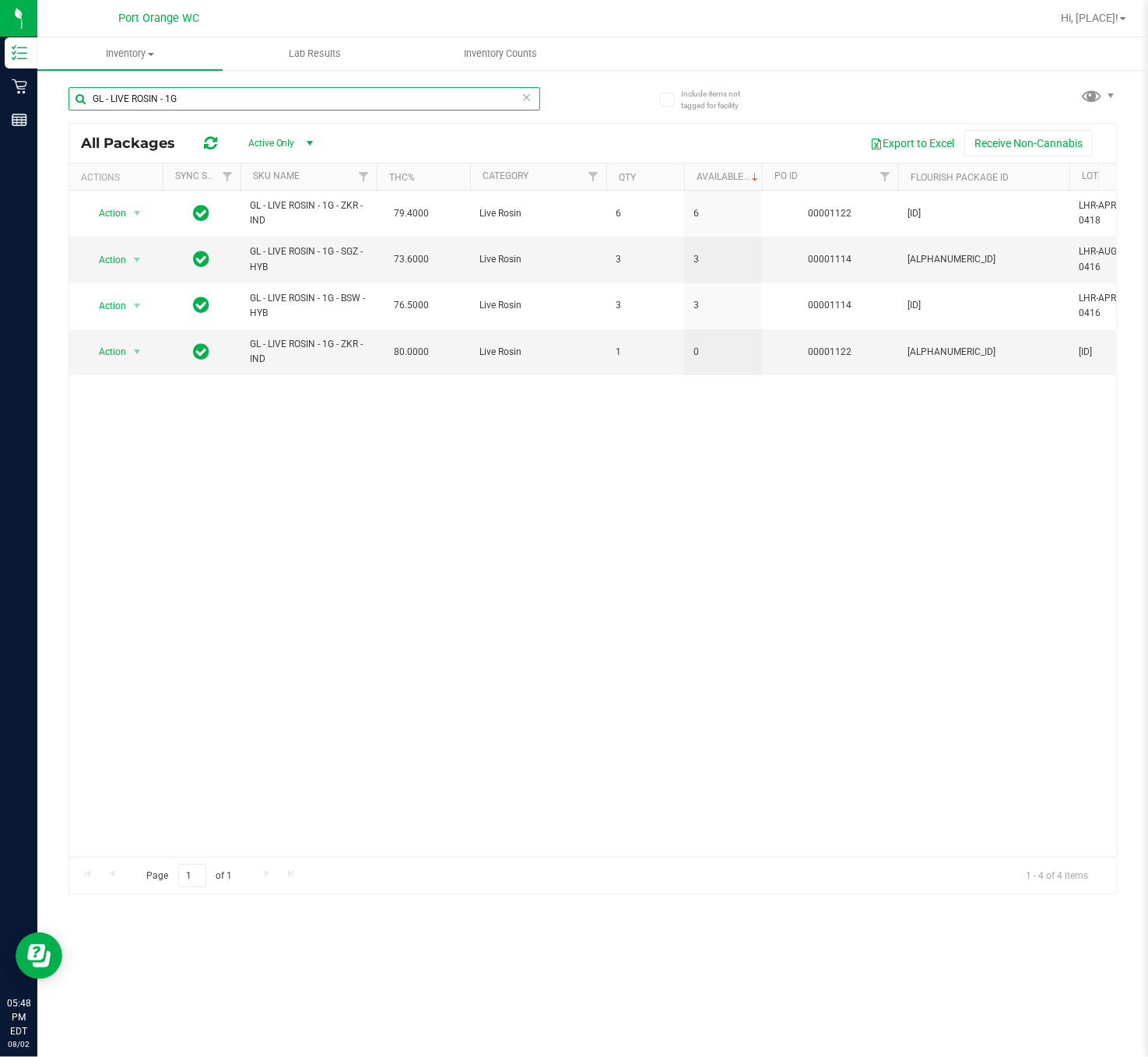 click on "GL - LIVE ROSIN - 1G" at bounding box center [304, 99] 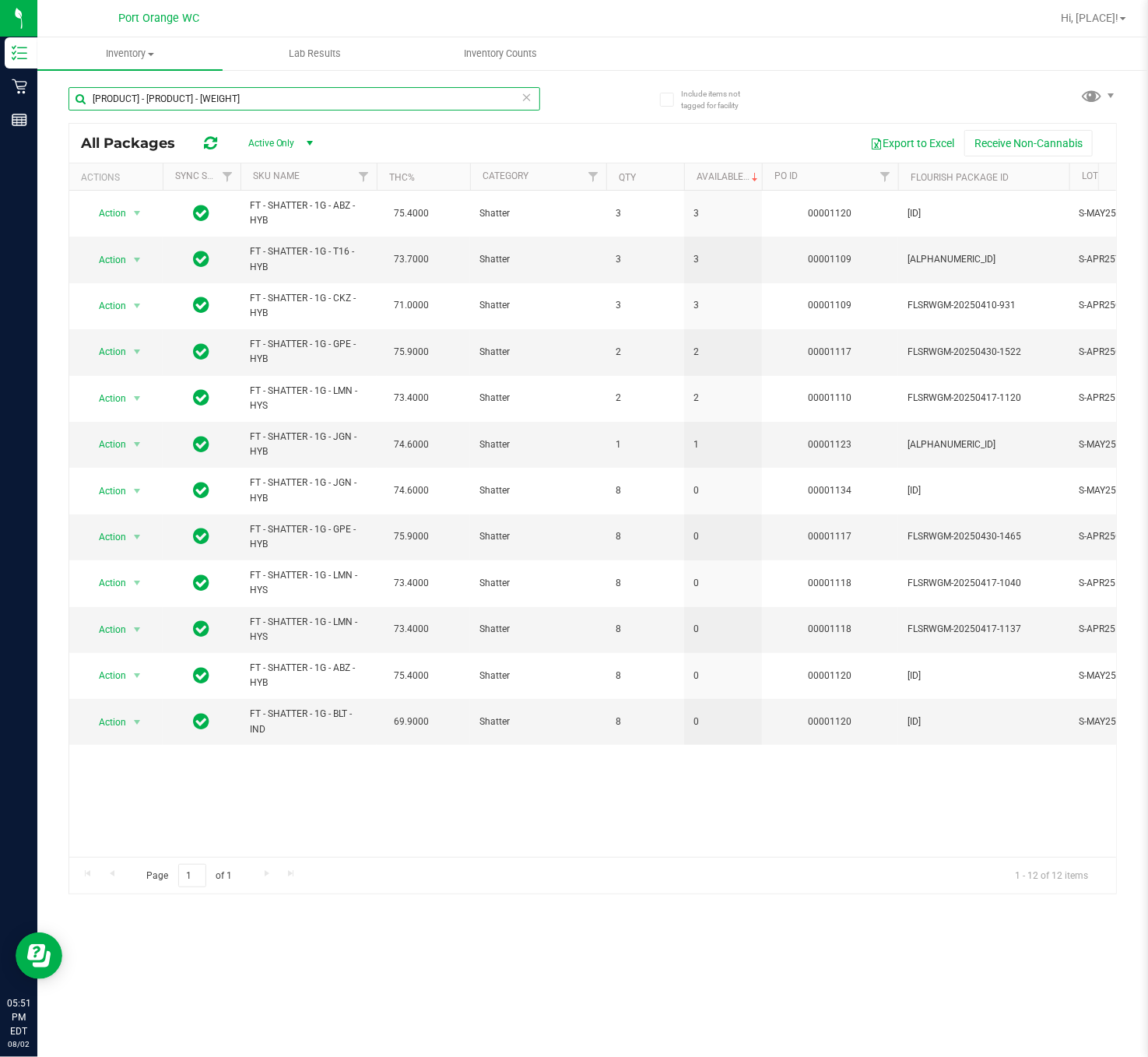 click on "FT - SHATTER - 1G" at bounding box center (304, 99) 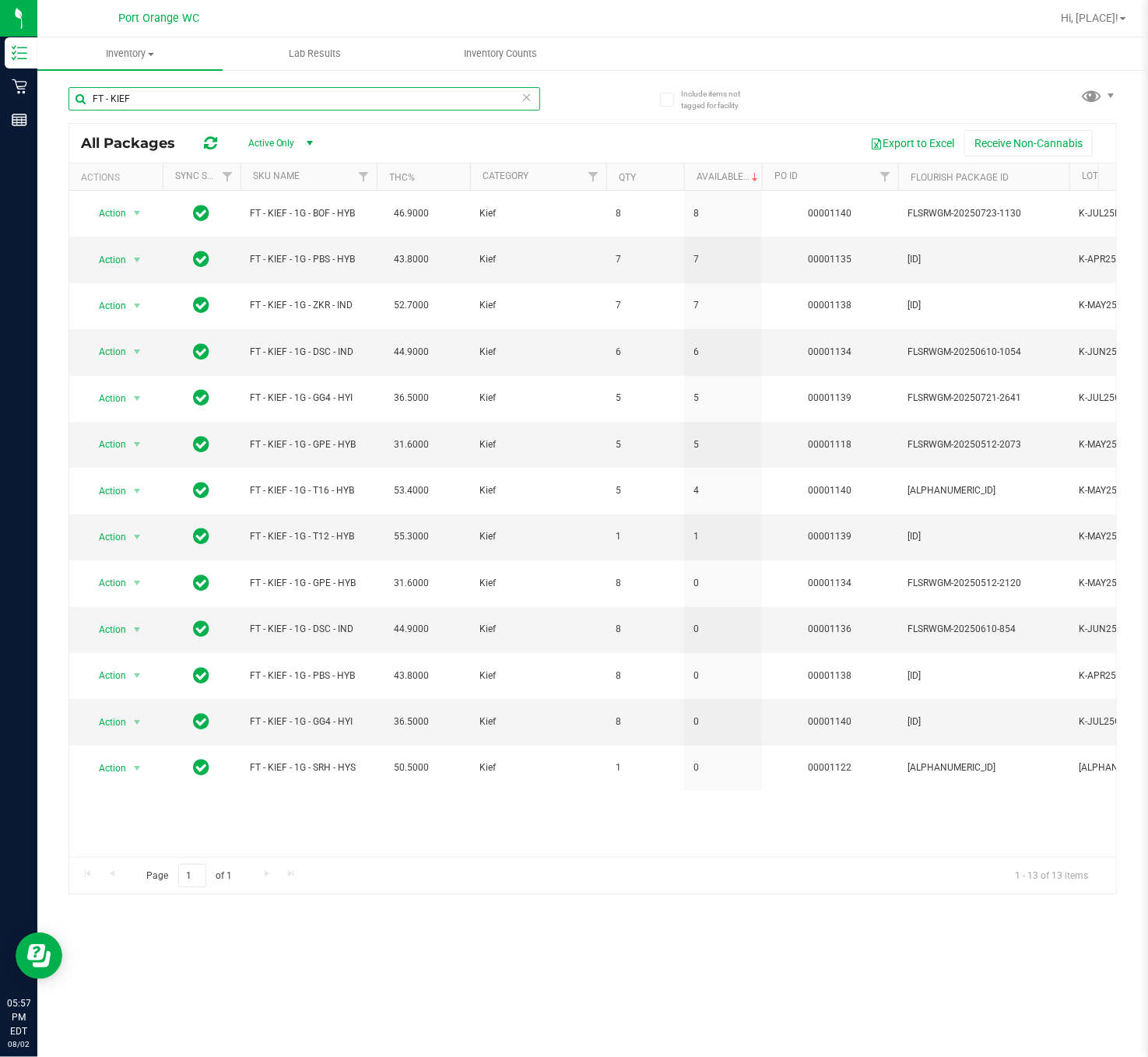 click on "FT - KIEF" at bounding box center (304, 99) 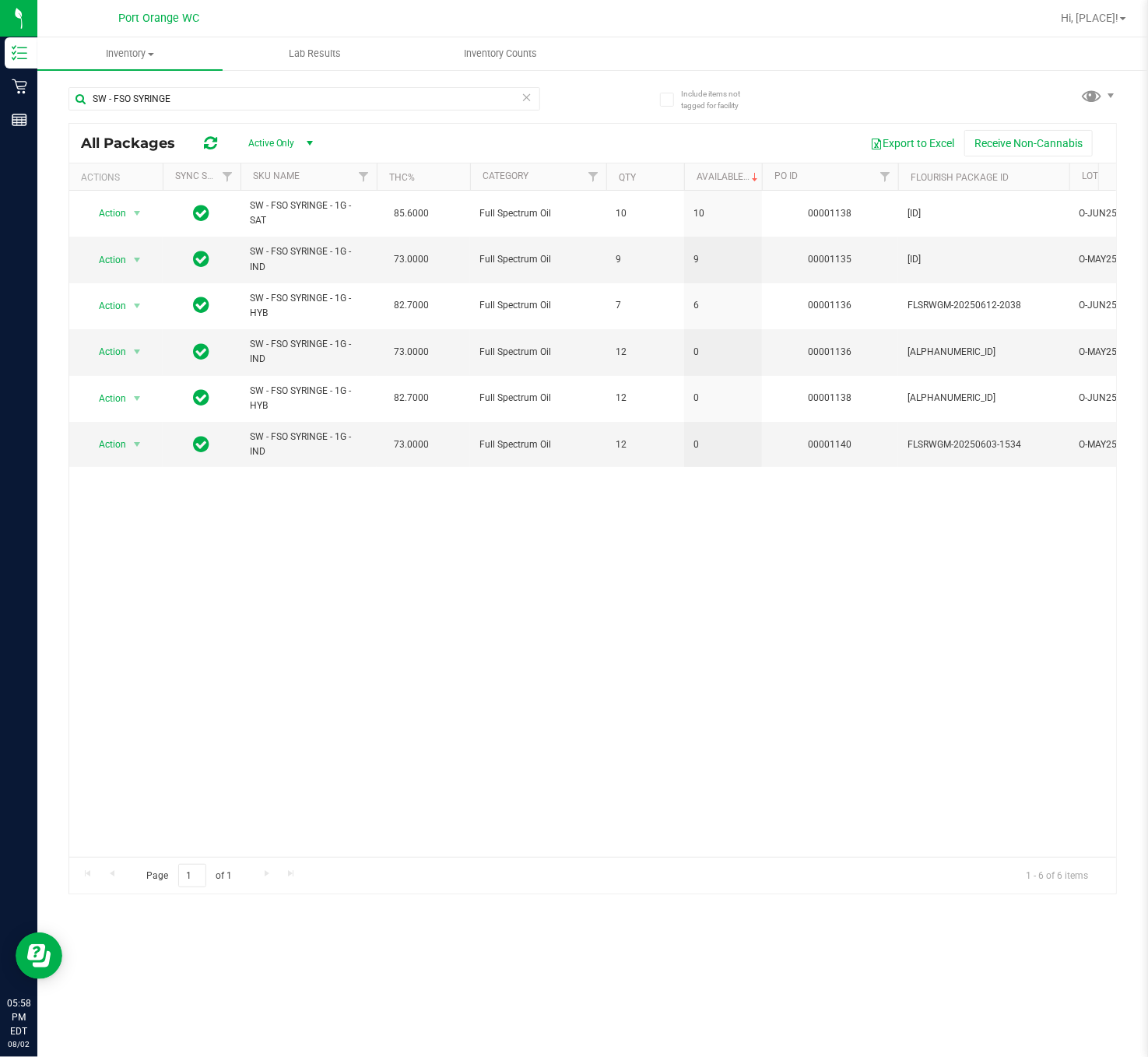 click on "SW - FSO SYRINGE" at bounding box center (331, 98) 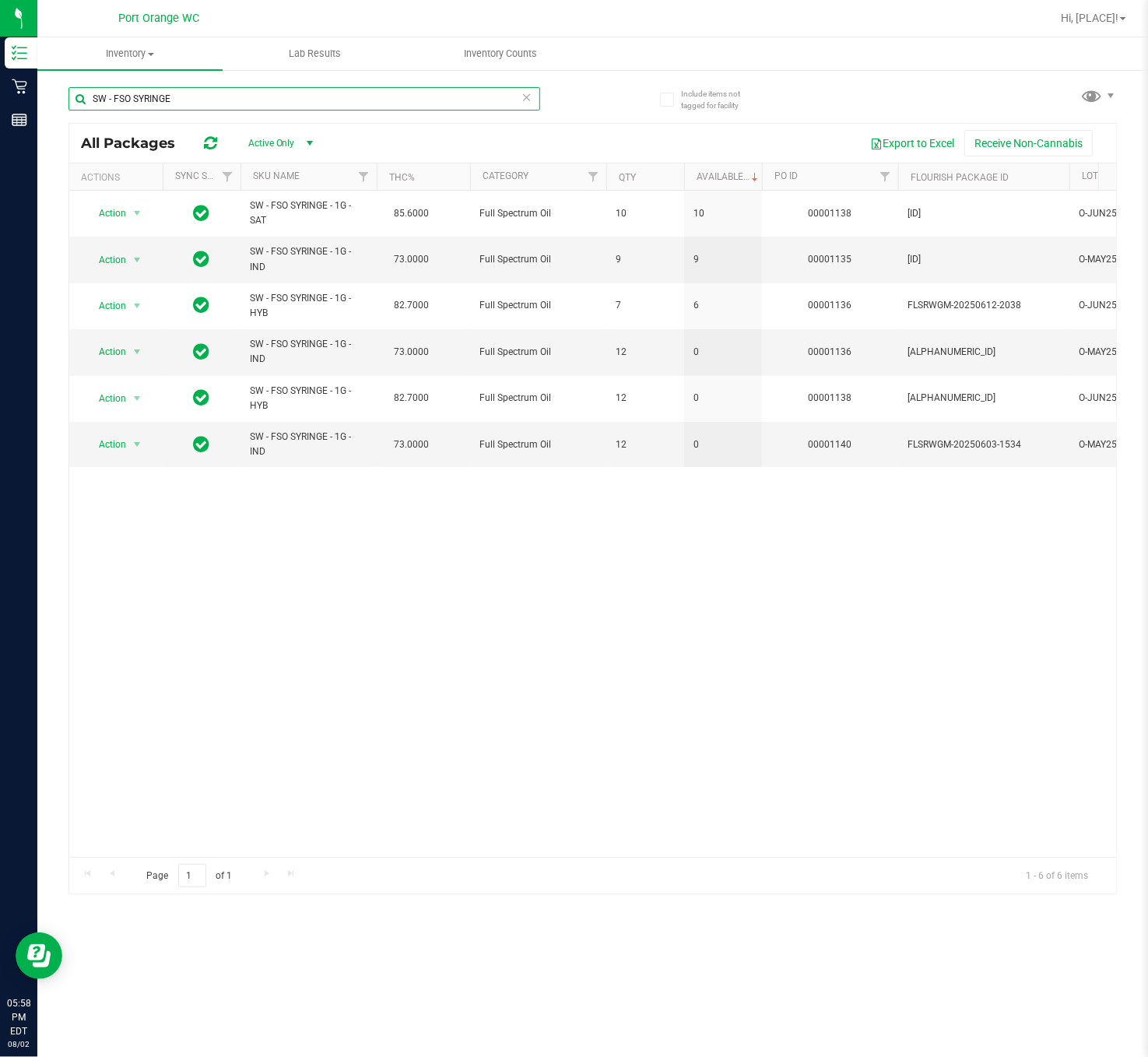 click on "SW - FSO SYRINGE" at bounding box center (304, 99) 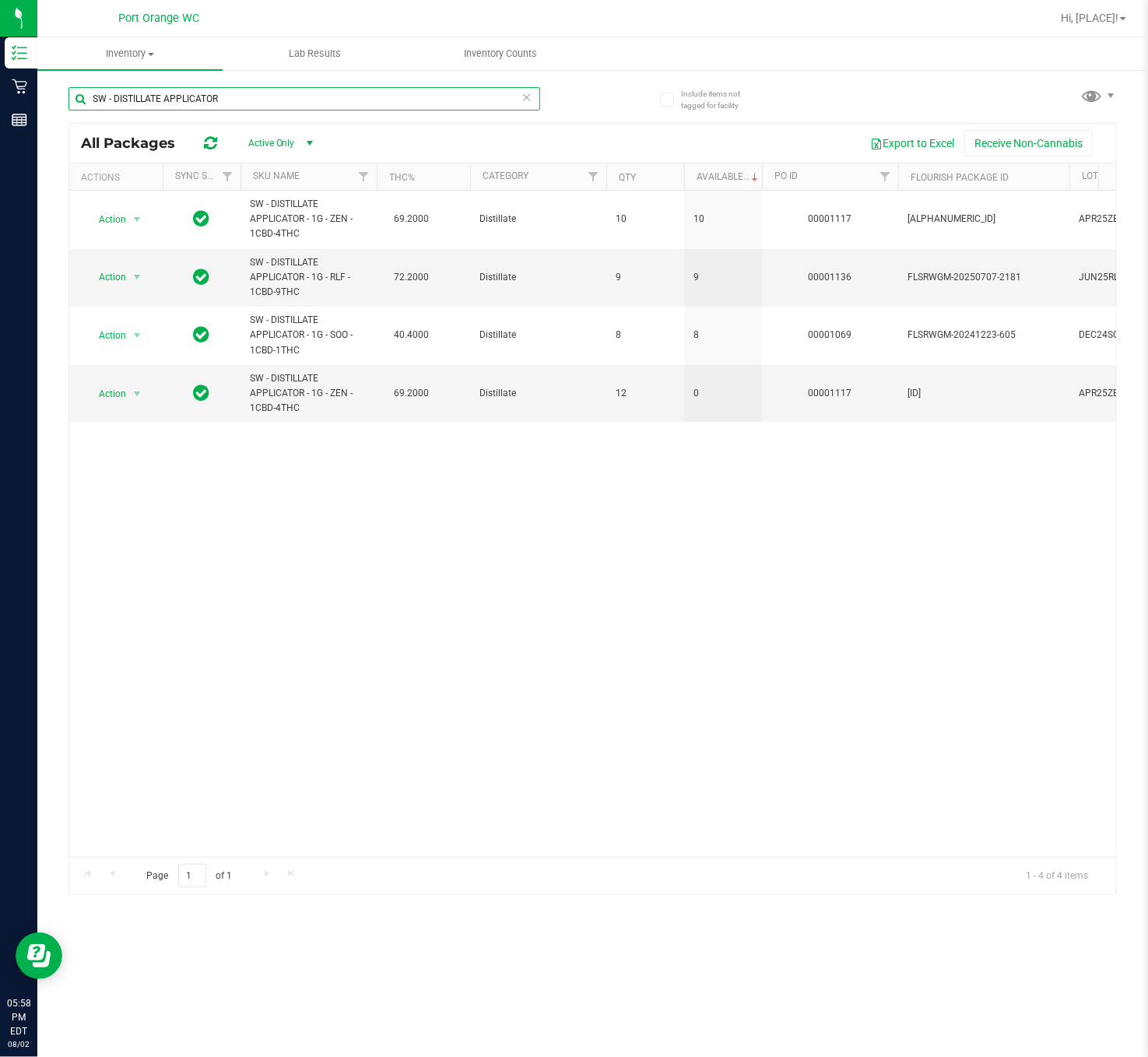 click on "SW - DISTILLATE APPLICATOR" at bounding box center [304, 99] 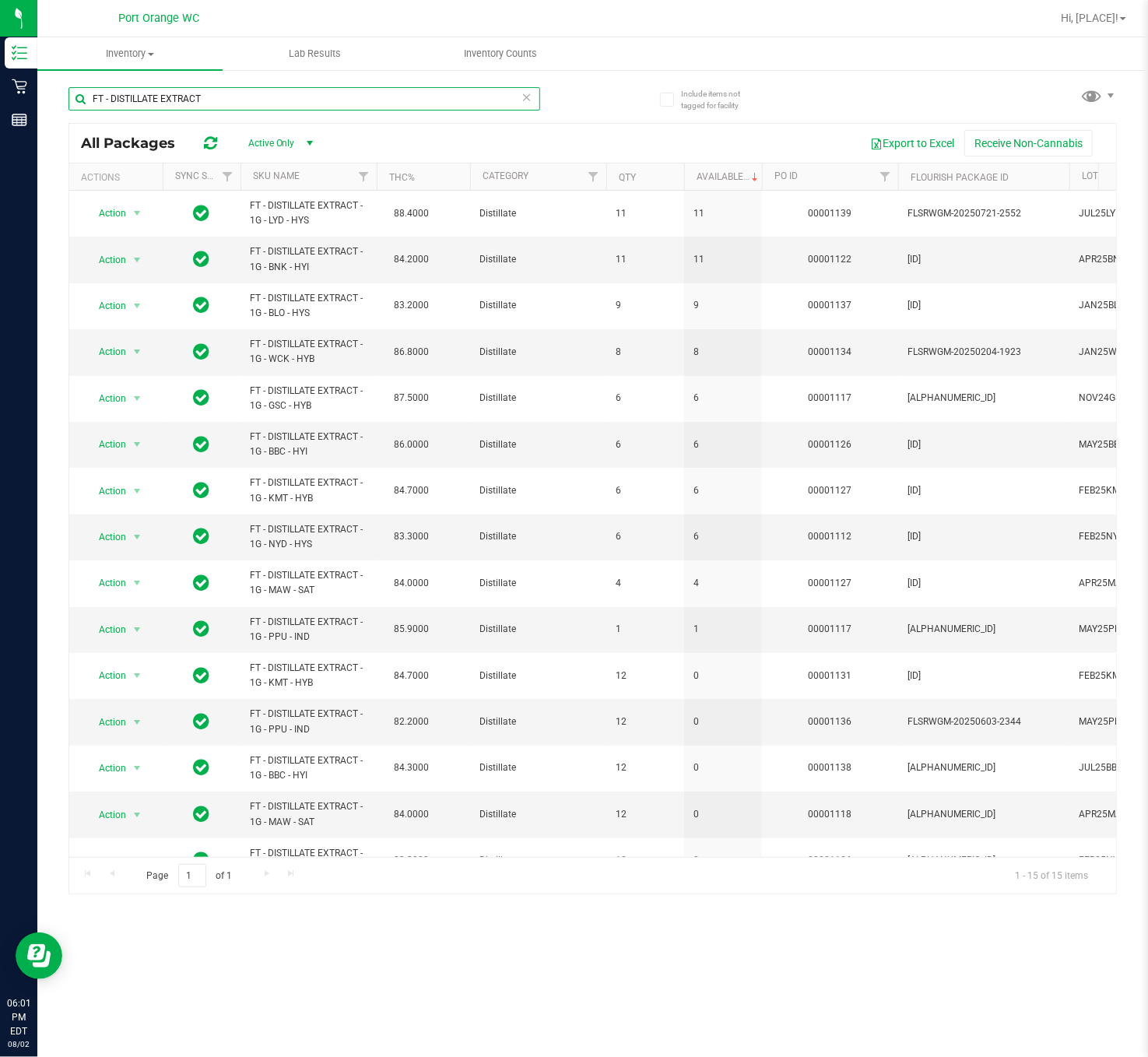 click on "FT - DISTILLATE EXTRACT" at bounding box center (304, 99) 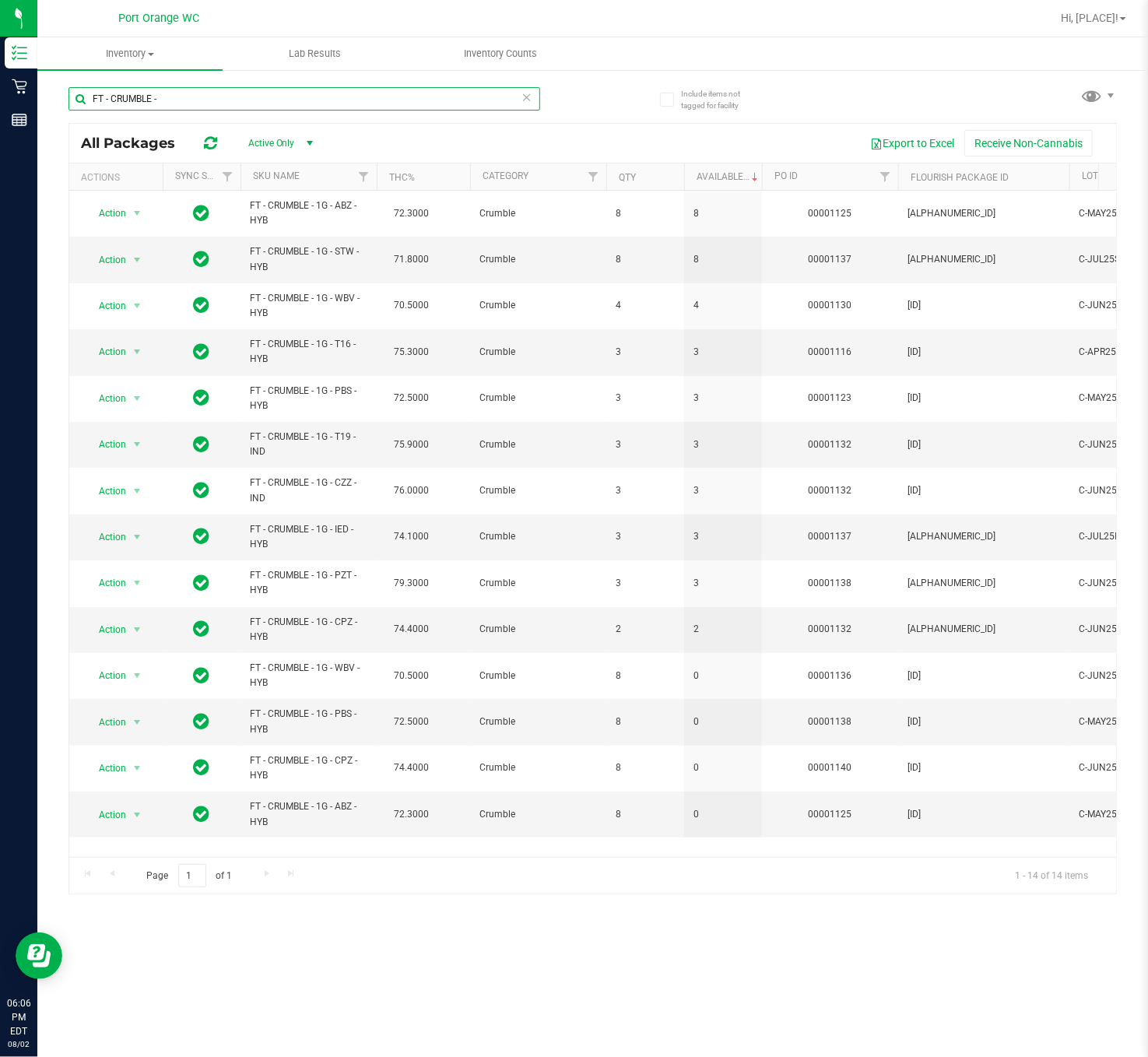 click on "FT - CRUMBLE -" at bounding box center [304, 99] 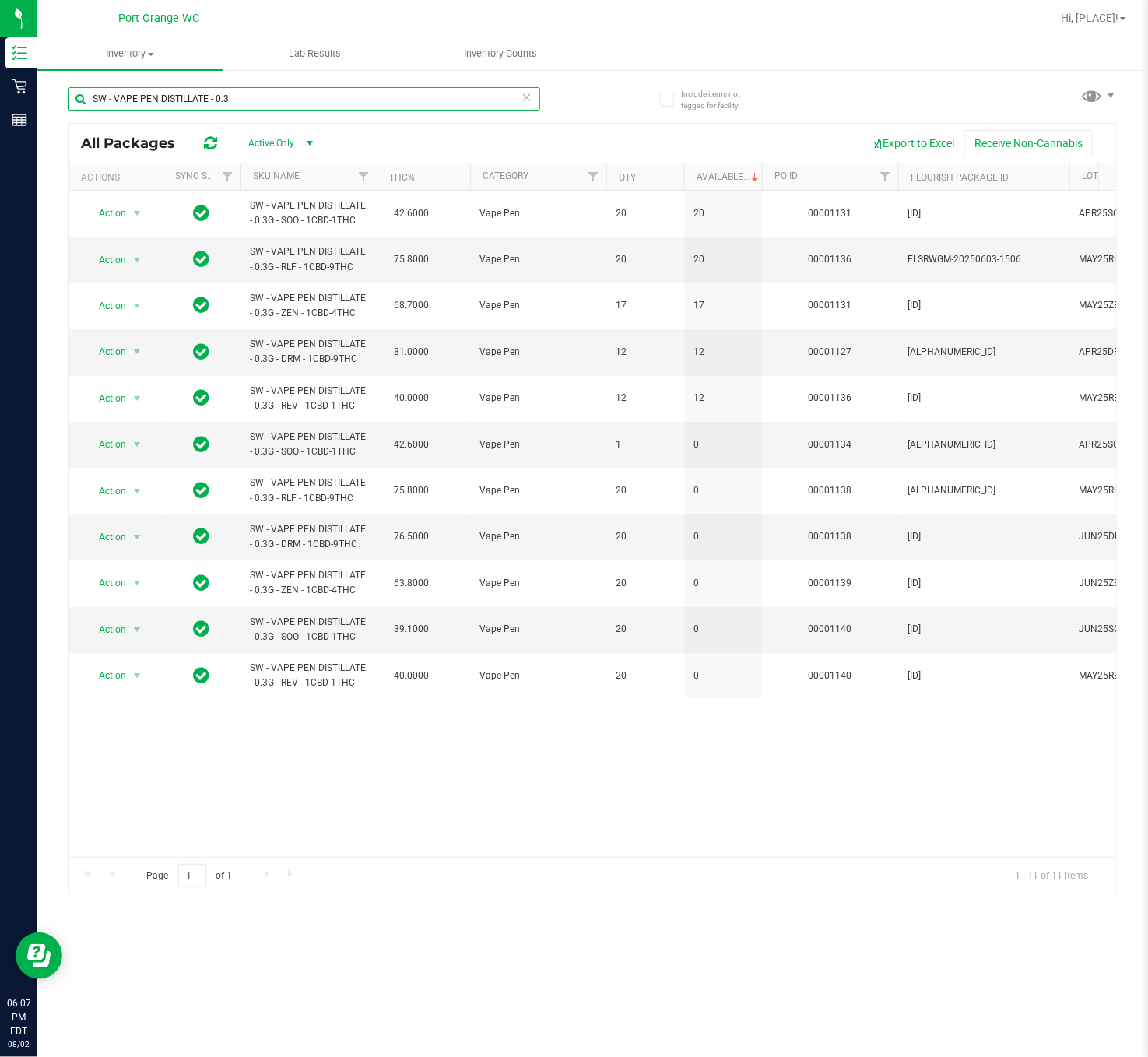 click on "SW - VAPE PEN DISTILLATE - 0.3" at bounding box center [304, 99] 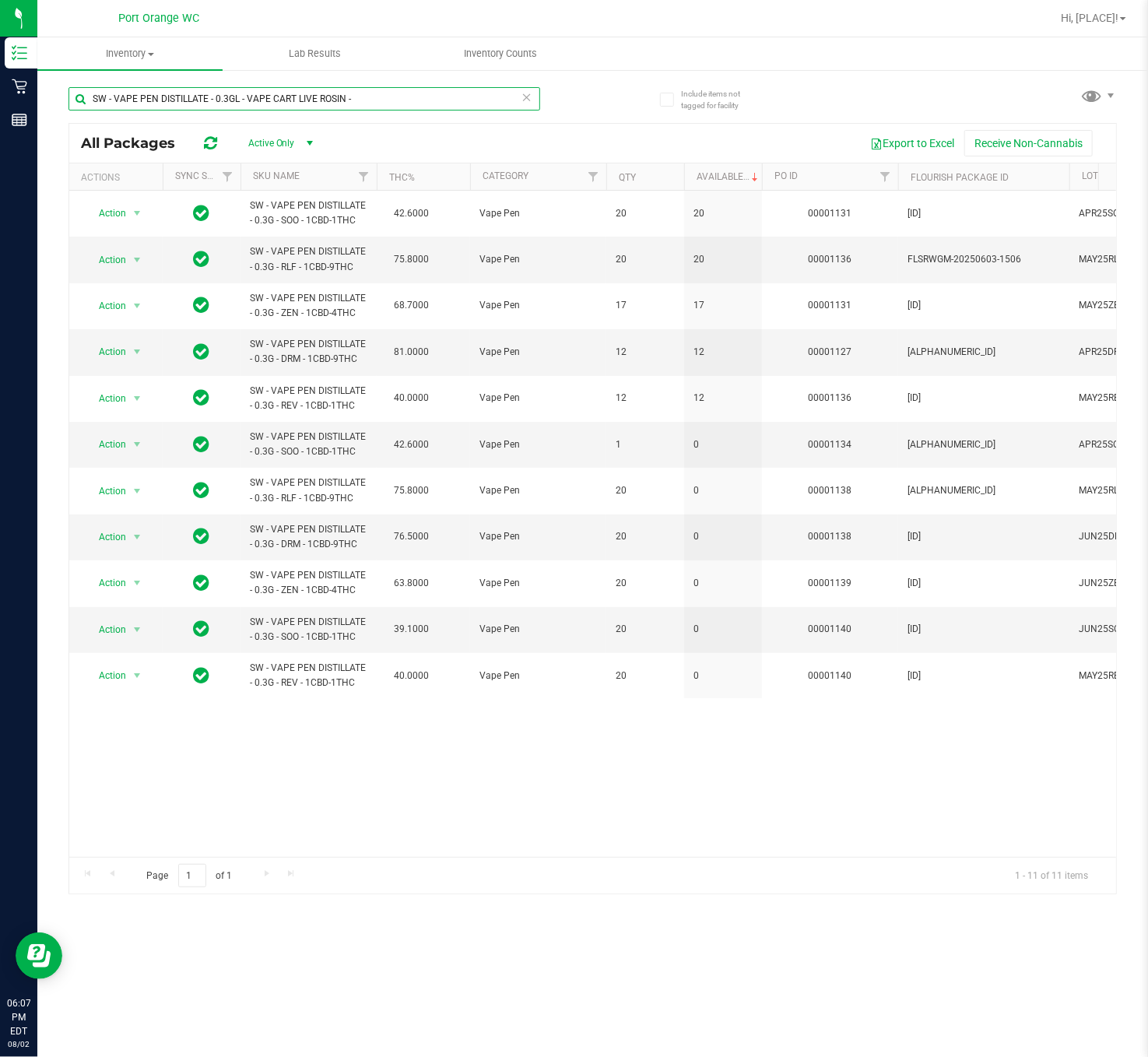 click on "SW - VAPE PEN DISTILLATE - 0.3GL - VAPE CART LIVE ROSIN -" at bounding box center (304, 99) 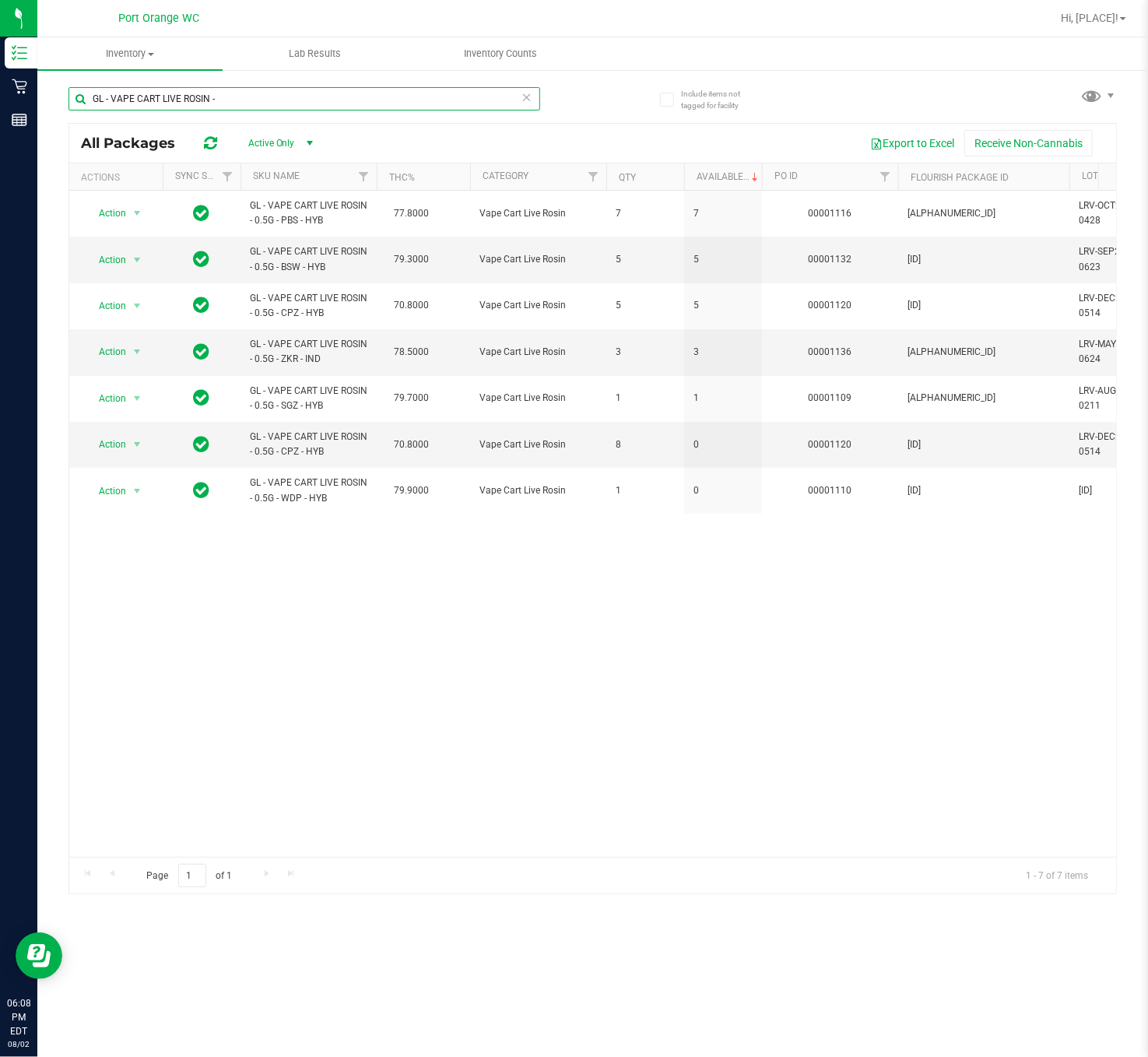 click on "GL - VAPE CART LIVE ROSIN -" at bounding box center (304, 99) 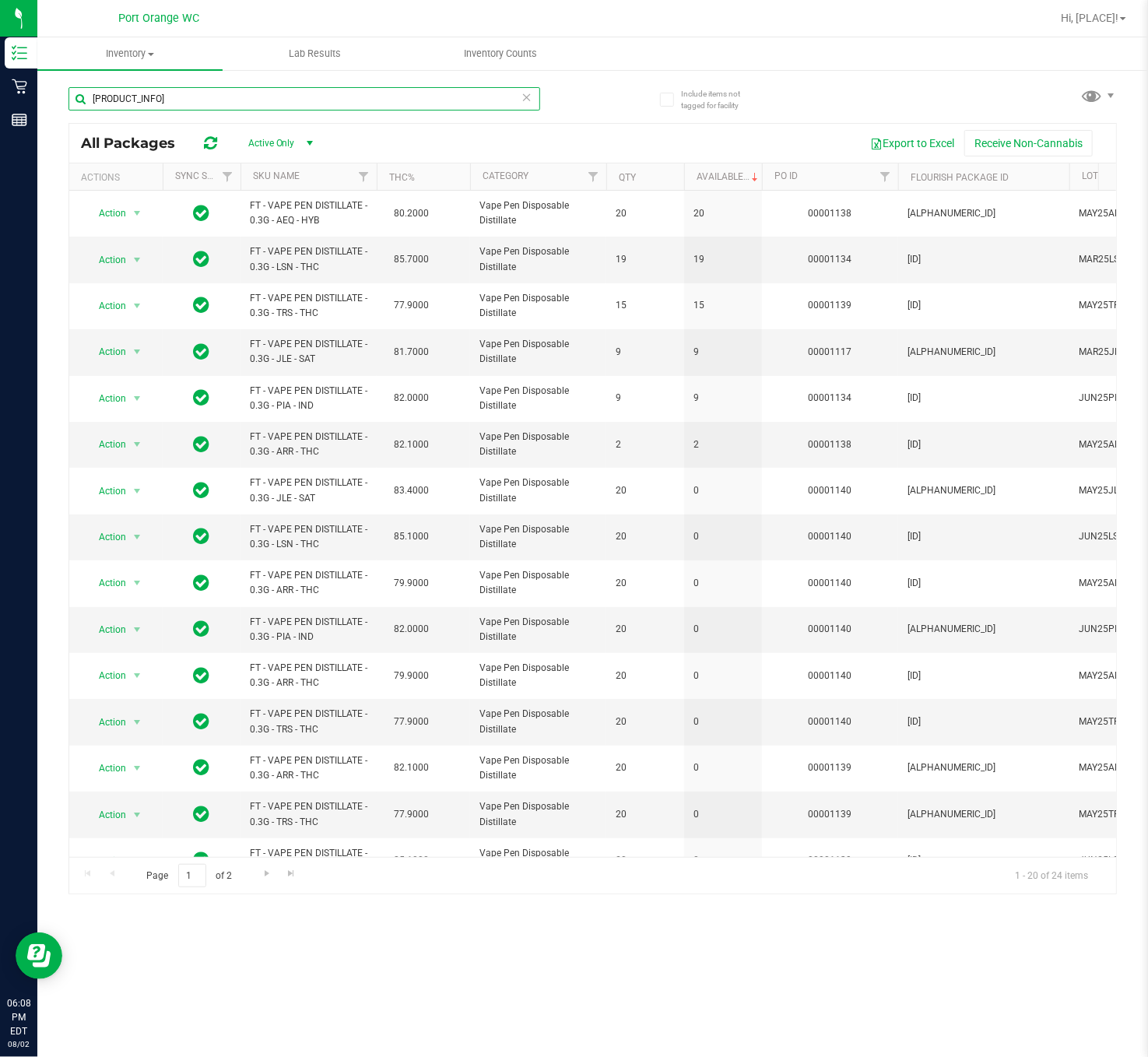 click on "FT - VAPE PEN DISTILLATE - 0.3G -" at bounding box center [304, 99] 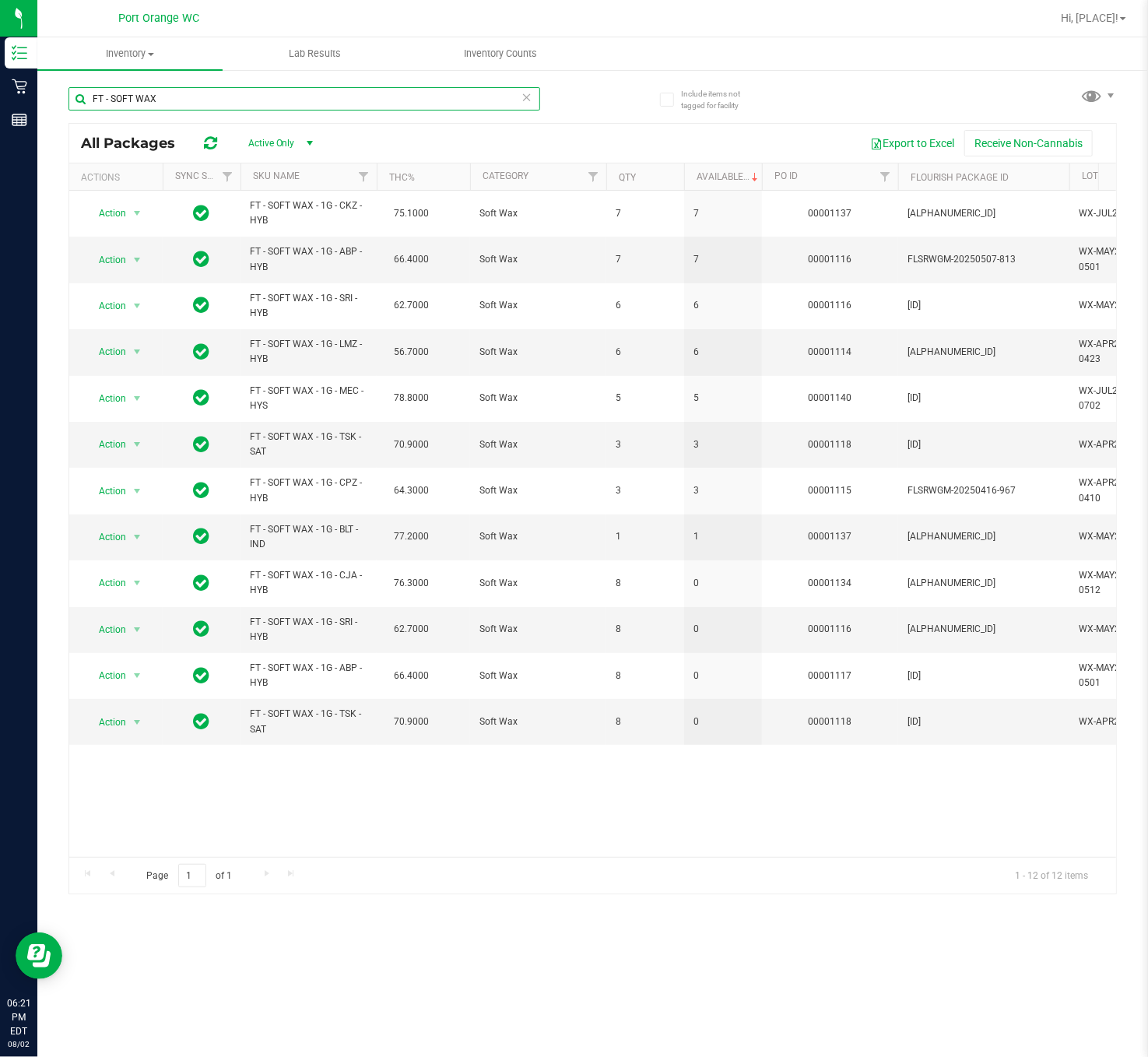 click on "FT - SOFT WAX" at bounding box center (304, 99) 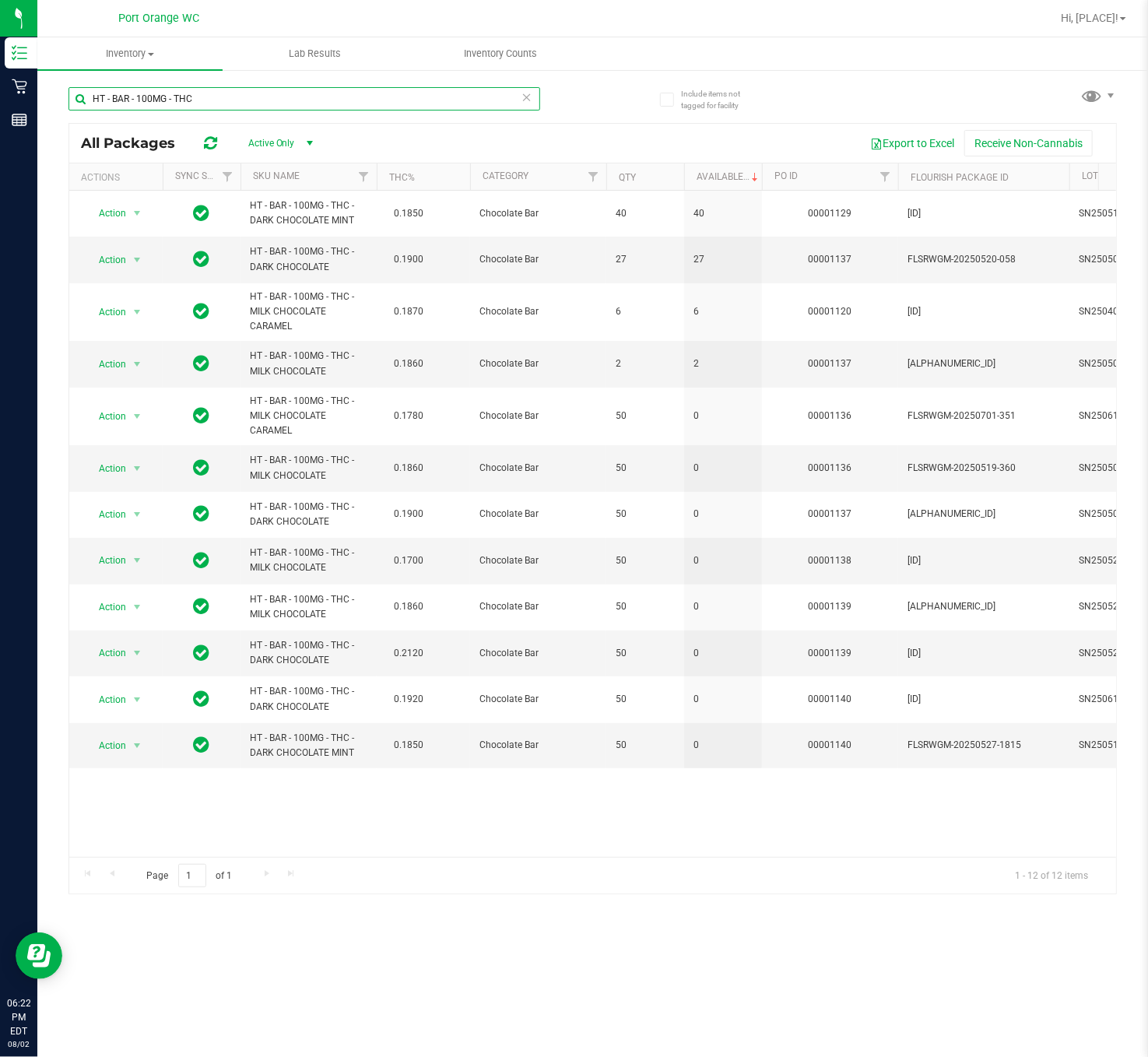 click on "HT - BAR - 100MG - THC" at bounding box center [304, 99] 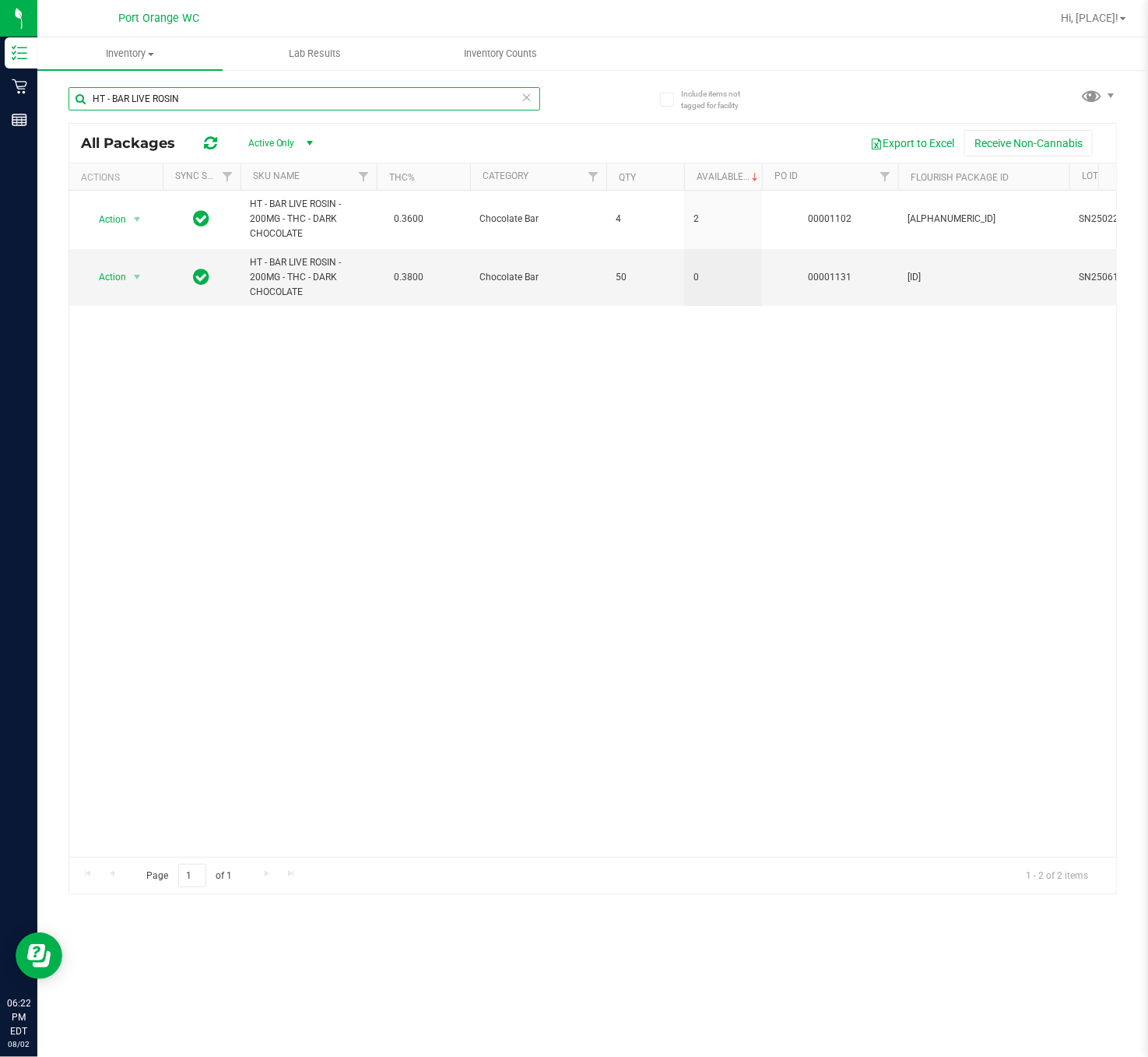 click on "HT - BAR LIVE ROSIN" at bounding box center [304, 99] 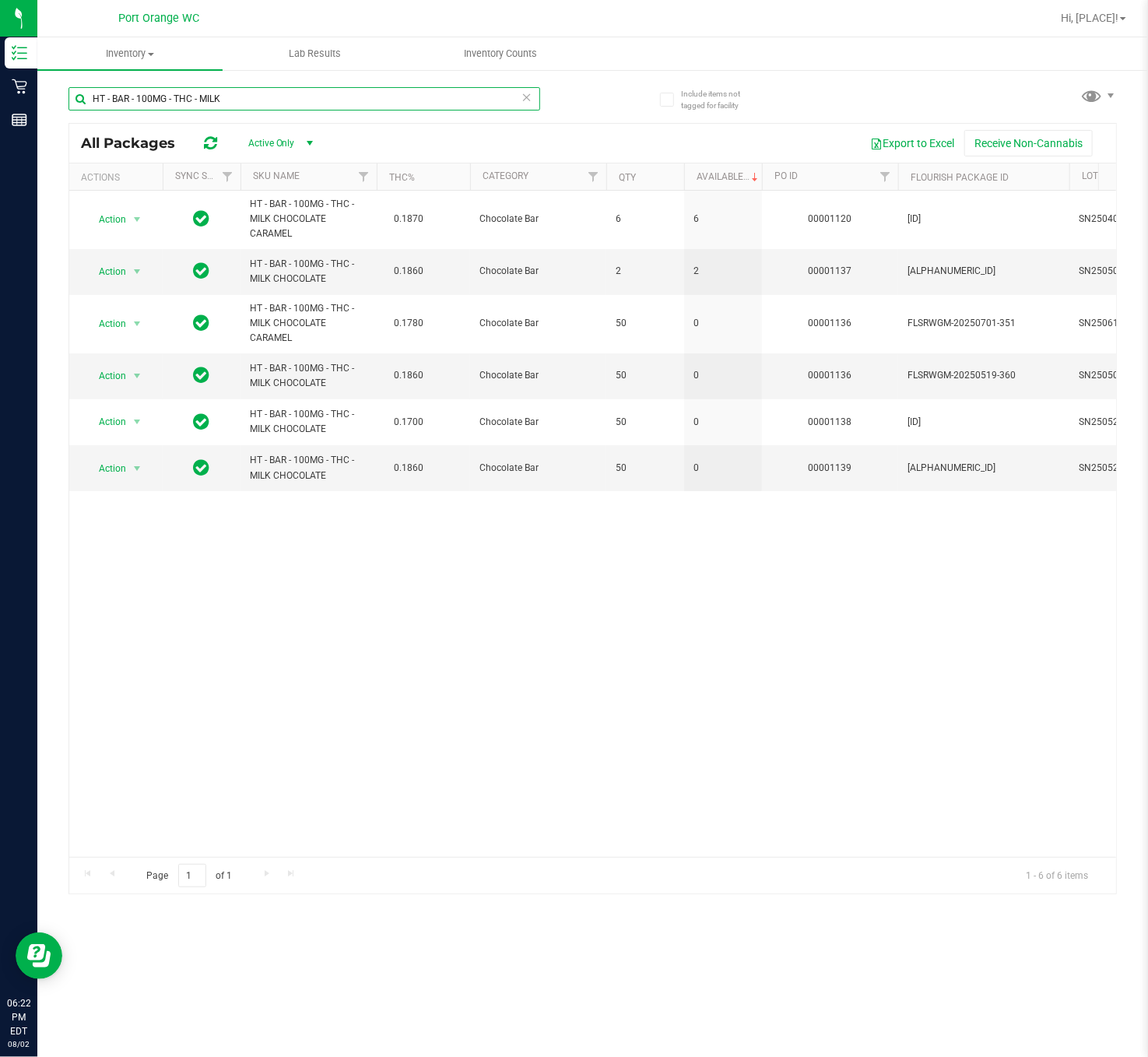click on "HT - BAR - 100MG - THC - MILK" at bounding box center [304, 99] 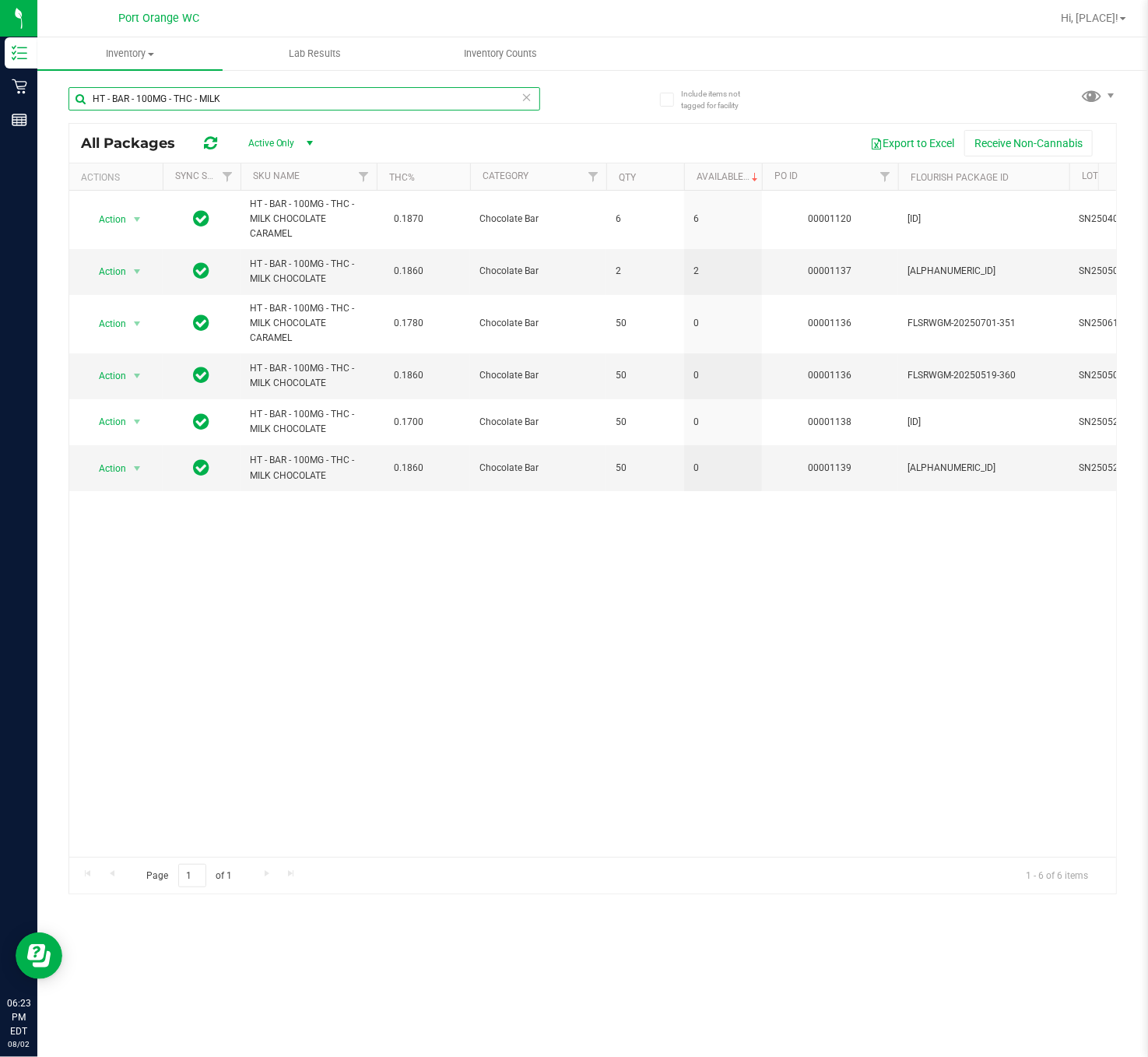 click on "HT - BAR - 100MG - THC - MILK" at bounding box center [304, 99] 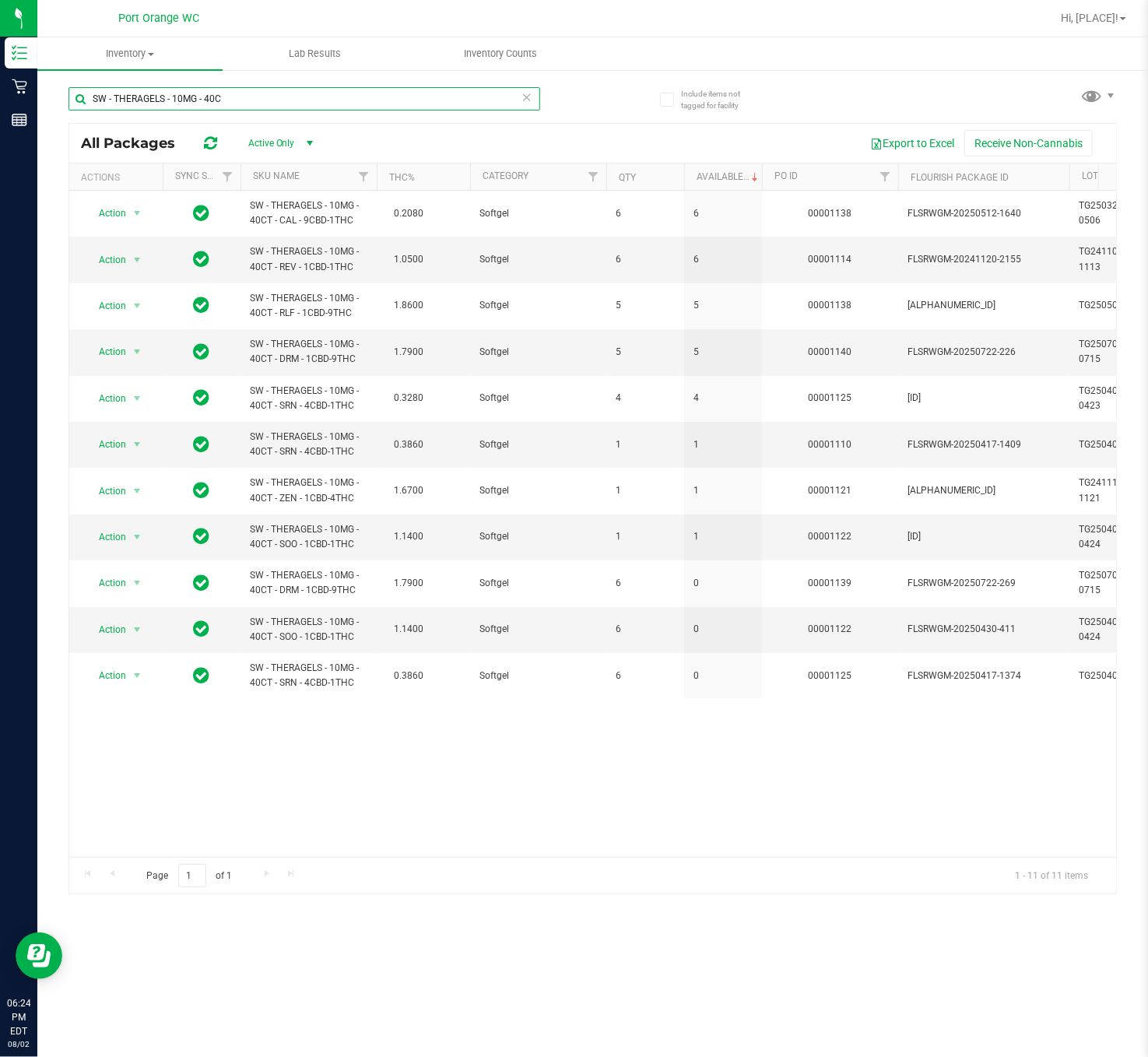 click on "SW - THERAGELS - 10MG - 40C" at bounding box center [304, 99] 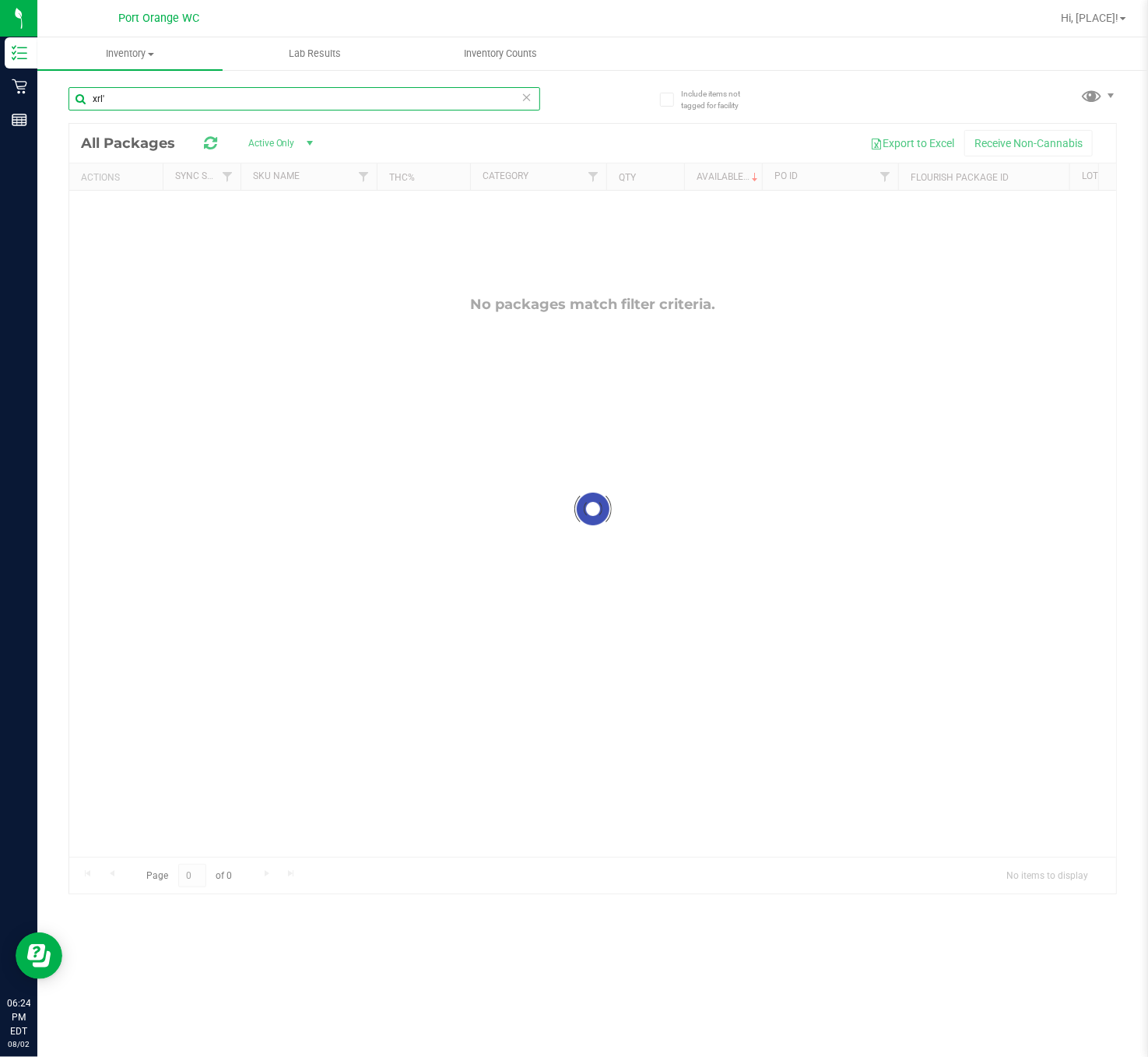 click on "xrl'" at bounding box center (304, 99) 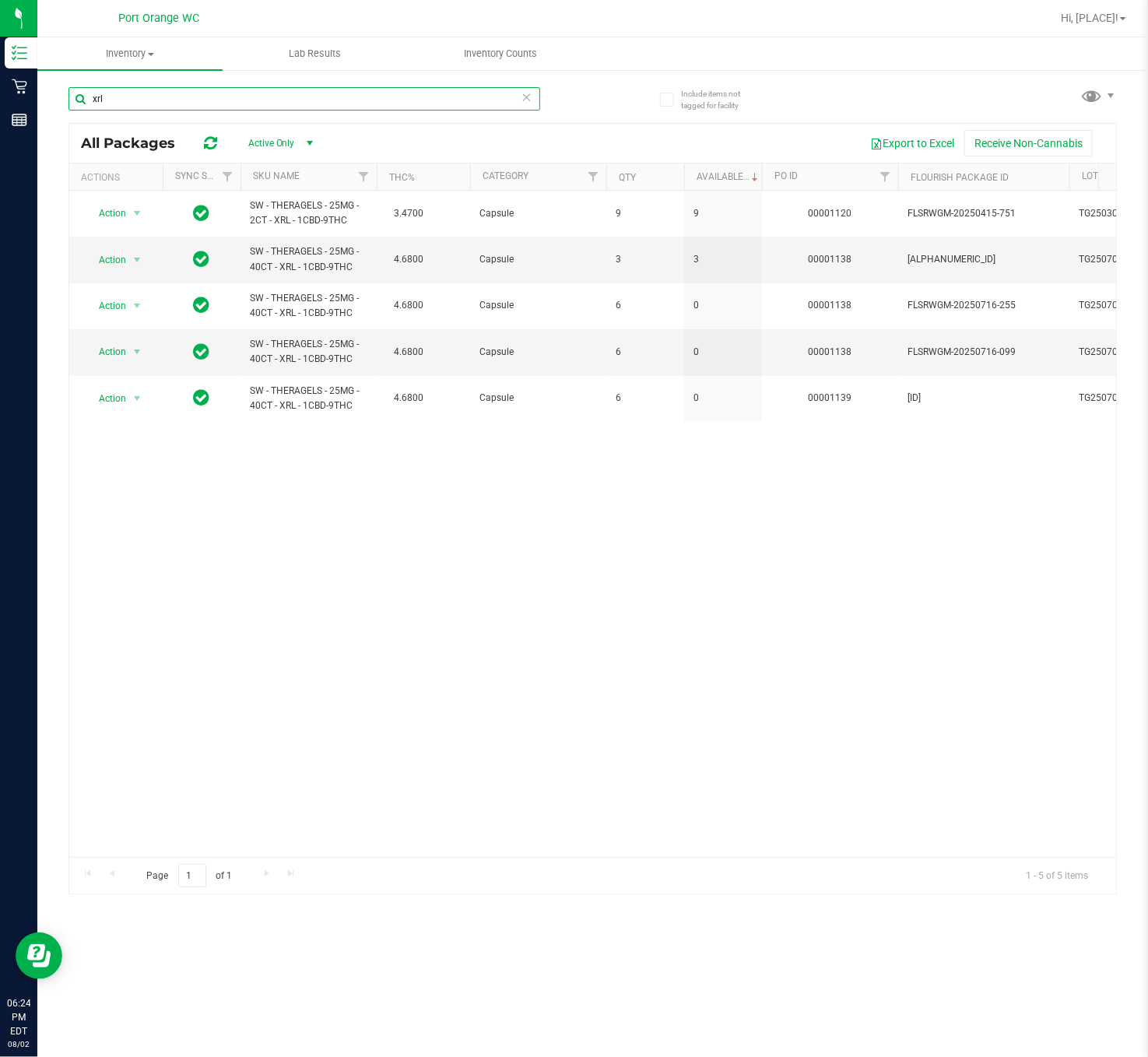 click on "xrl" at bounding box center [304, 99] 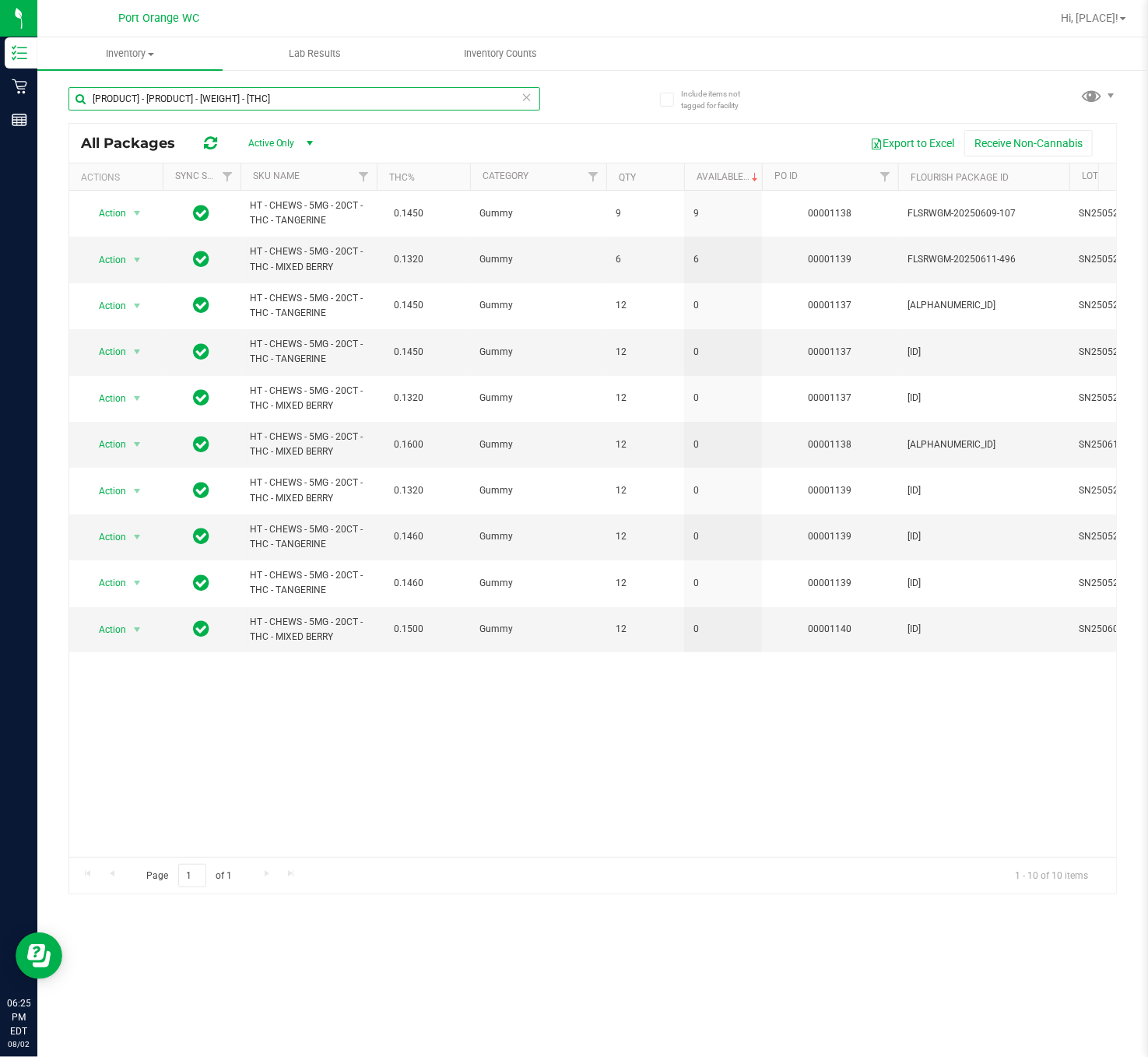 click on "HT - CHEWS - 5MG - 20CT - THC" at bounding box center [304, 99] 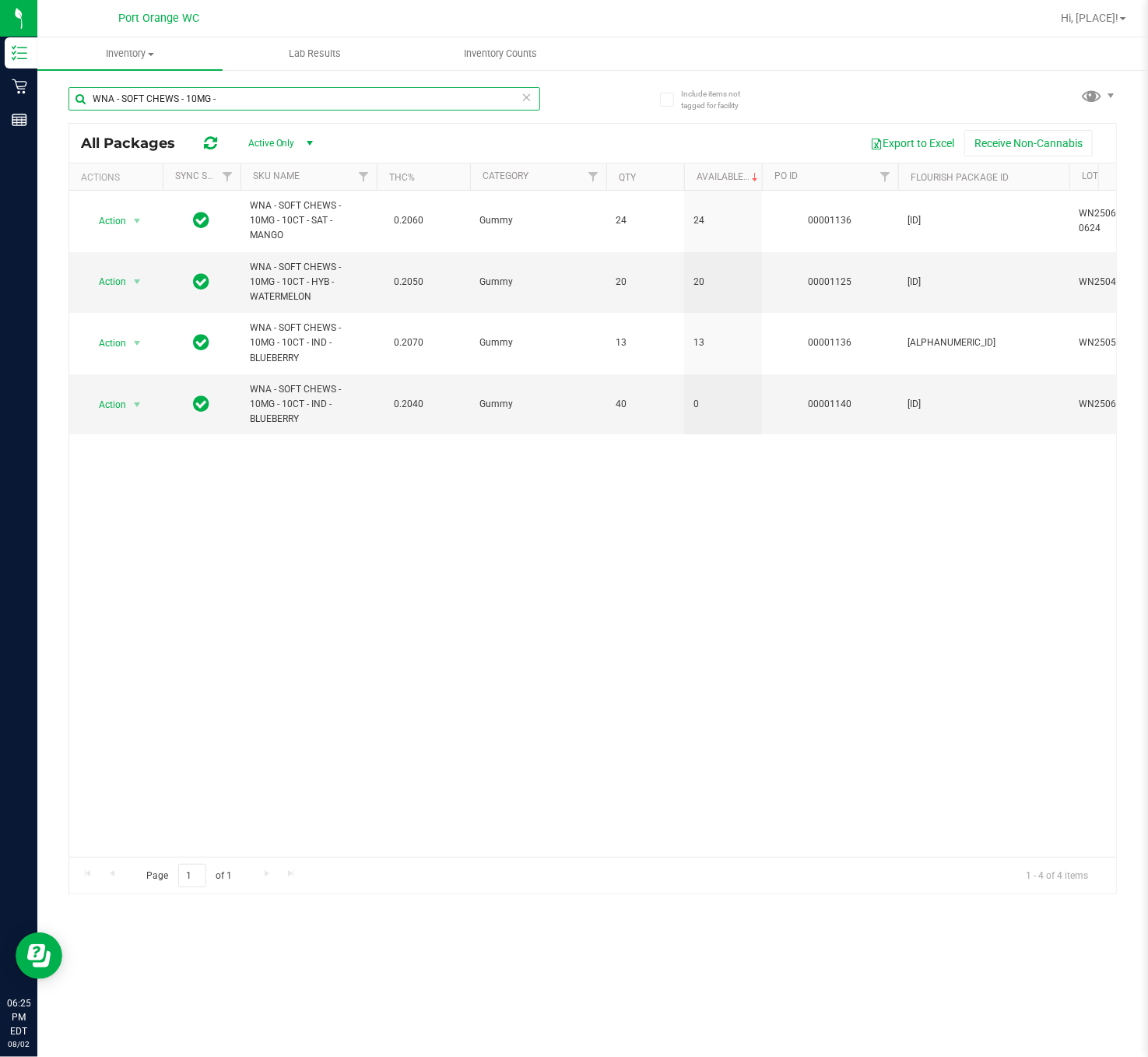 click on "WNA - SOFT CHEWS - 10MG -" at bounding box center (304, 99) 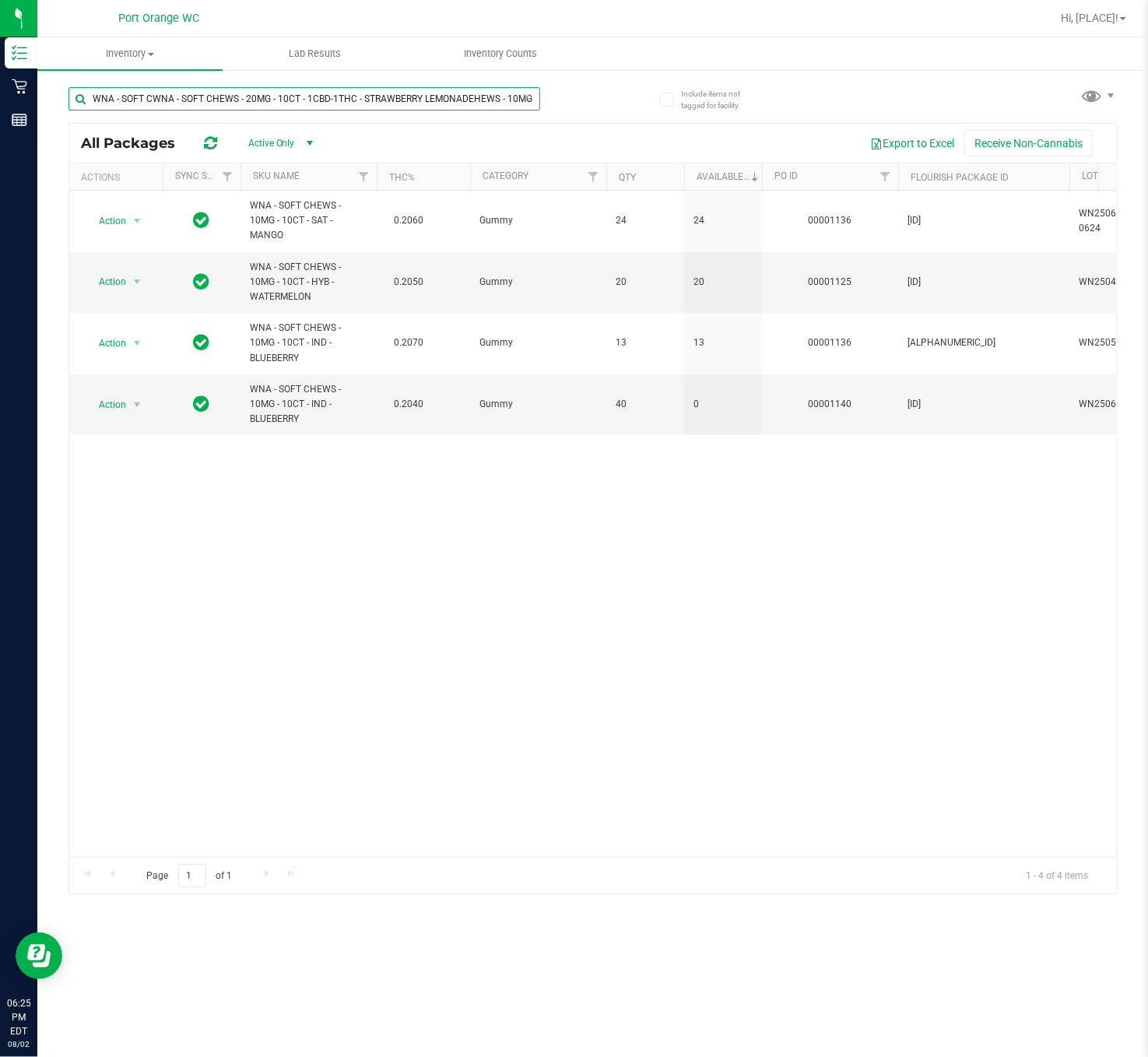 click on "WNA - SOFT CWNA - SOFT CHEWS - 20MG - 10CT - 1CBD-1THC - STRAWBERRY LEMONADEHEWS - 10MG -" at bounding box center [304, 99] 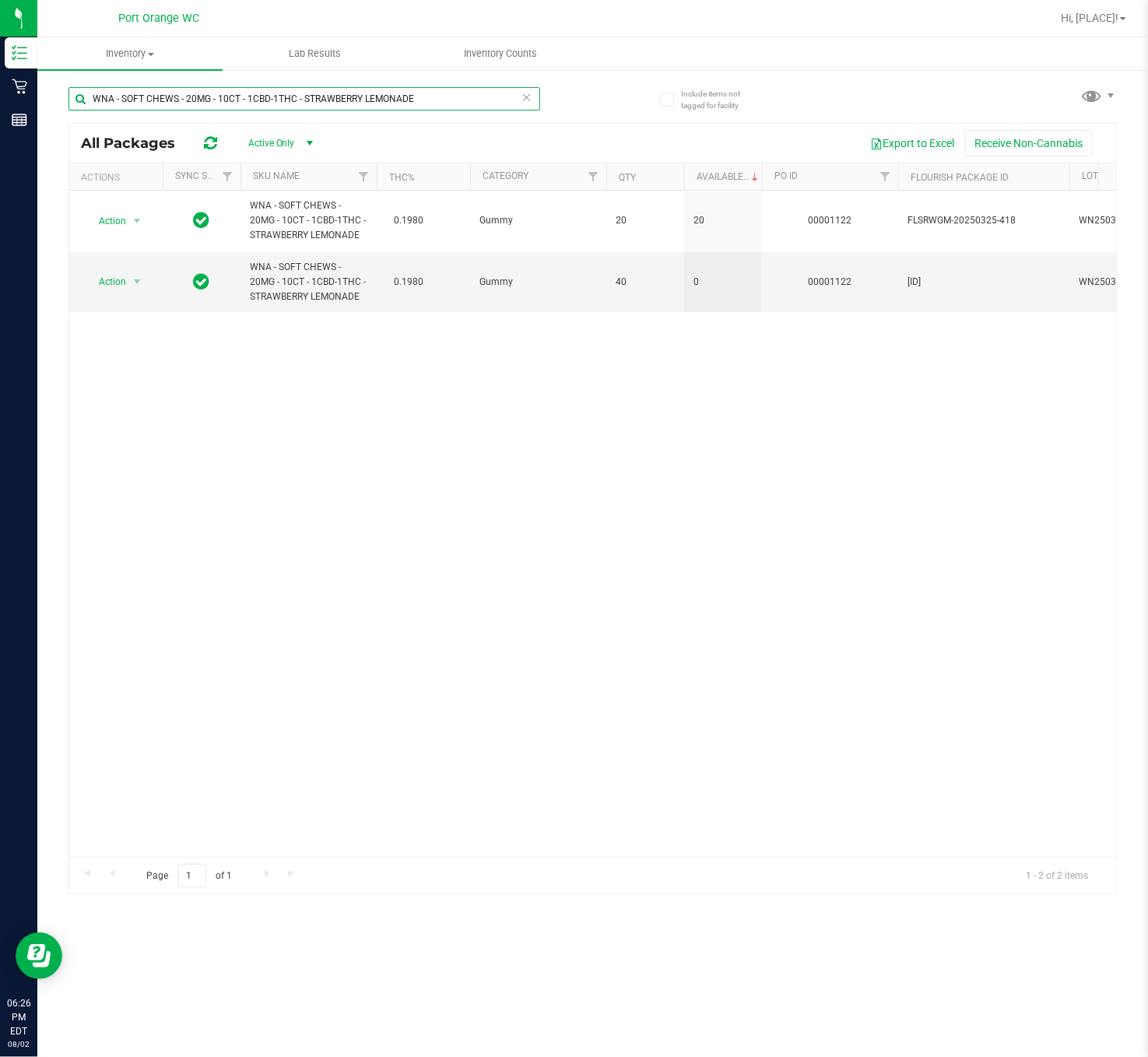 click on "WNA - SOFT CHEWS - 20MG - 10CT - 1CBD-1THC - STRAWBERRY LEMONADE" at bounding box center [304, 99] 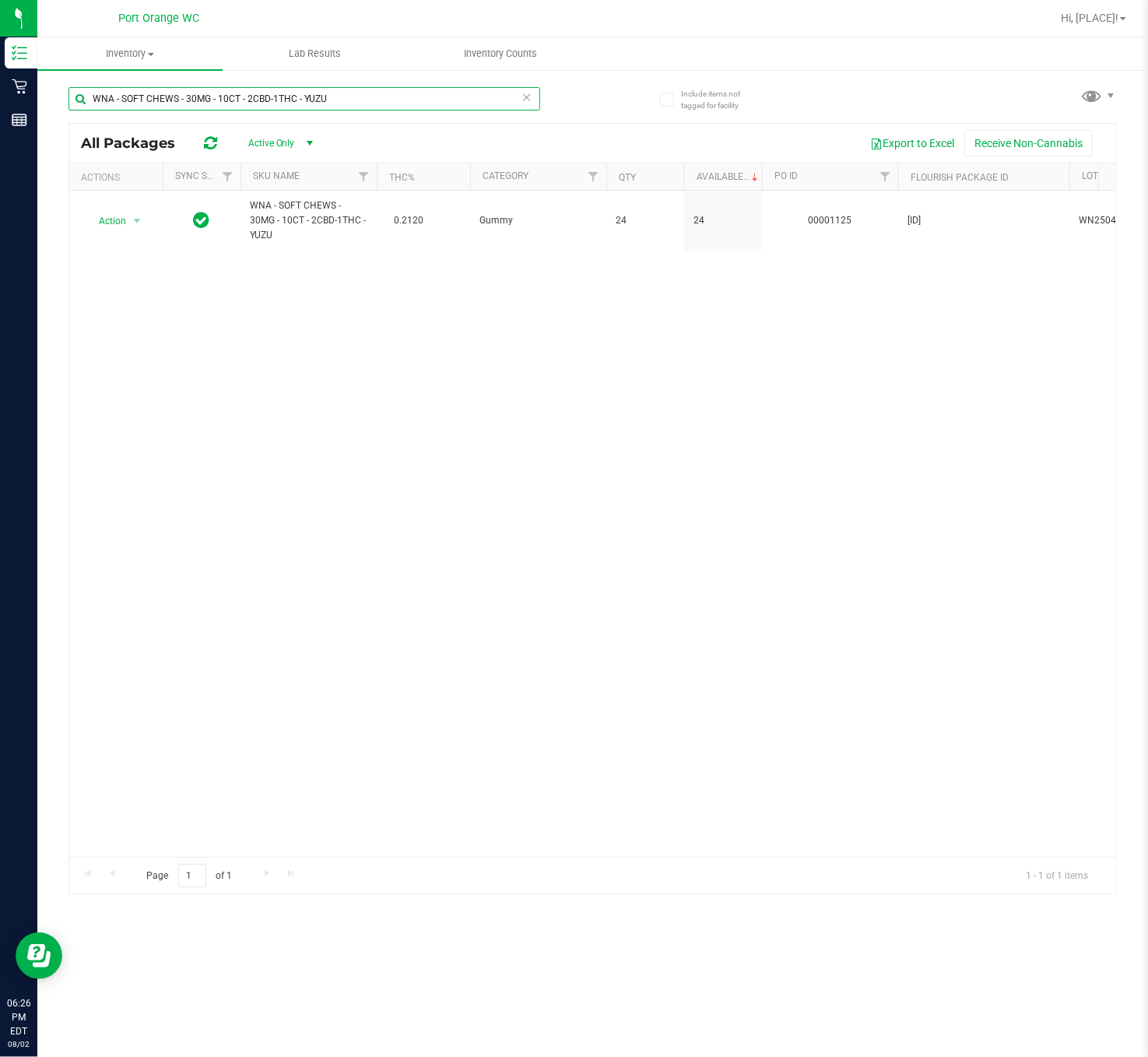 click on "WNA - SOFT CHEWS - 30MG - 10CT - 2CBD-1THC - YUZU" at bounding box center (304, 99) 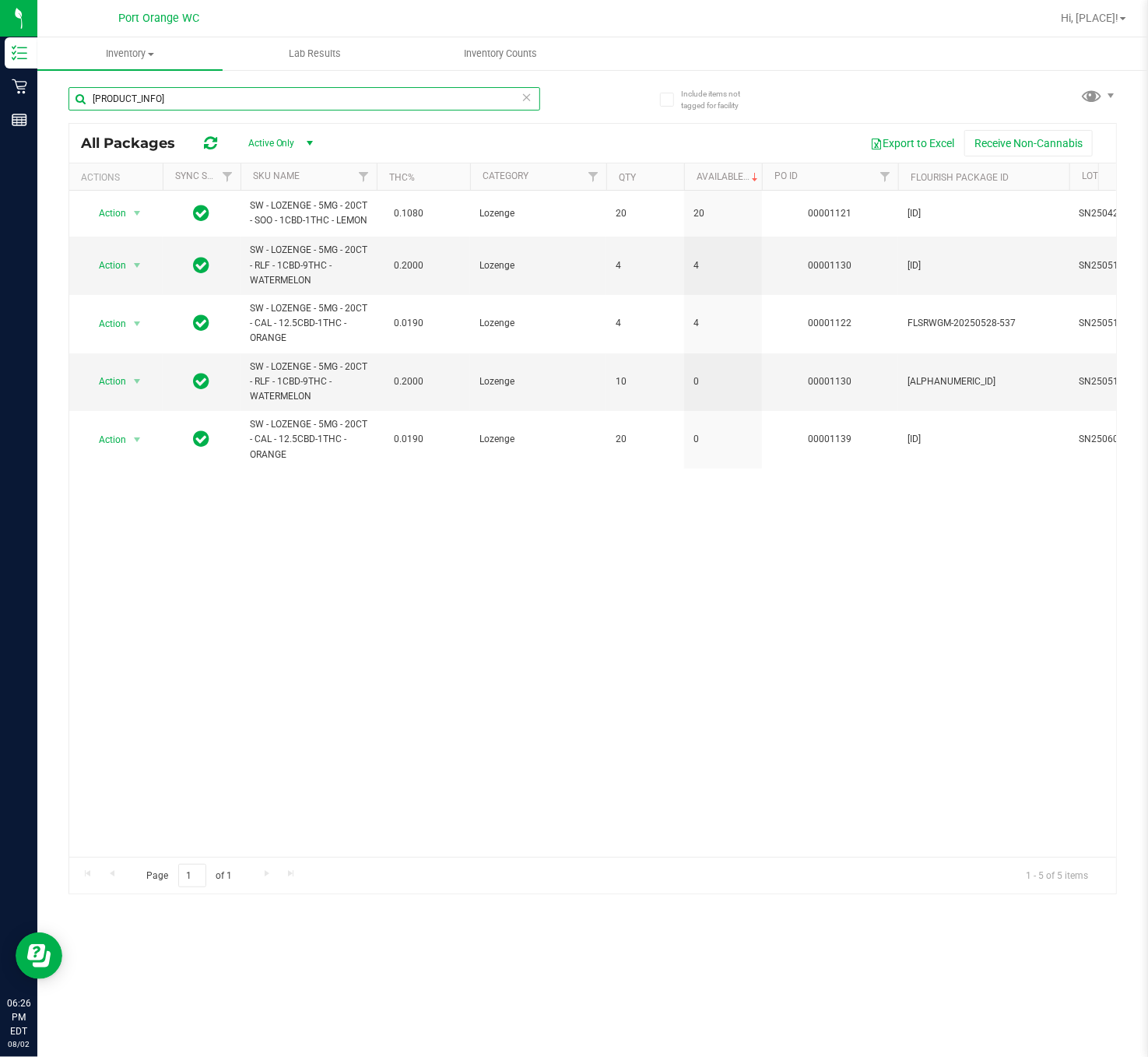 click on "SW - LOZENGE - 5MG - 20C" at bounding box center (304, 99) 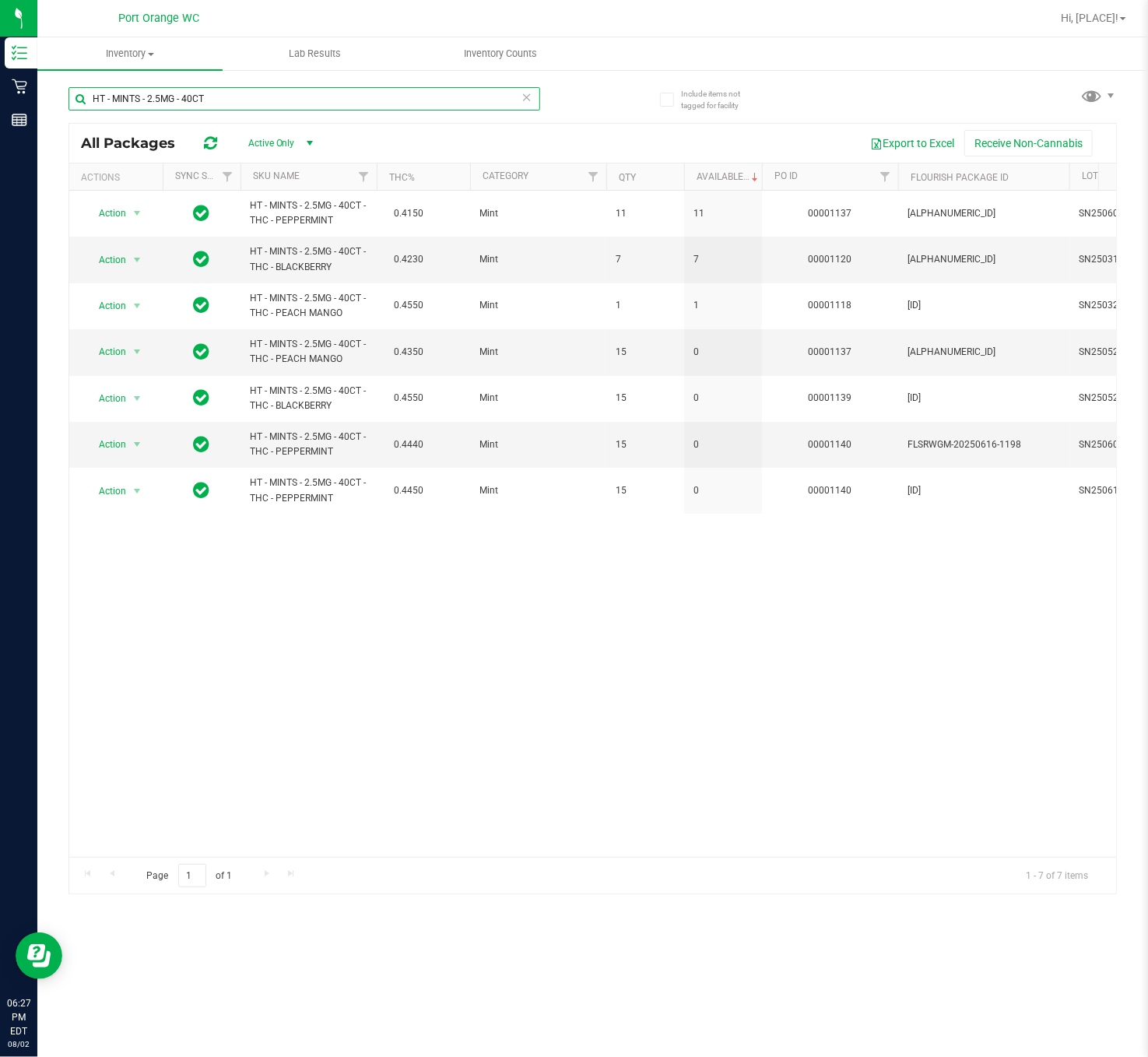 click on "HT - MINTS - 2.5MG - 40CT" at bounding box center (304, 99) 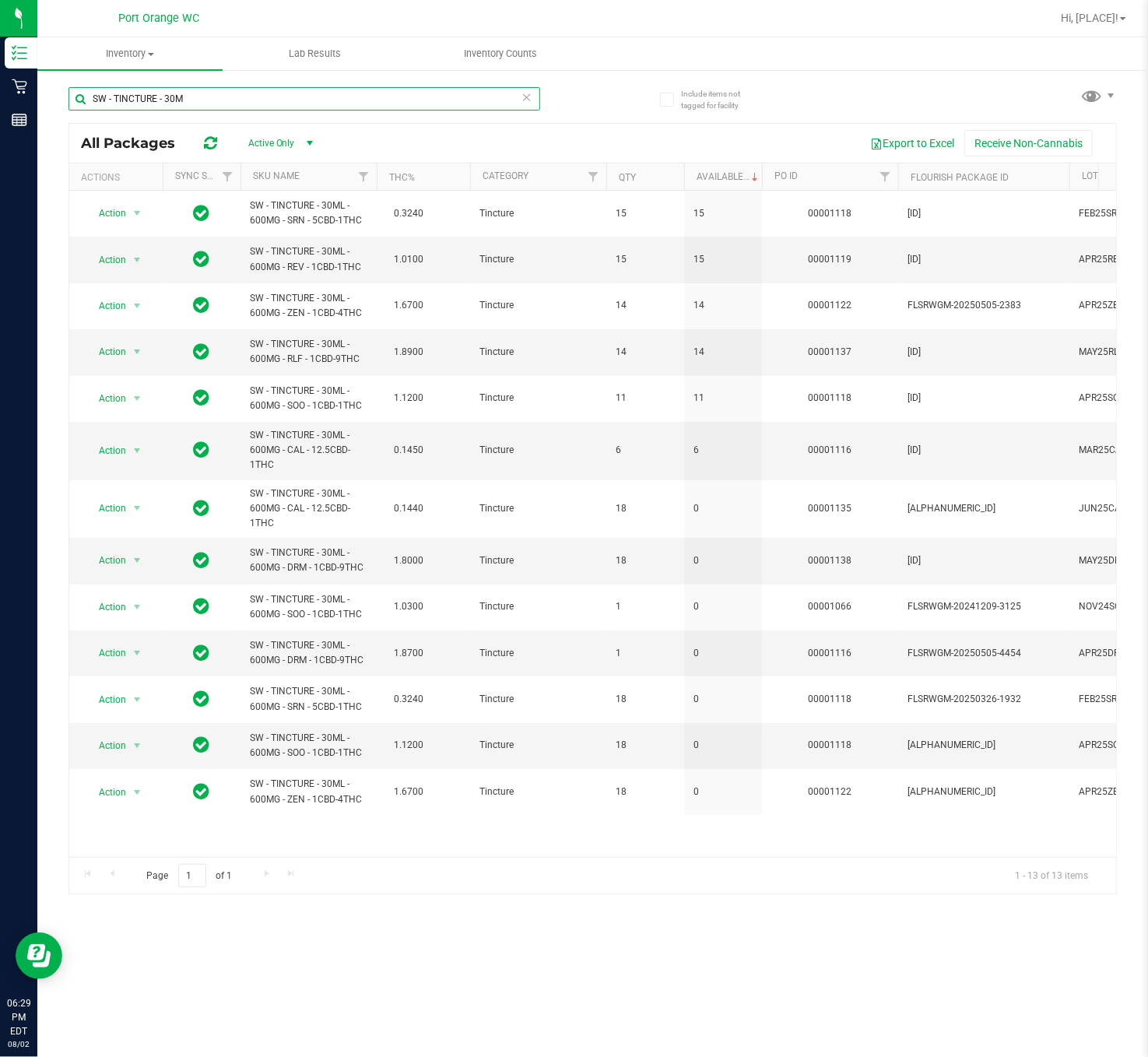 click on "SW - TINCTURE - 30M" at bounding box center [304, 99] 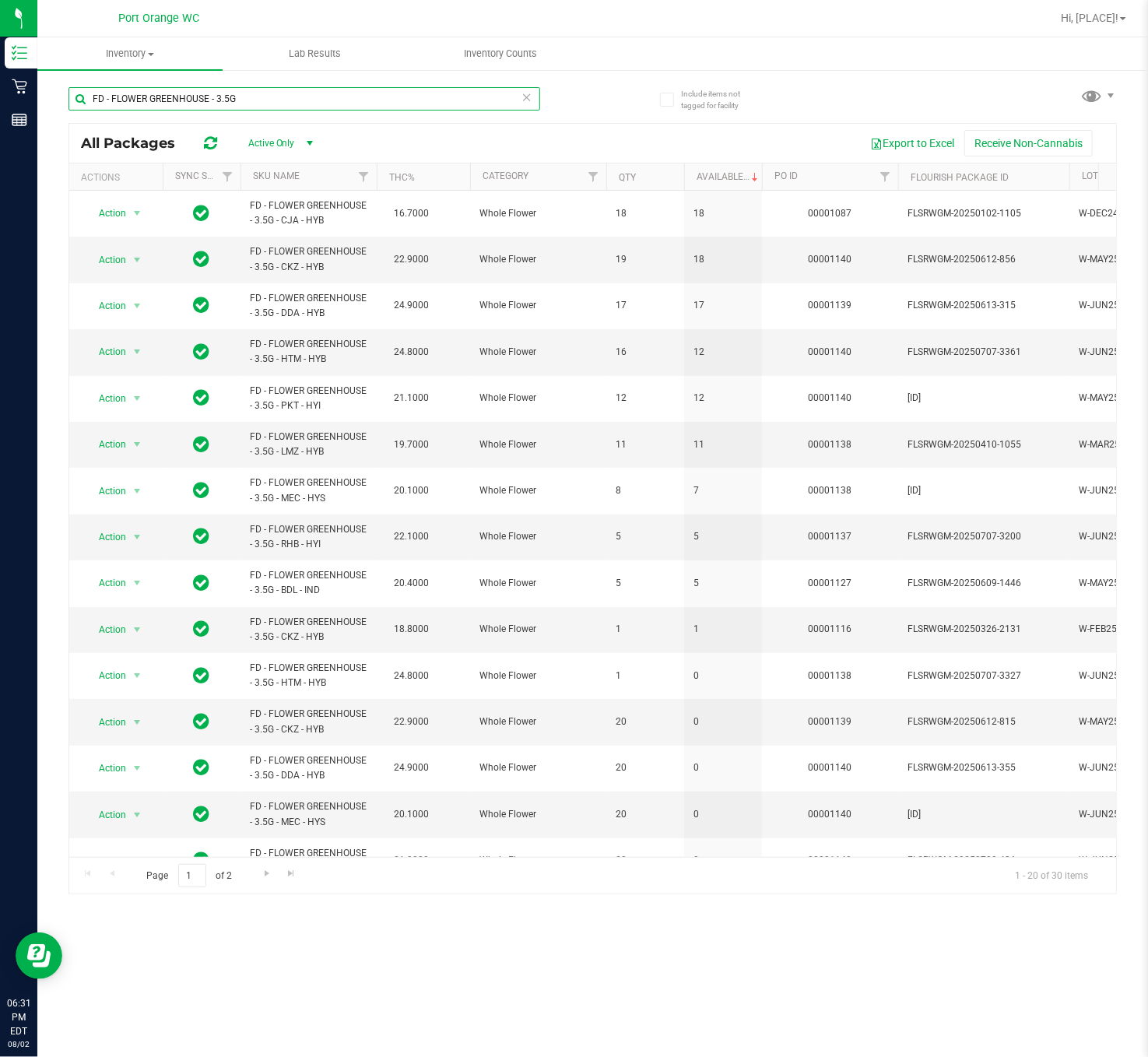 click on "FD - FLOWER GREENHOUSE - 3.5G" at bounding box center [304, 99] 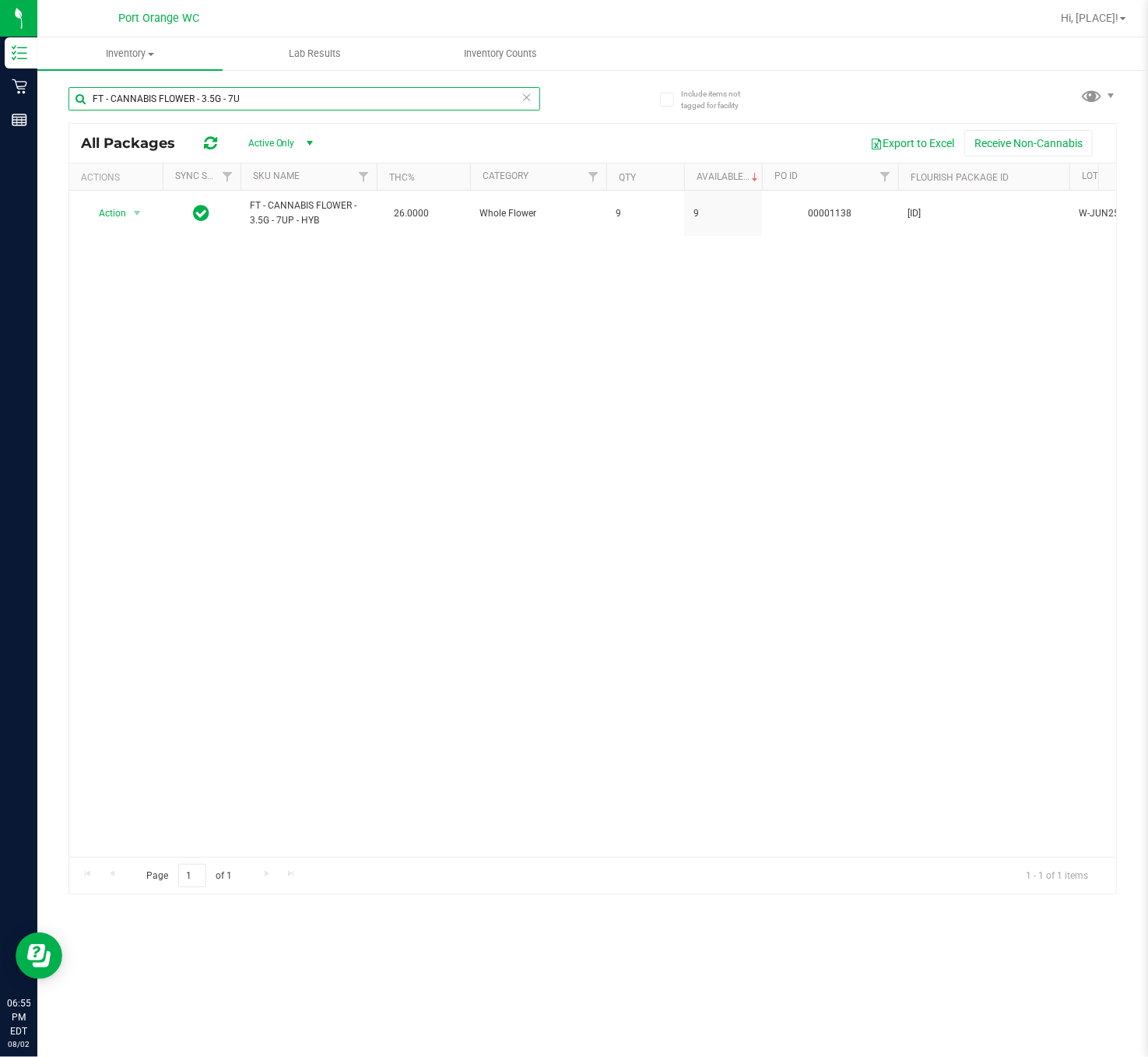 click on "FT - CANNABIS FLOWER - 3.5G - 7U" at bounding box center (304, 99) 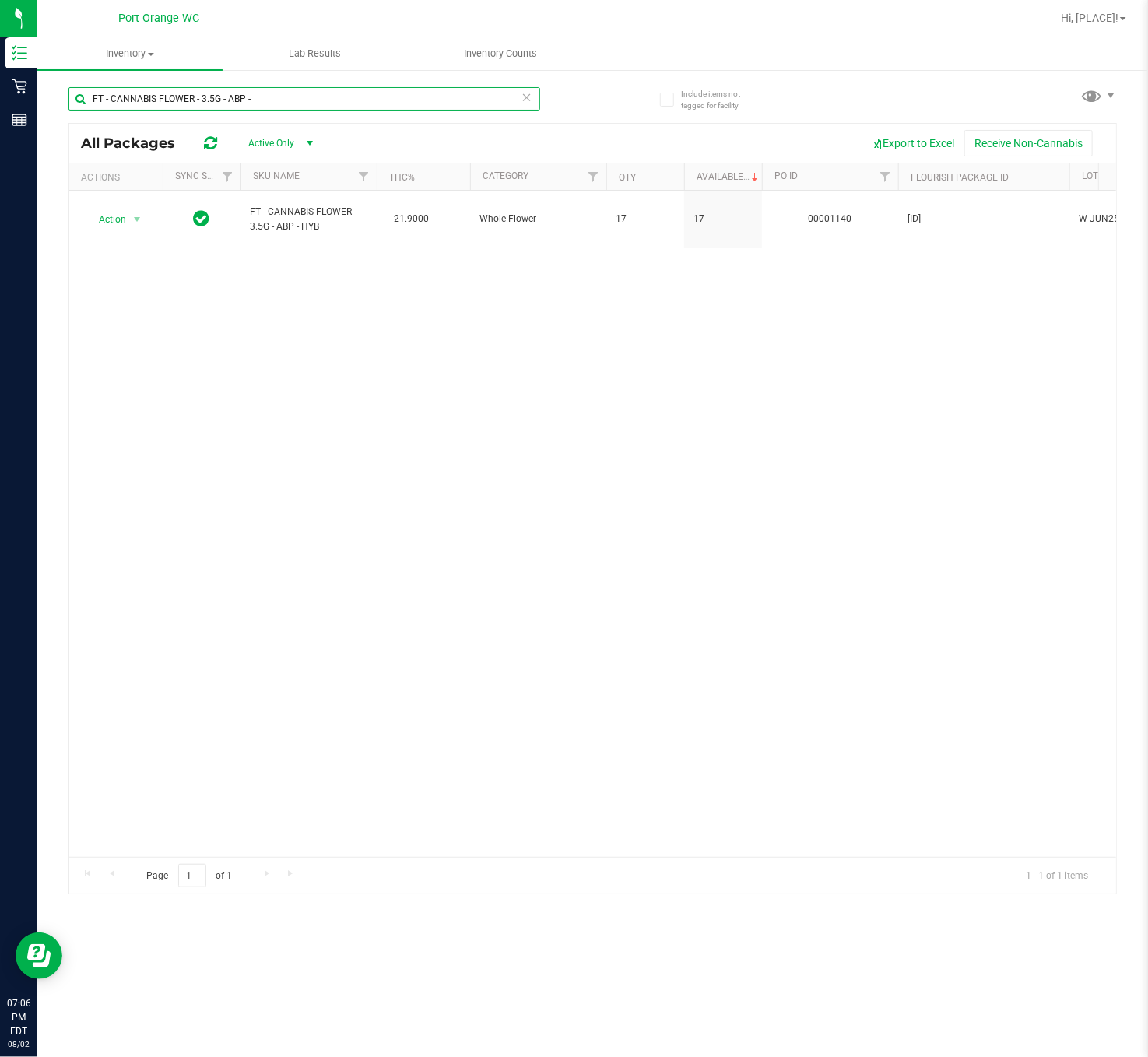 click on "FT - CANNABIS FLOWER - 3.5G - ABP -" at bounding box center [304, 99] 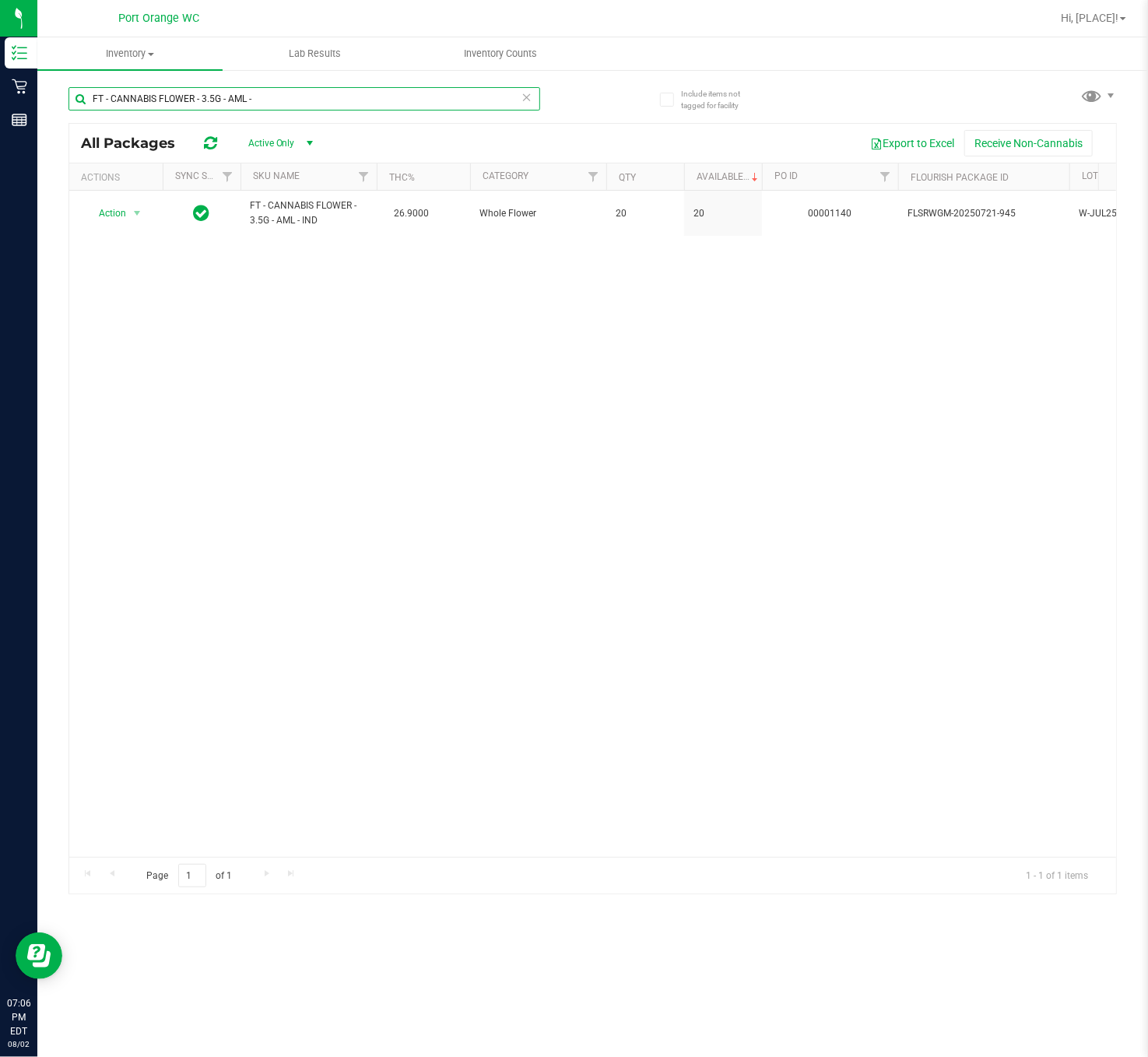 click on "FT - CANNABIS FLOWER - 3.5G - AML -" at bounding box center (304, 99) 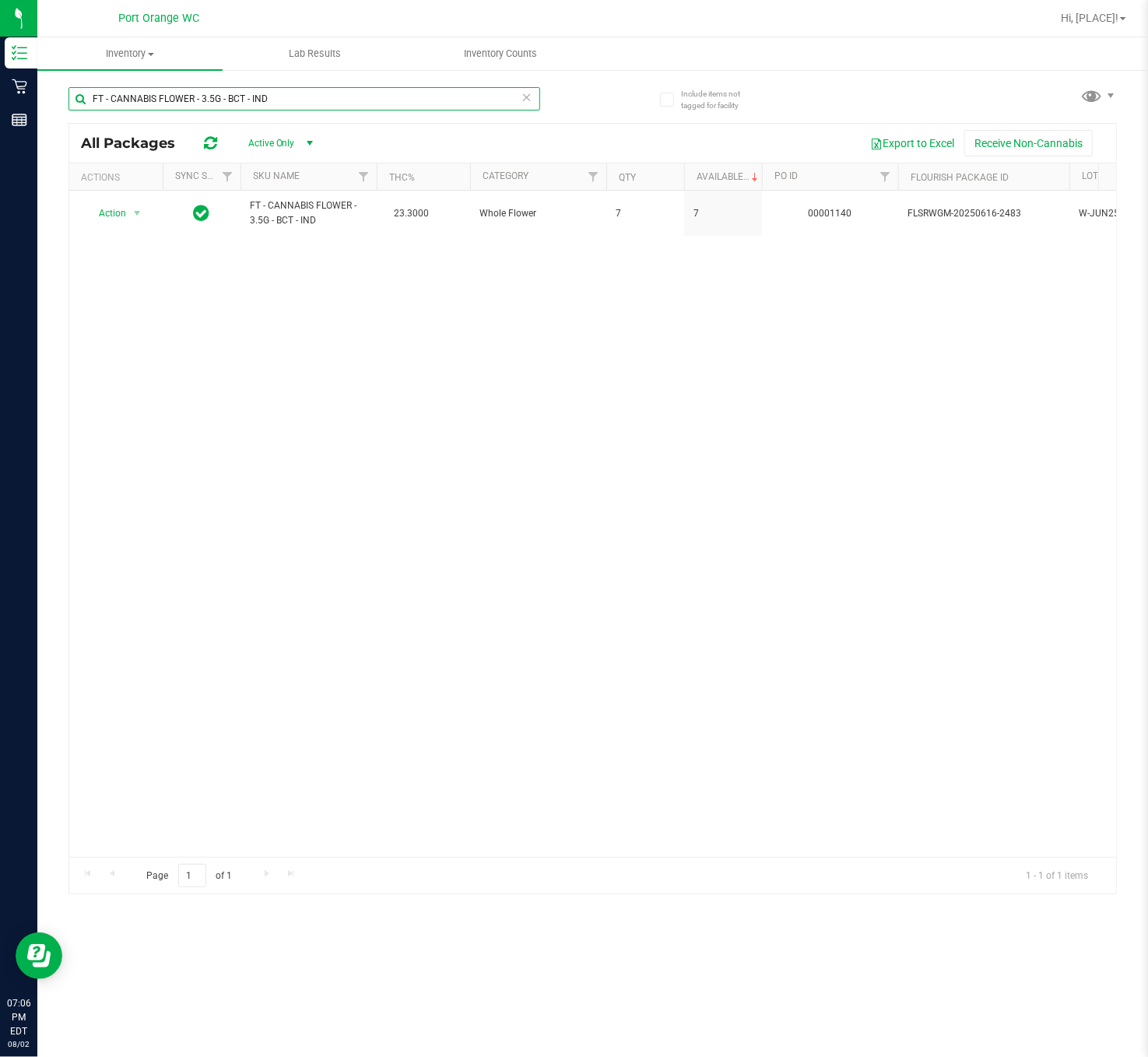 click on "FT - CANNABIS FLOWER - 3.5G - BCT - IND" at bounding box center [304, 99] 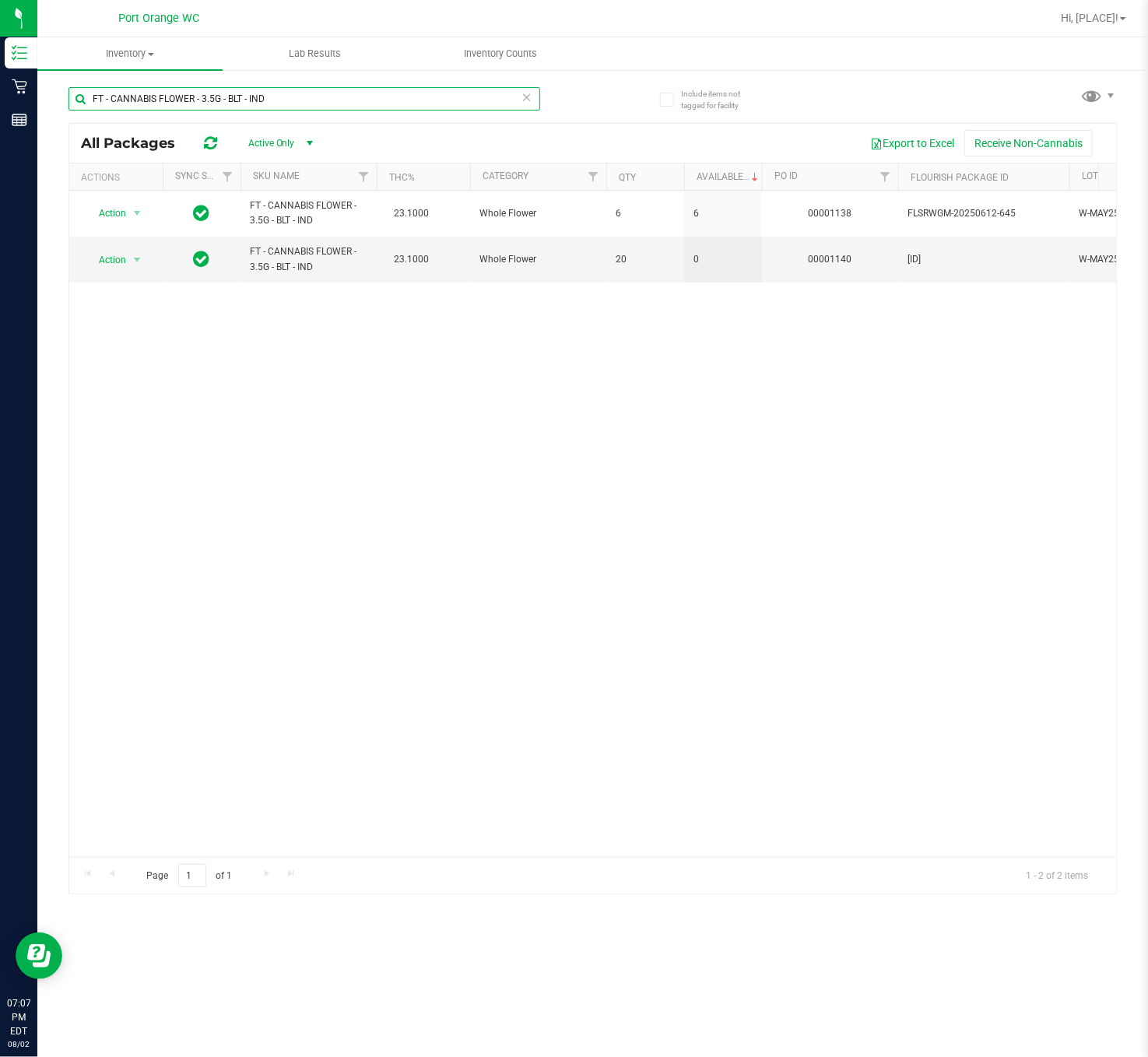 click on "FT - CANNABIS FLOWER - 3.5G - BLT - IND" at bounding box center [304, 99] 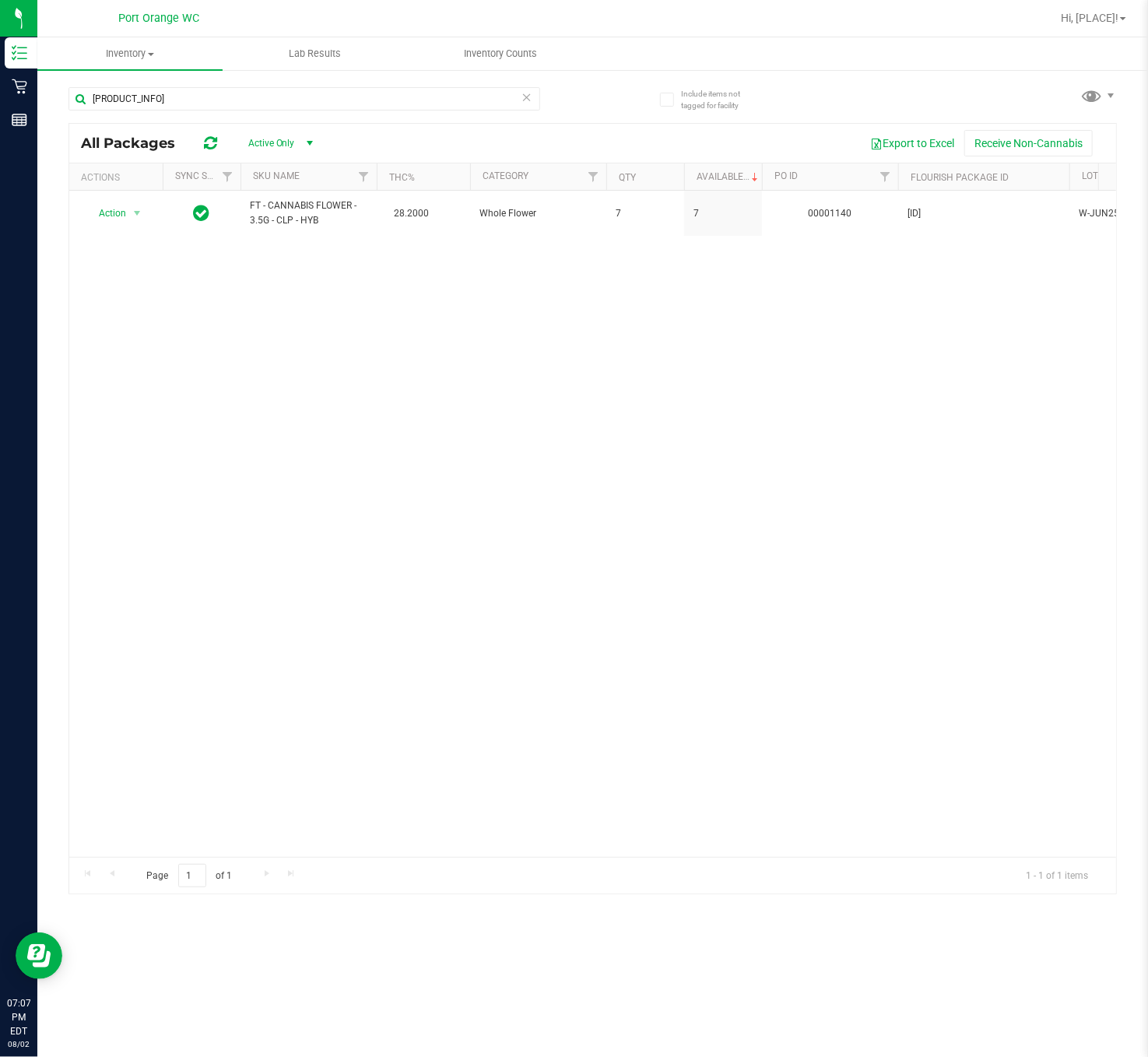 click on "FT - CANNABIS FLOWER - 3.5G - CLP -" at bounding box center [331, 98] 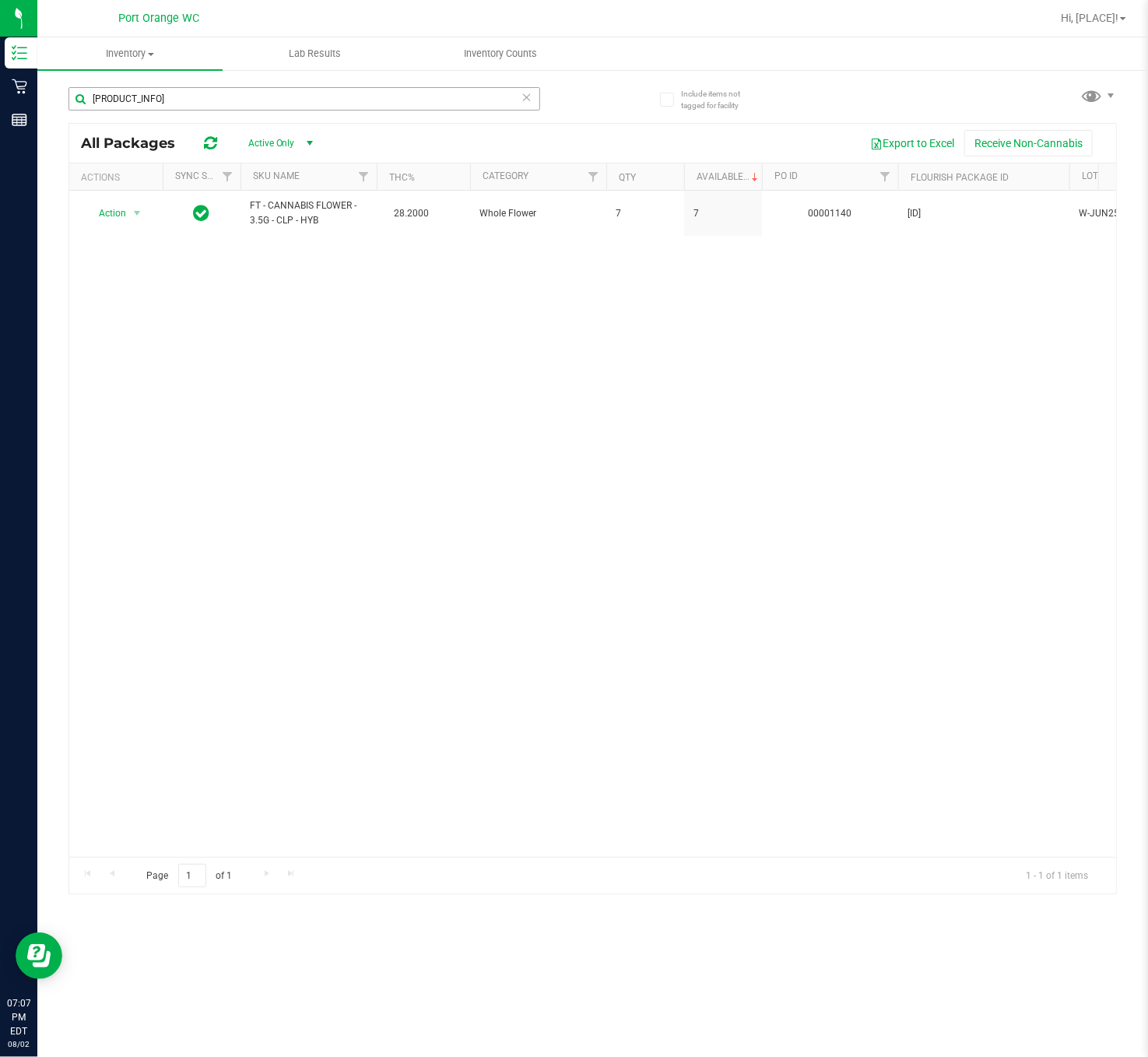 click on "FT - CANNABIS FLOWER - 3.5G - CLP -" at bounding box center (331, 98) 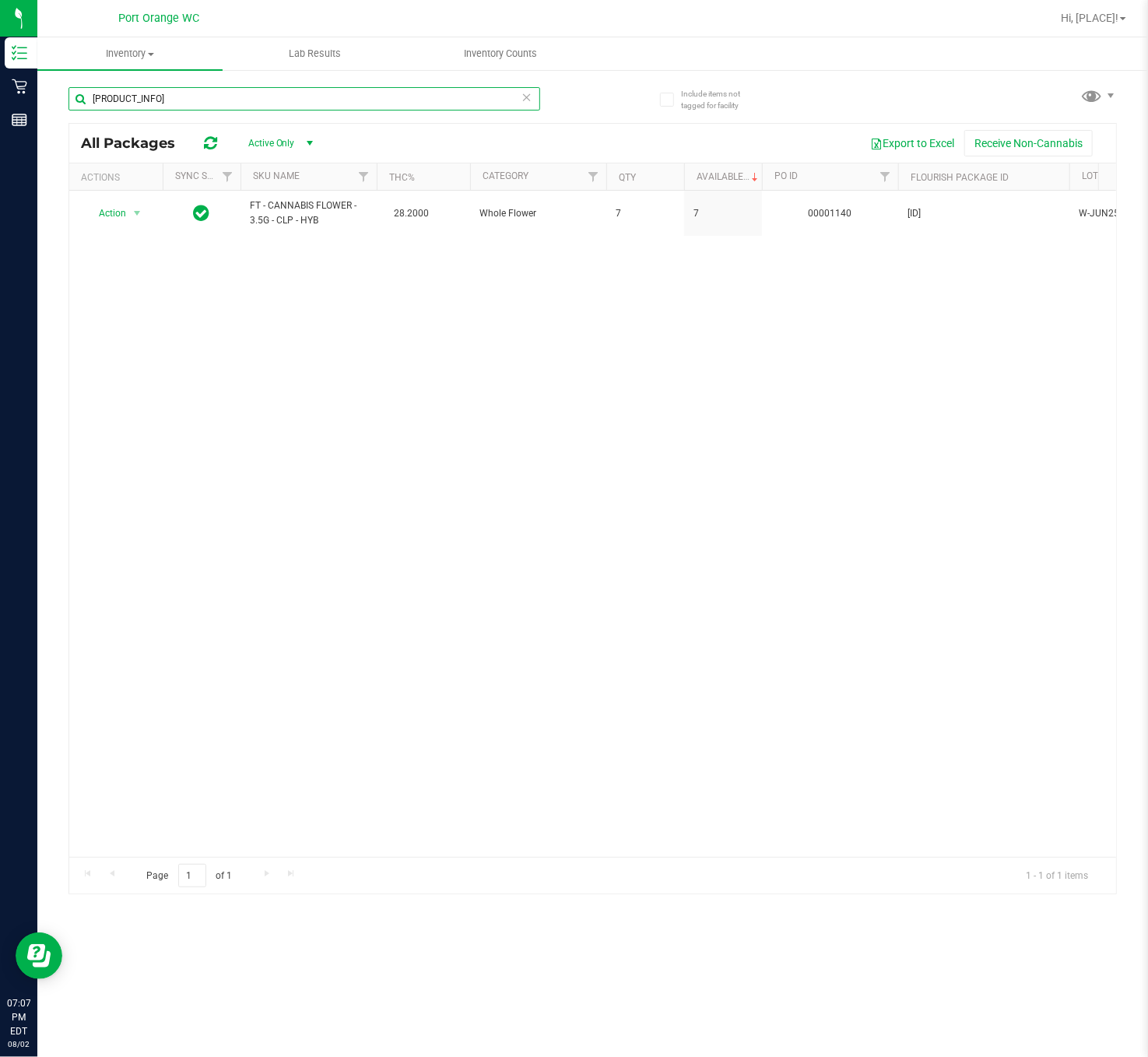 click on "FT - CANNABIS FLOWER - 3.5G - CLP -" at bounding box center [304, 99] 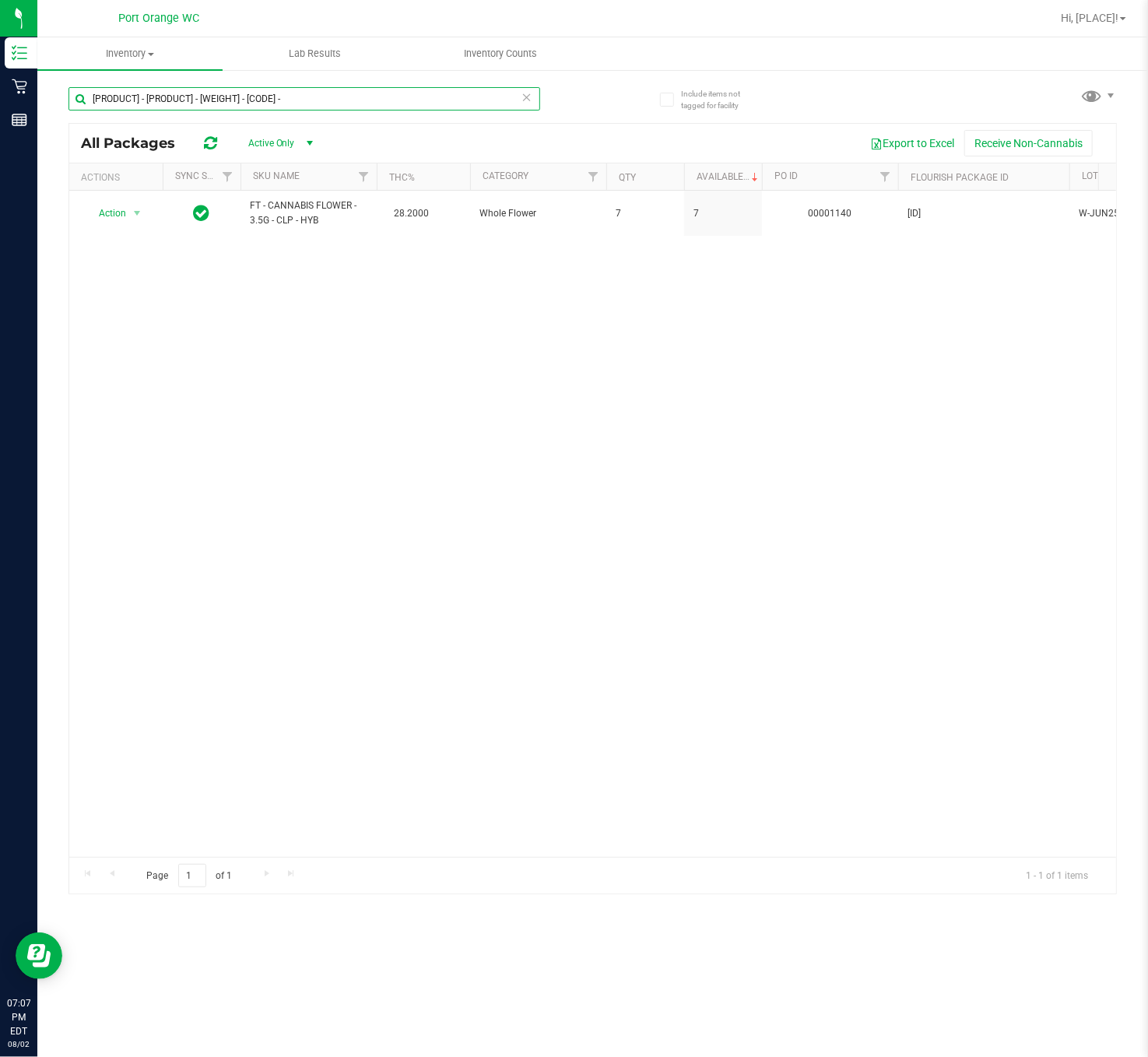 type on "FT - CANNABIS FLOWER - 3.5G - DDF -" 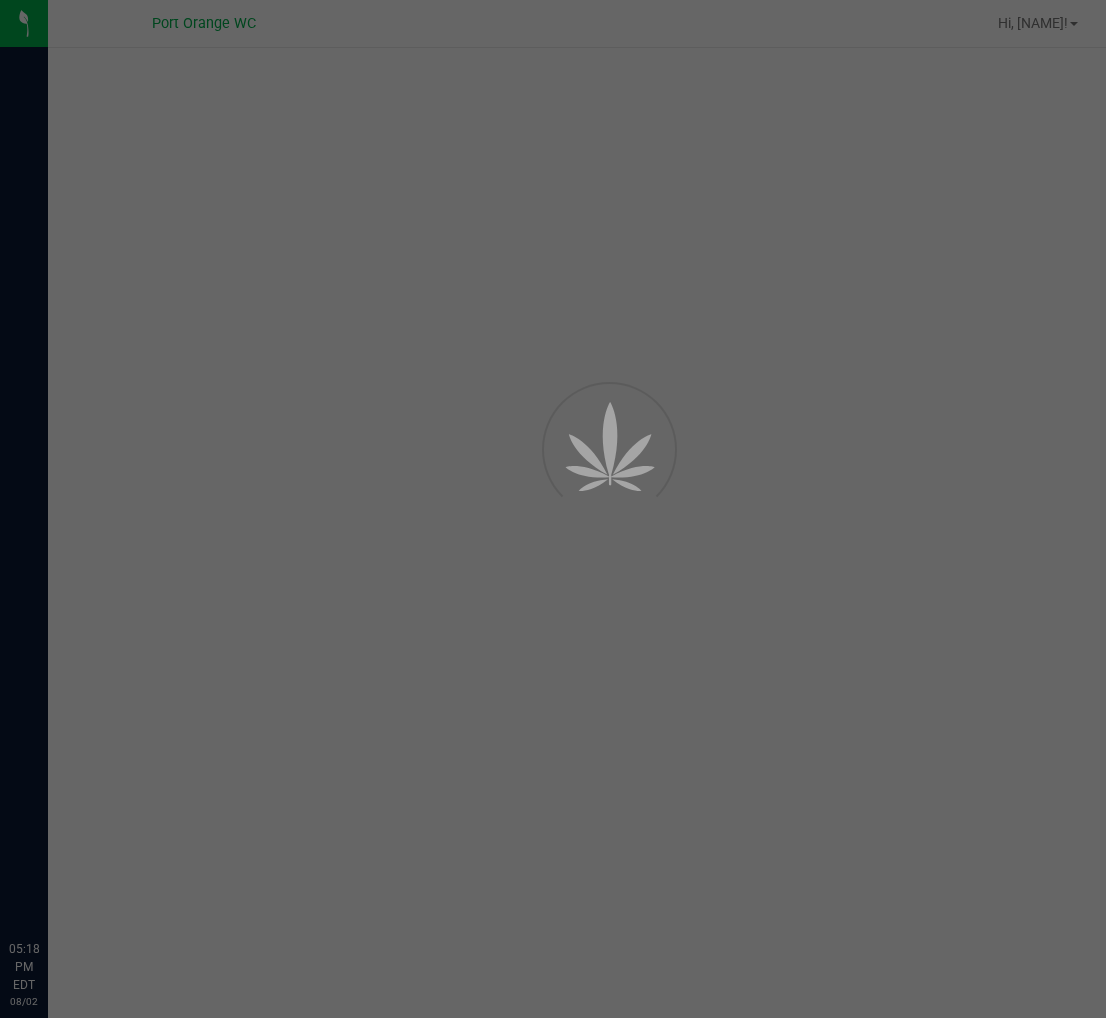 scroll, scrollTop: 0, scrollLeft: 0, axis: both 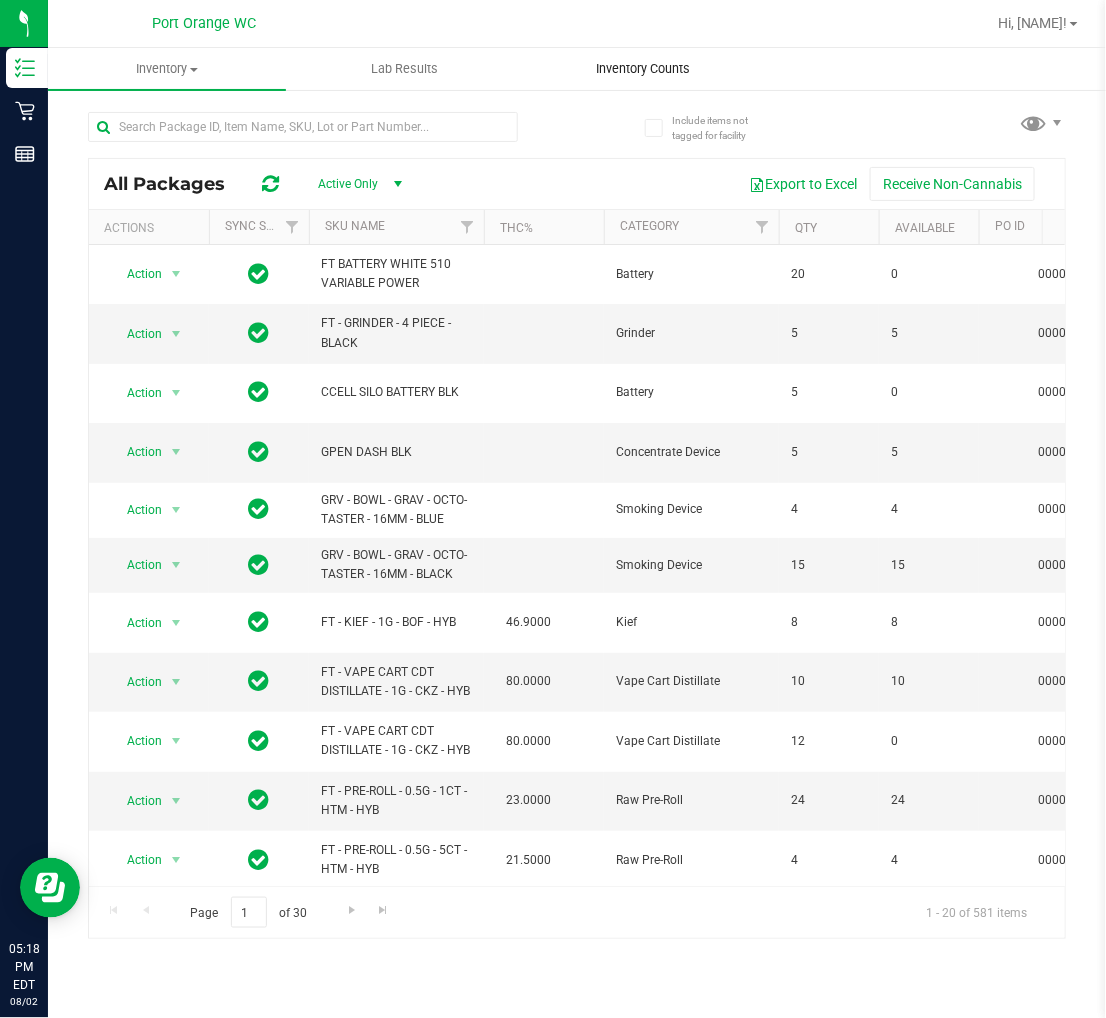 click on "Inventory Counts" at bounding box center (643, 69) 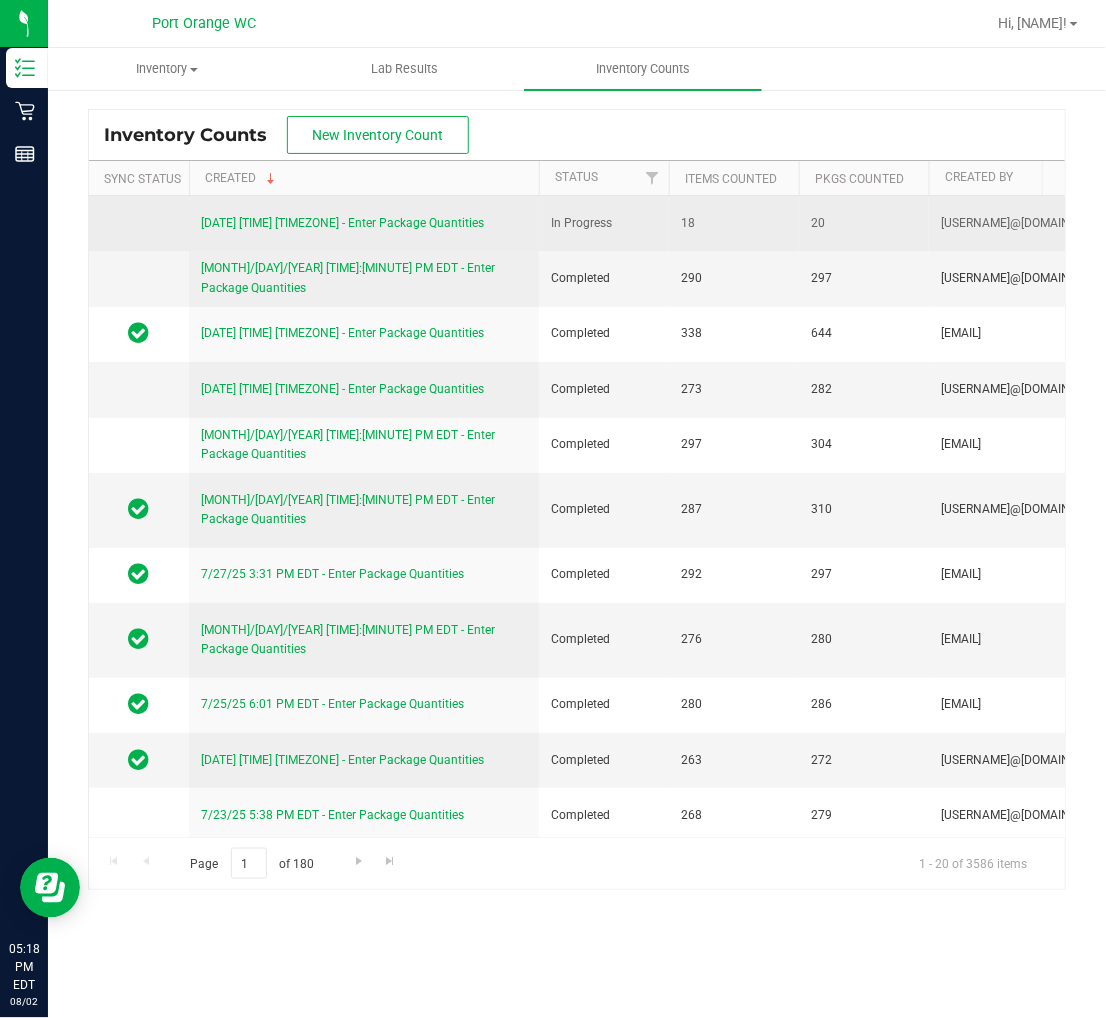 click on "[DATE] [TIME] [TIMEZONE] - Enter Package Quantities" at bounding box center (364, 223) 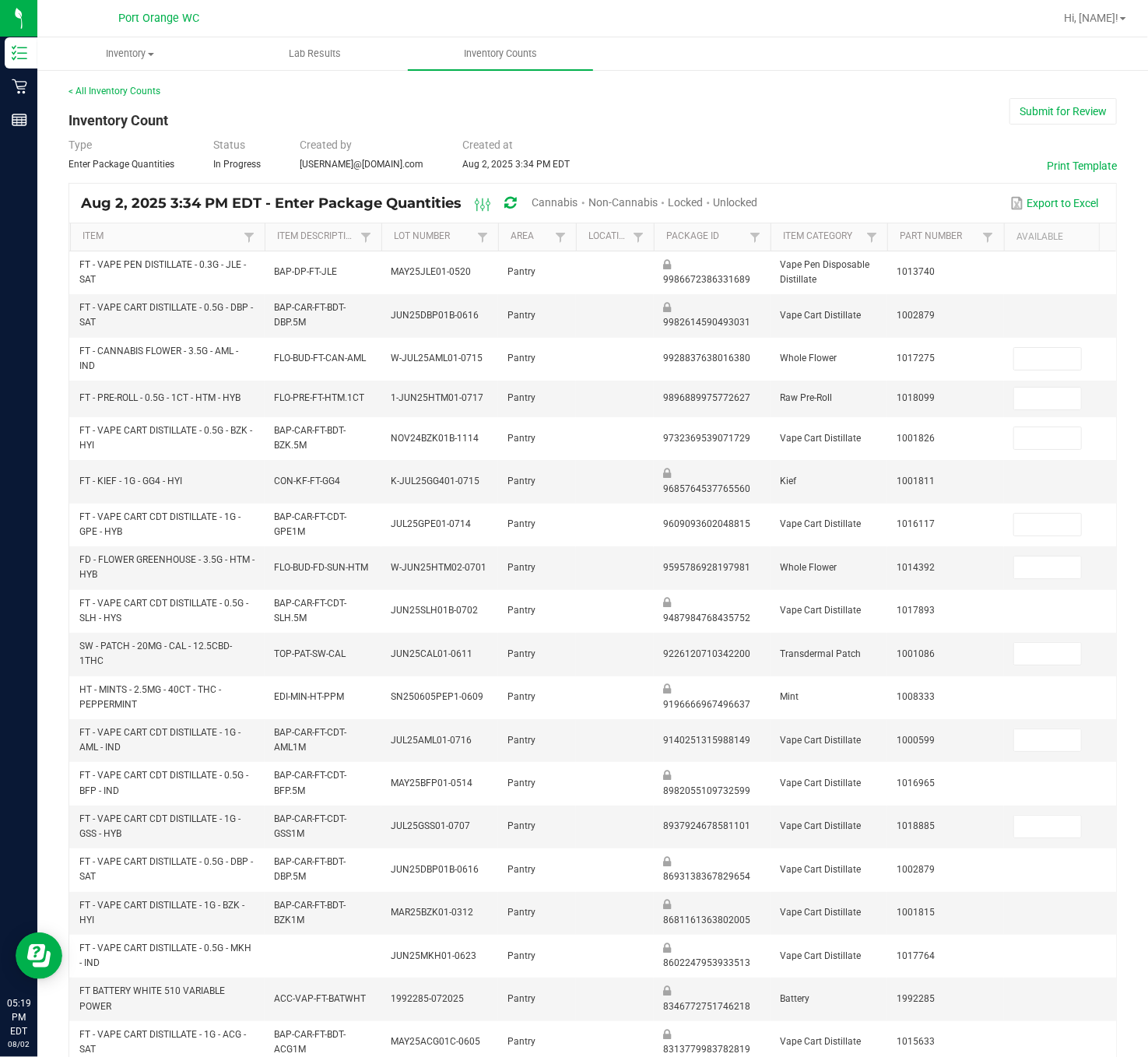 click on "Cannabis" at bounding box center (555, 202) 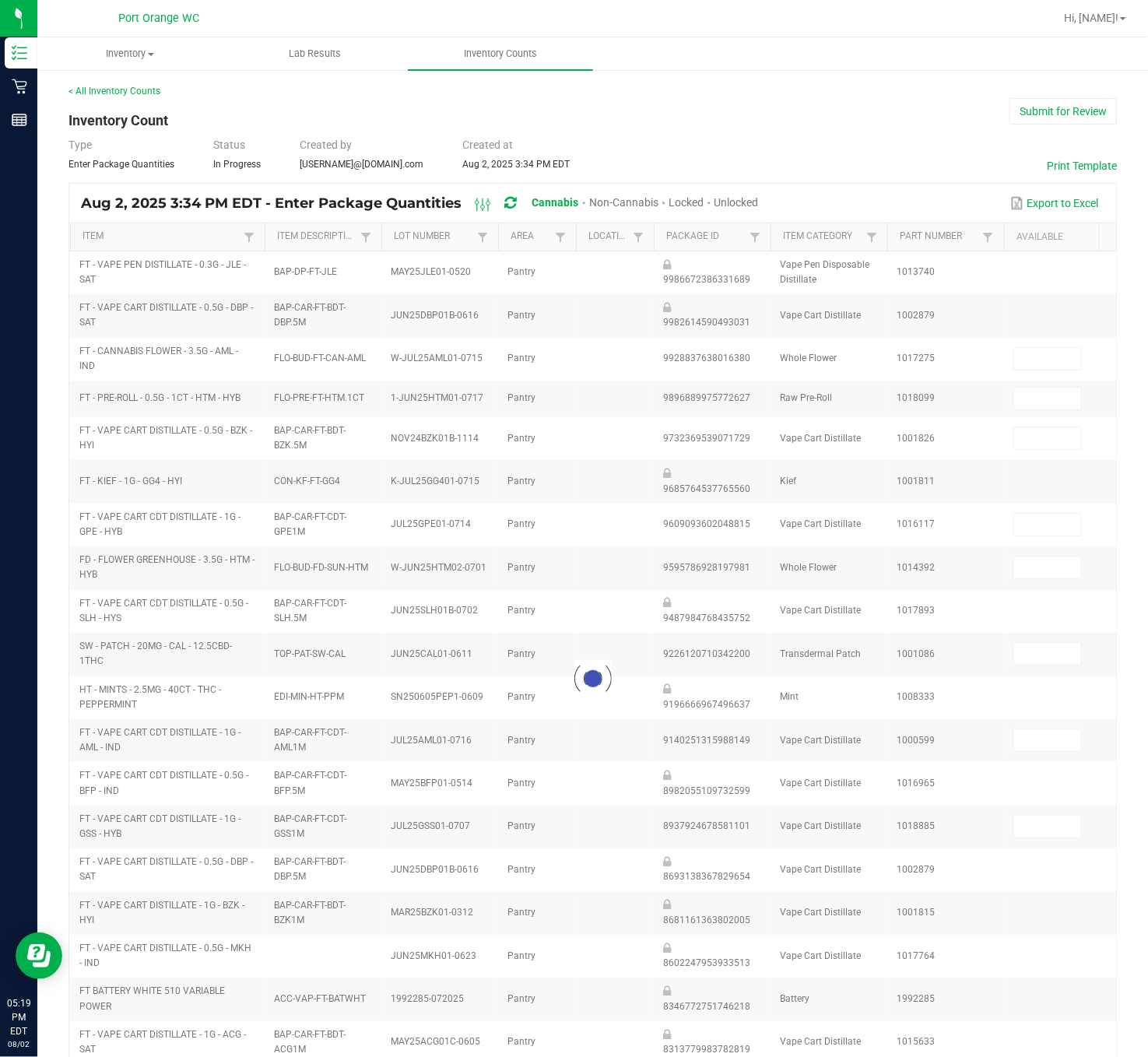 type on "1" 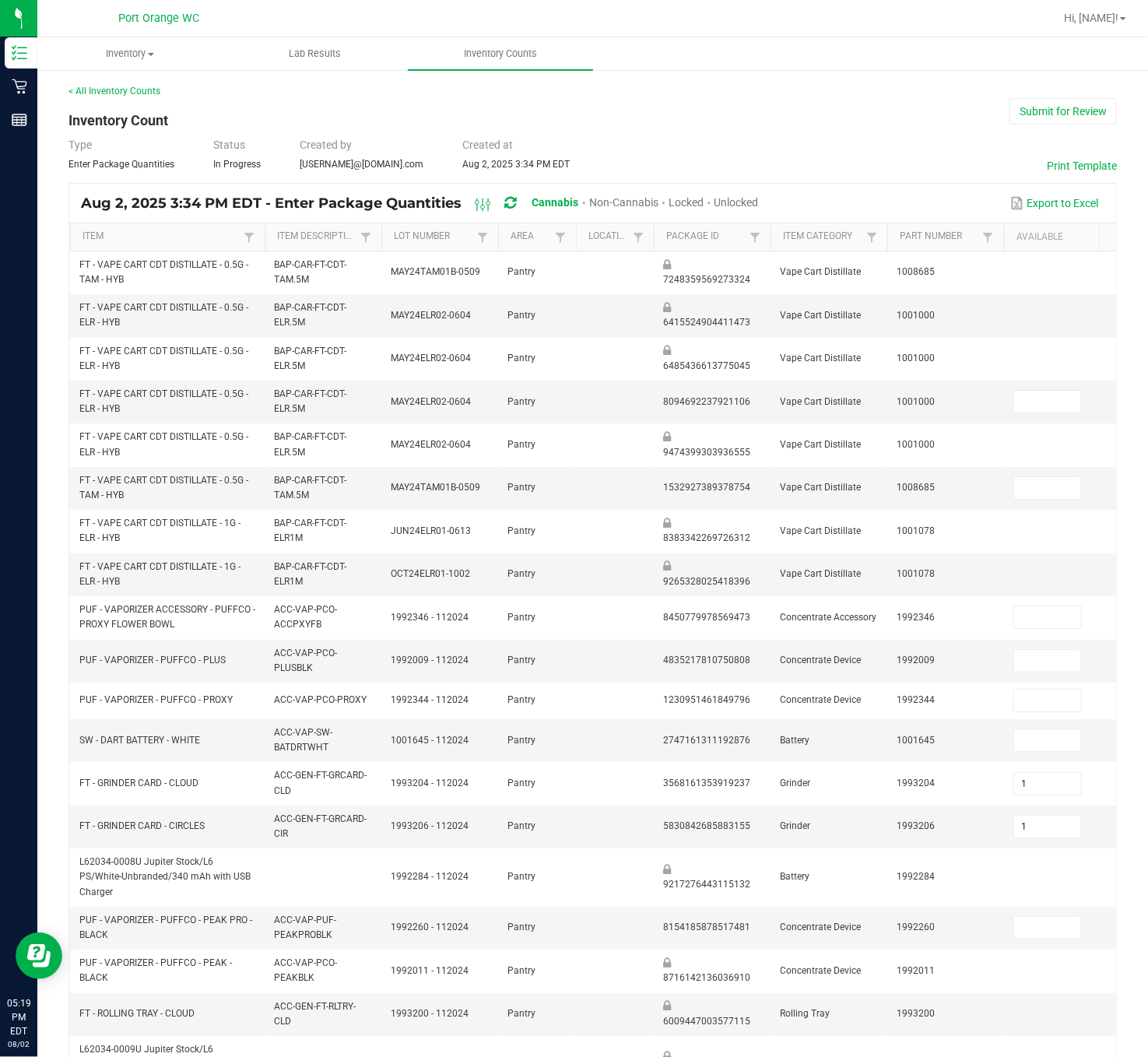 click on "Unlocked" at bounding box center [736, 202] 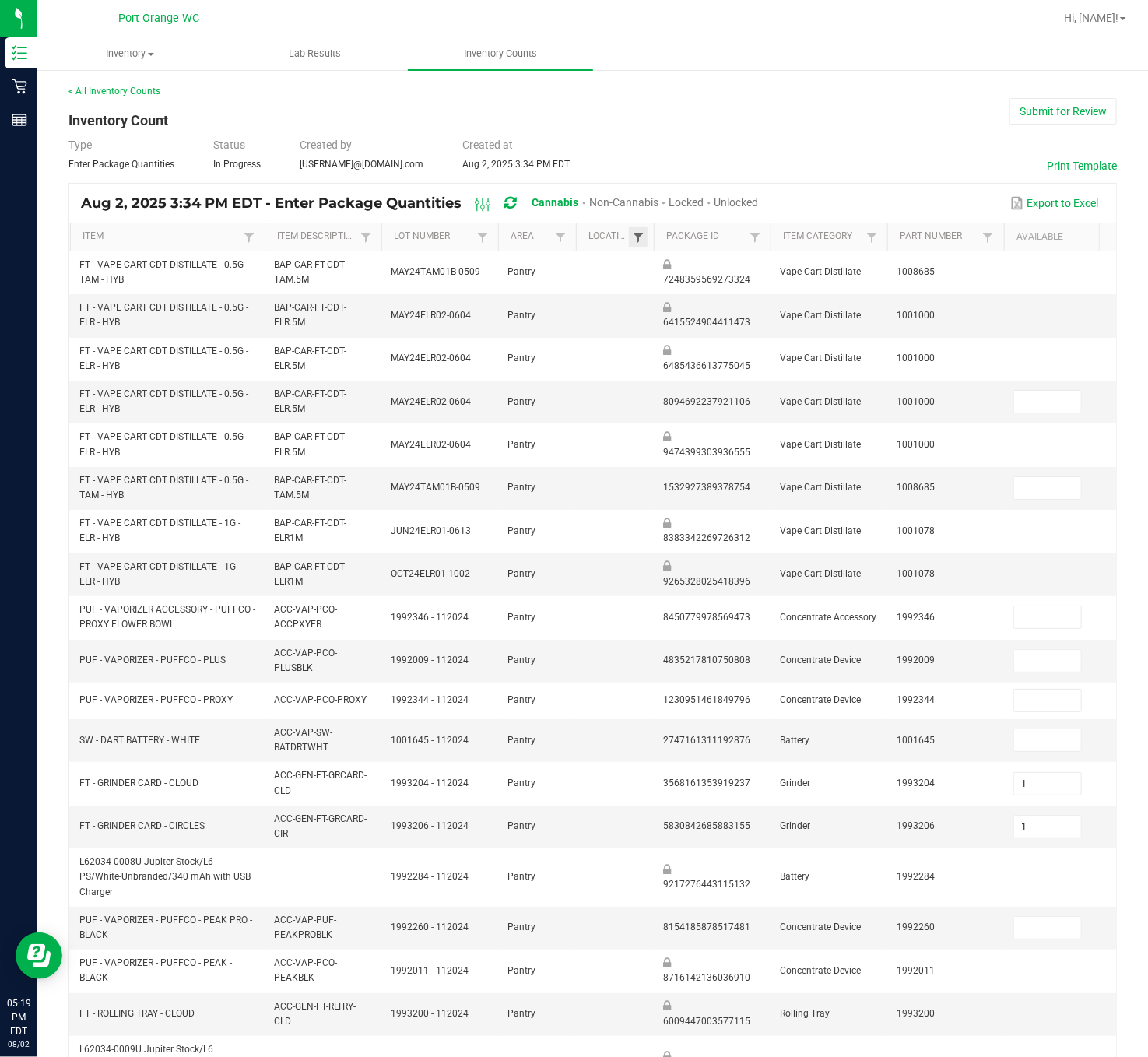 type 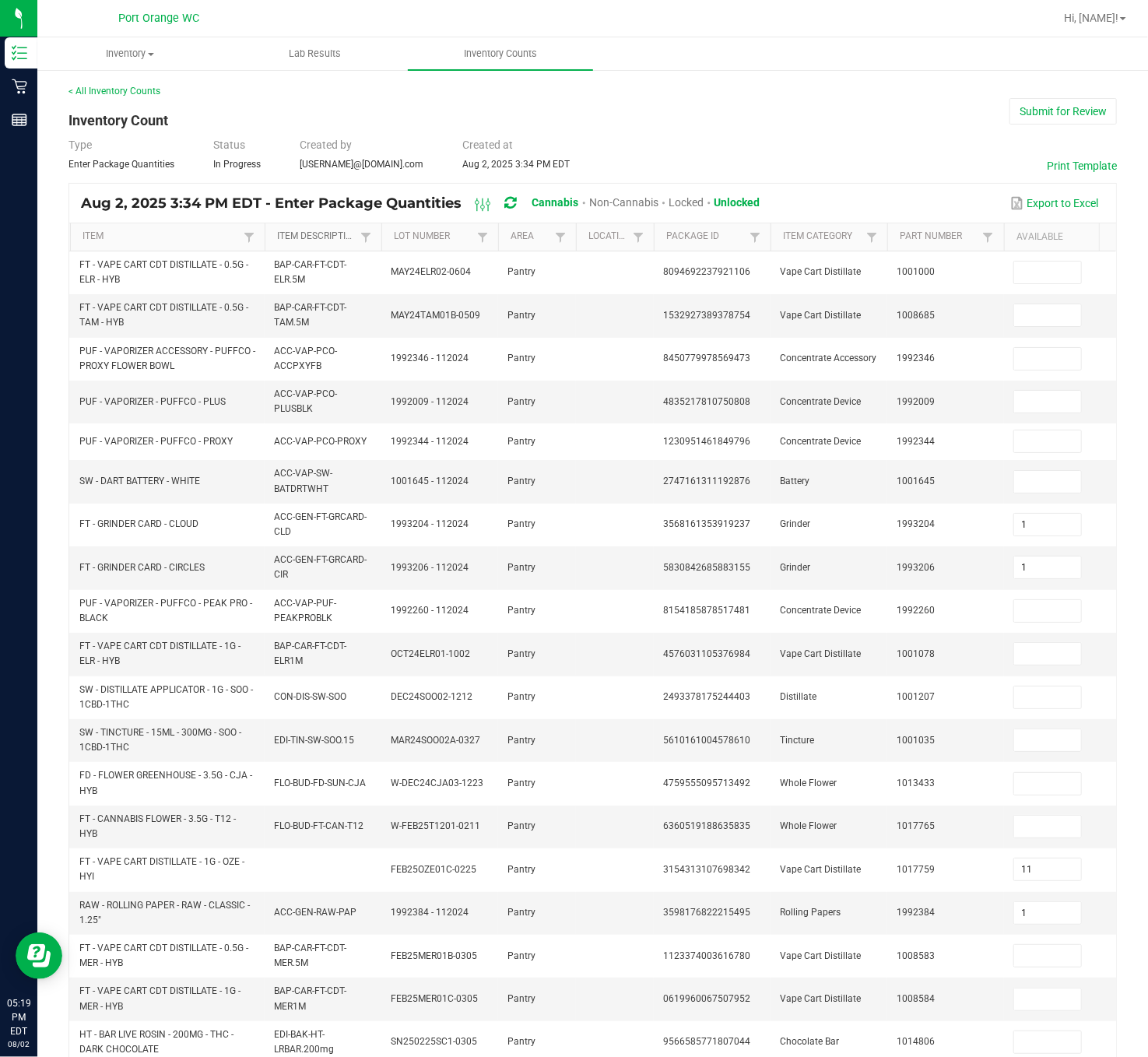 click on "Item Description" at bounding box center [316, 237] 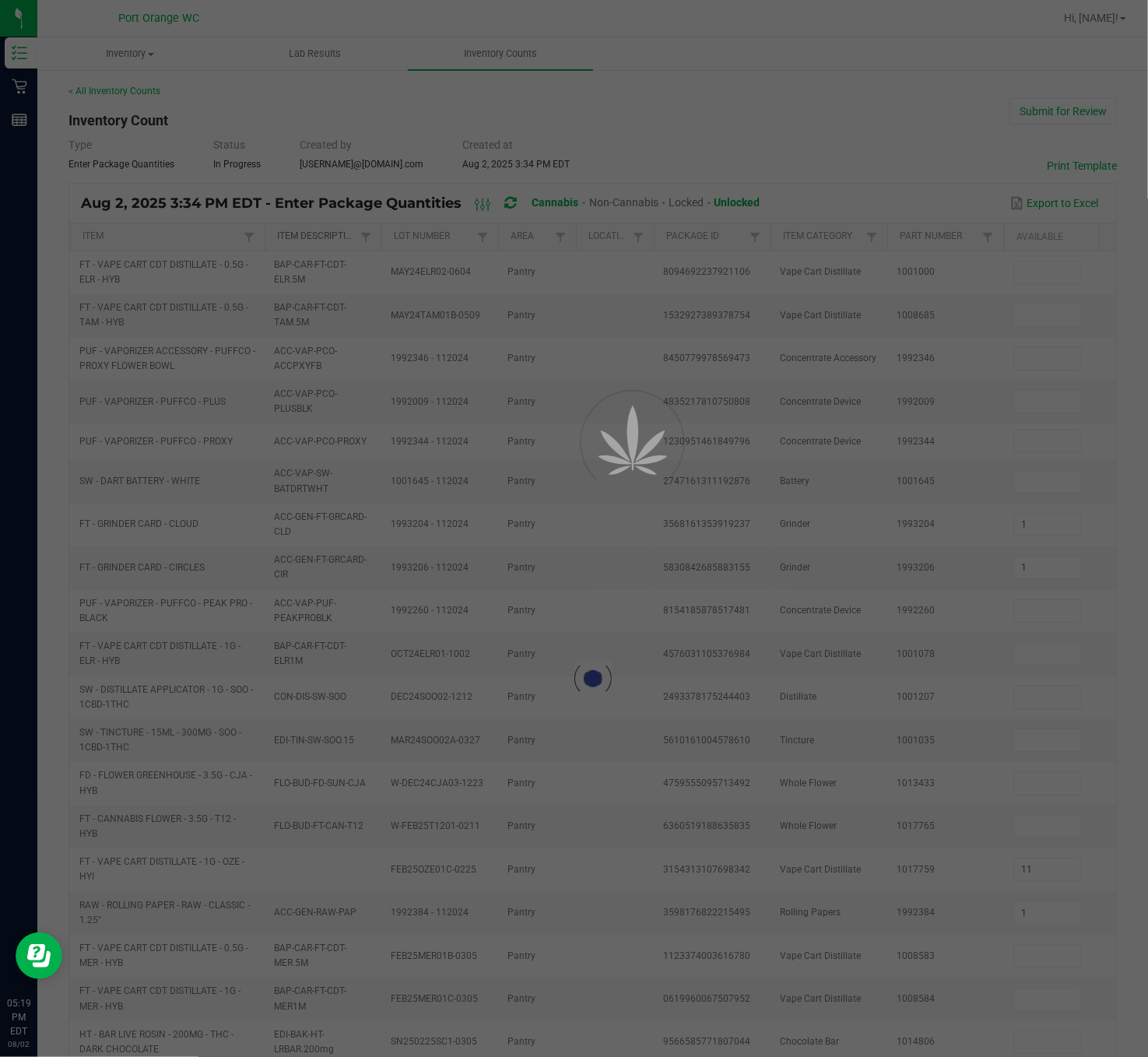 type on "11" 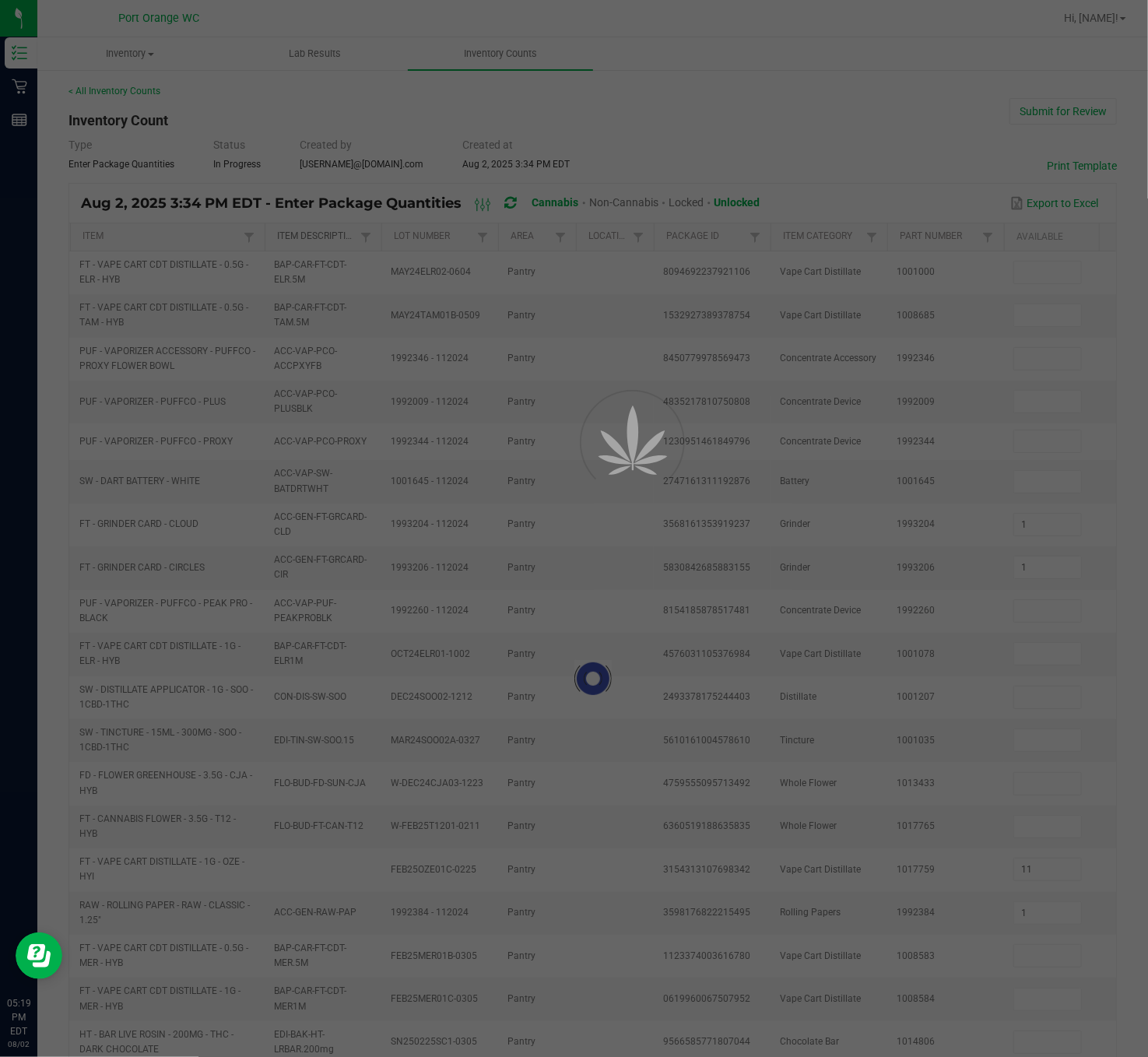 type on "1" 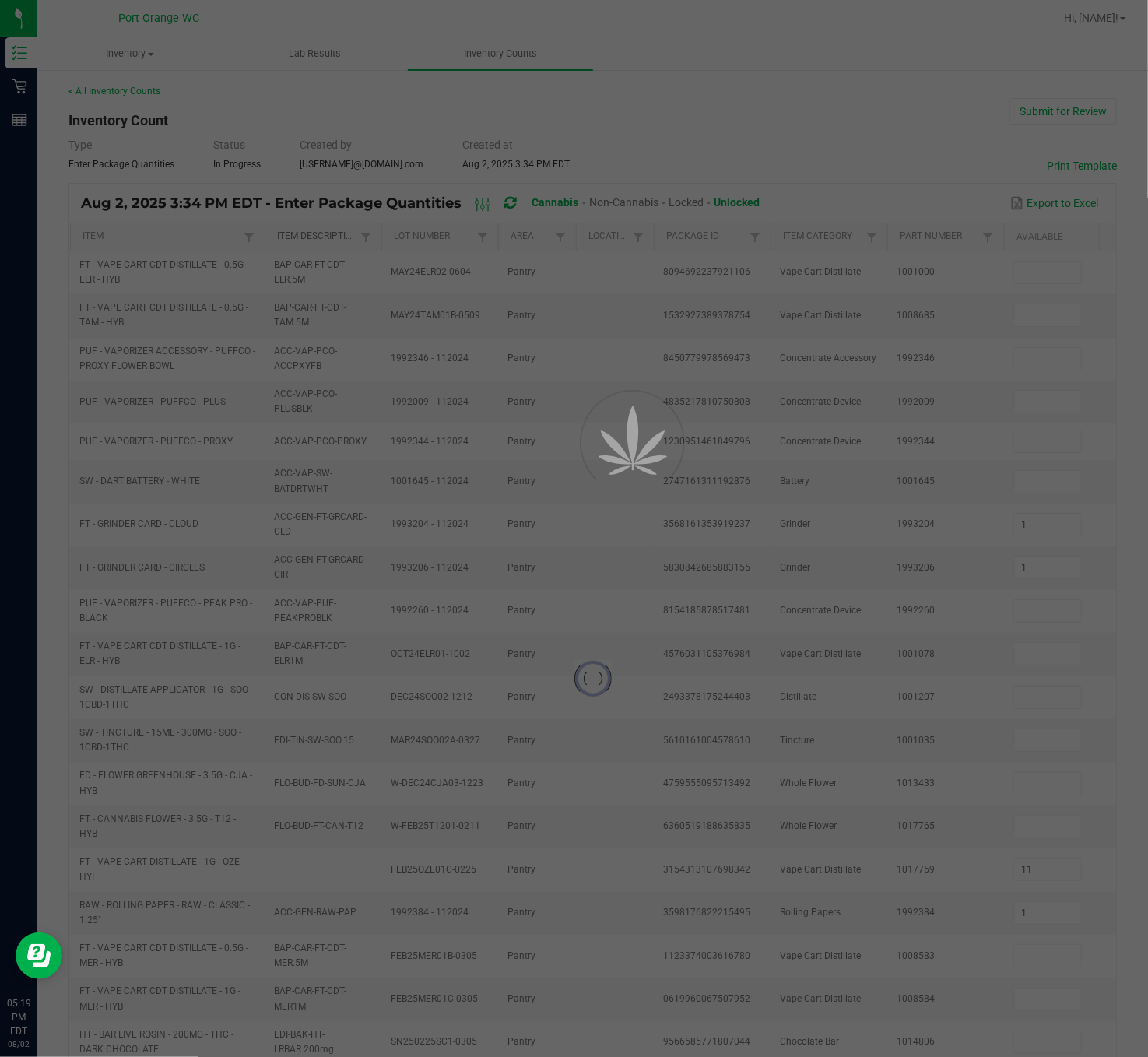 type on "1" 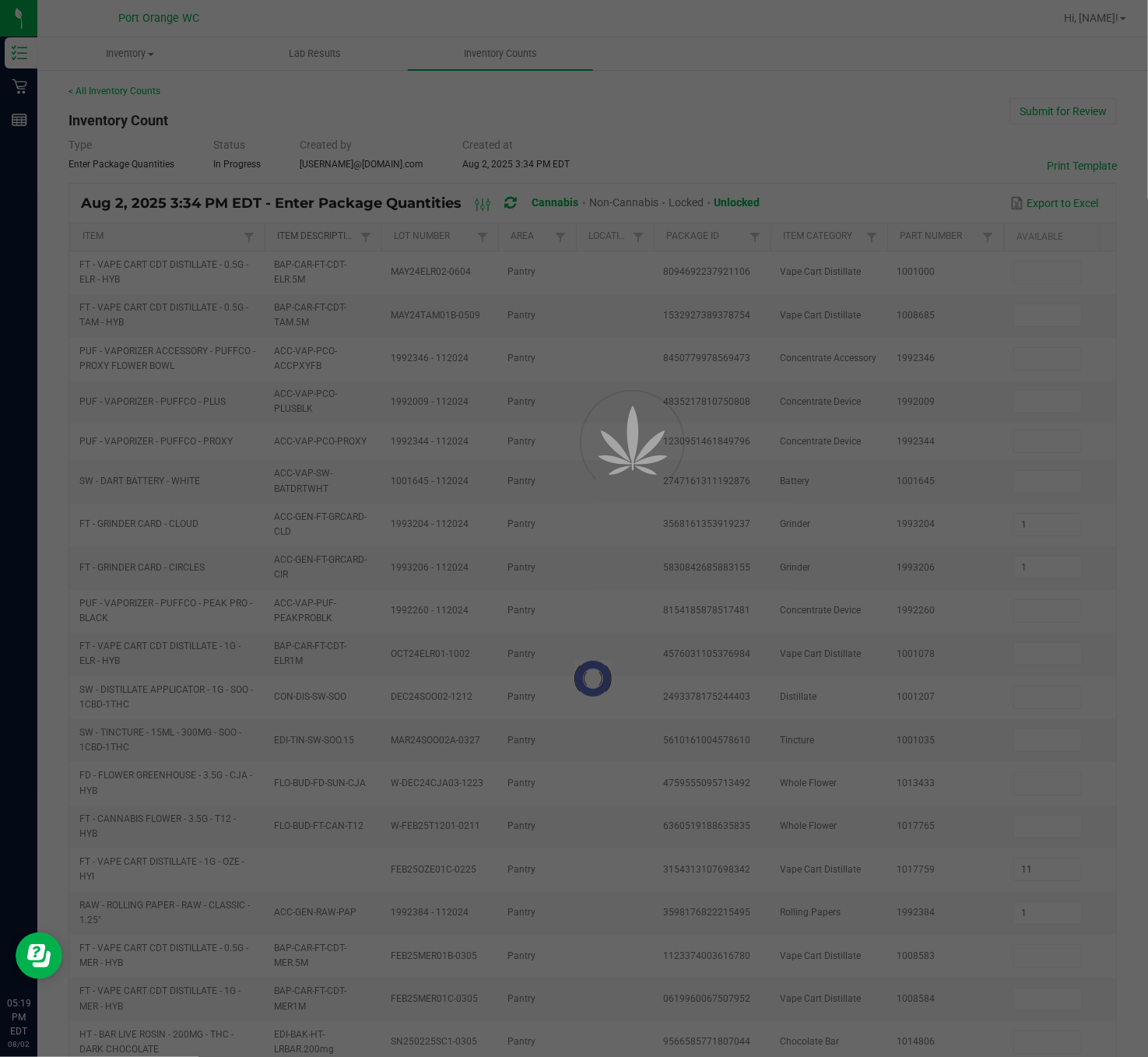 type on "1" 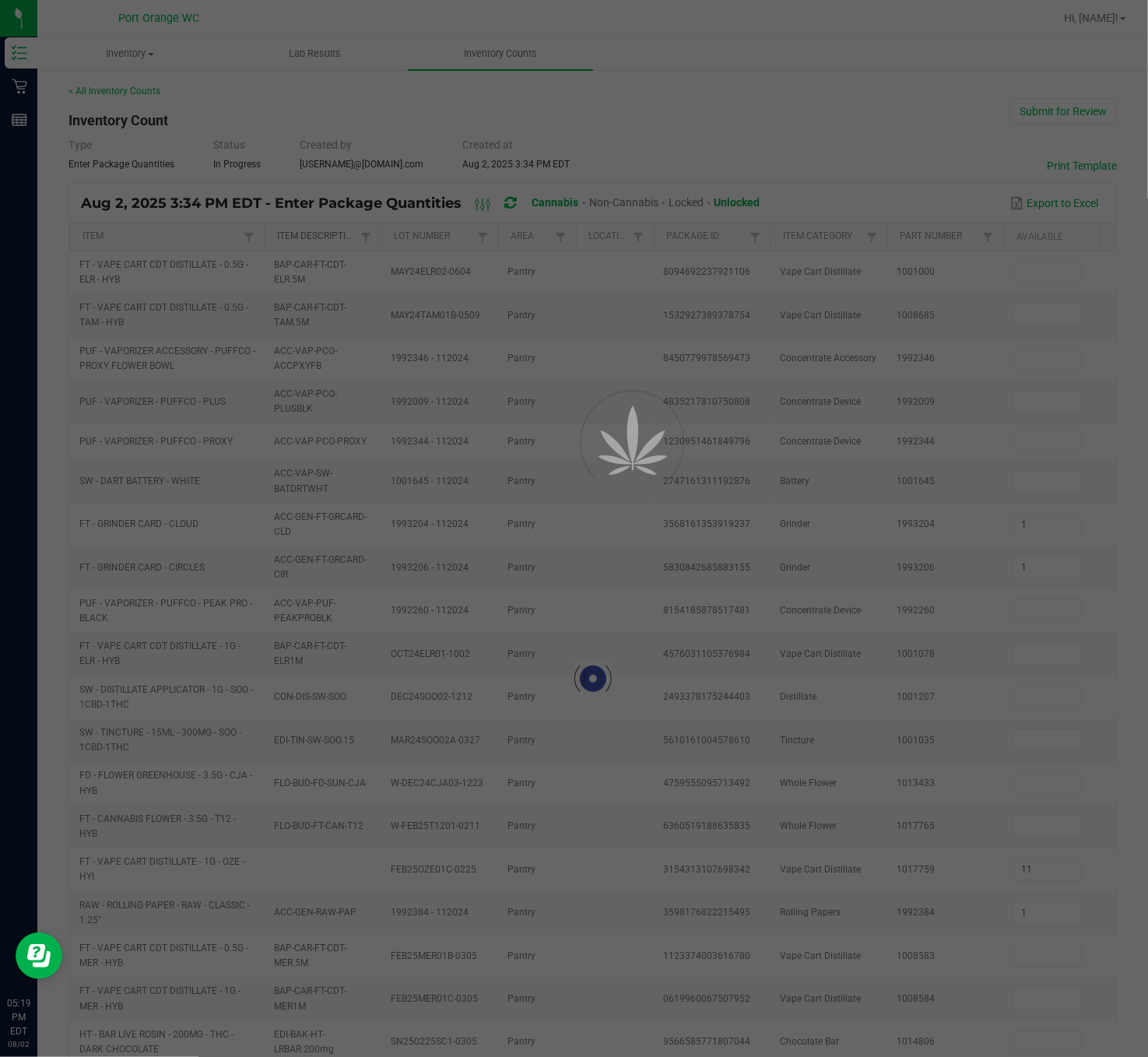 type on "13" 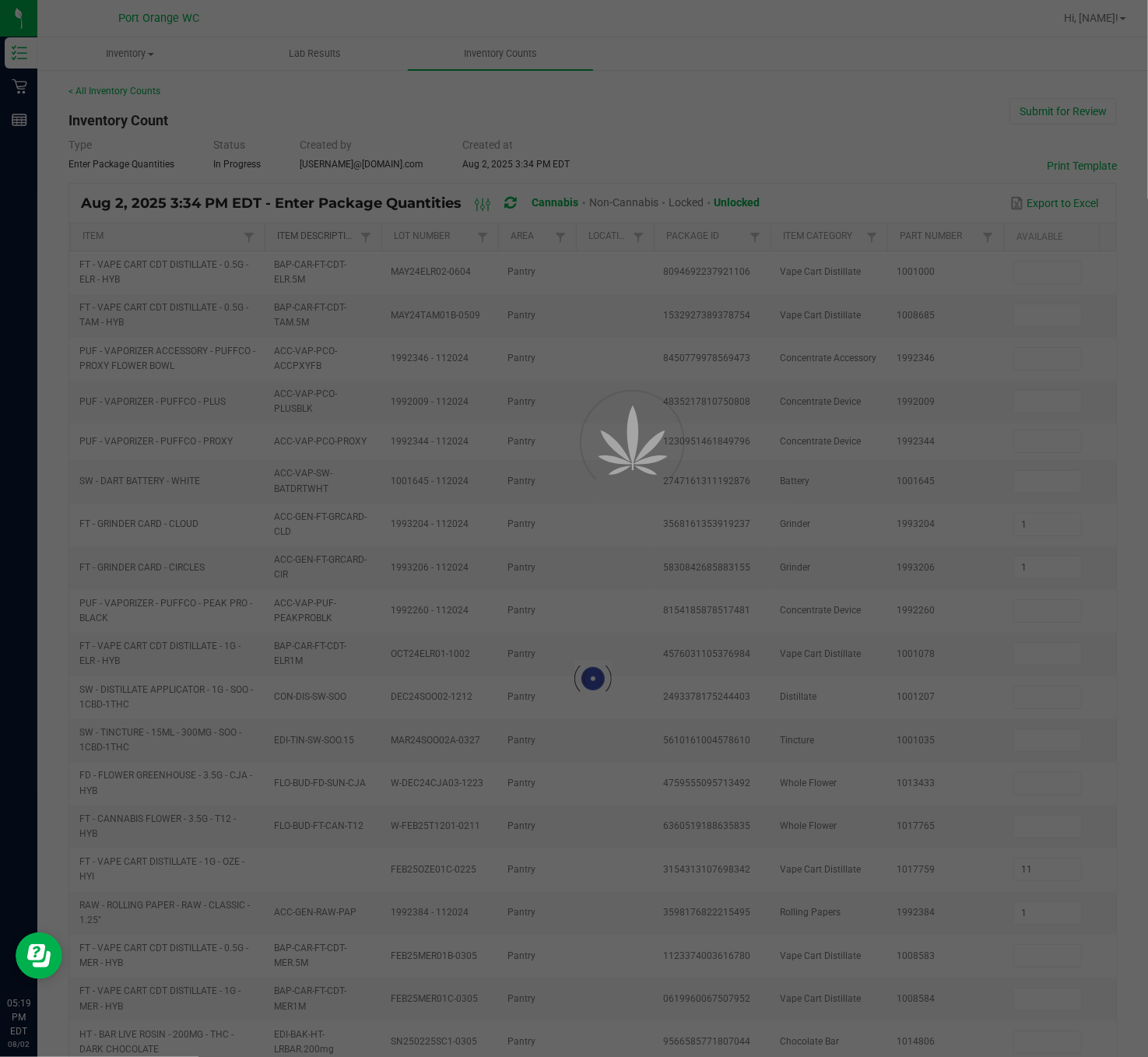 type on "1" 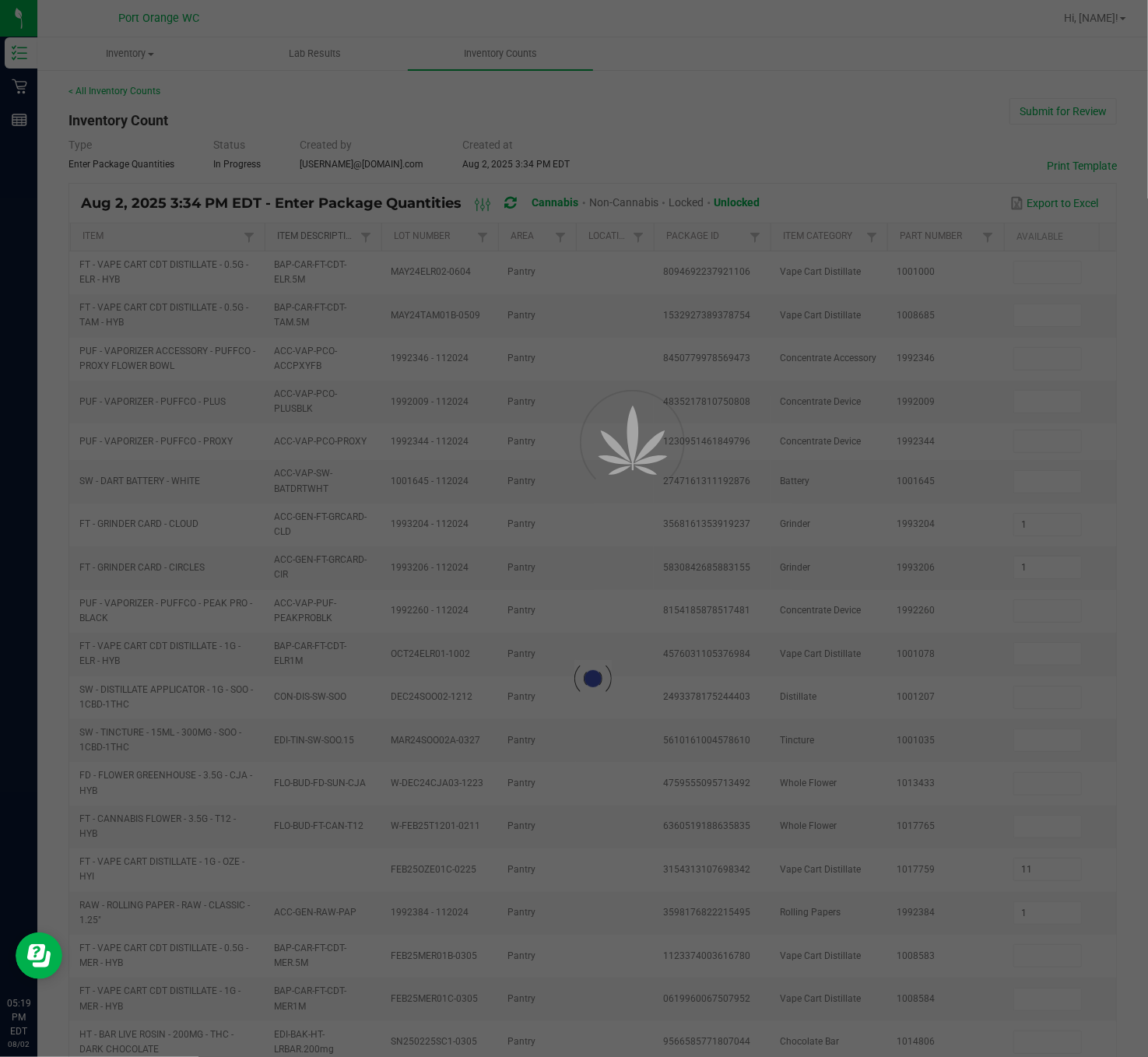 type on "1" 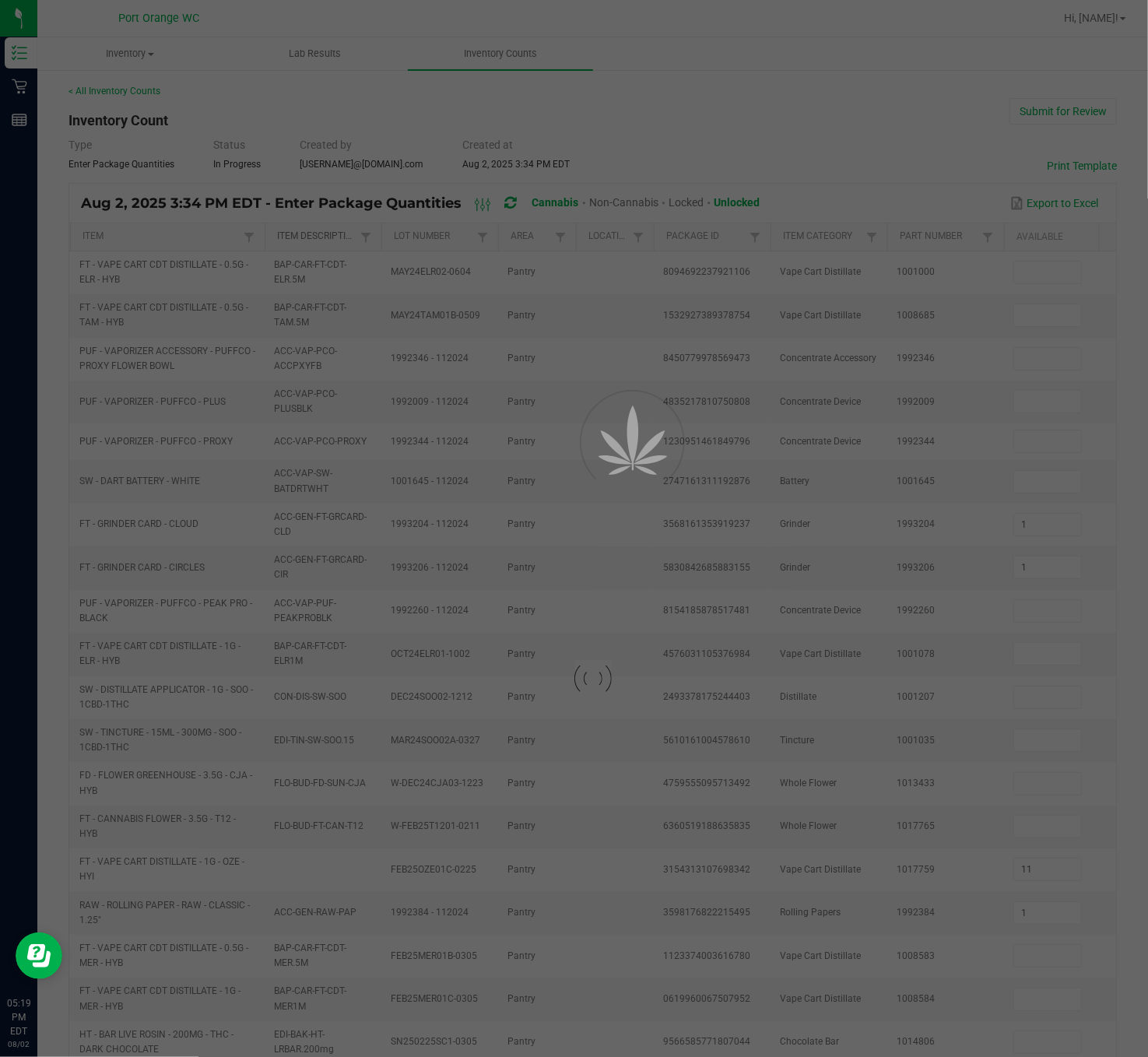 type on "1" 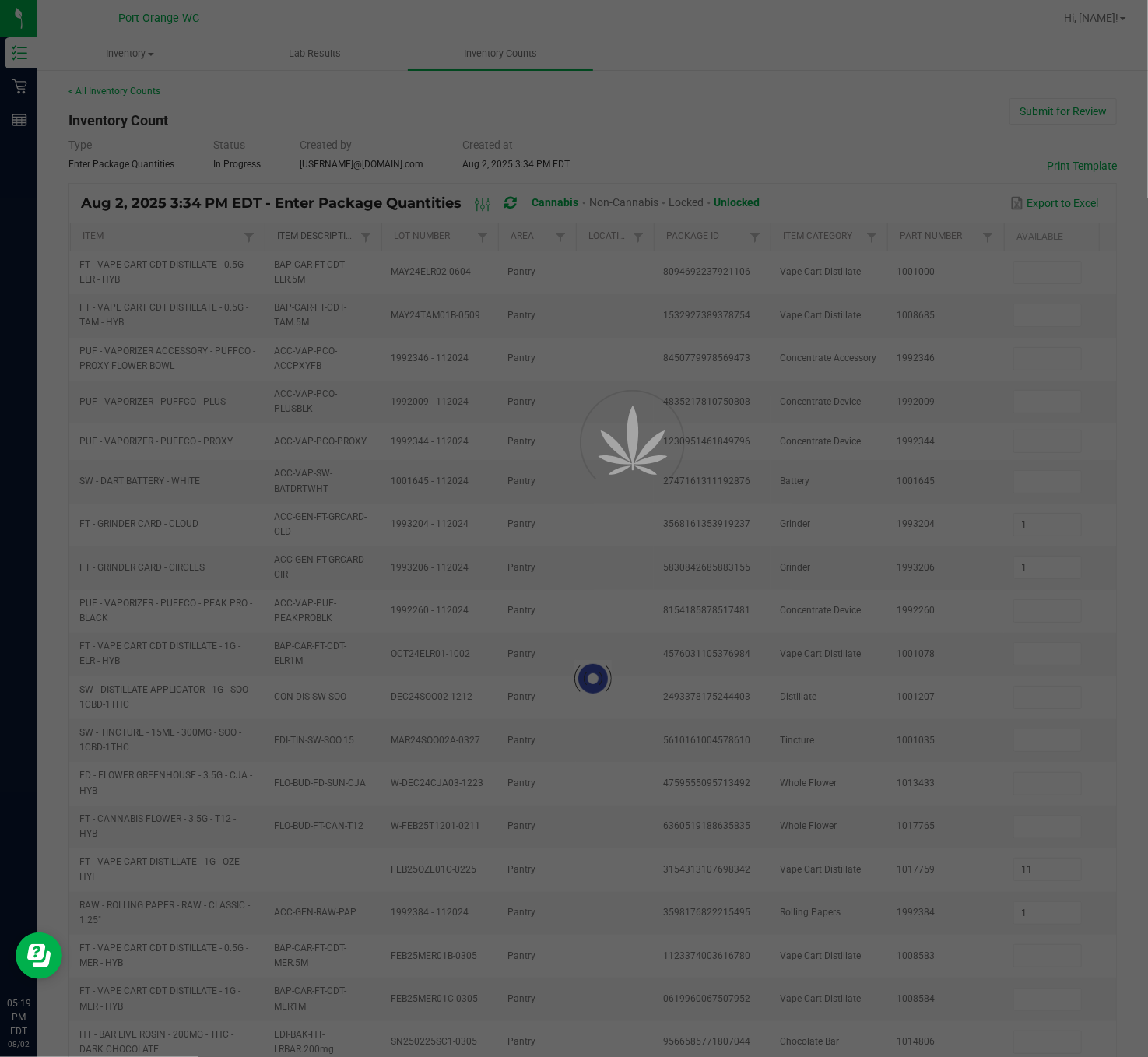 type on "34" 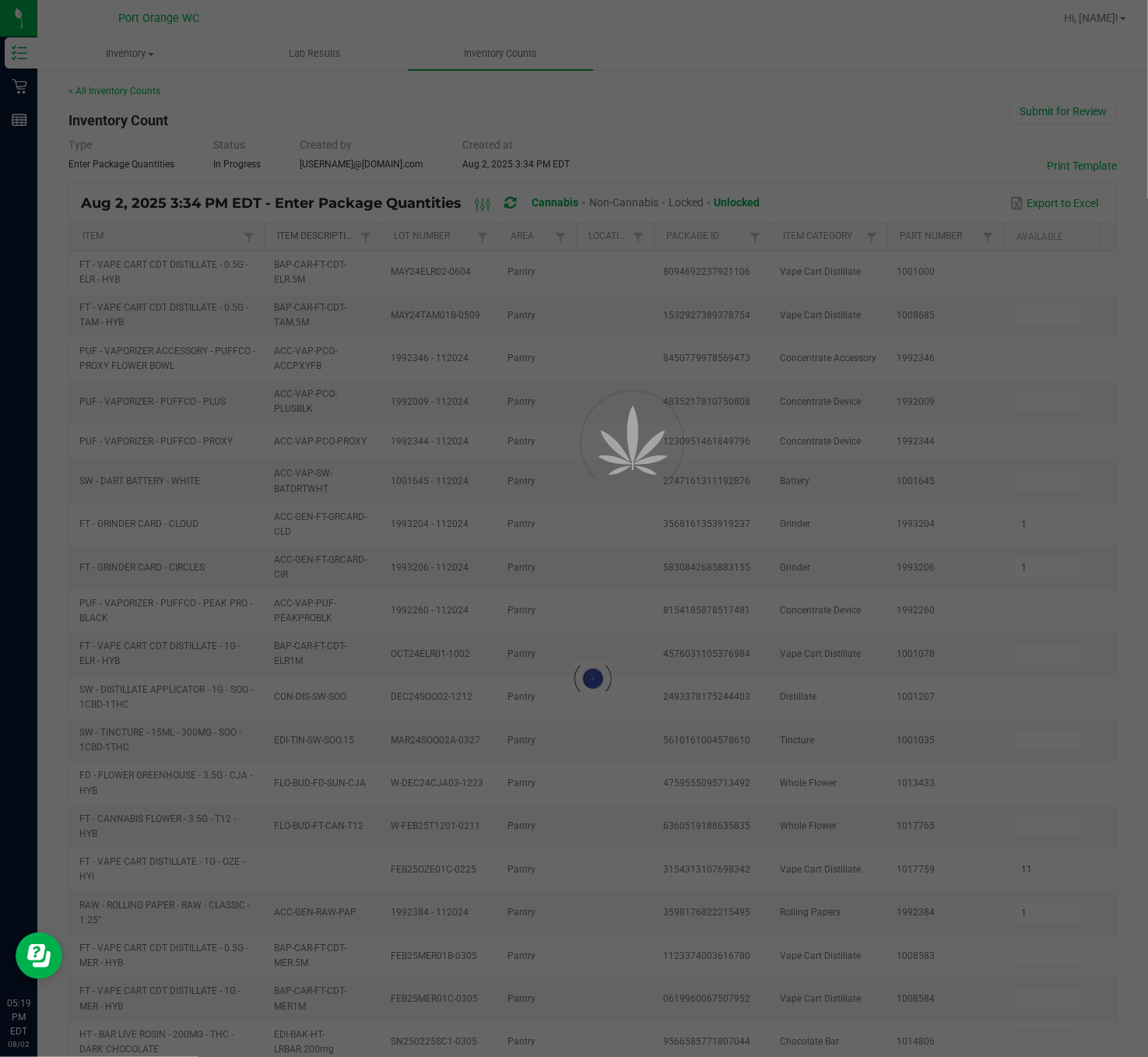 type on "8" 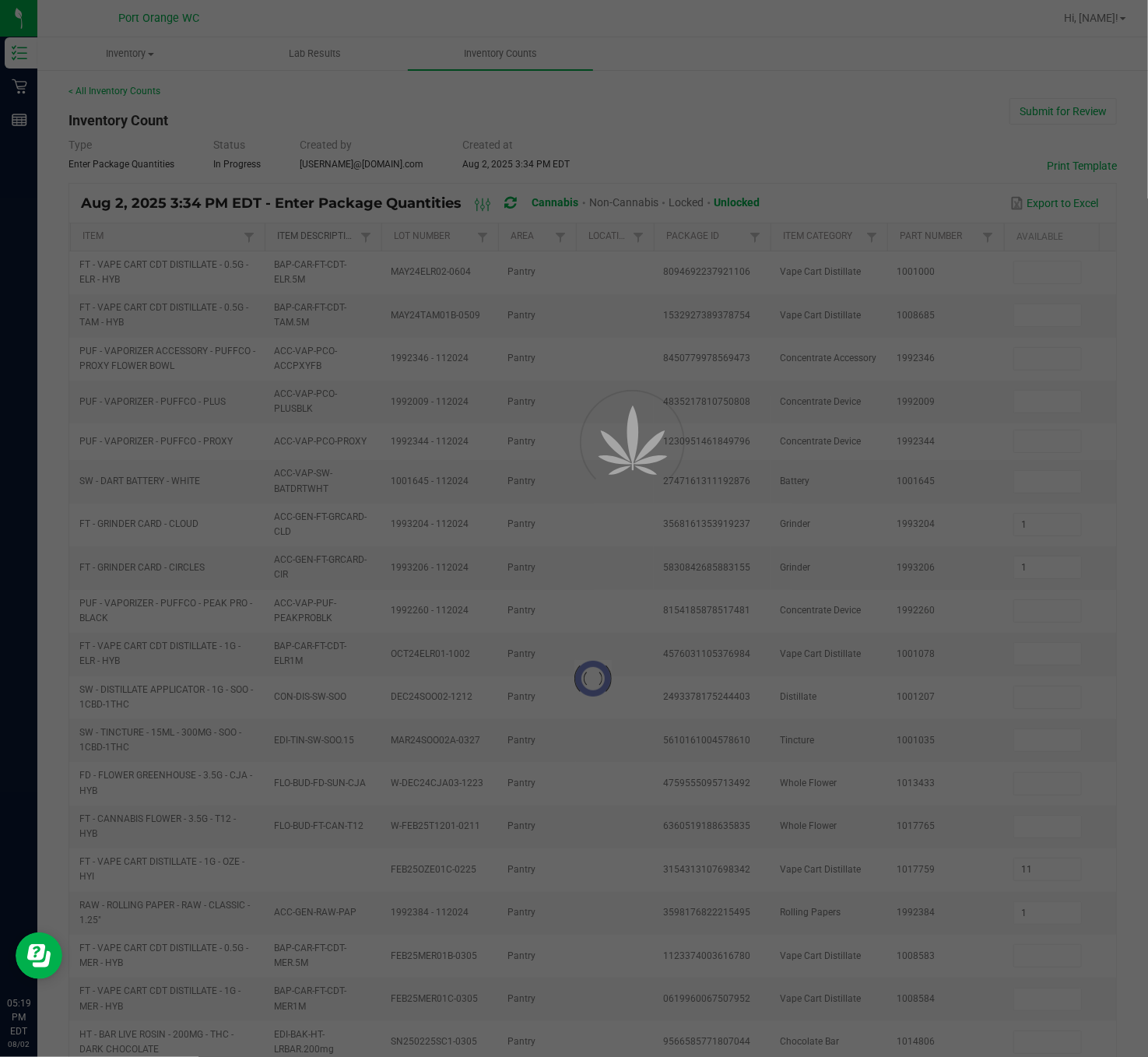 type on "35" 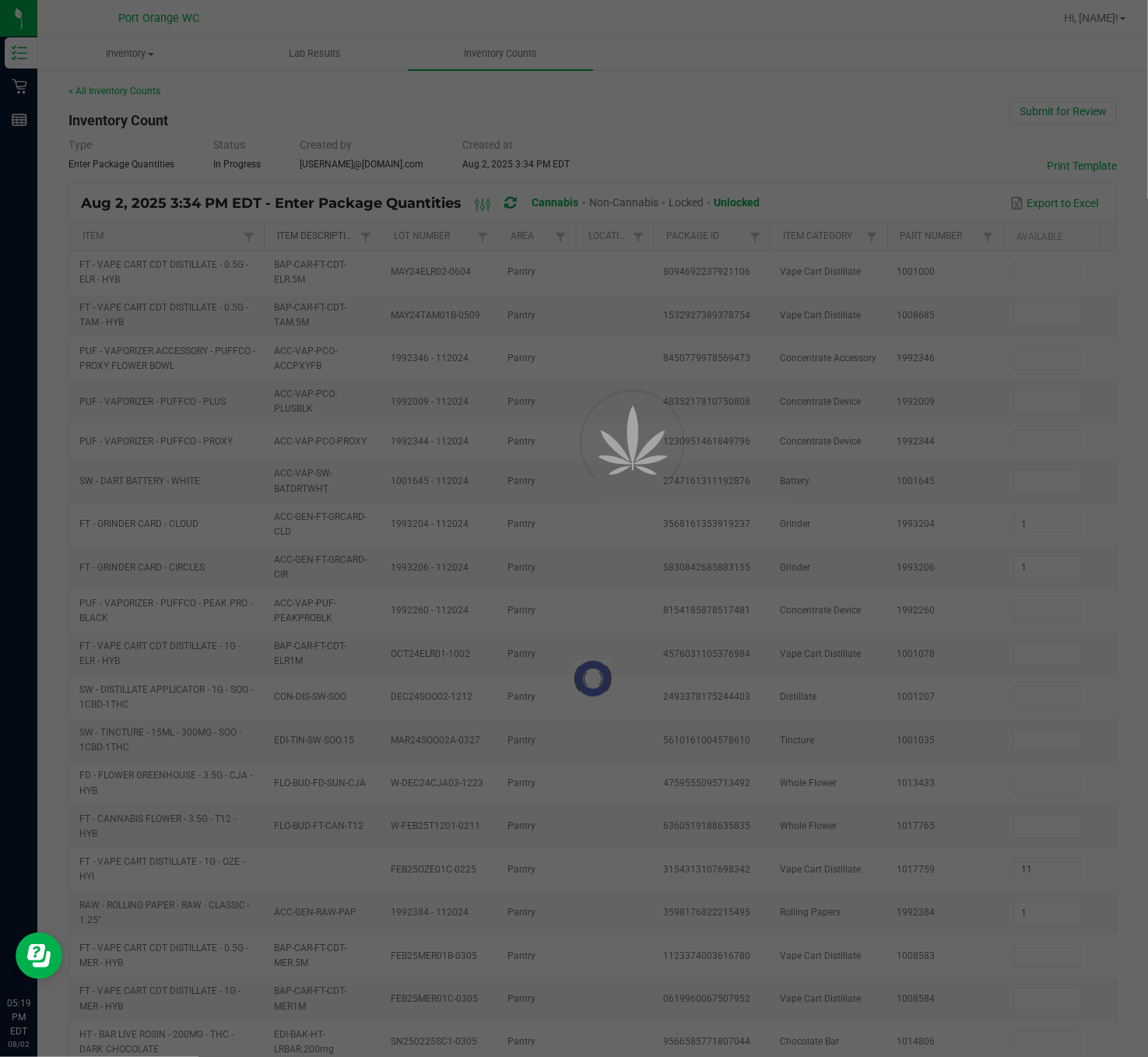 type on "11" 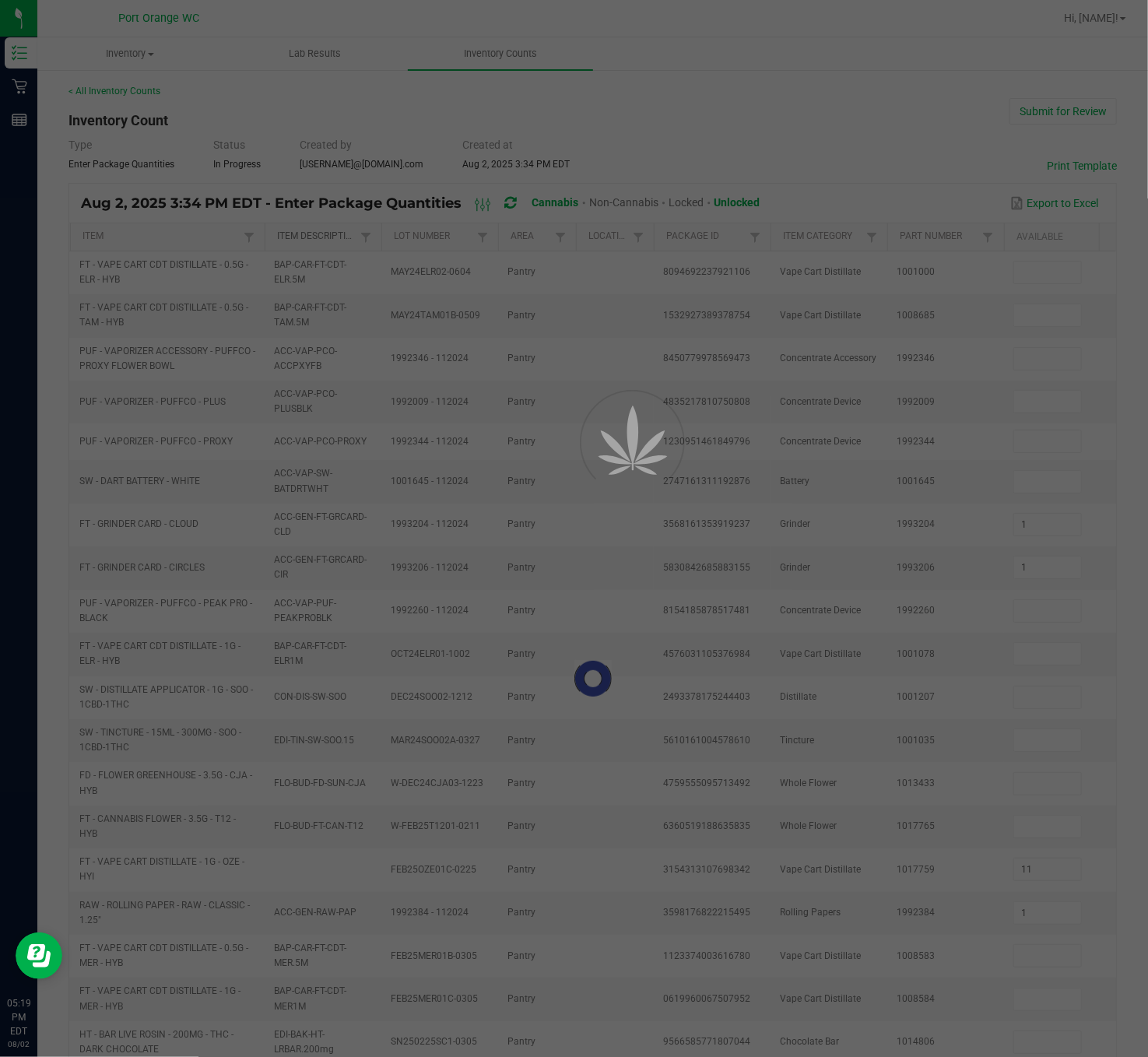 type on "1" 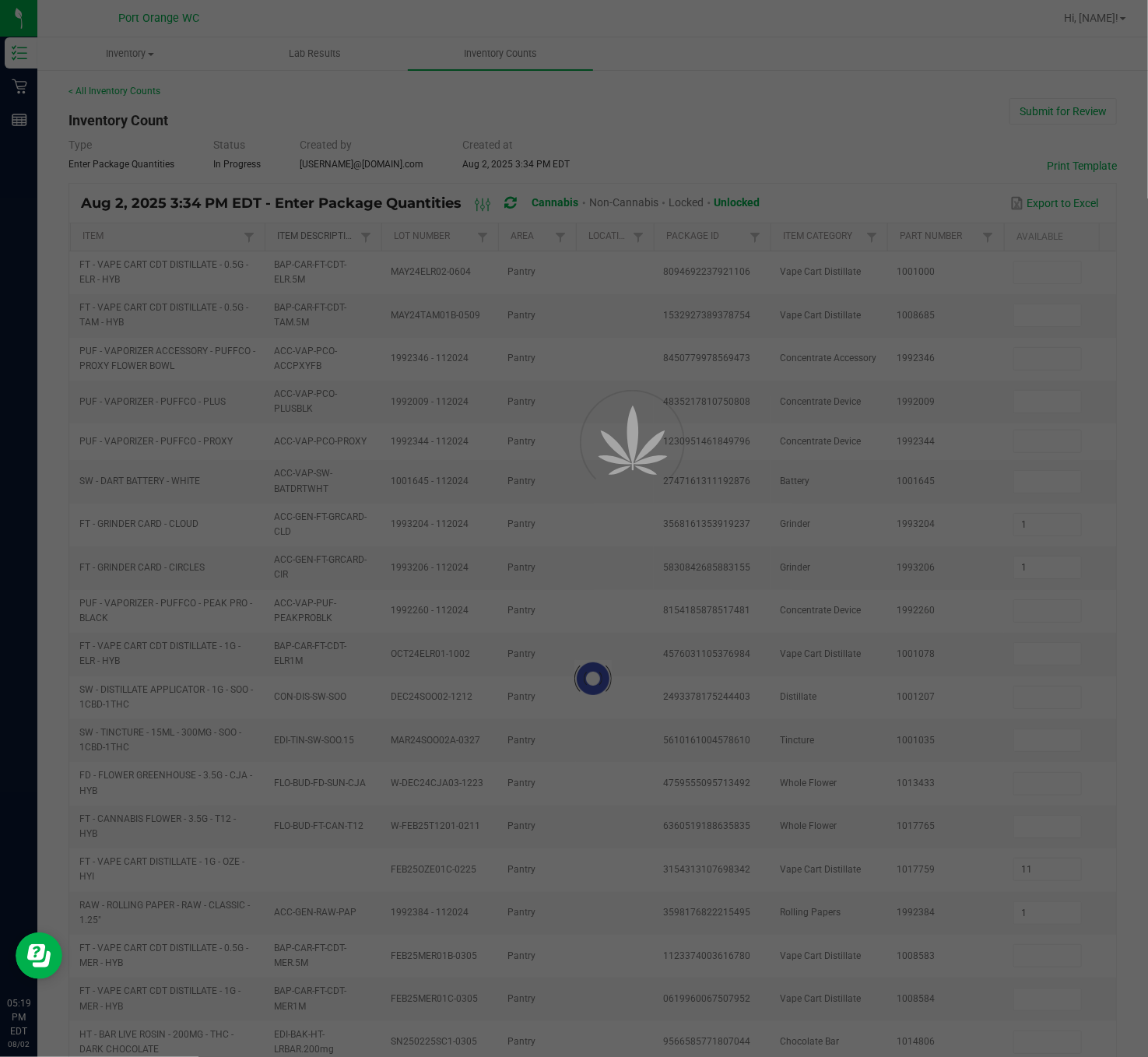 type on "1" 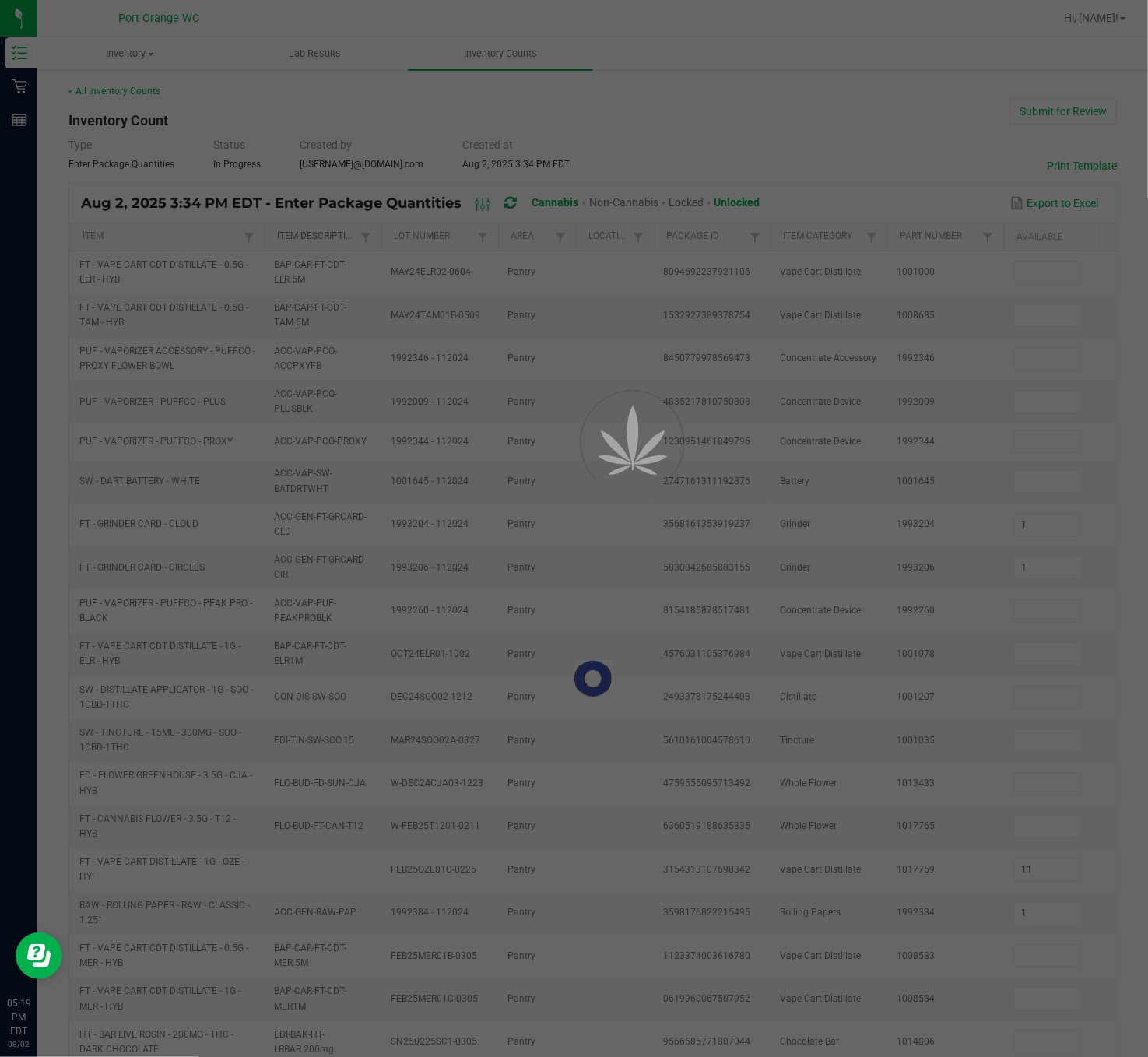 type on "1" 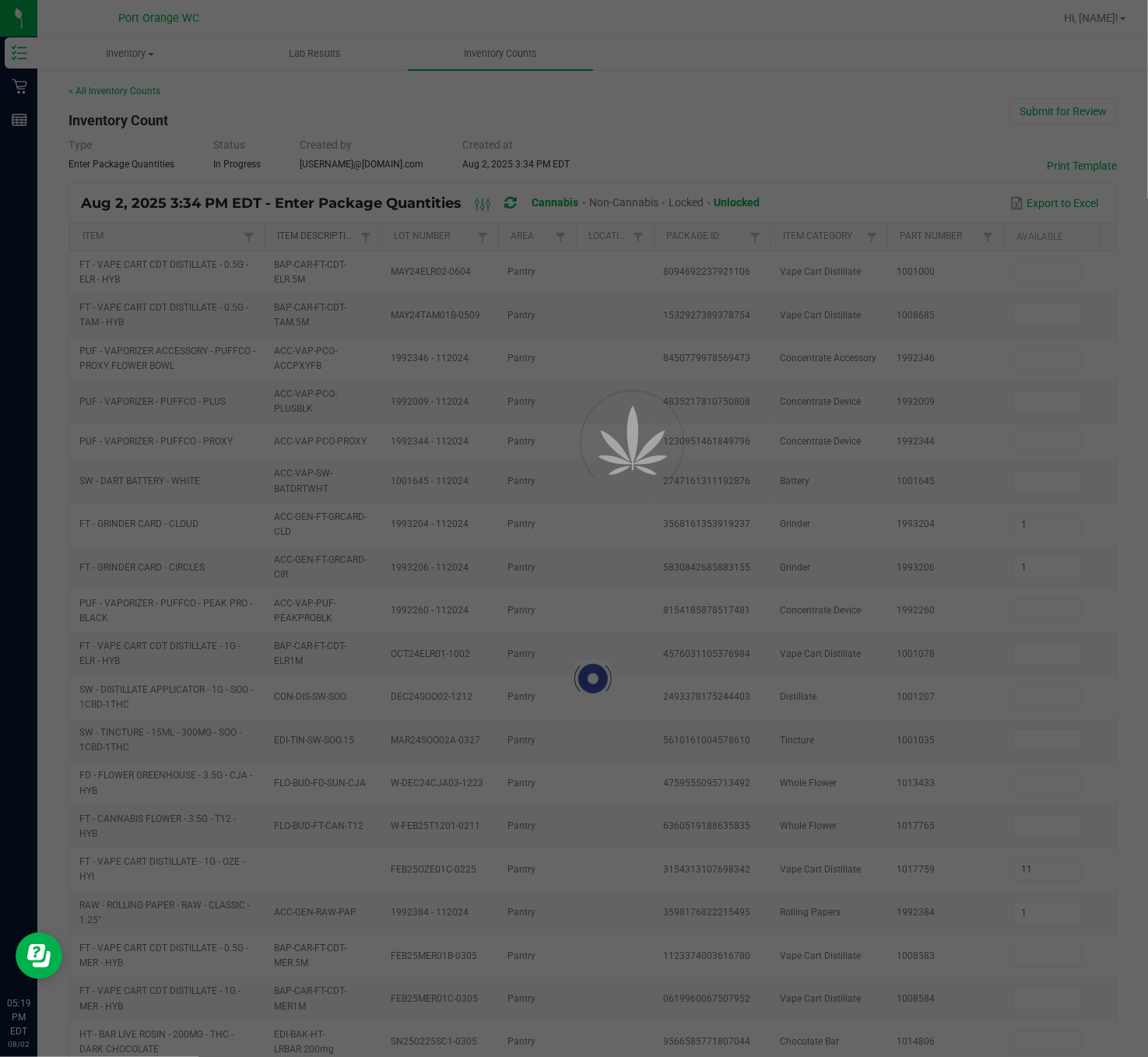 type on "1" 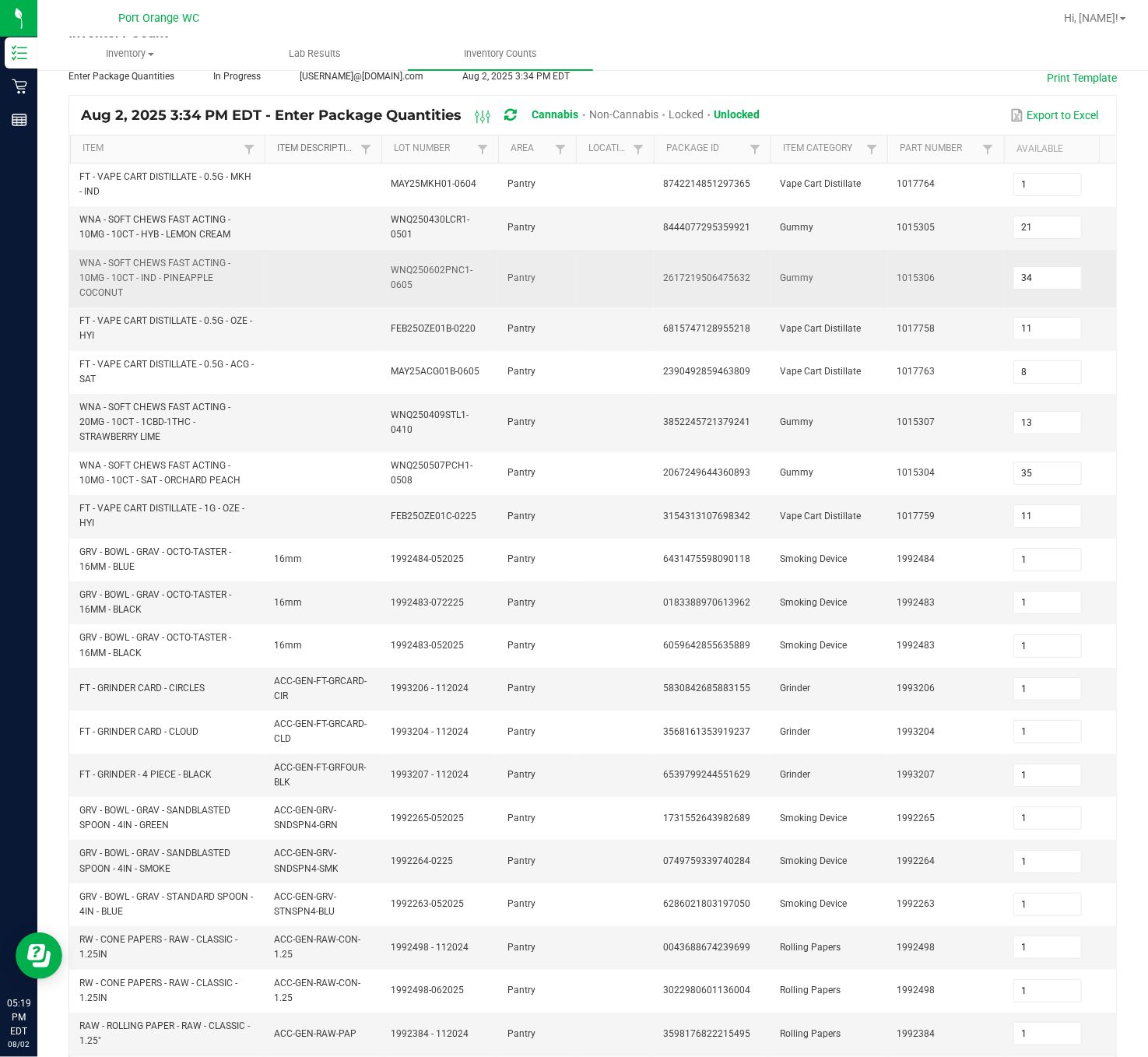 scroll, scrollTop: 176, scrollLeft: 0, axis: vertical 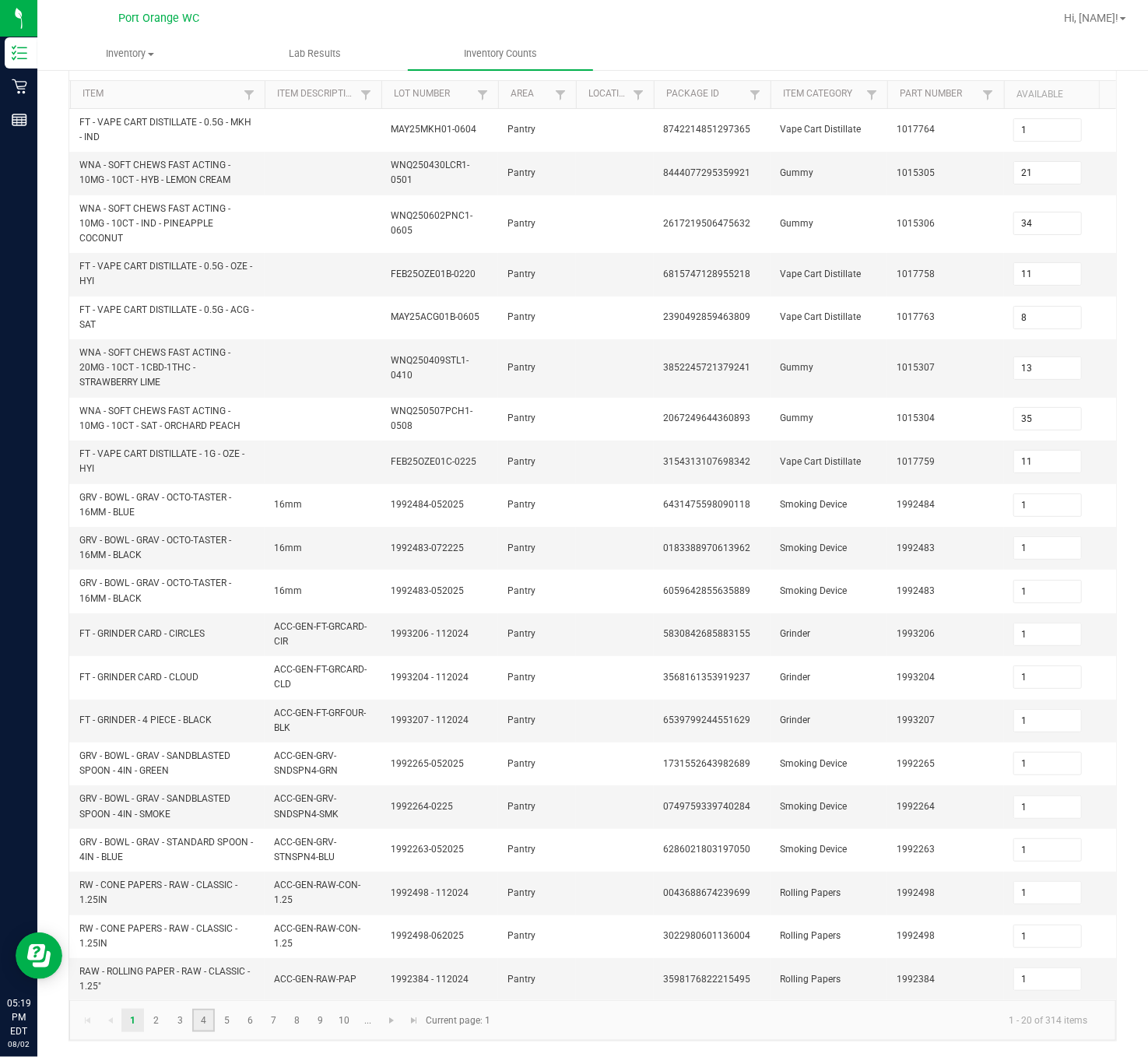 click on "4" 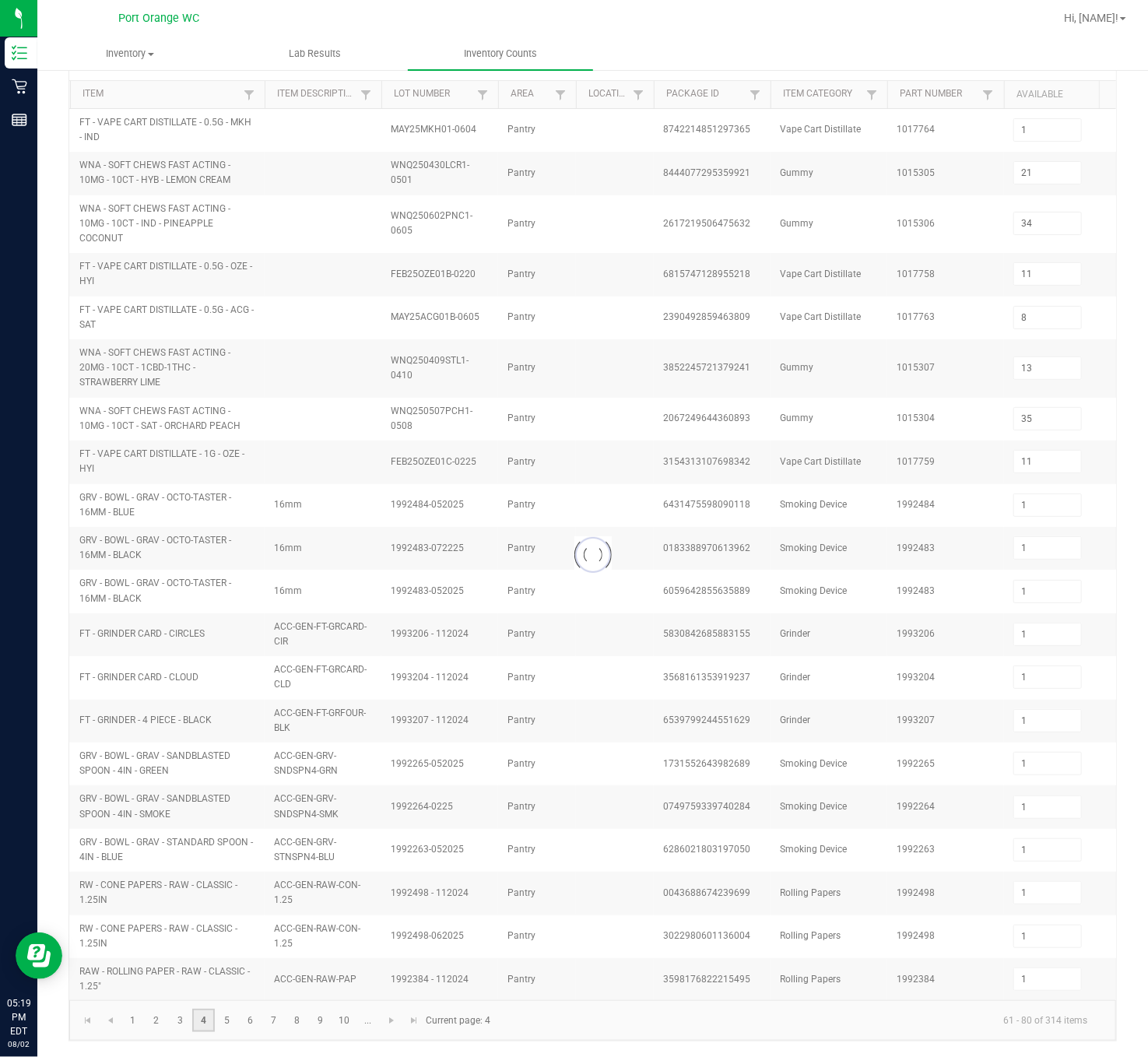type 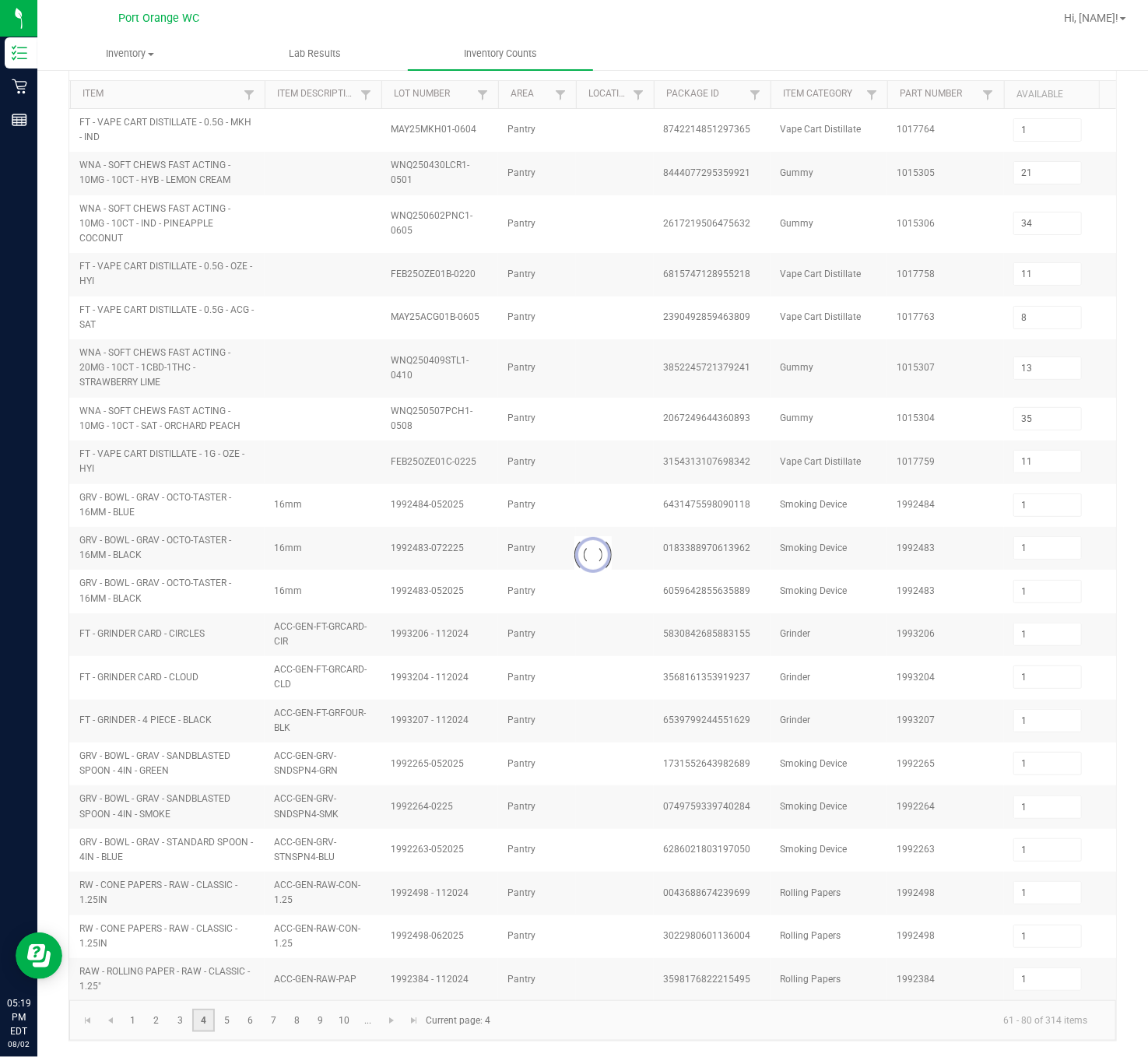 type 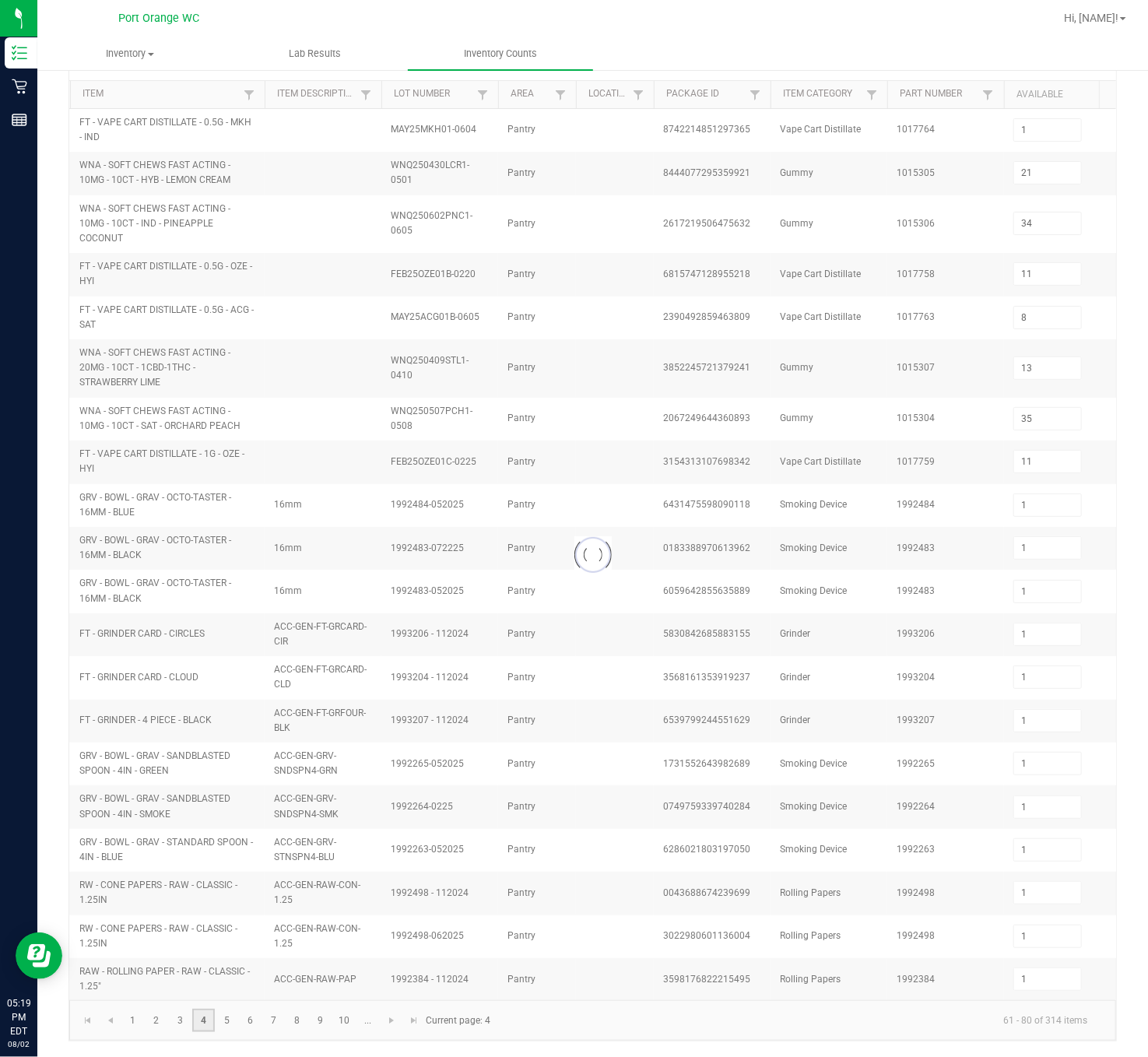 type 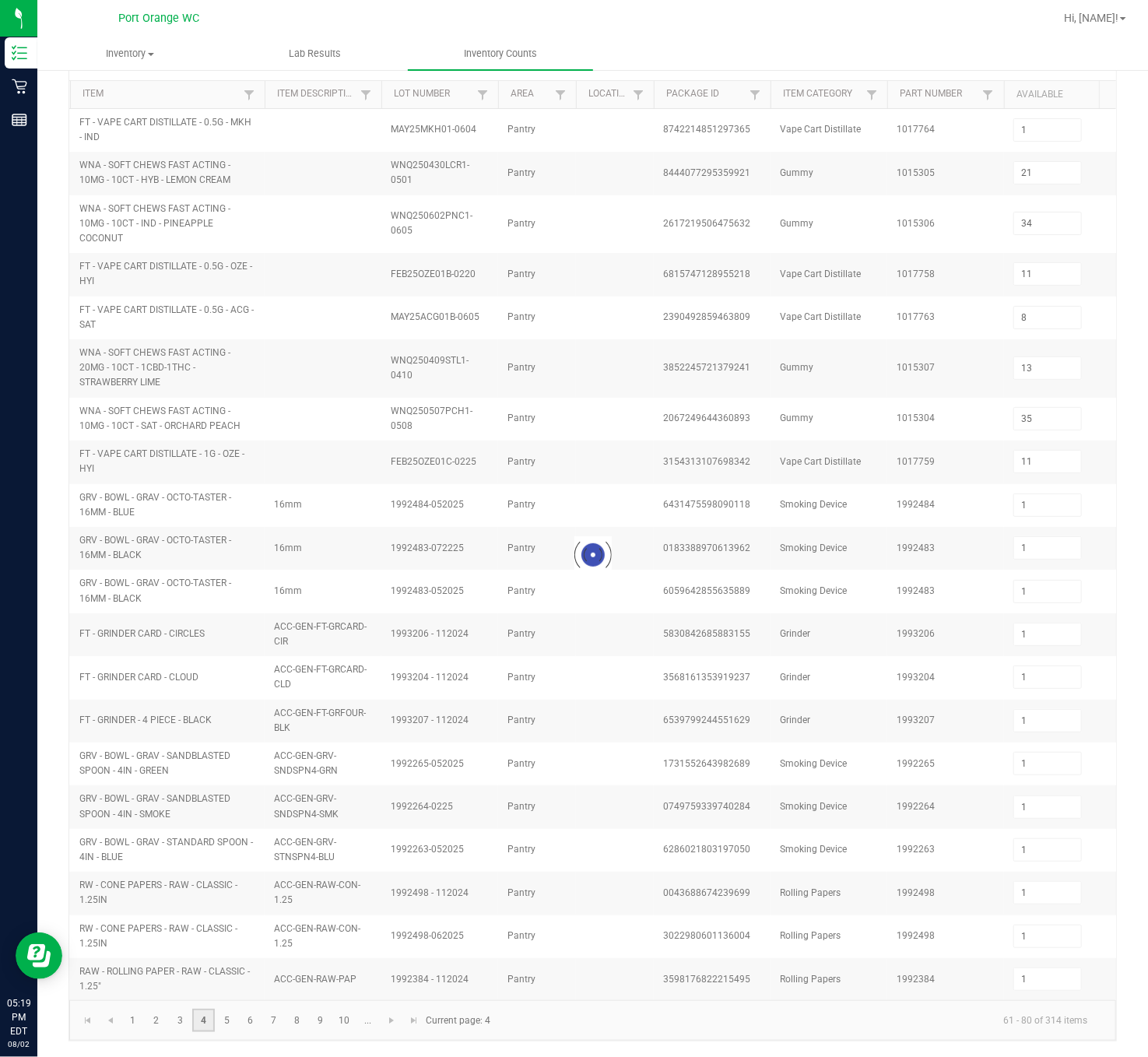 type 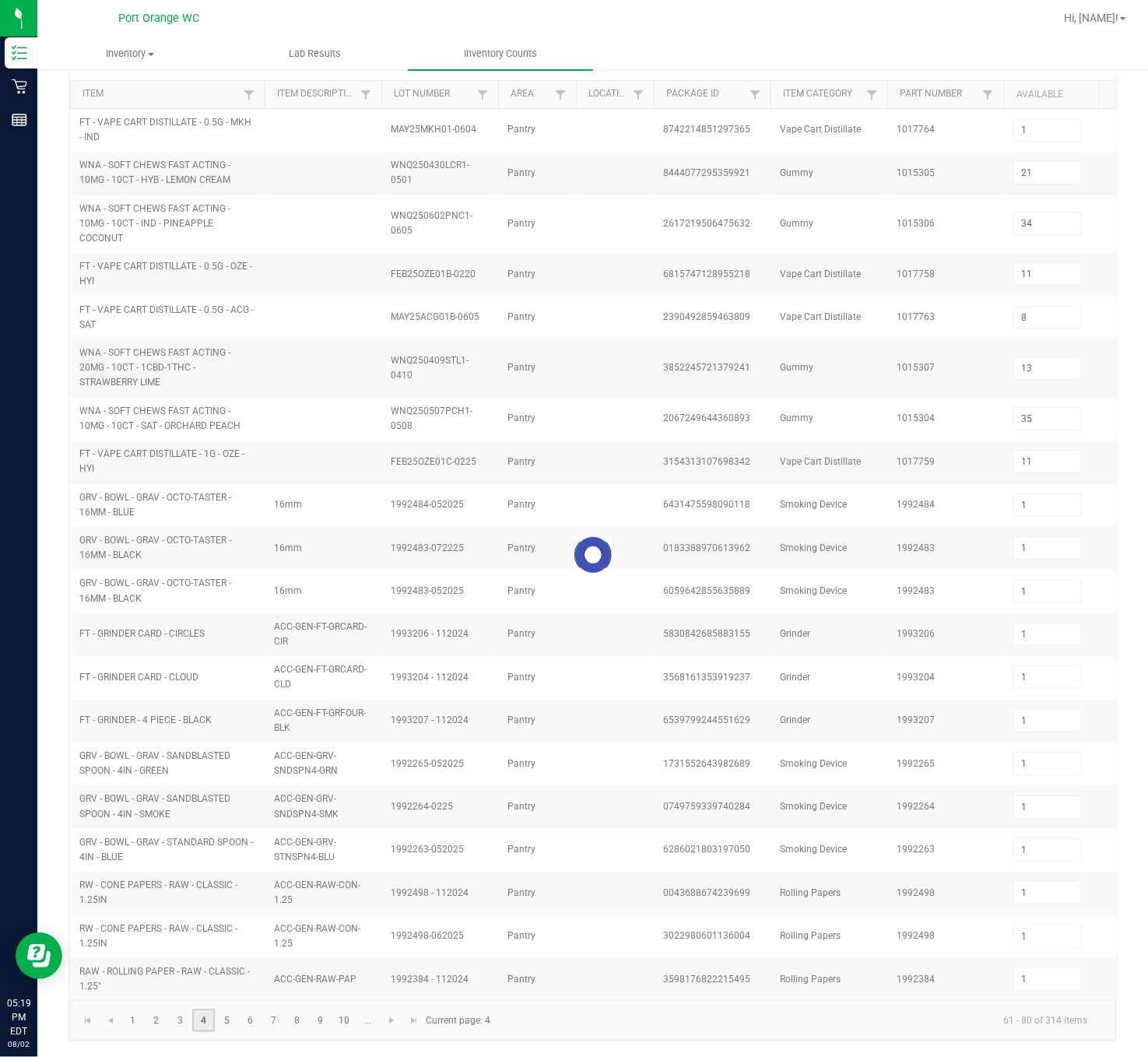 type 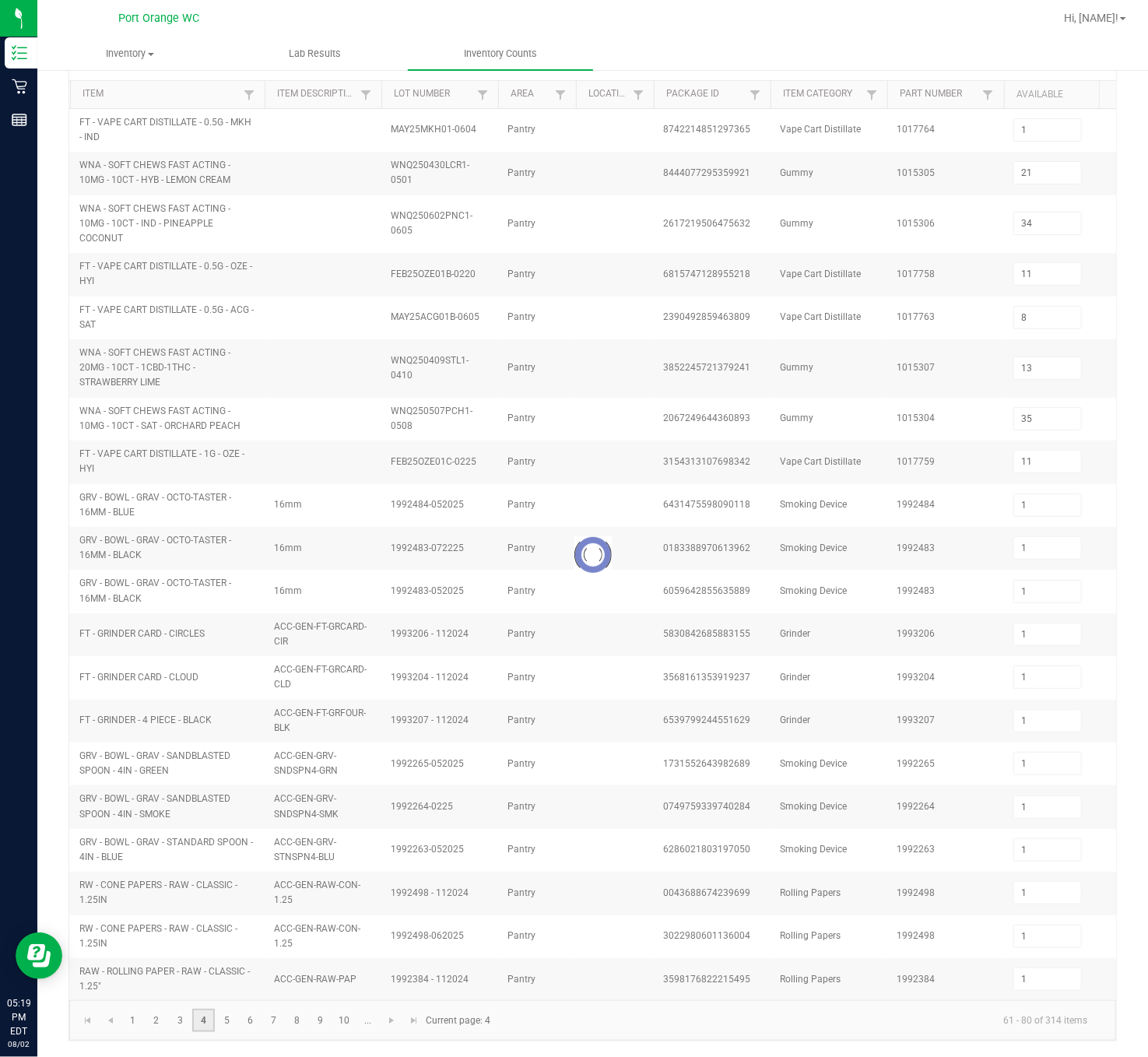 type 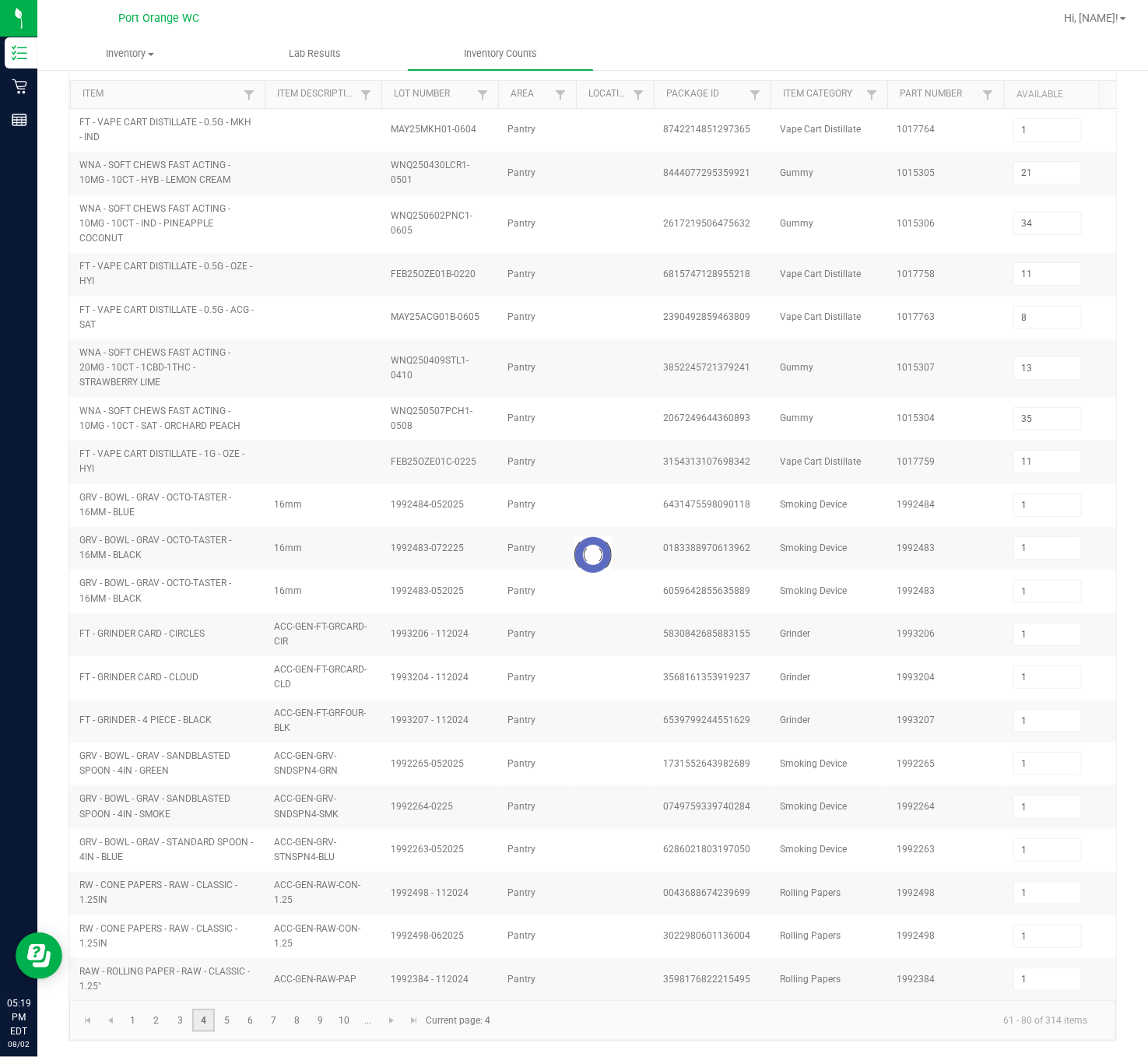 type 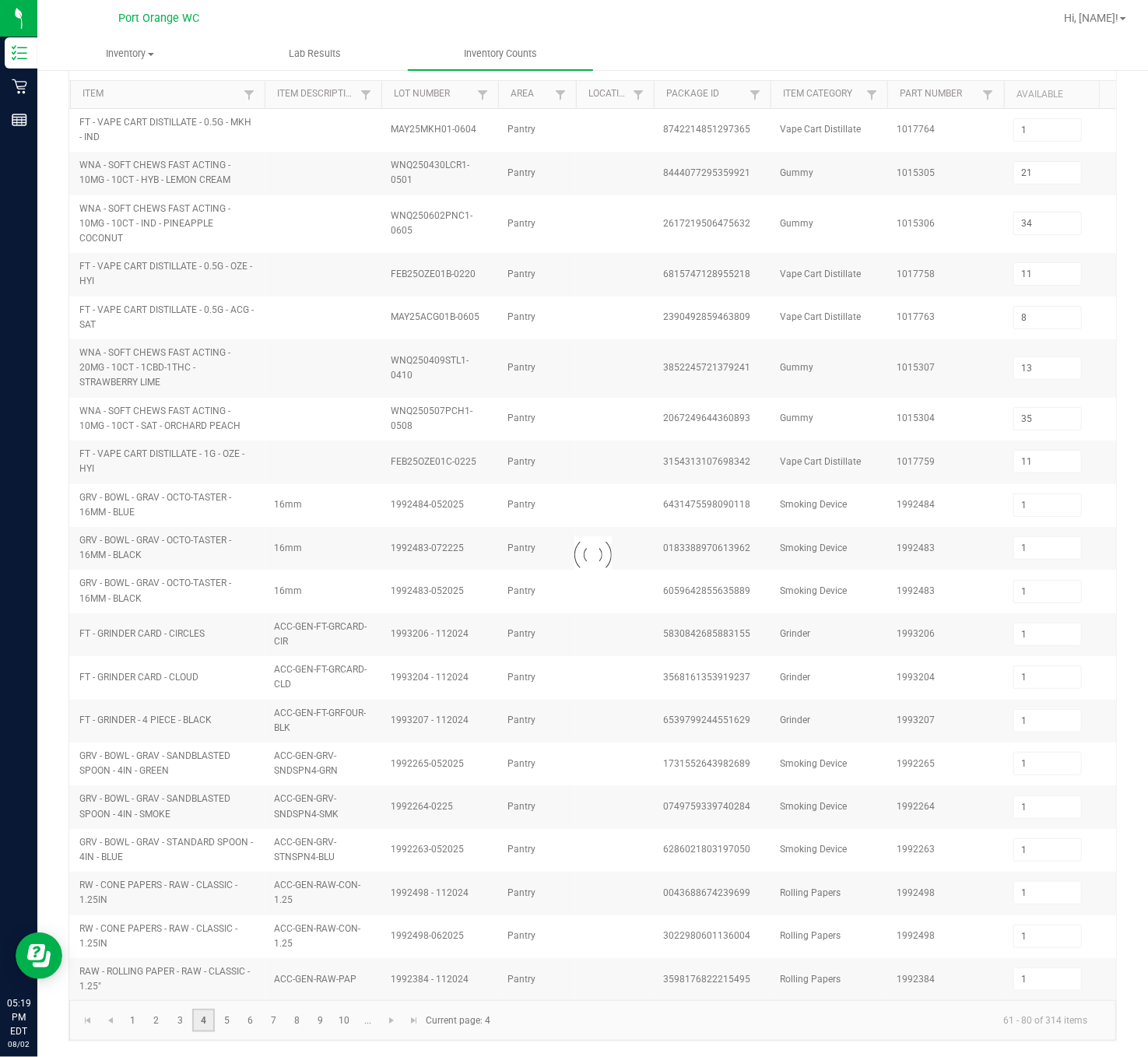 type 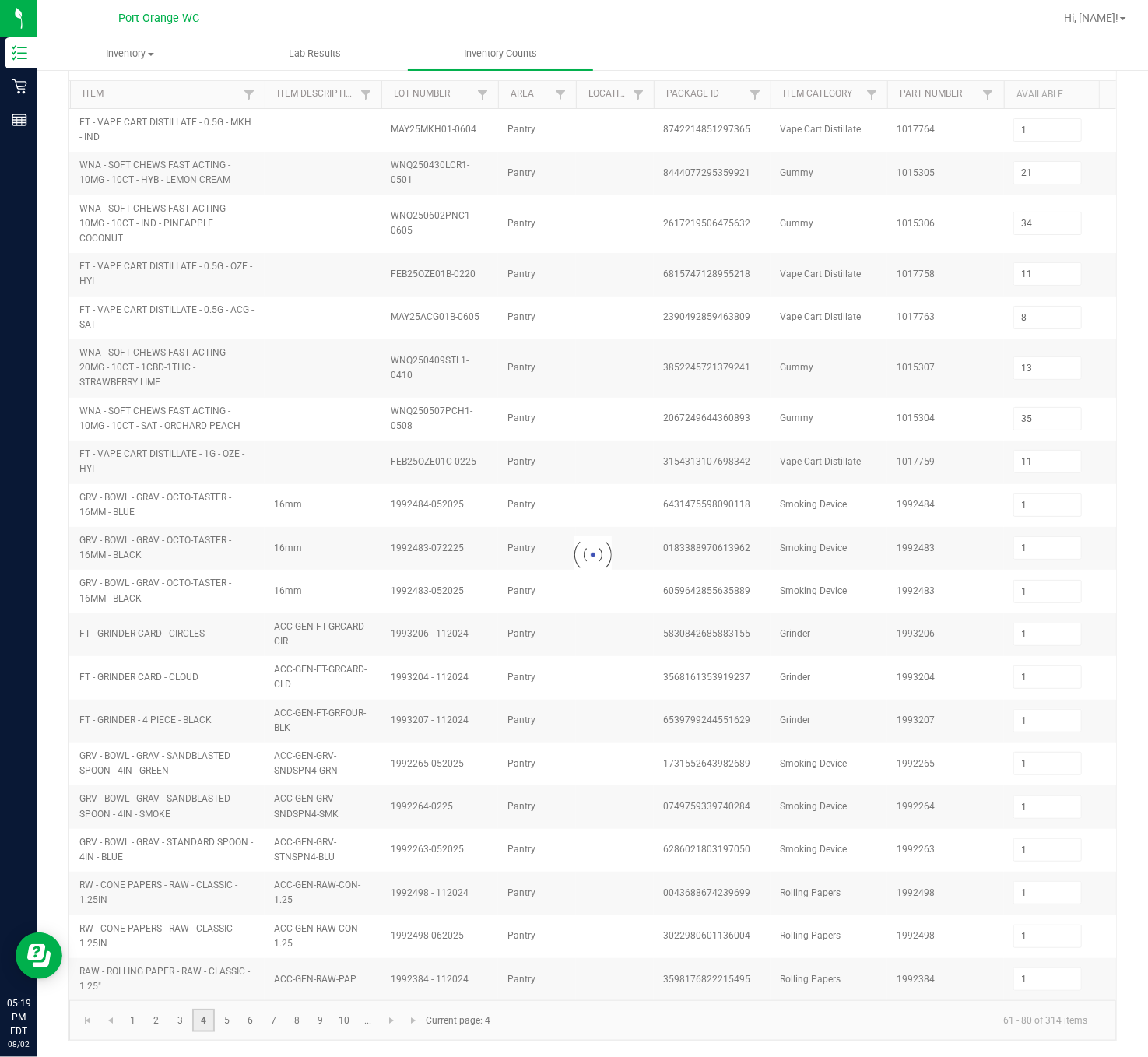 type 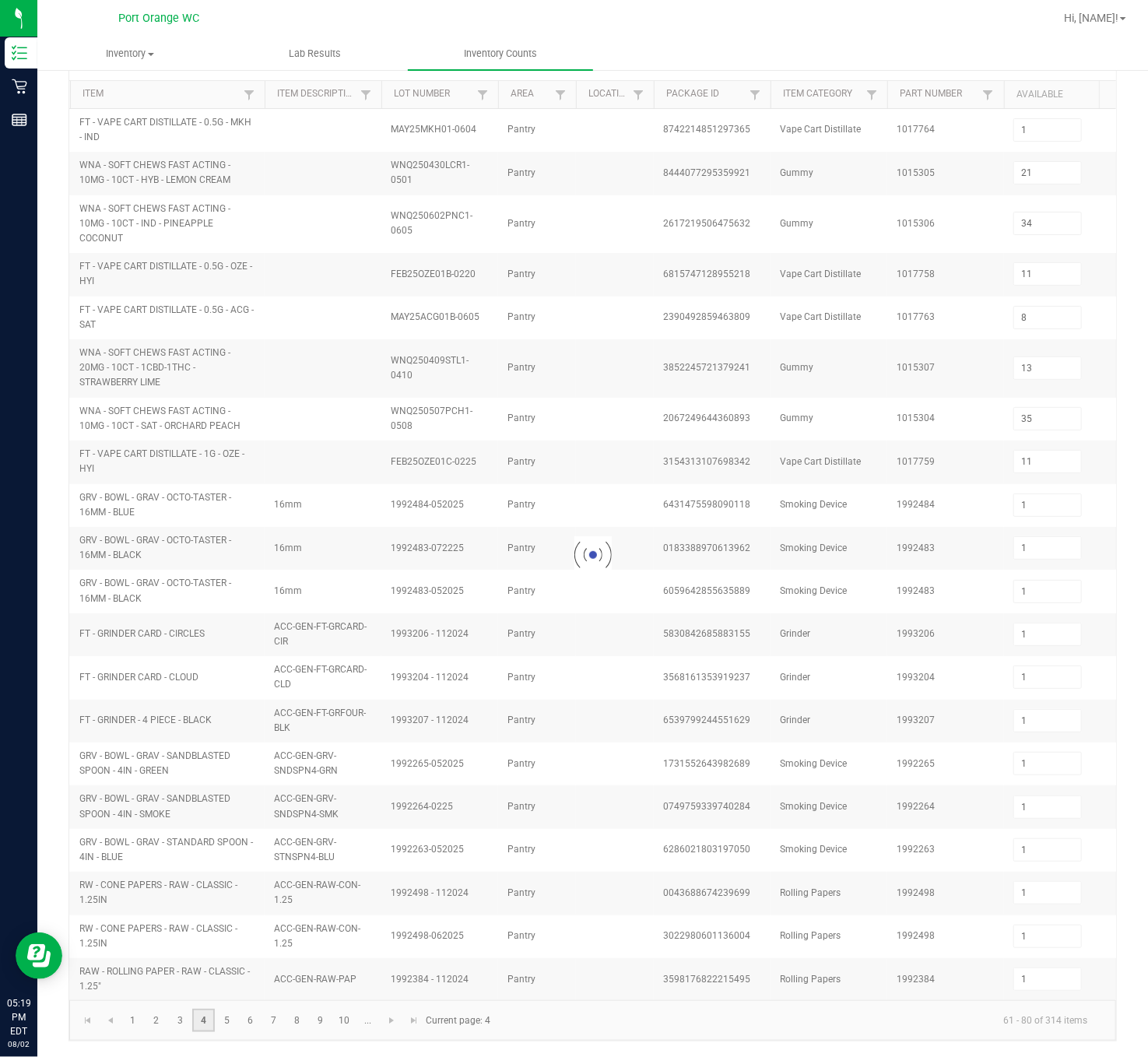 type 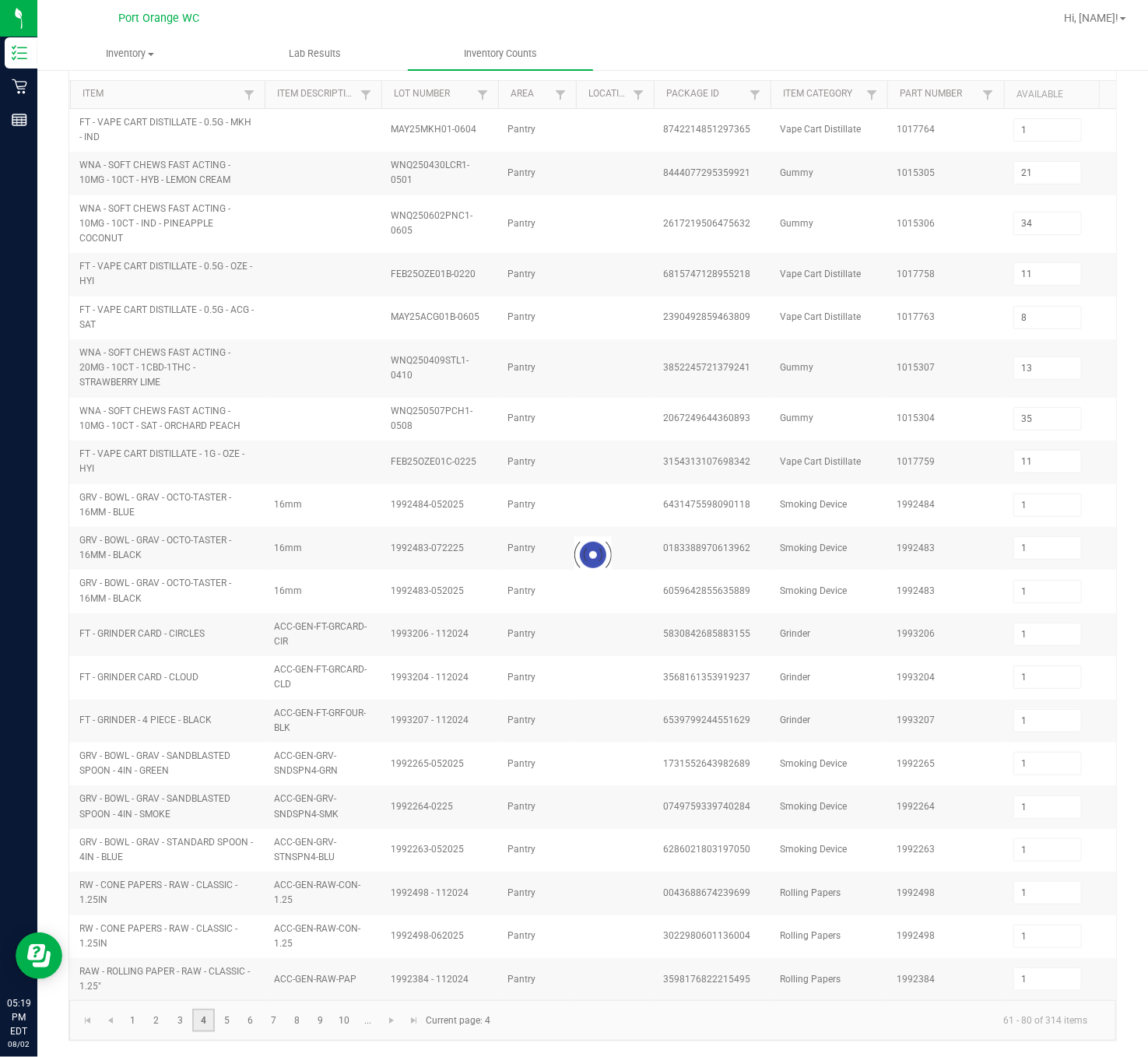 type 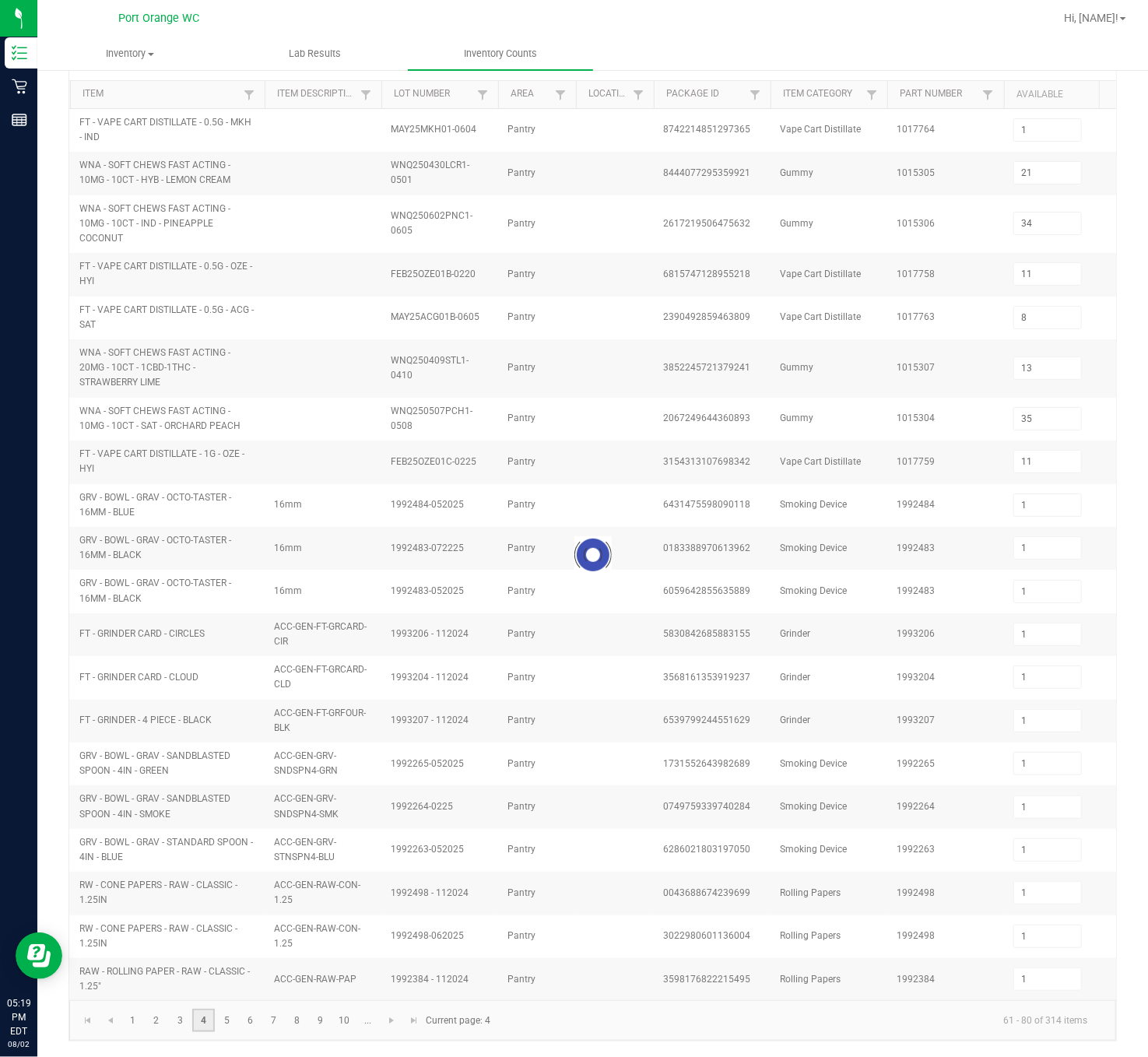 type 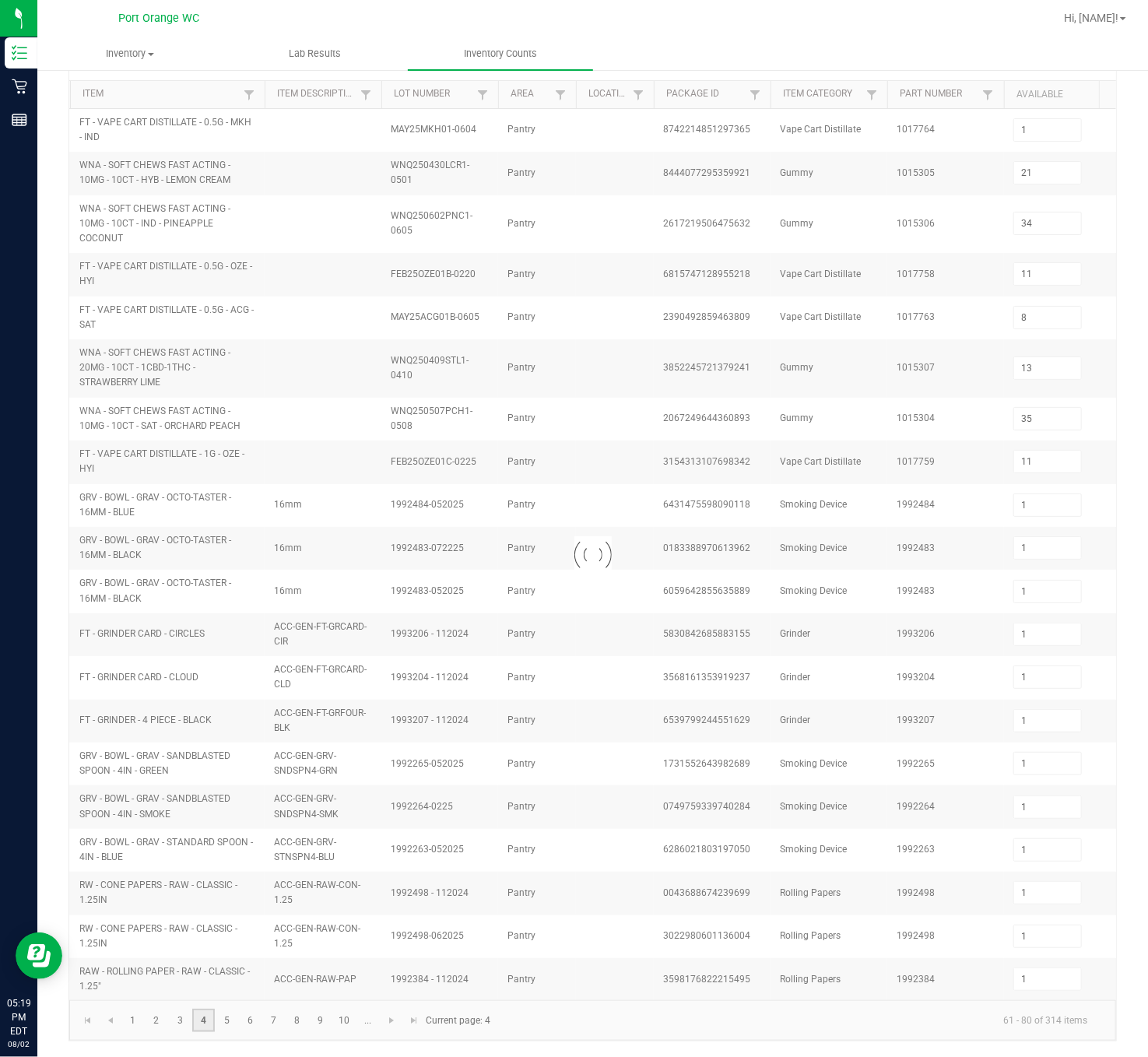 type 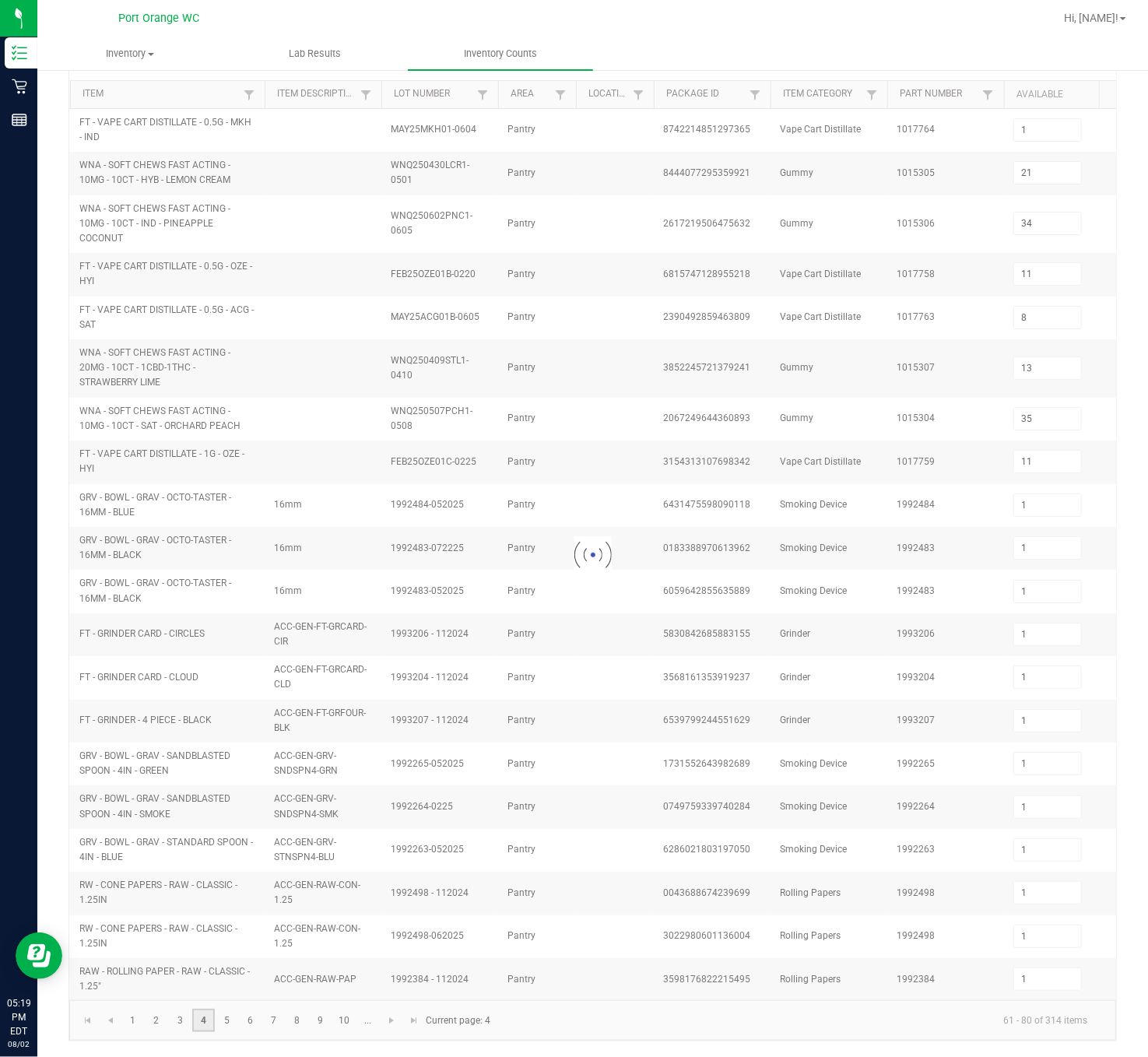 type 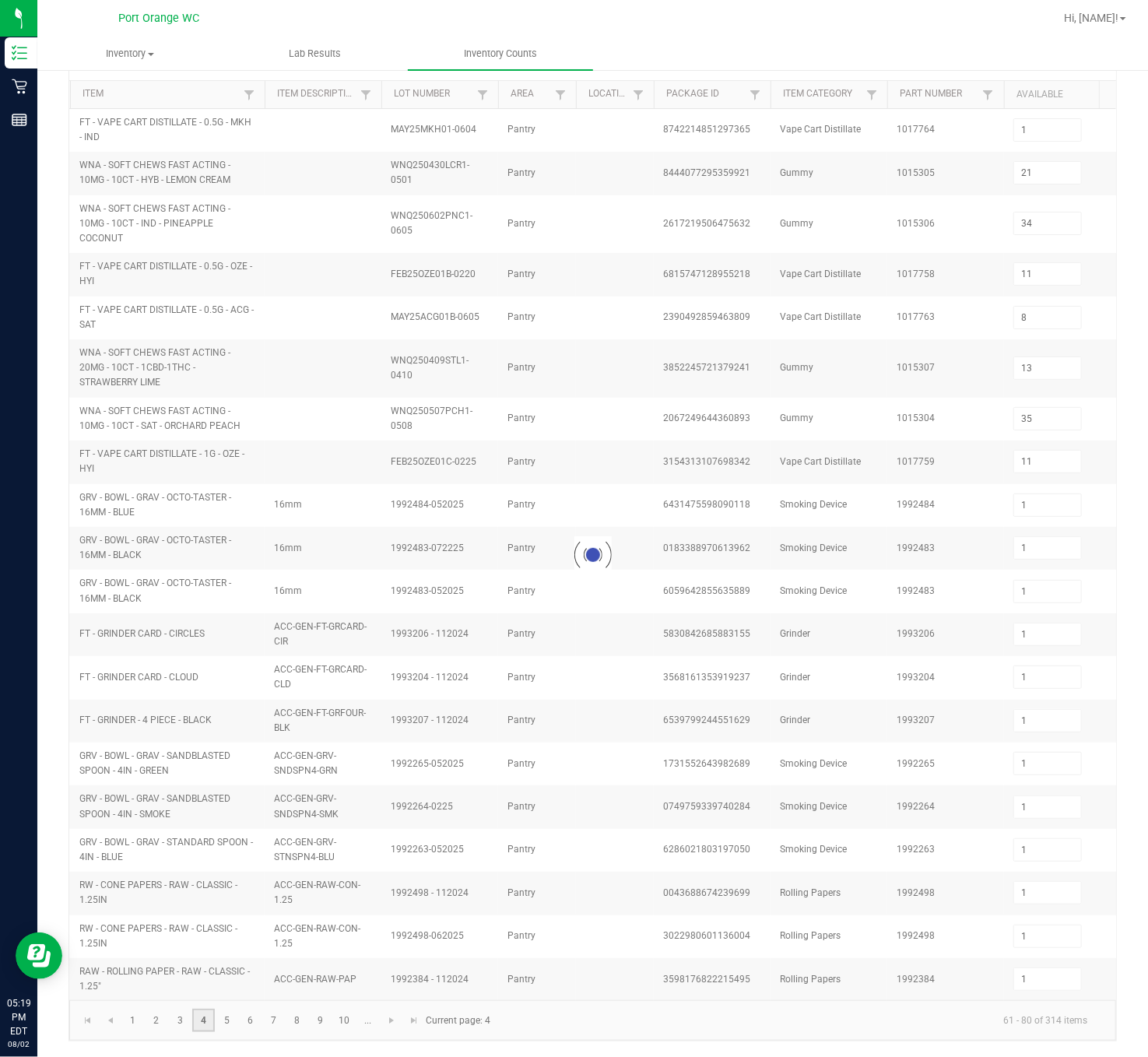 type 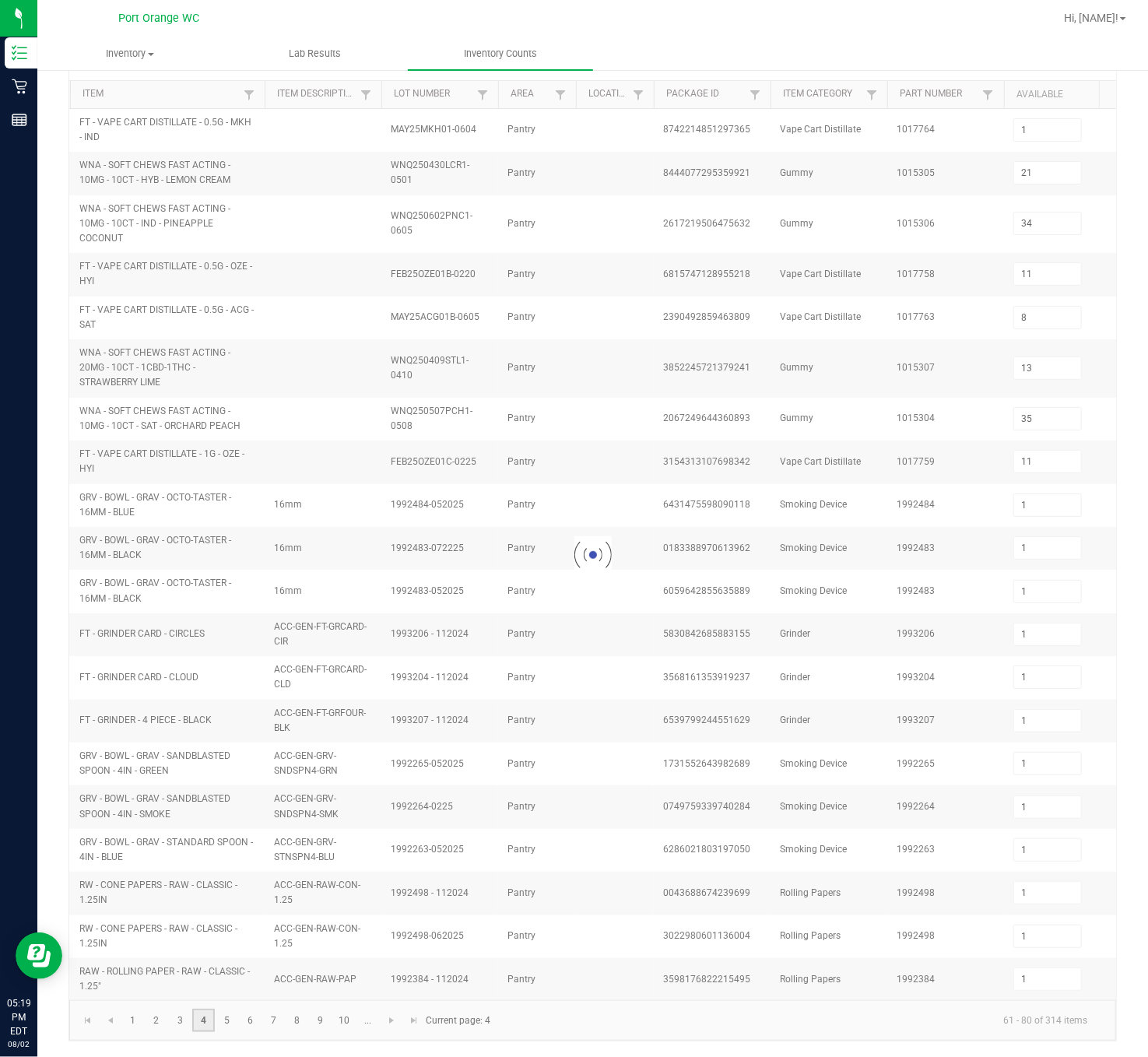 type 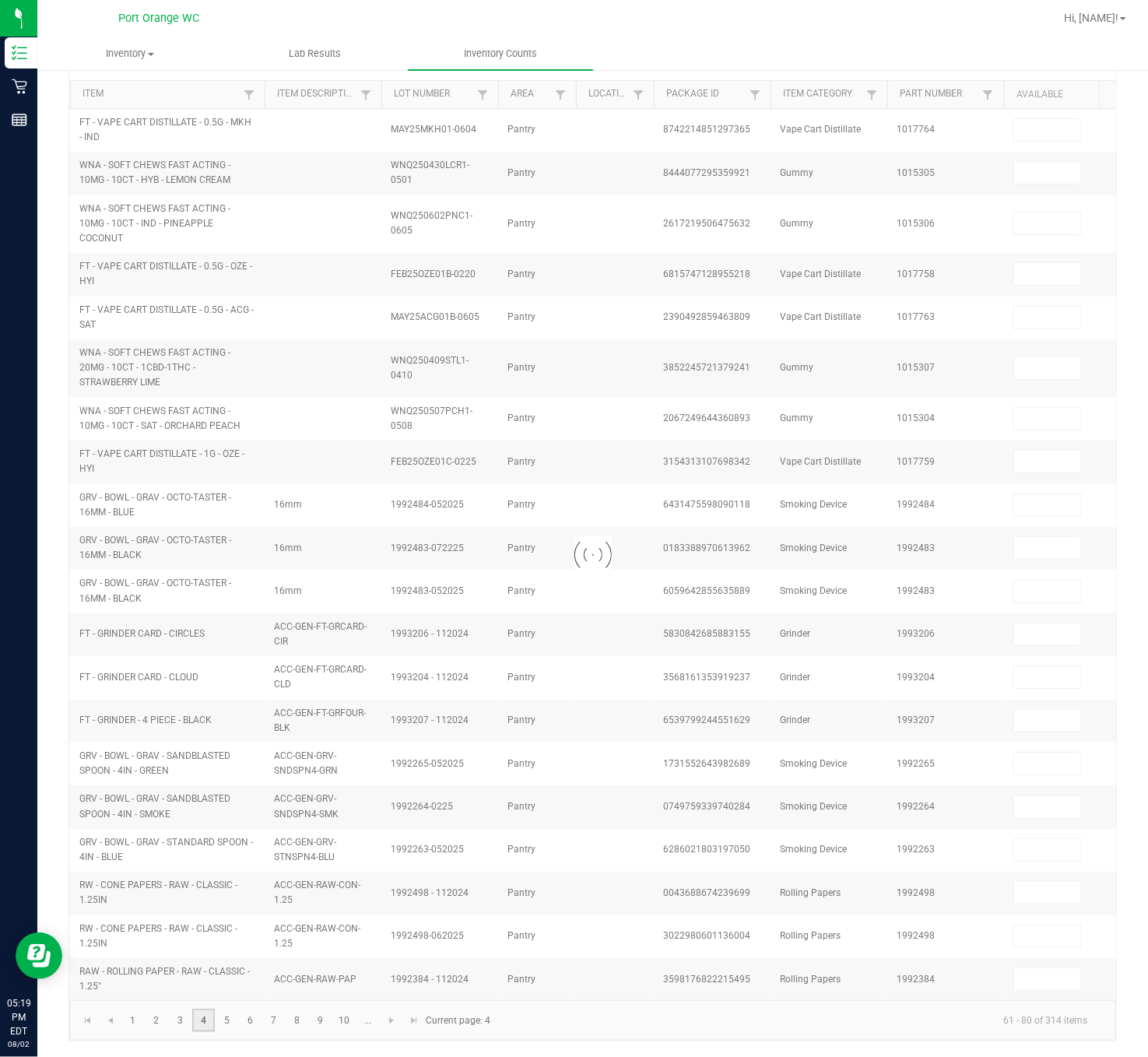 scroll, scrollTop: 146, scrollLeft: 0, axis: vertical 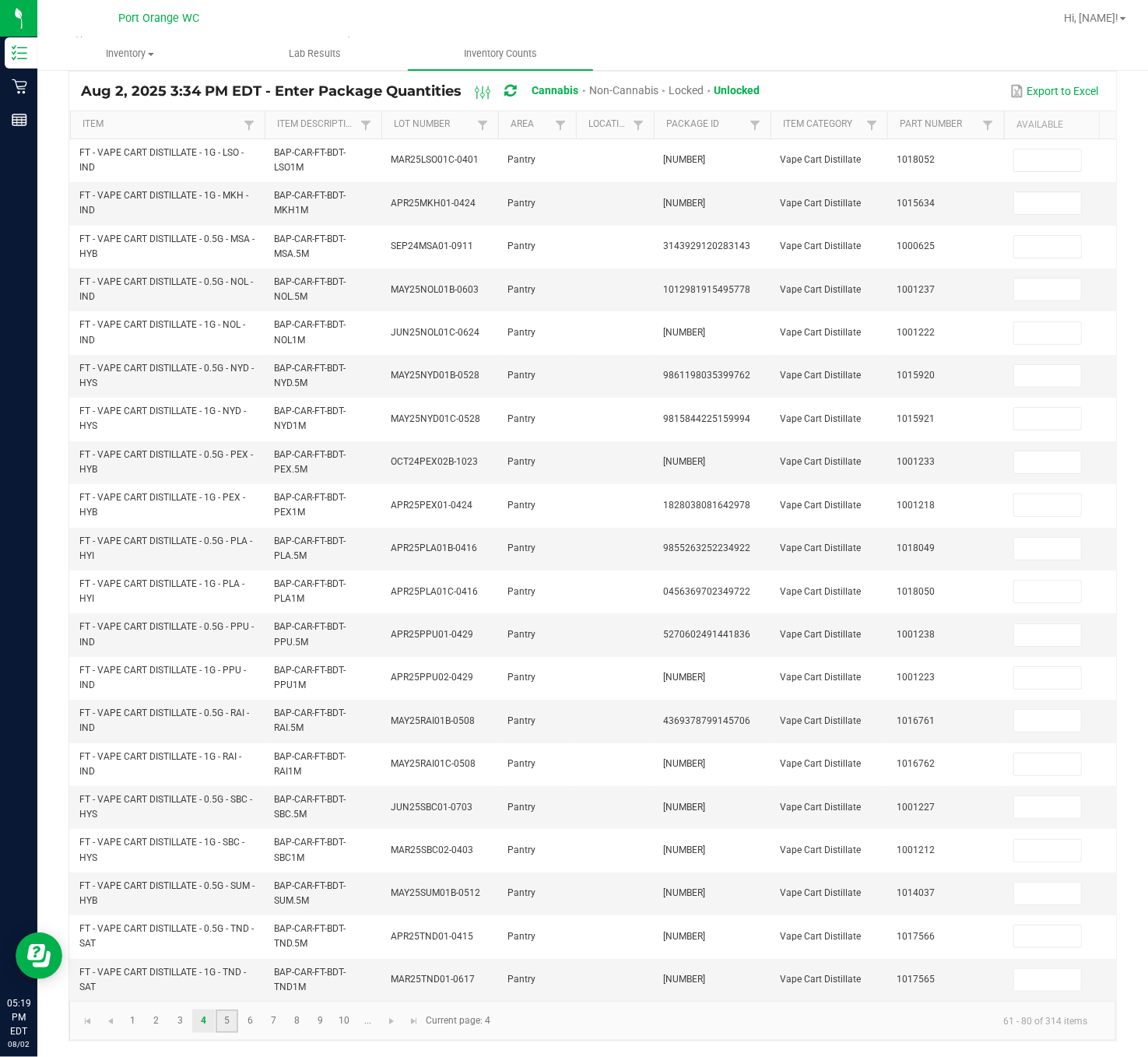 click on "5" 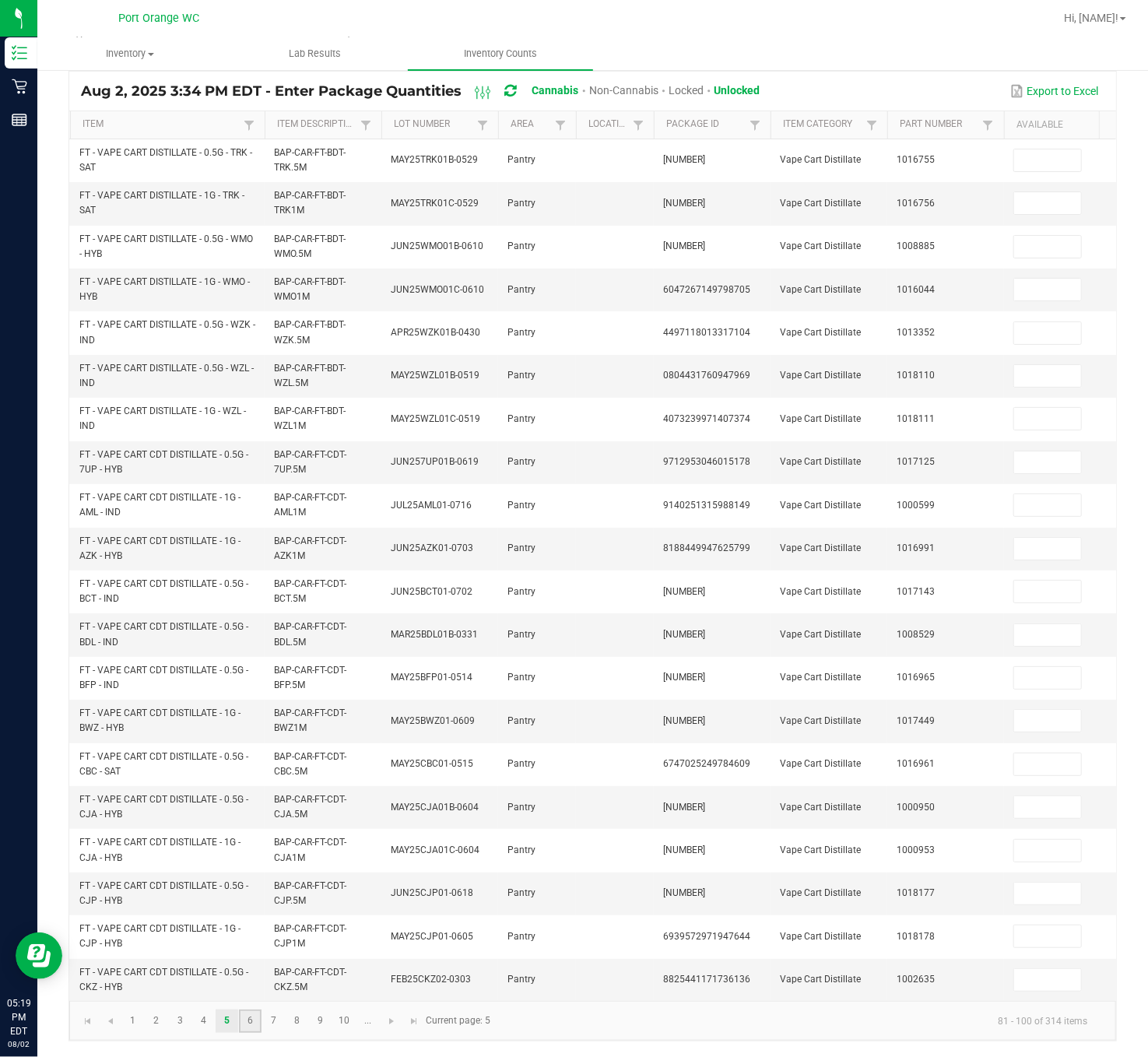click on "6" 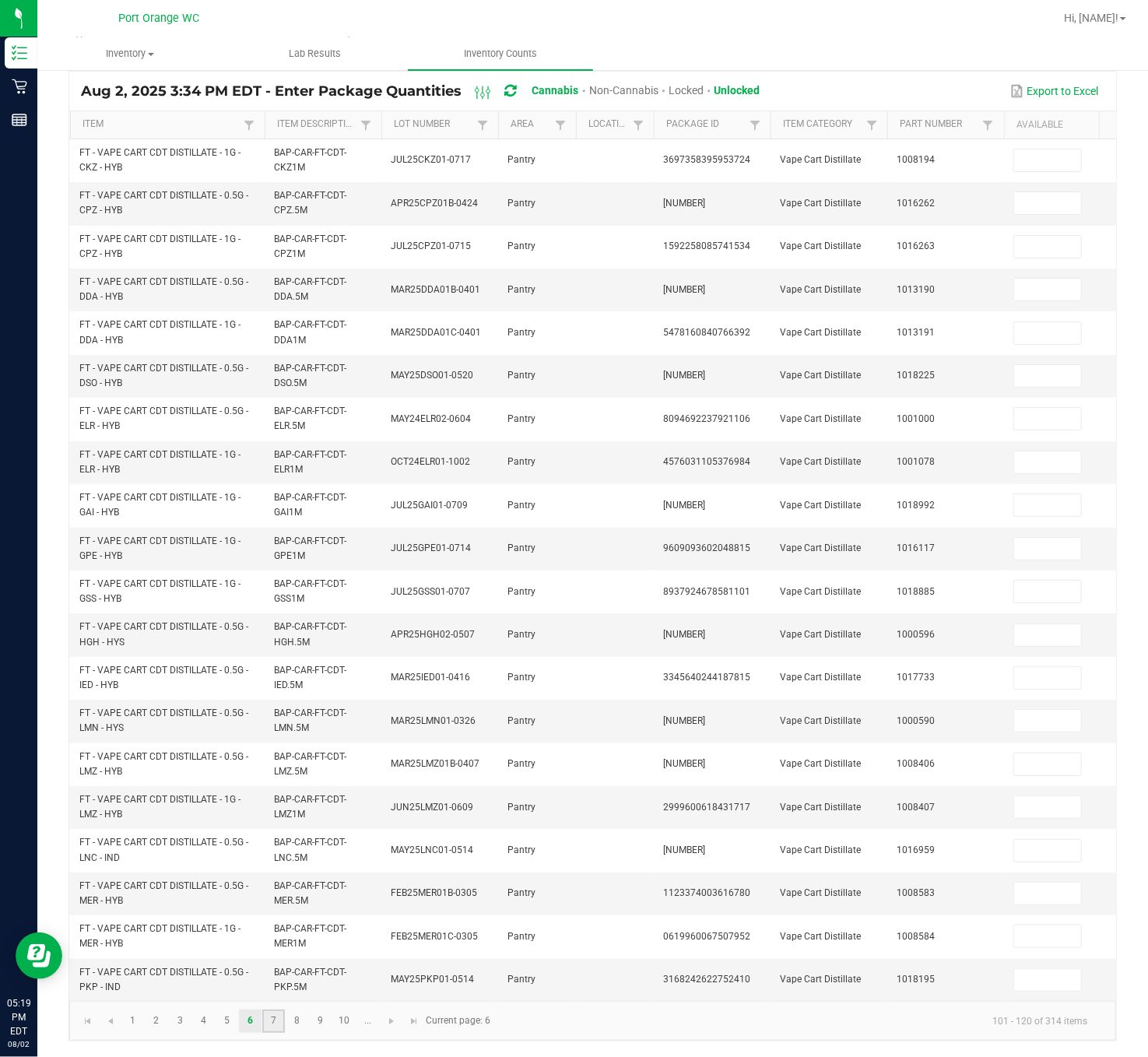 click on "7" 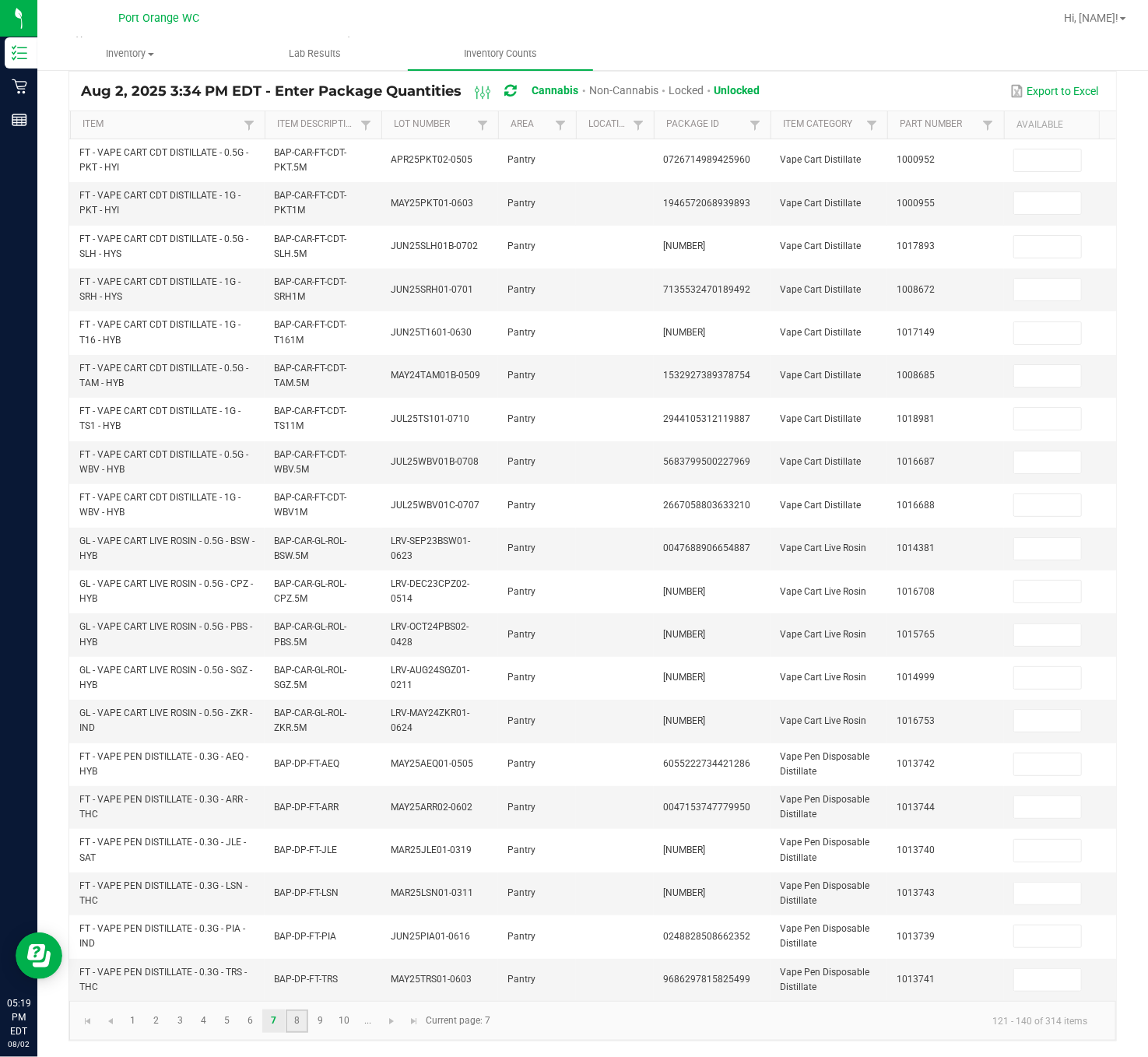 click on "8" 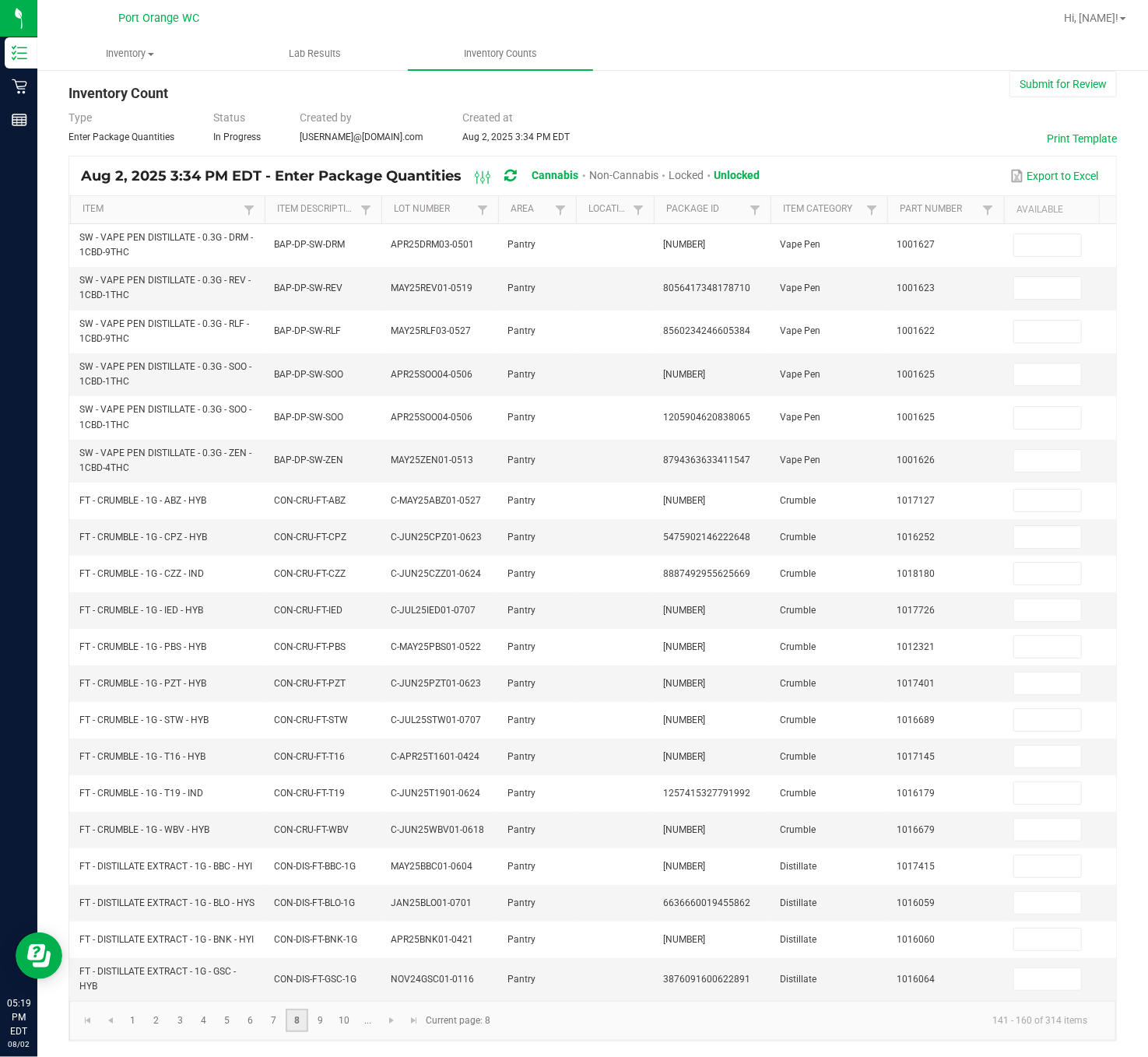 scroll, scrollTop: 78, scrollLeft: 0, axis: vertical 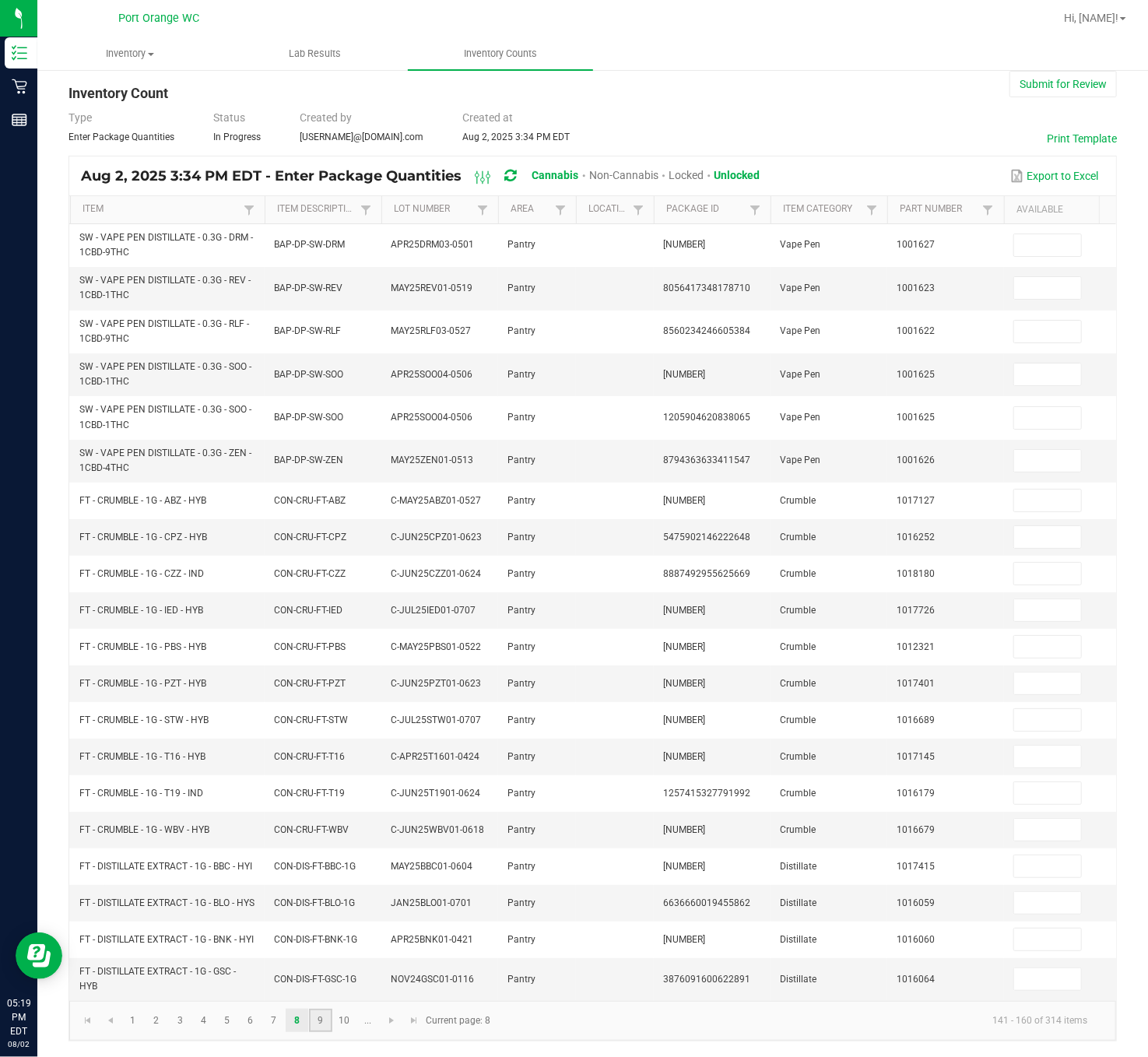 click on "9" 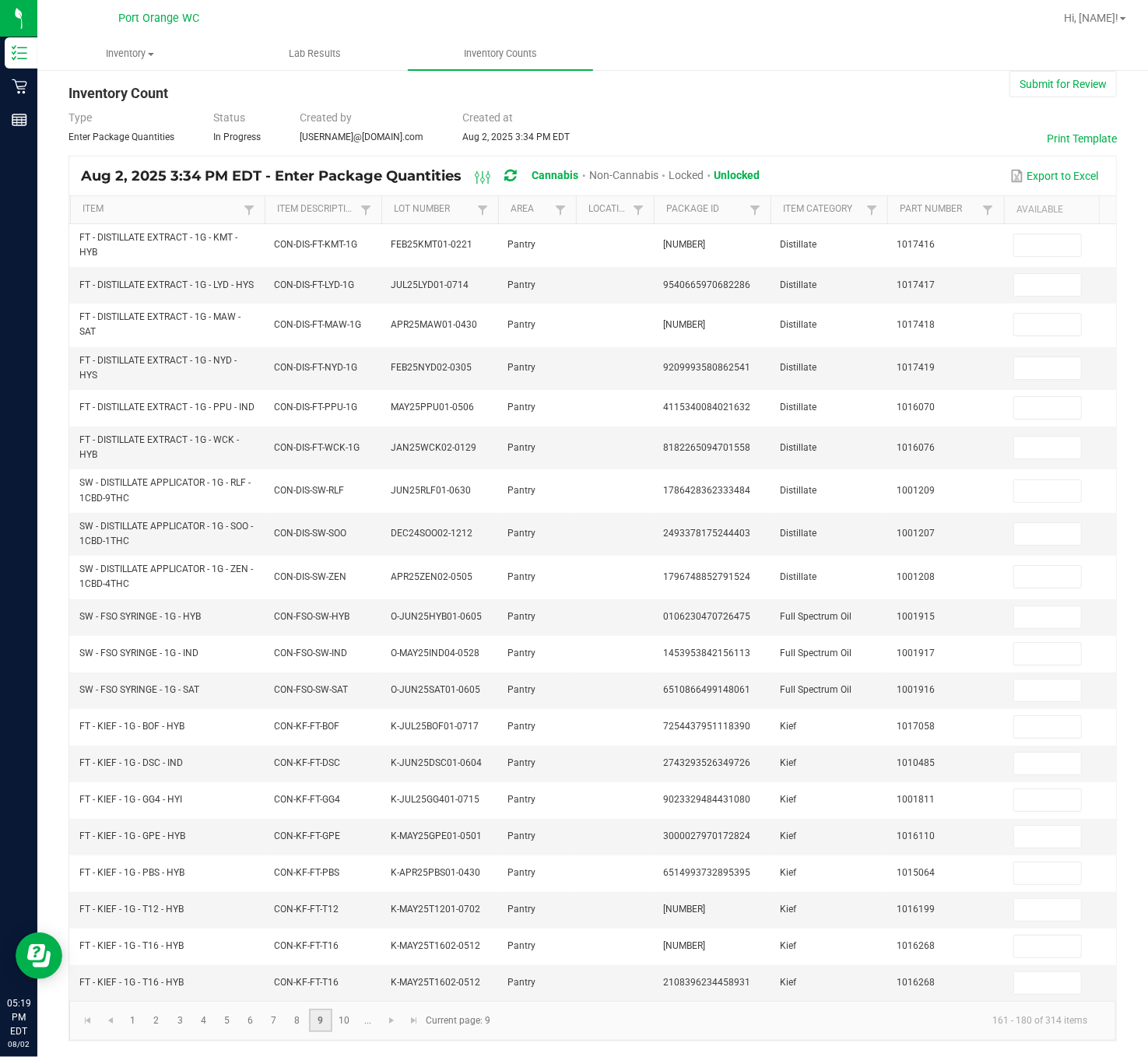 scroll, scrollTop: 72, scrollLeft: 0, axis: vertical 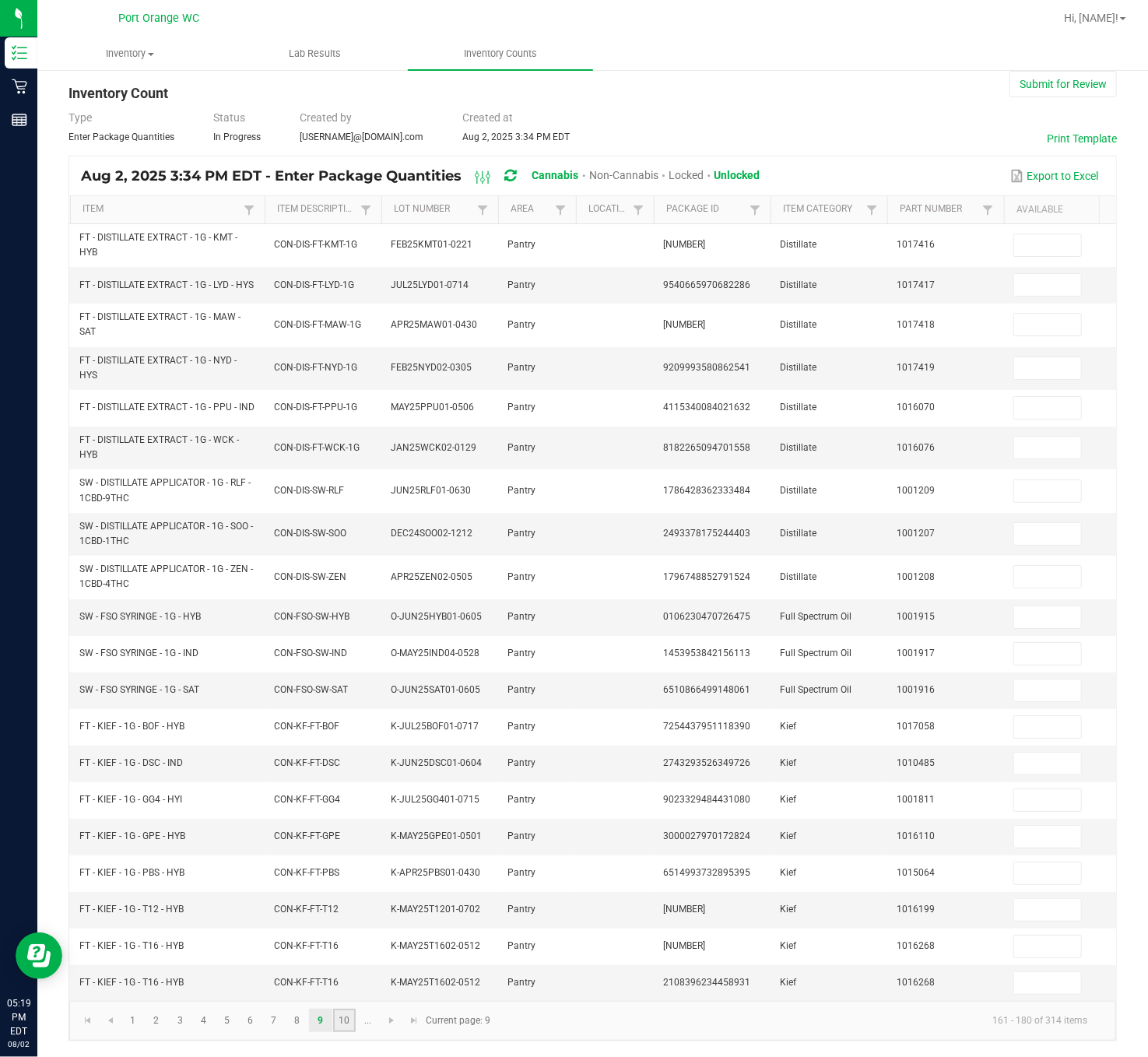 click on "10" 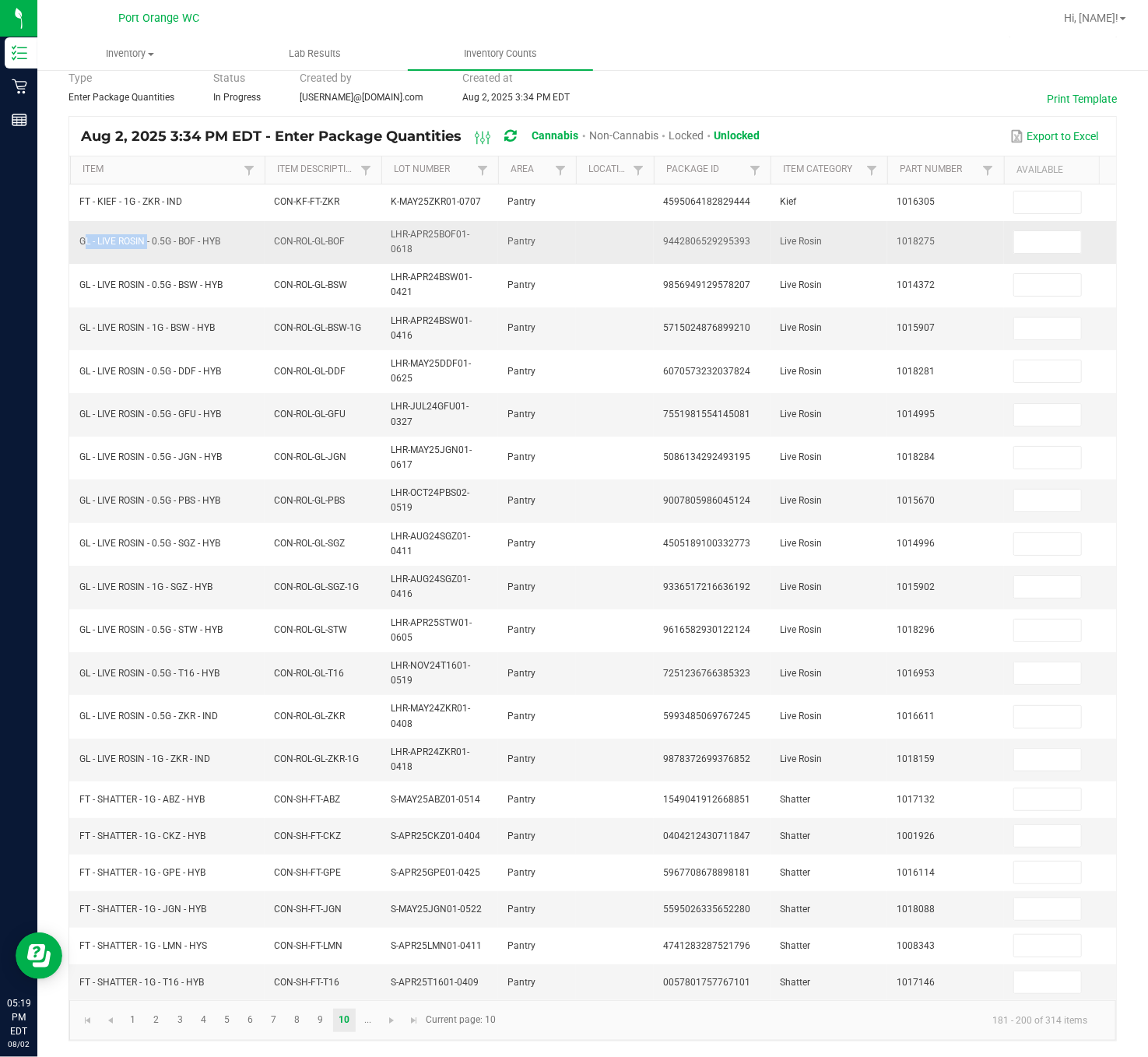 drag, startPoint x: 146, startPoint y: 239, endPoint x: 83, endPoint y: 244, distance: 63.1981 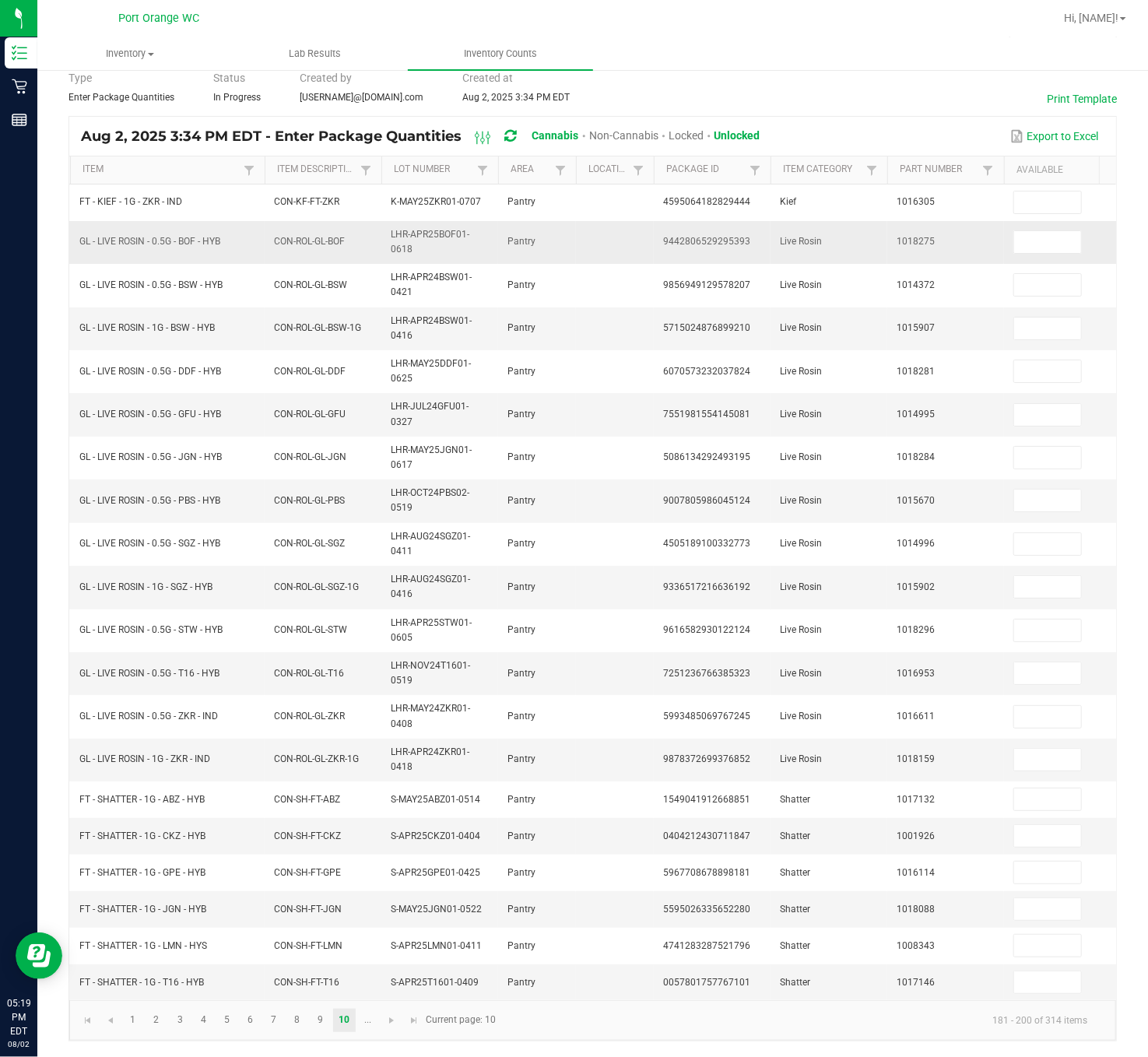 click on "GL - LIVE ROSIN - 0.5G - BOF - HYB" at bounding box center (167, 242) 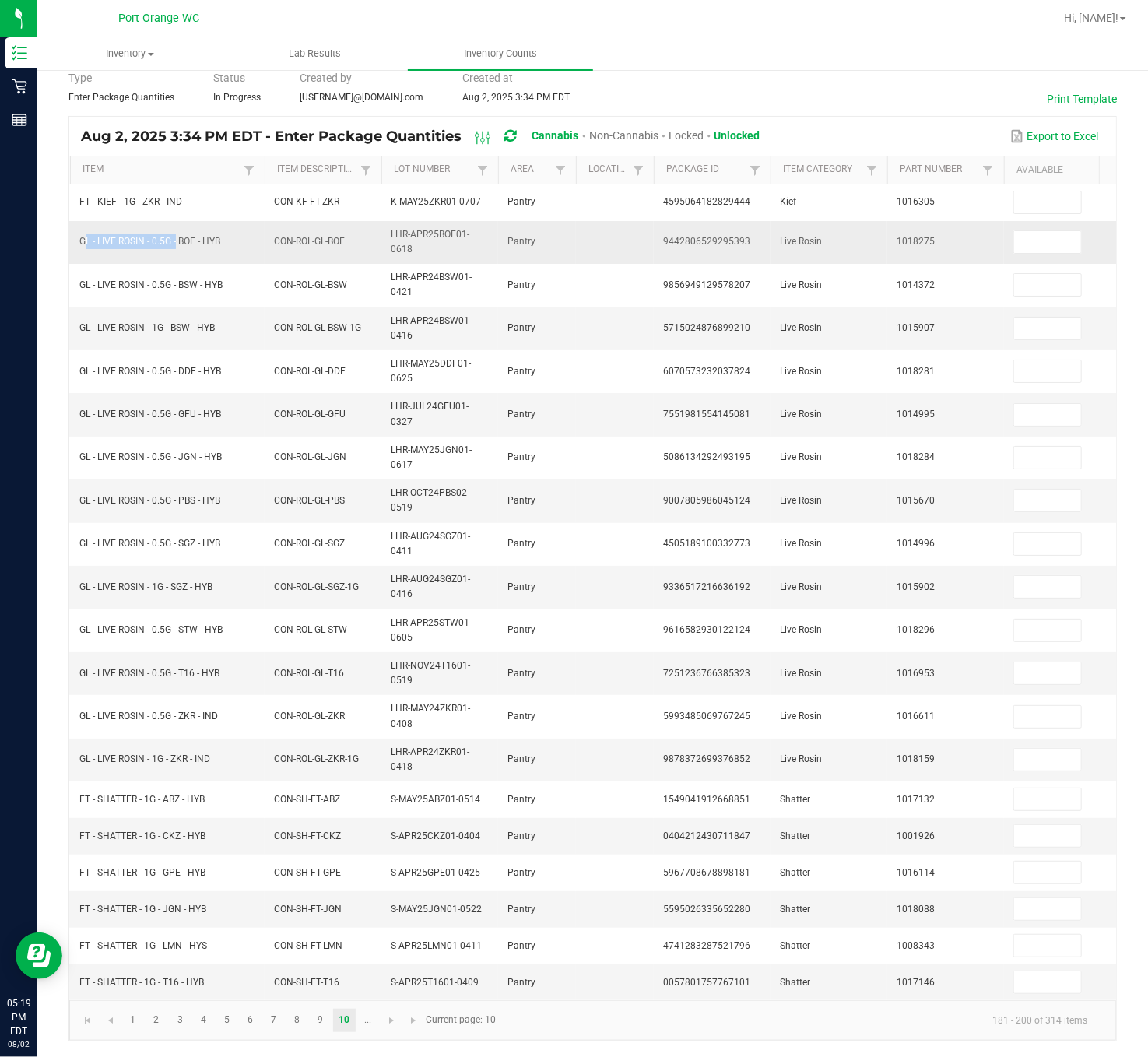 drag, startPoint x: 176, startPoint y: 240, endPoint x: 74, endPoint y: 233, distance: 102.23991 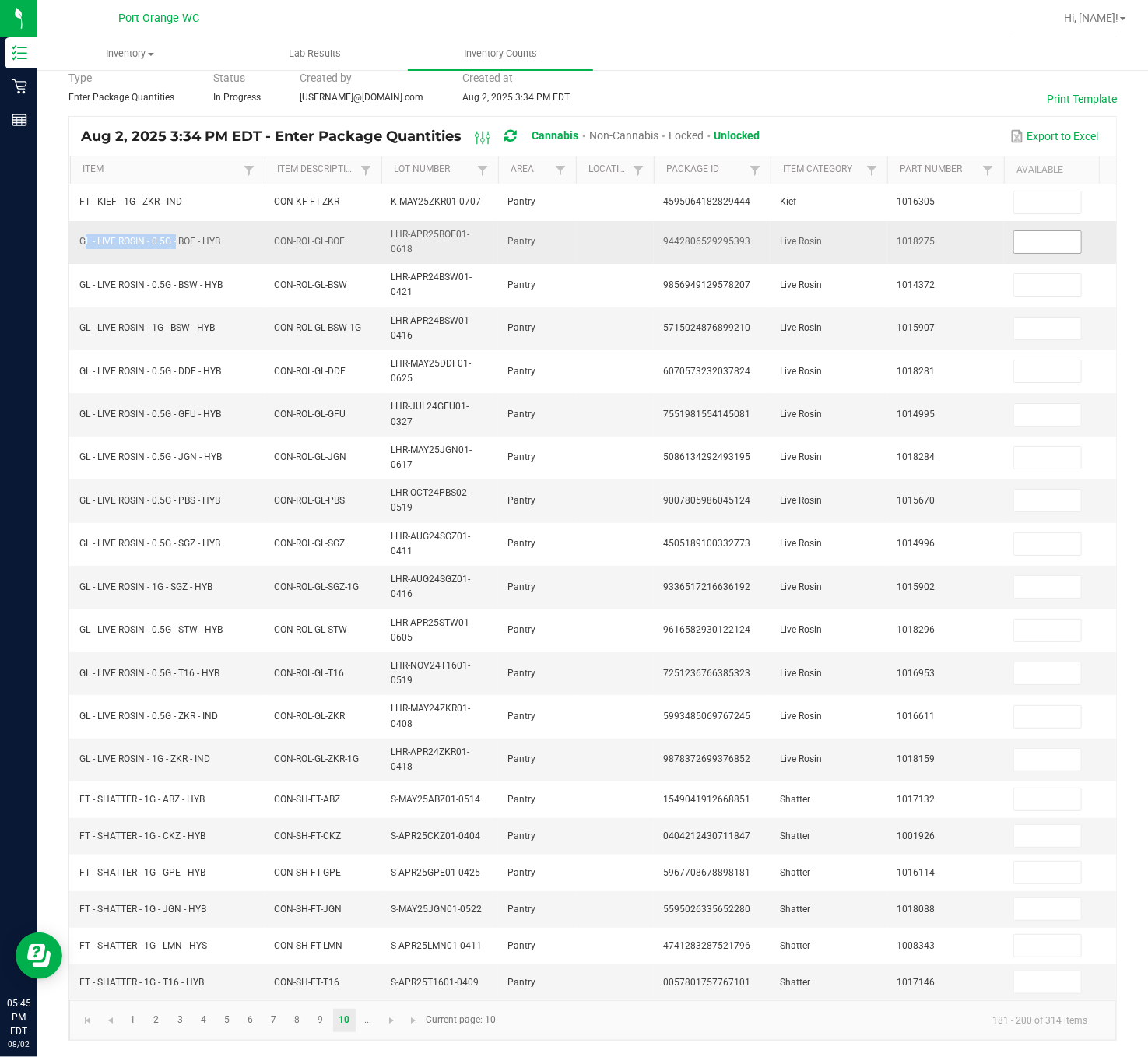click at bounding box center (1048, 242) 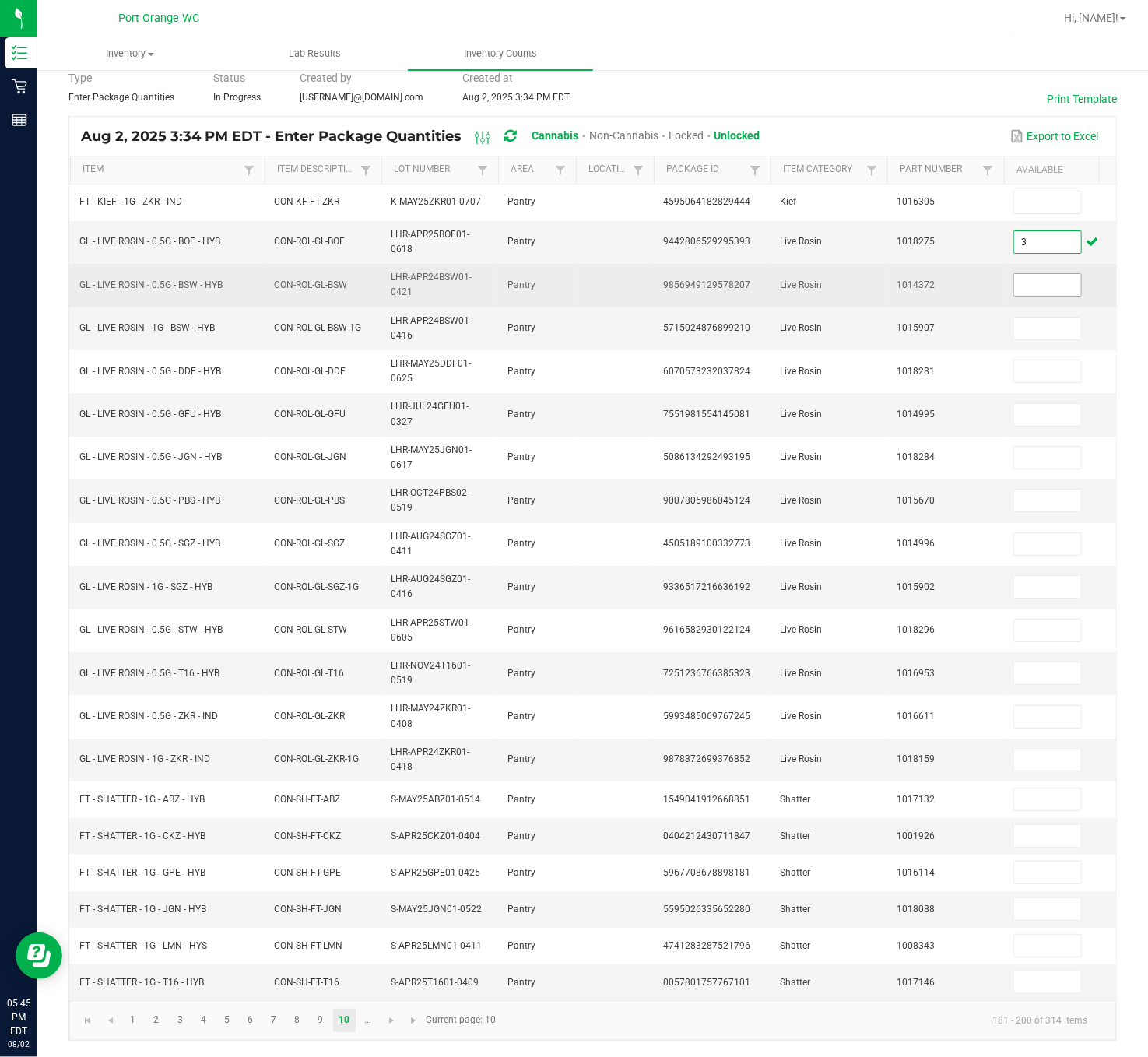 type on "3" 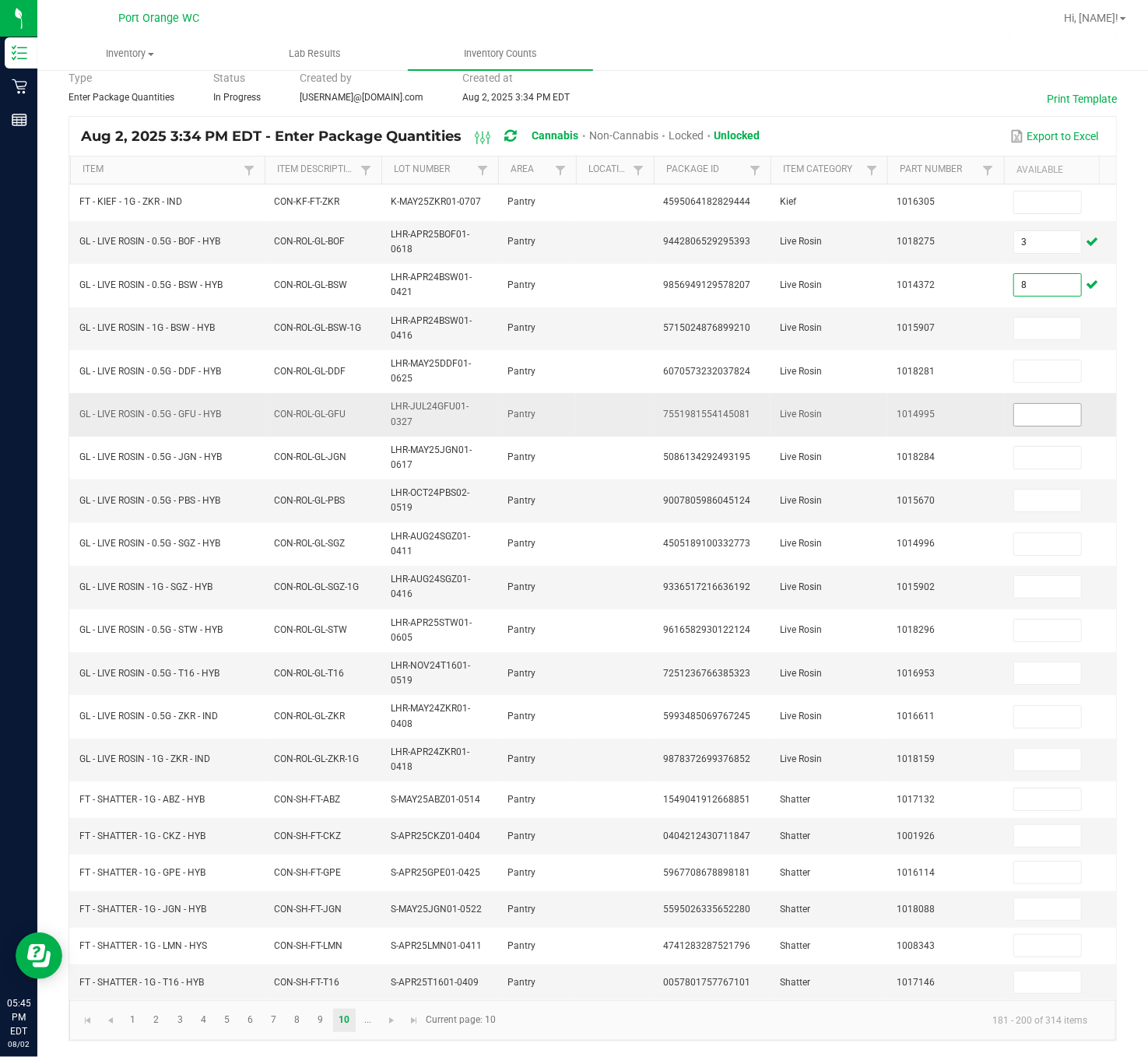 type on "8" 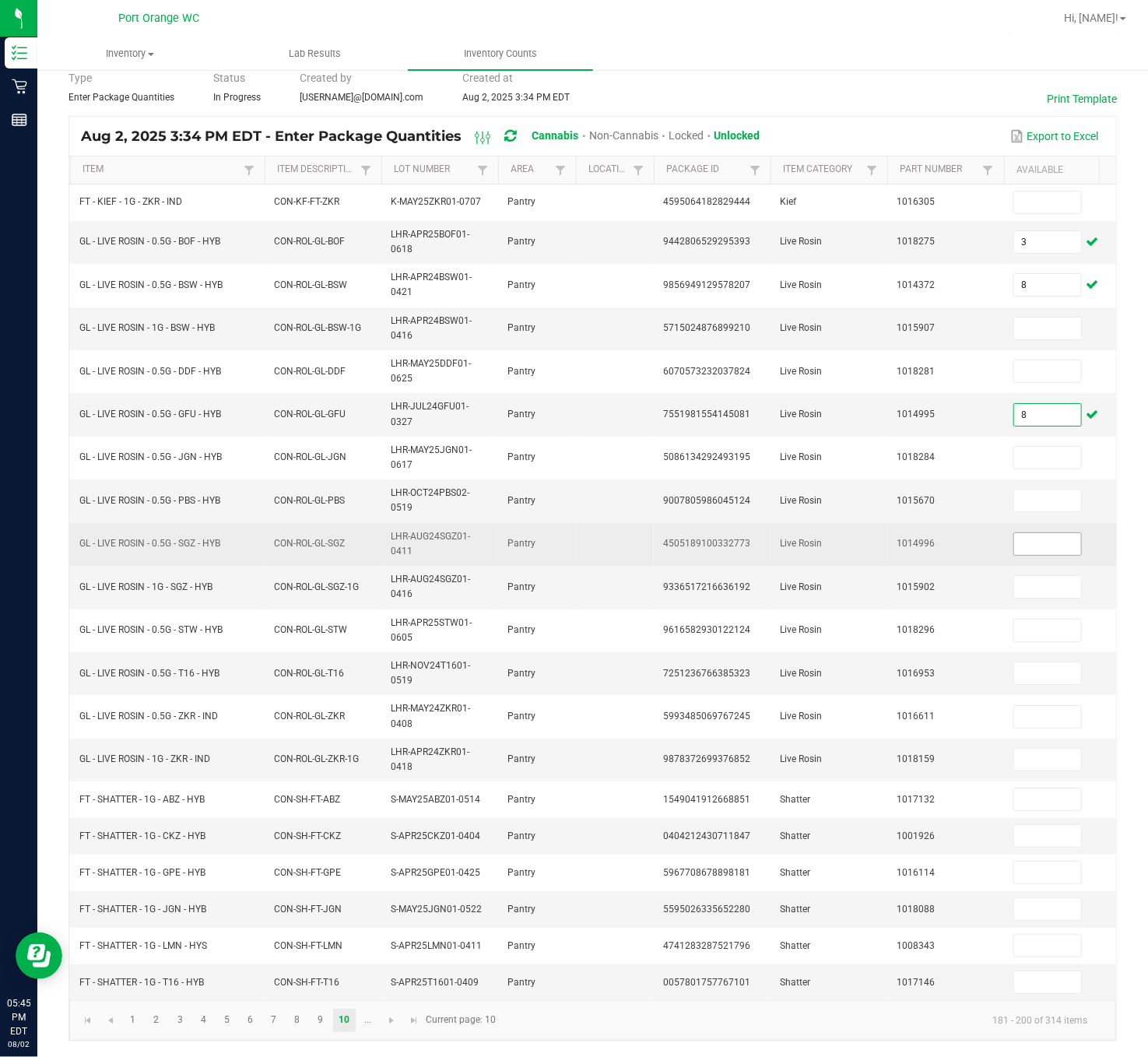 type on "8" 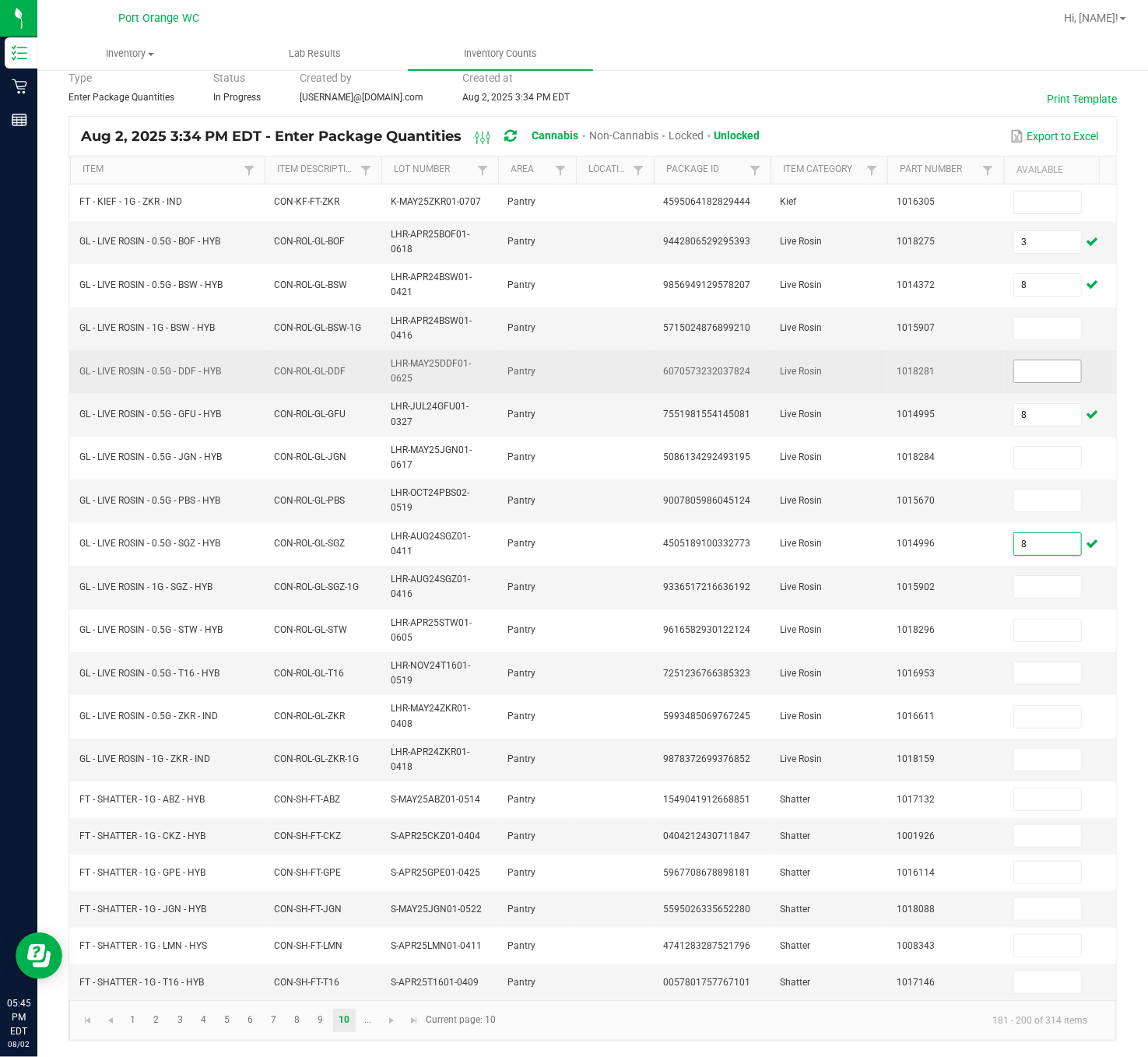 type on "8" 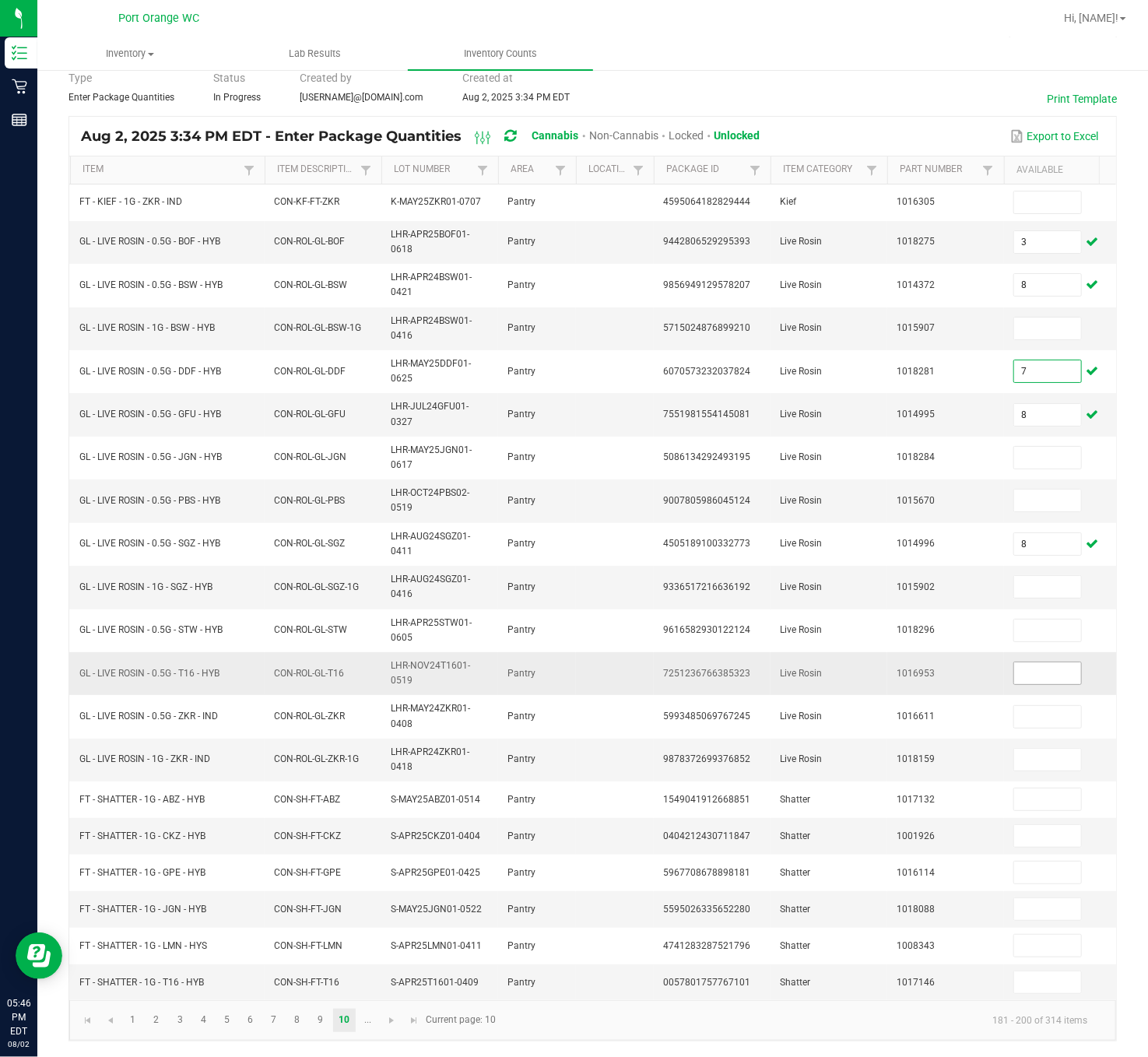 type on "7" 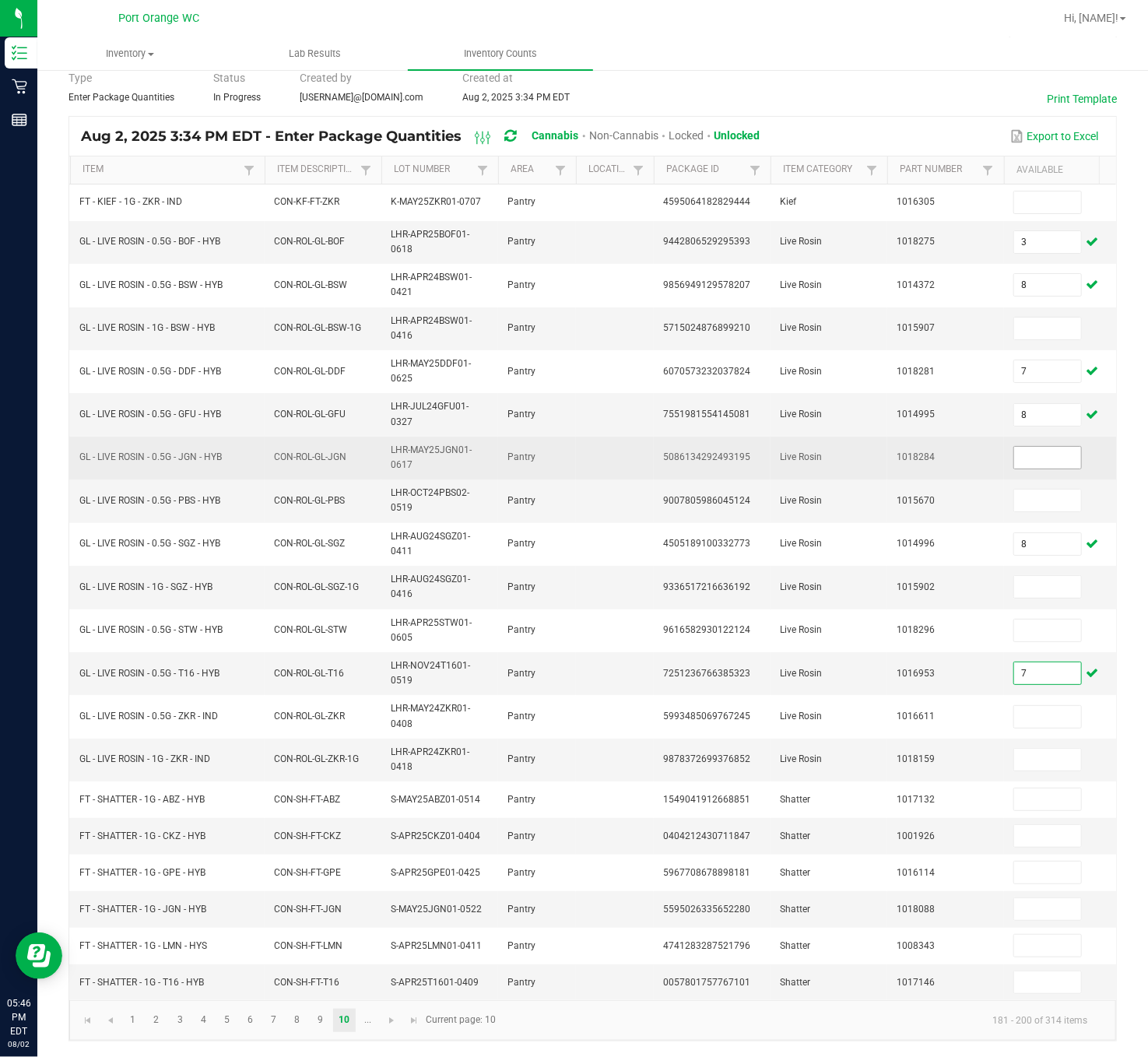 type on "7" 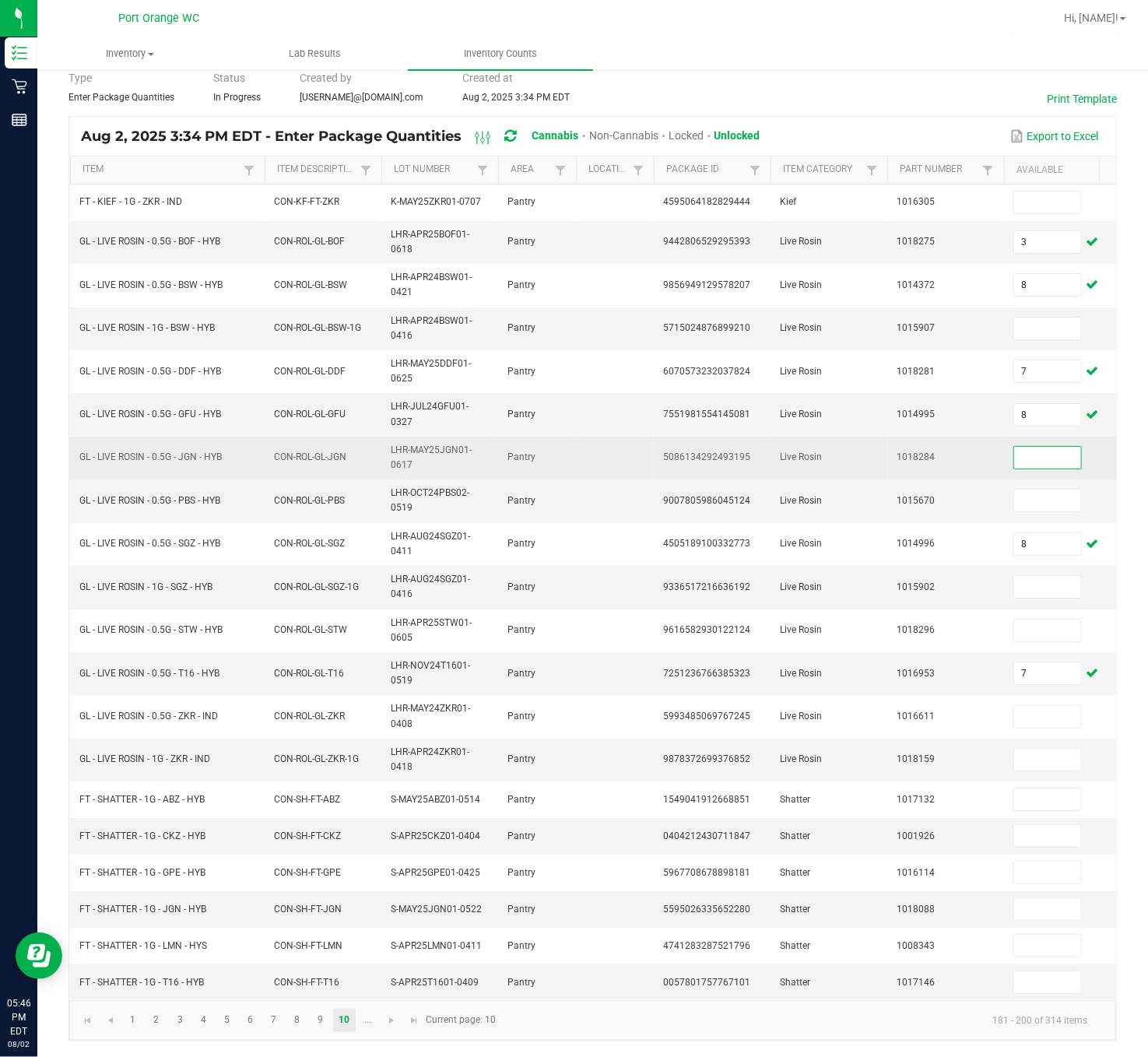 click at bounding box center [1048, 458] 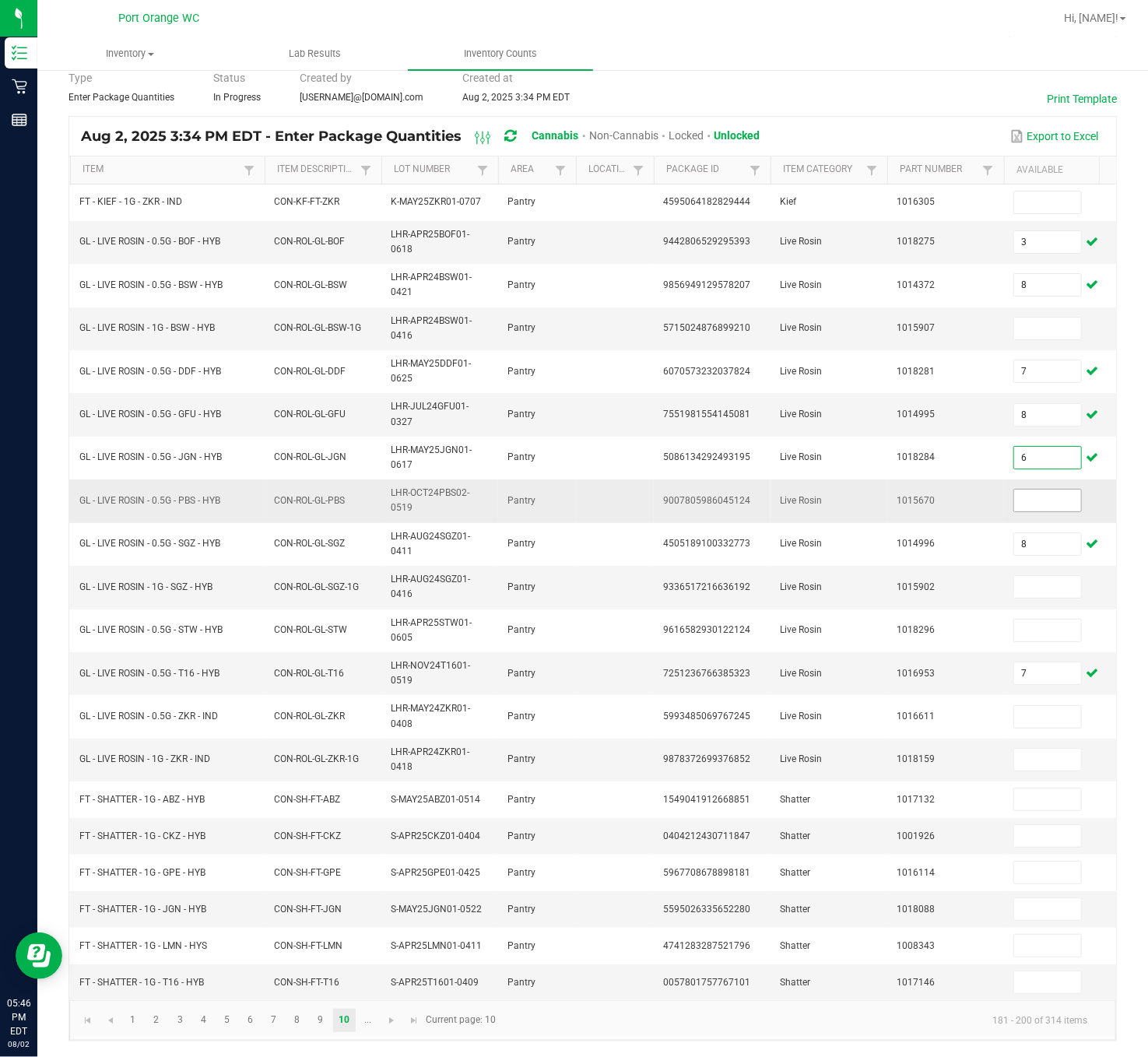 type on "6" 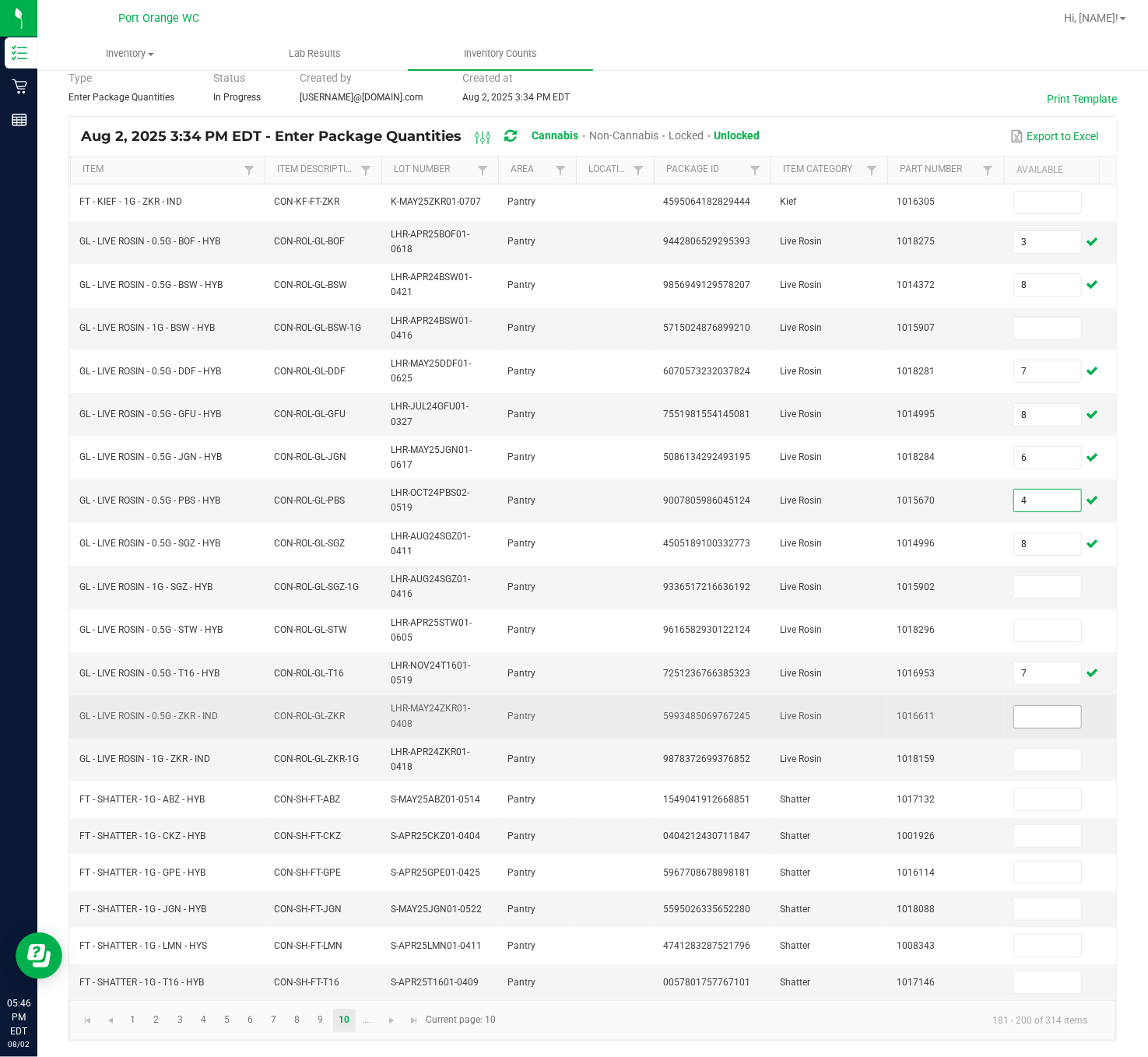 type on "4" 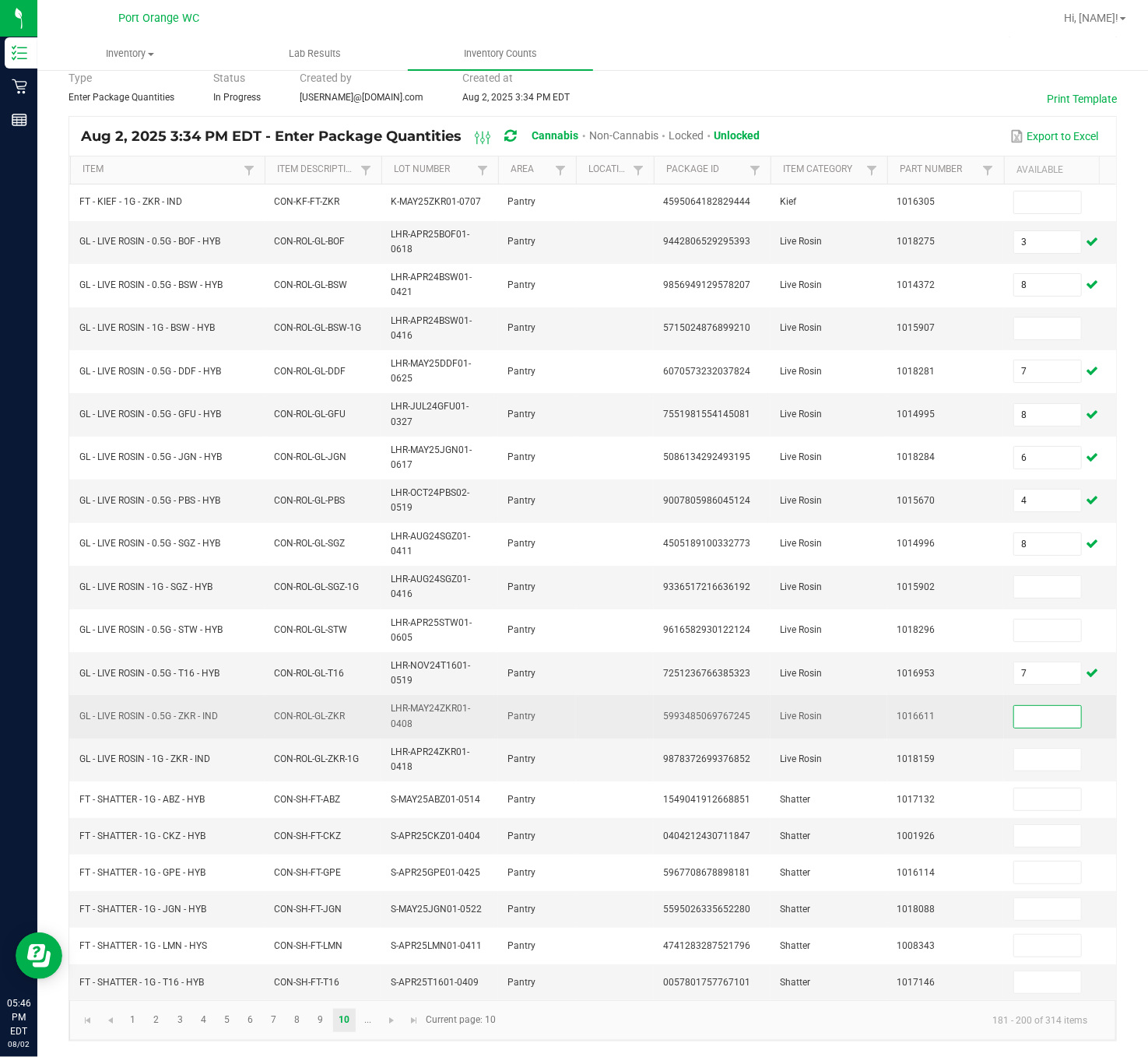 click at bounding box center [1048, 717] 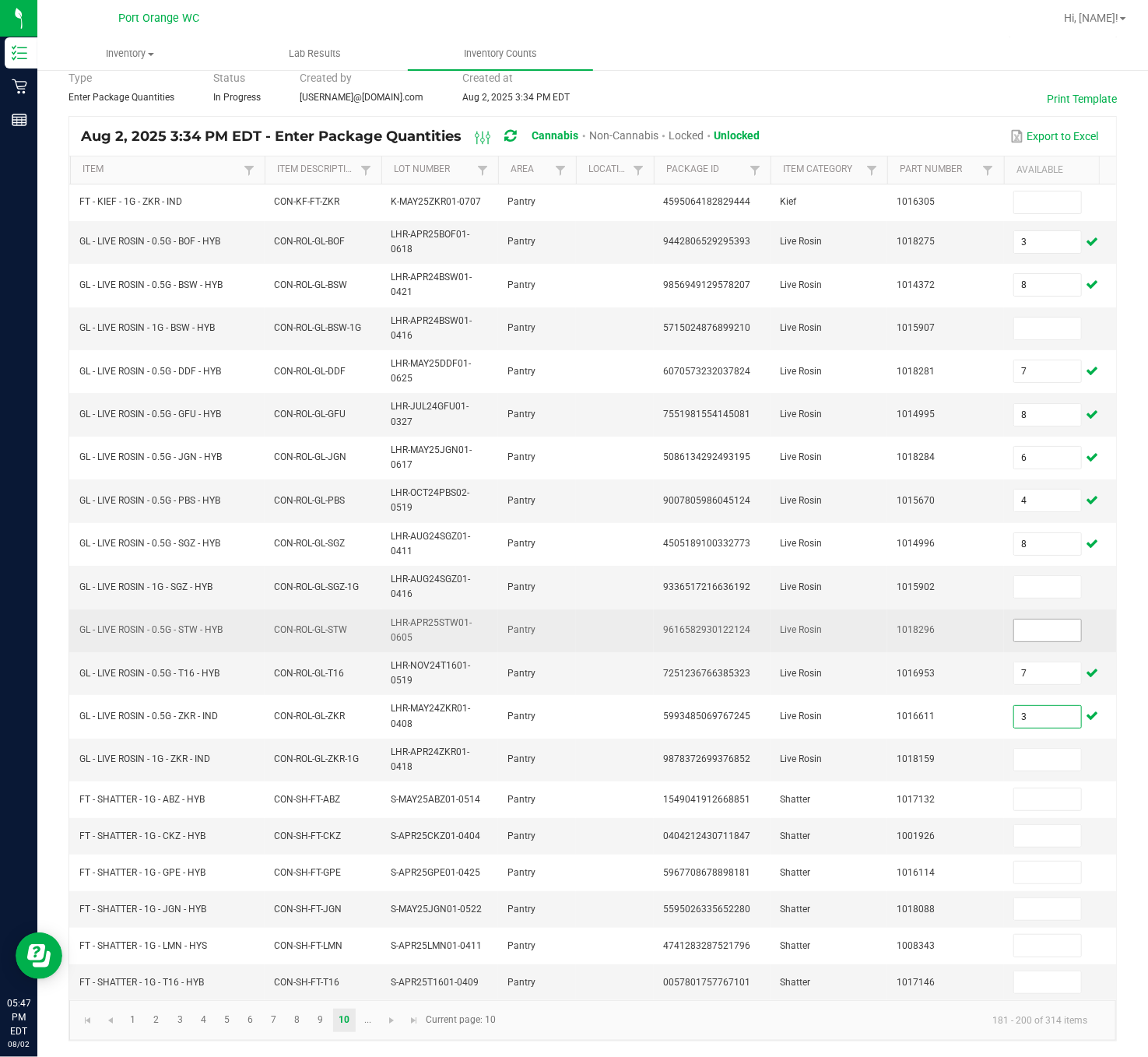 type on "3" 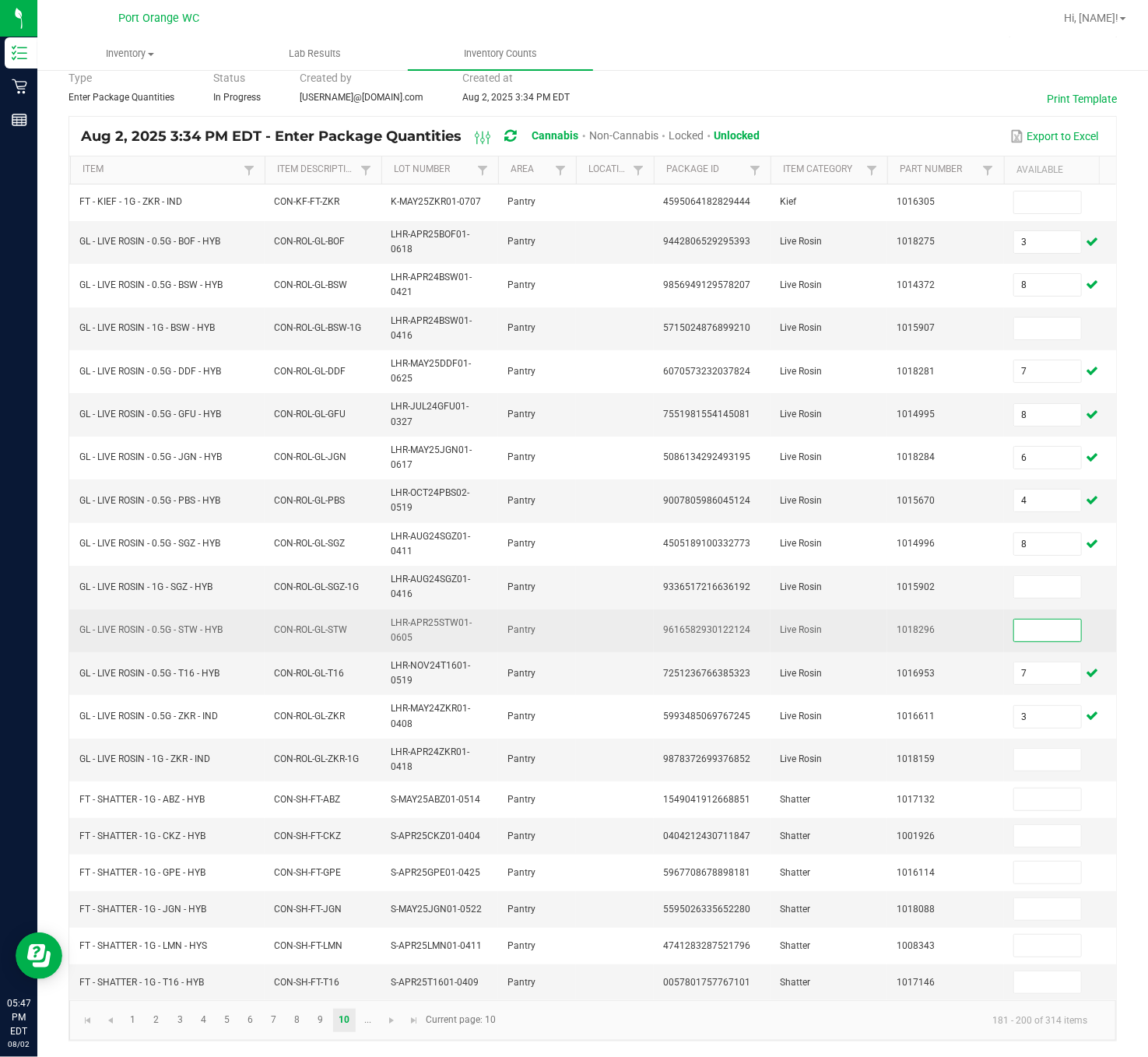 click at bounding box center (1048, 630) 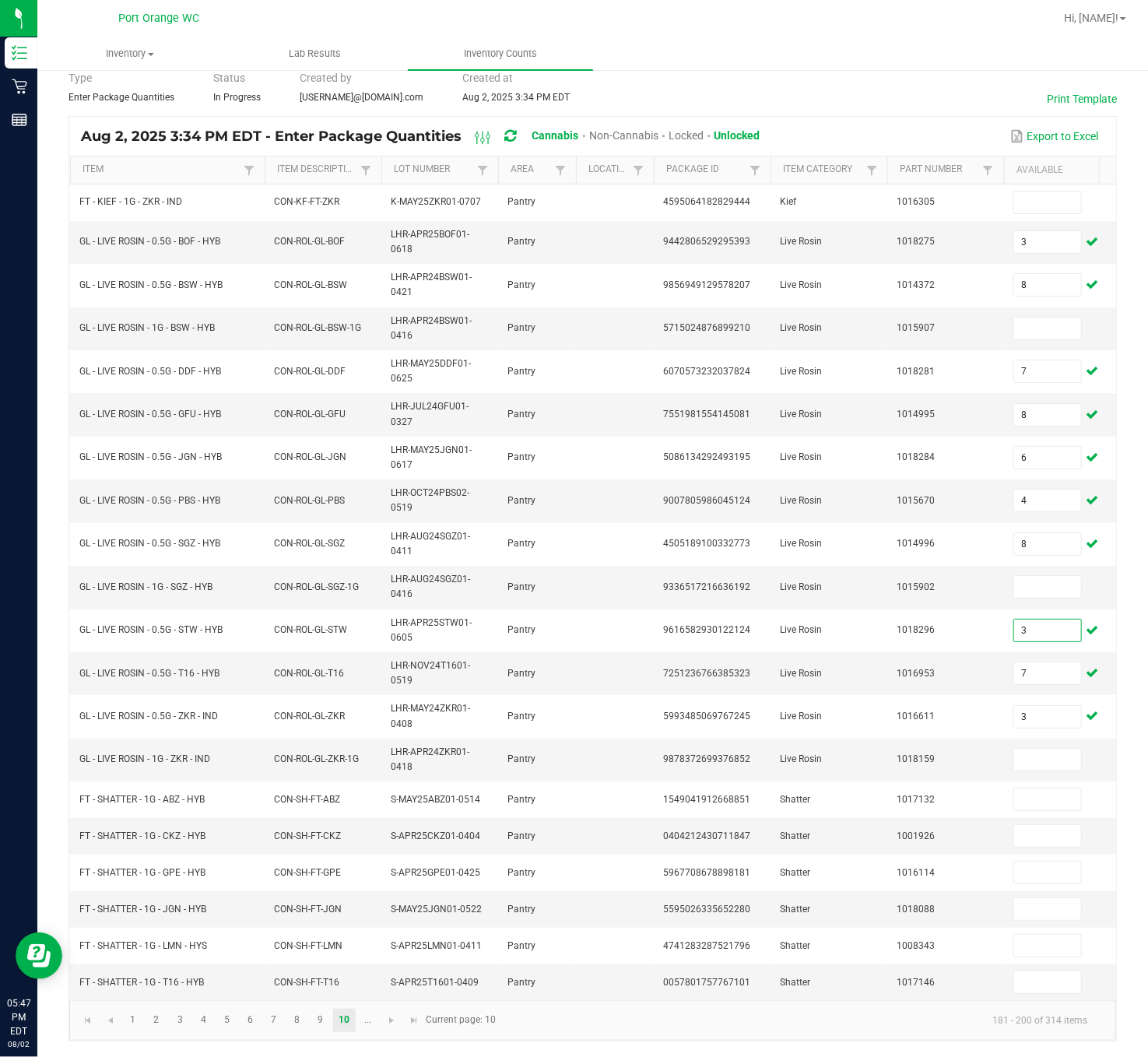 type on "3" 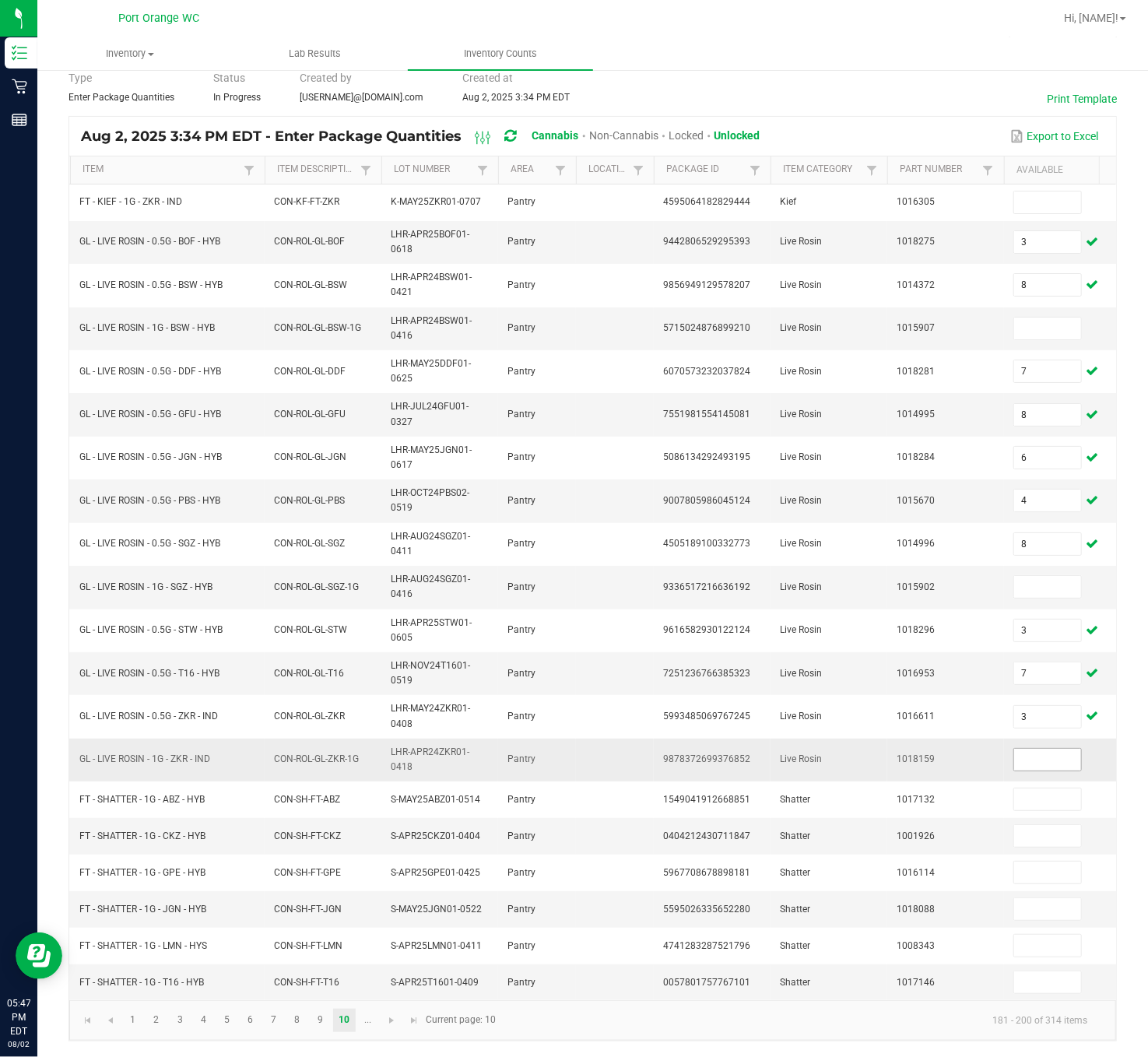 click at bounding box center (1048, 760) 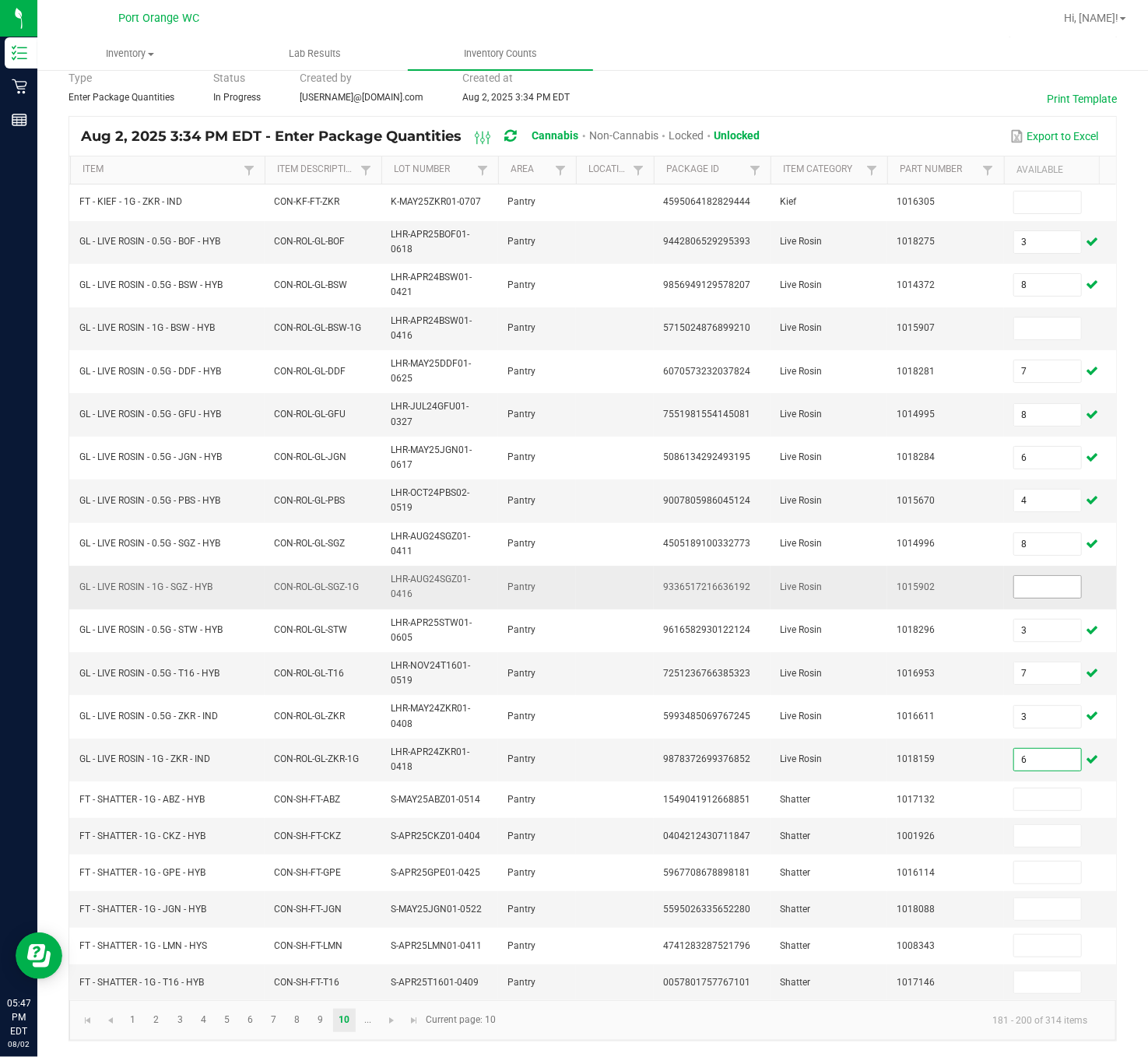 type on "6" 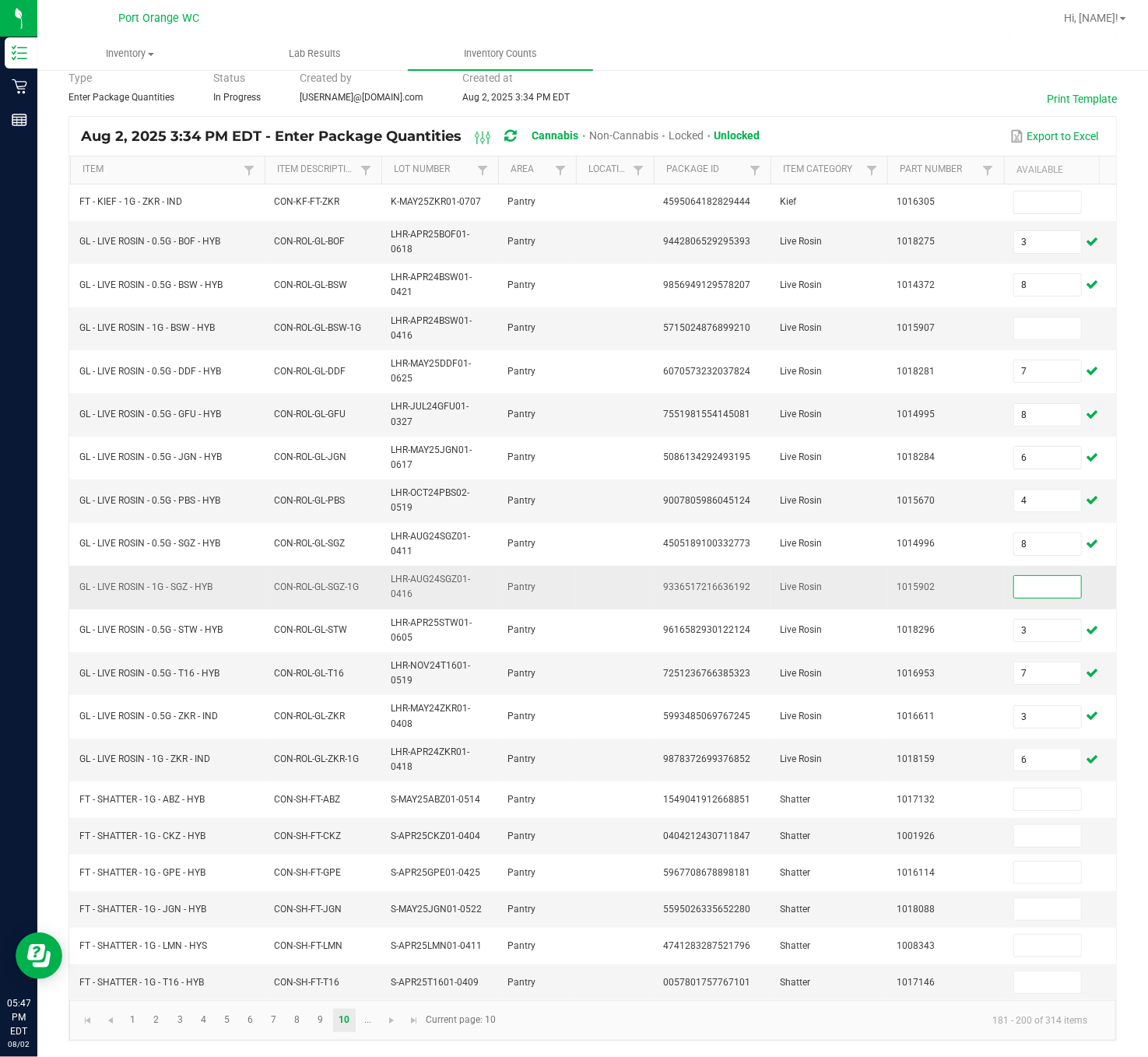 click at bounding box center (1048, 587) 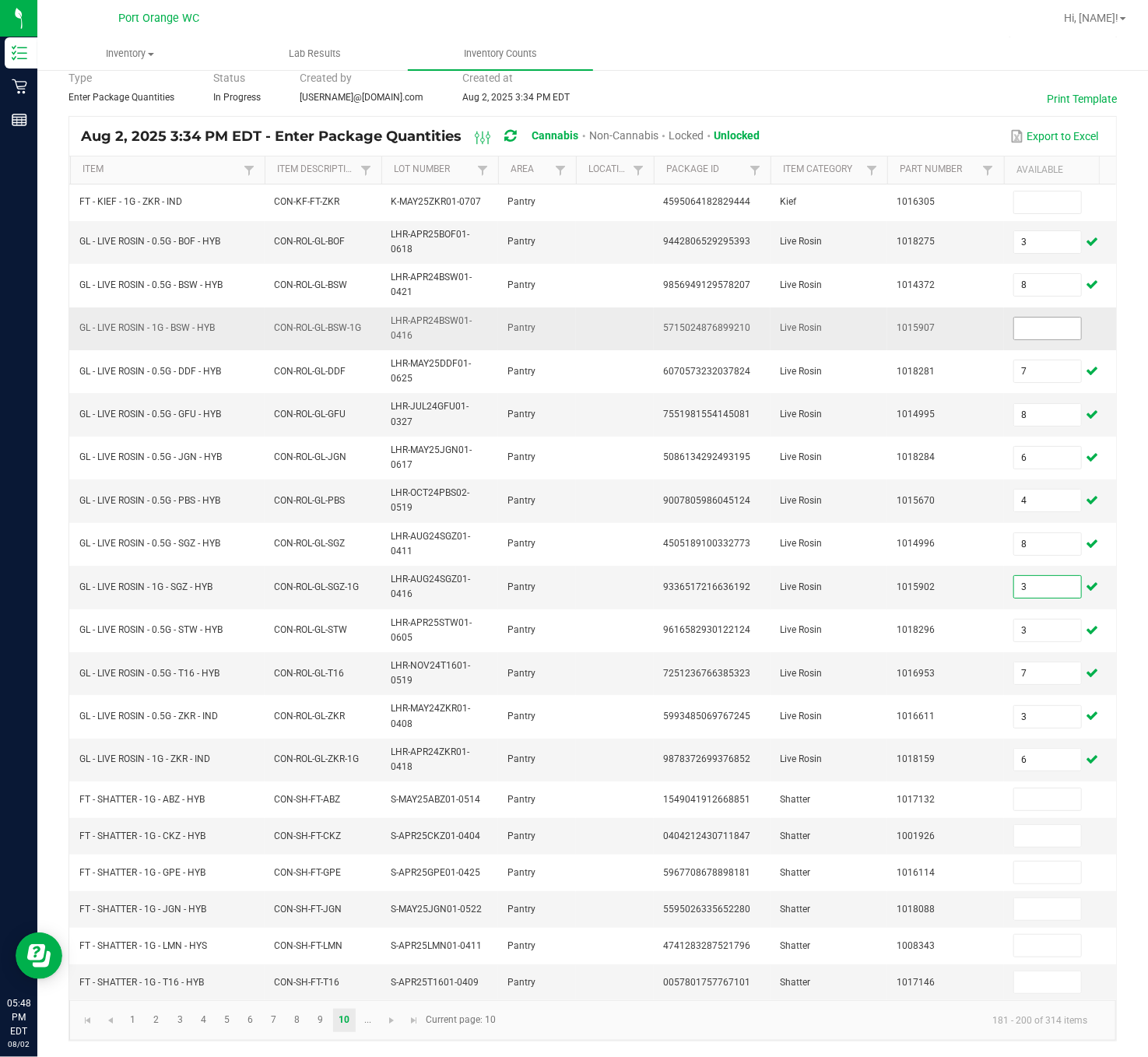 type on "3" 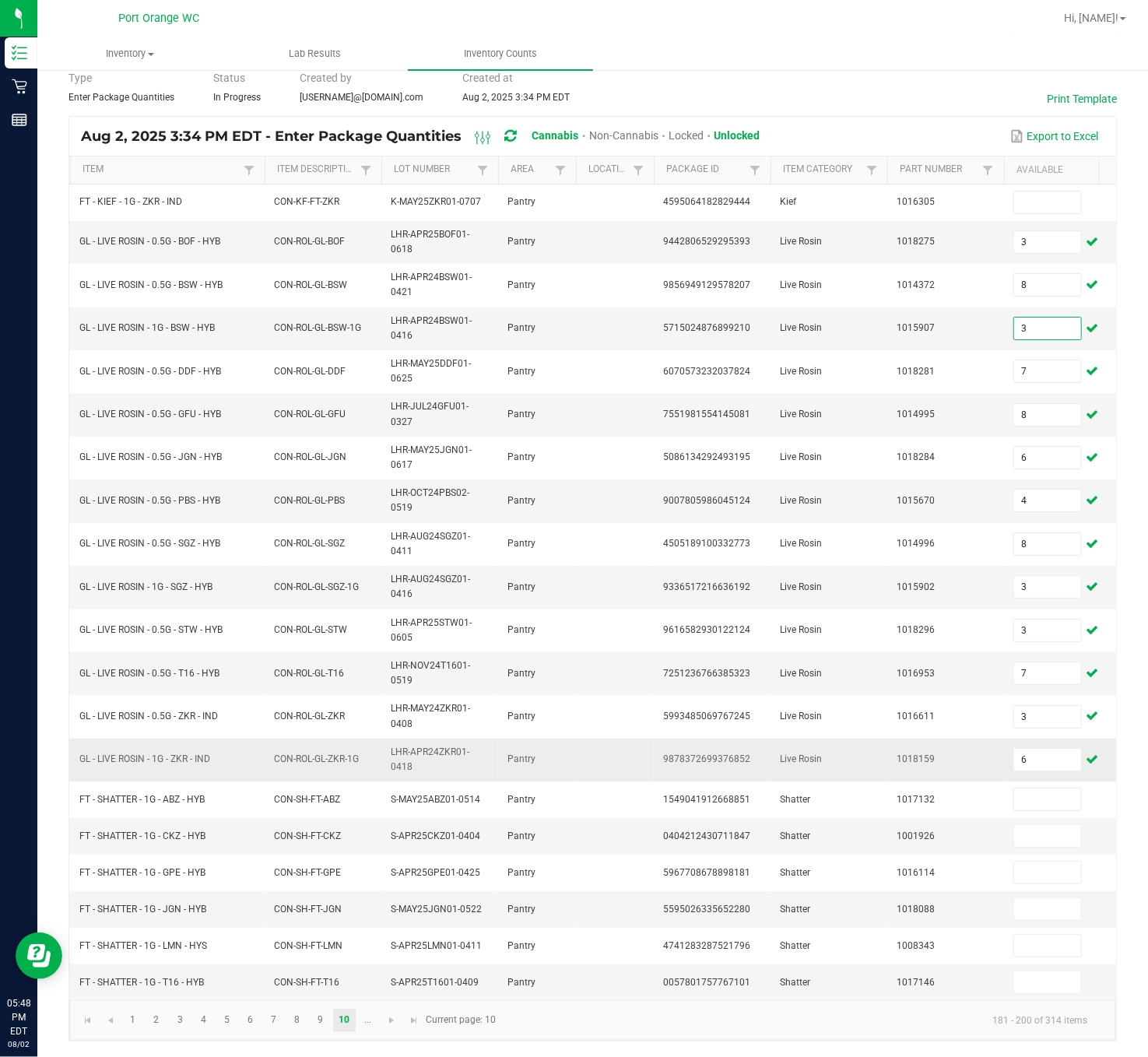 scroll, scrollTop: 105, scrollLeft: 0, axis: vertical 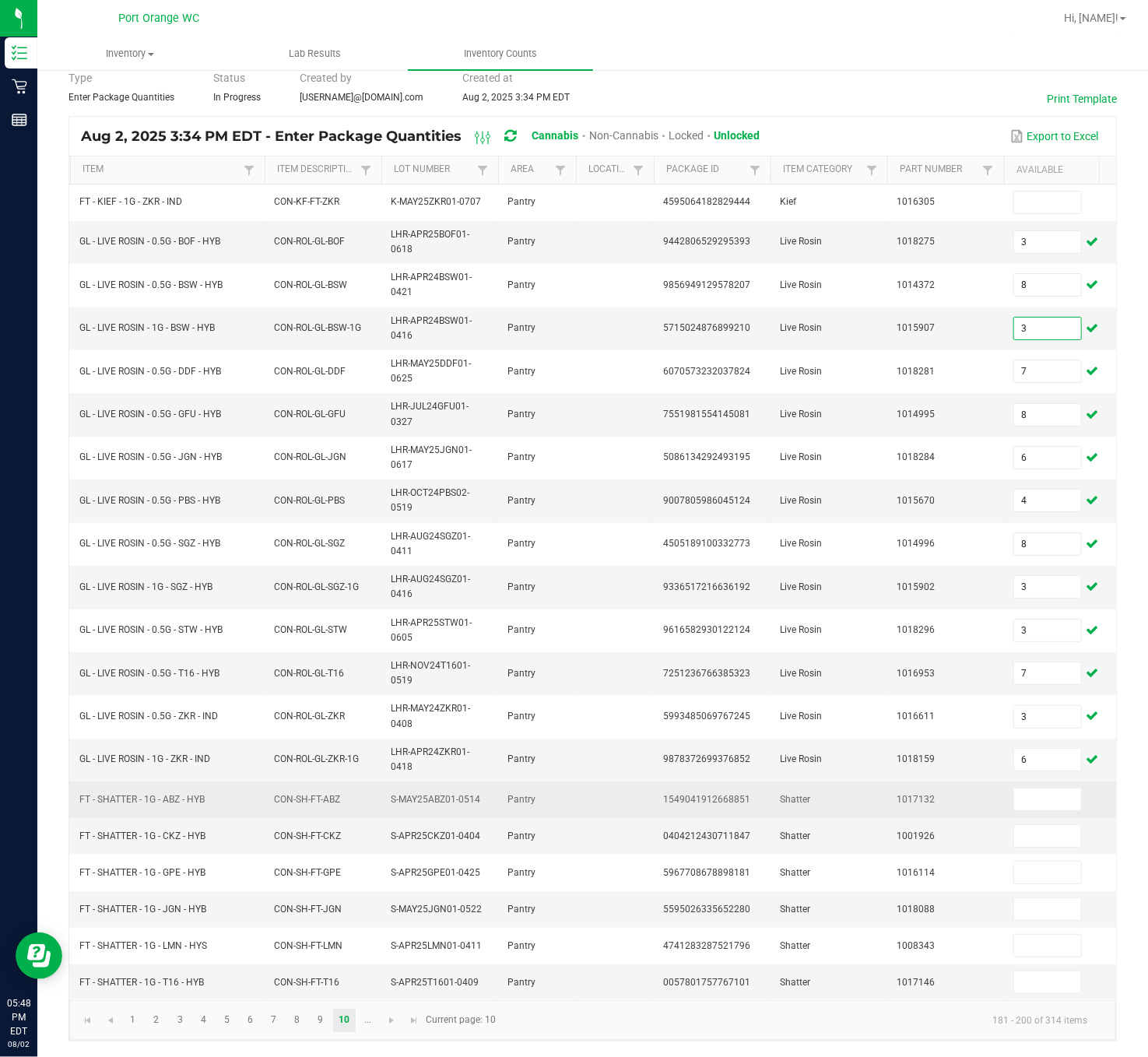 type on "3" 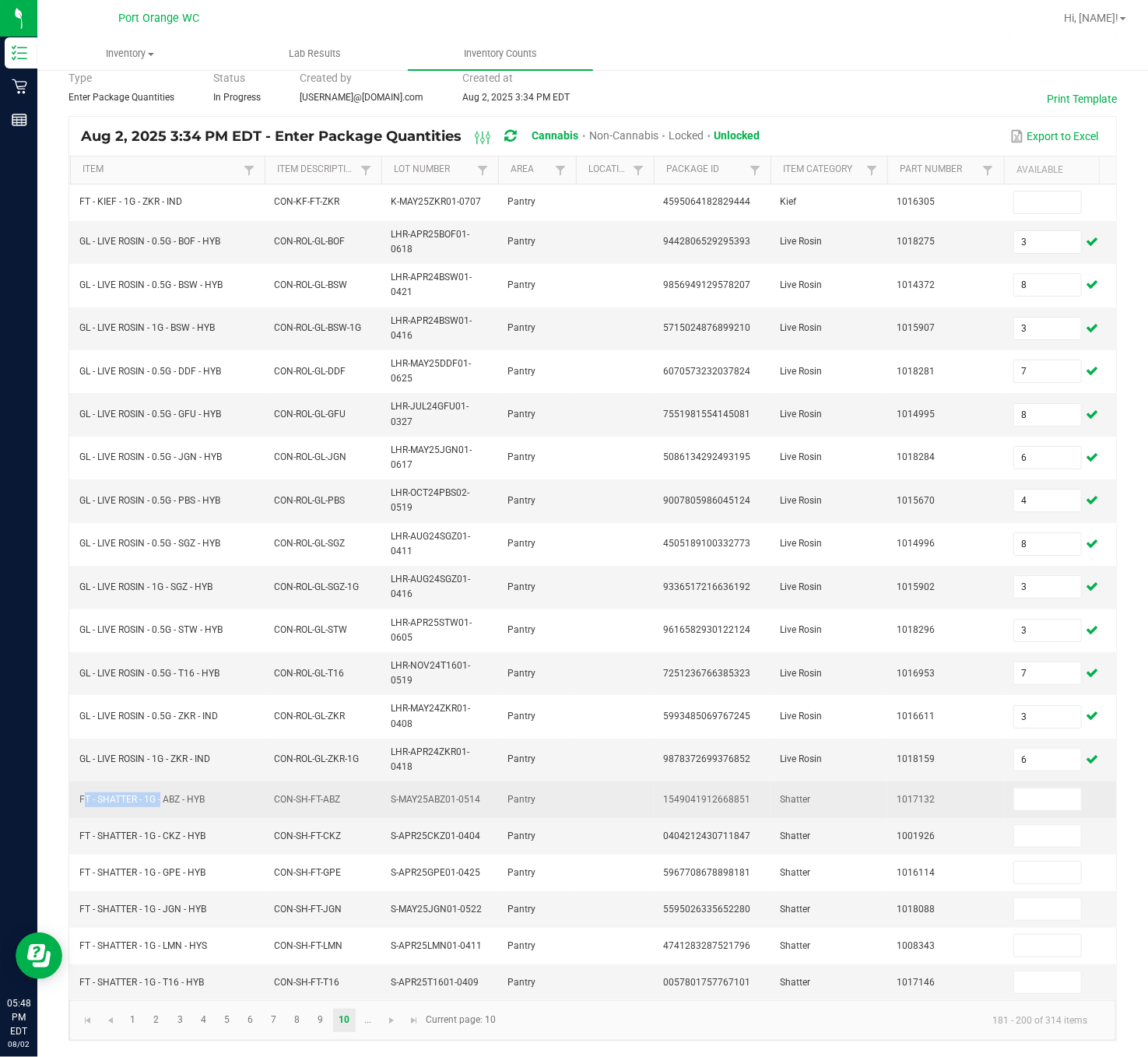 drag, startPoint x: 159, startPoint y: 771, endPoint x: 75, endPoint y: 768, distance: 84.05355 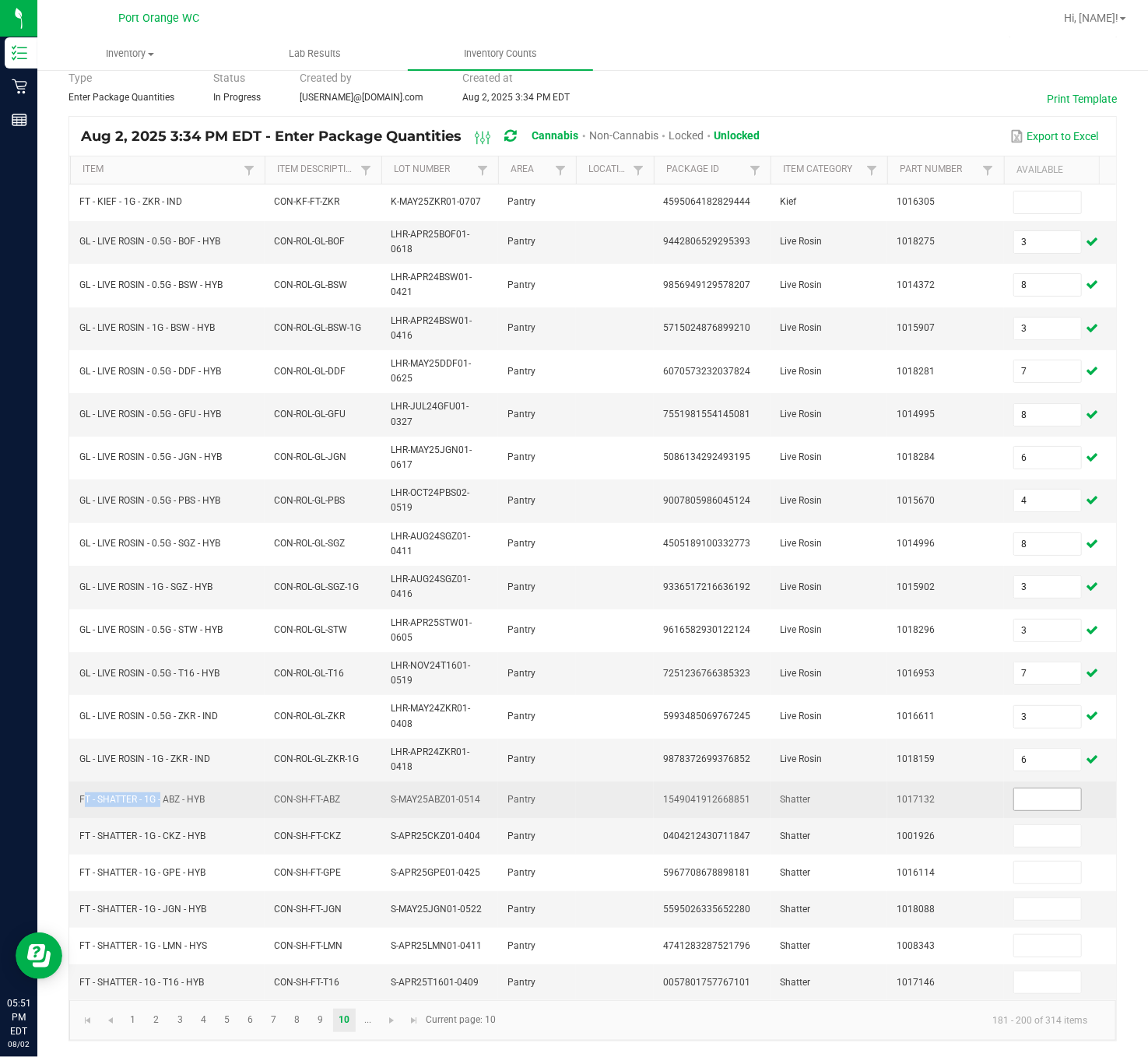 click at bounding box center (1048, 799) 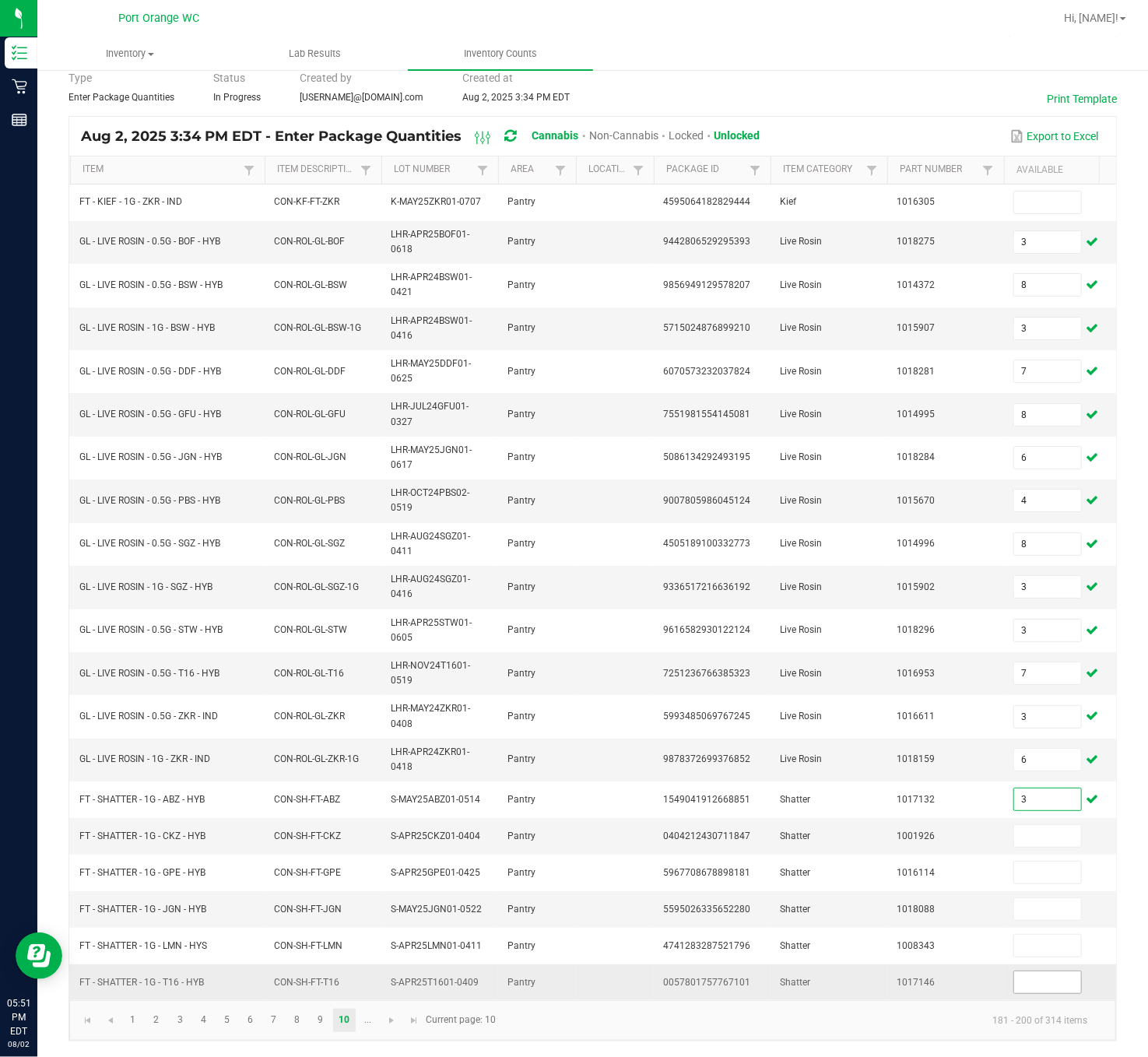 type on "3" 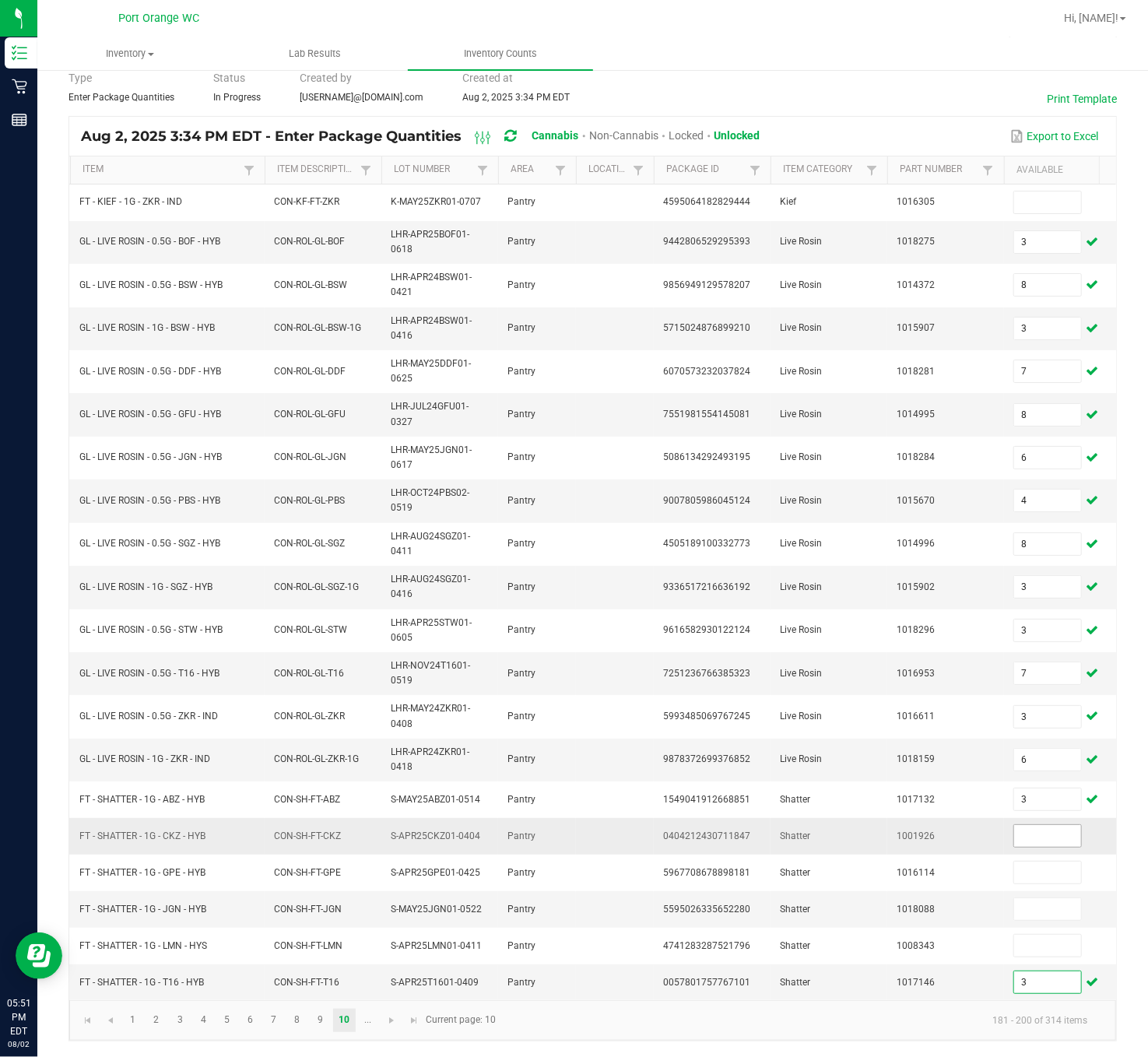 type on "3" 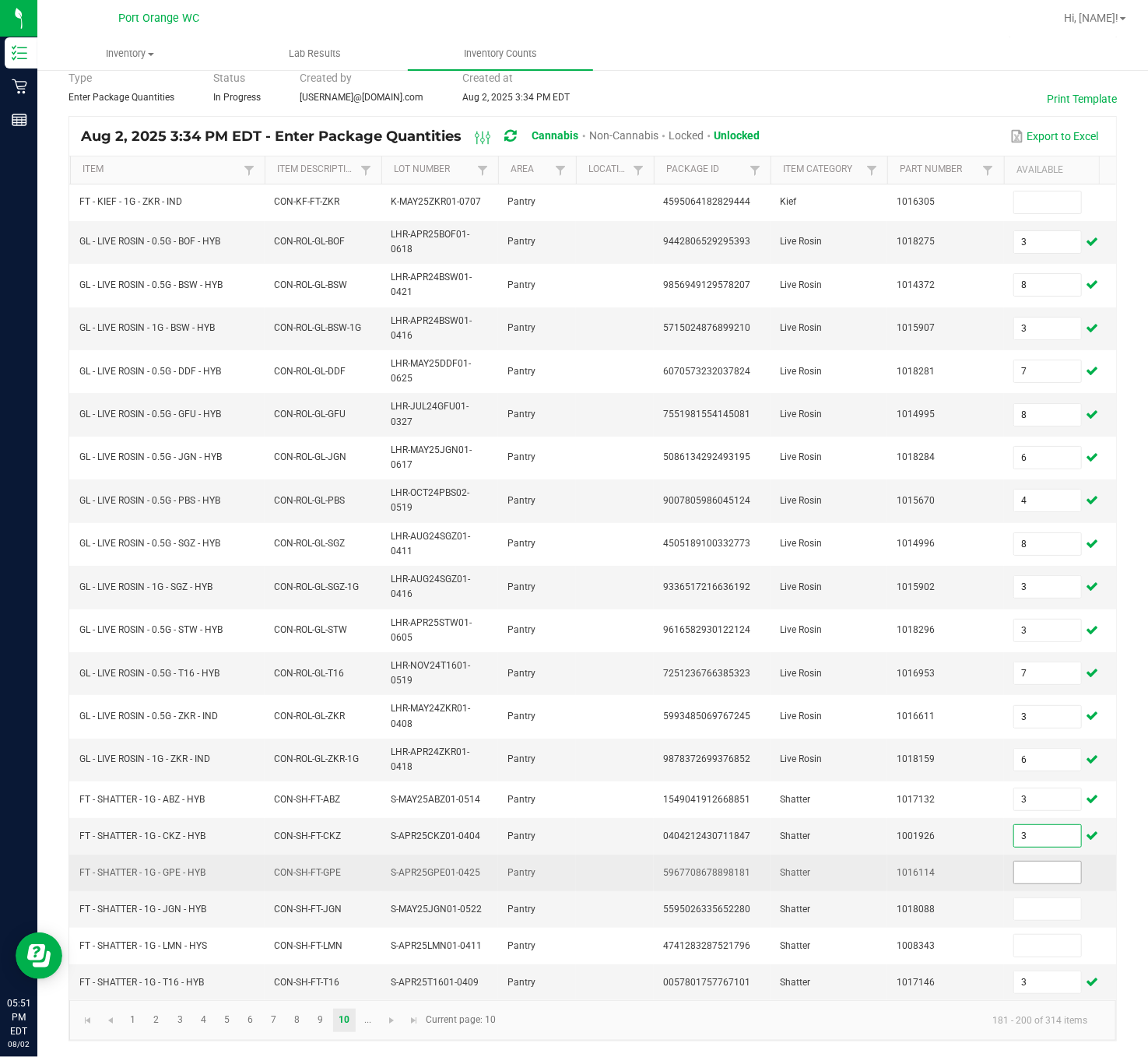 type on "3" 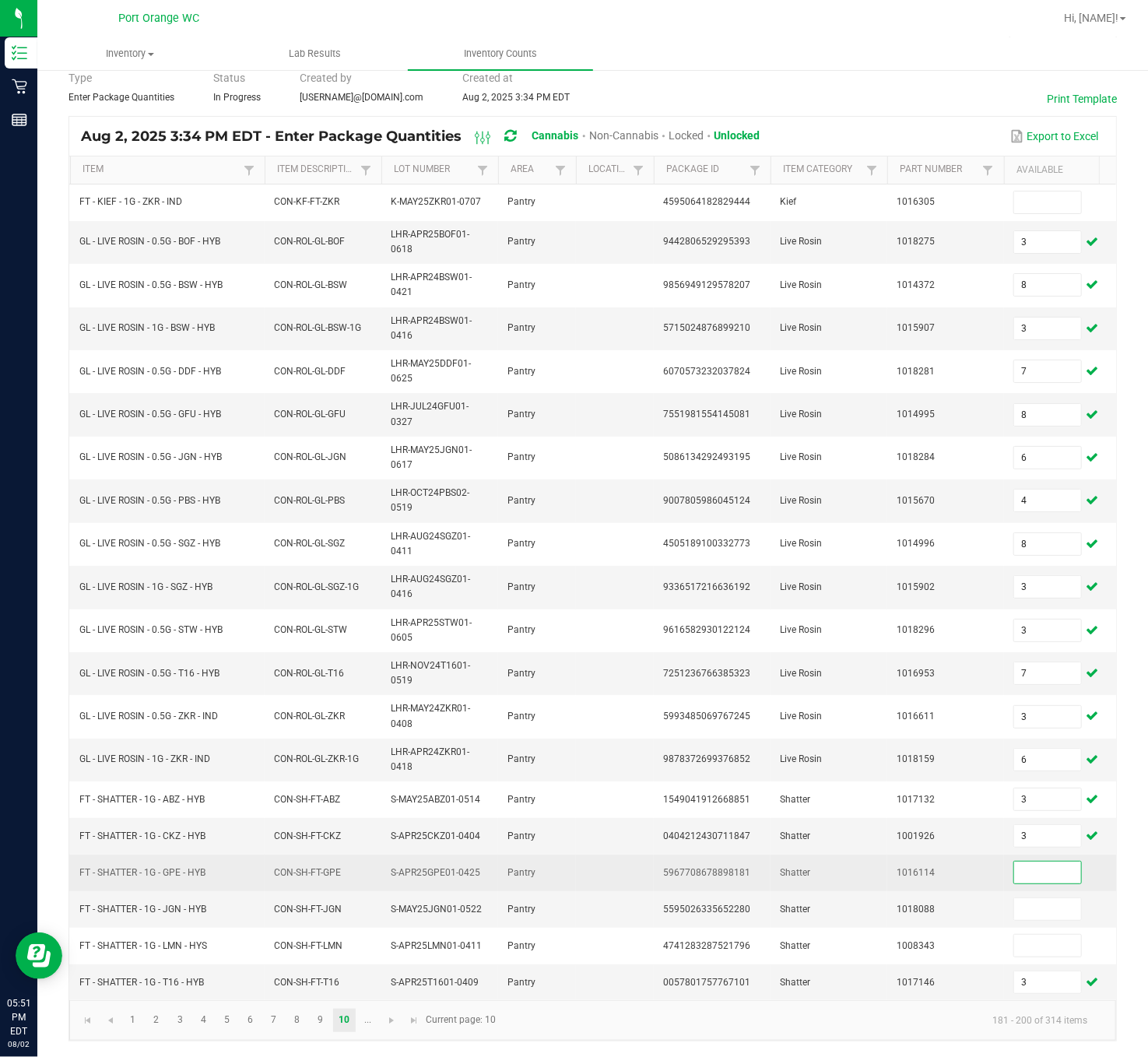 click at bounding box center (1048, 873) 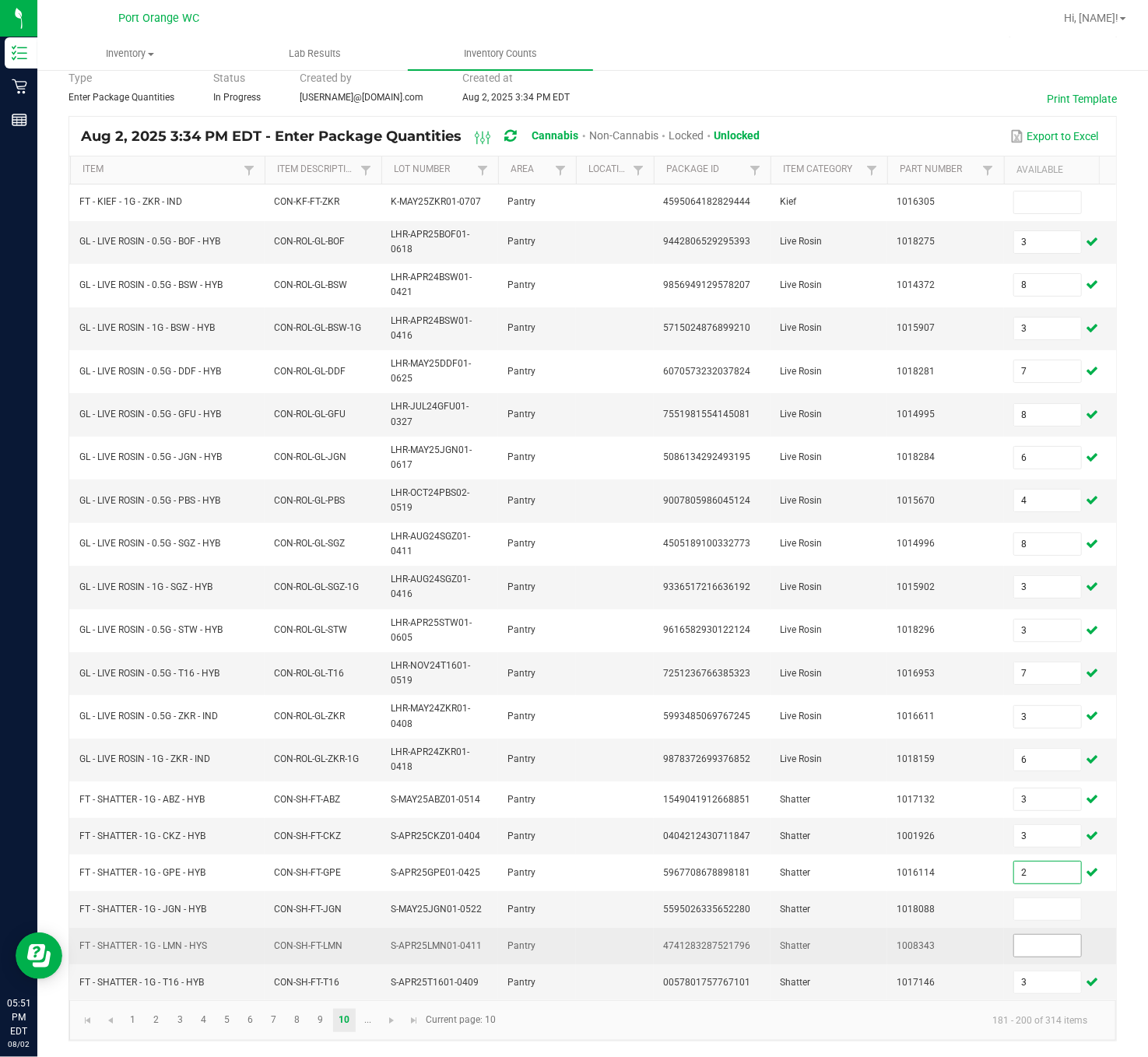 type on "2" 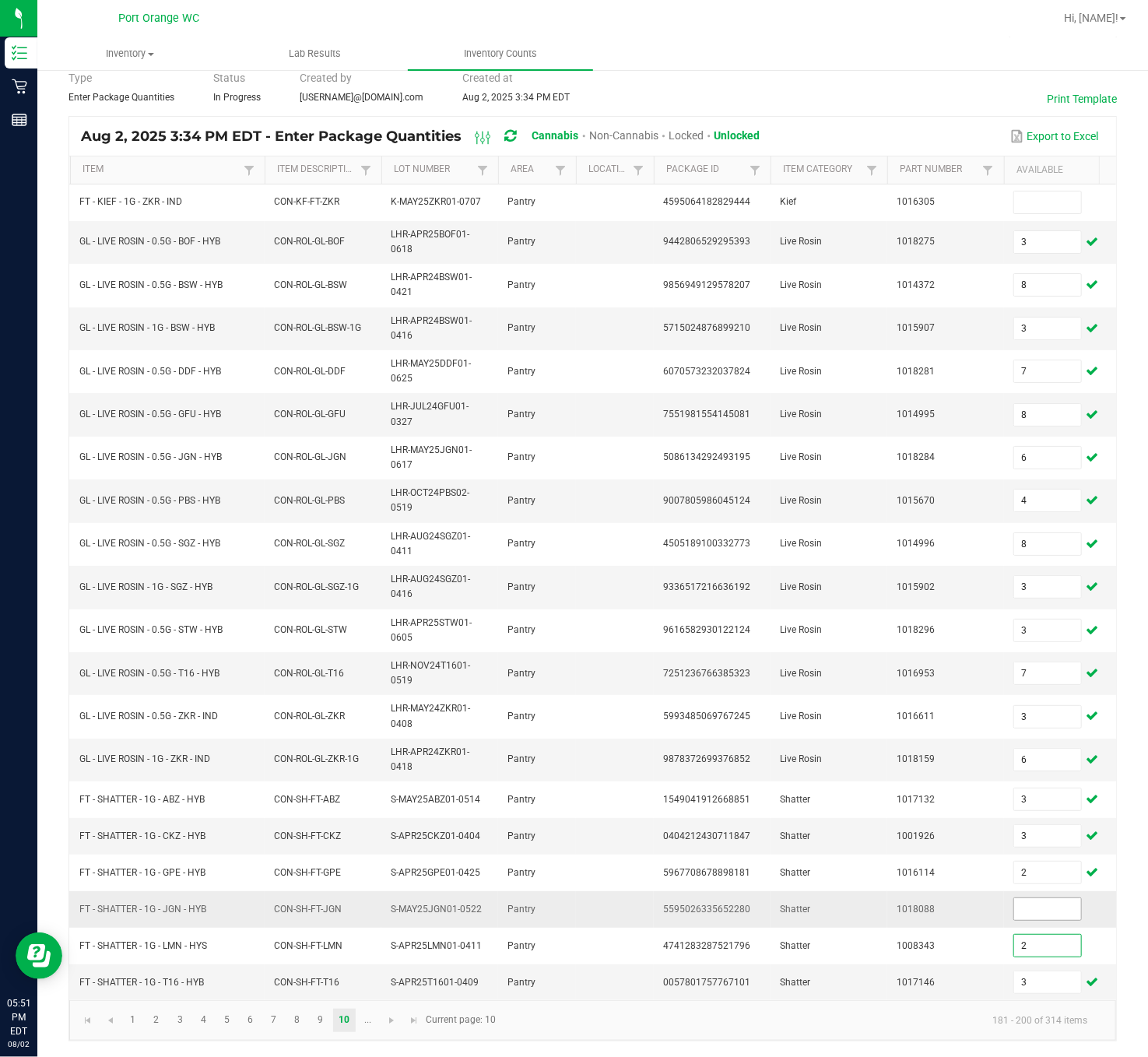type on "2" 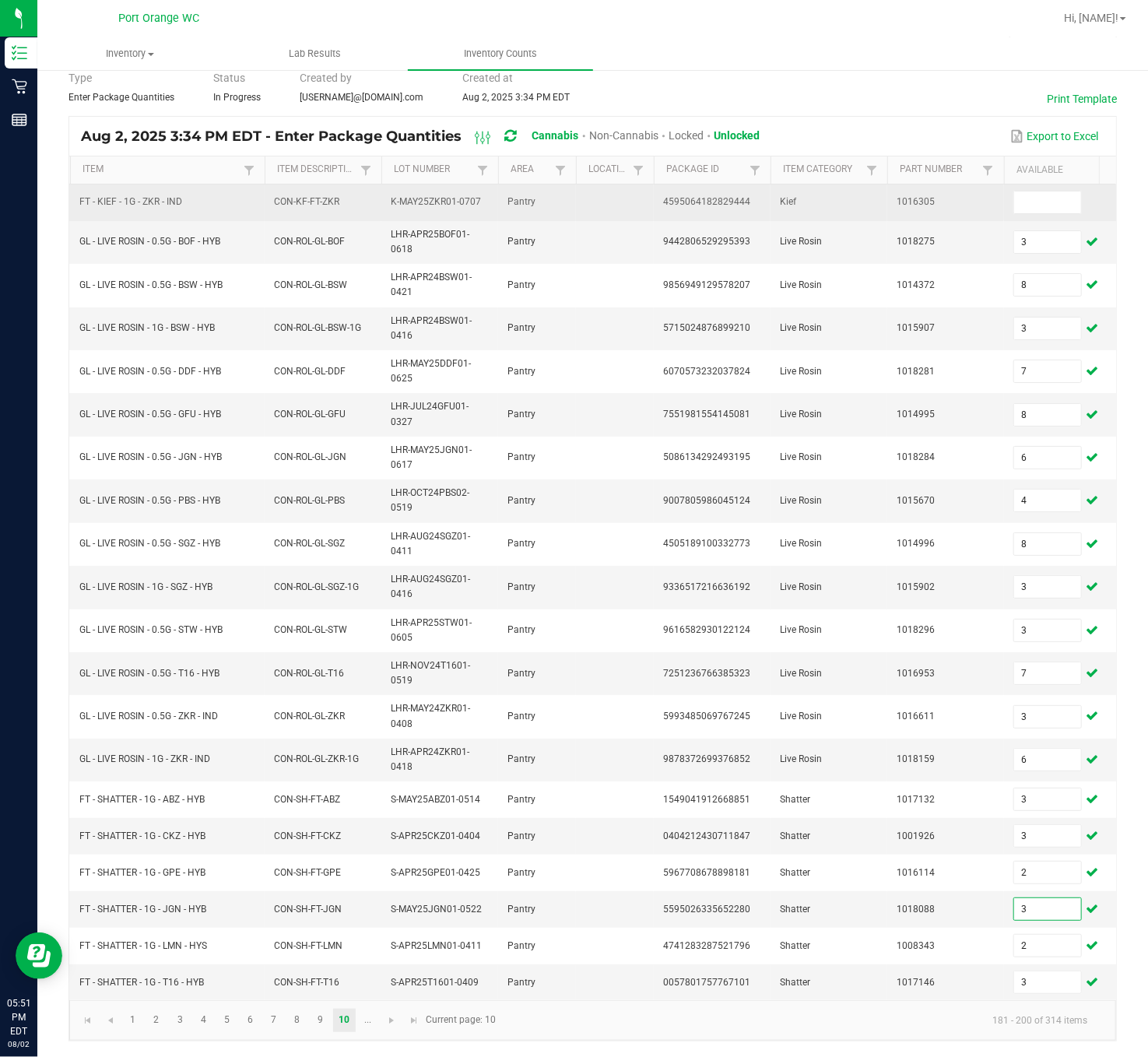 type on "3" 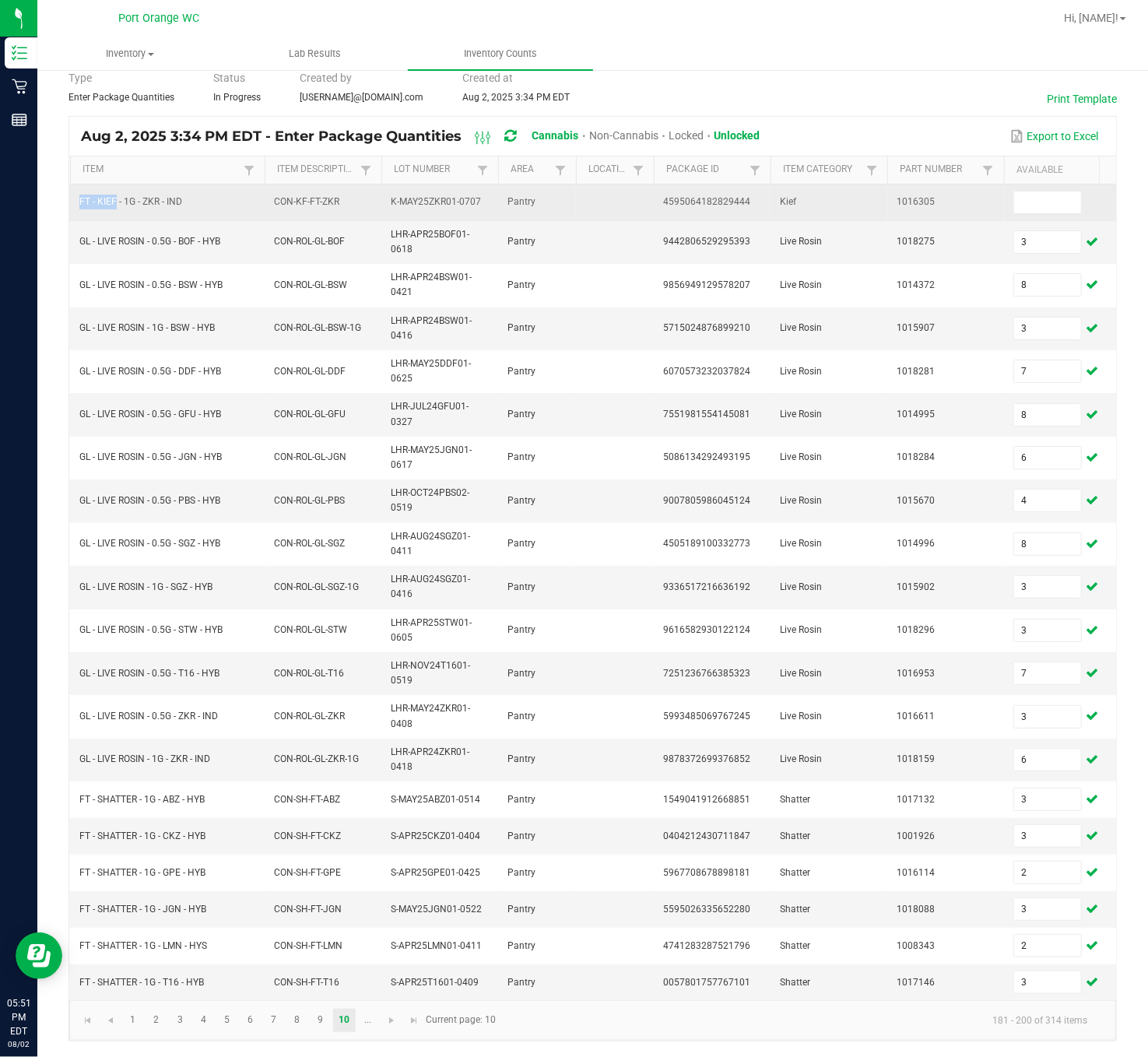 drag, startPoint x: 111, startPoint y: 162, endPoint x: 72, endPoint y: 167, distance: 39.319207 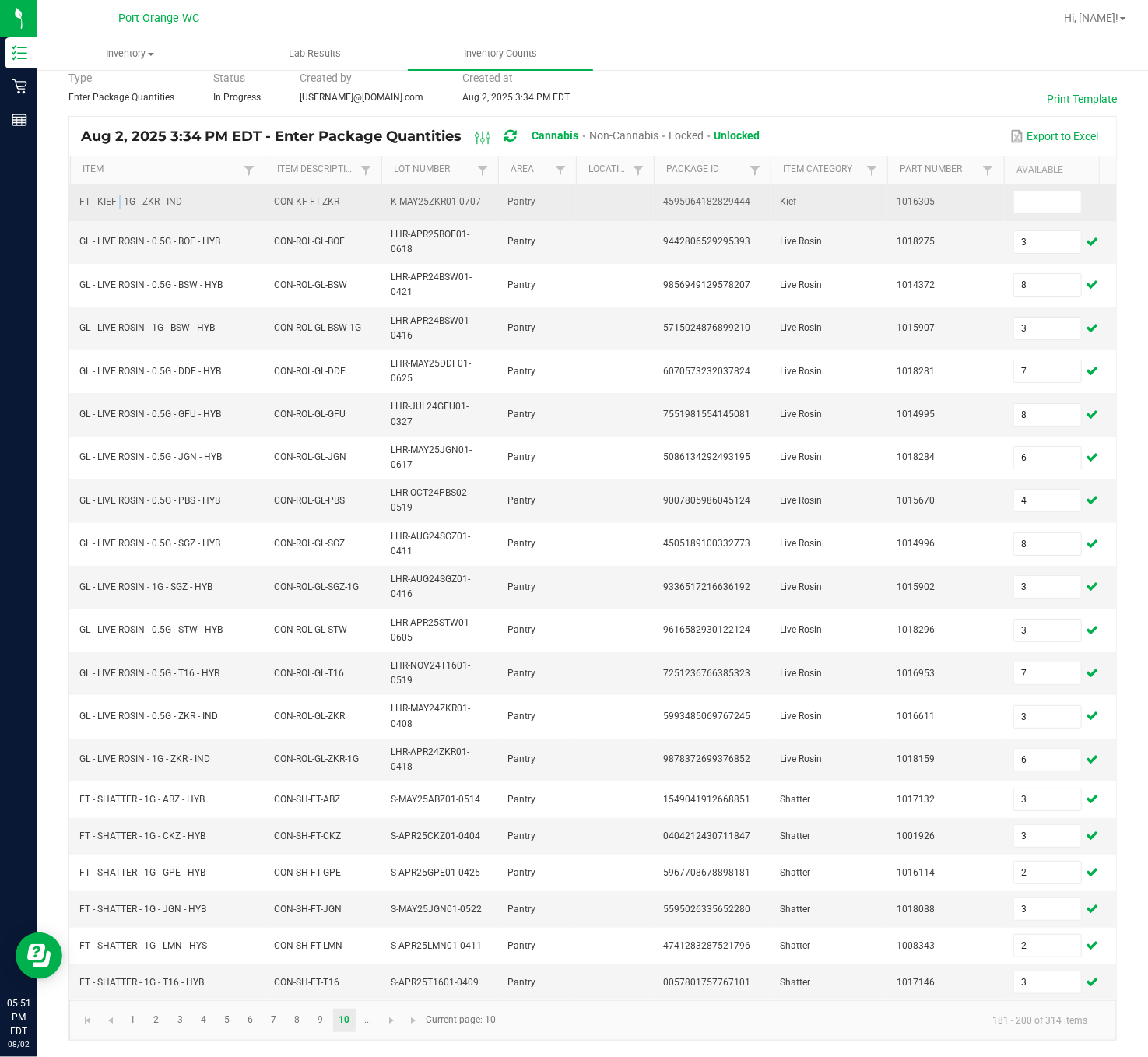 click on "FT - KIEF - 1G - ZKR - IND" at bounding box center (131, 202) 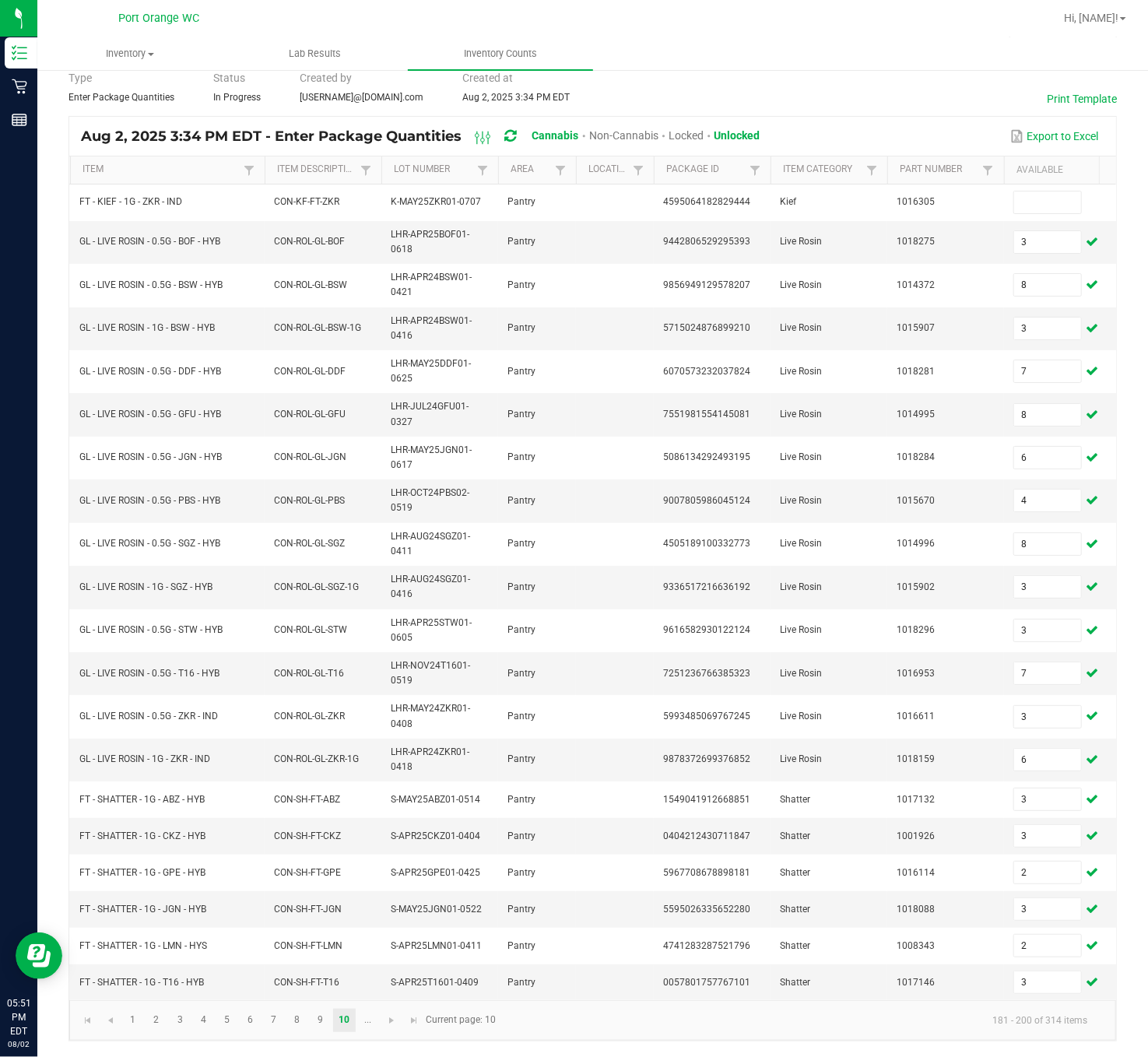 click on "Created by   [EMAIL]" at bounding box center [592, 529] 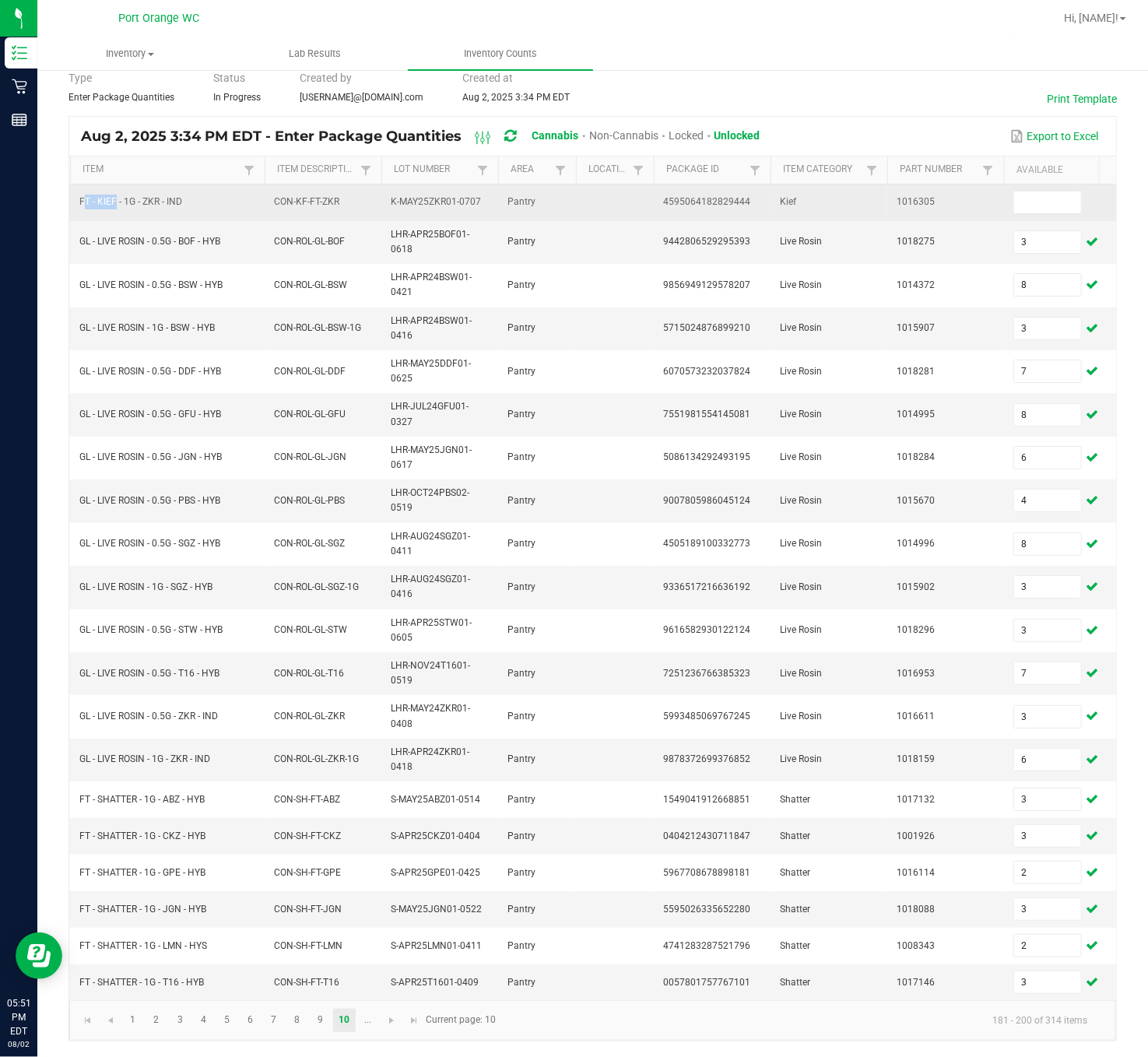 drag, startPoint x: 111, startPoint y: 162, endPoint x: 69, endPoint y: 166, distance: 42.190046 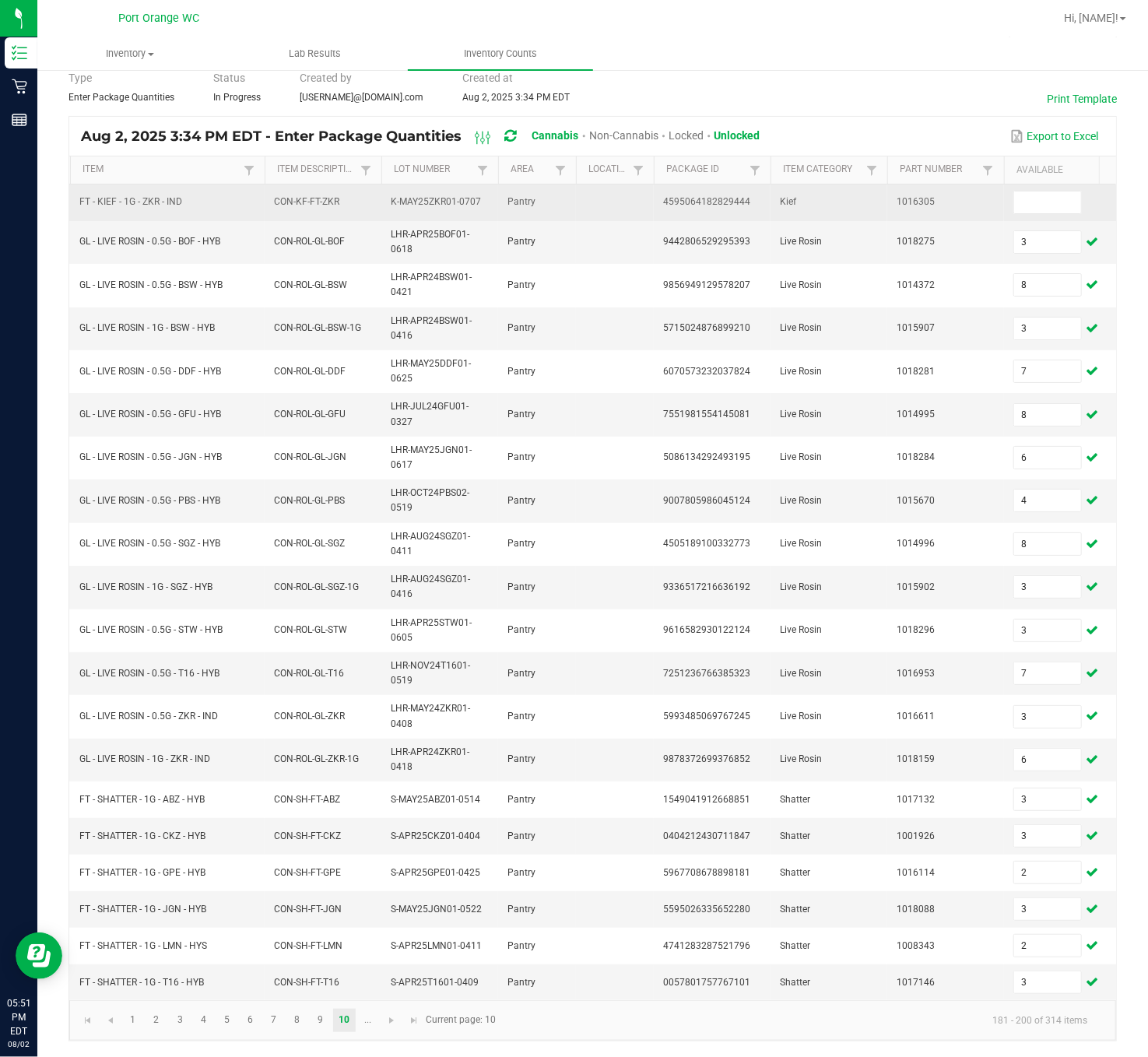 click on "FT - KIEF - 1G - ZKR - IND" at bounding box center (131, 202) 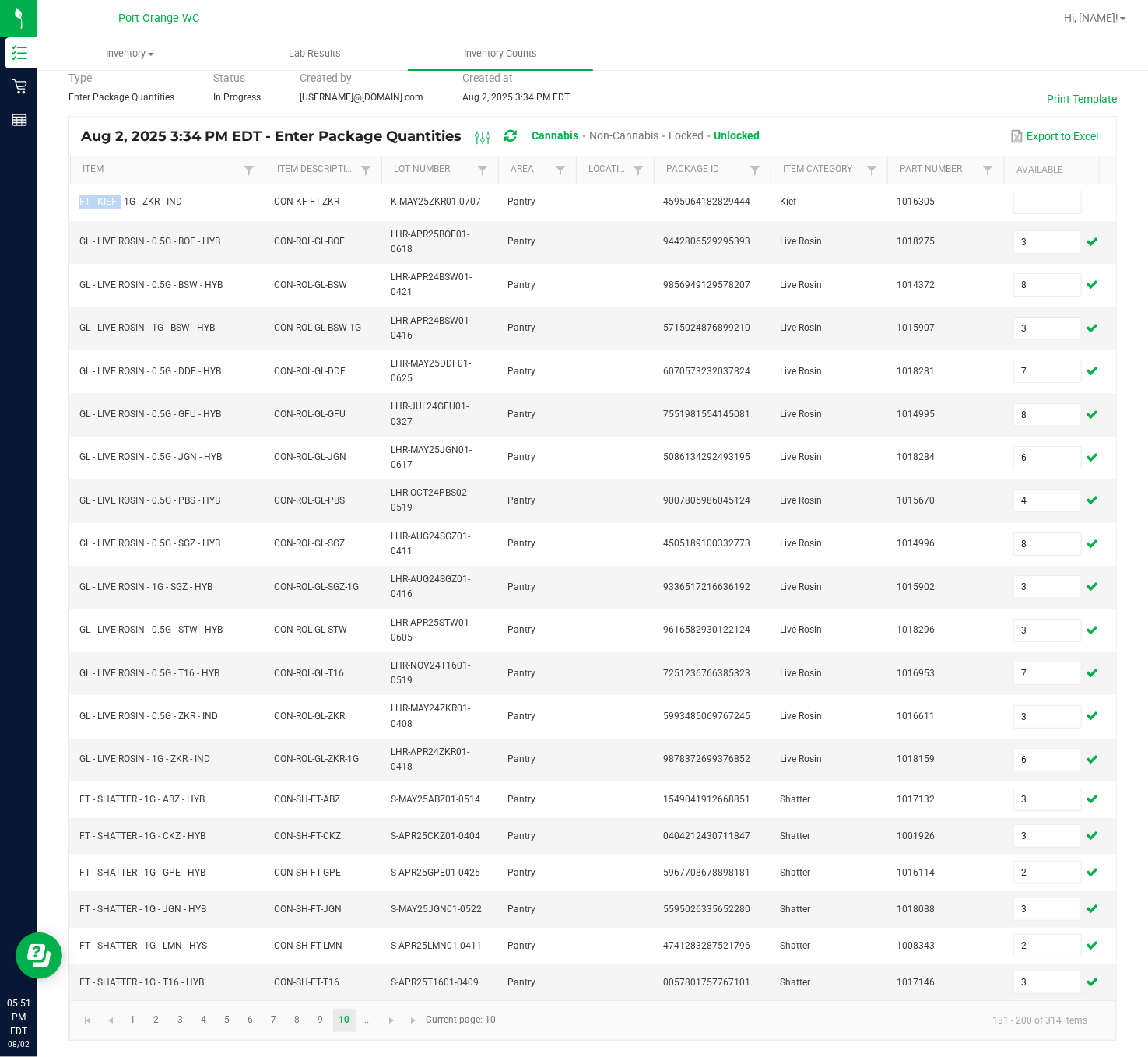 drag, startPoint x: 119, startPoint y: 167, endPoint x: 65, endPoint y: 166, distance: 54.00926 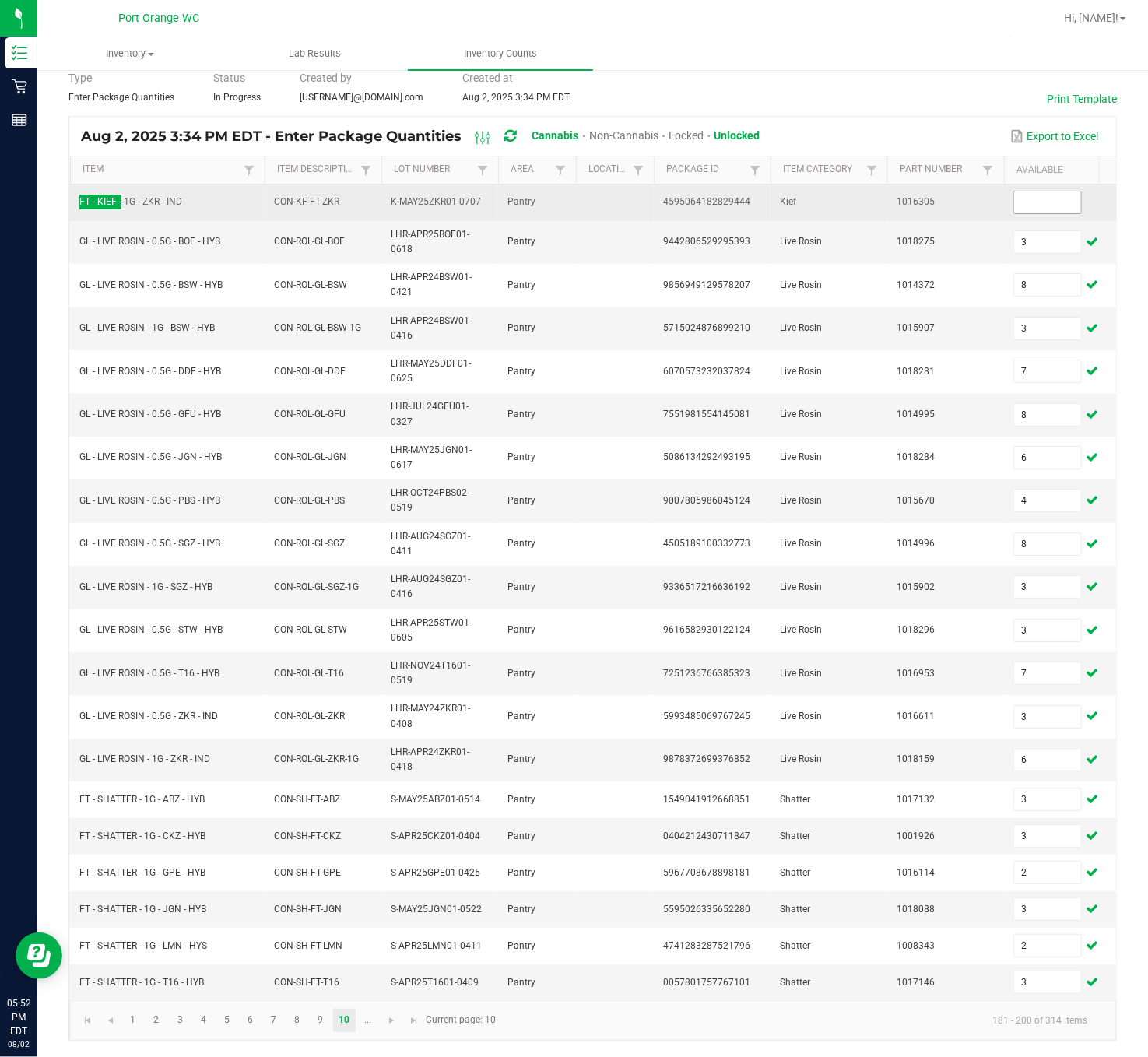 click at bounding box center (1048, 202) 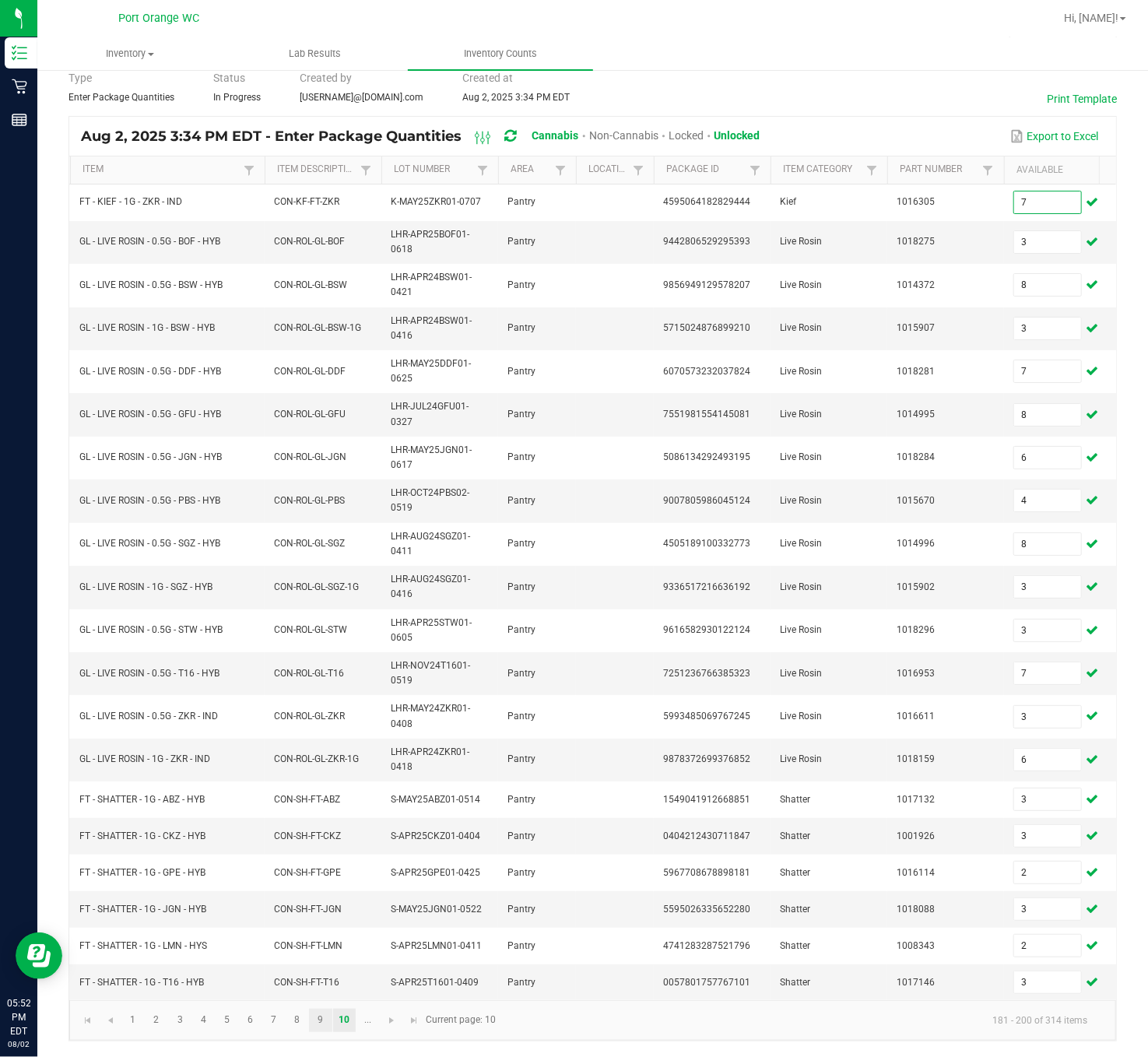 type on "7" 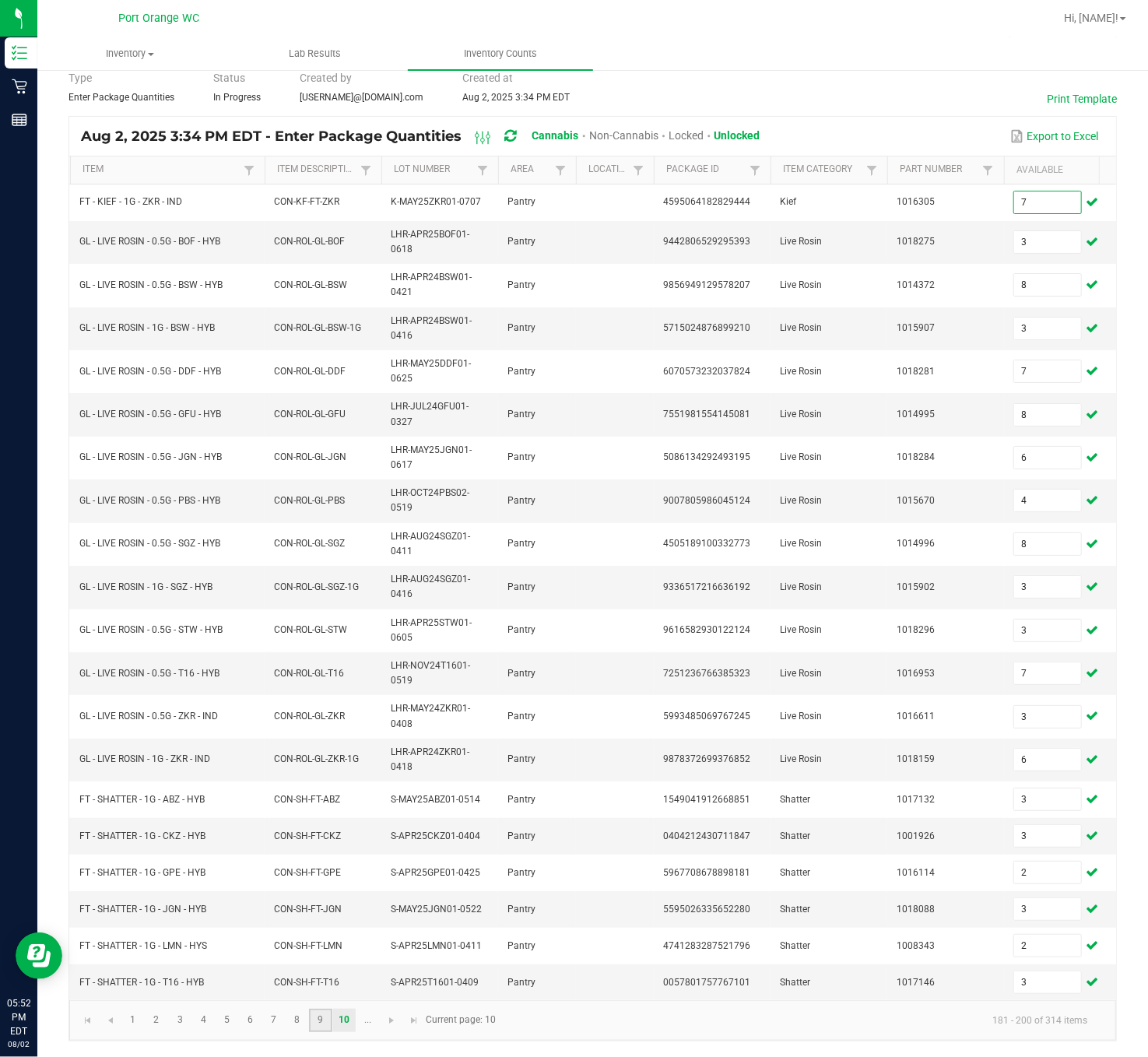 click on "9" 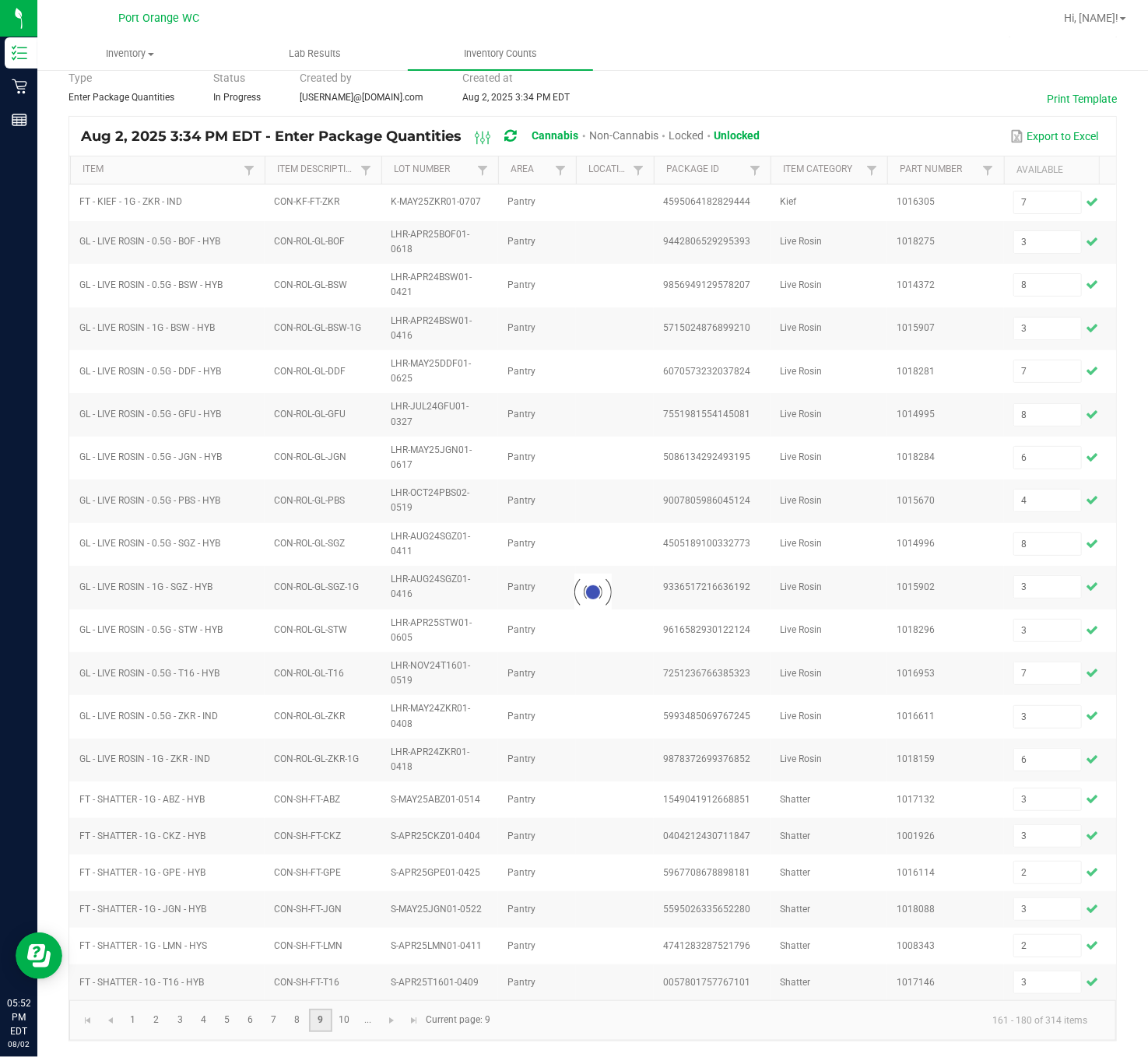 type 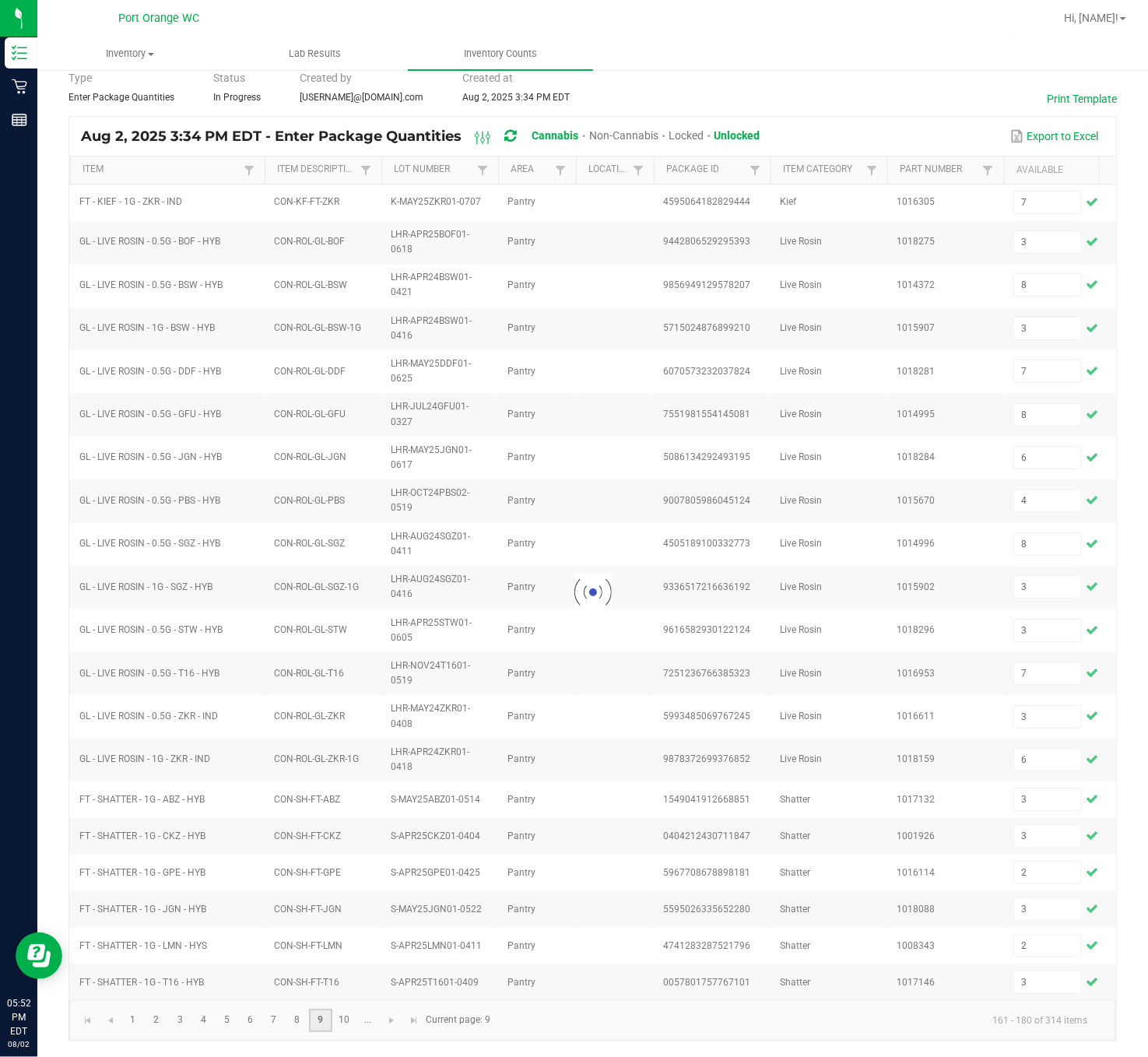 type 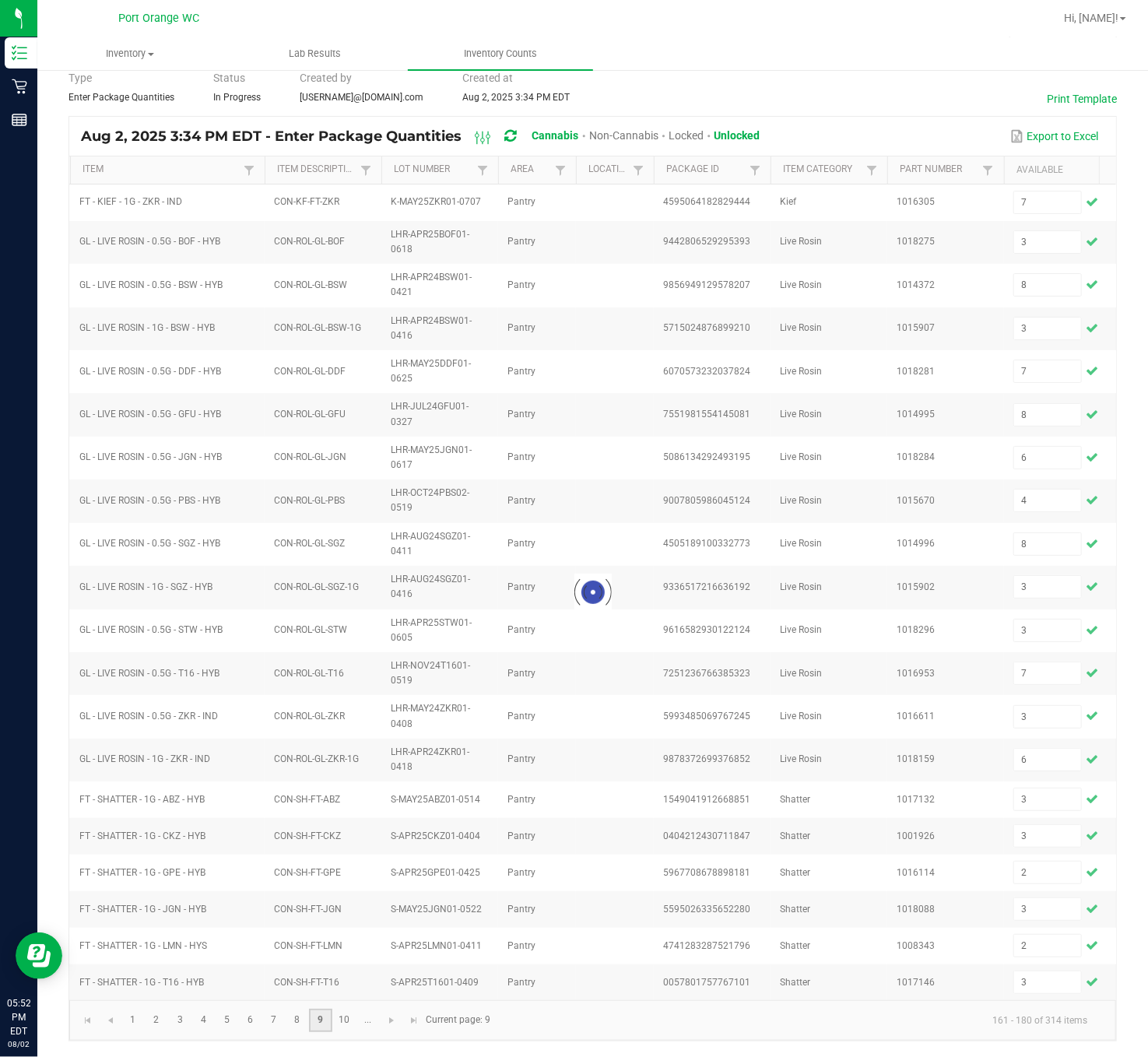 type 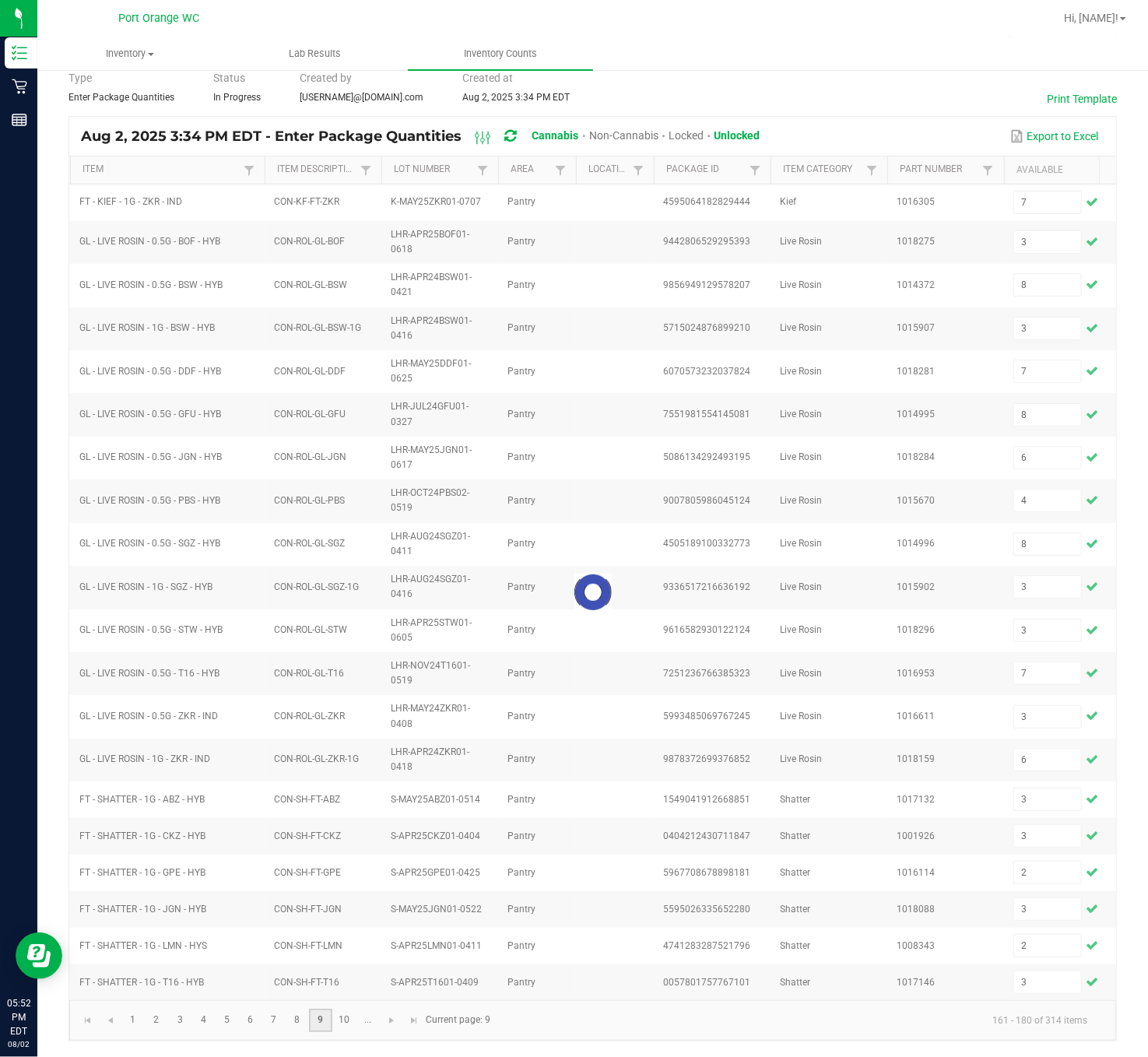 type 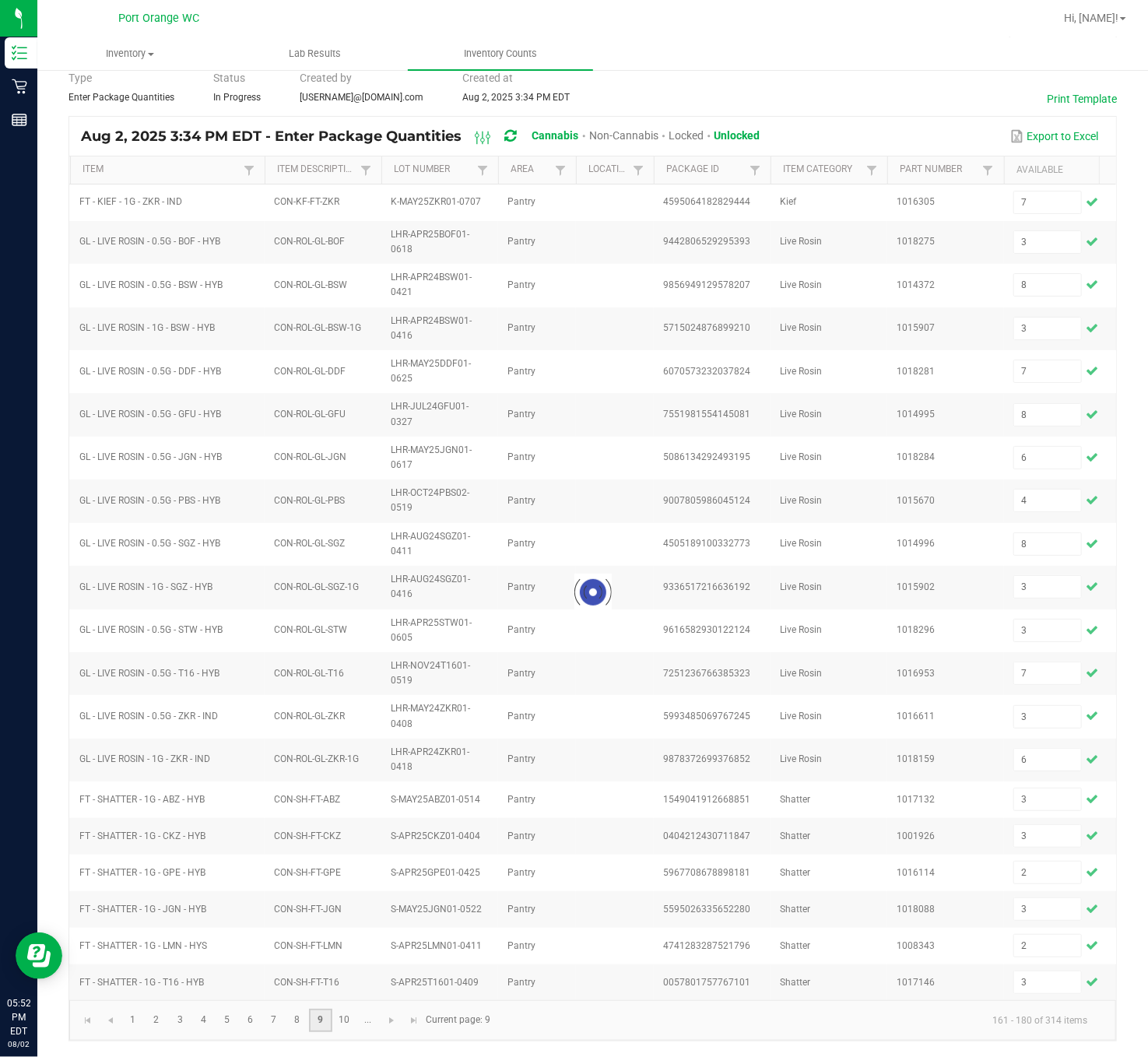 type 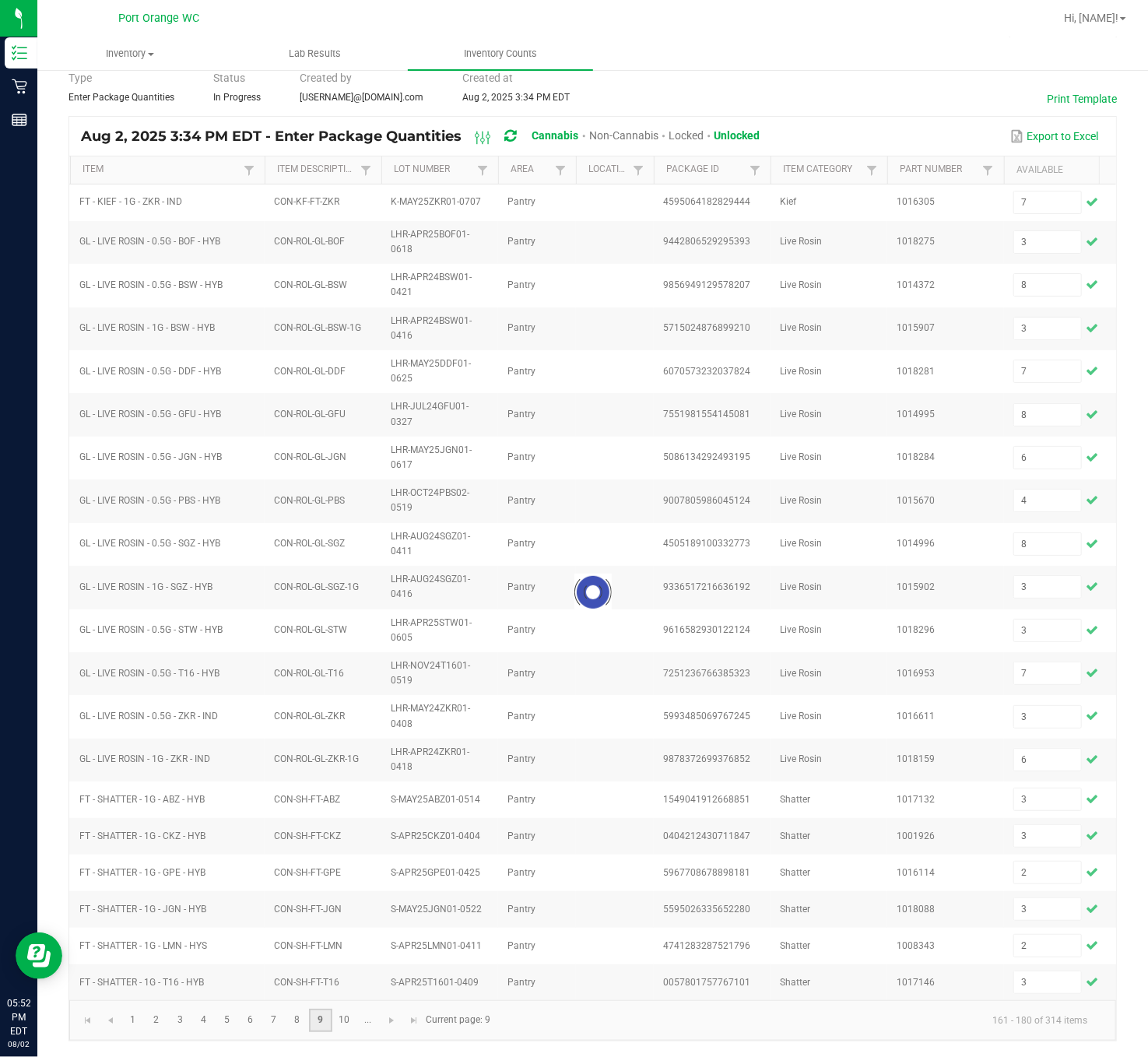 type 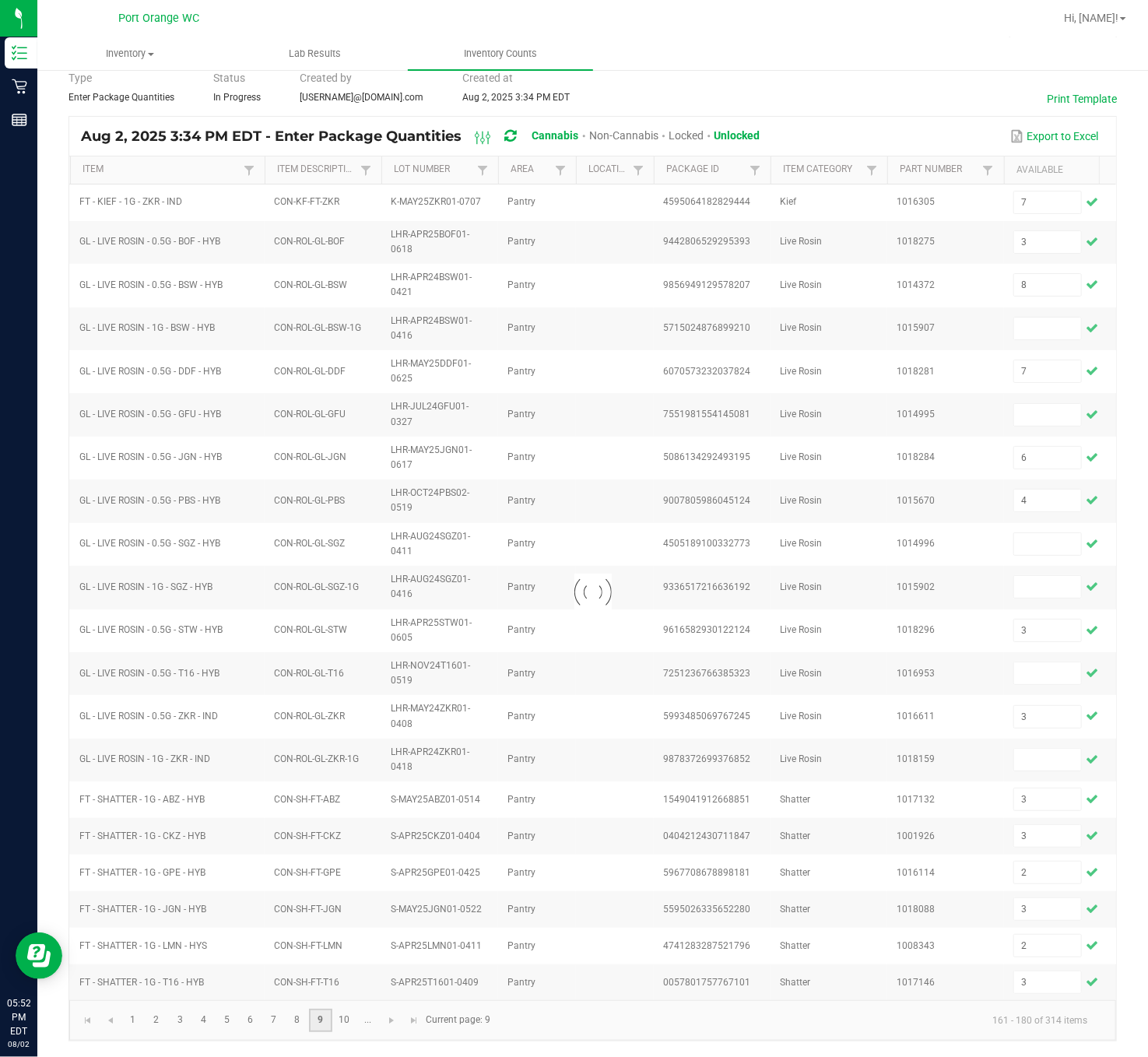 type 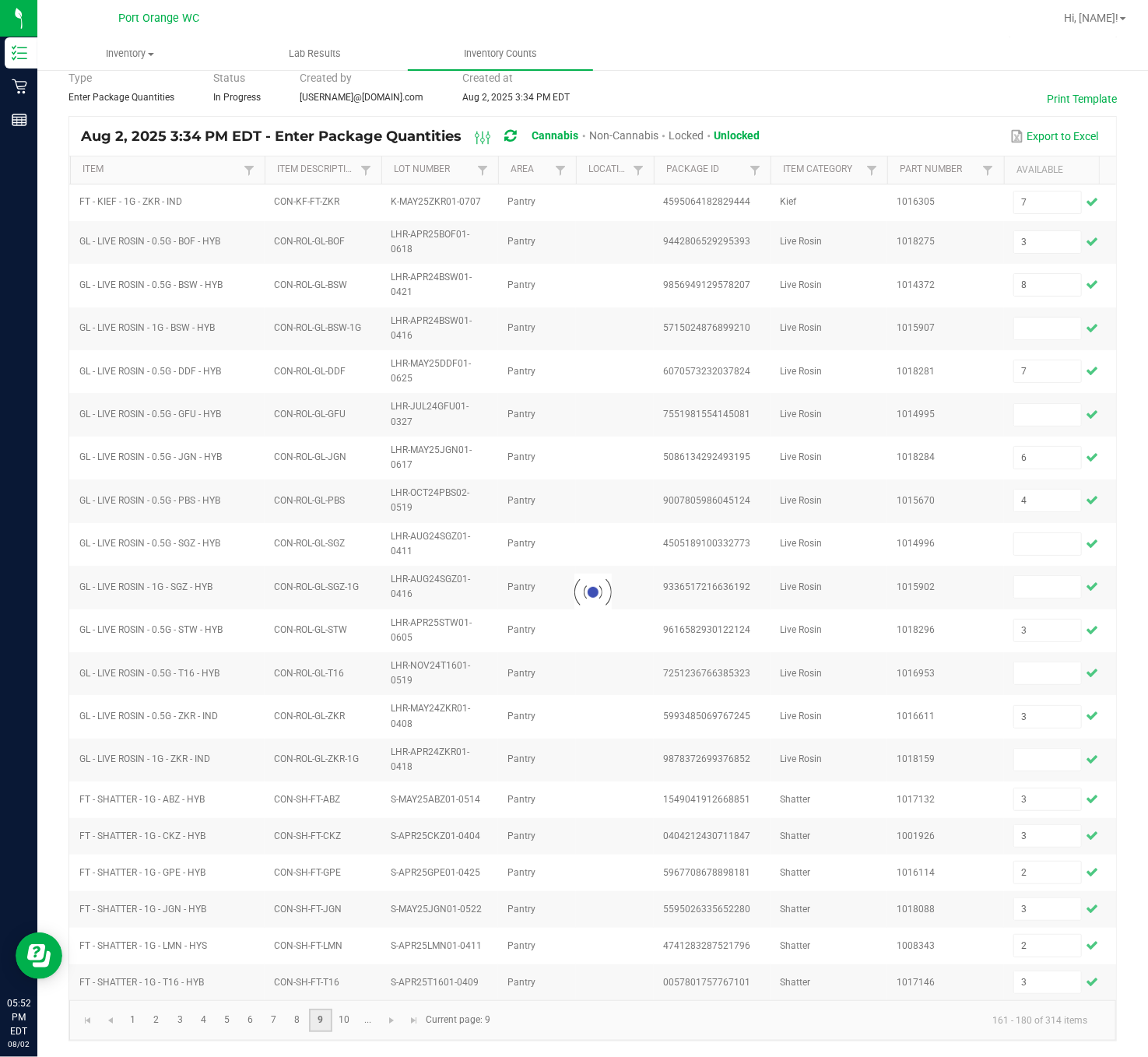type 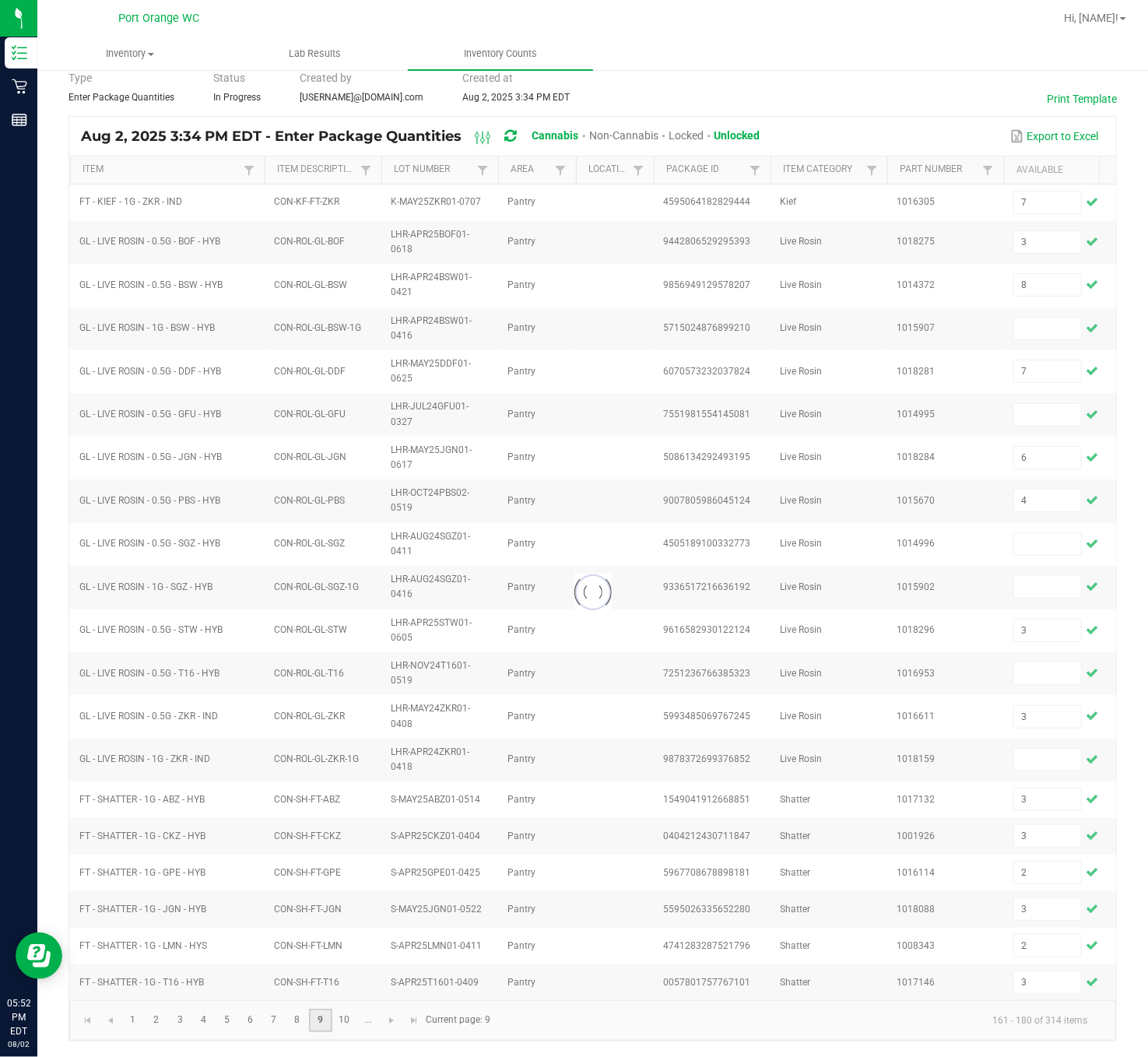 type 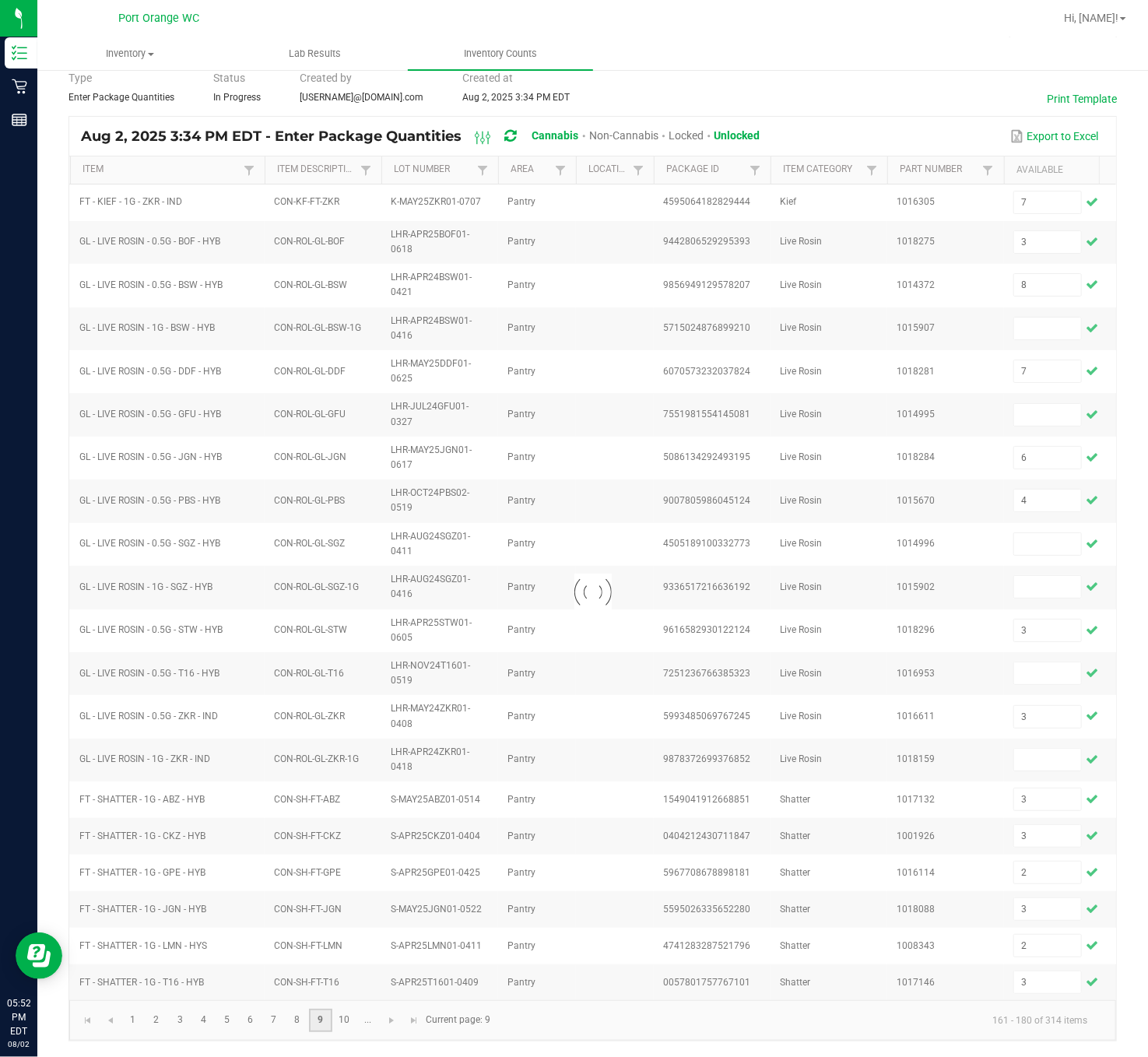 type 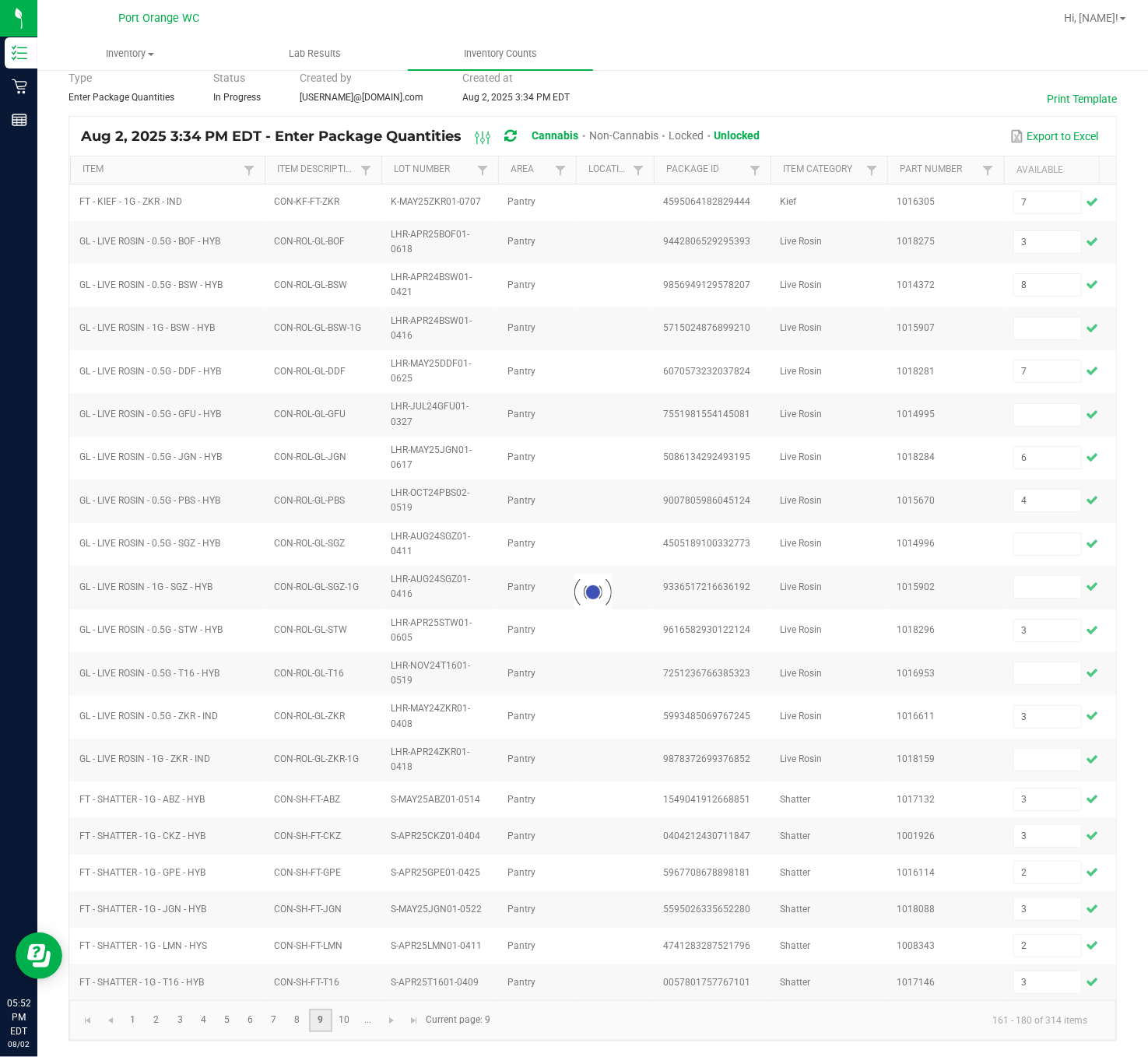 type 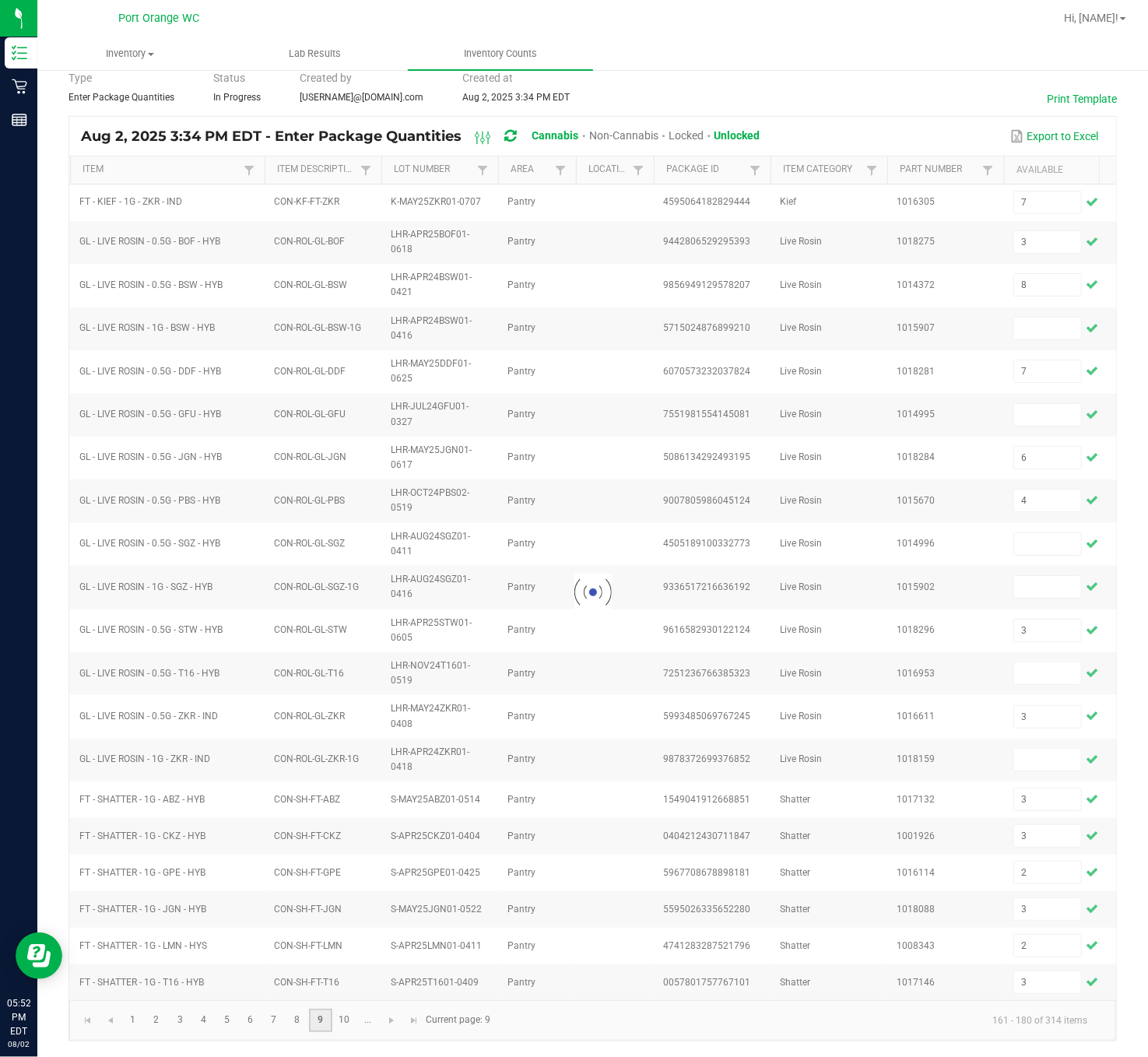 type 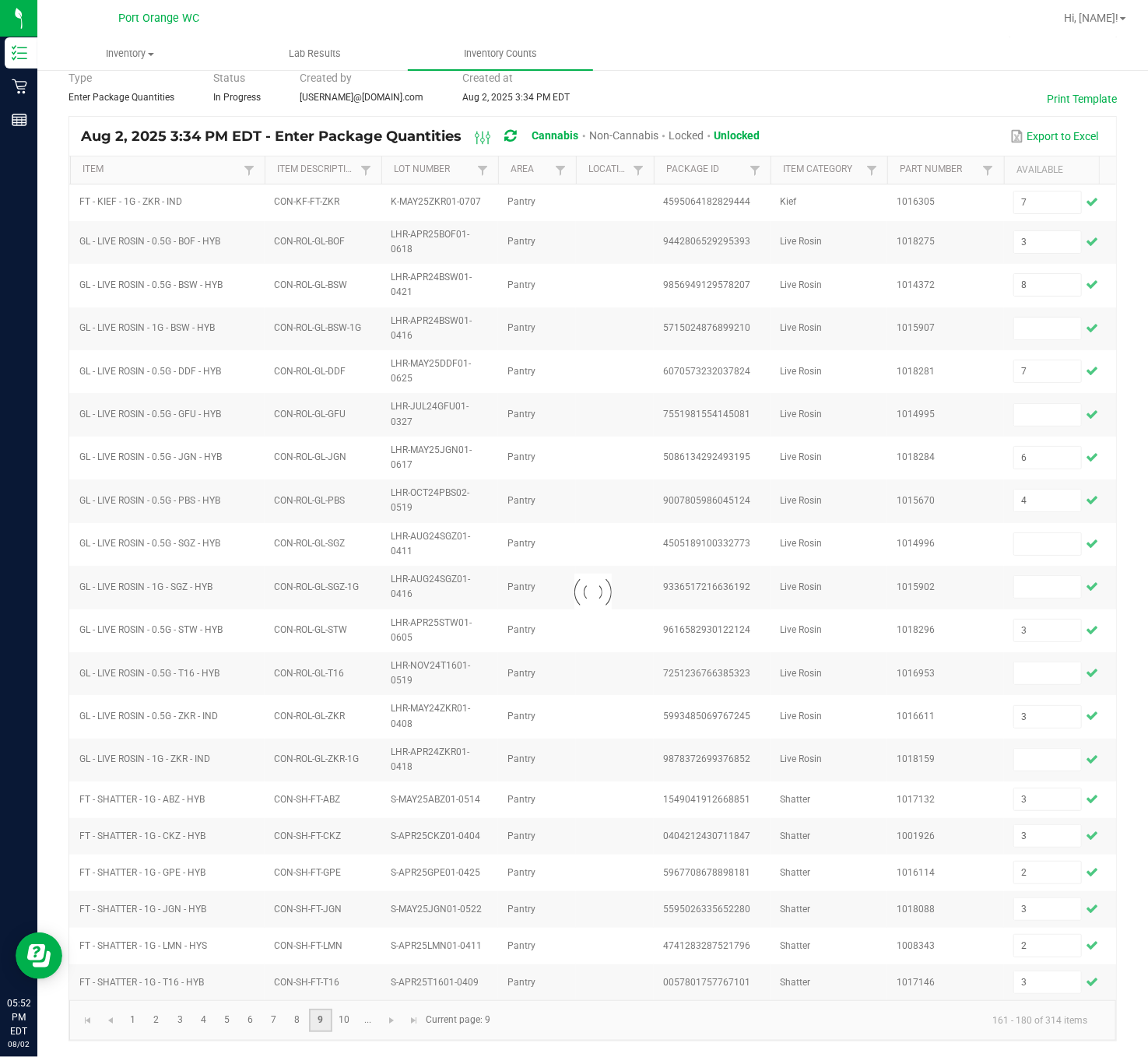 type 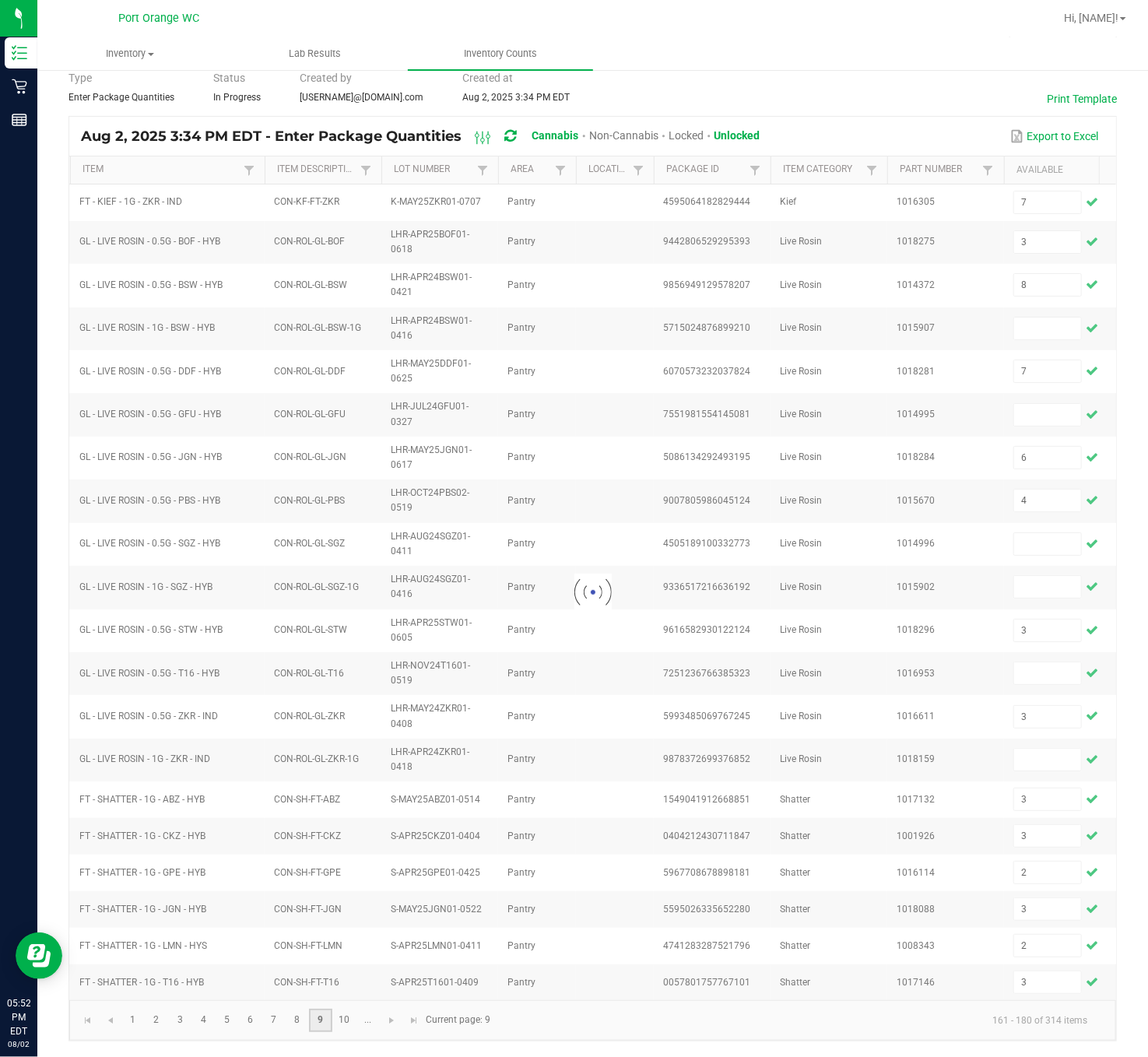 type 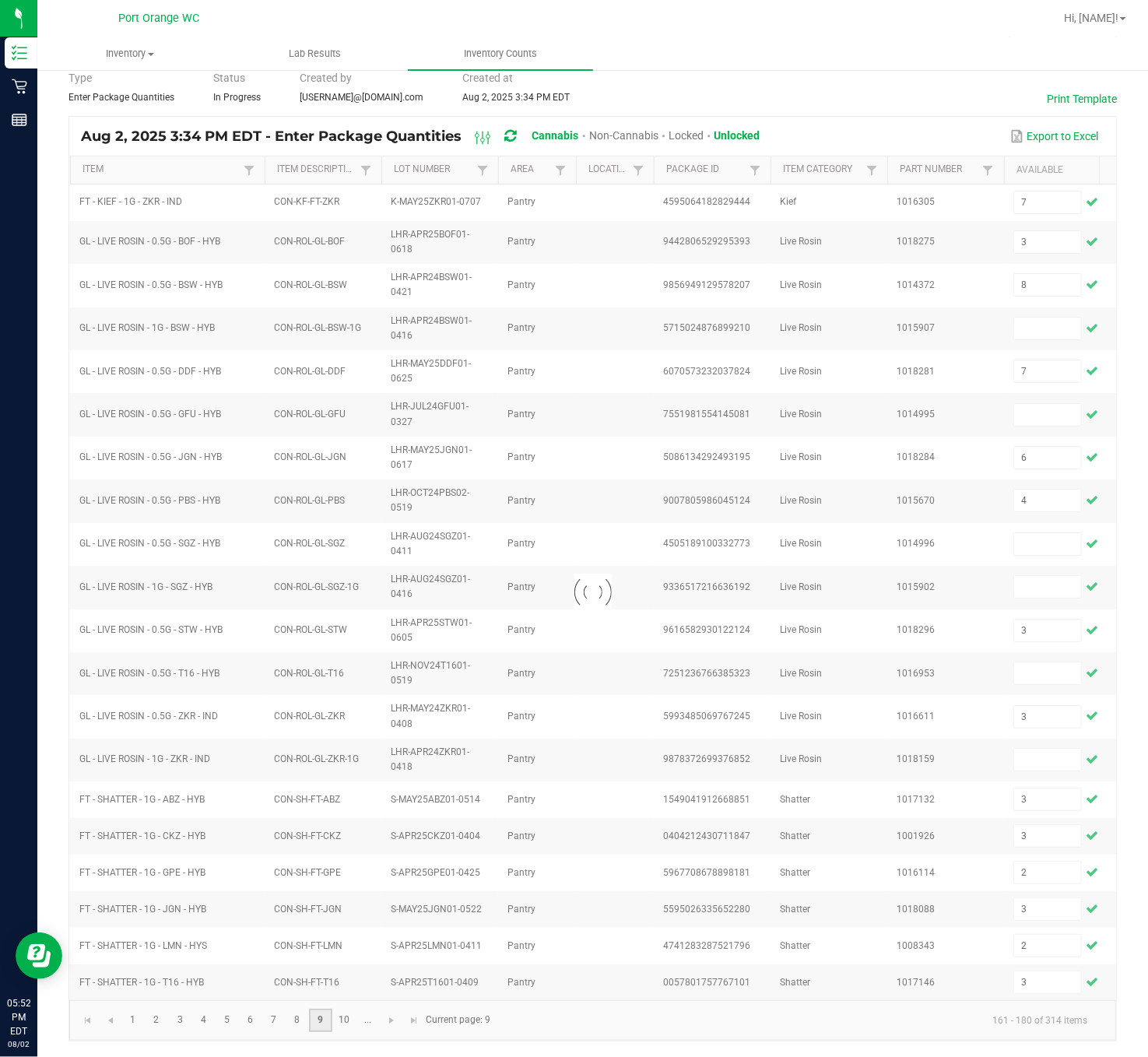 type 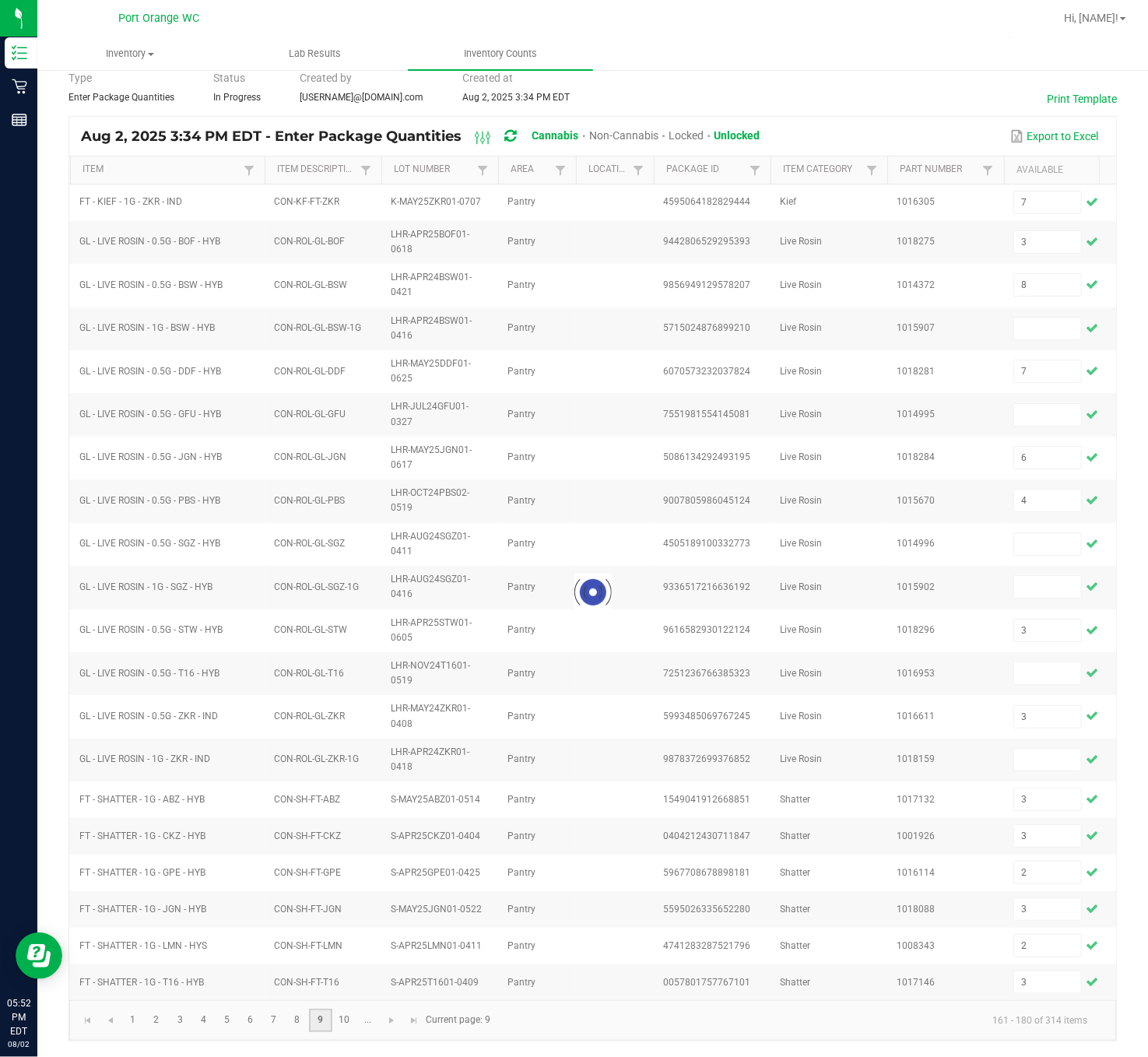 type 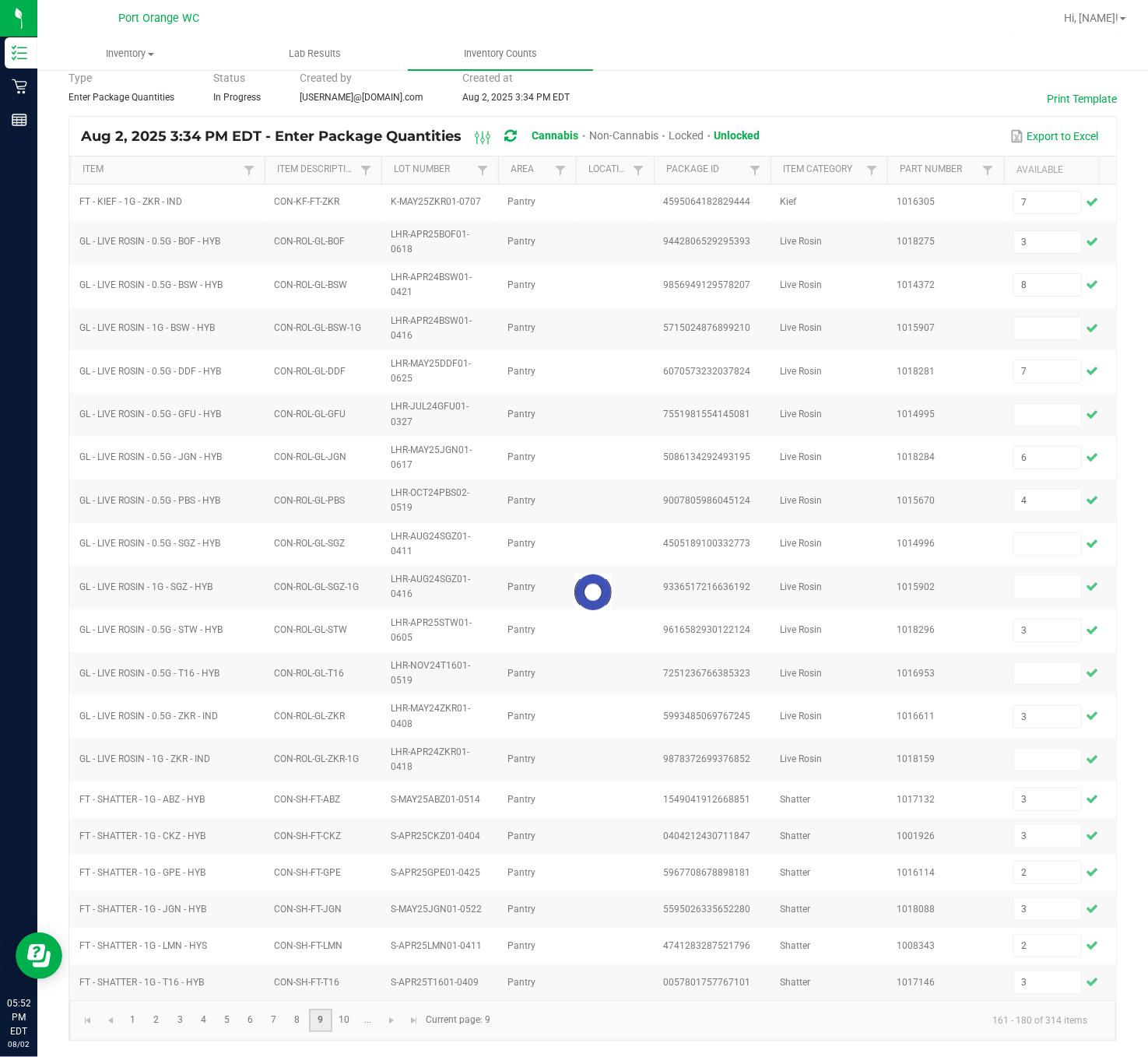 type 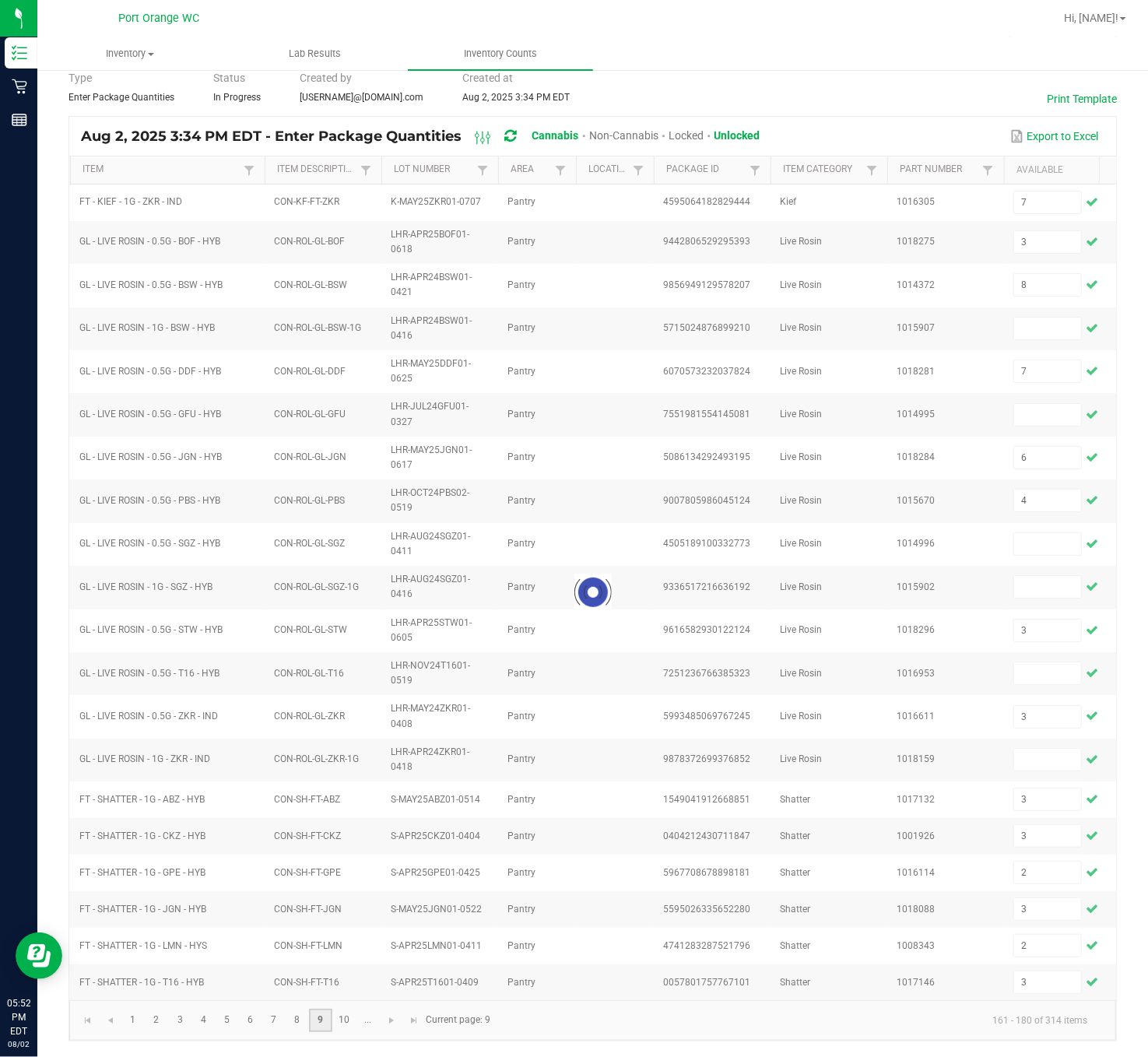 type 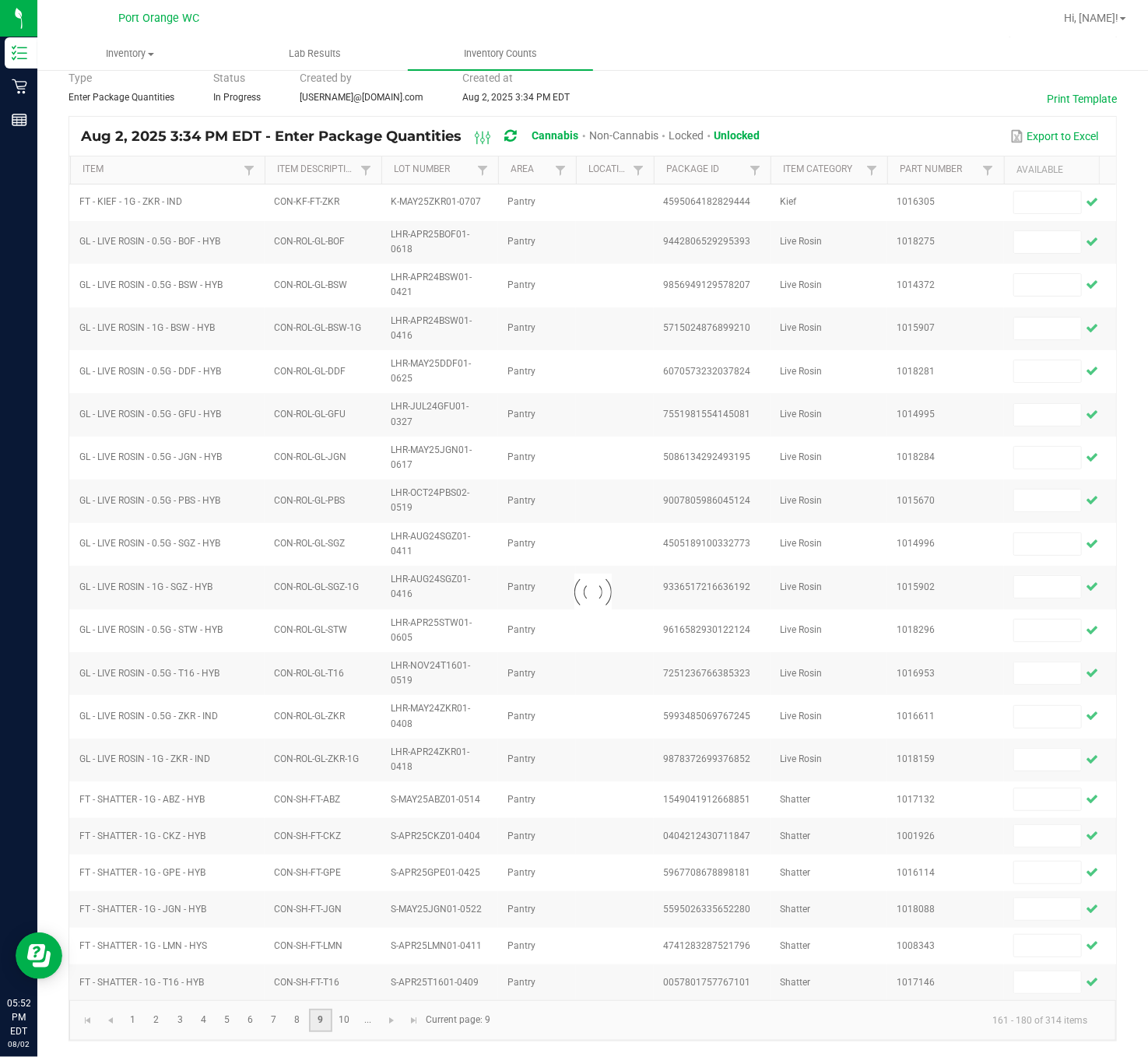 scroll, scrollTop: 72, scrollLeft: 0, axis: vertical 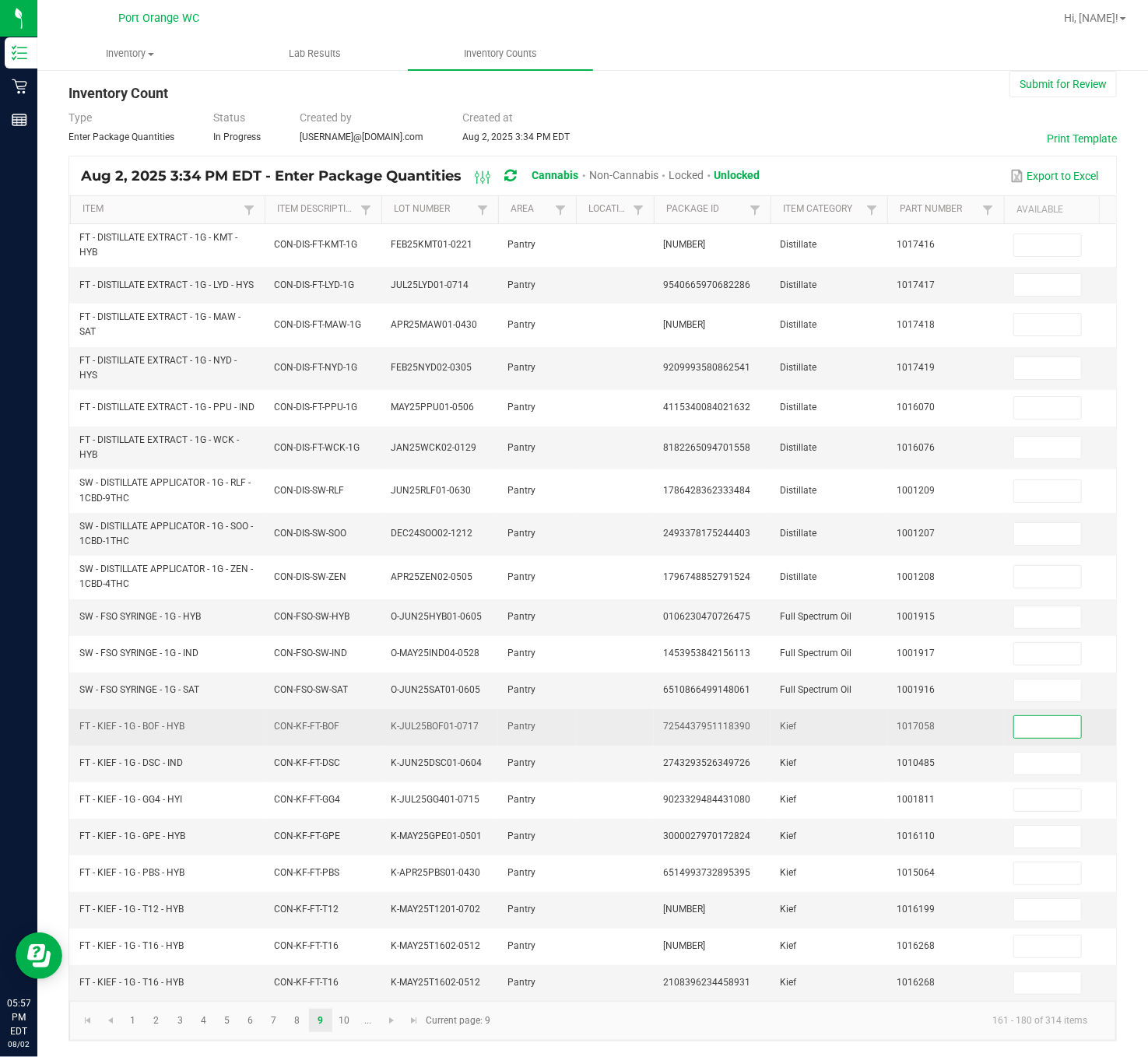 click at bounding box center (1048, 727) 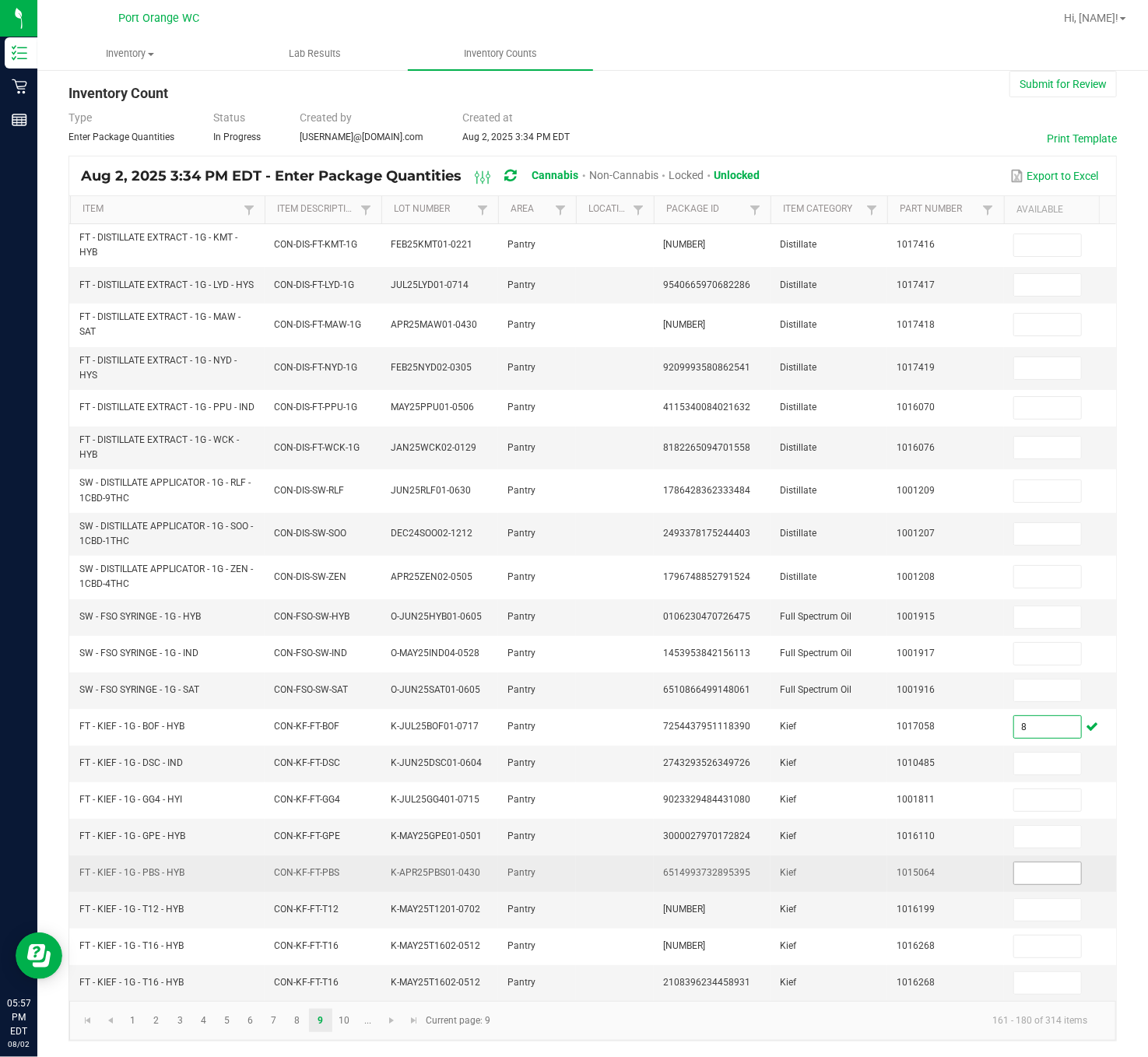 type on "8" 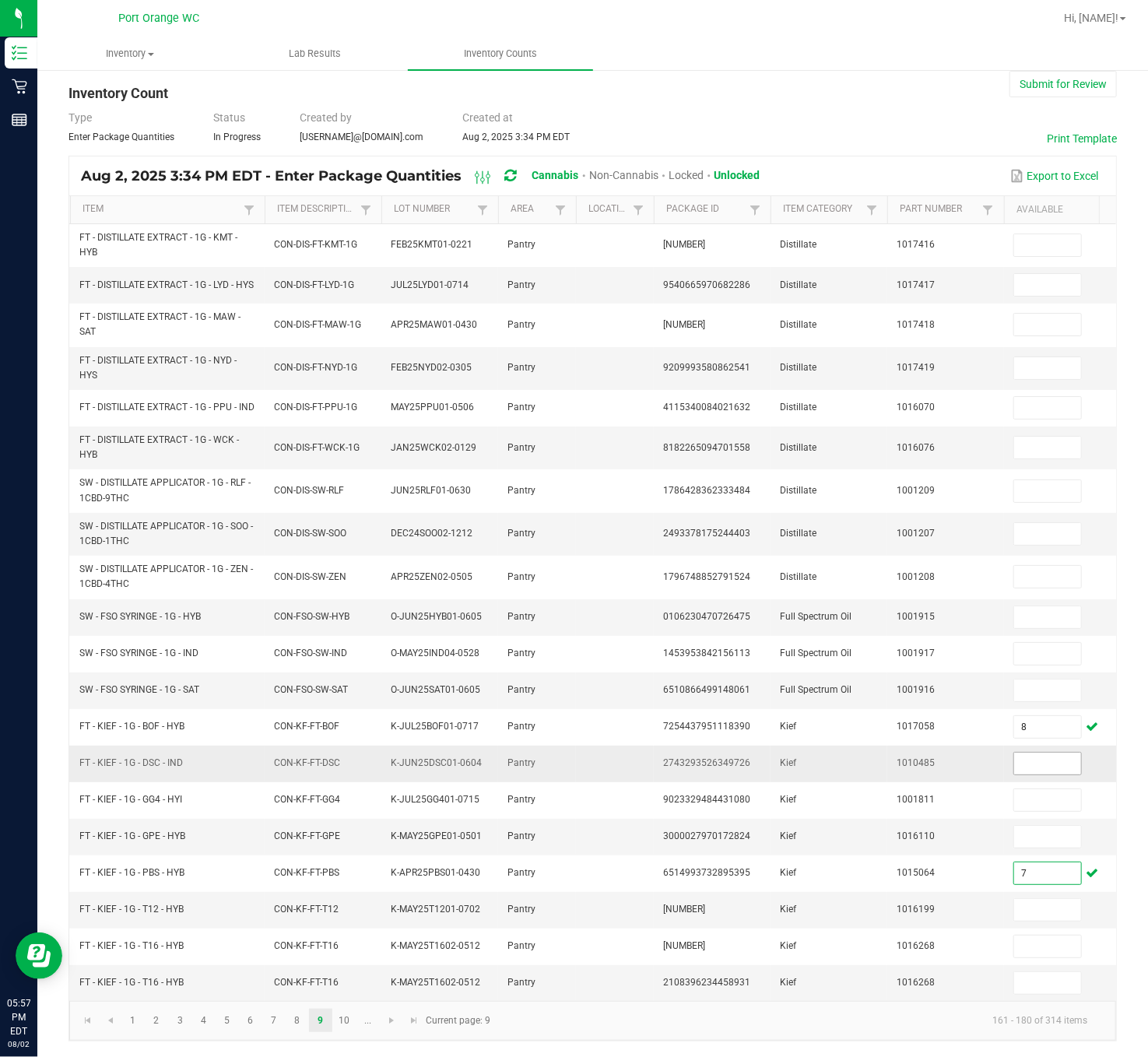 type on "7" 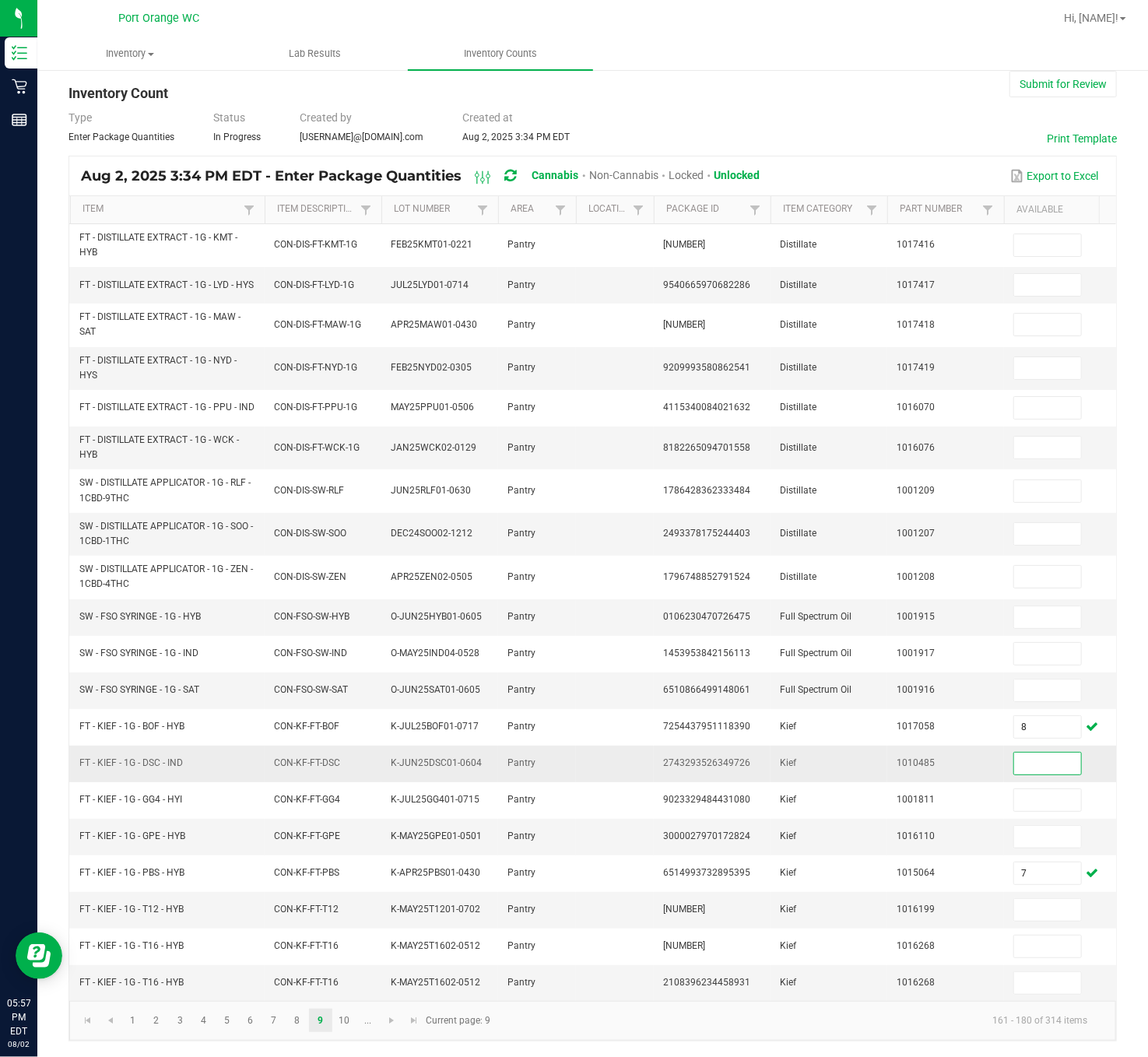 click at bounding box center [1048, 764] 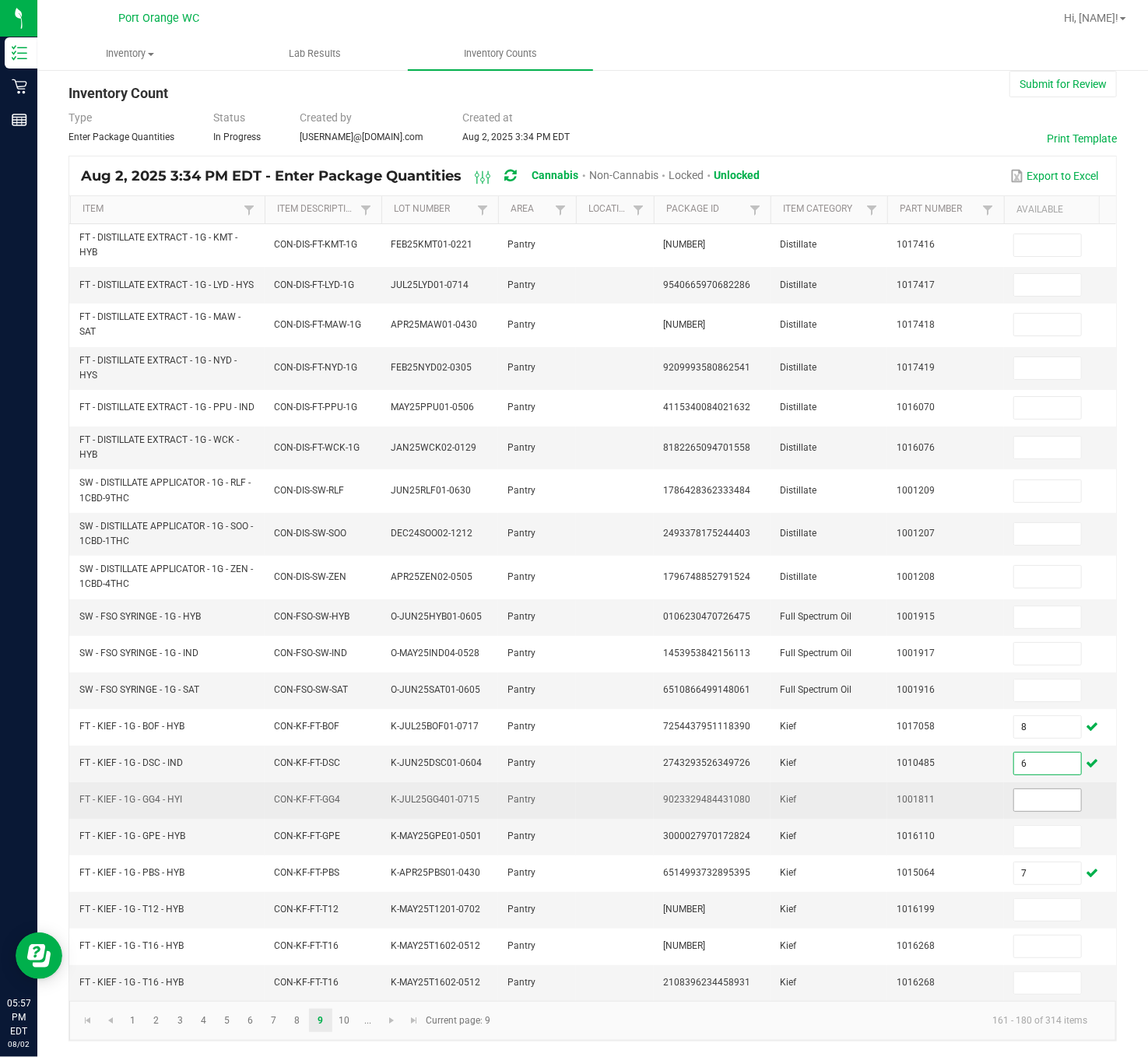 type on "6" 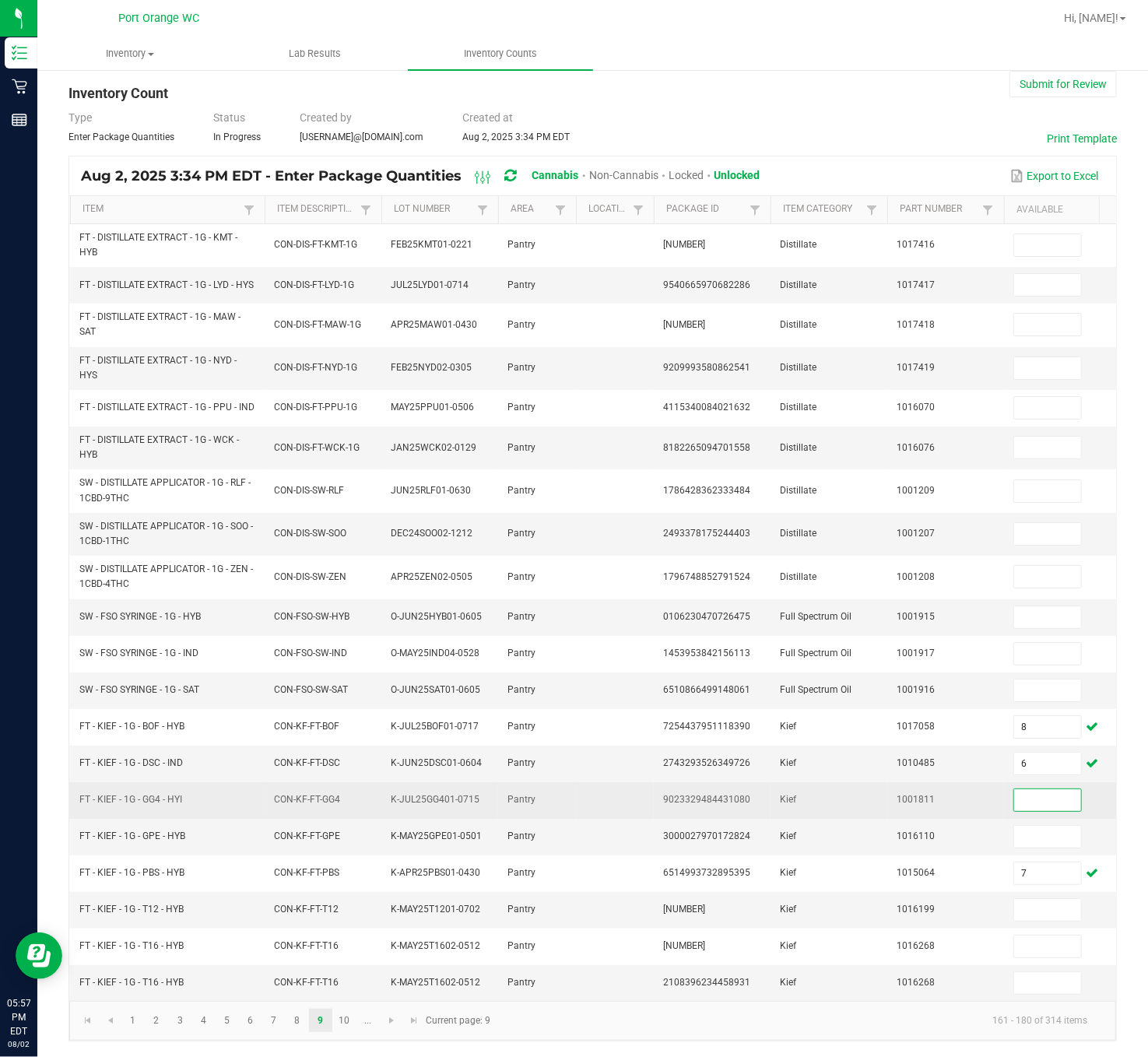 click at bounding box center [1048, 800] 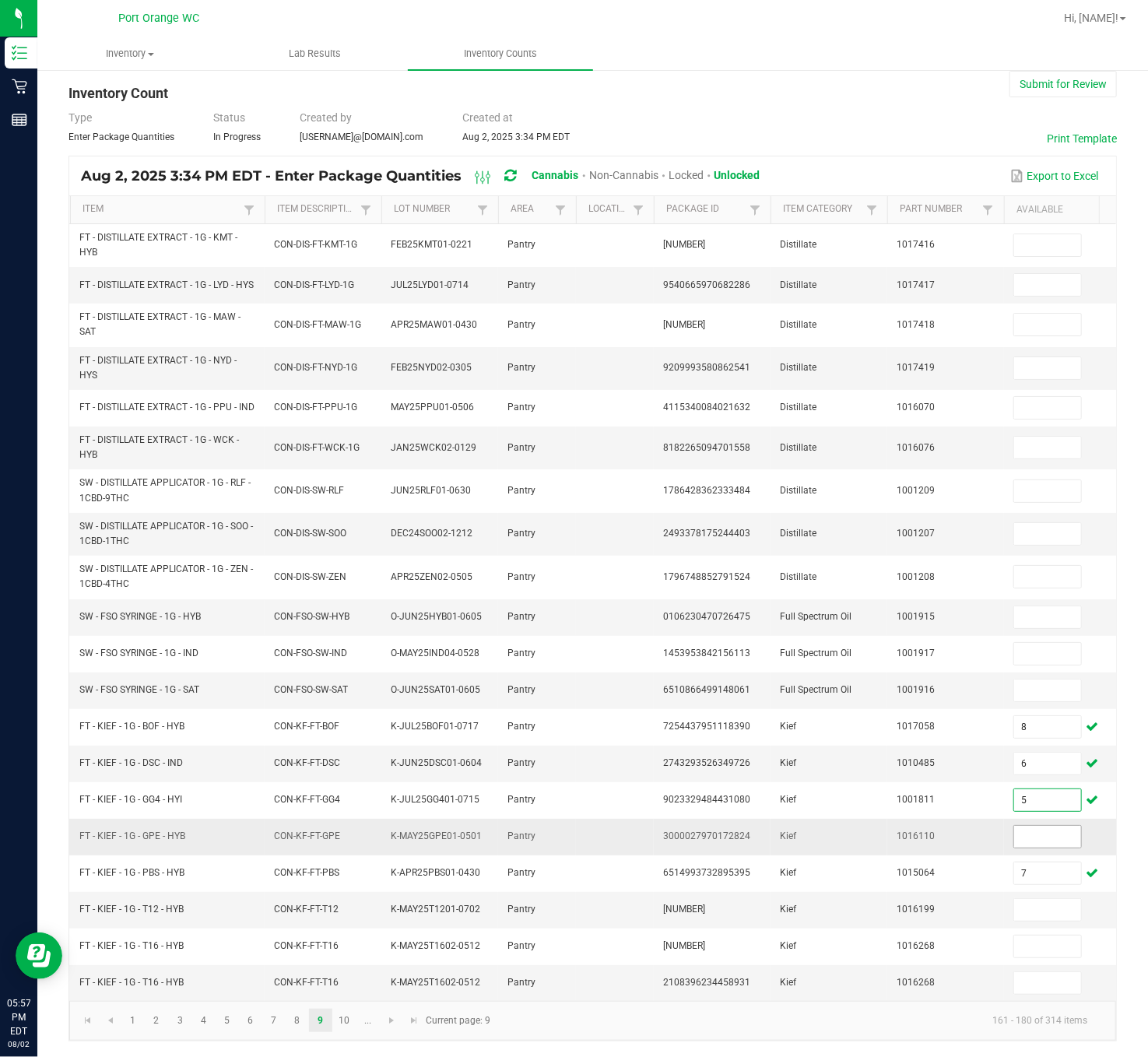 type on "5" 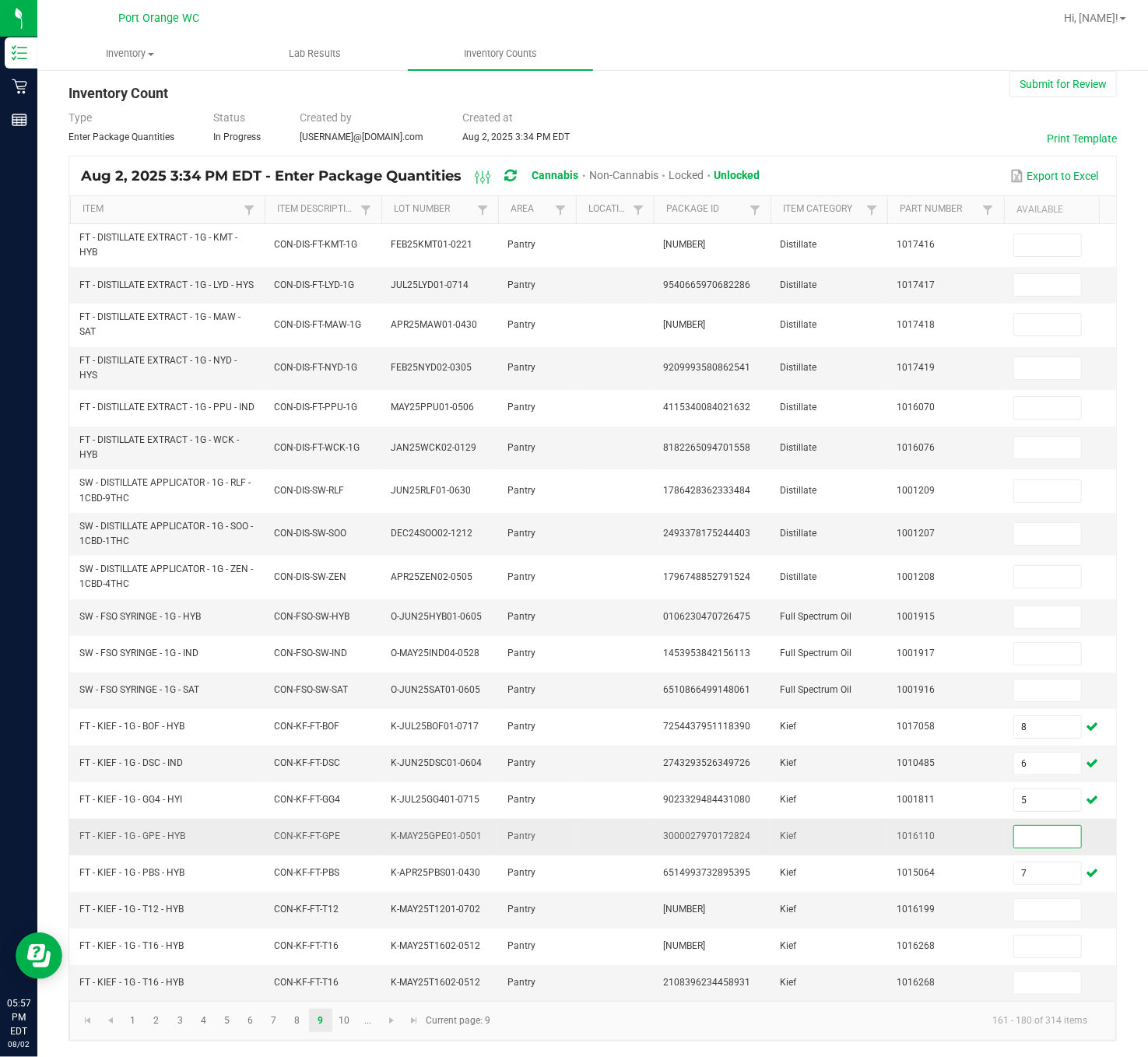 click at bounding box center [1048, 837] 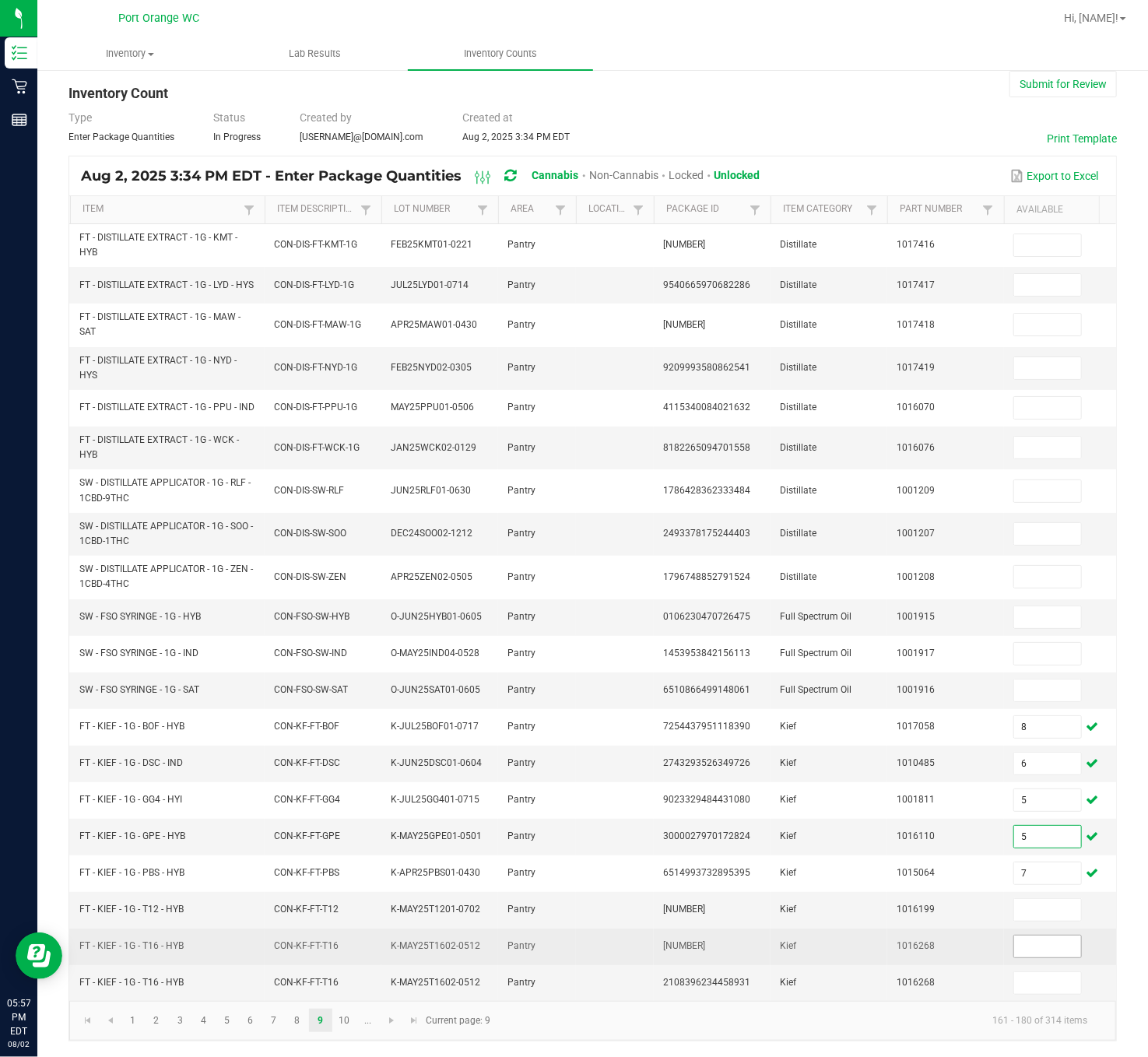 type on "5" 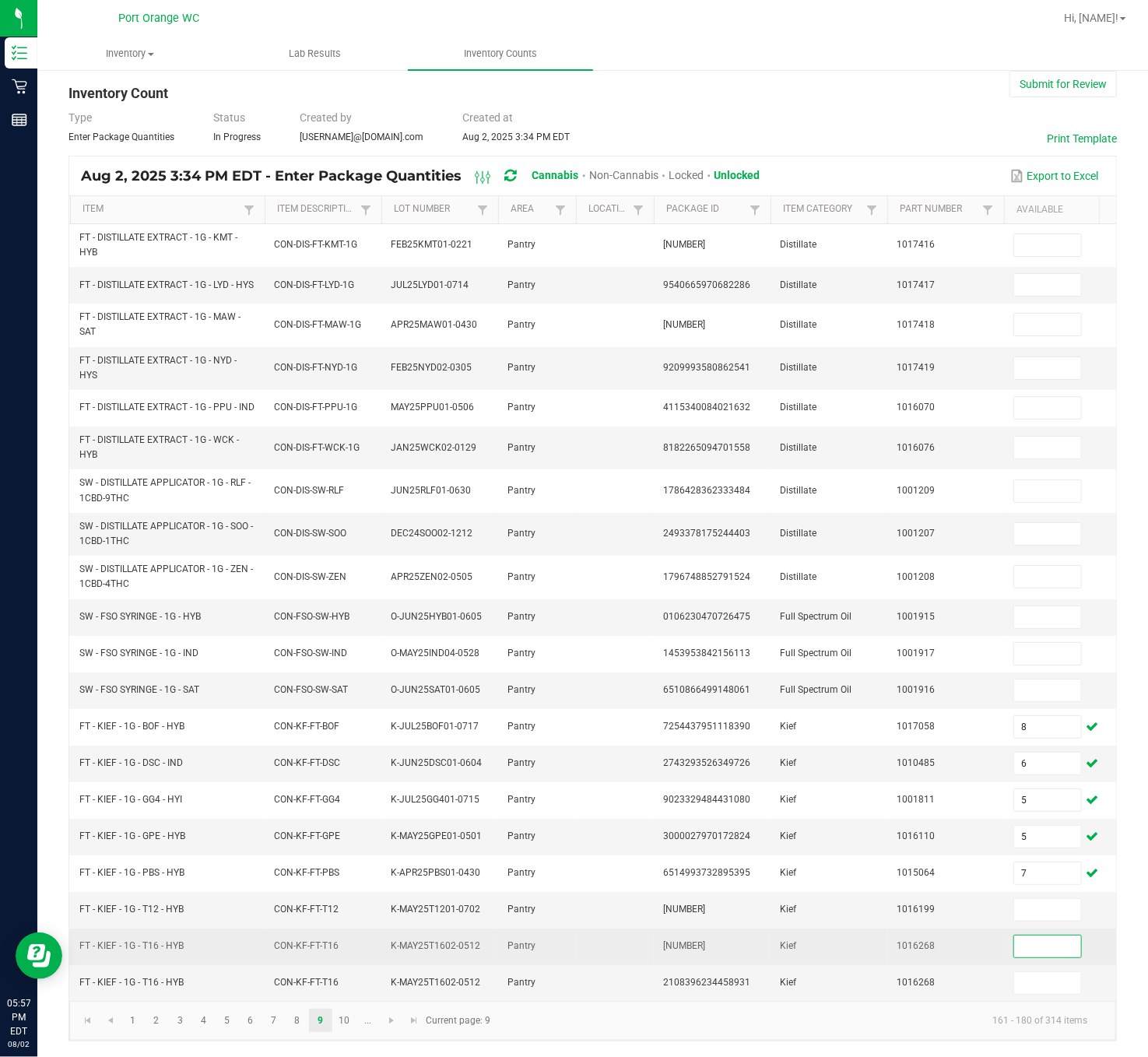 click at bounding box center (1048, 946) 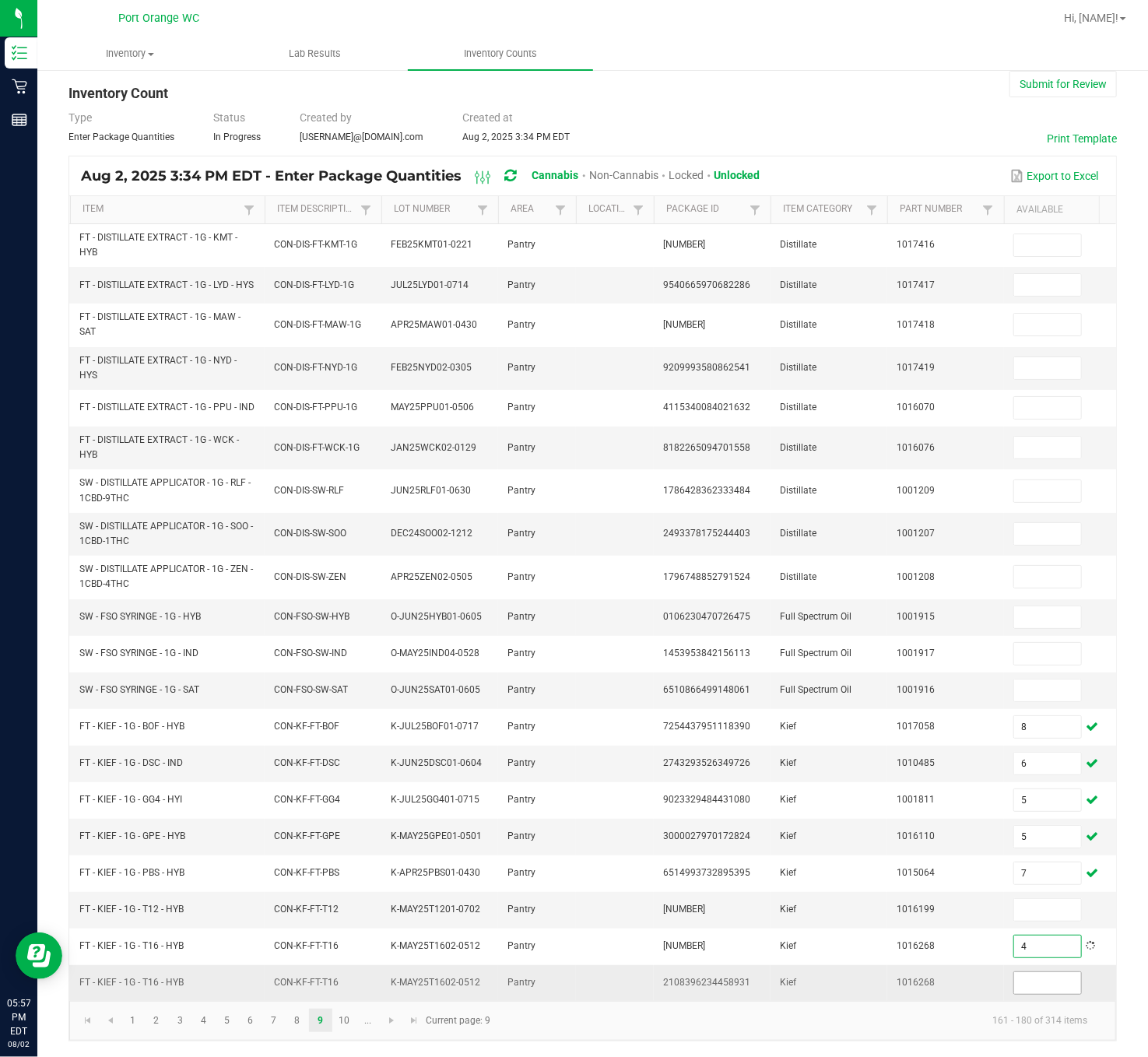 type on "4" 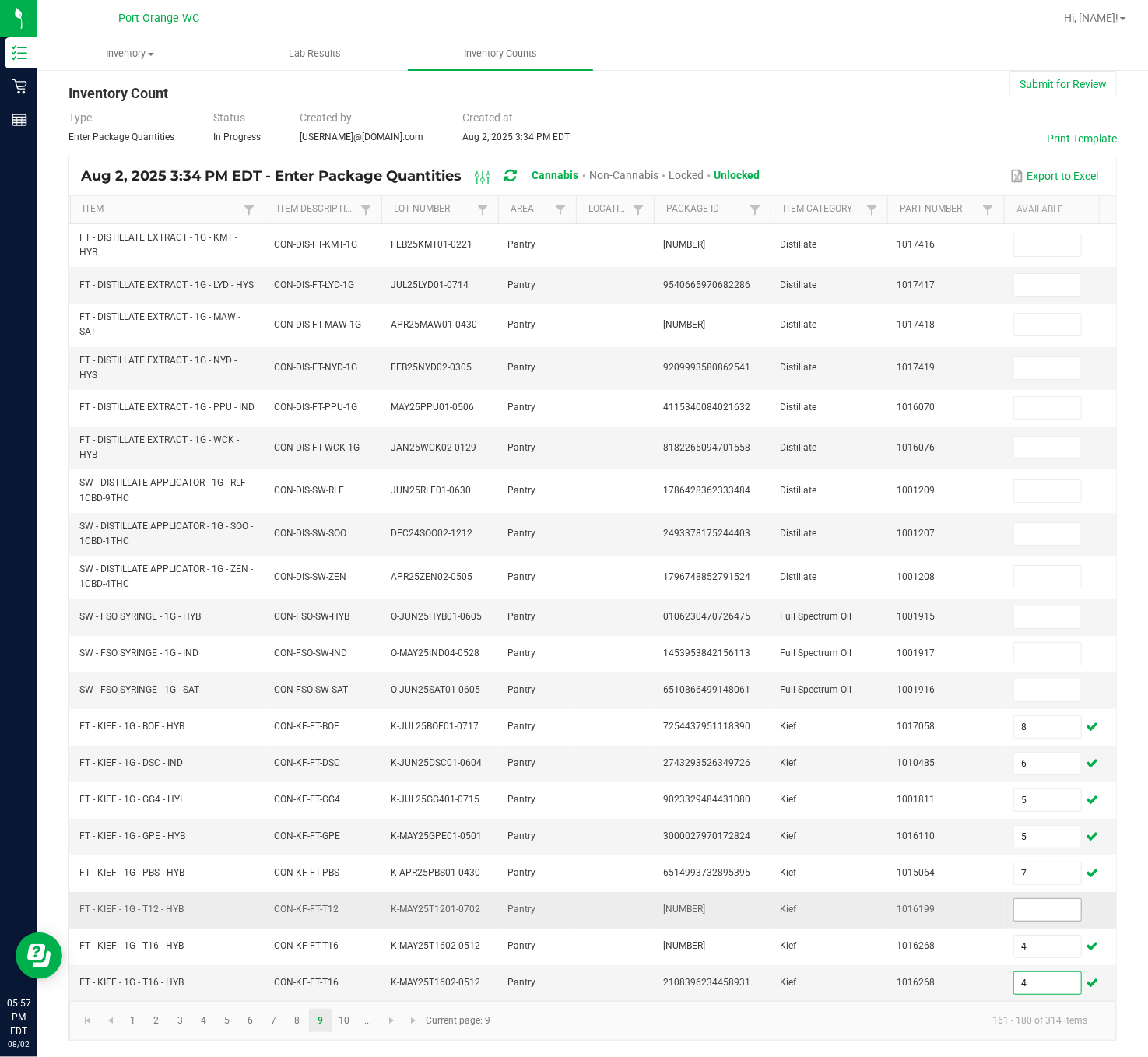 type on "4" 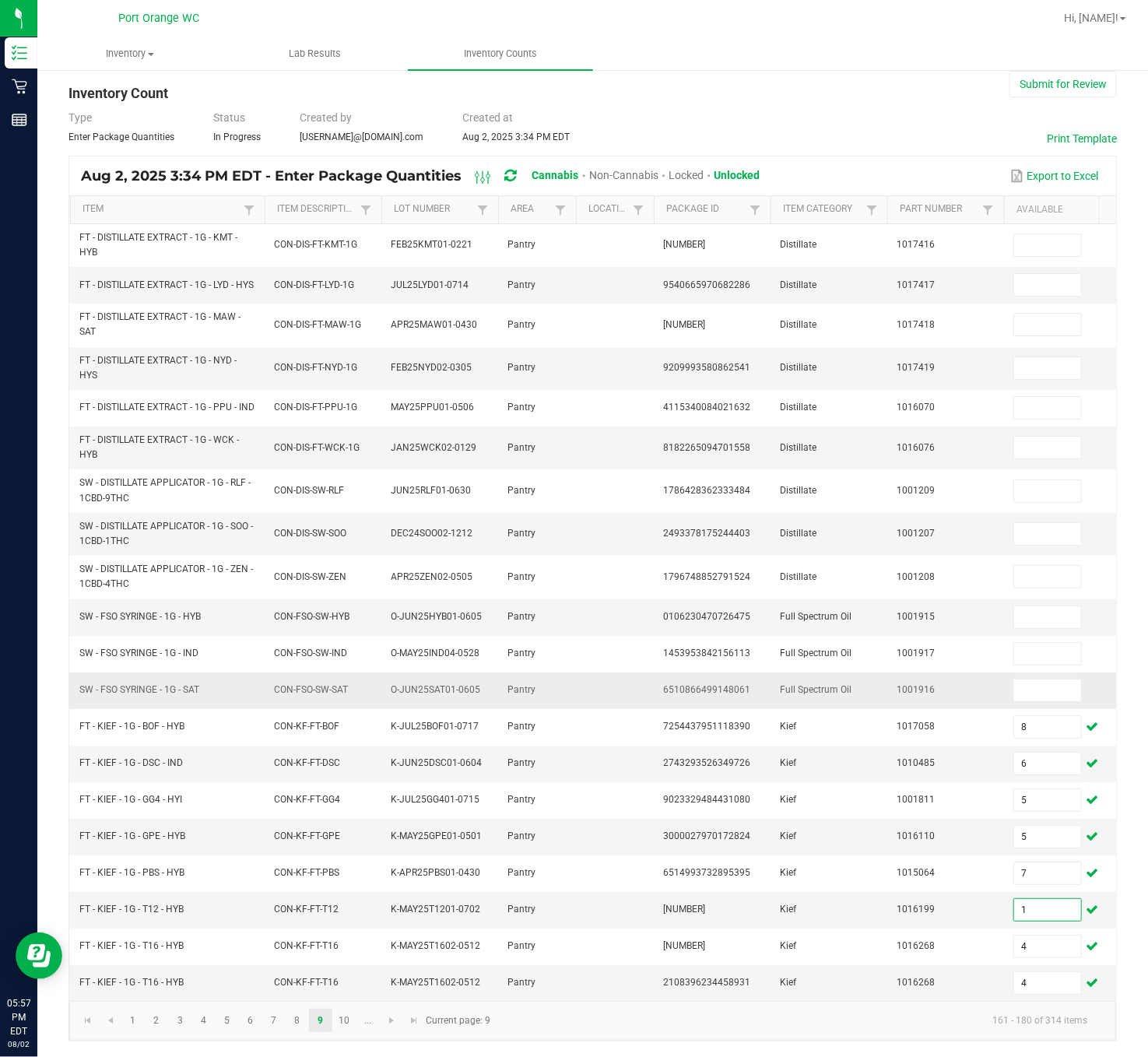 type on "1" 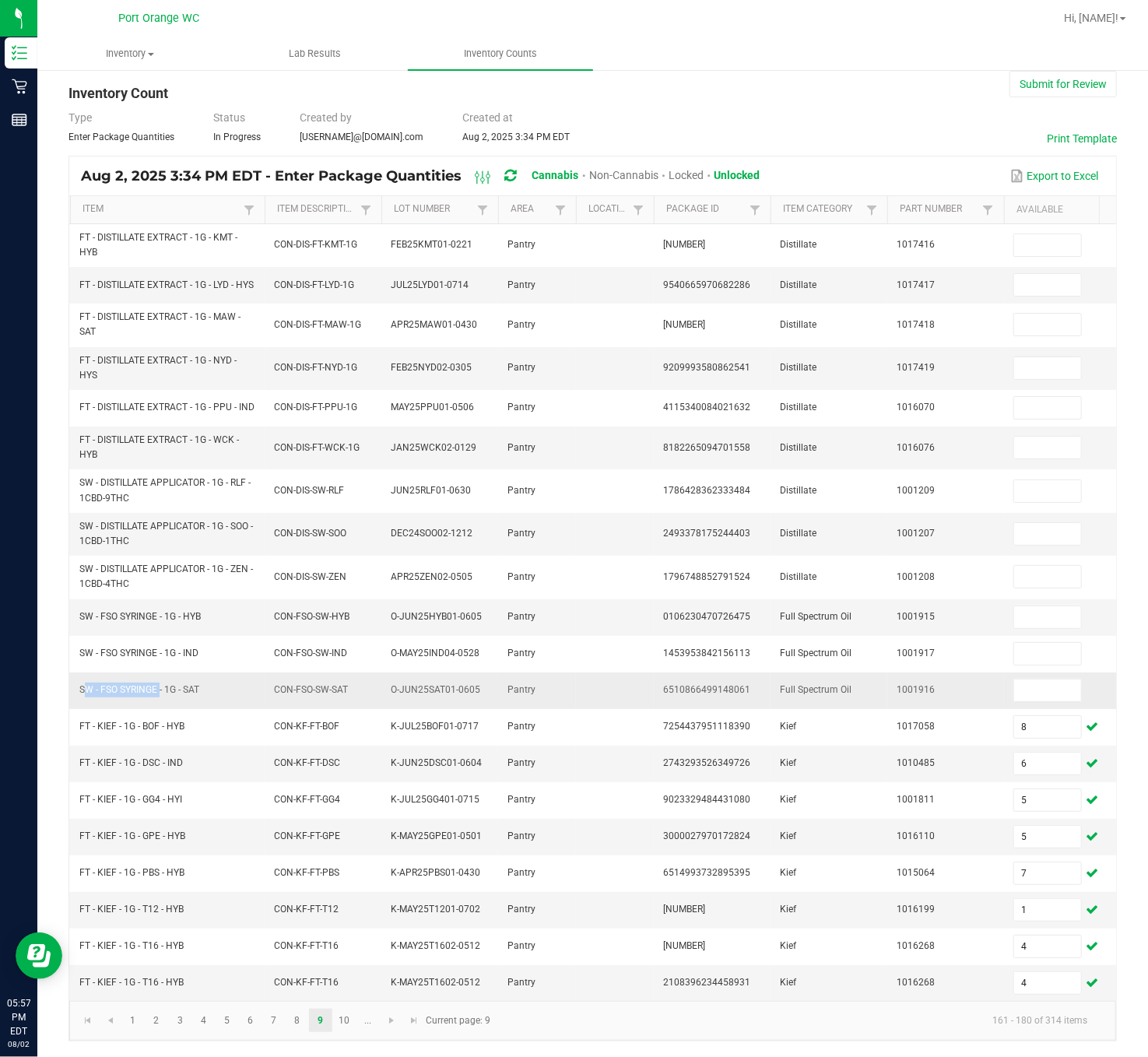 drag, startPoint x: 158, startPoint y: 653, endPoint x: 79, endPoint y: 655, distance: 79.025312 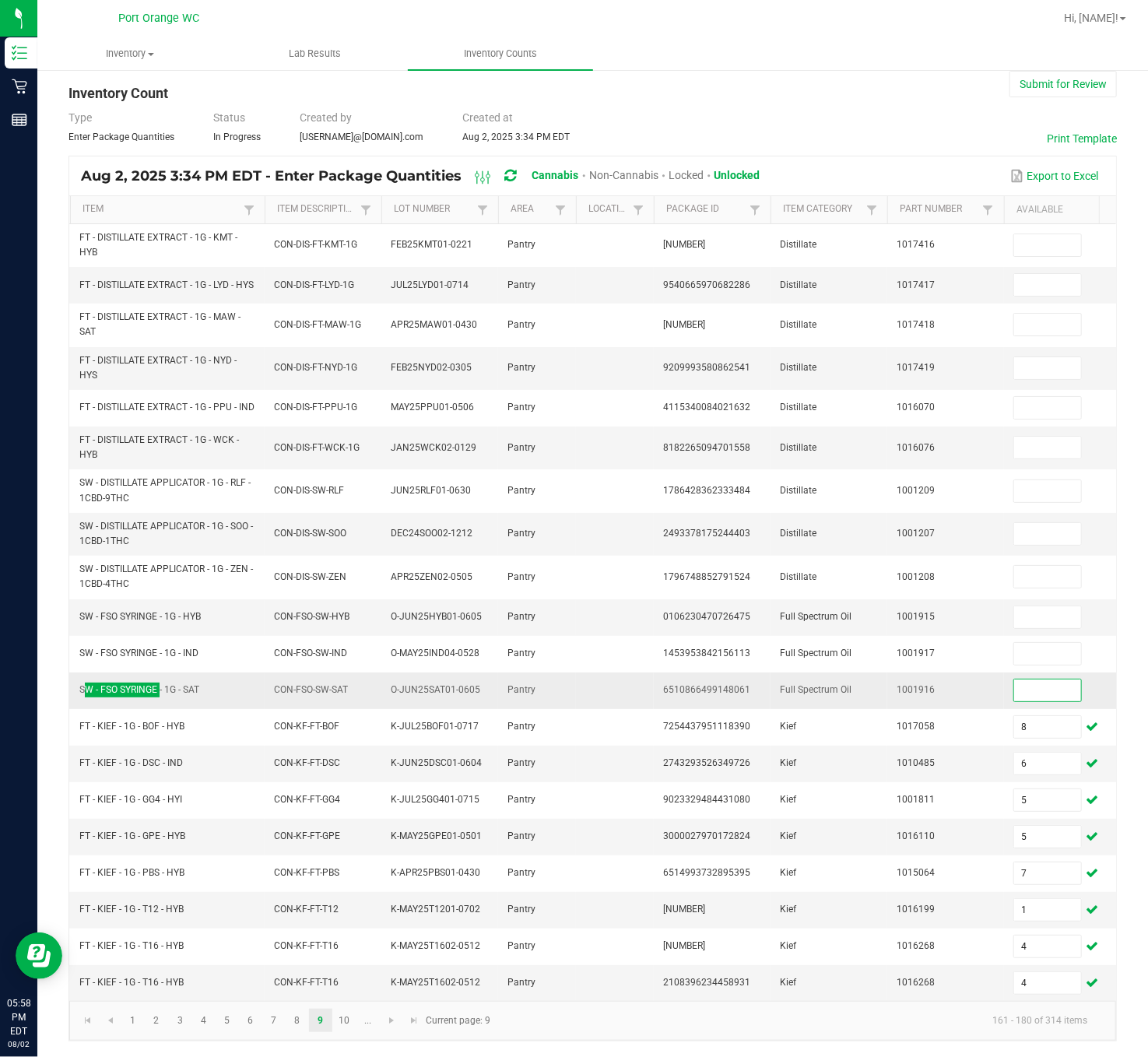 click at bounding box center (1048, 690) 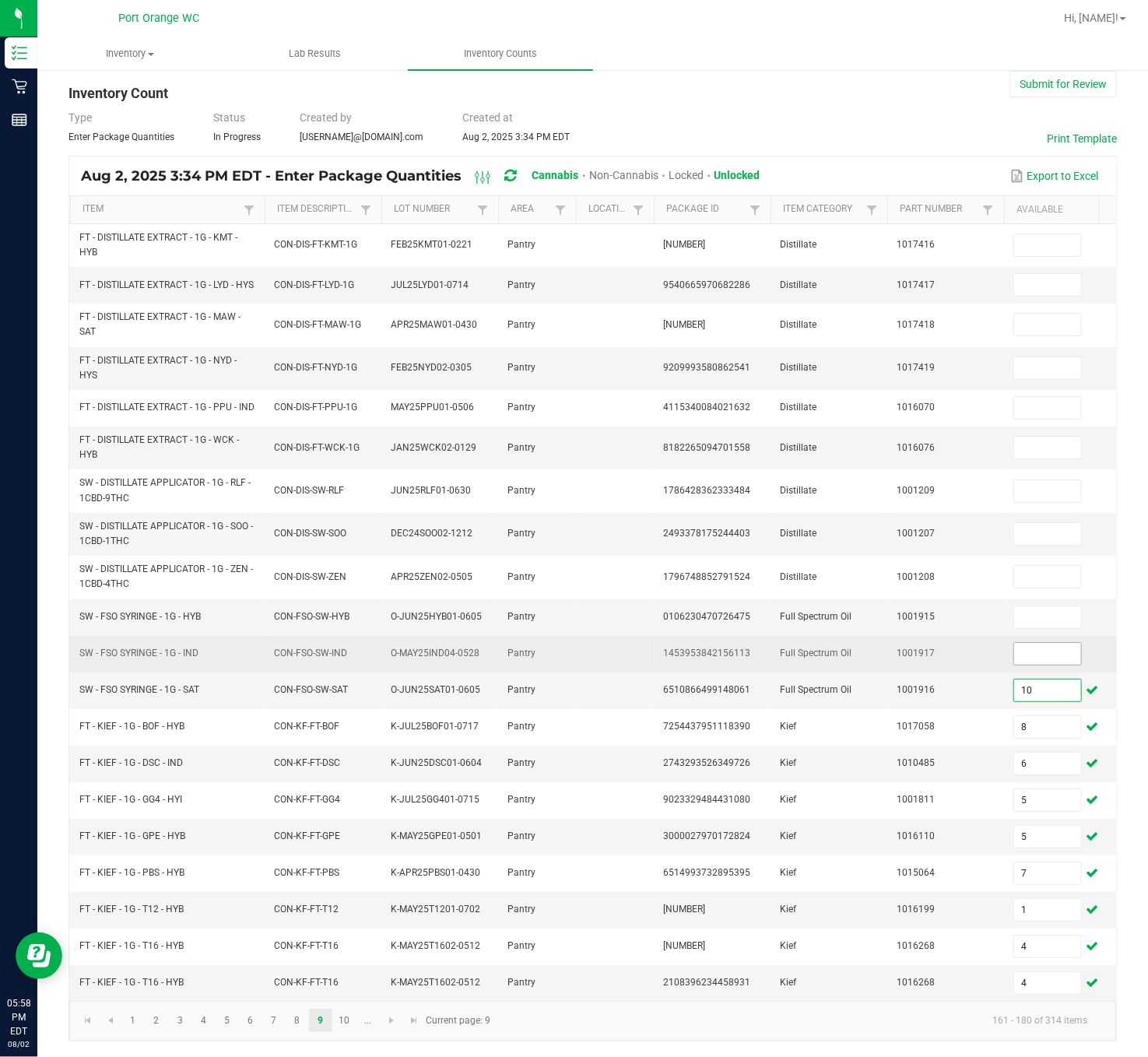 type on "10" 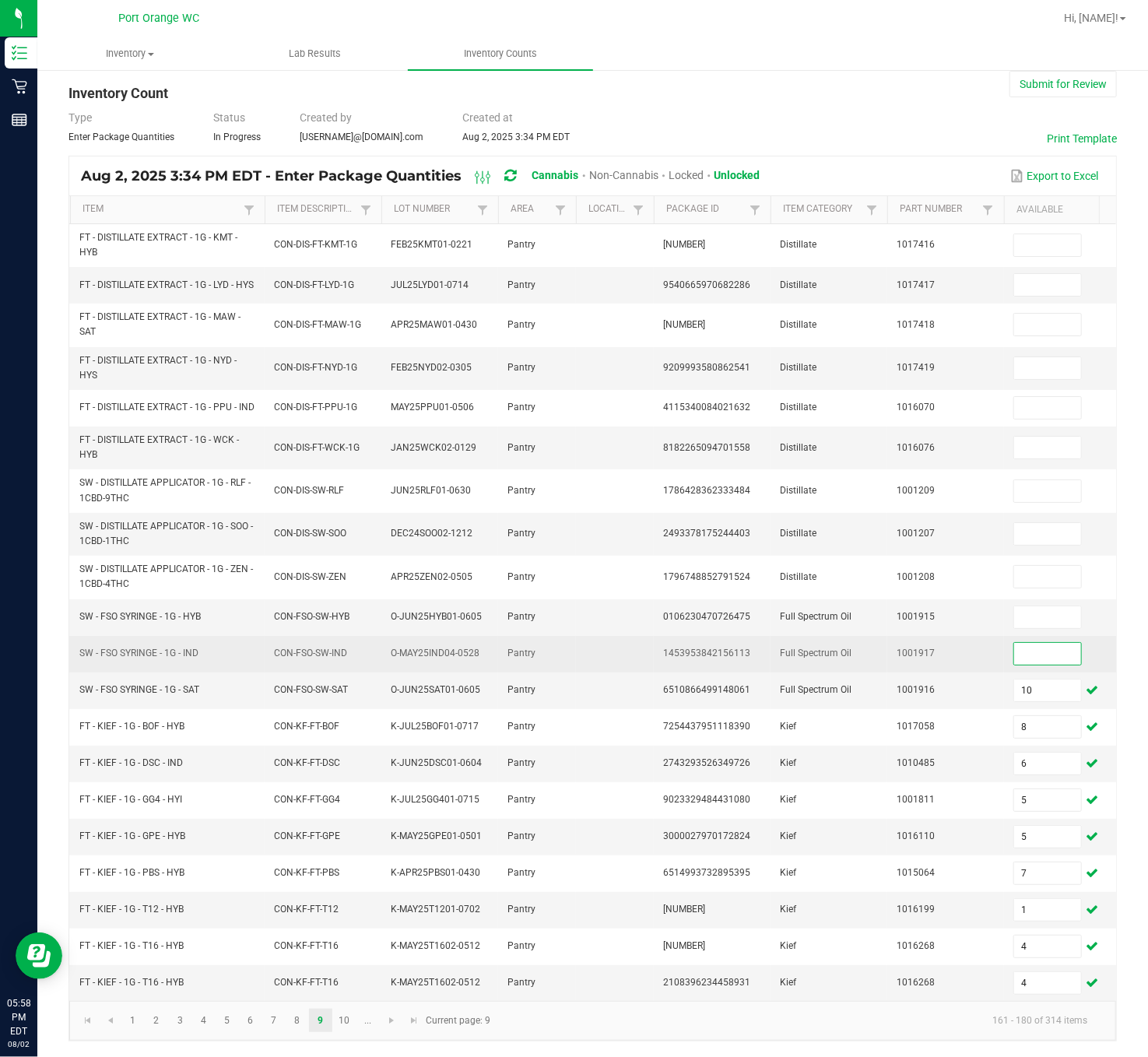 click at bounding box center [1048, 654] 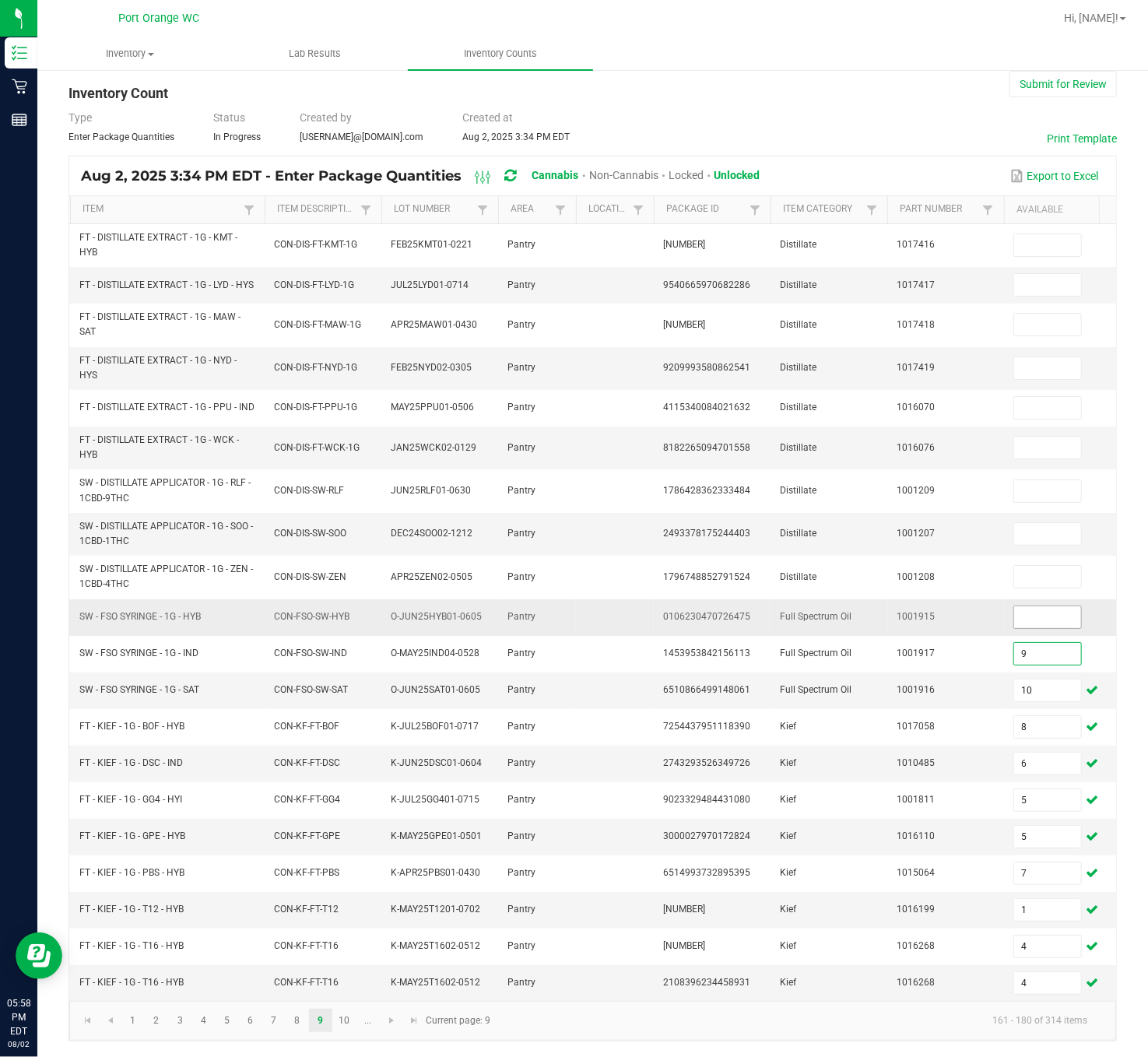 type on "9" 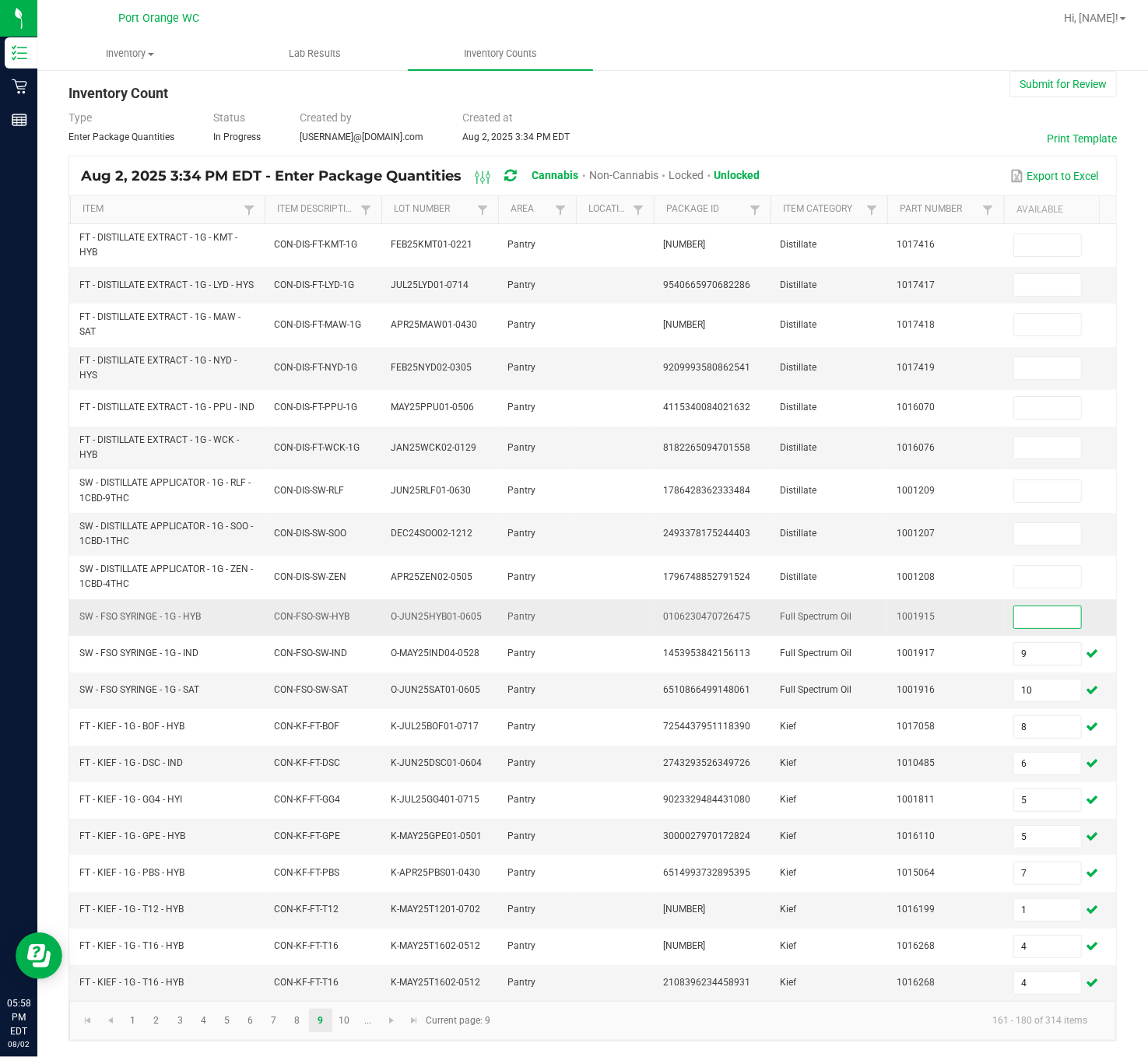 click at bounding box center (1048, 617) 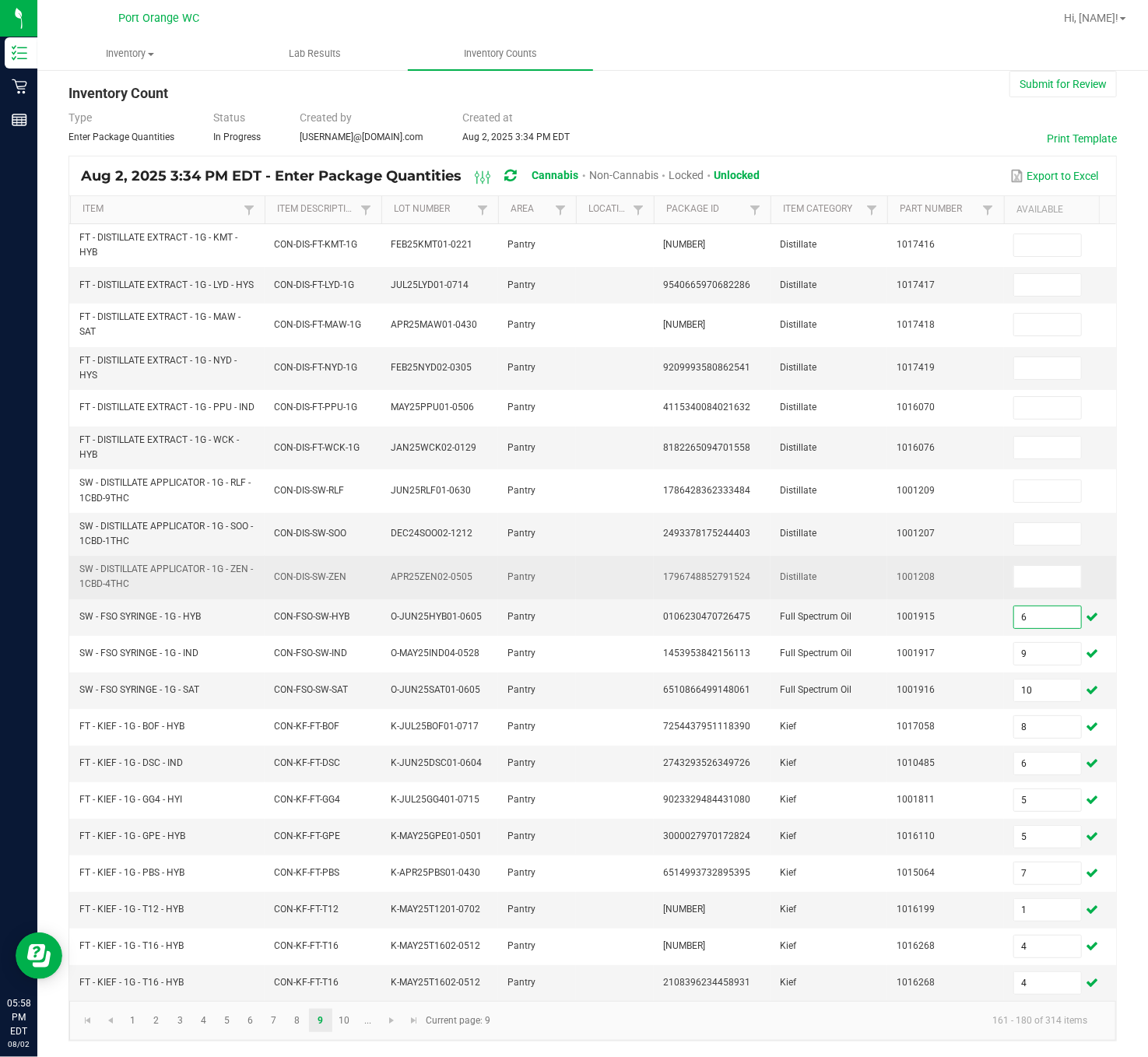 type on "6" 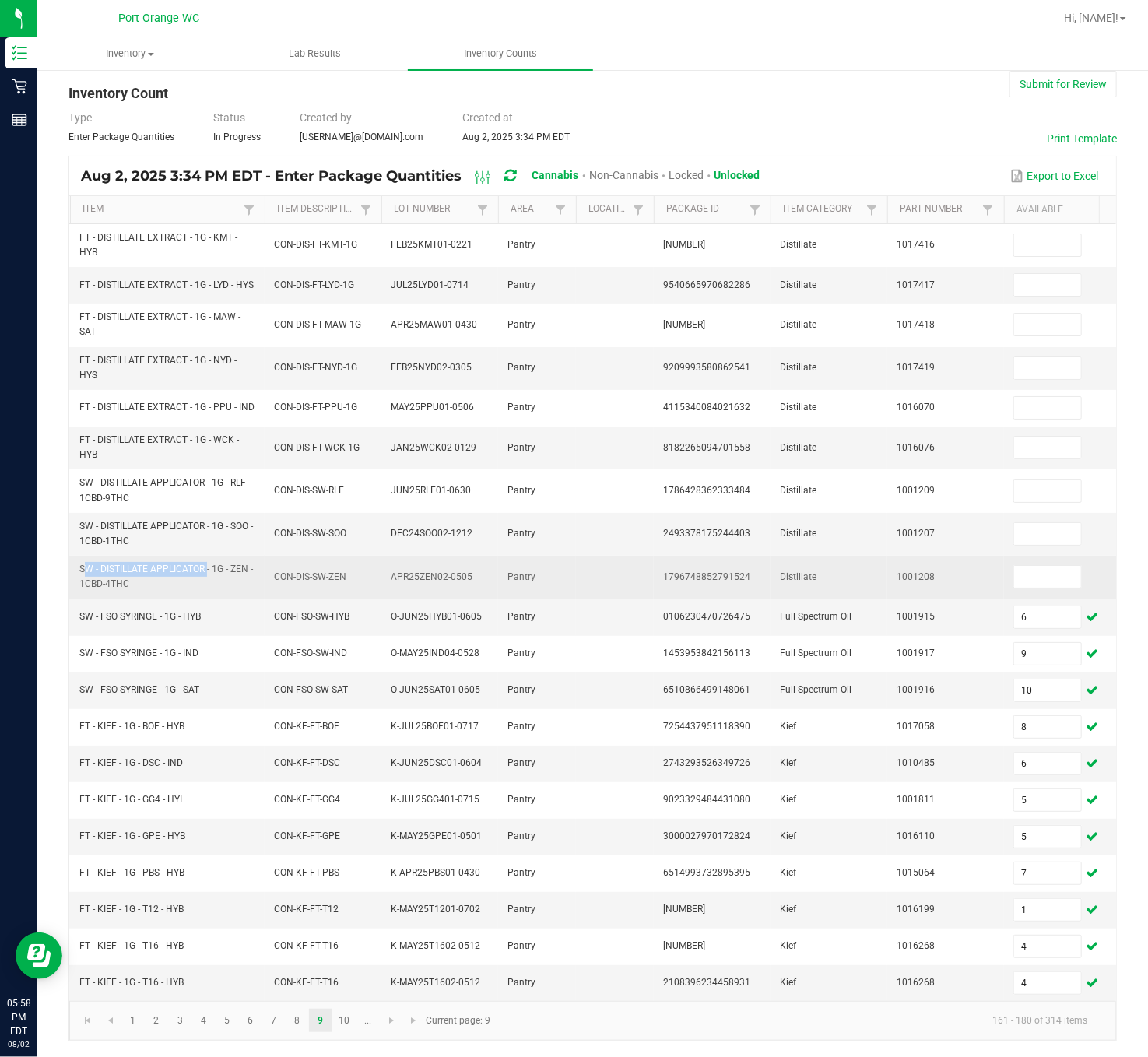 drag, startPoint x: 208, startPoint y: 530, endPoint x: 72, endPoint y: 532, distance: 136.01471 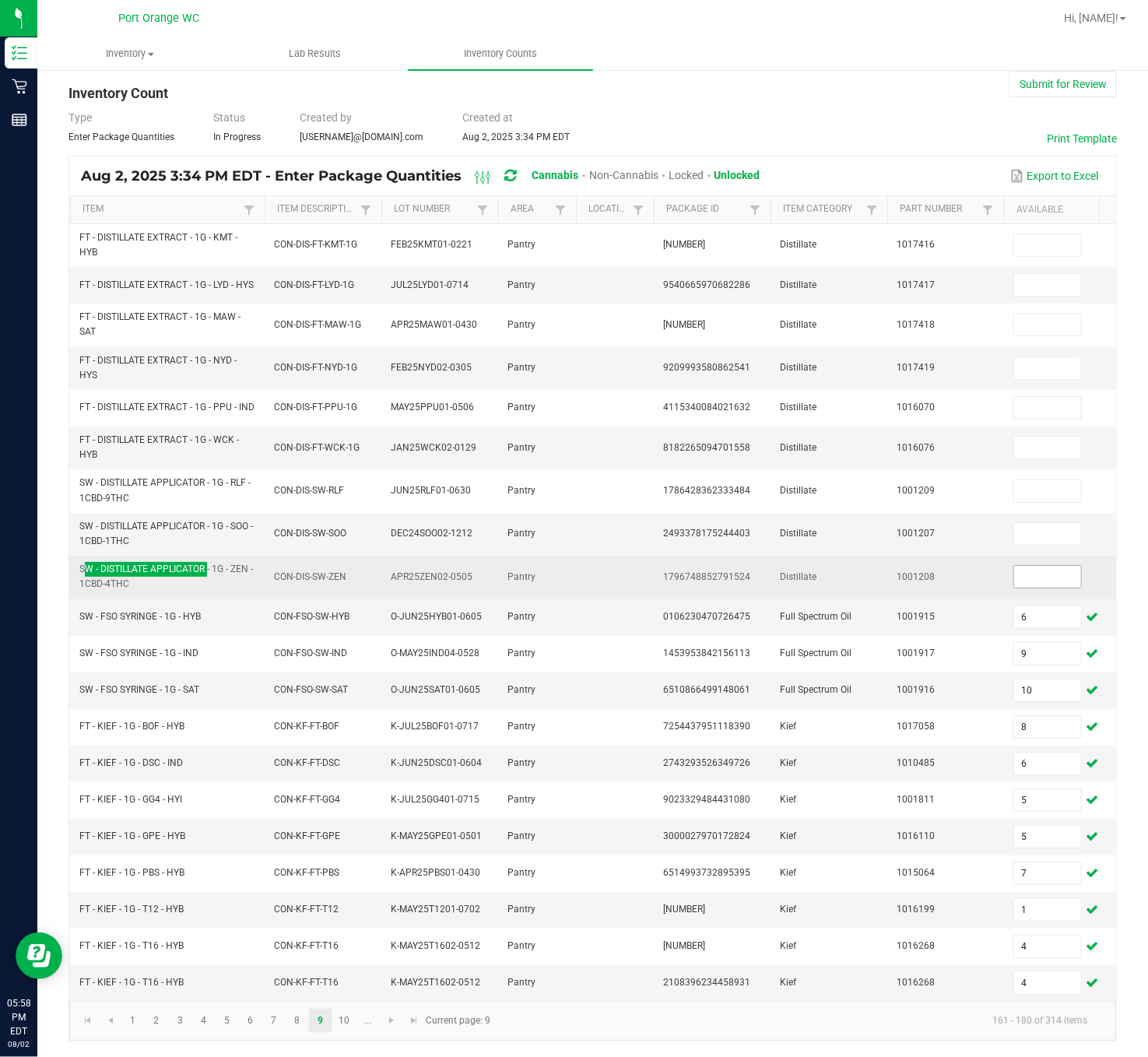 click at bounding box center (1048, 577) 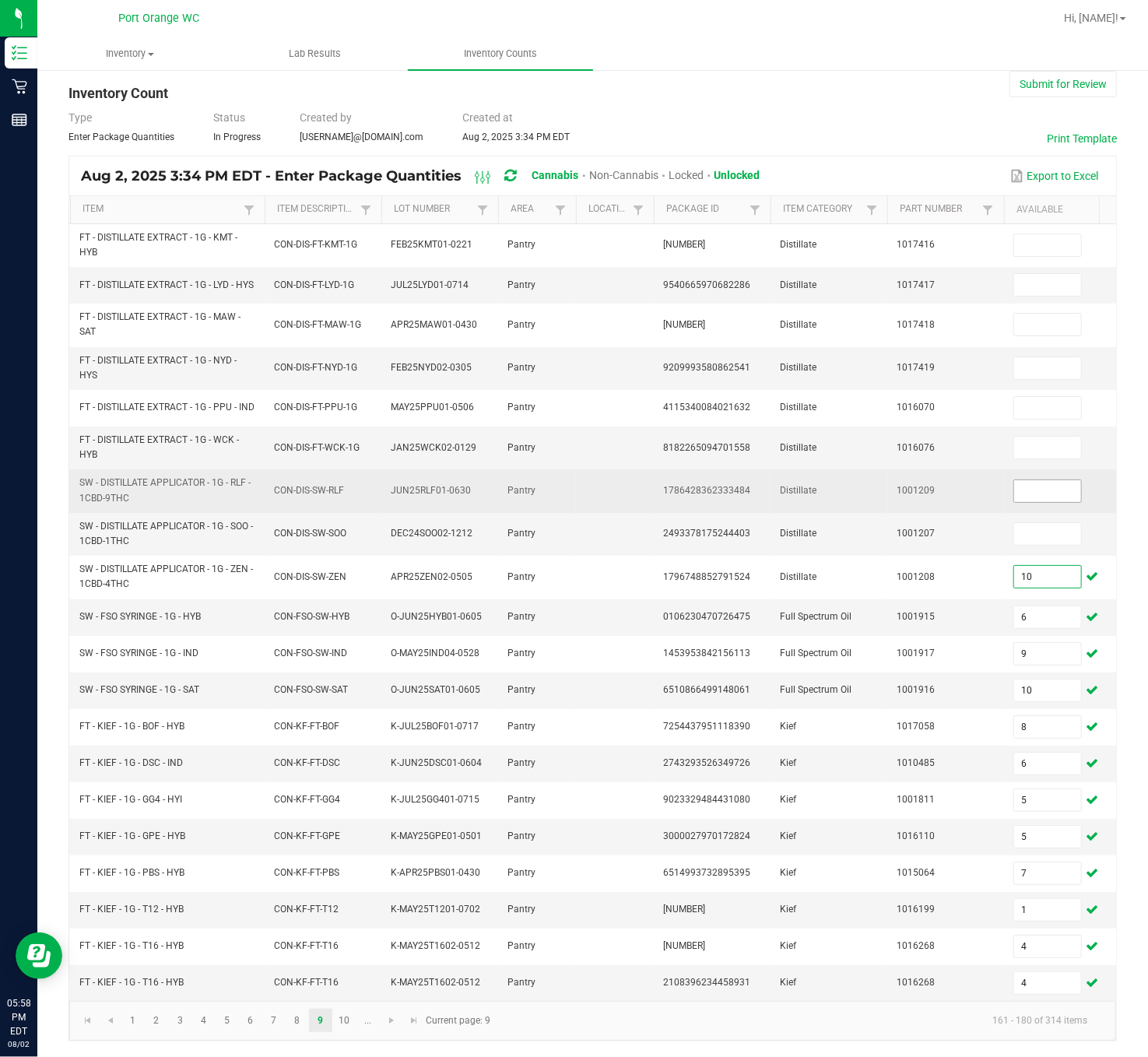 type on "10" 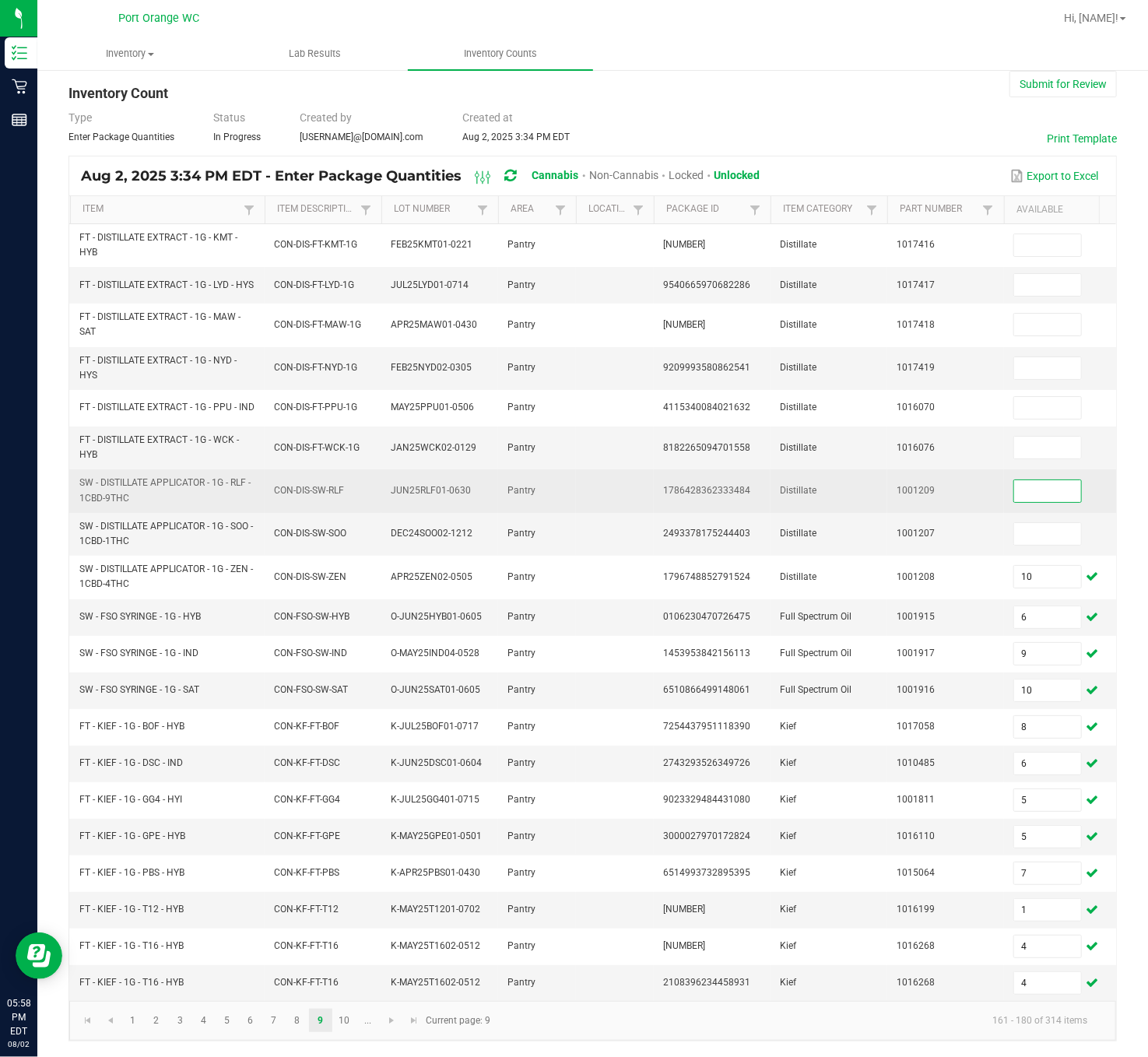 click at bounding box center [1048, 491] 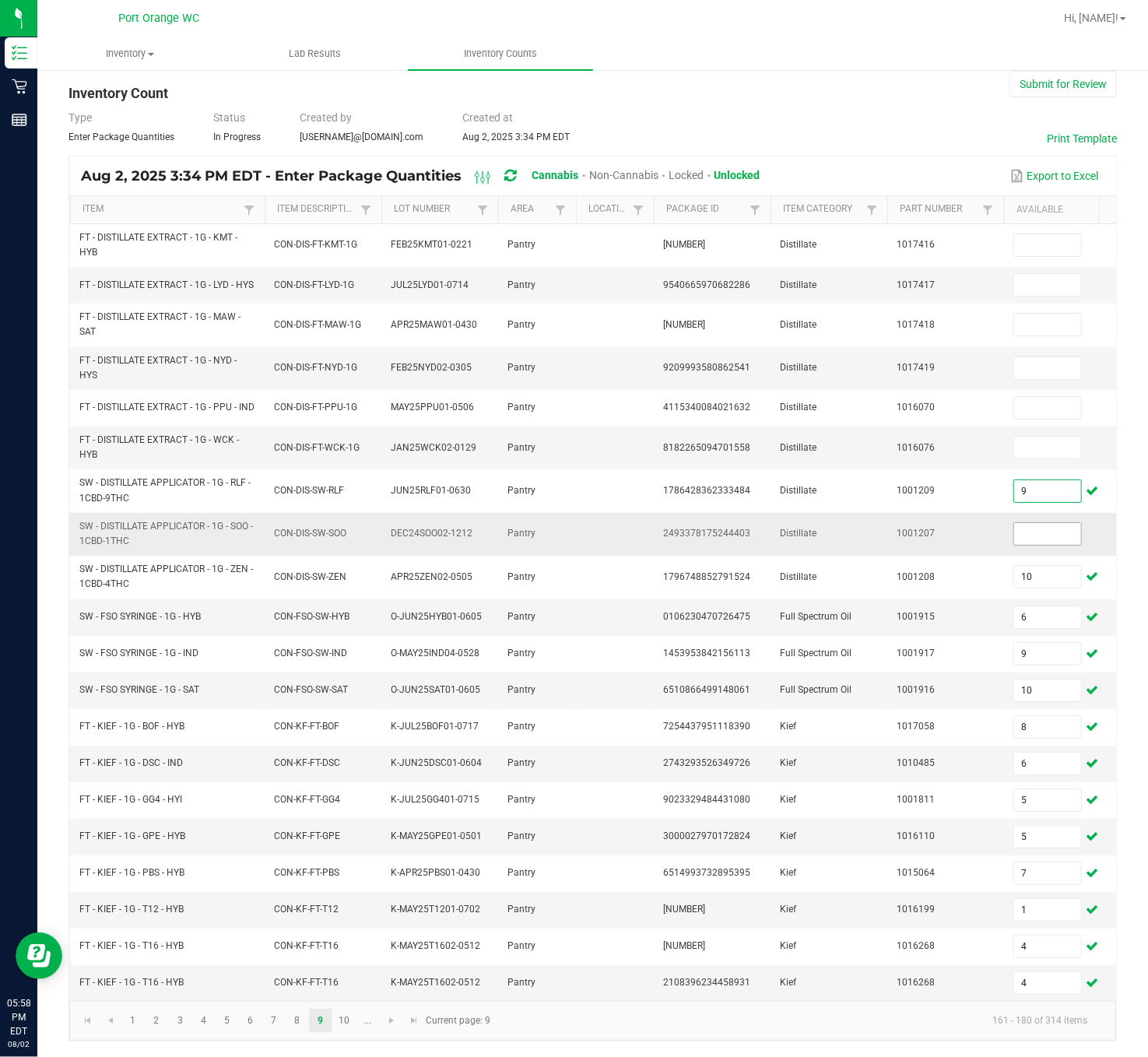 type on "9" 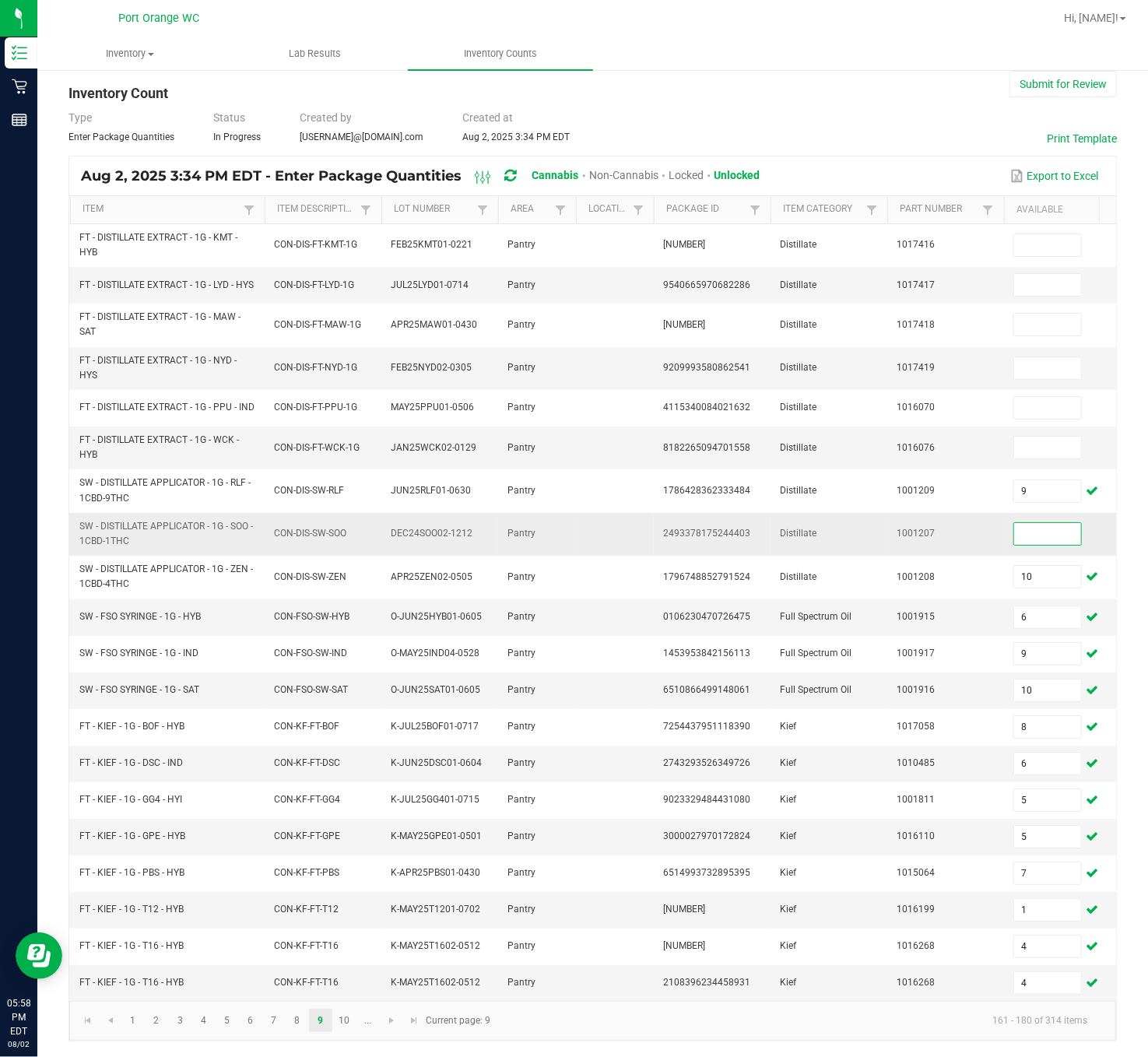 click at bounding box center (1048, 534) 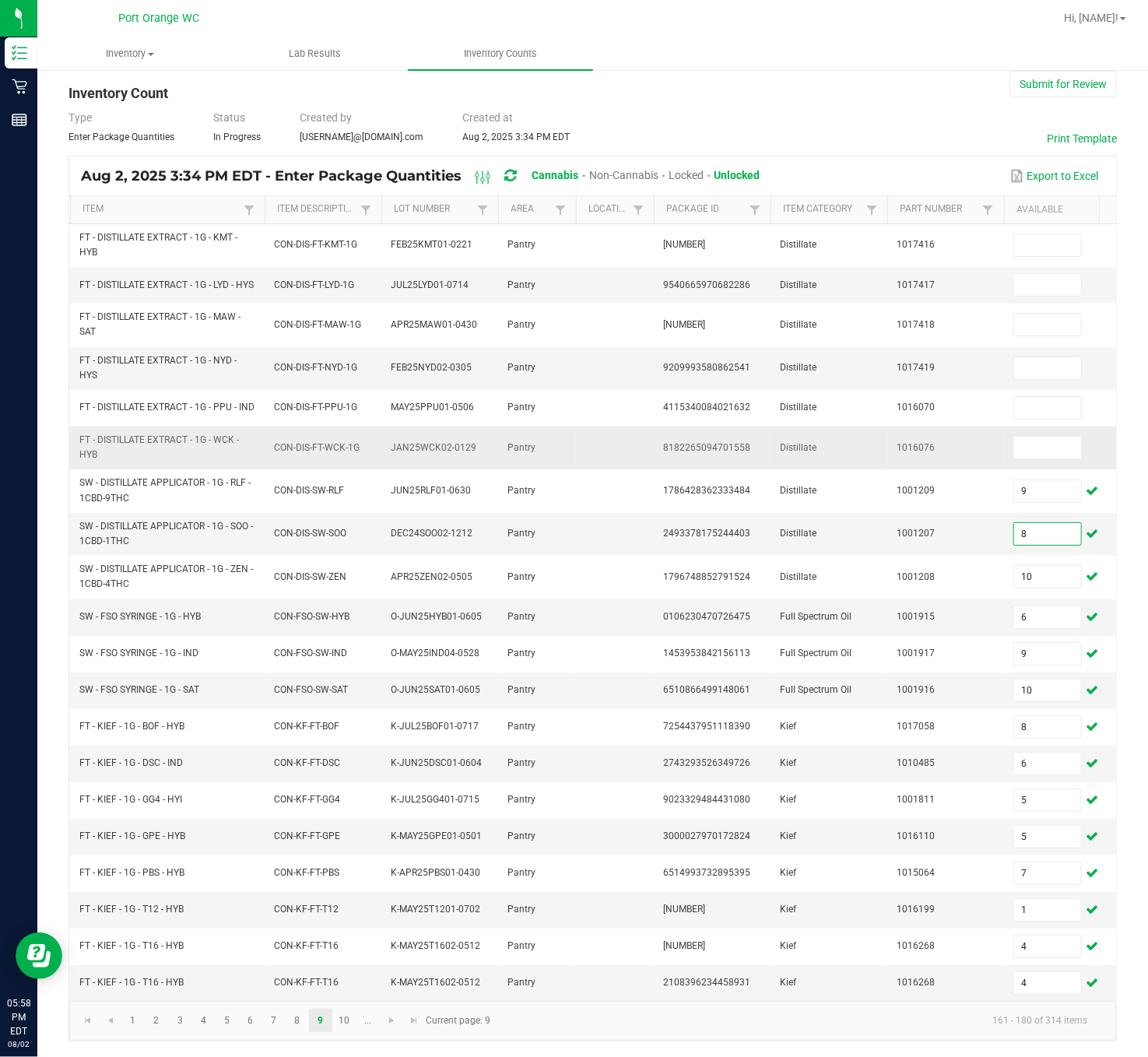 type on "8" 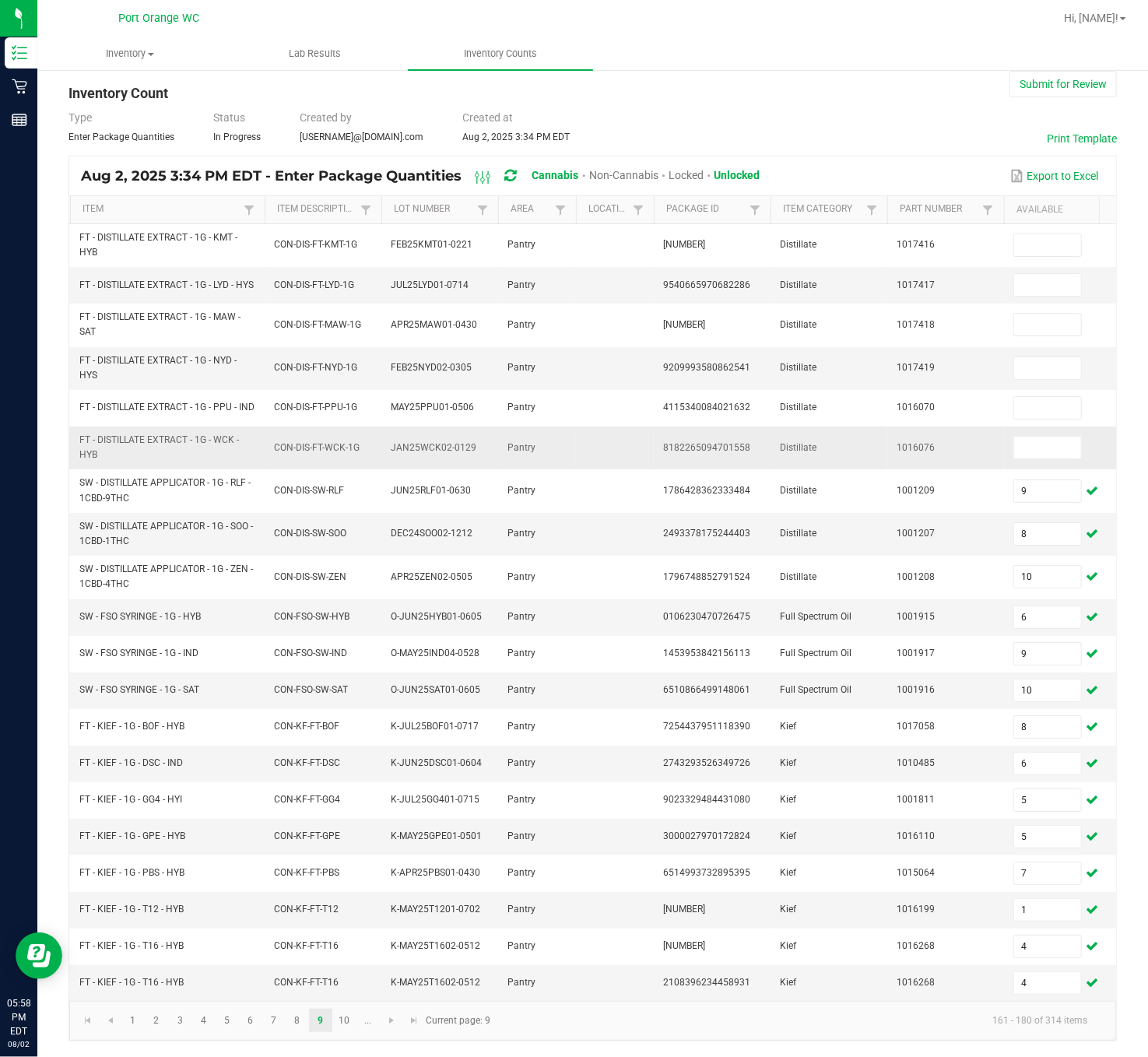 click on "FT - DISTILLATE EXTRACT - 1G - WCK - HYB" at bounding box center (159, 447) 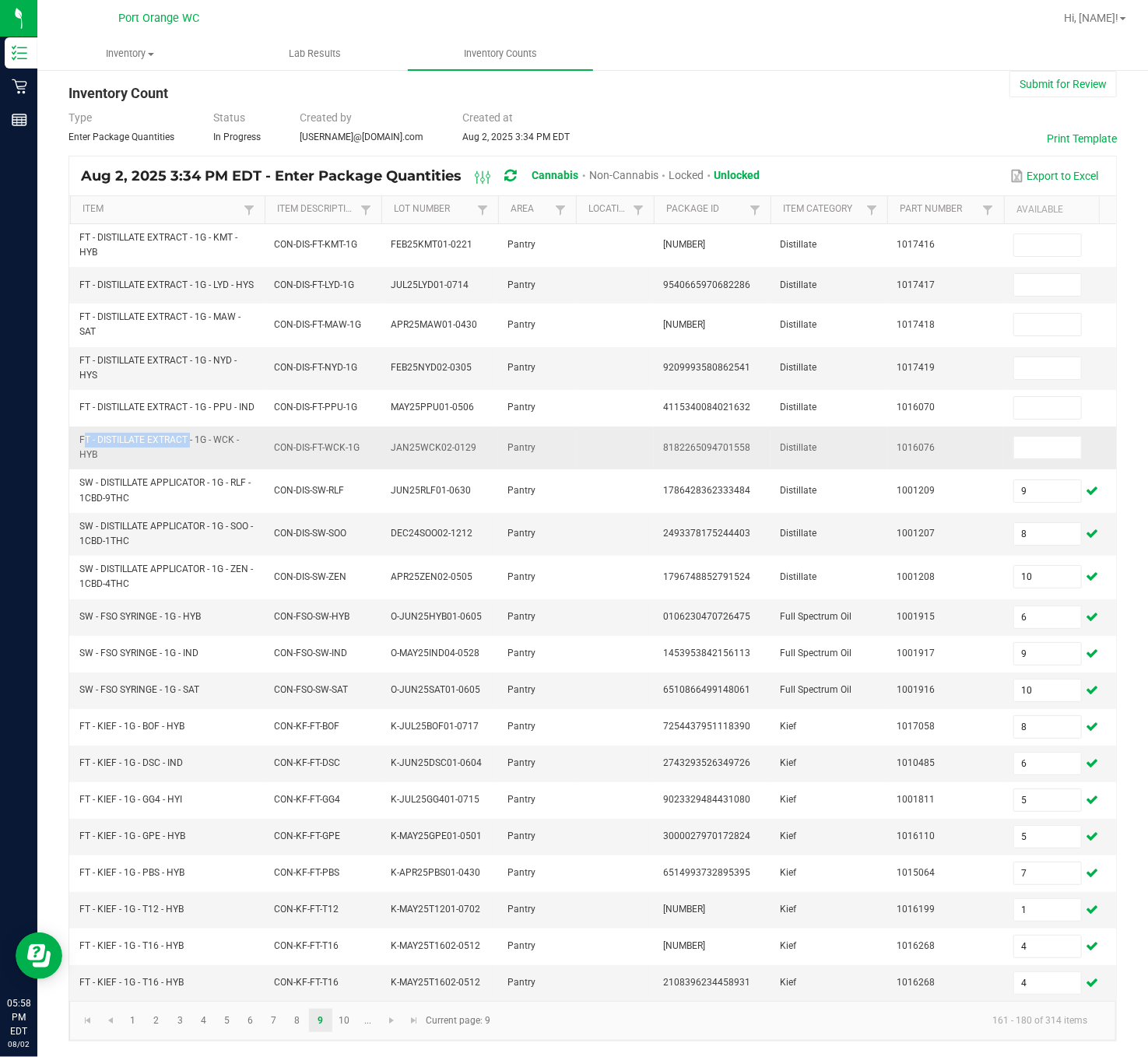 drag, startPoint x: 188, startPoint y: 400, endPoint x: 70, endPoint y: 400, distance: 118 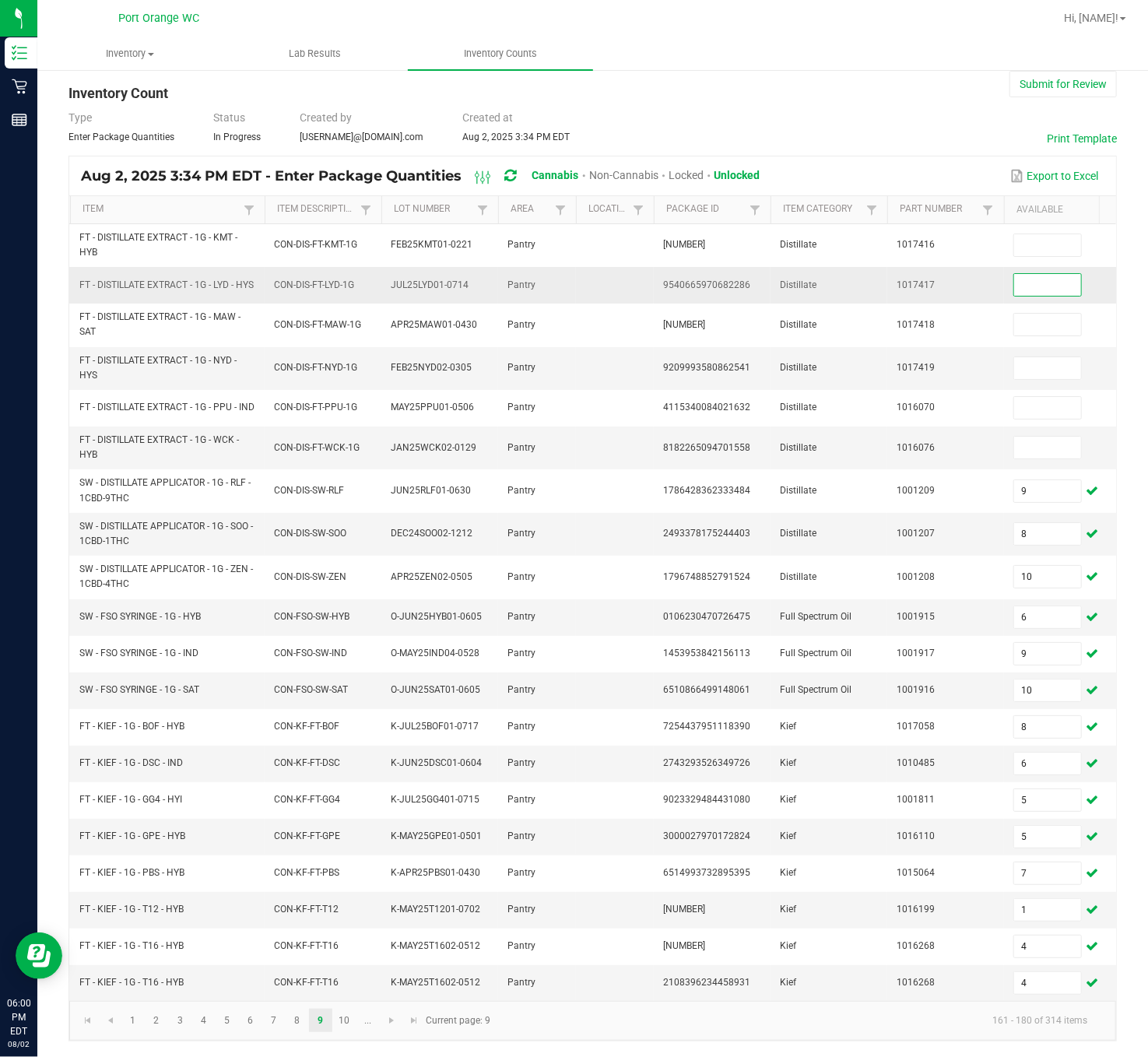 click at bounding box center [1048, 285] 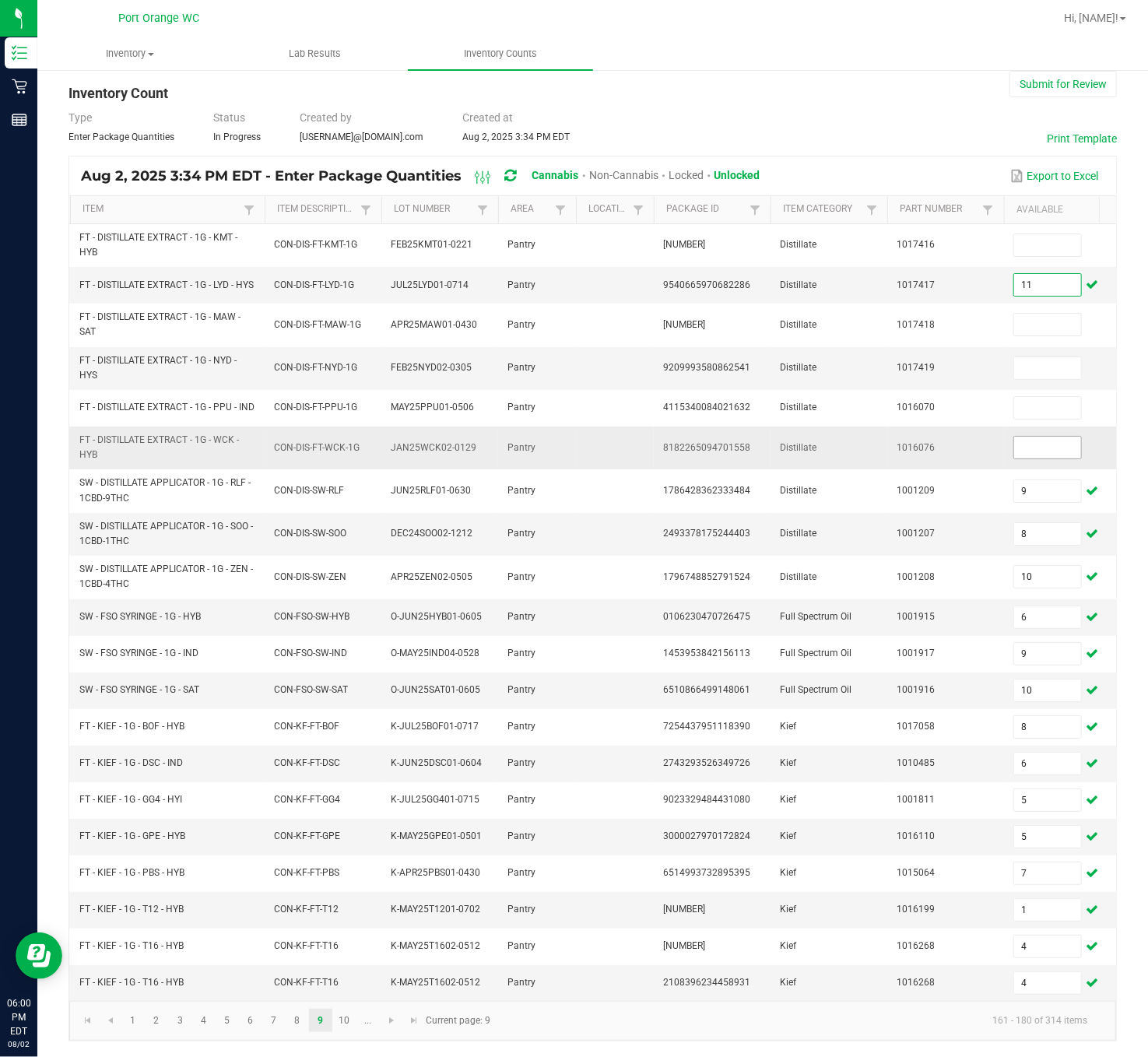 type on "11" 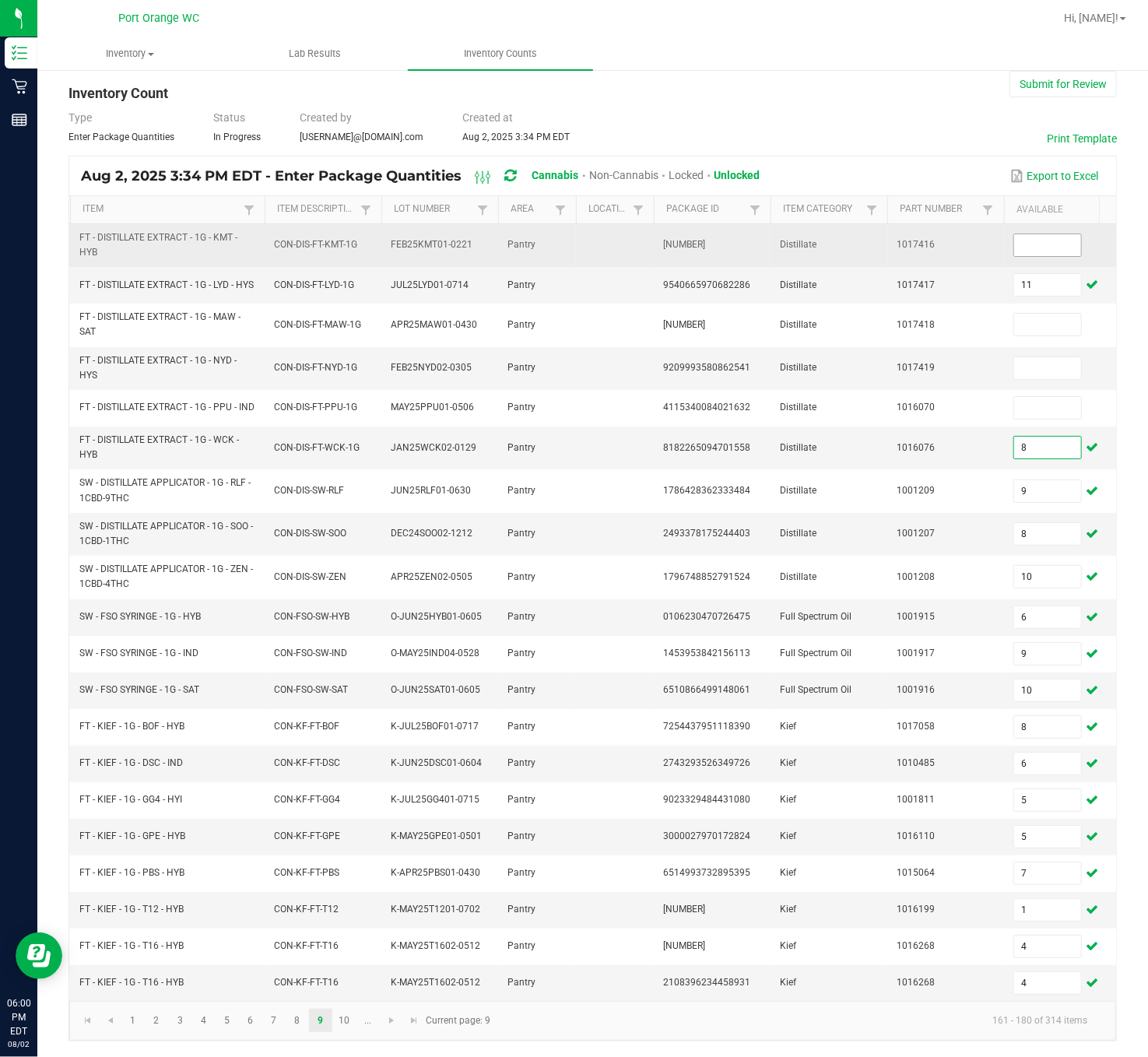 type on "8" 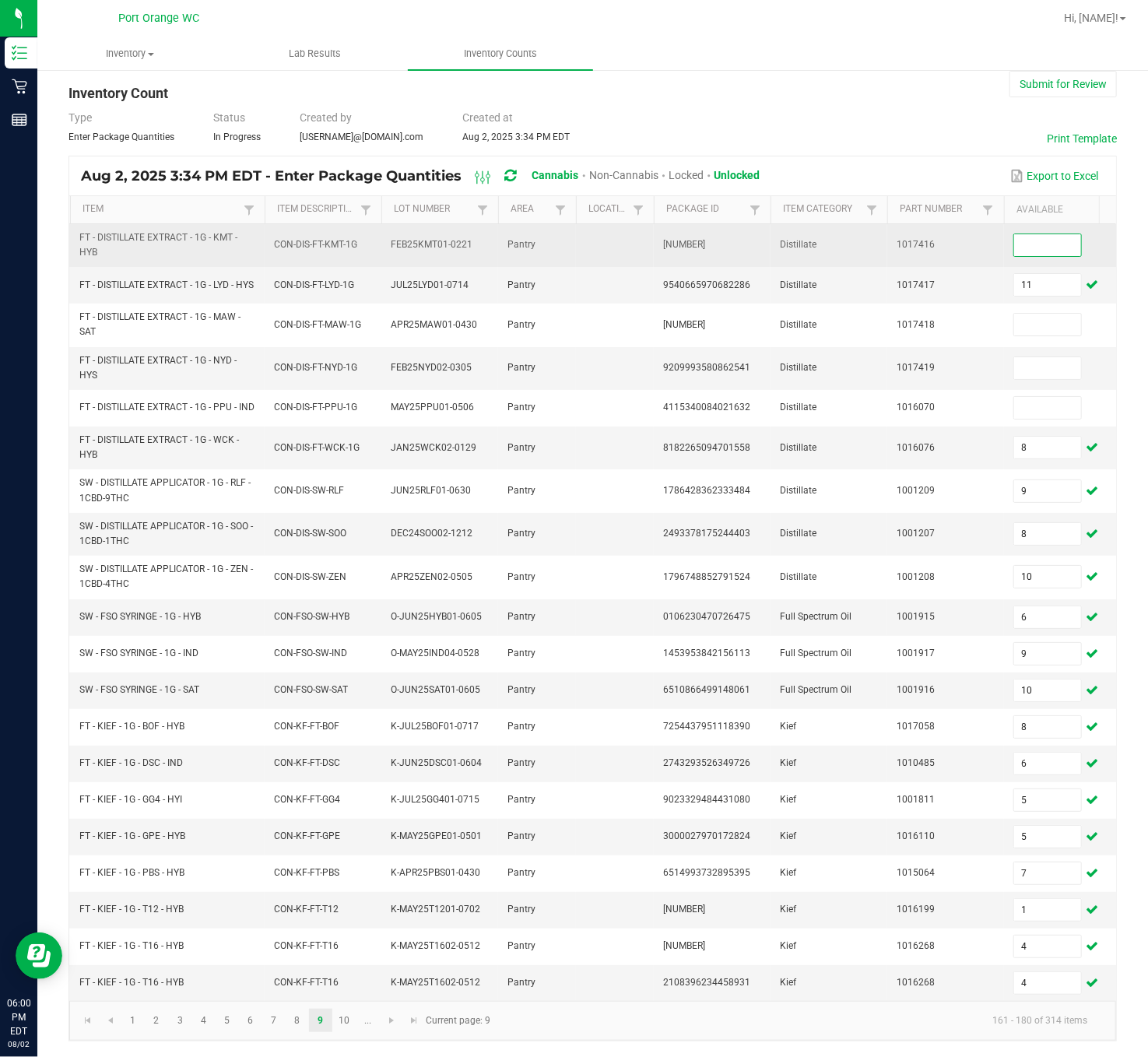 click at bounding box center (1048, 245) 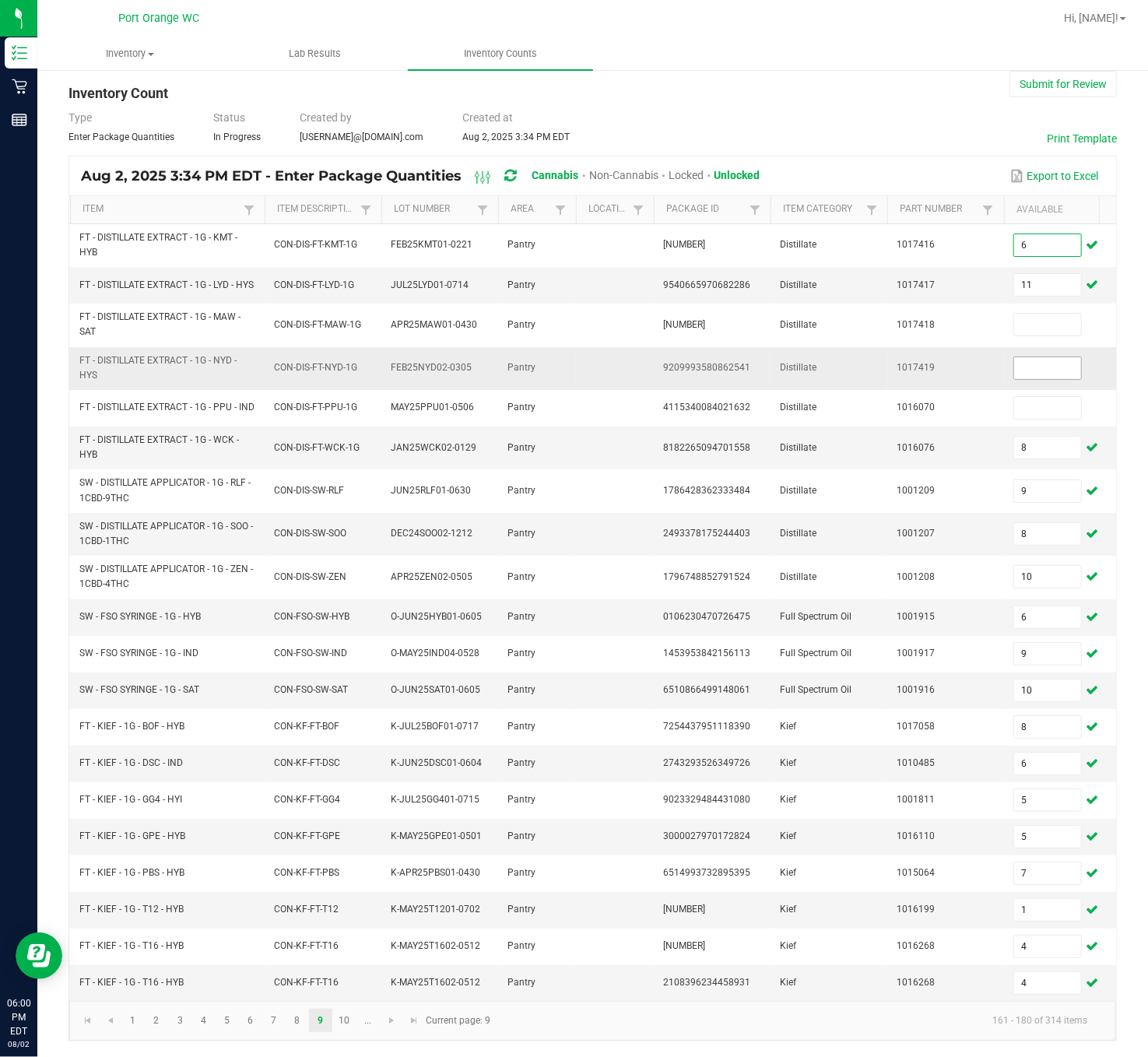 type on "6" 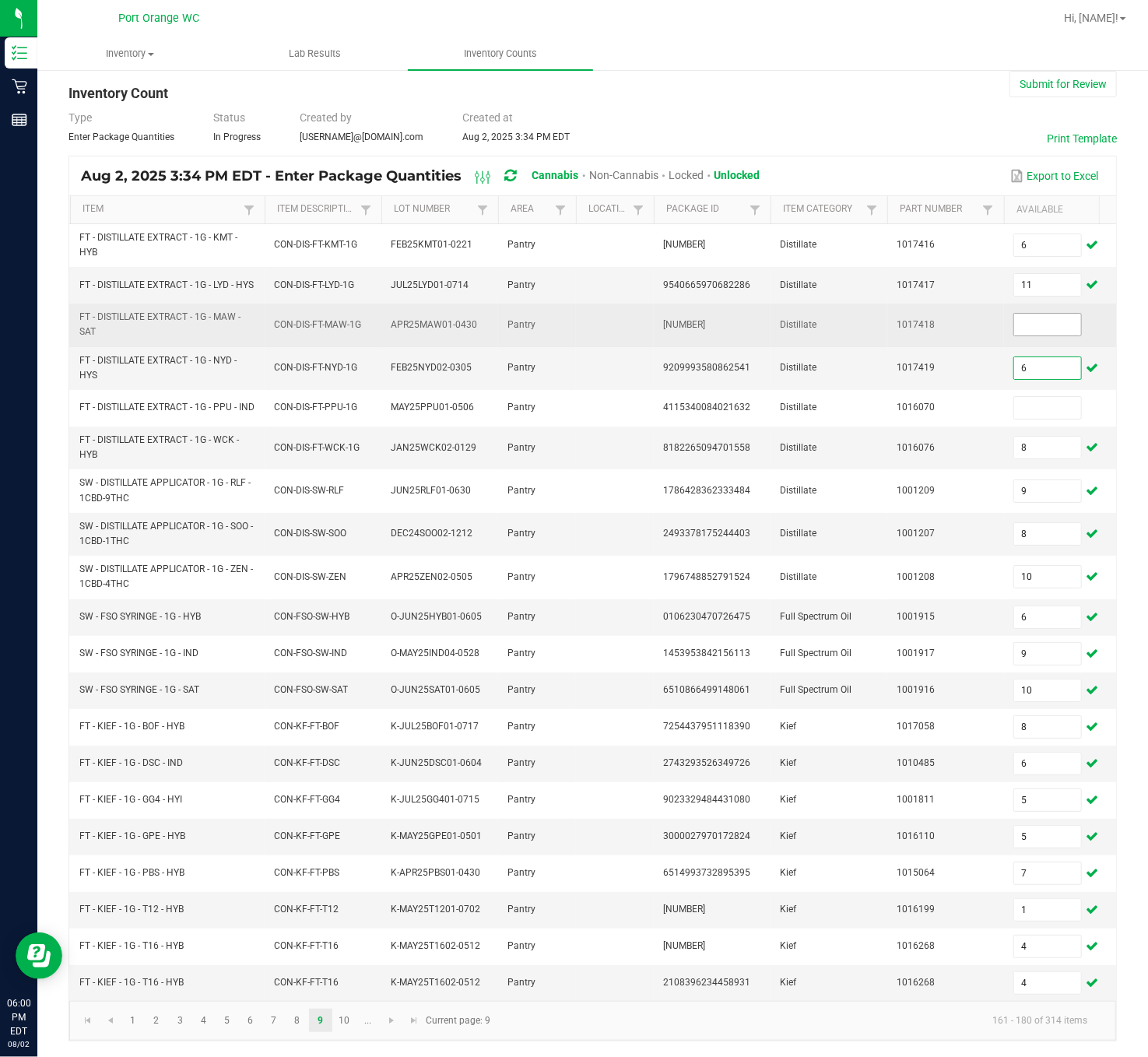 type on "6" 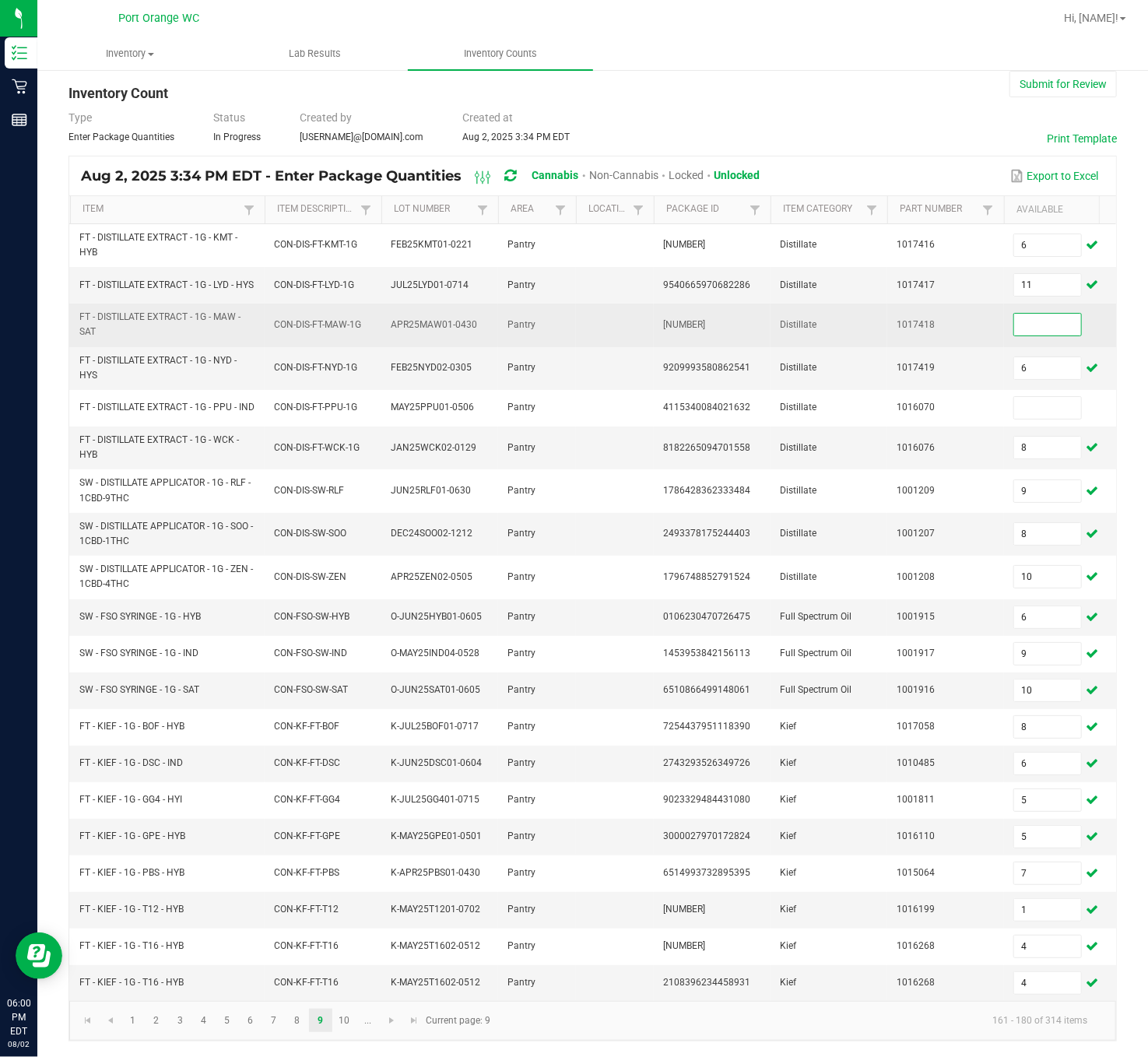 click at bounding box center (1048, 325) 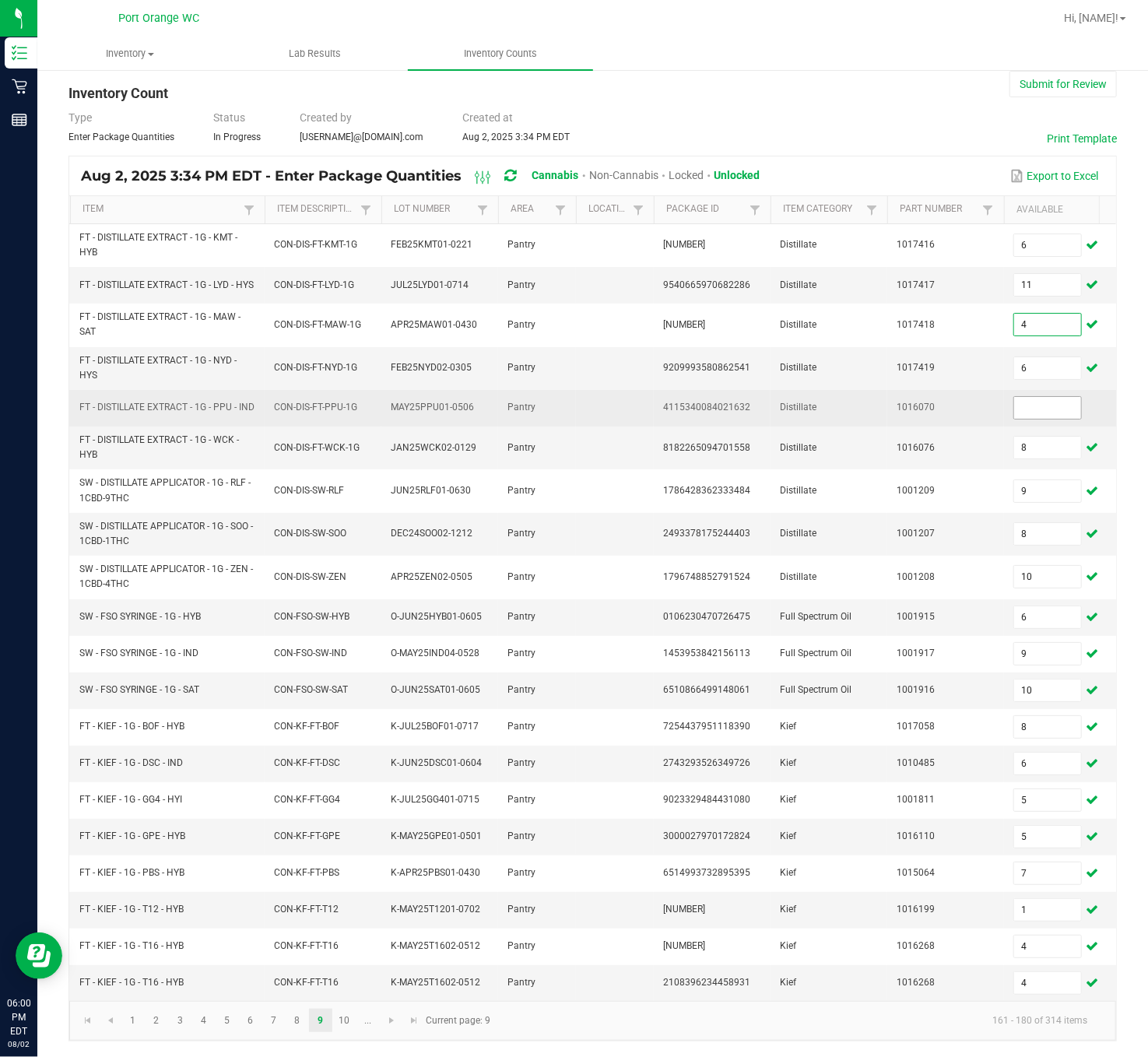 type on "4" 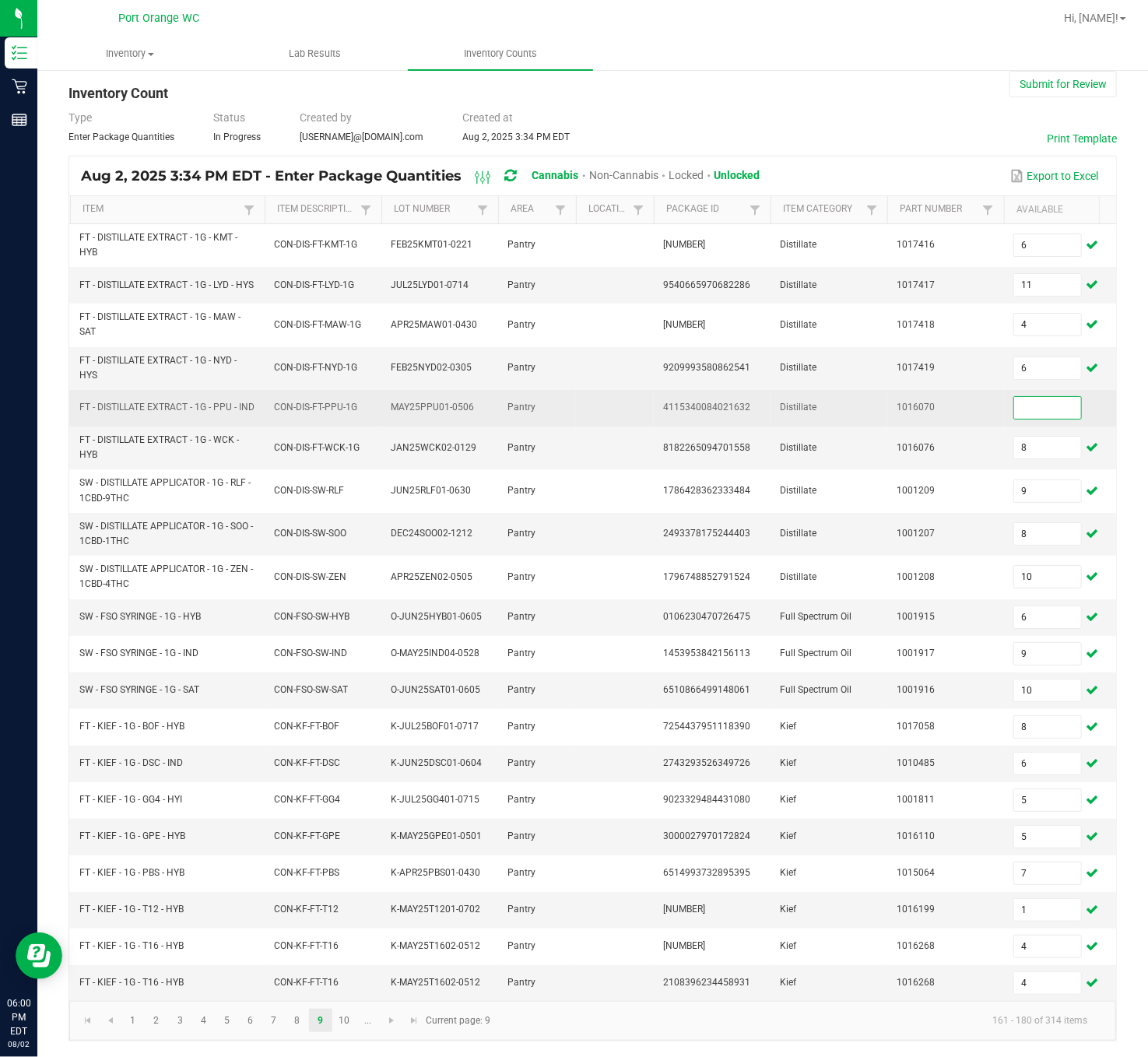 click at bounding box center (1048, 408) 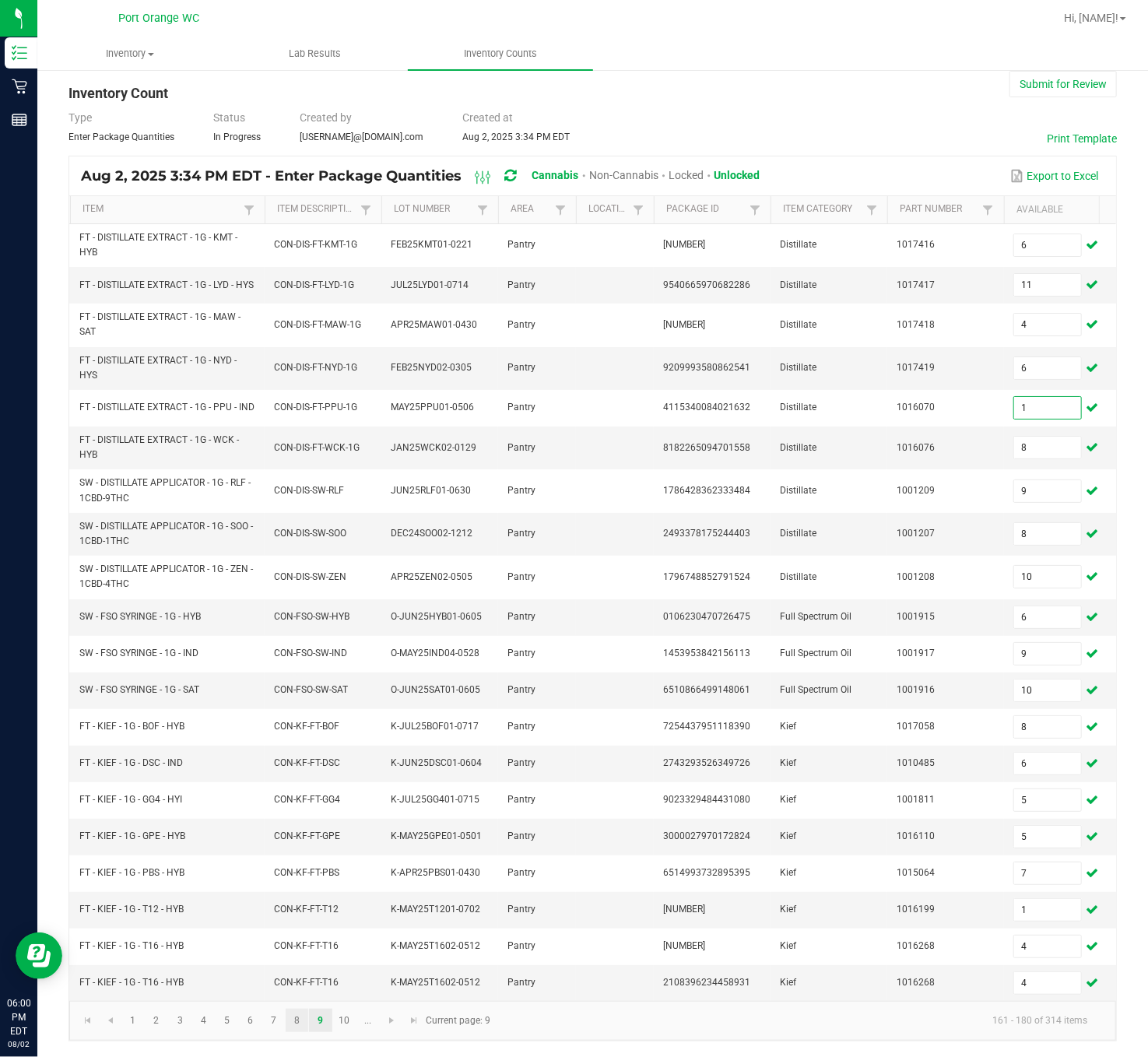 type on "1" 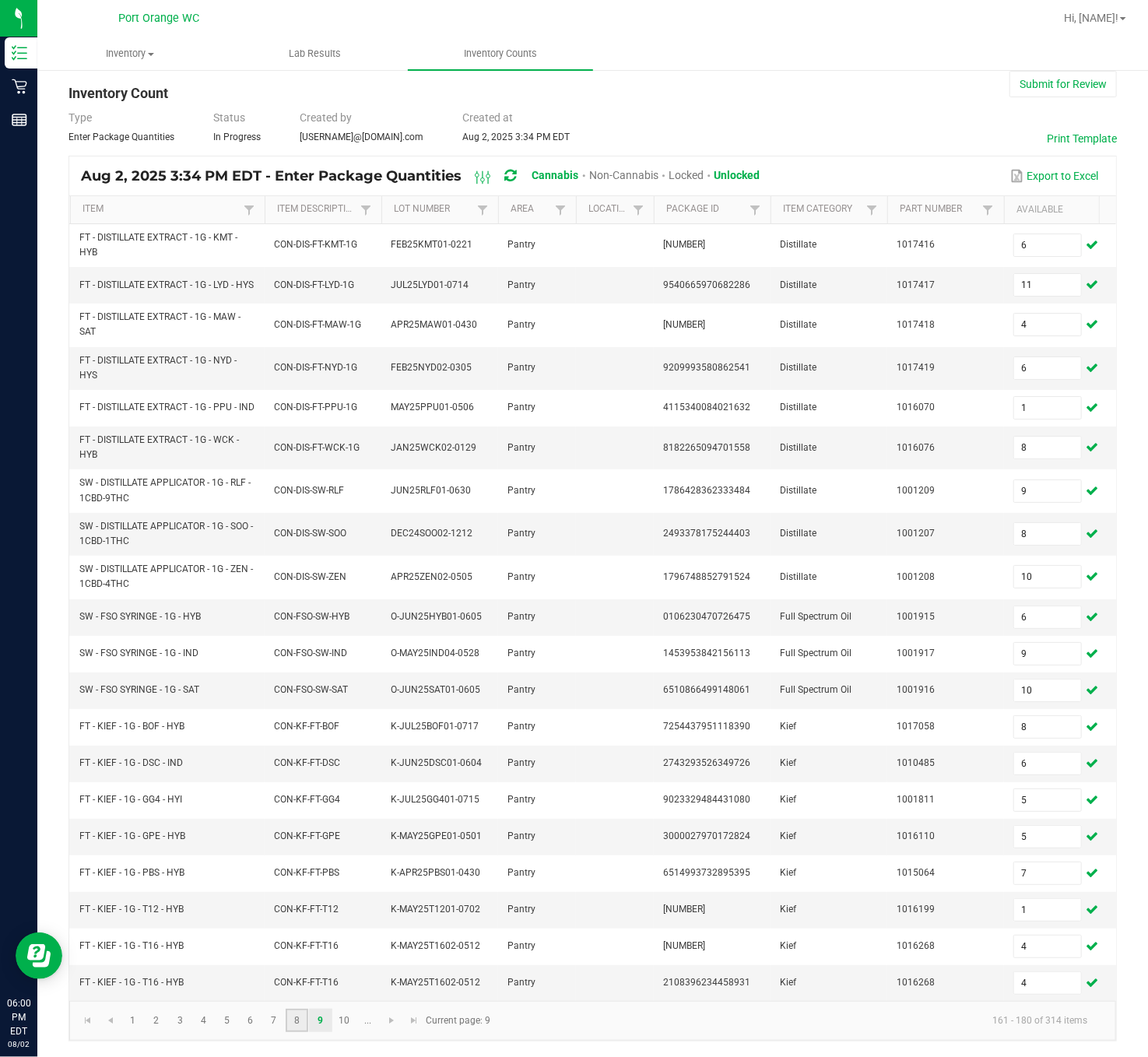 click on "8" 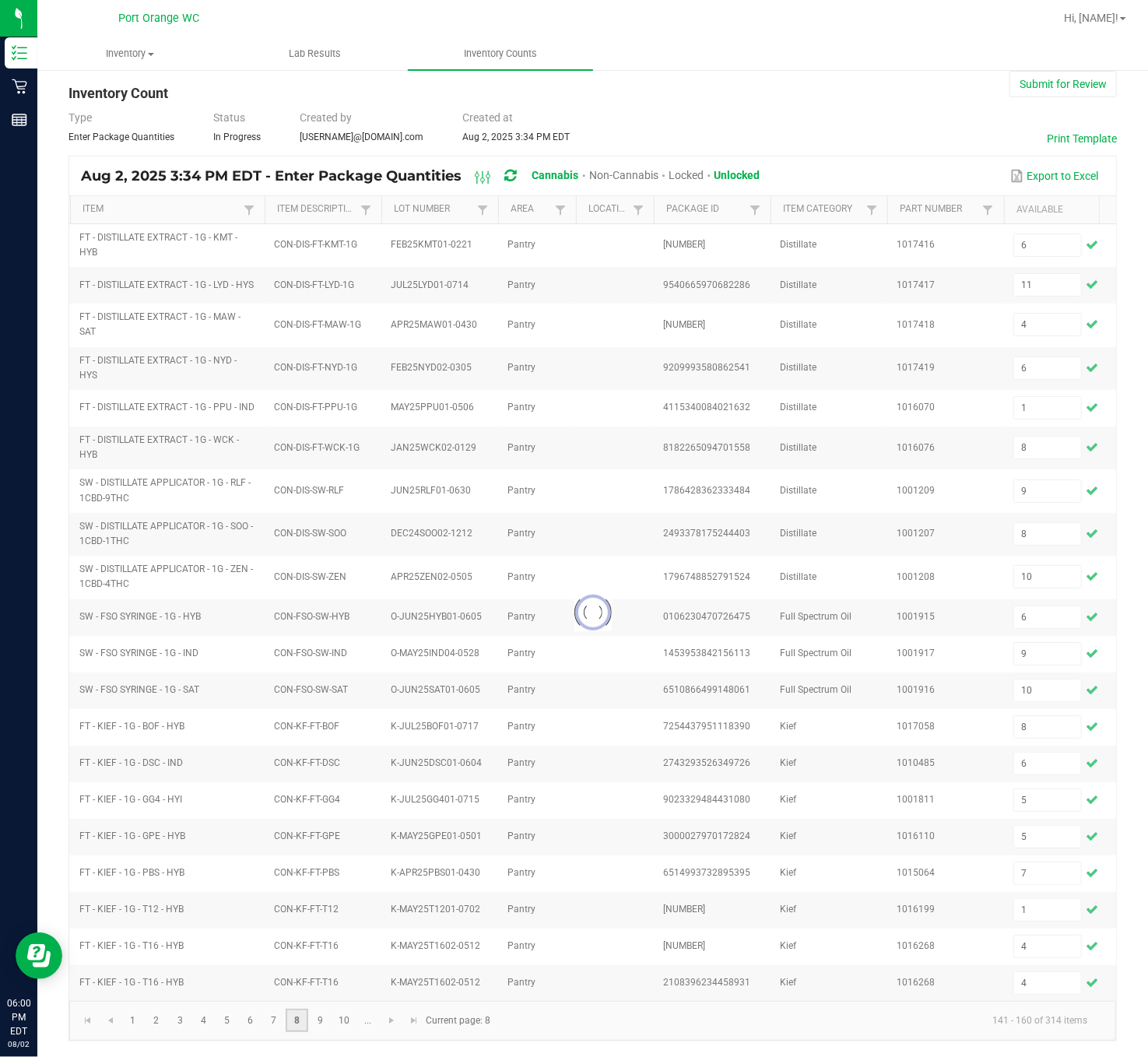 type 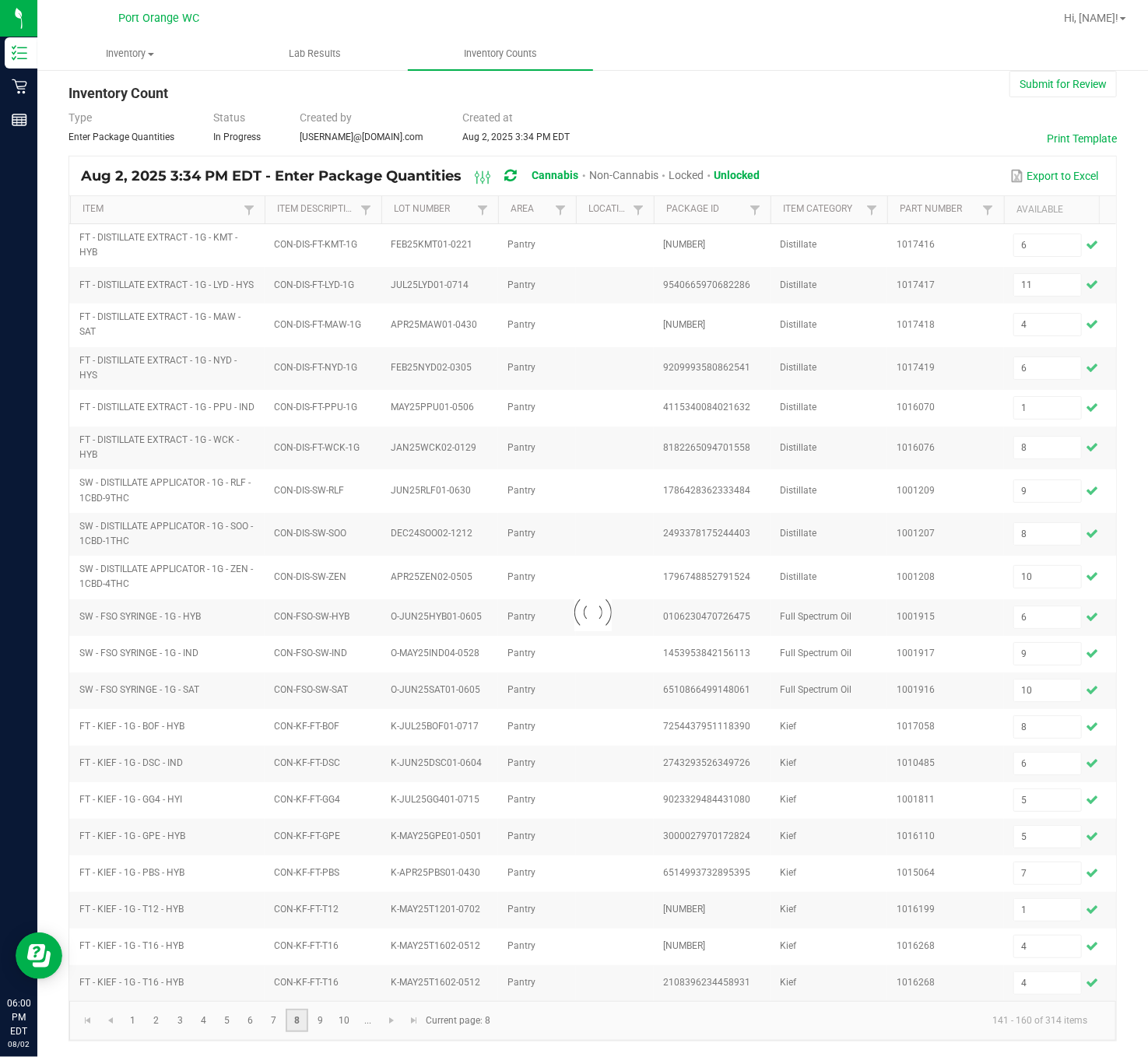 type 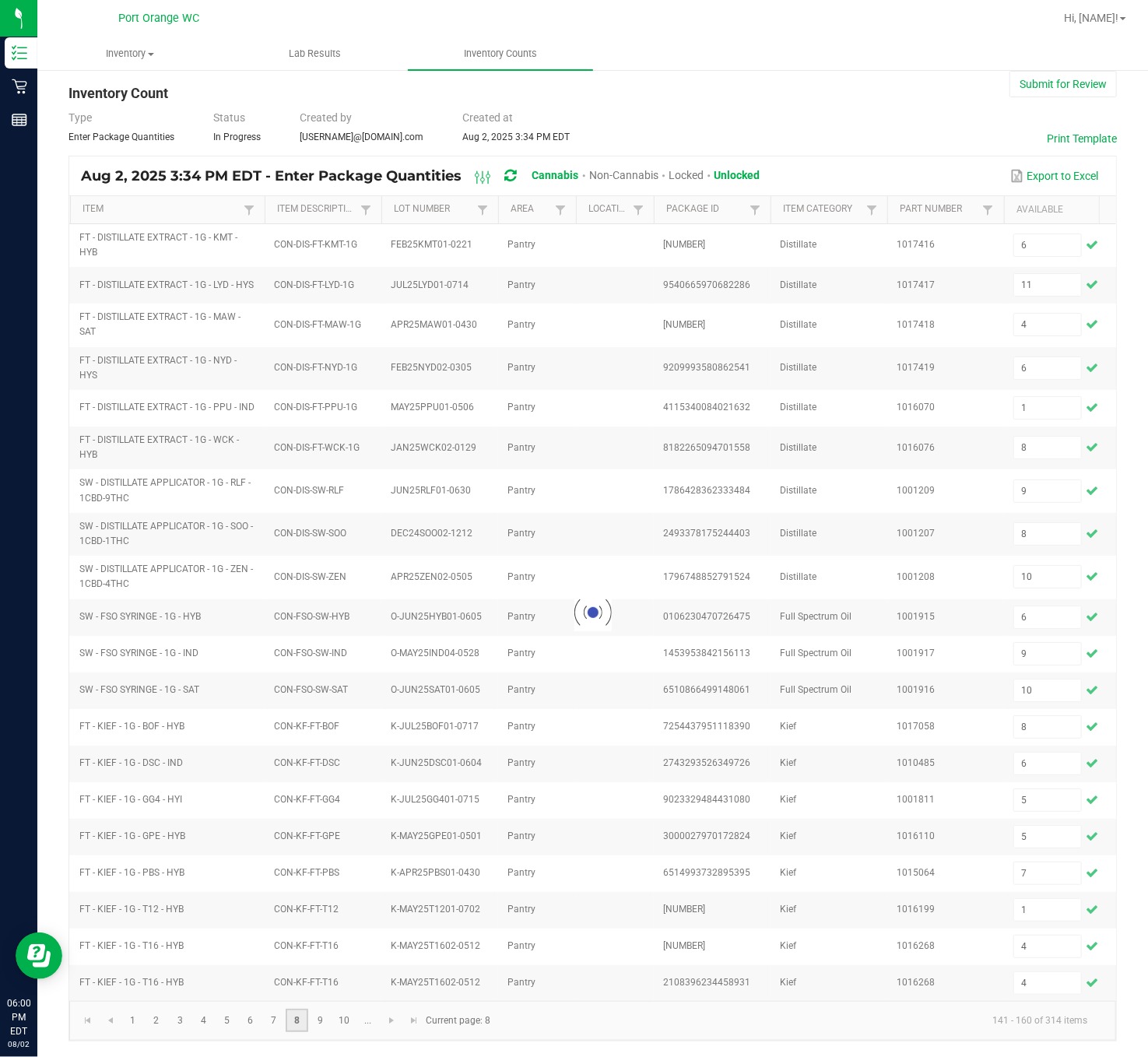 type 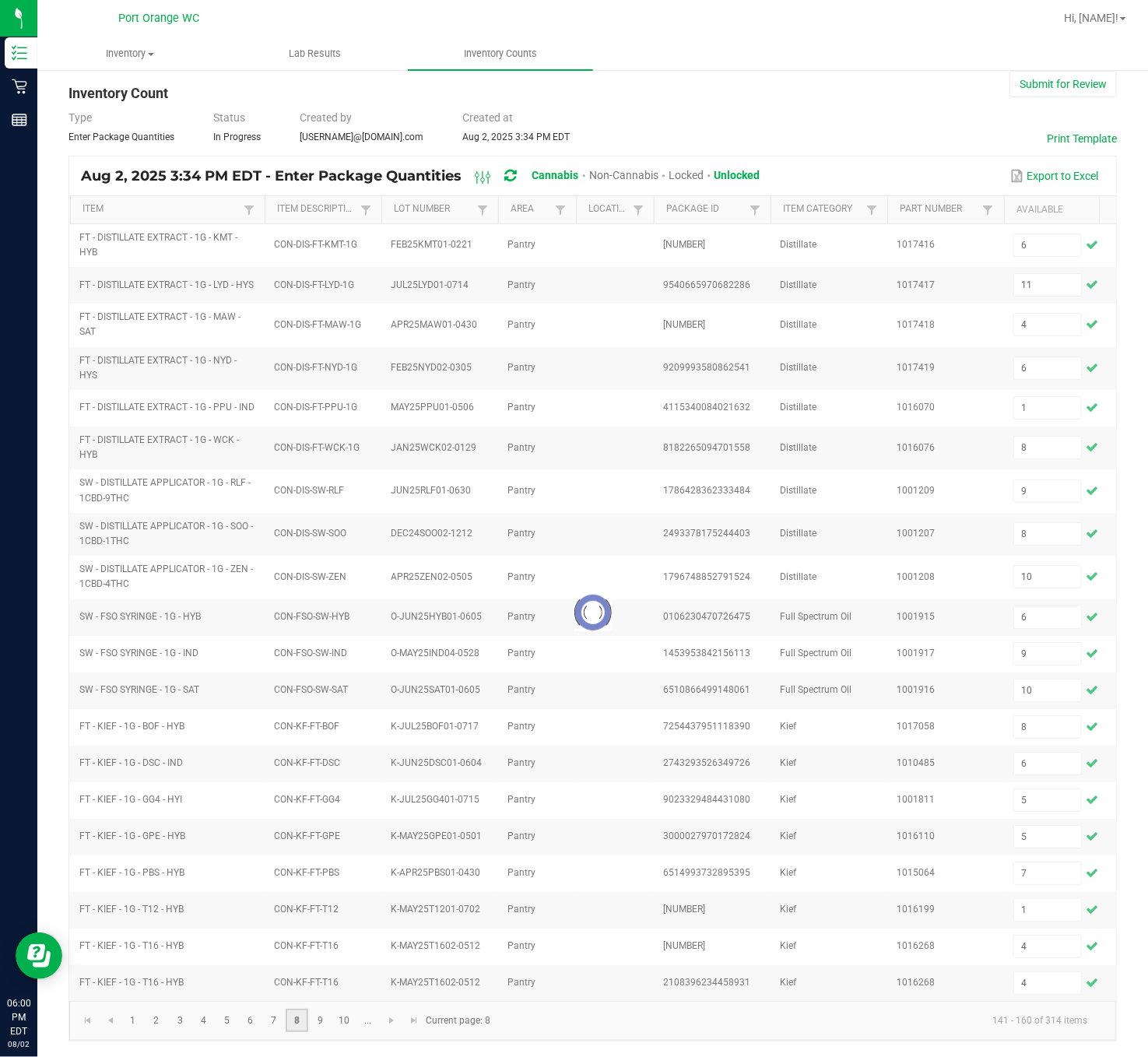 type 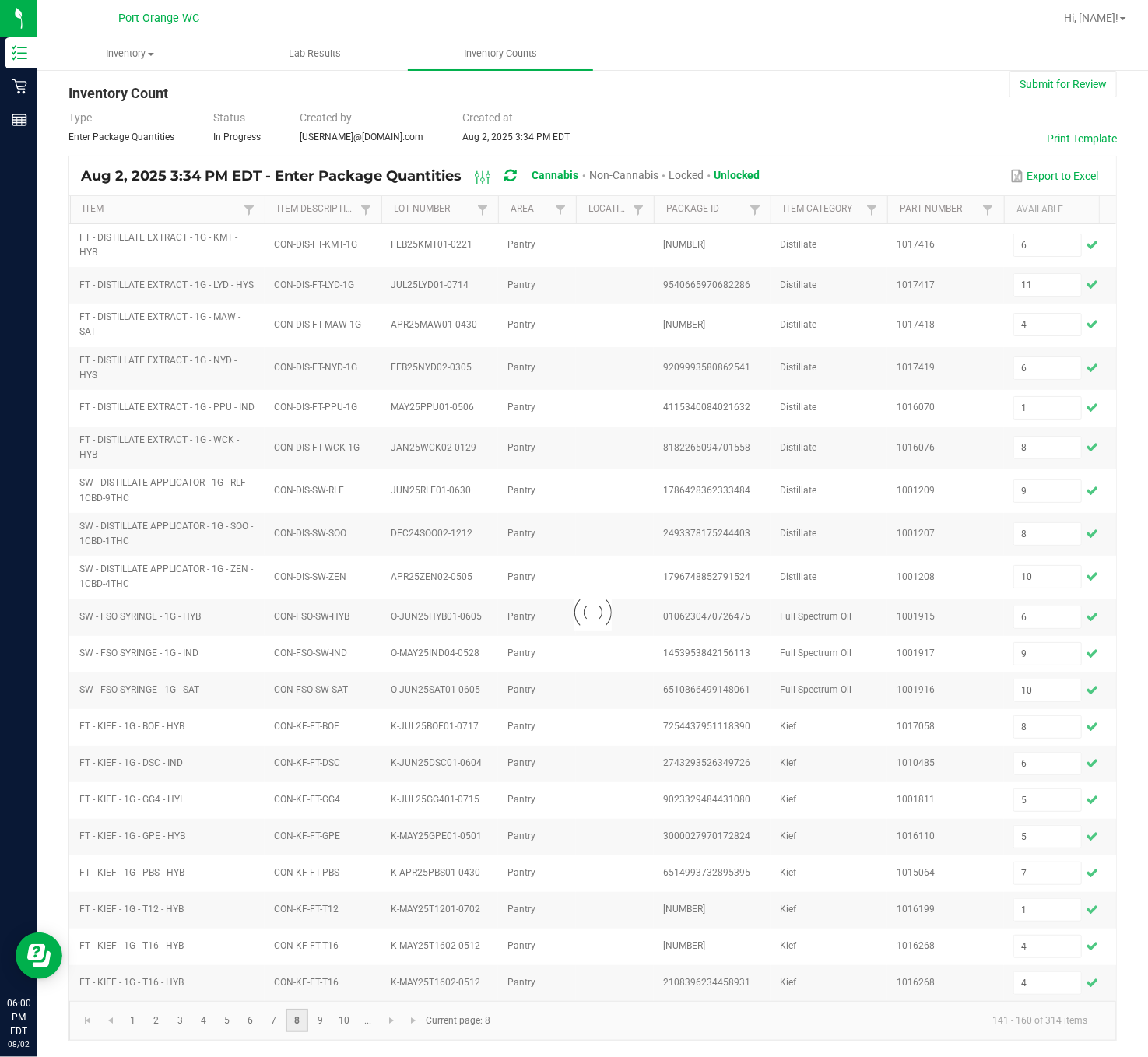 type 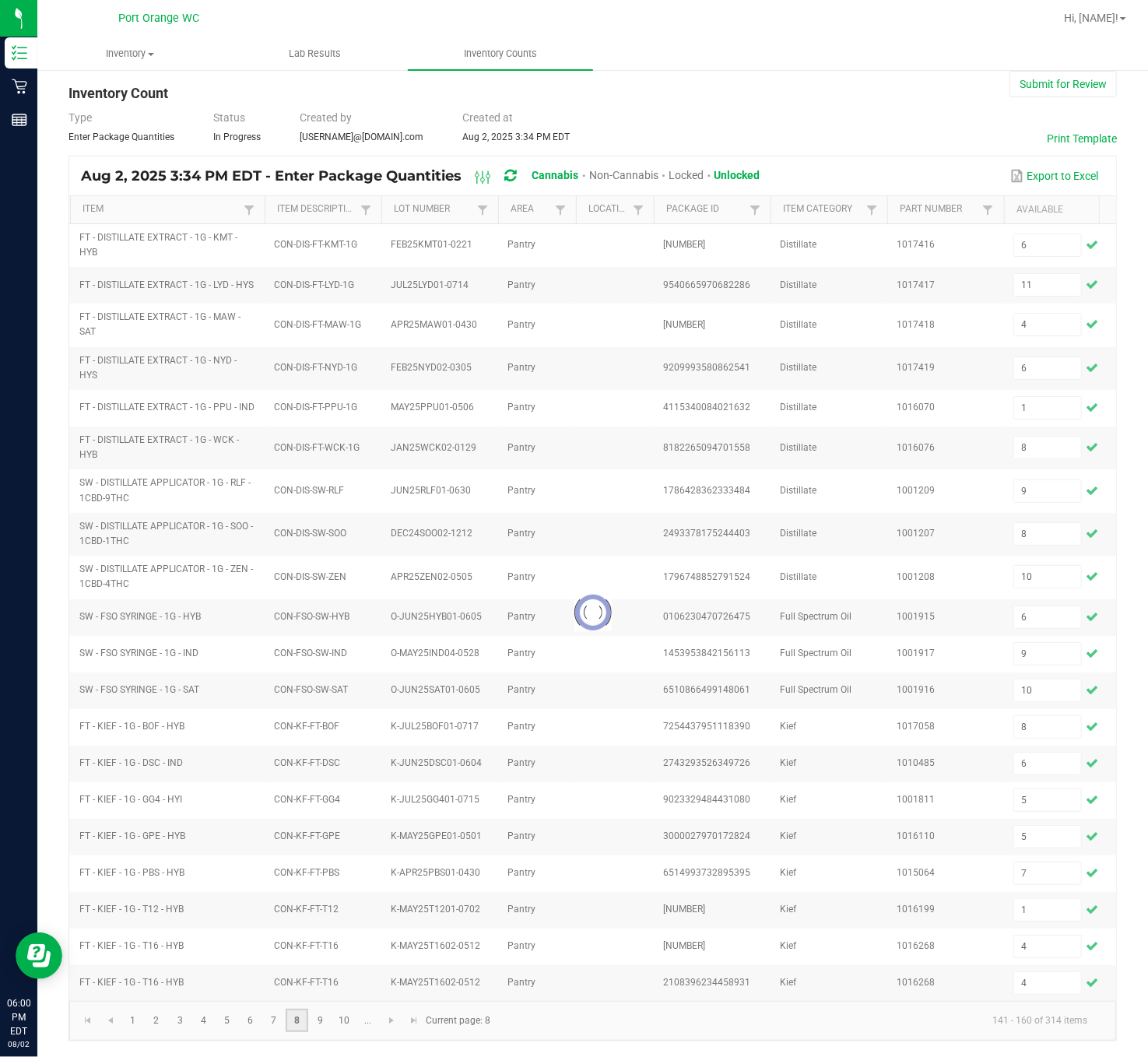 type 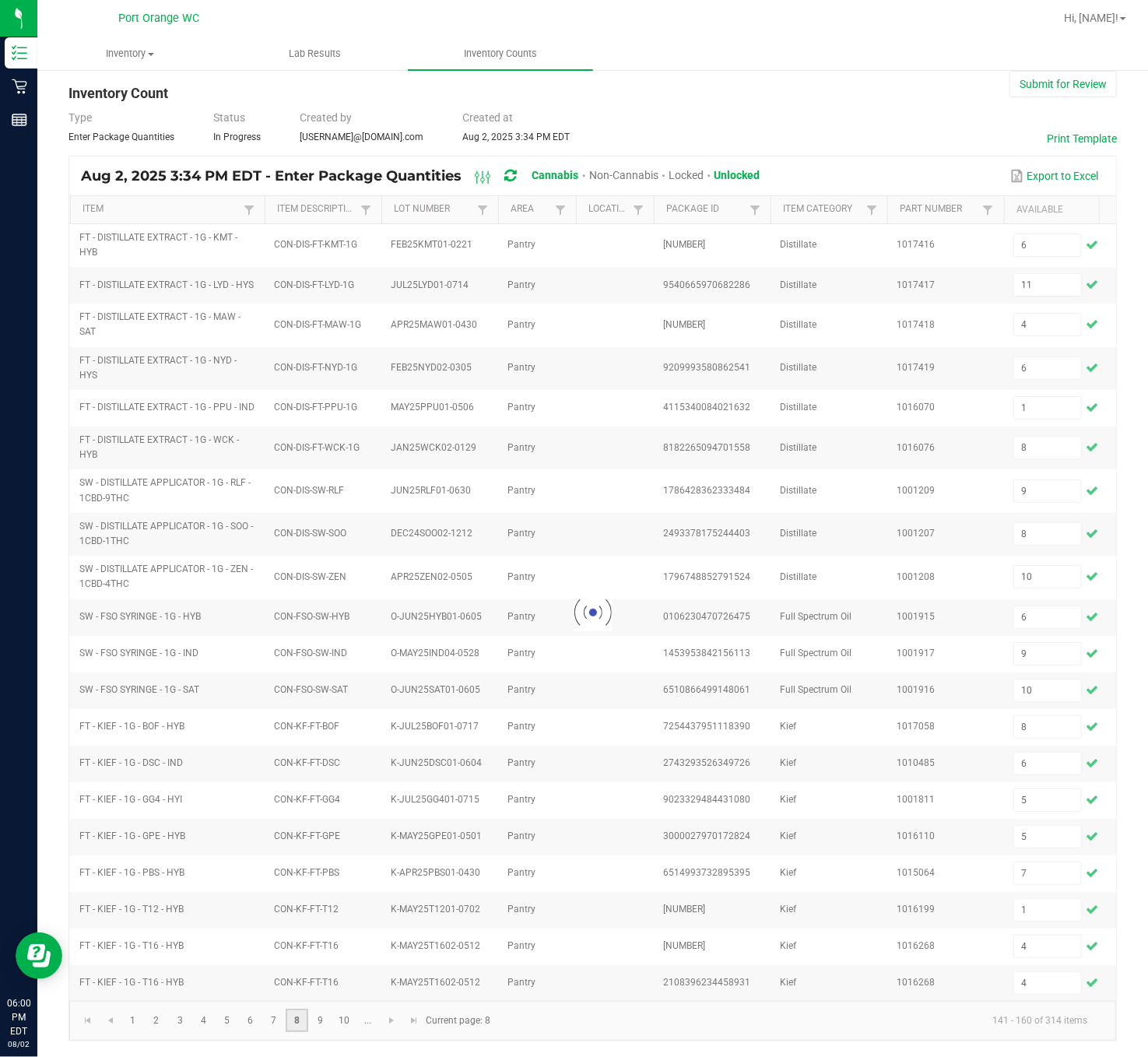 type 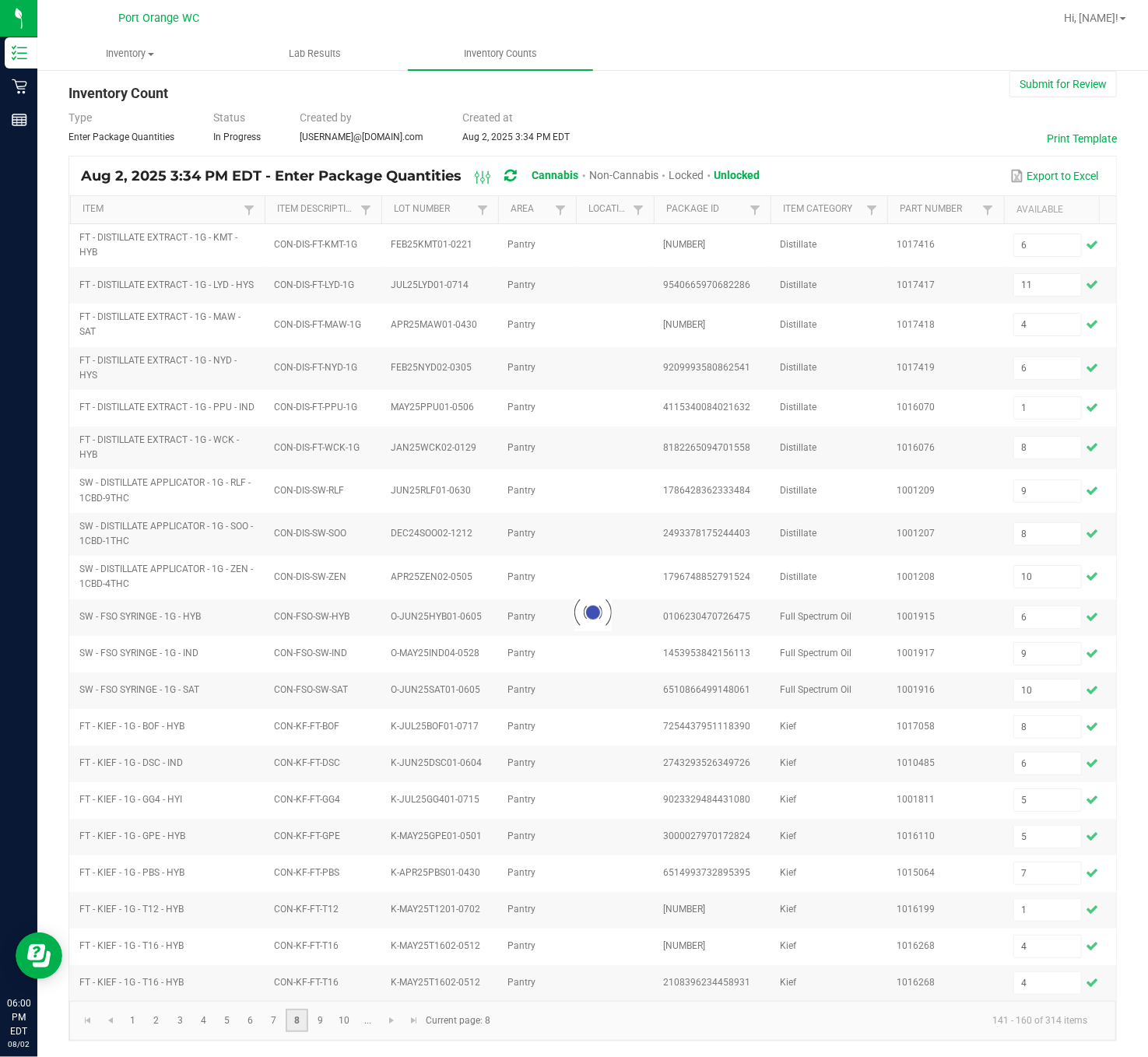 type 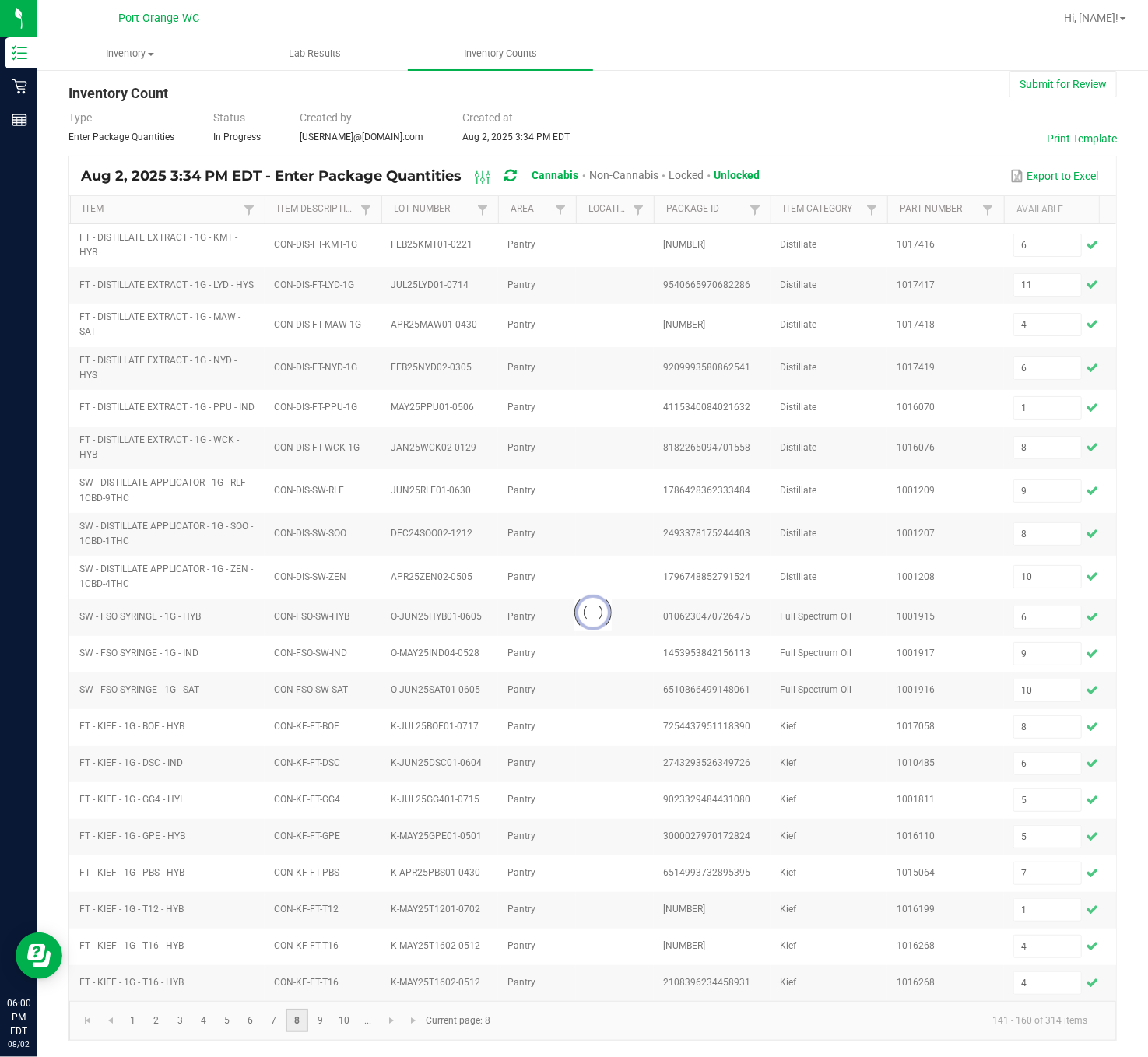 type 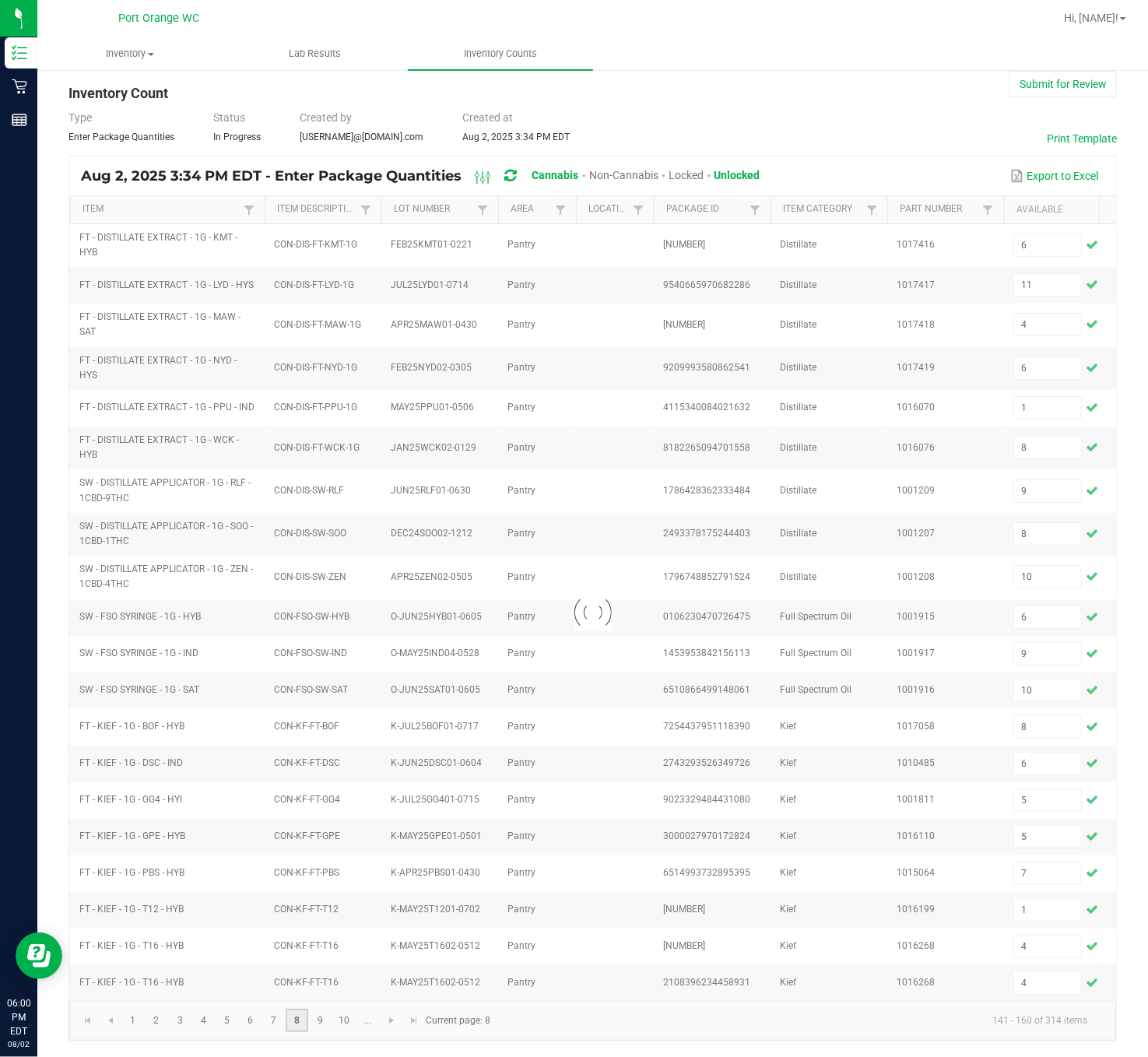 type 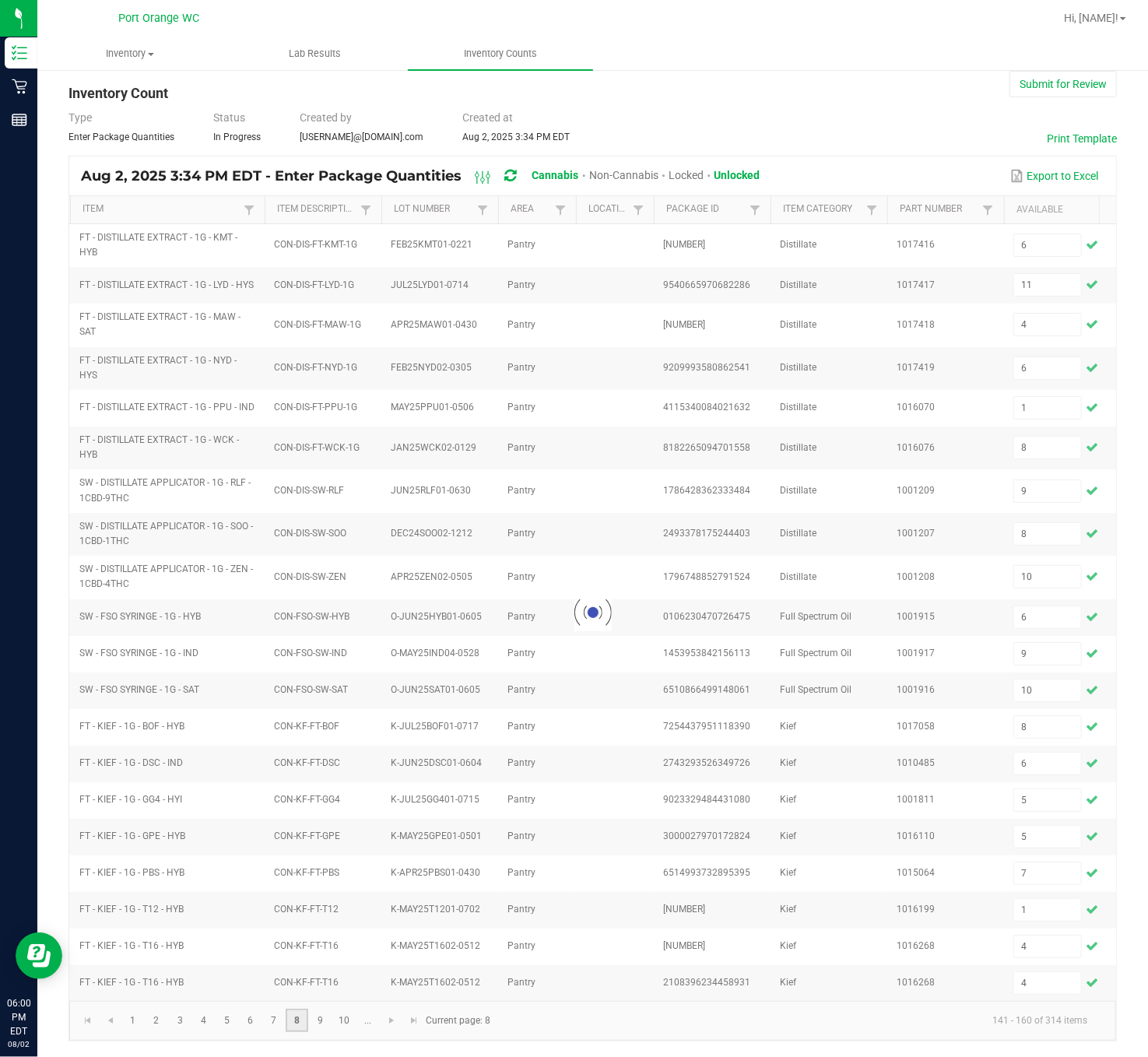 type 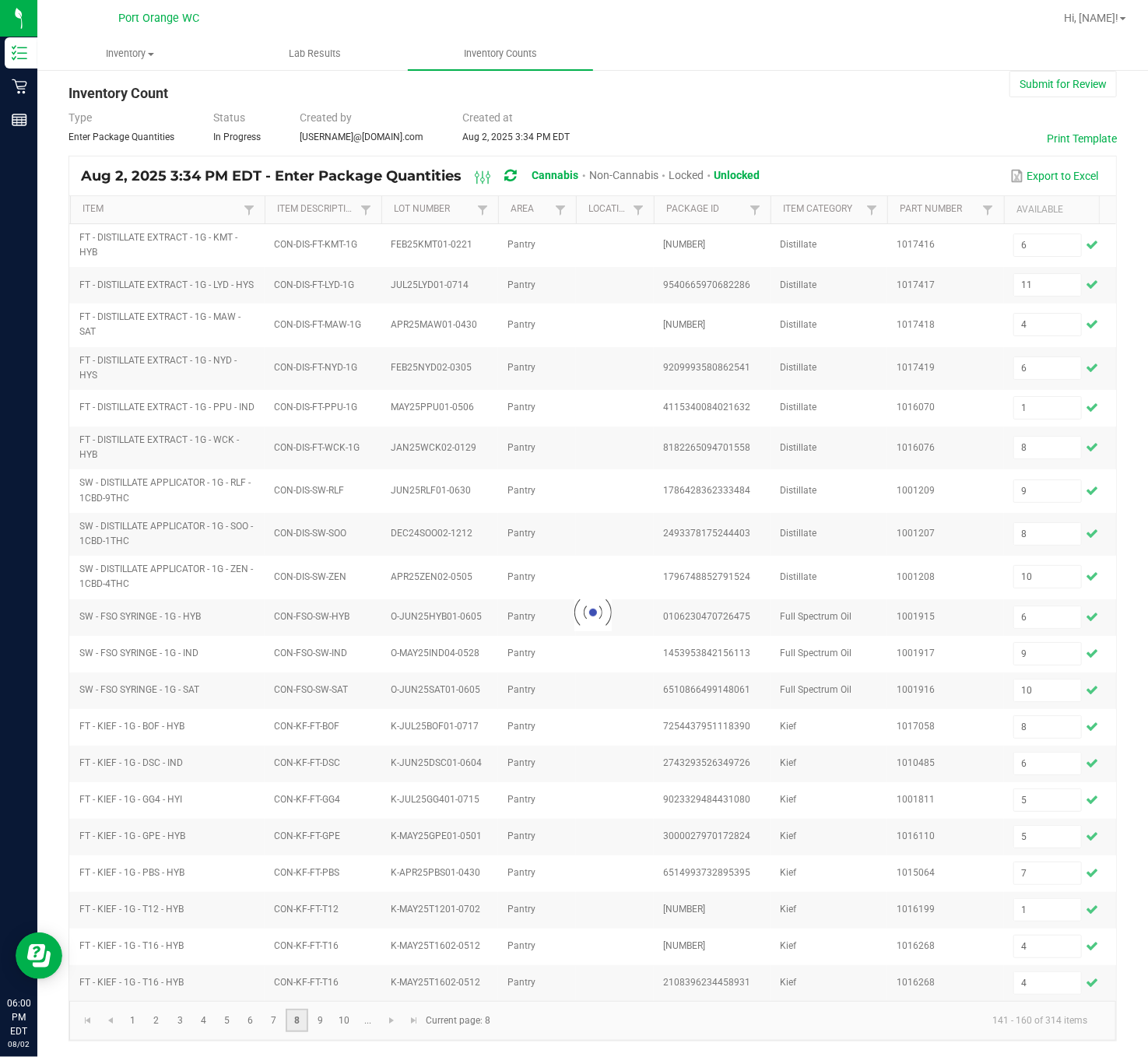 type 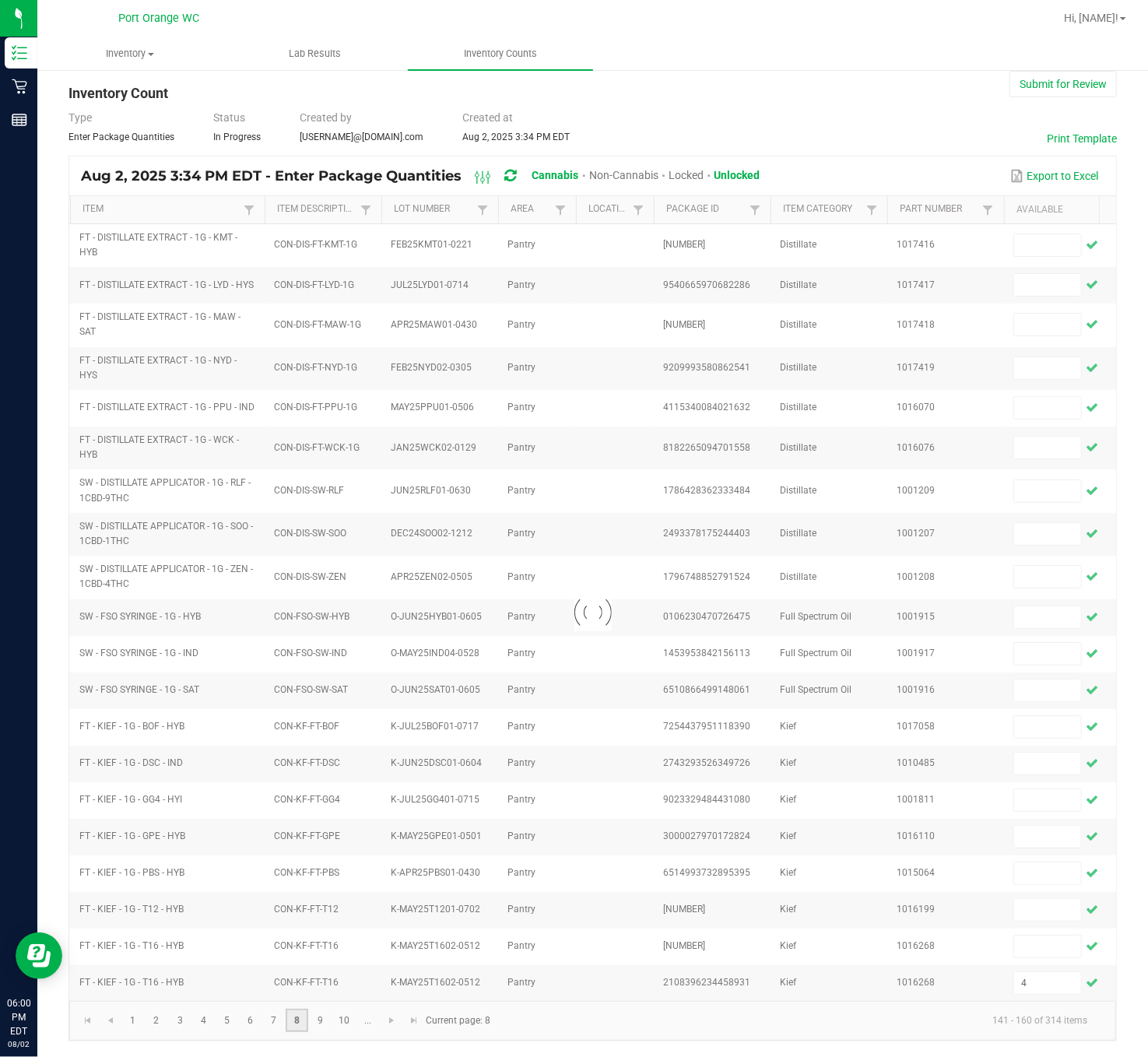 type 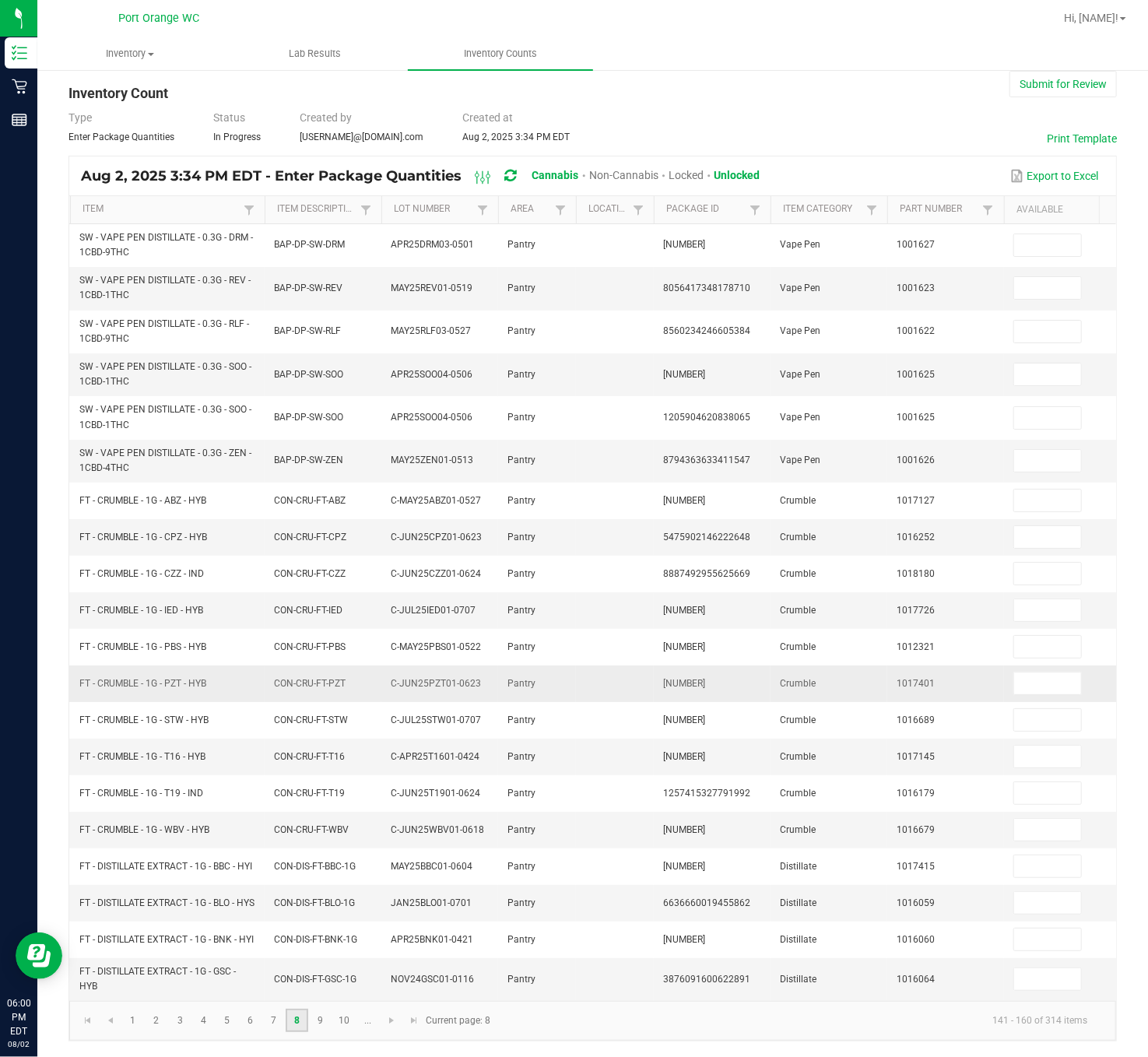 scroll, scrollTop: 78, scrollLeft: 0, axis: vertical 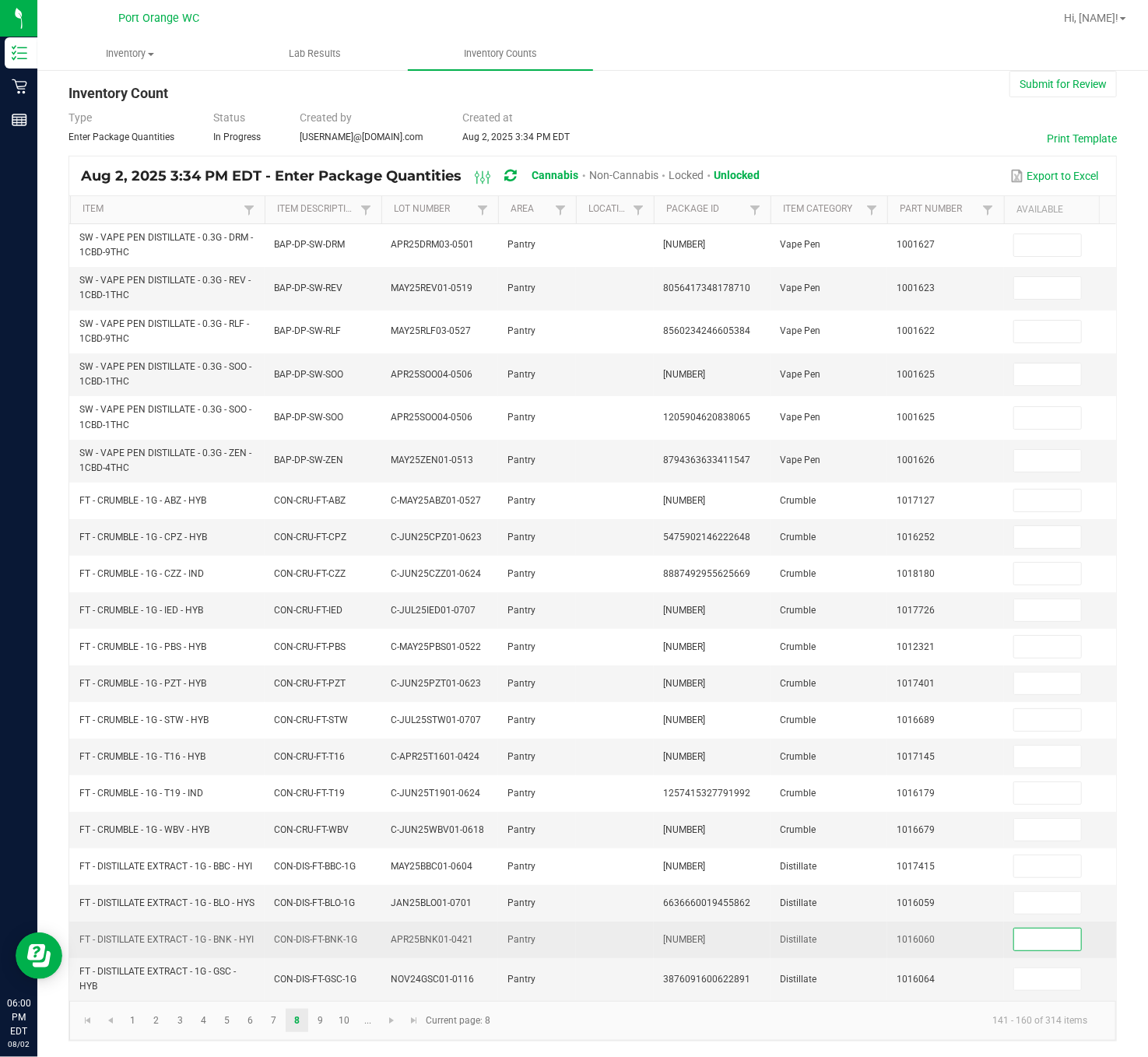 click at bounding box center (1048, 939) 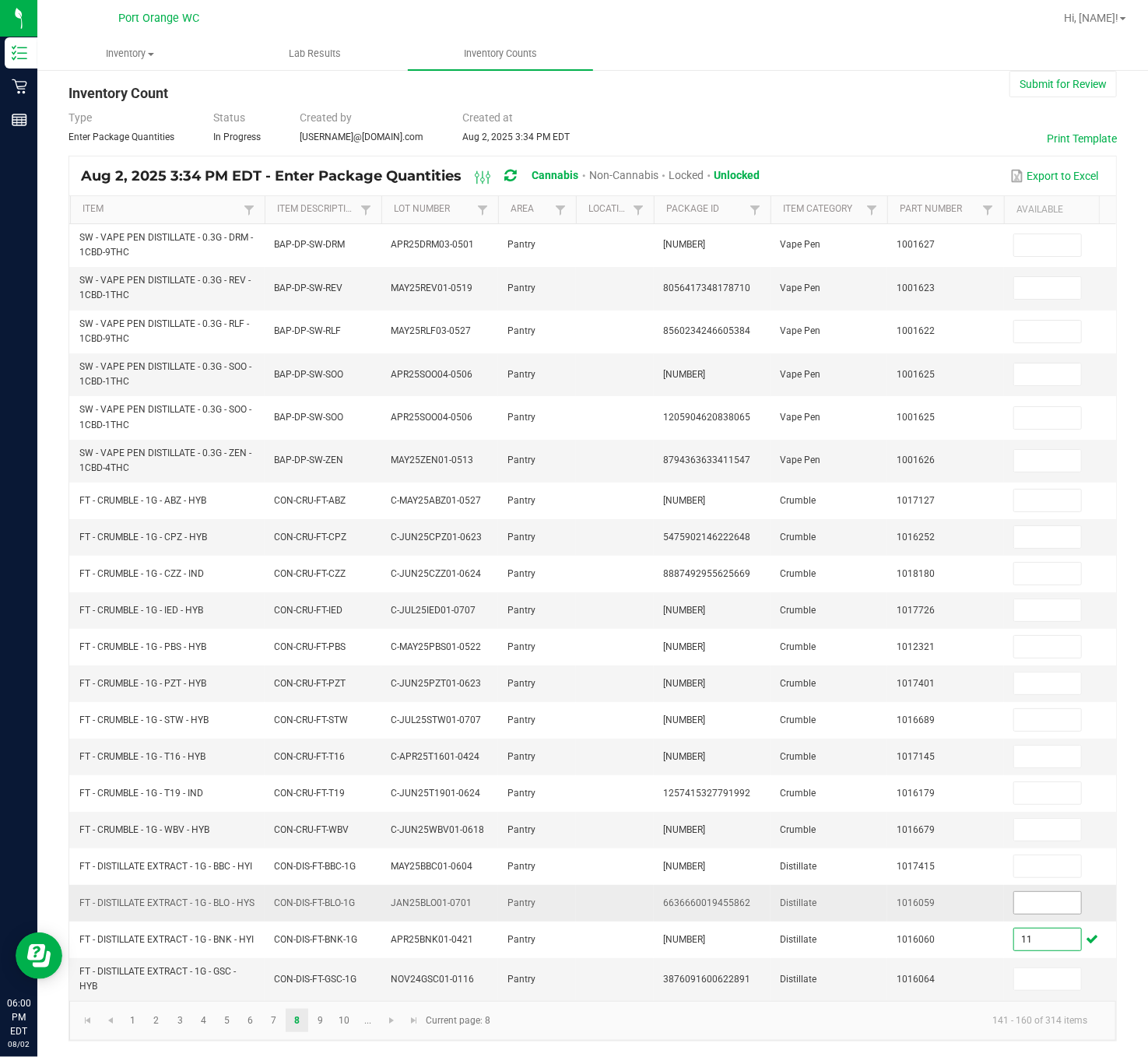type on "11" 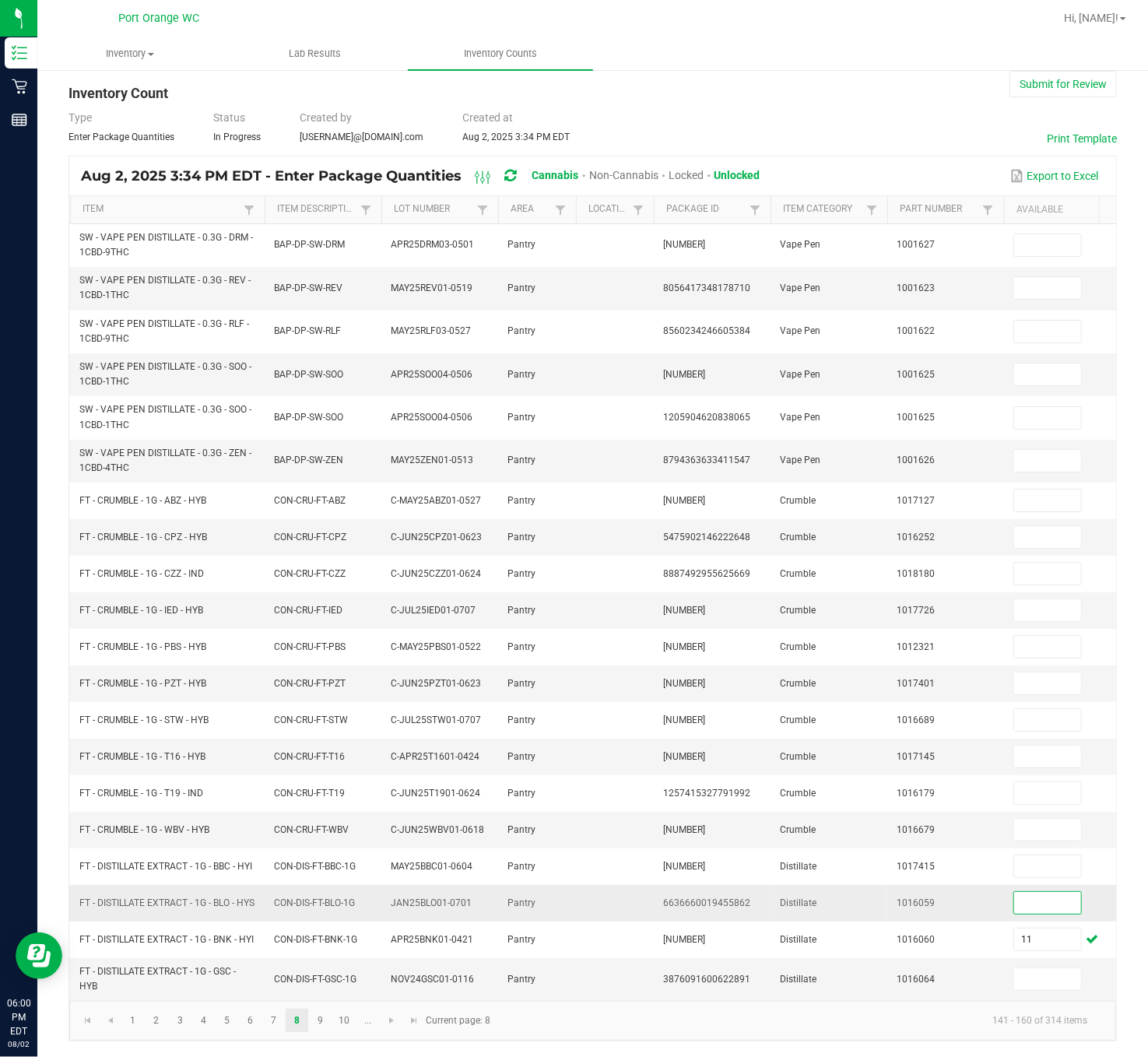 click at bounding box center [1048, 903] 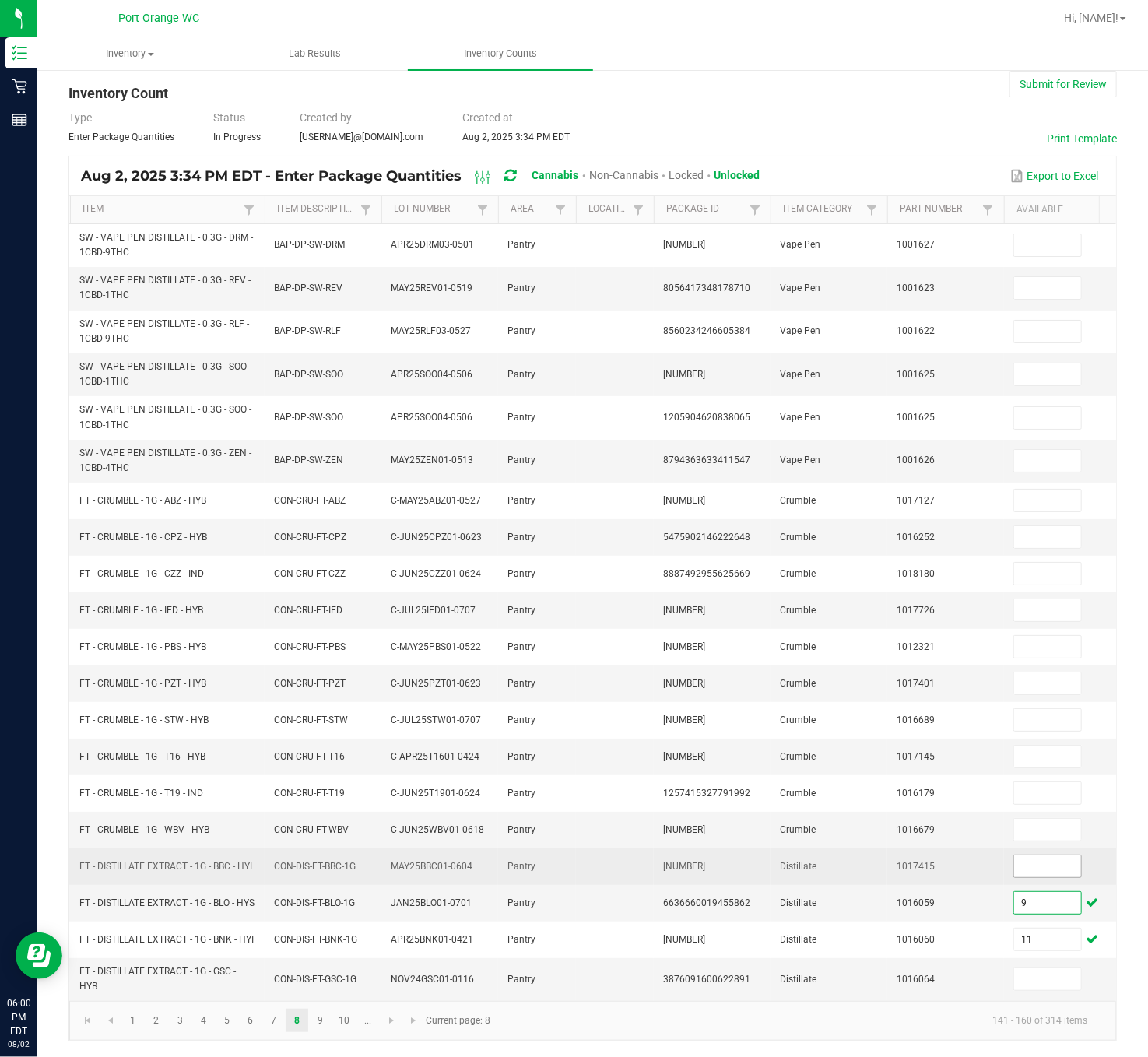 type on "9" 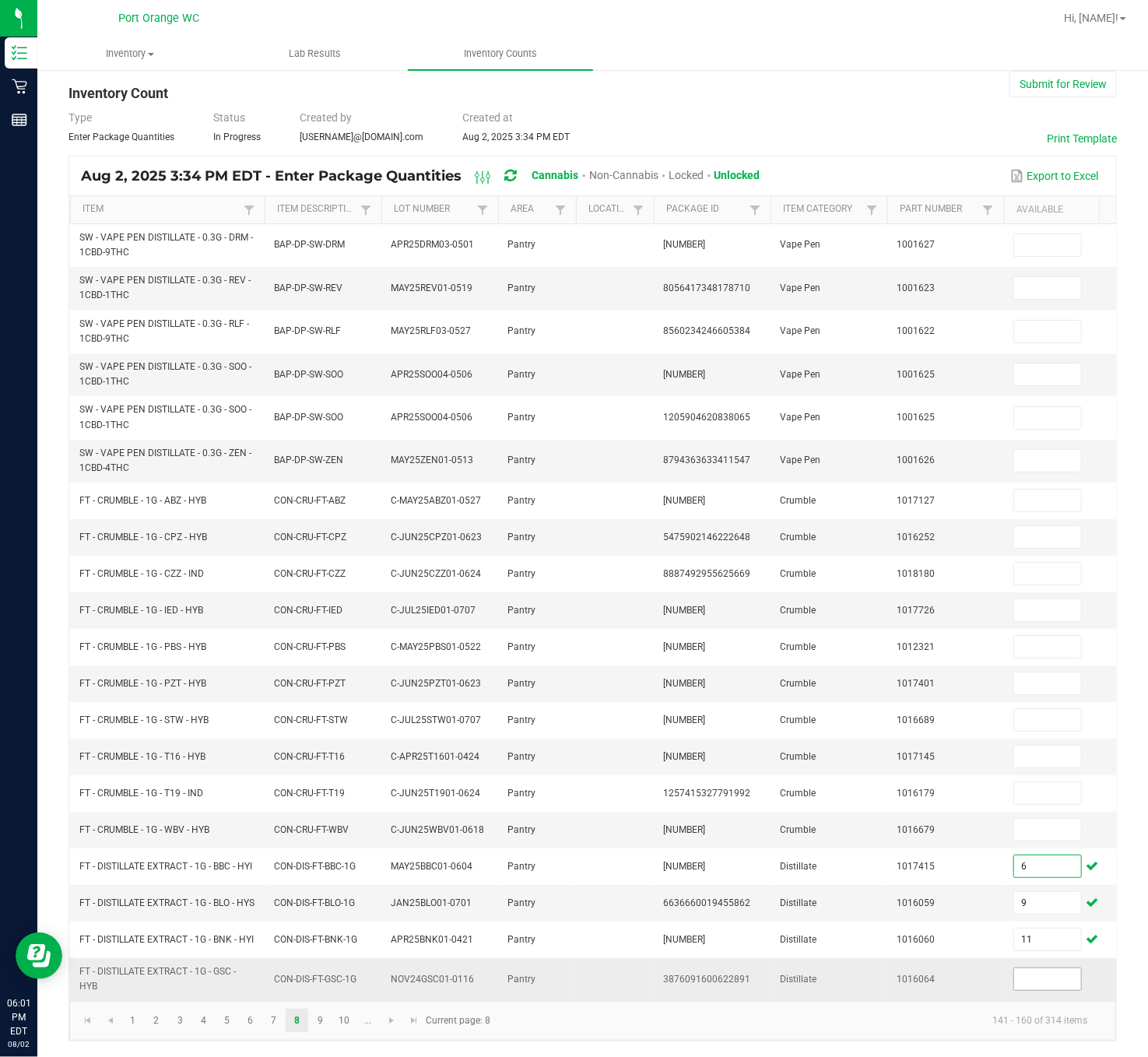 type on "6" 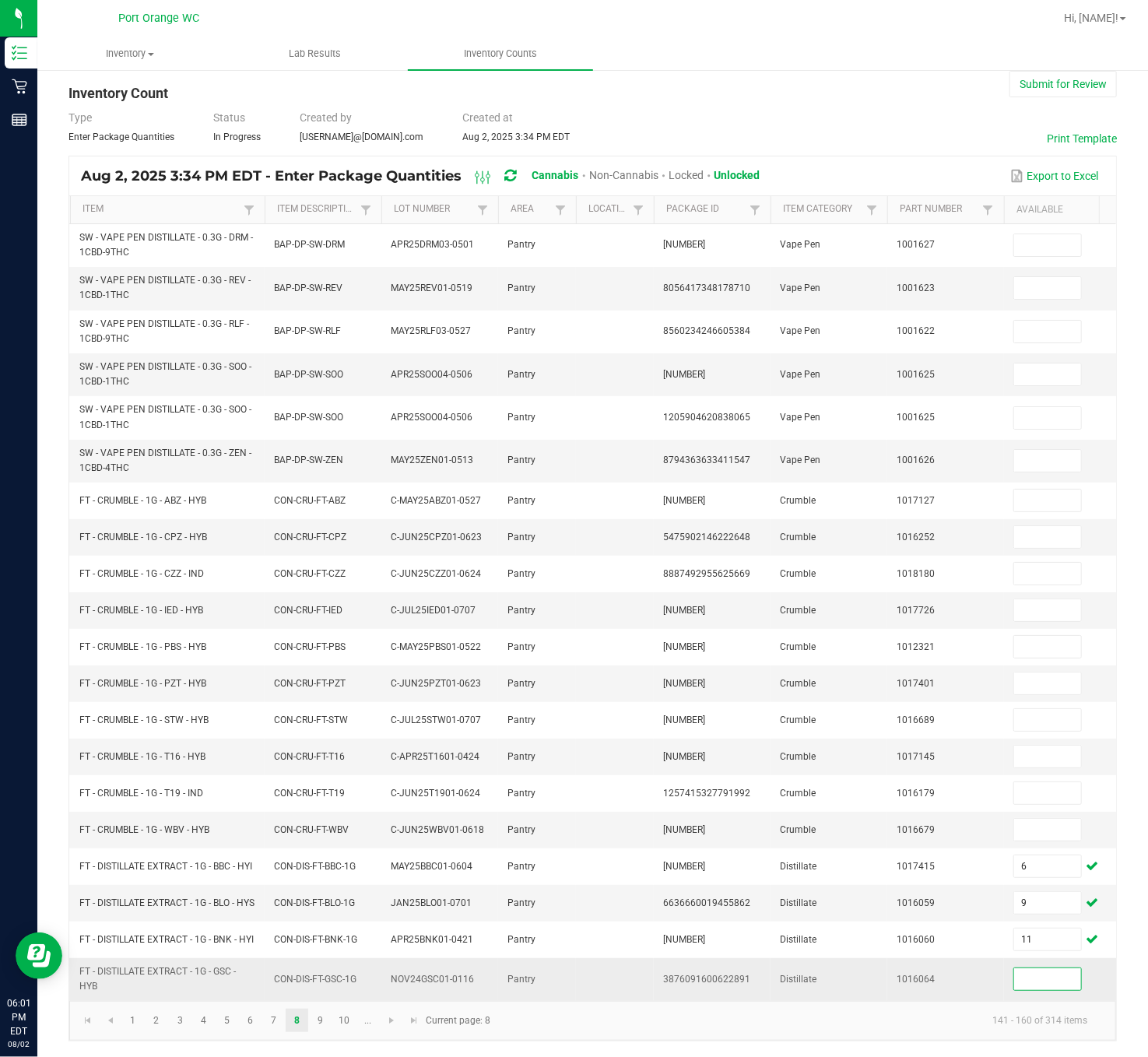 click at bounding box center (1048, 979) 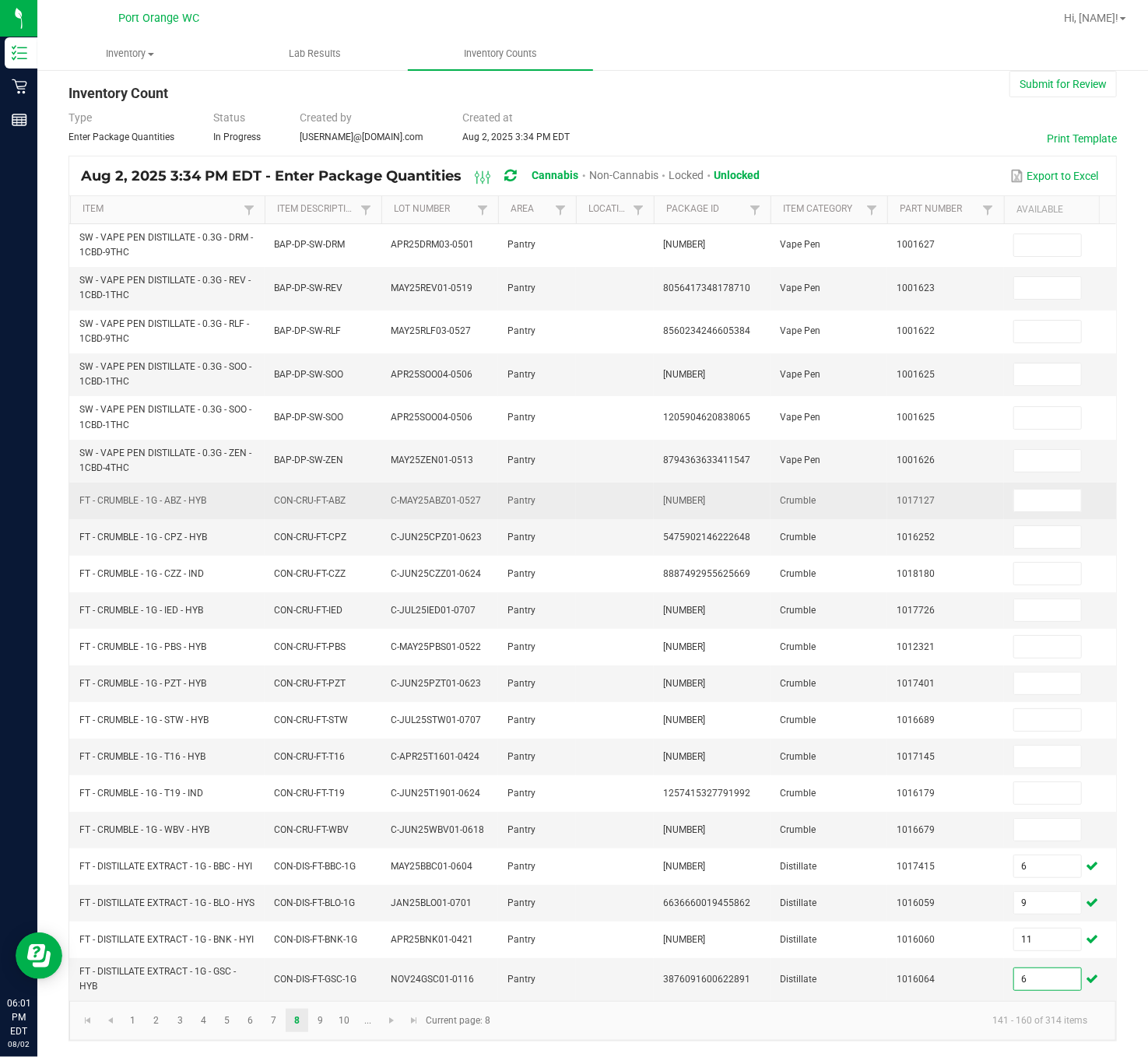 type on "6" 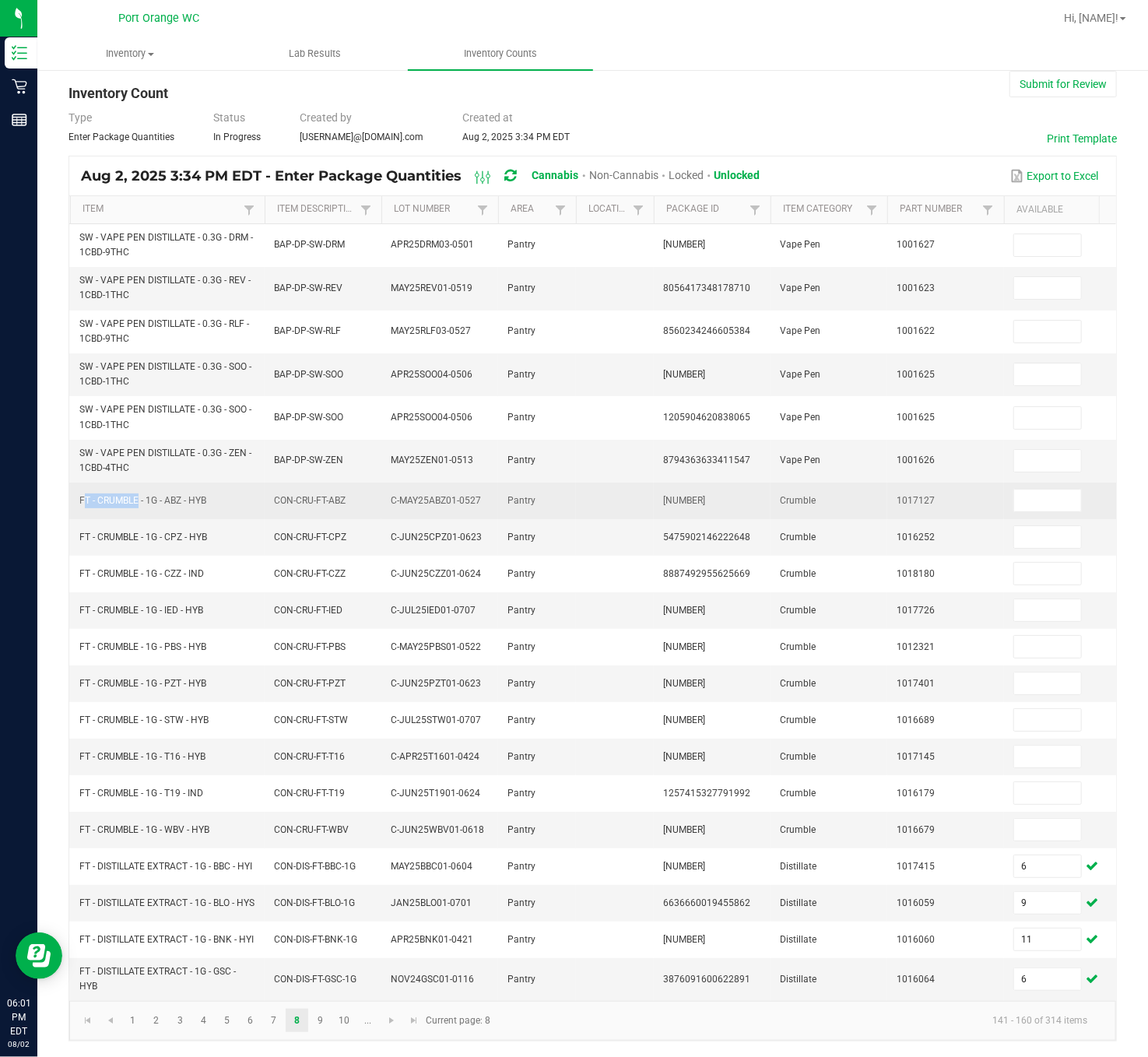 drag, startPoint x: 136, startPoint y: 450, endPoint x: 78, endPoint y: 448, distance: 58.034473 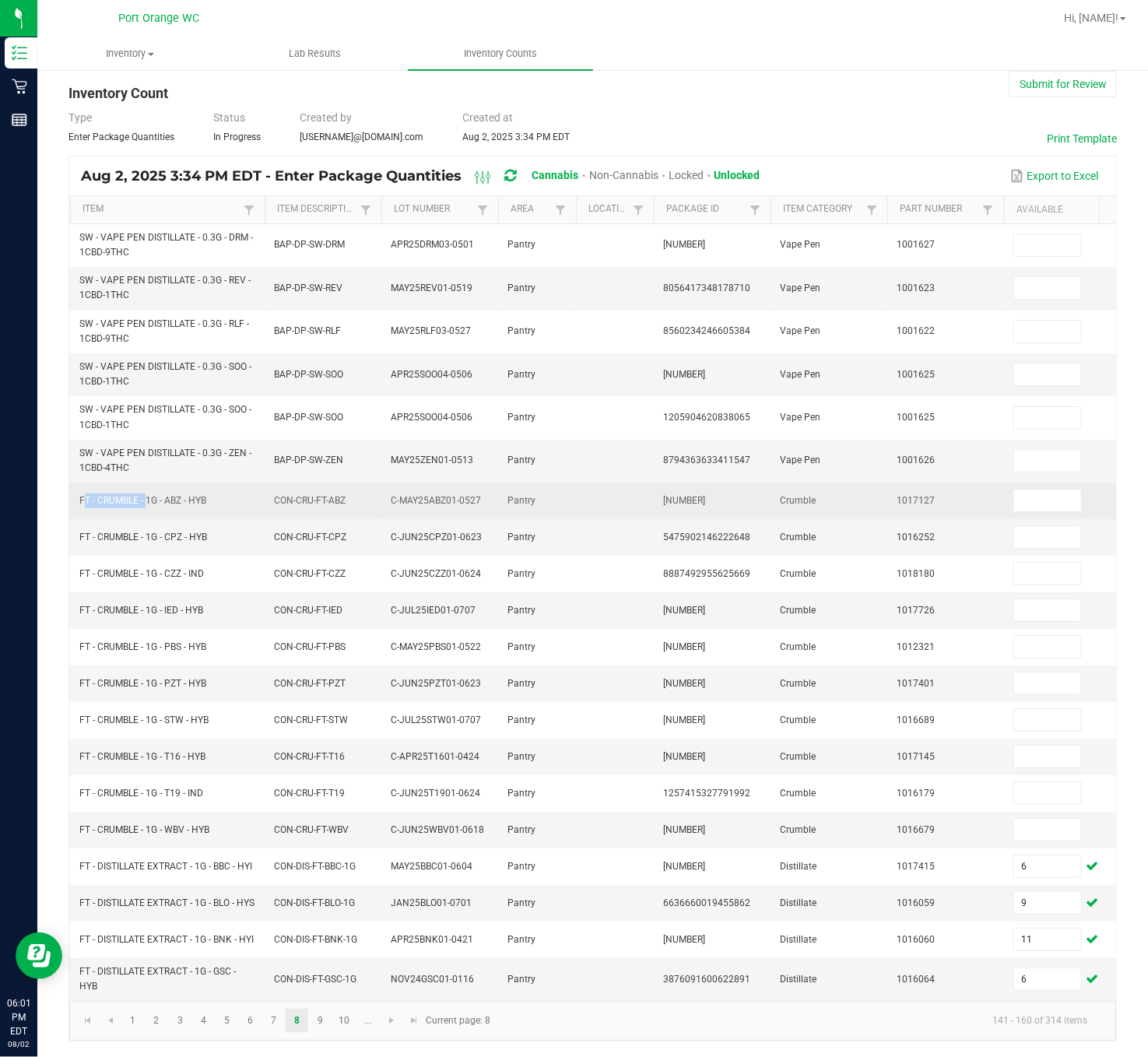 drag, startPoint x: 146, startPoint y: 455, endPoint x: 79, endPoint y: 457, distance: 67.029844 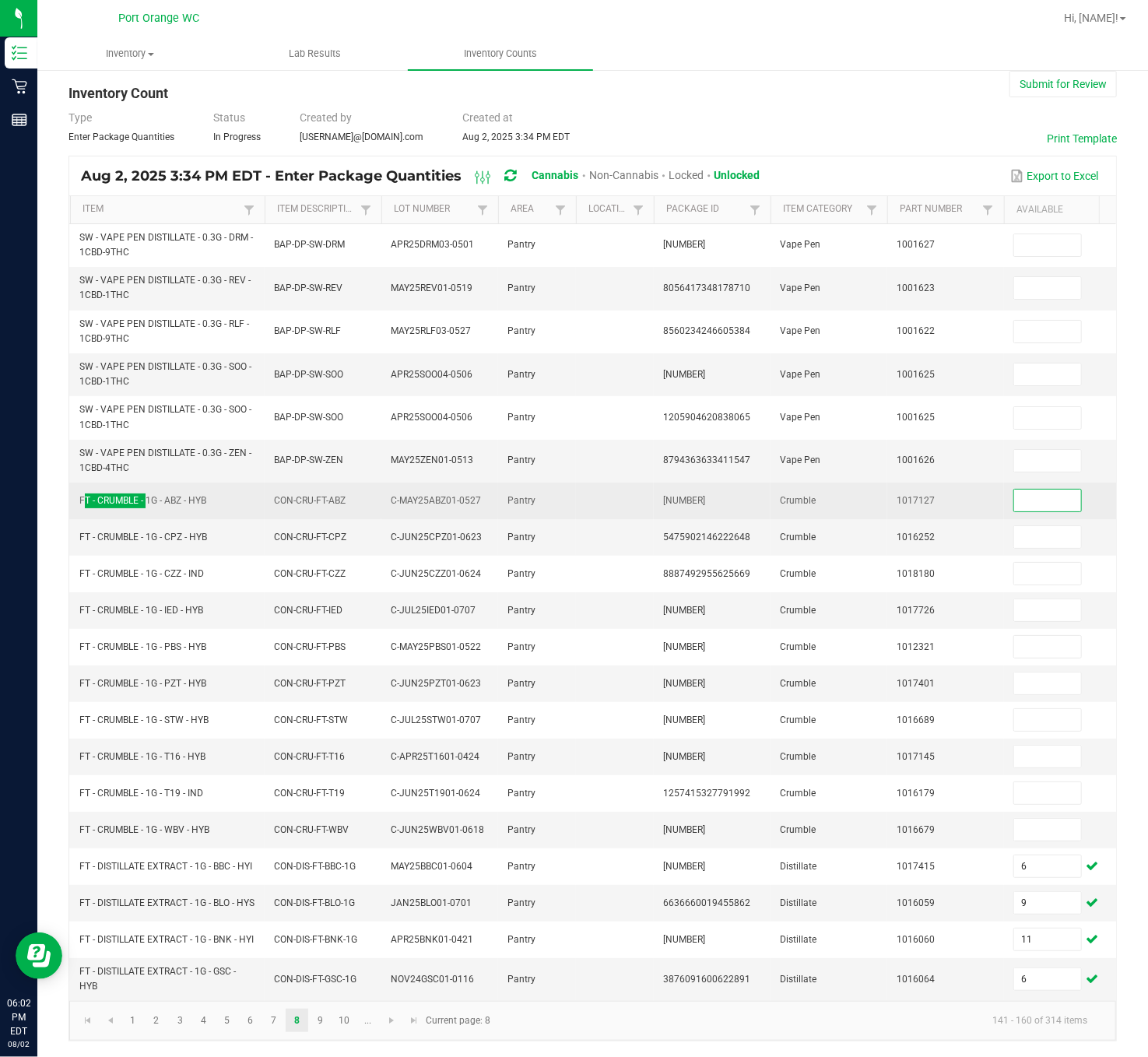 click at bounding box center (1048, 500) 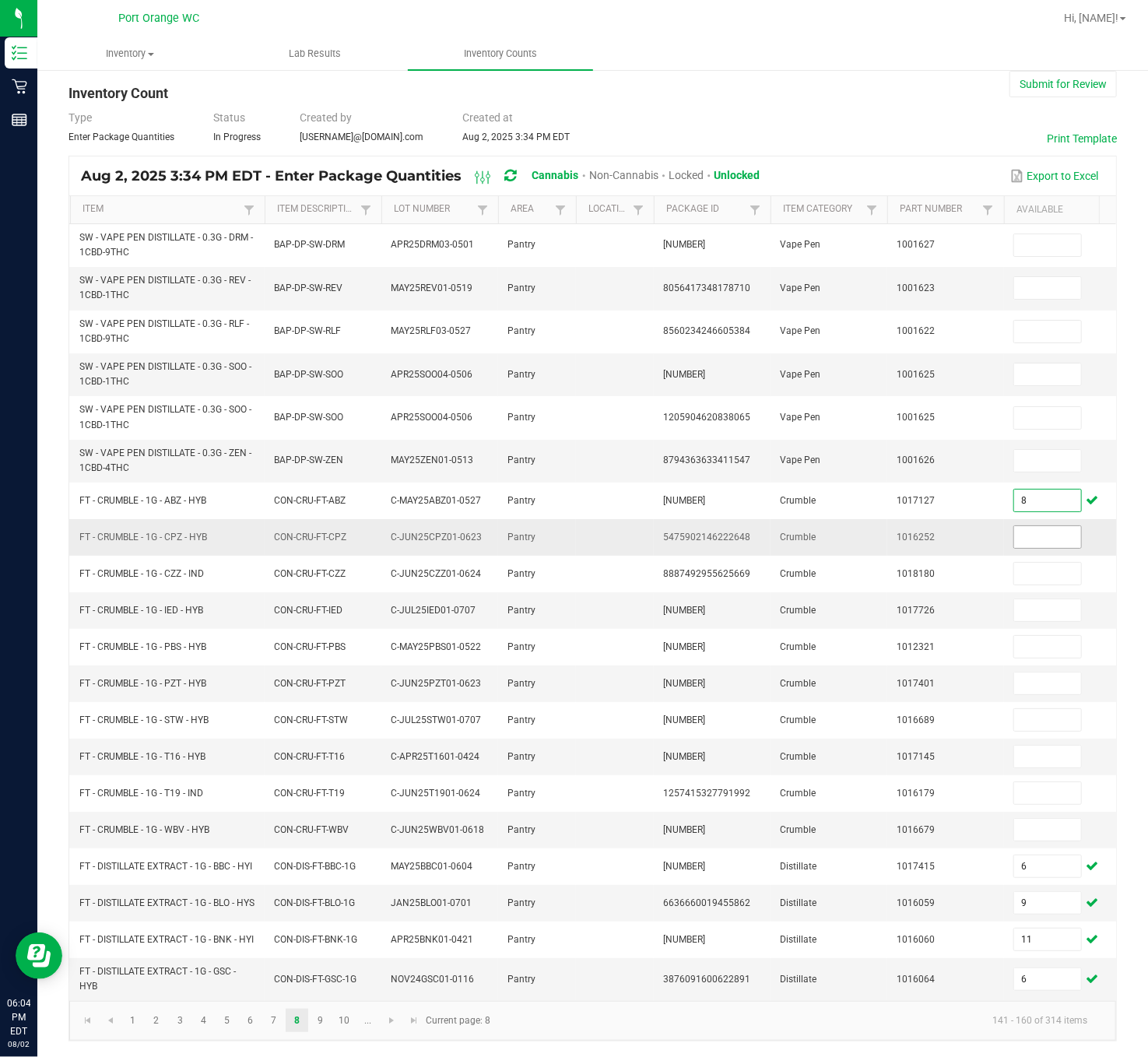 type on "8" 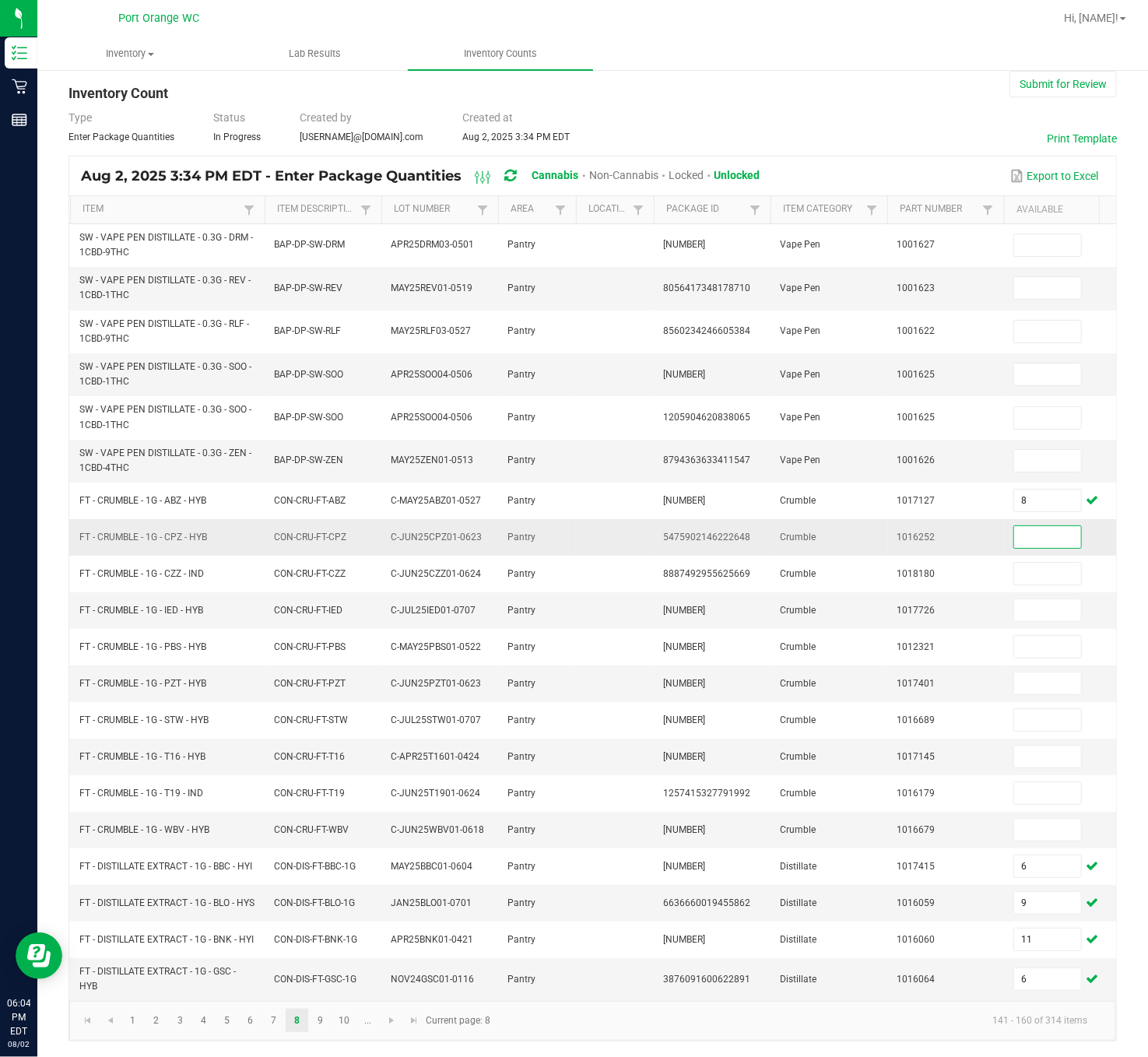 click at bounding box center (1048, 537) 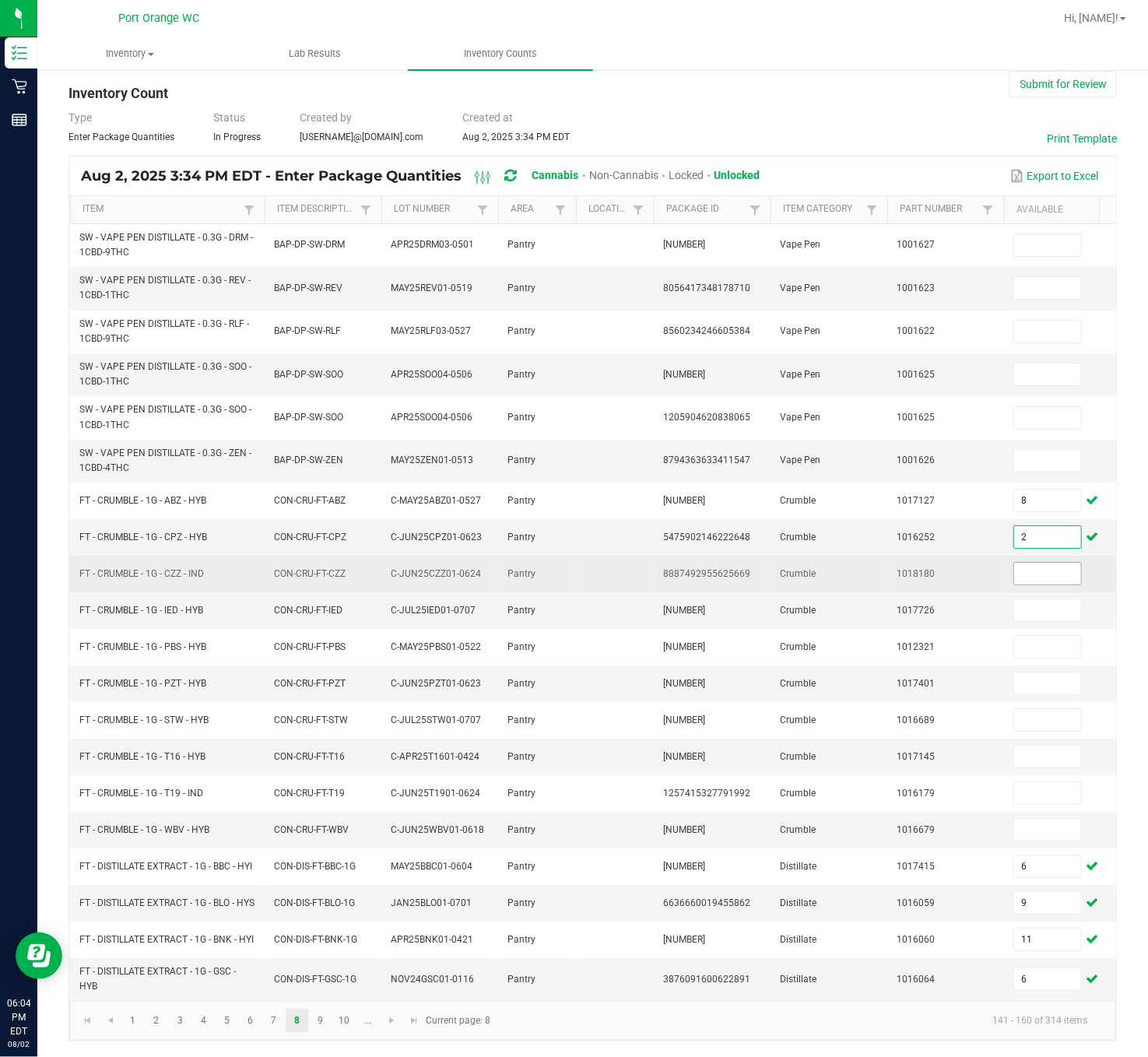 type on "2" 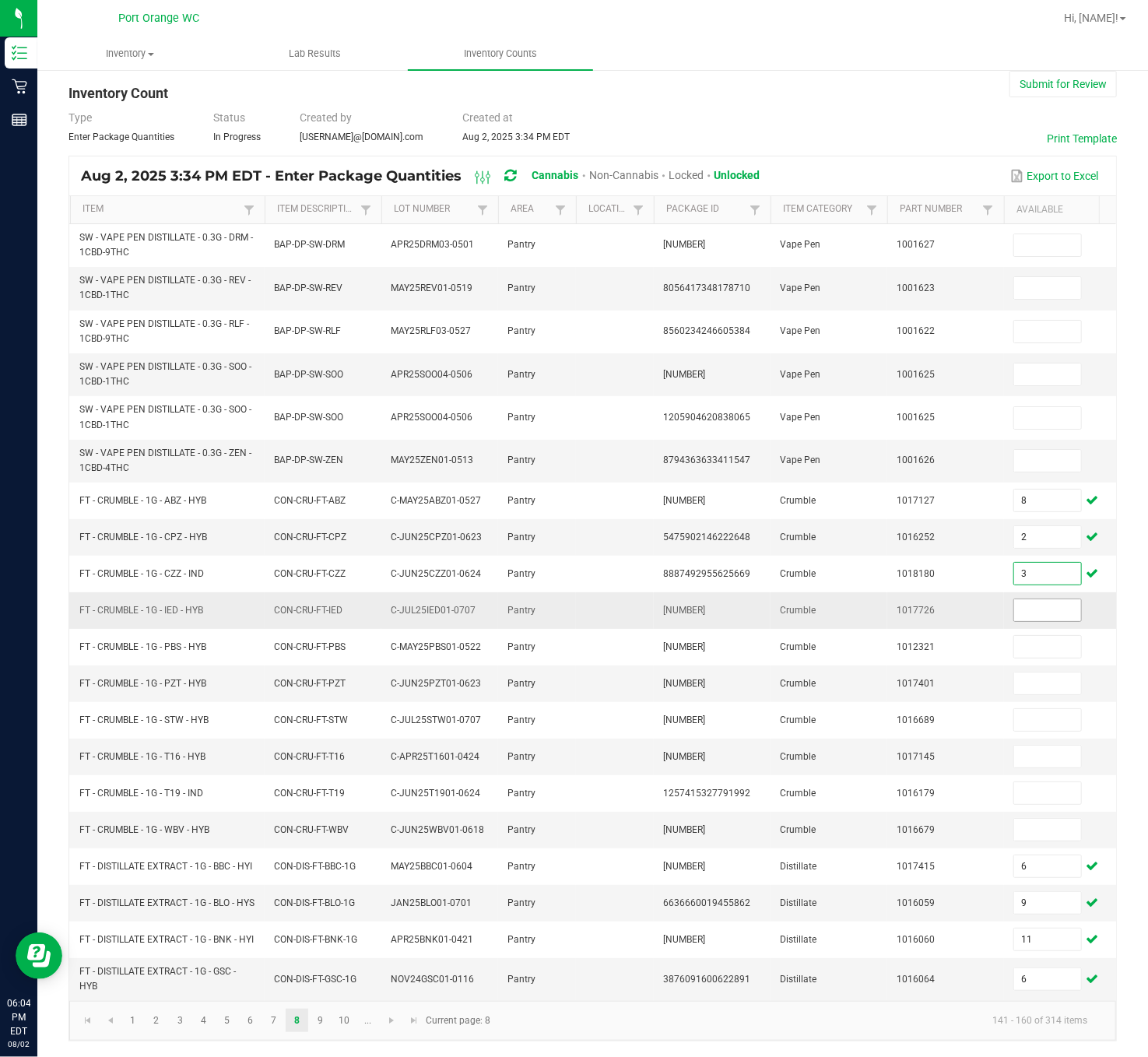 type on "3" 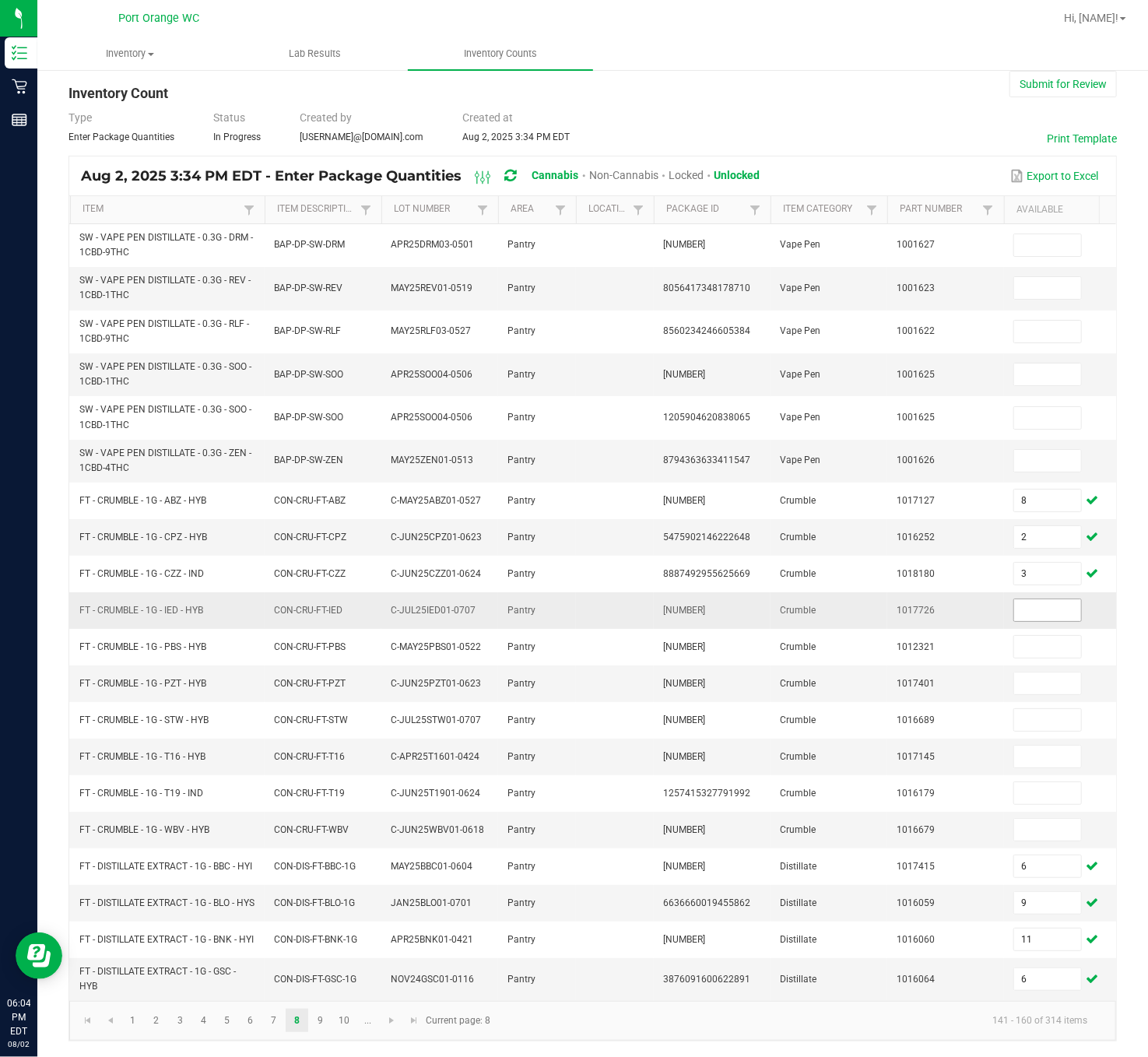click at bounding box center (1048, 610) 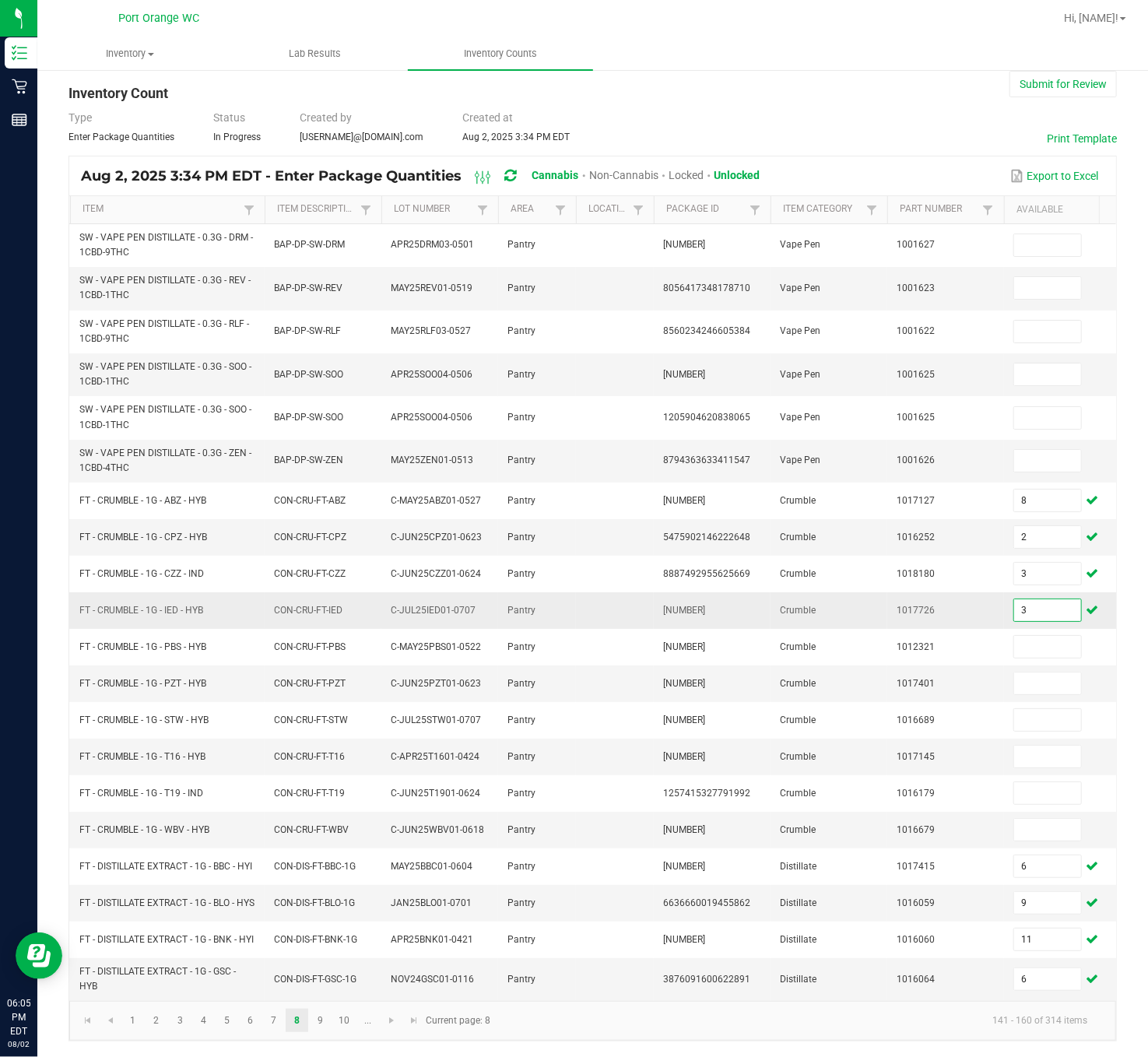 type on "3" 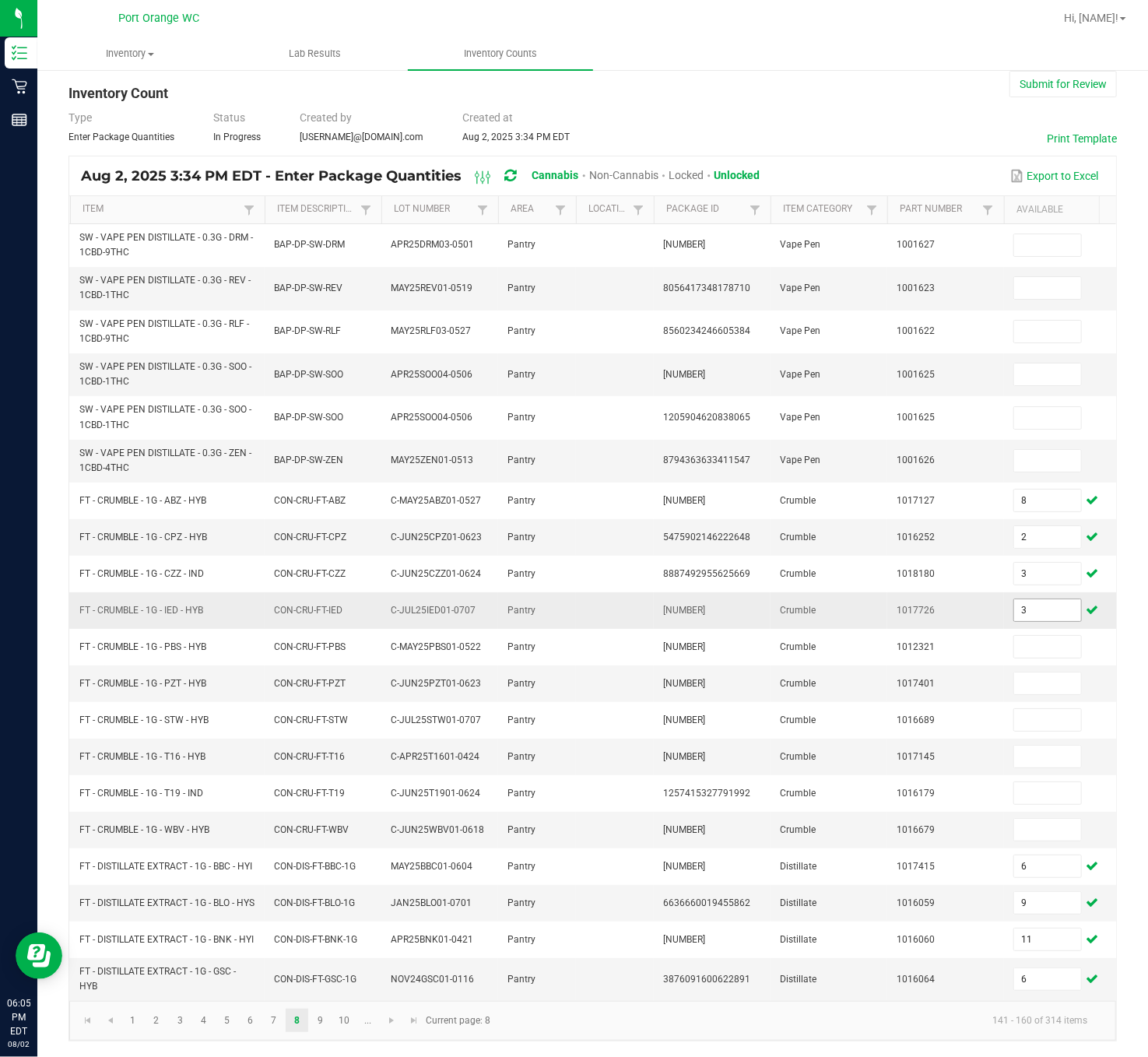 scroll, scrollTop: 0, scrollLeft: 286, axis: horizontal 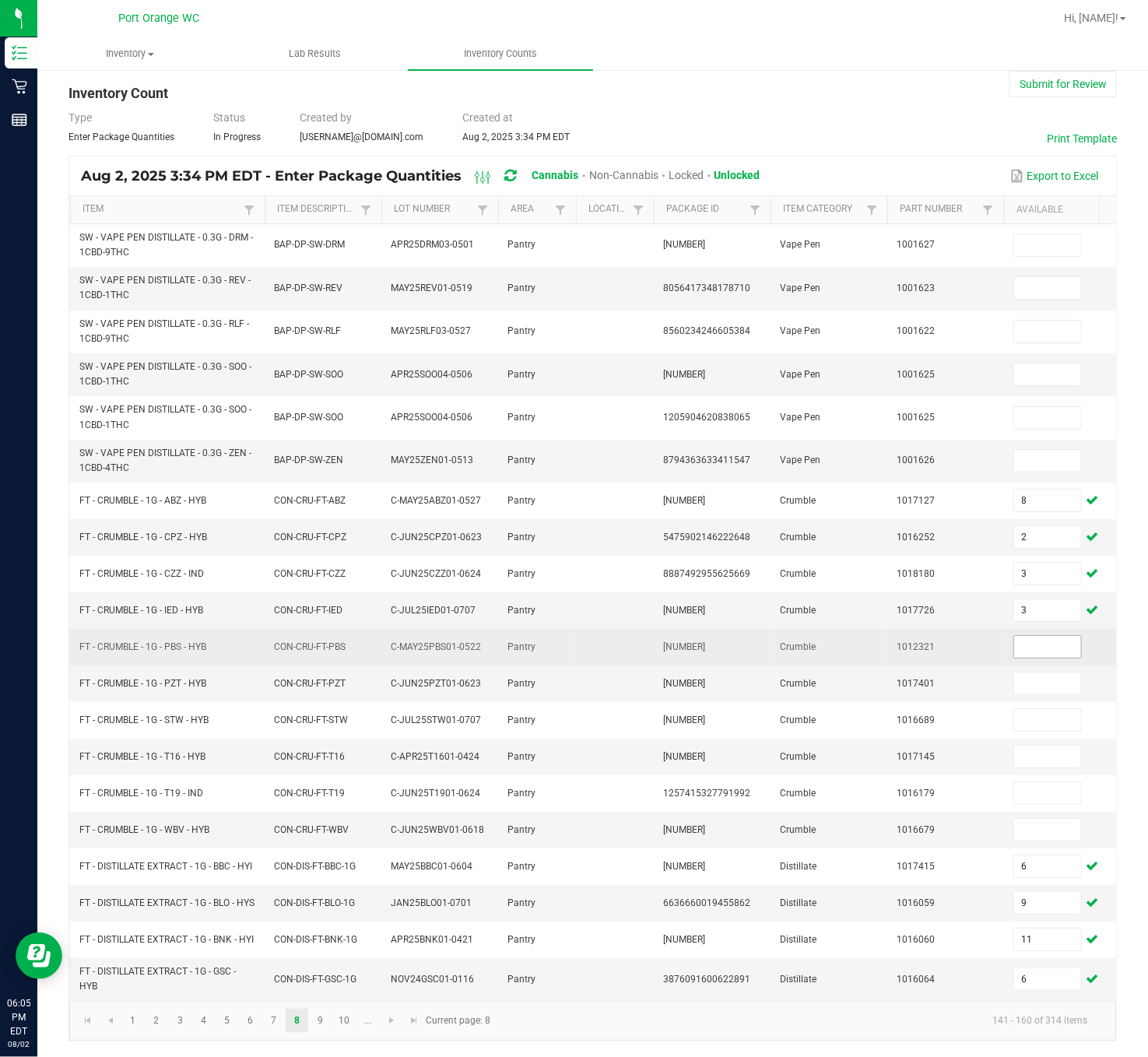 click at bounding box center [1048, 647] 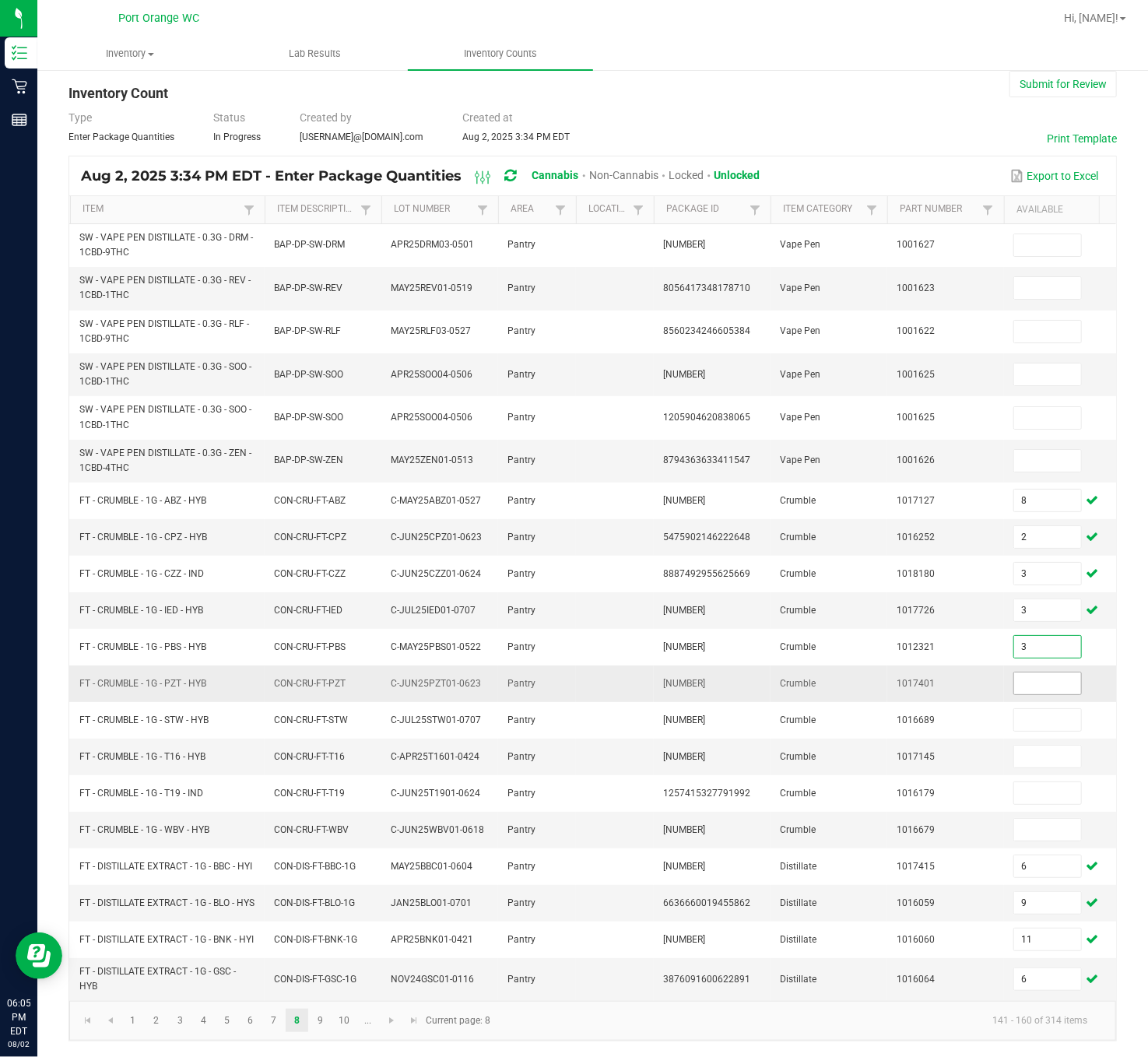 type on "3" 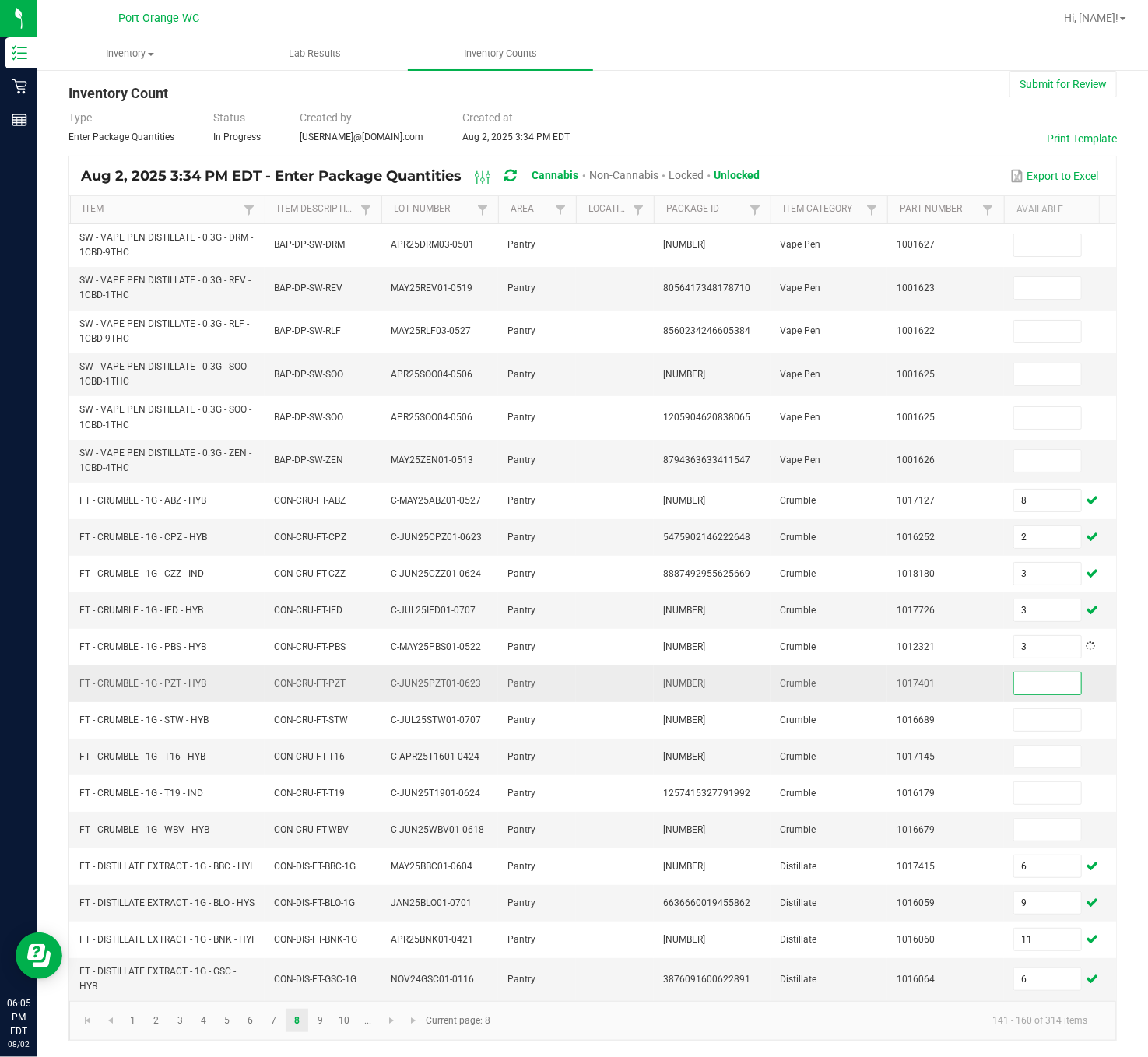 click at bounding box center [1048, 683] 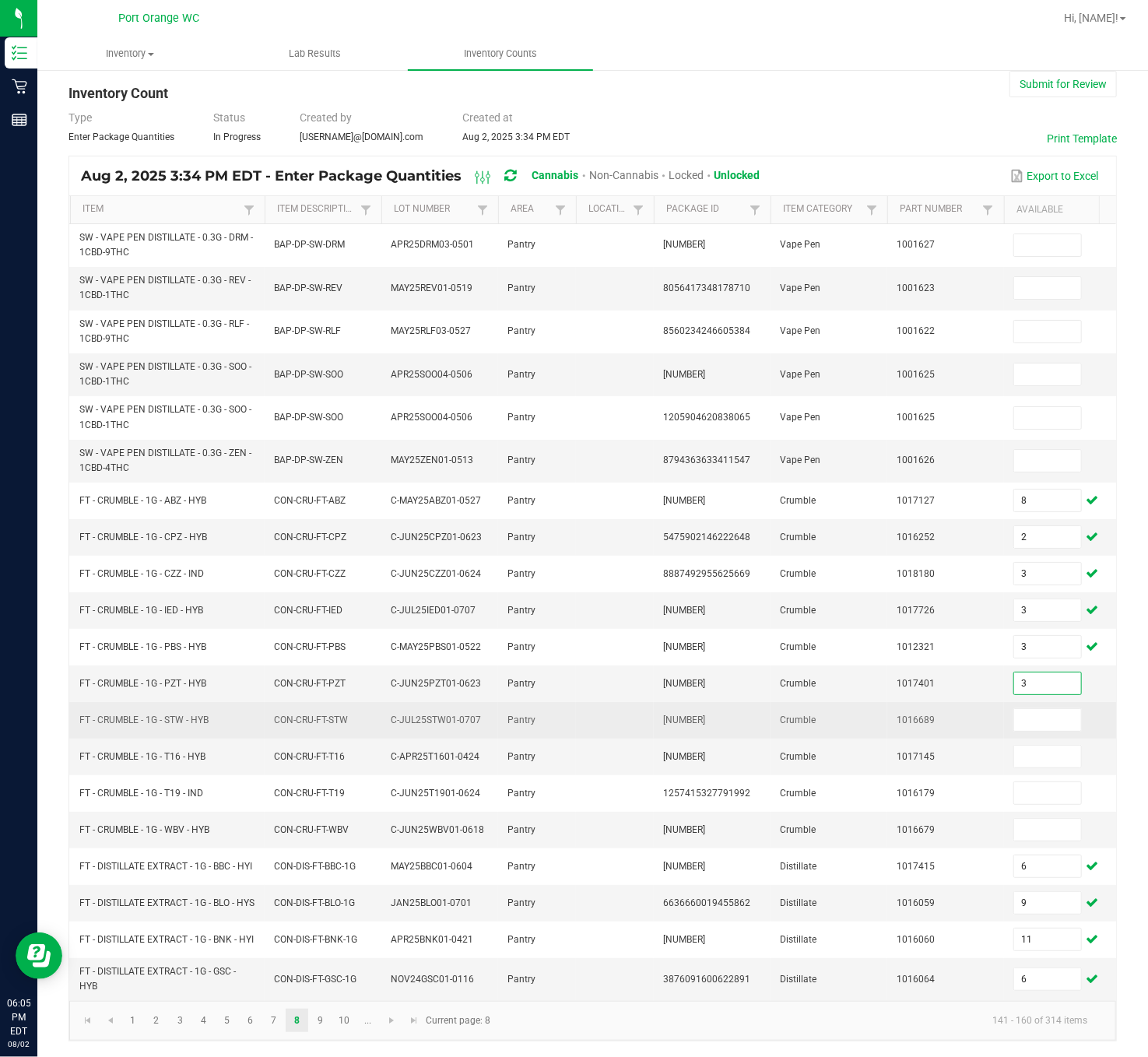 type on "3" 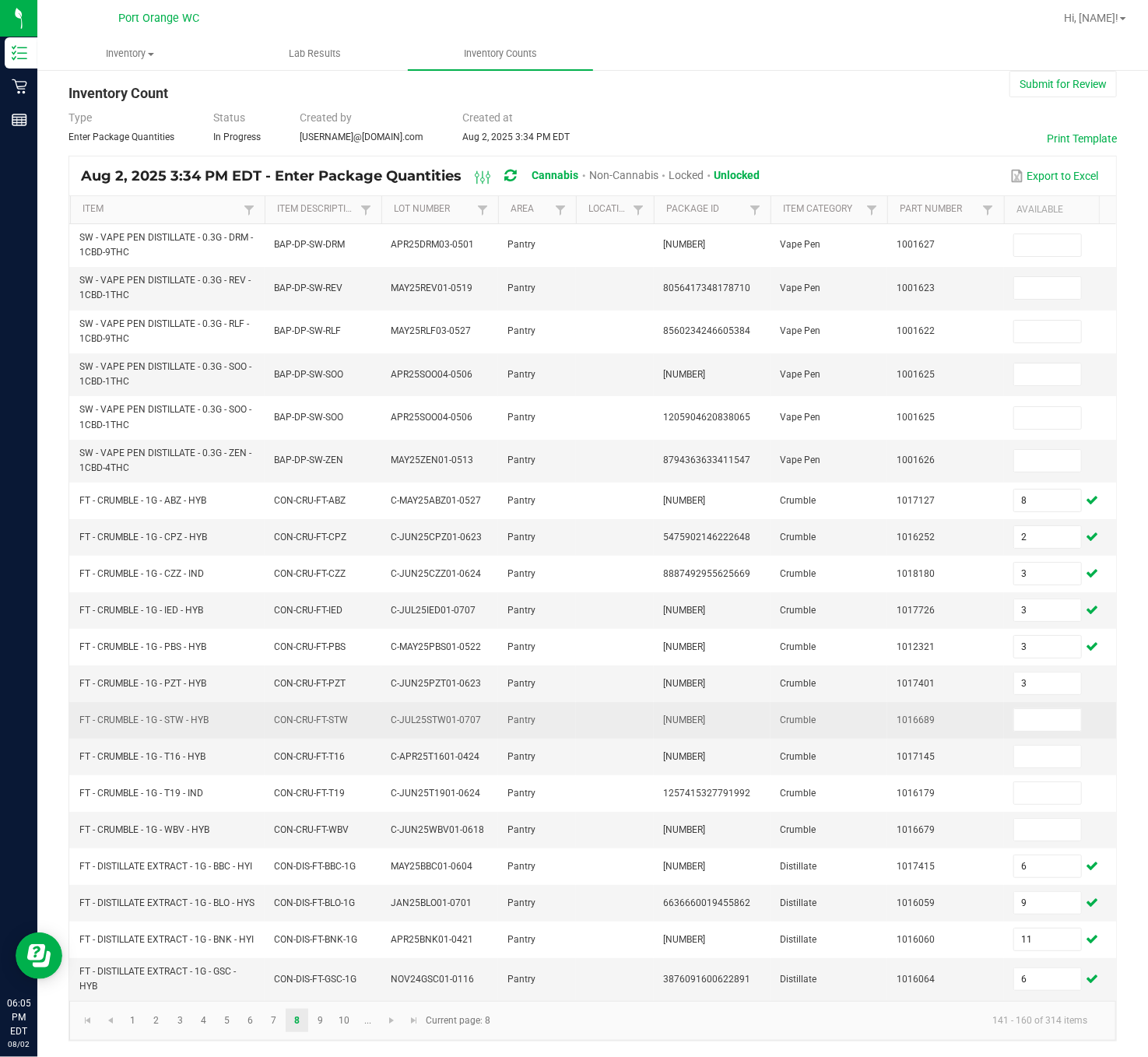 click at bounding box center (1062, 720) 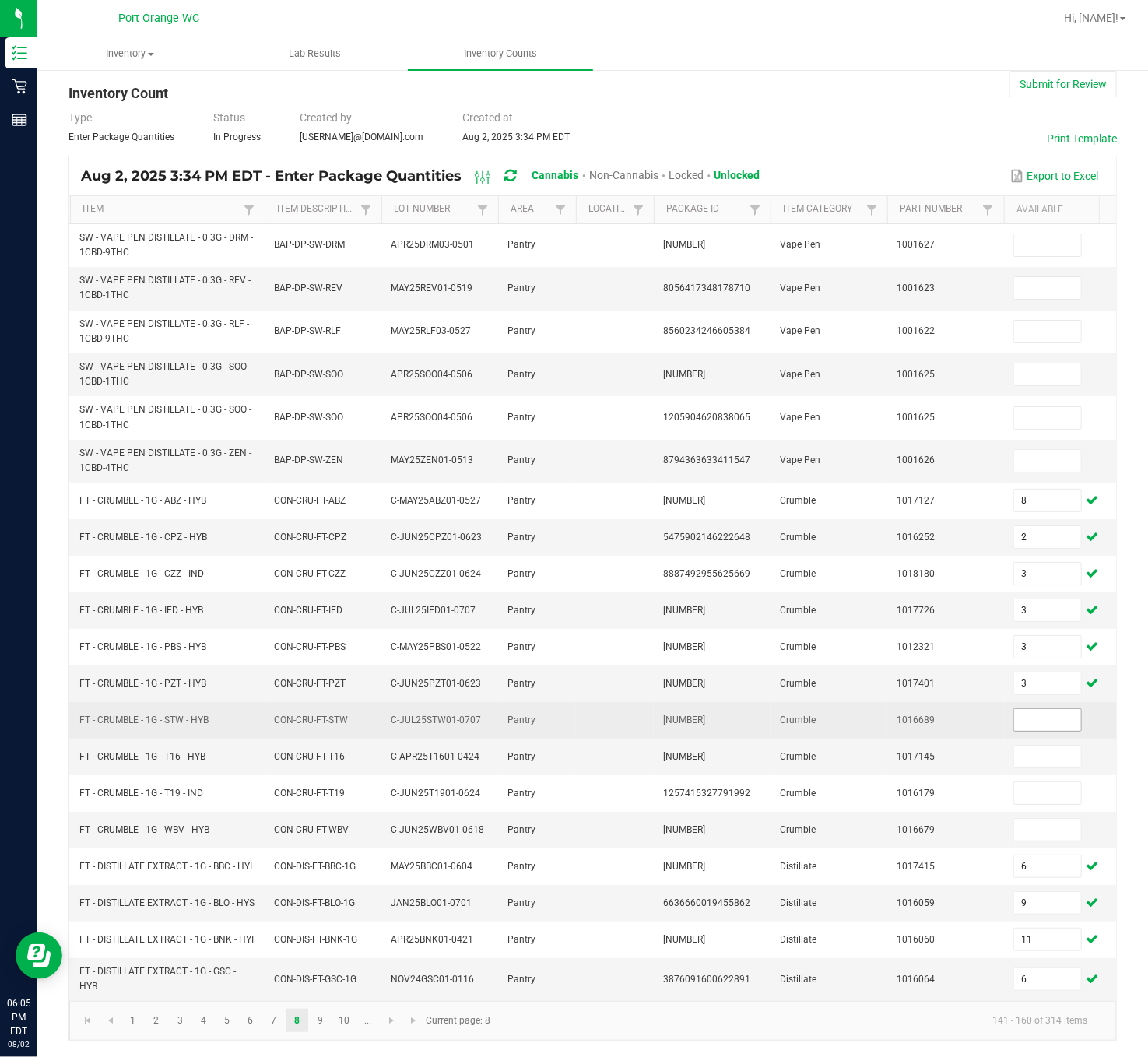 click at bounding box center [1048, 720] 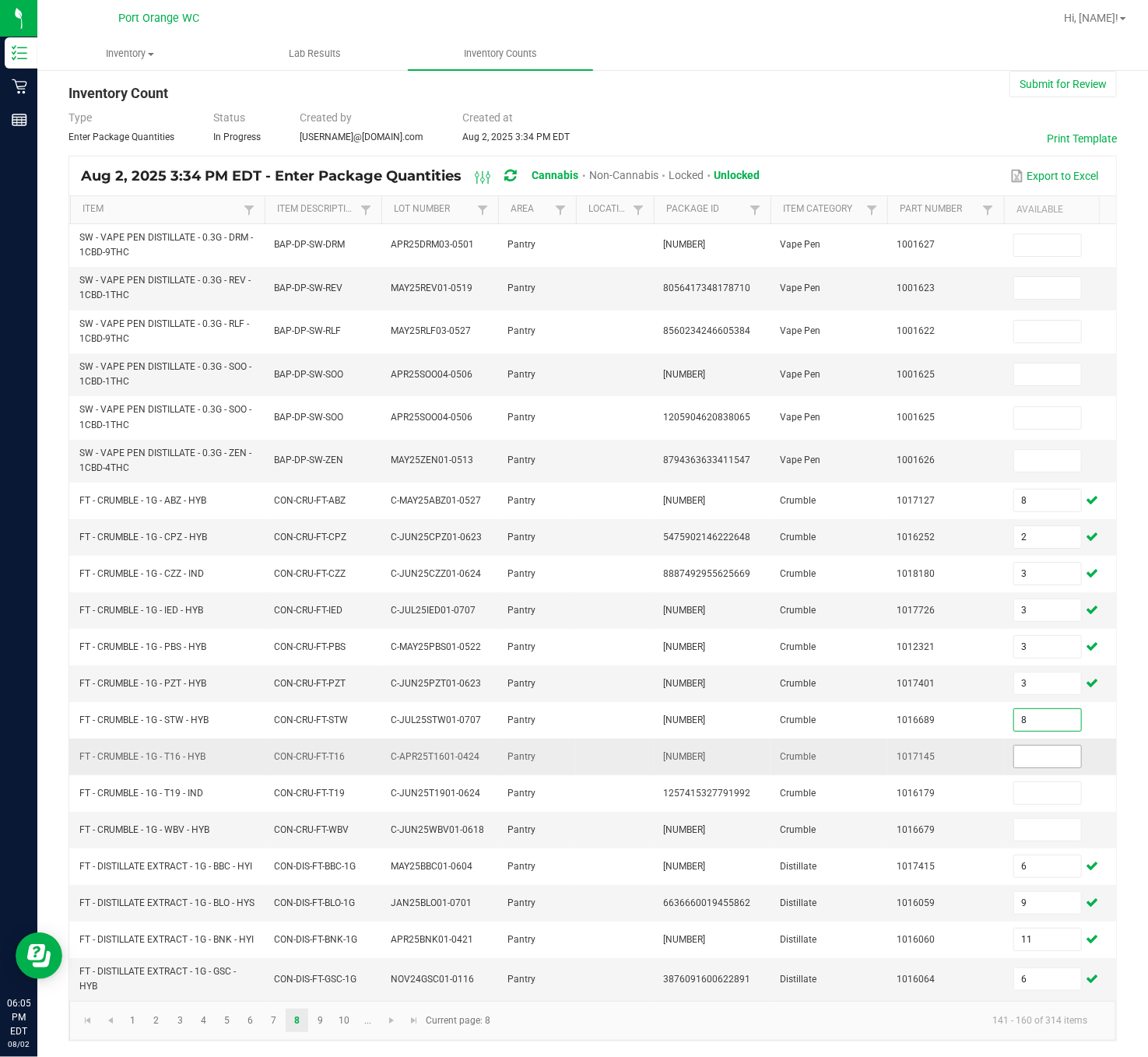 type on "8" 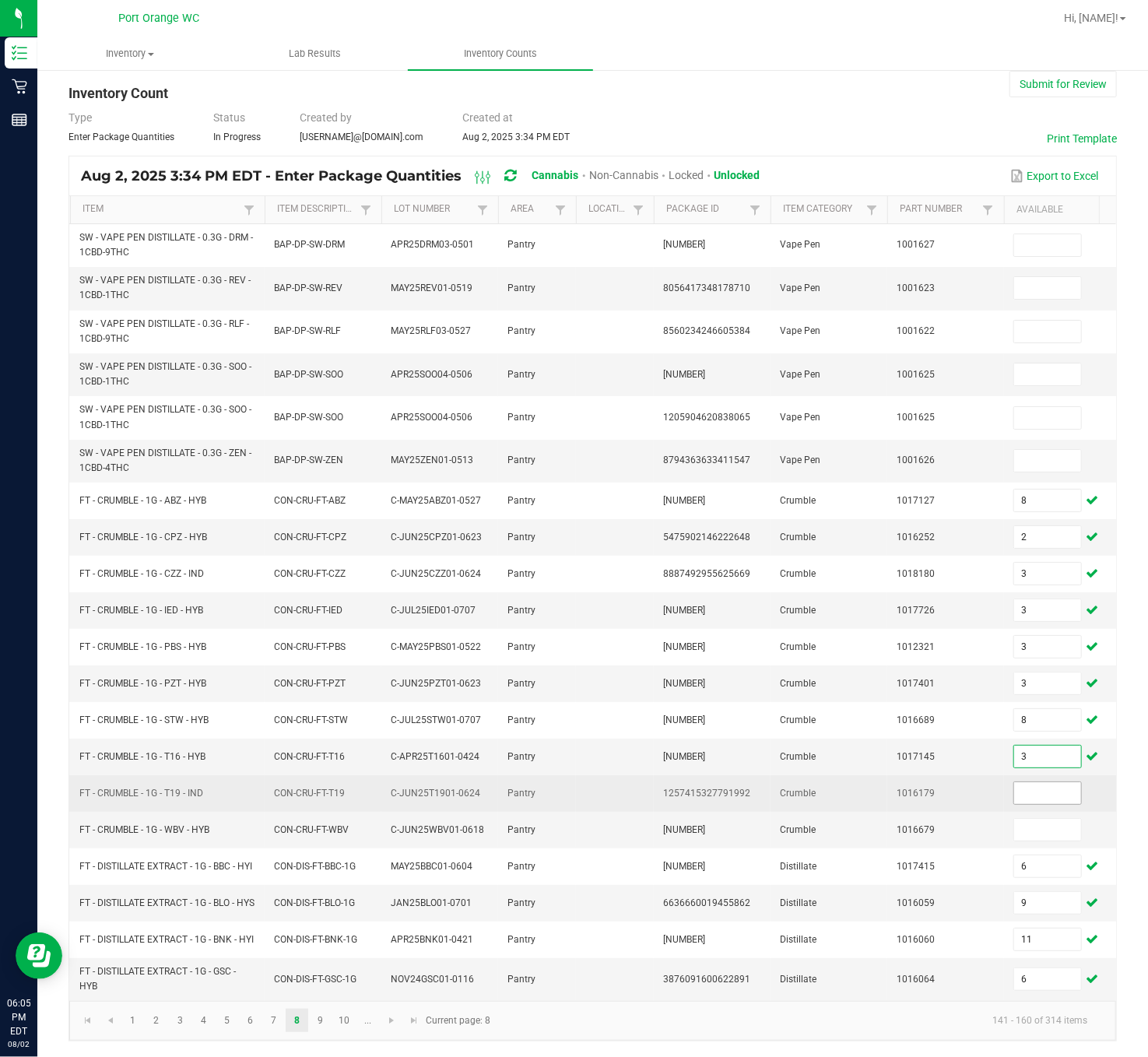 type on "3" 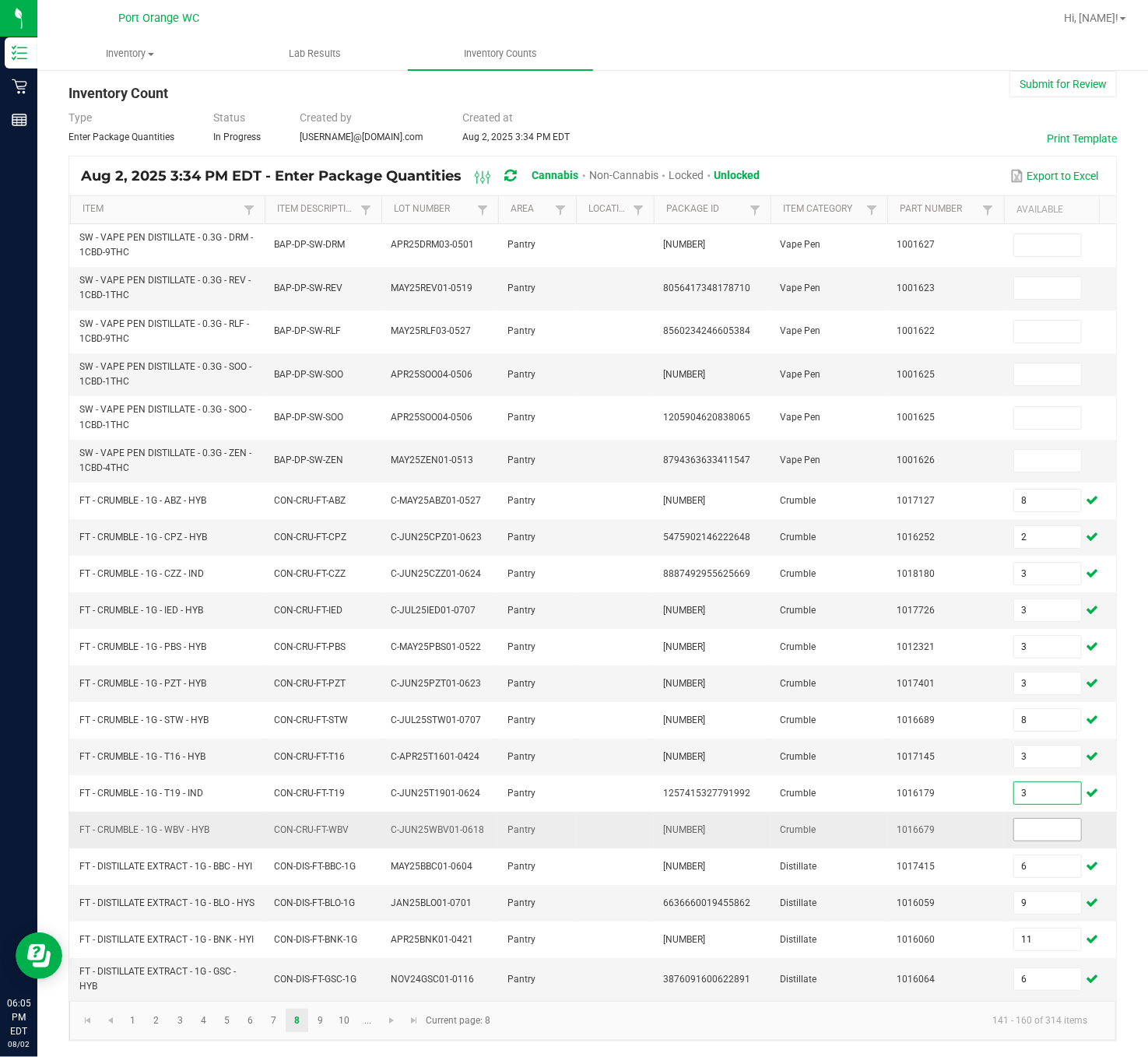 type on "3" 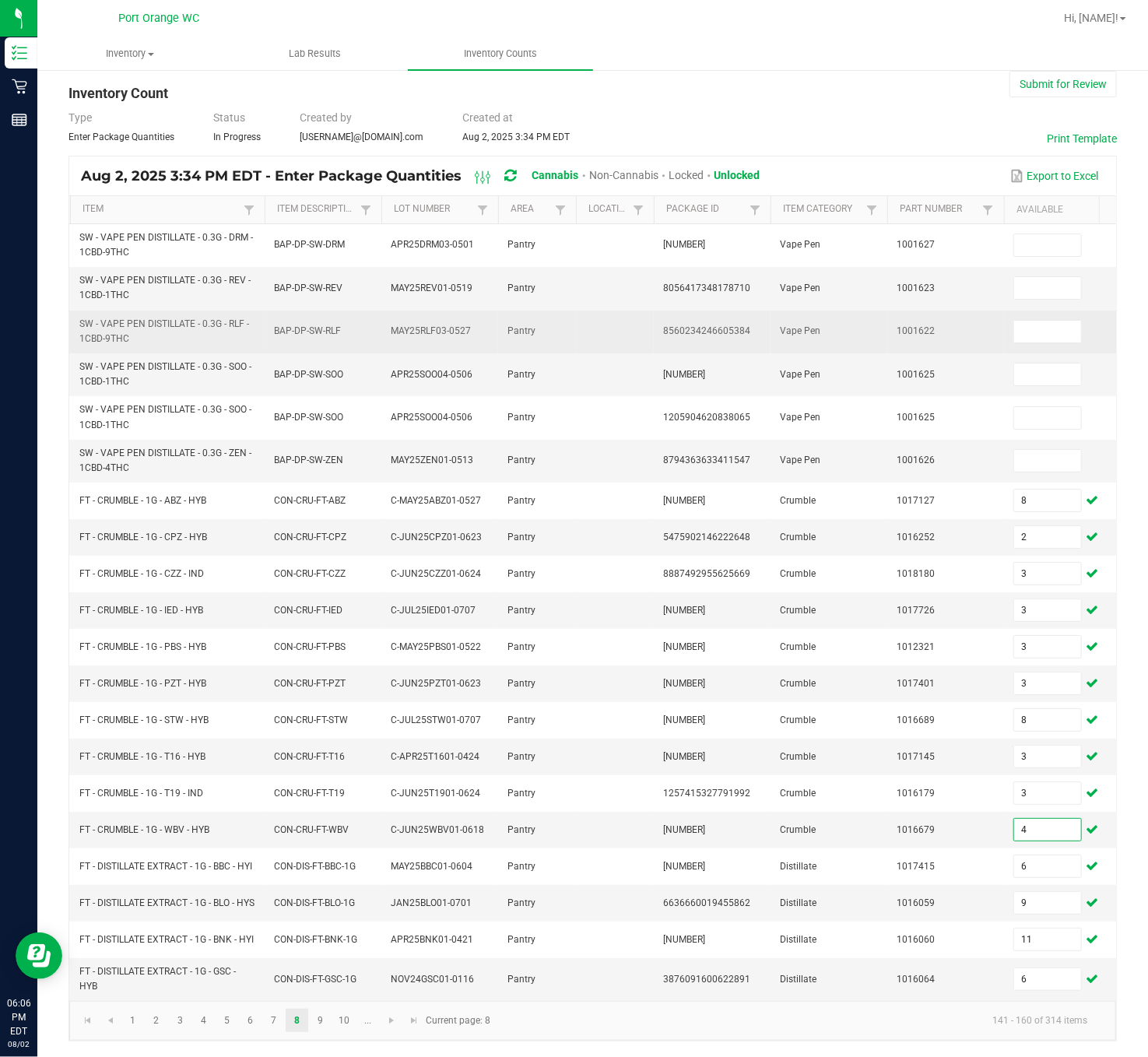 type on "4" 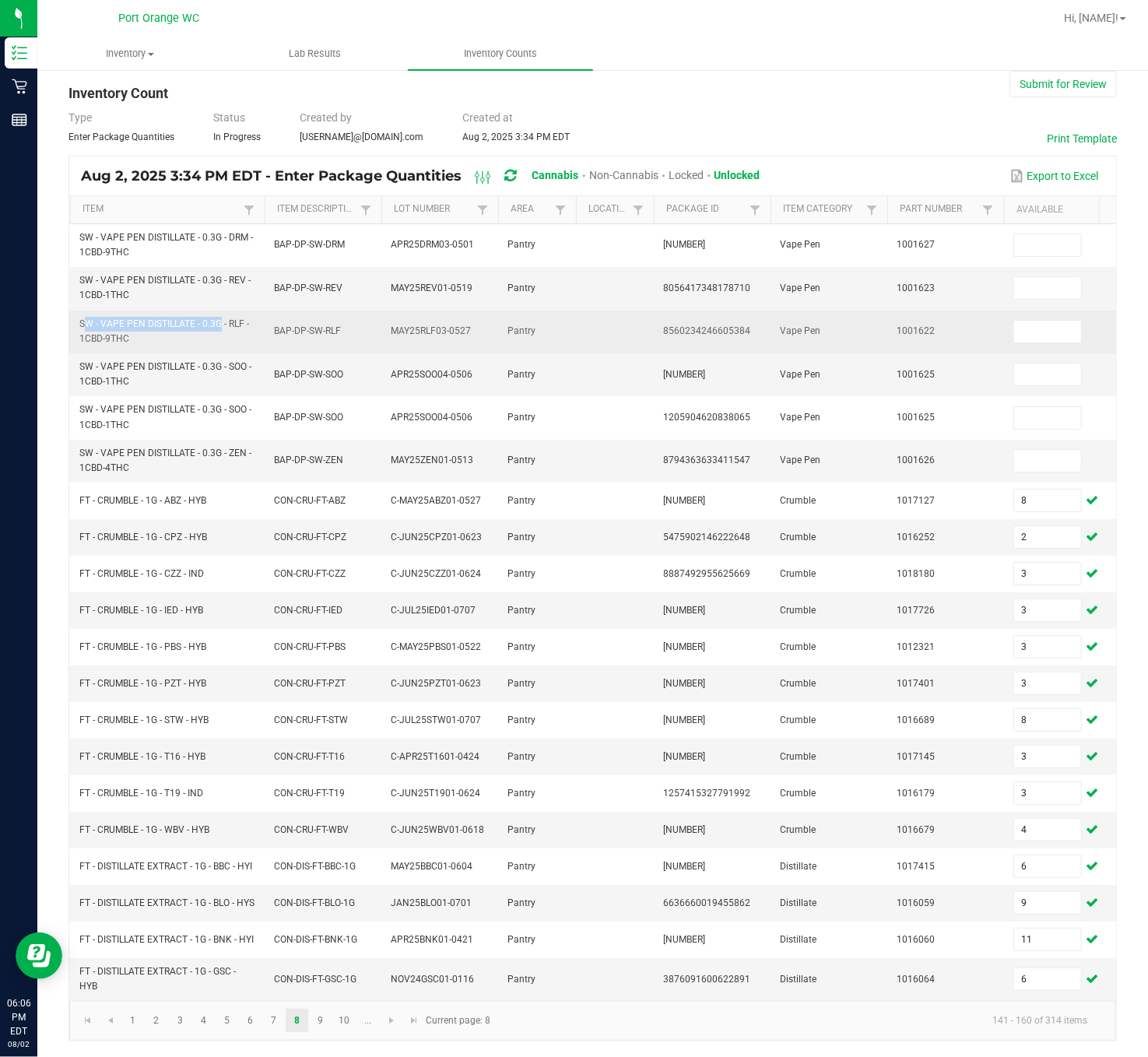 drag, startPoint x: 218, startPoint y: 271, endPoint x: 104, endPoint y: 264, distance: 114.21471 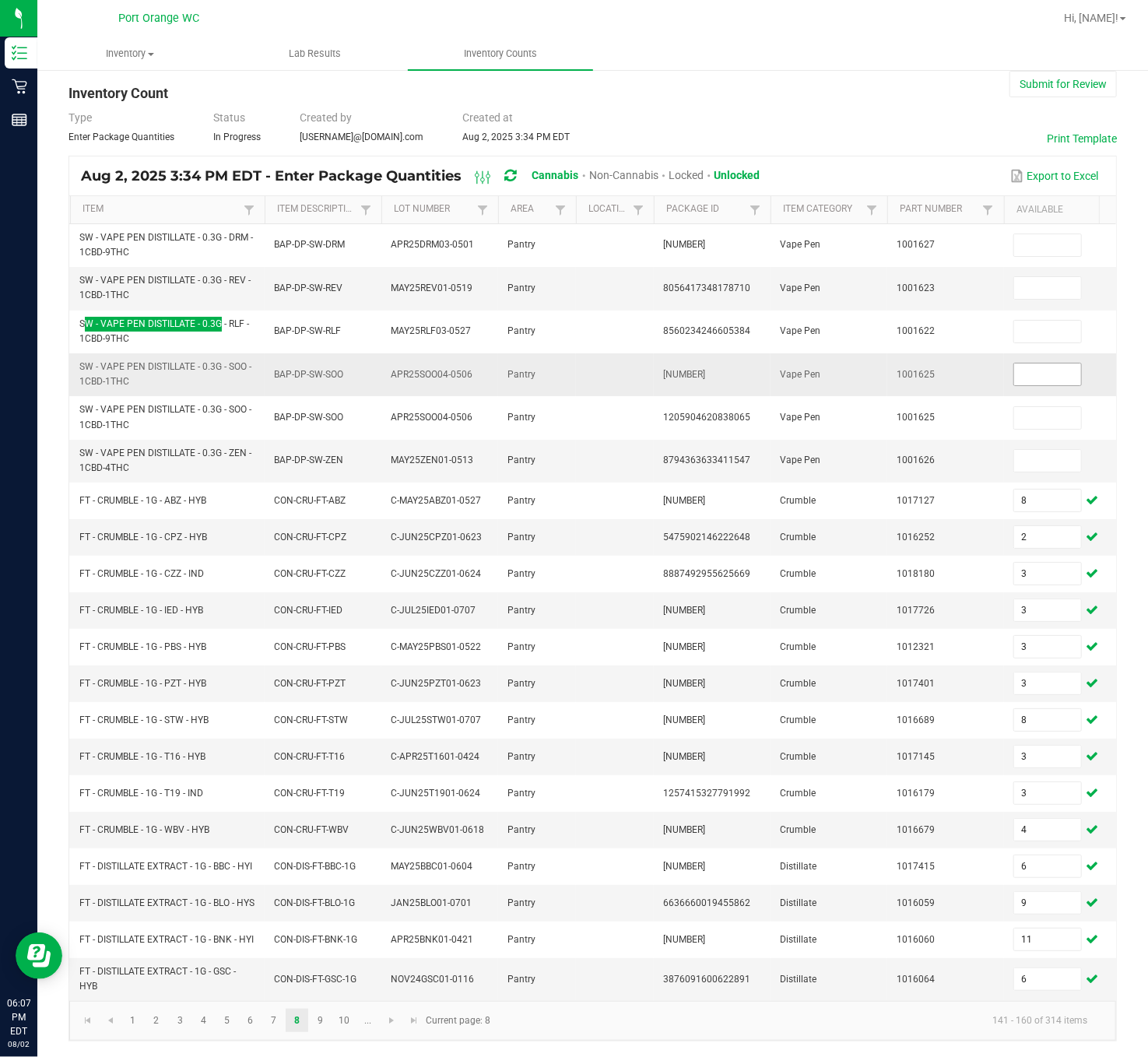 click at bounding box center [1048, 374] 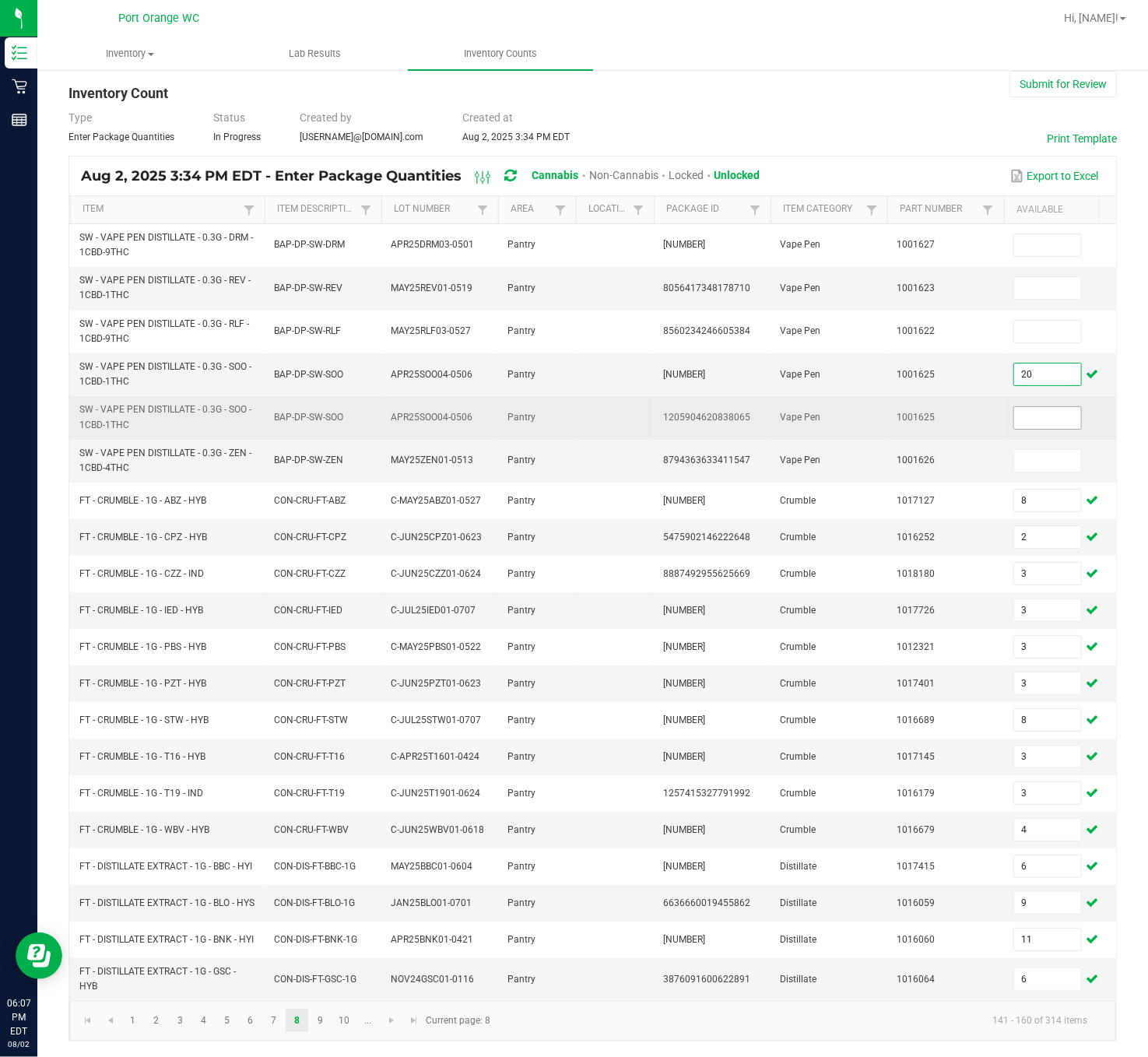 type on "20" 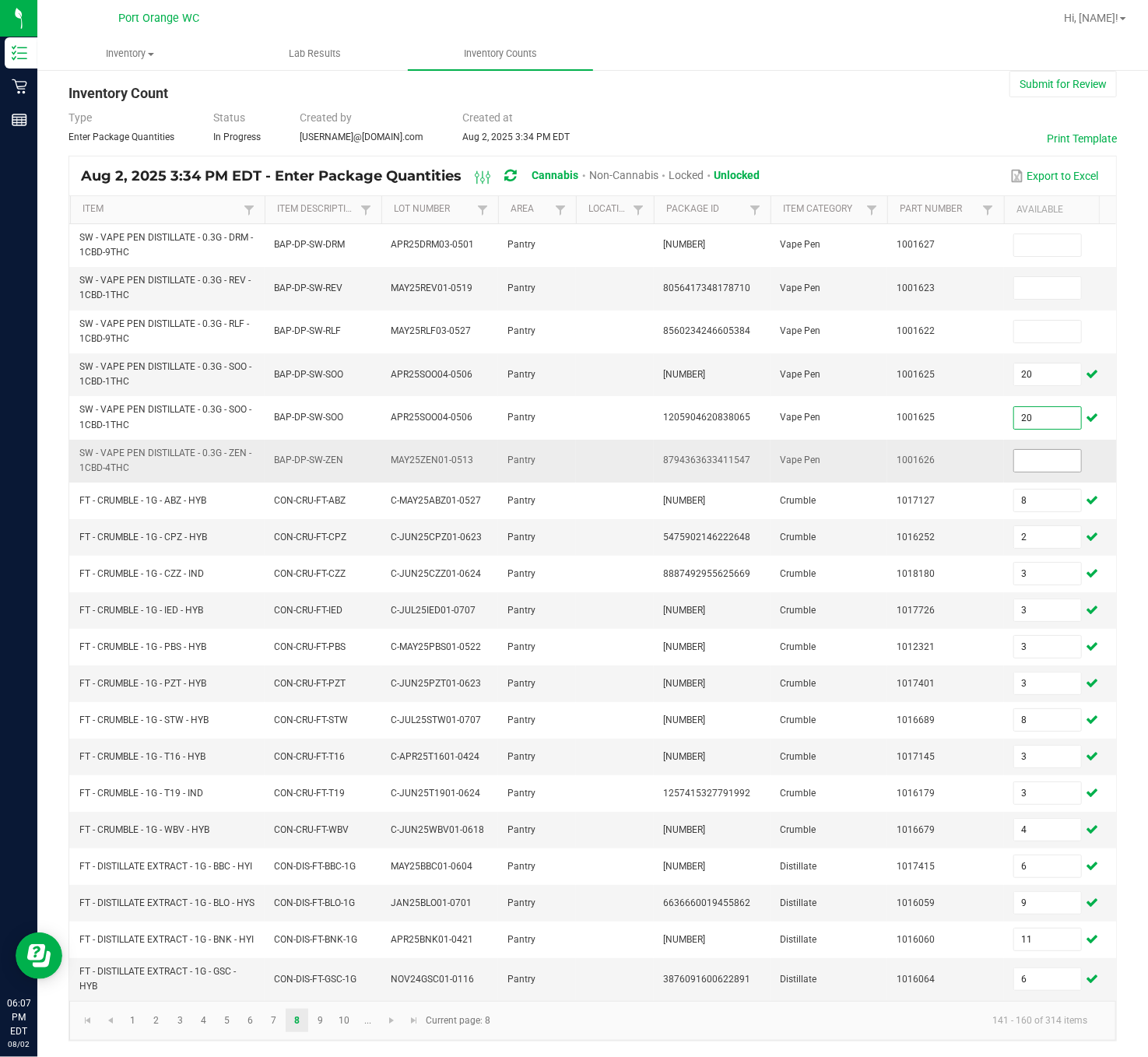 type on "20" 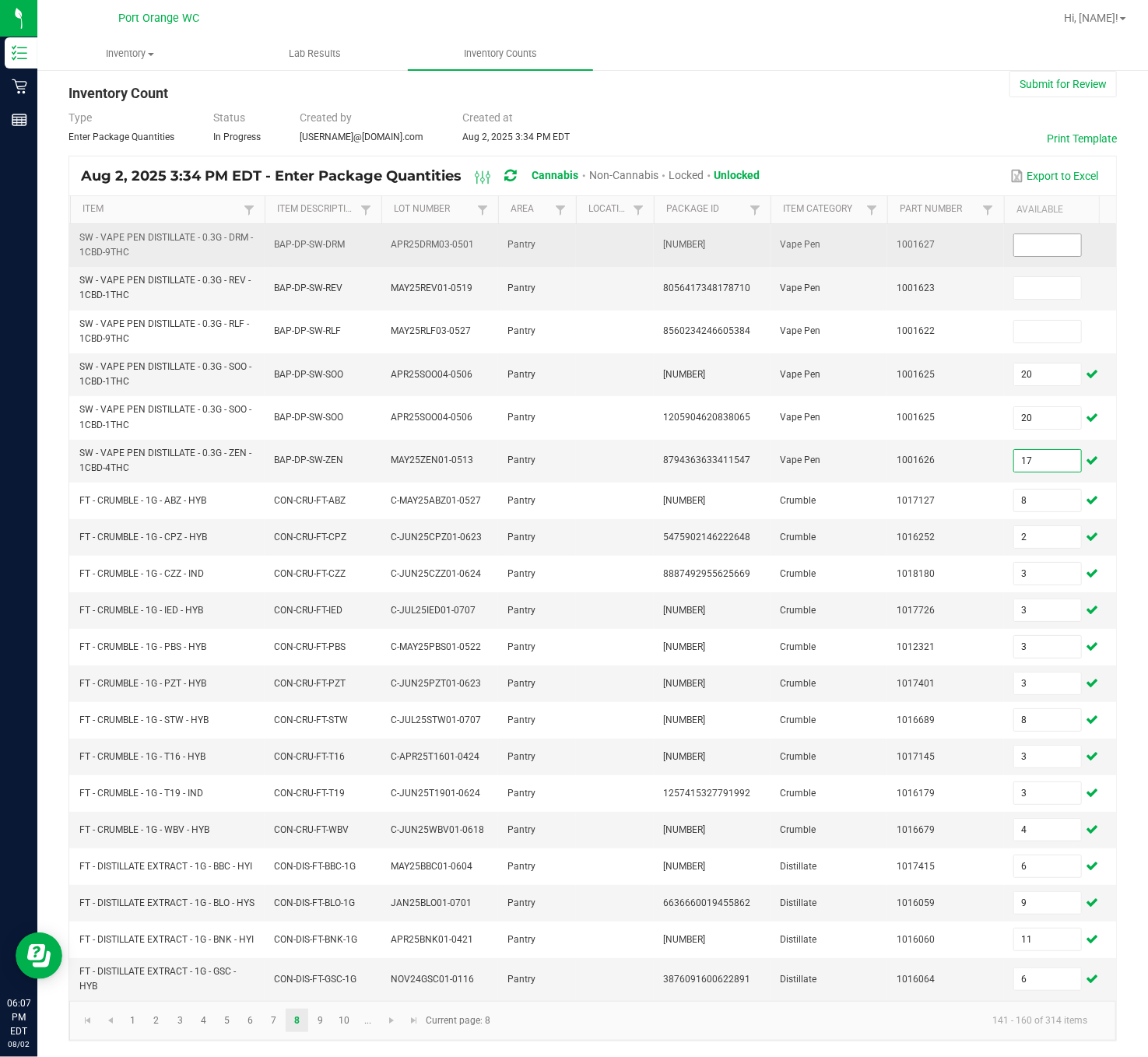 type on "17" 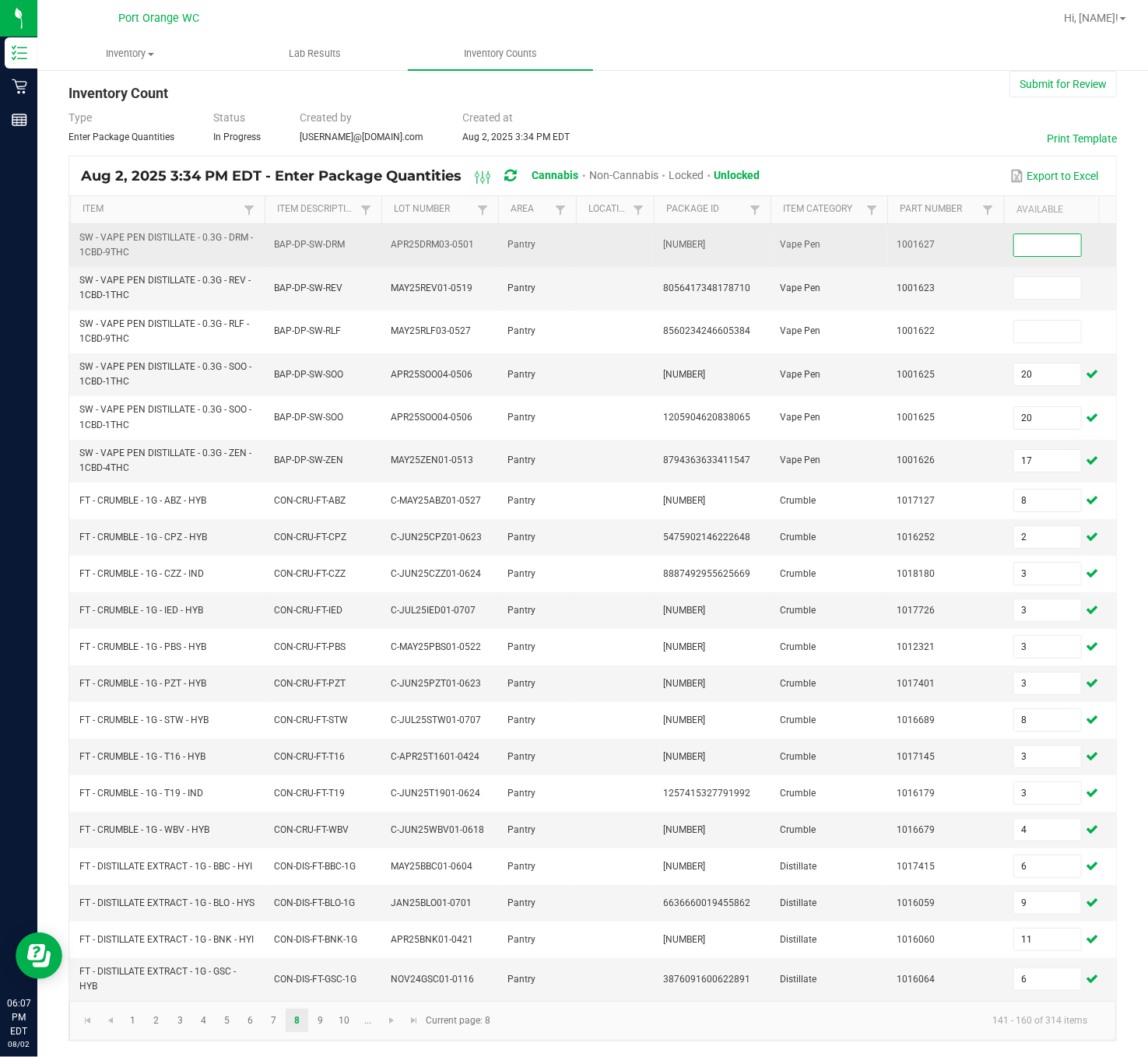 click at bounding box center [1048, 245] 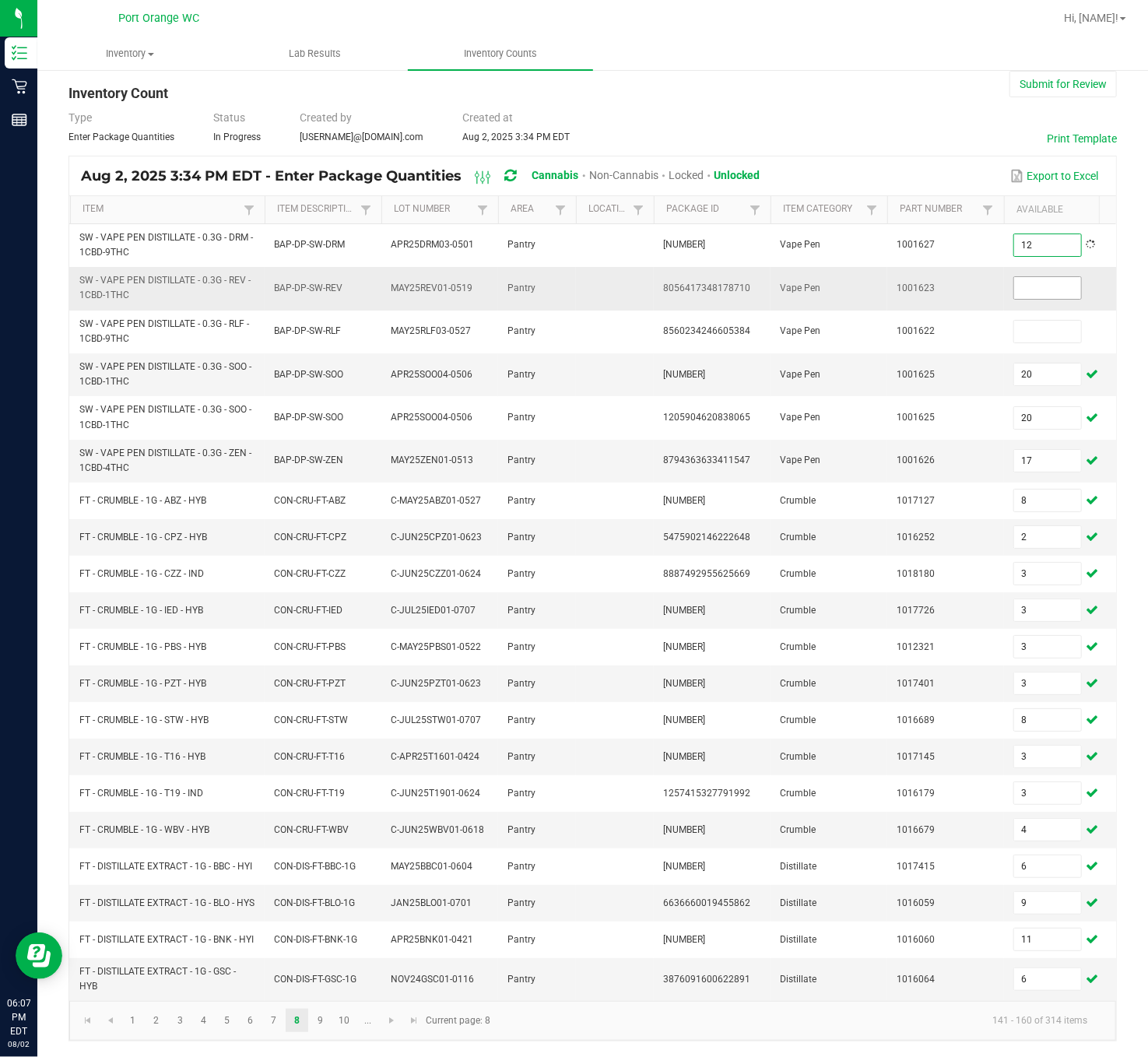 type on "12" 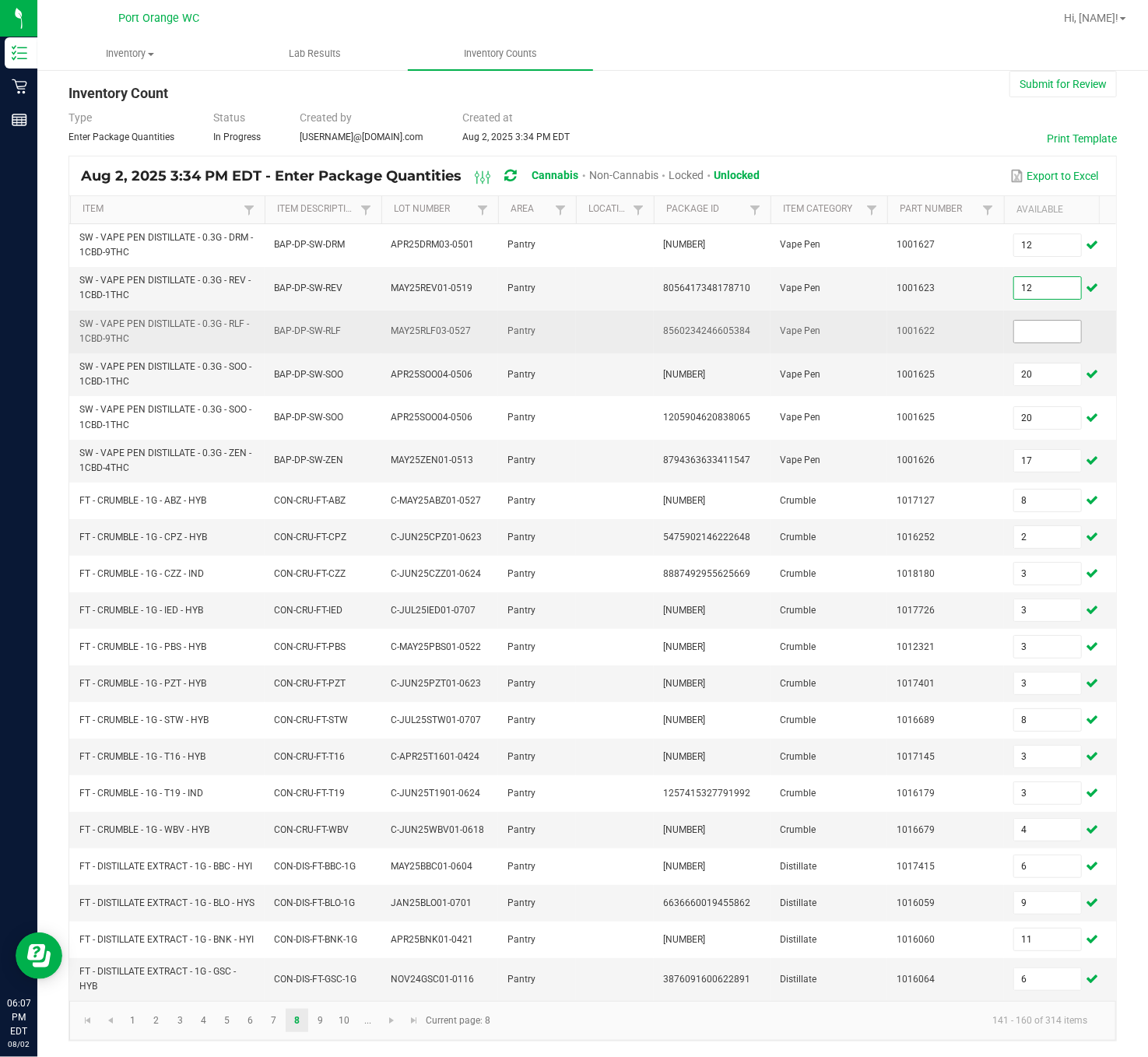 type on "12" 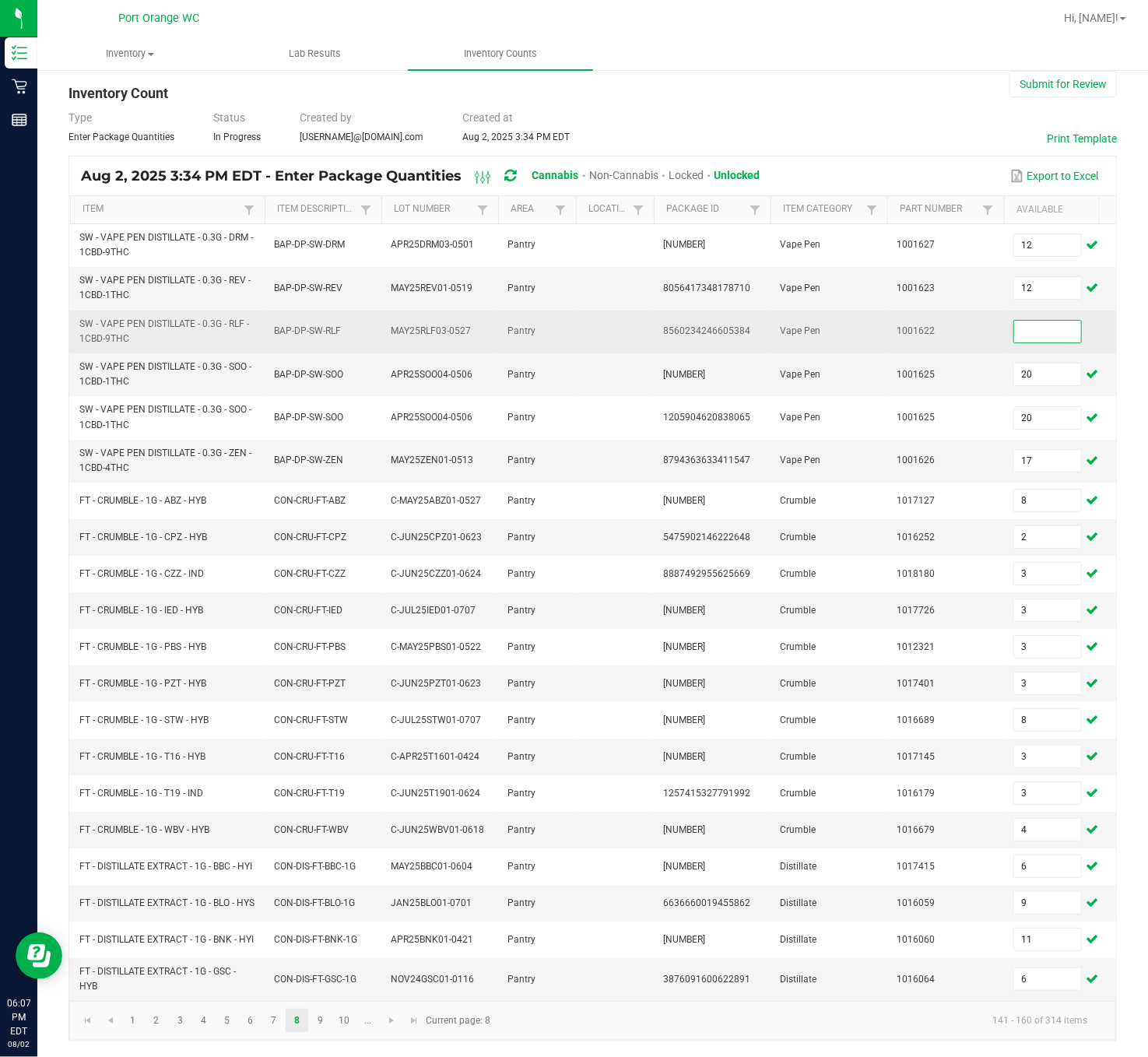click at bounding box center (1048, 332) 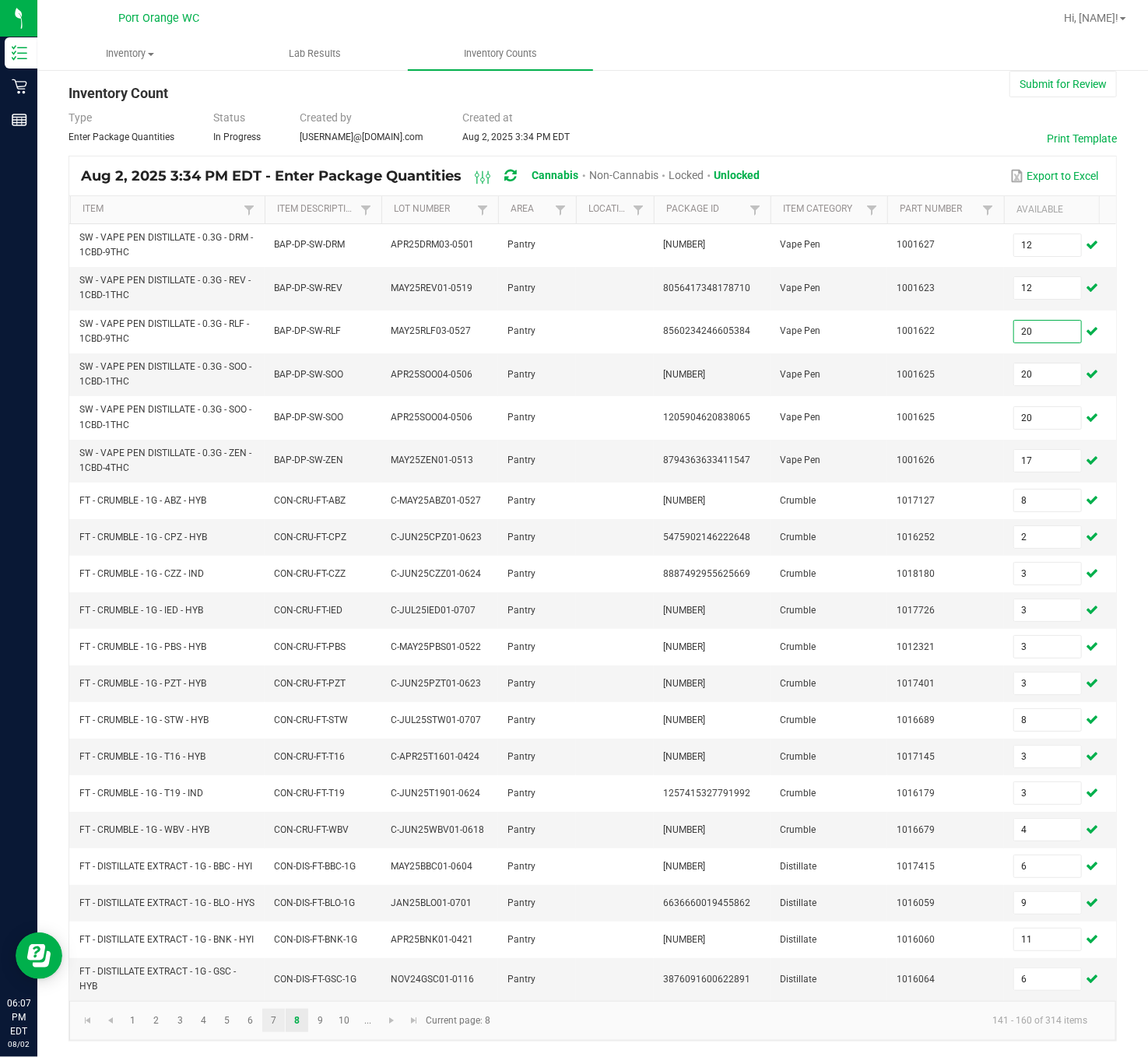 type on "20" 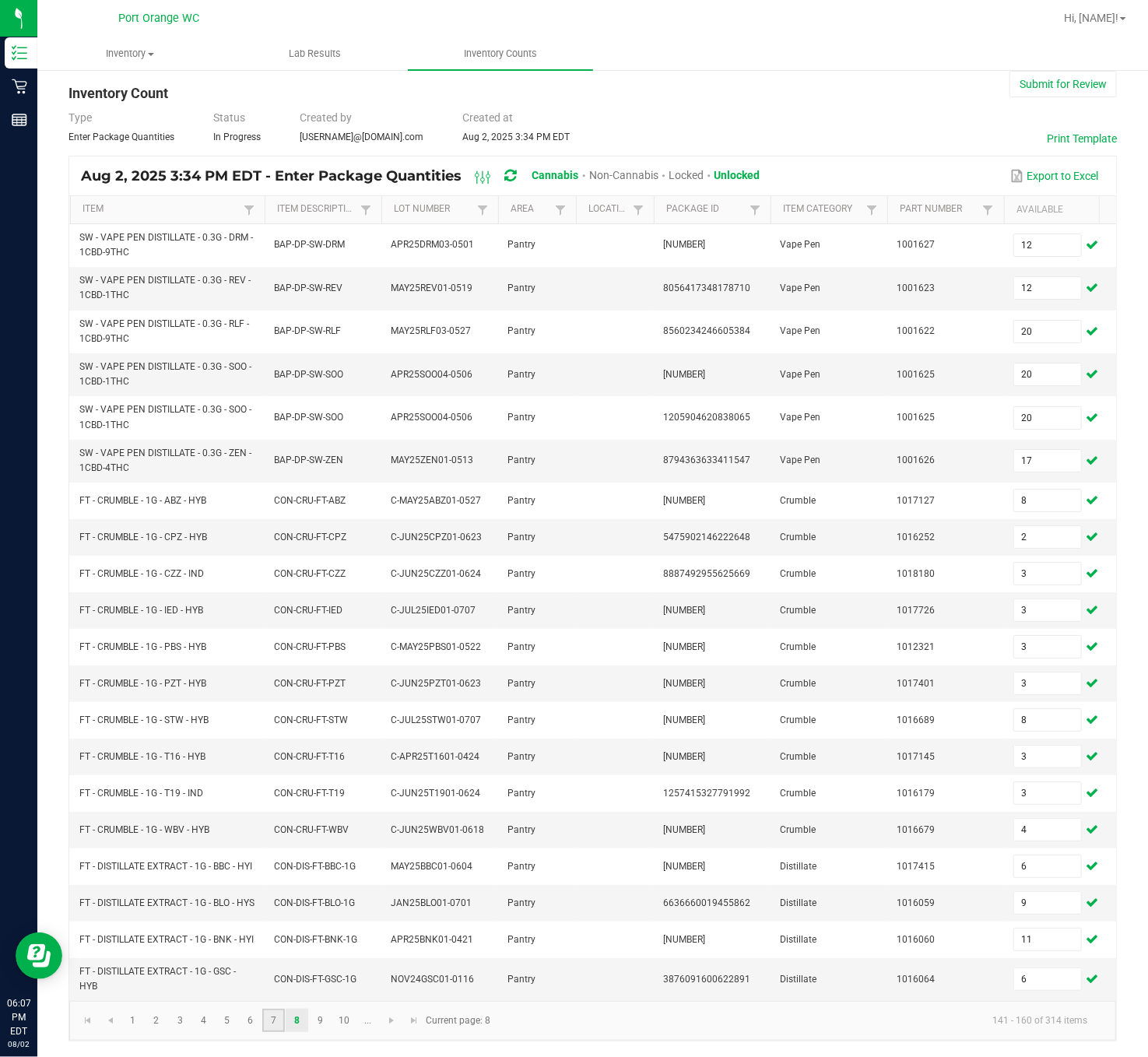 click on "7" 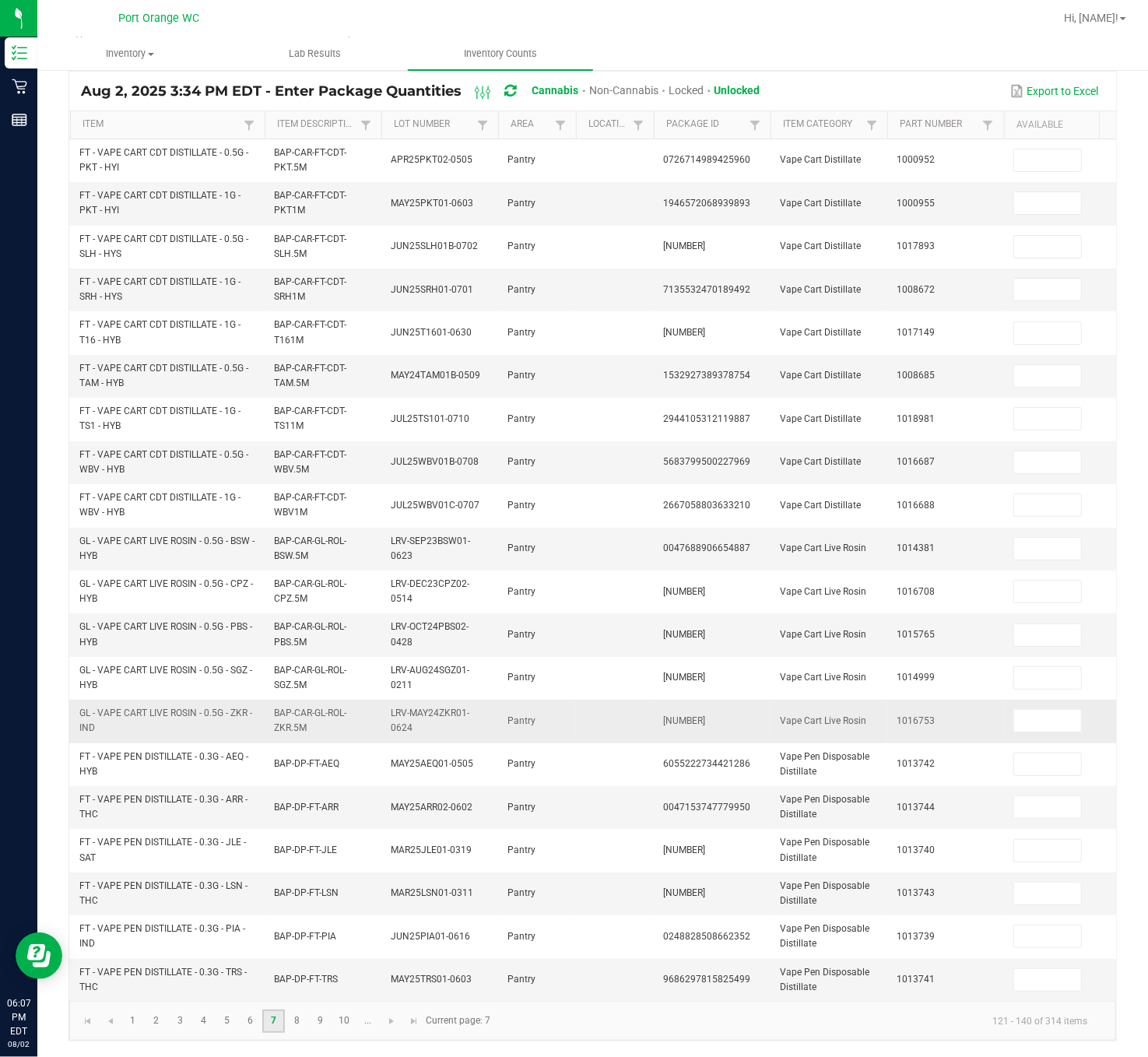 scroll, scrollTop: 146, scrollLeft: 0, axis: vertical 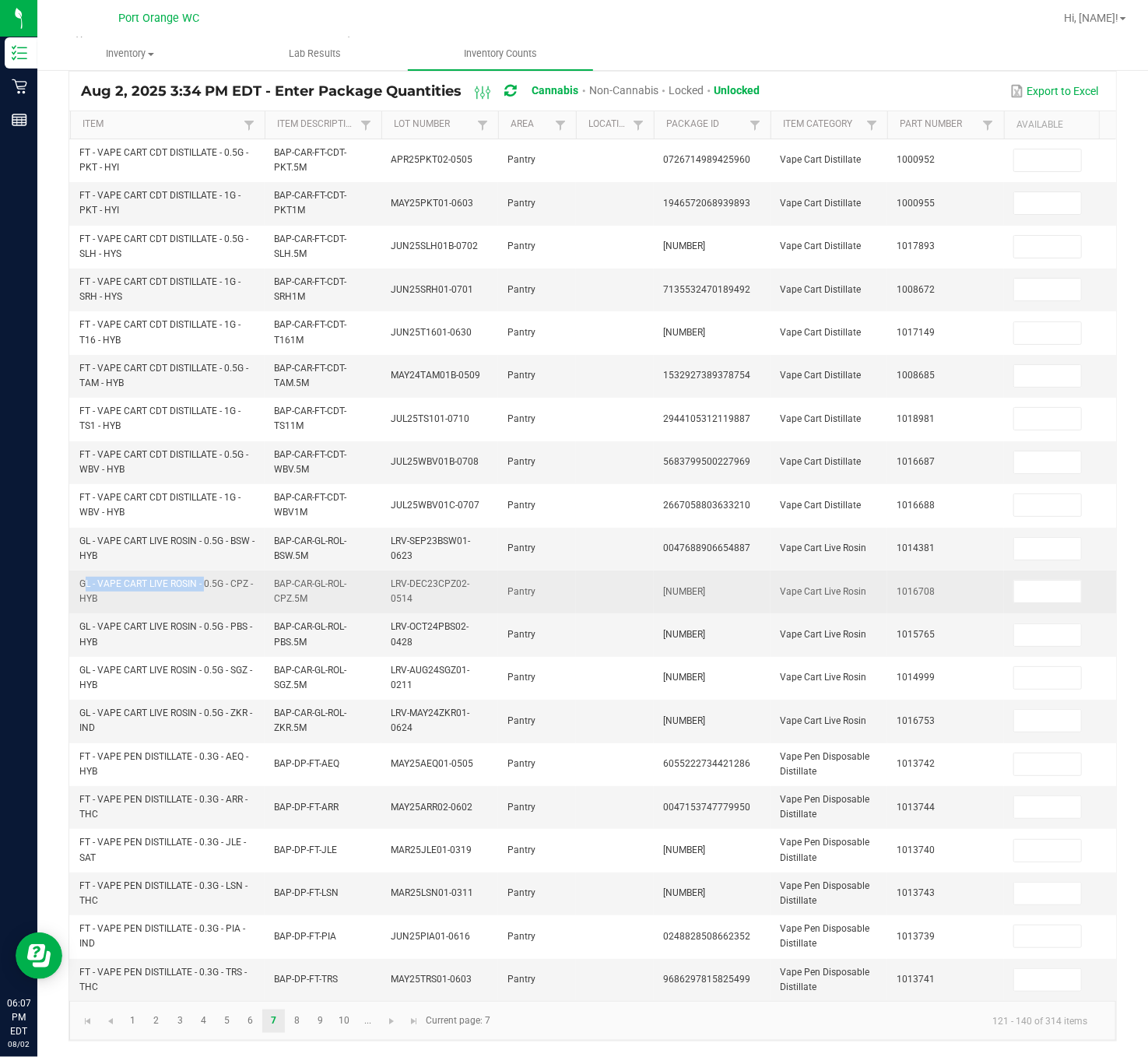 drag, startPoint x: 201, startPoint y: 553, endPoint x: 79, endPoint y: 548, distance: 122.10242 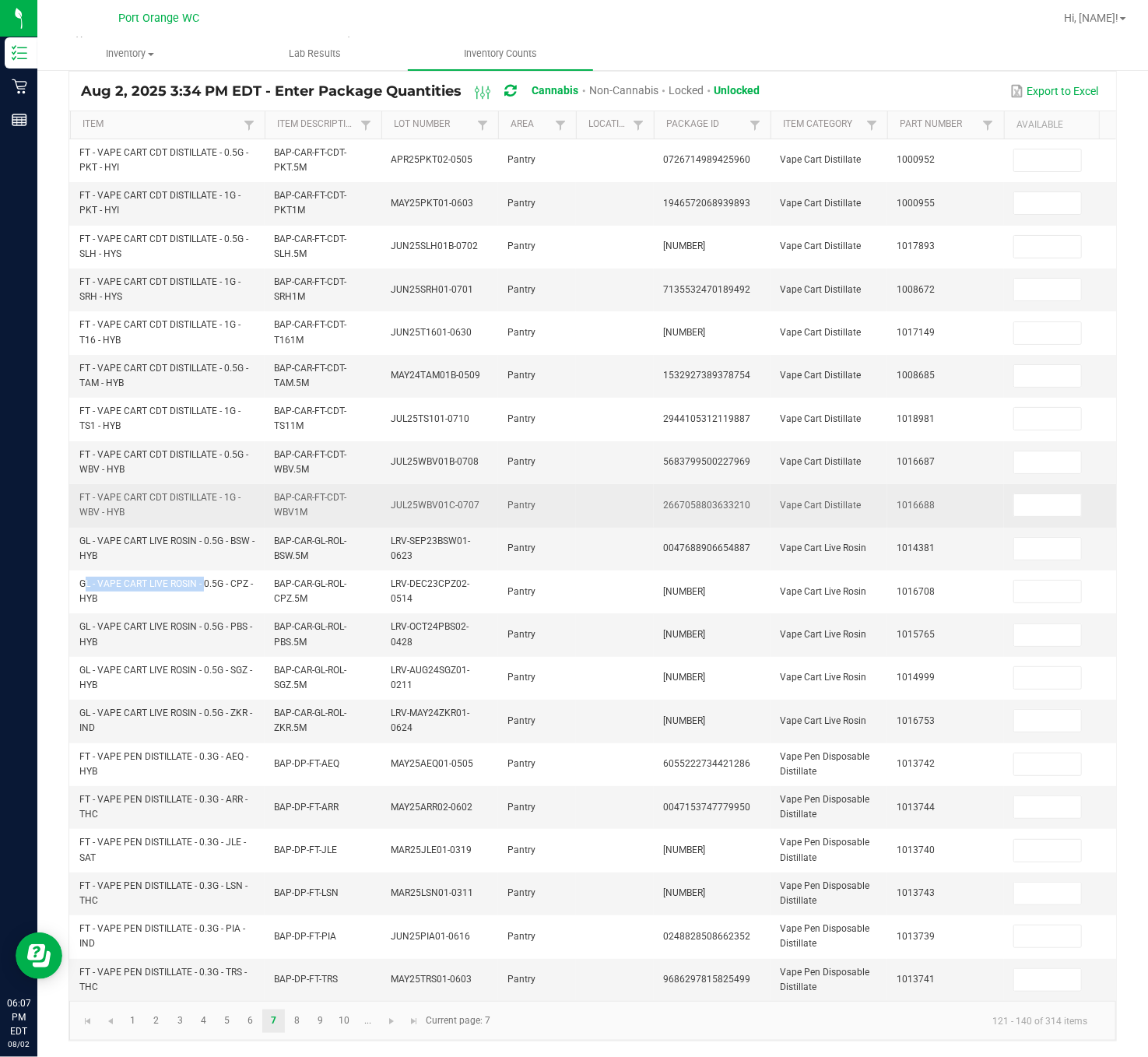 copy on "GL - VAPE CART LIVE ROSIN -" 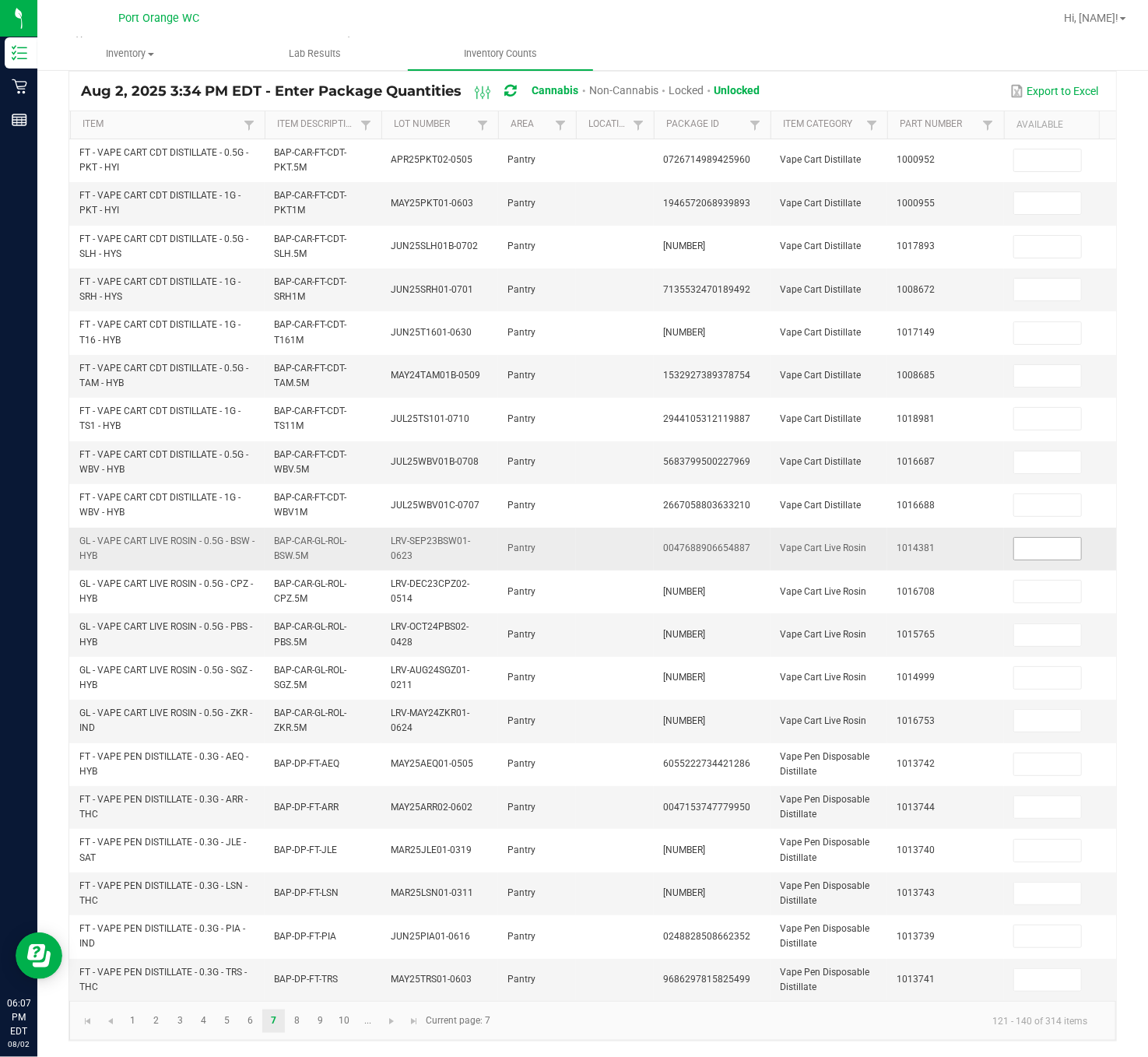 click at bounding box center [1048, 549] 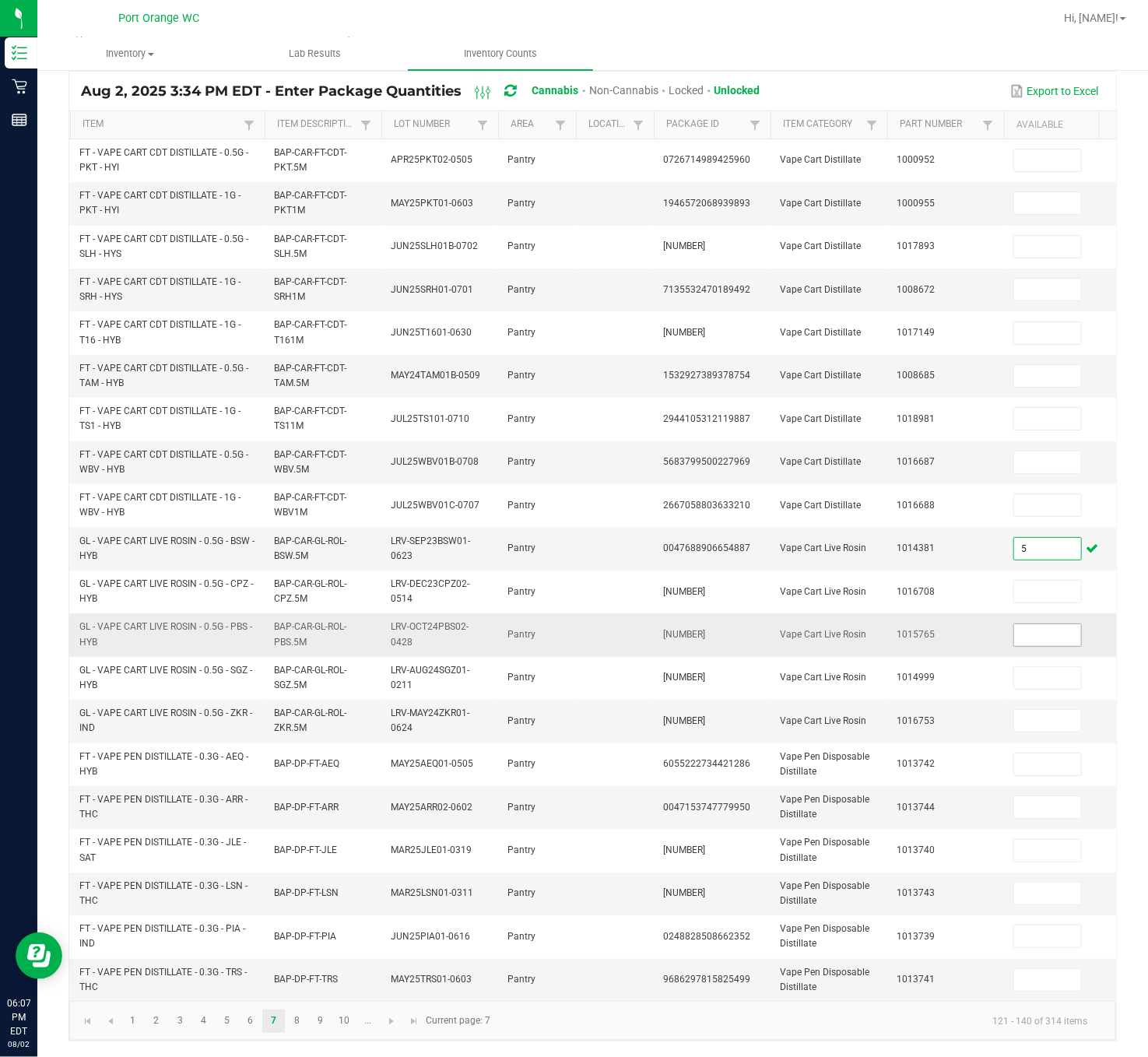 type on "5" 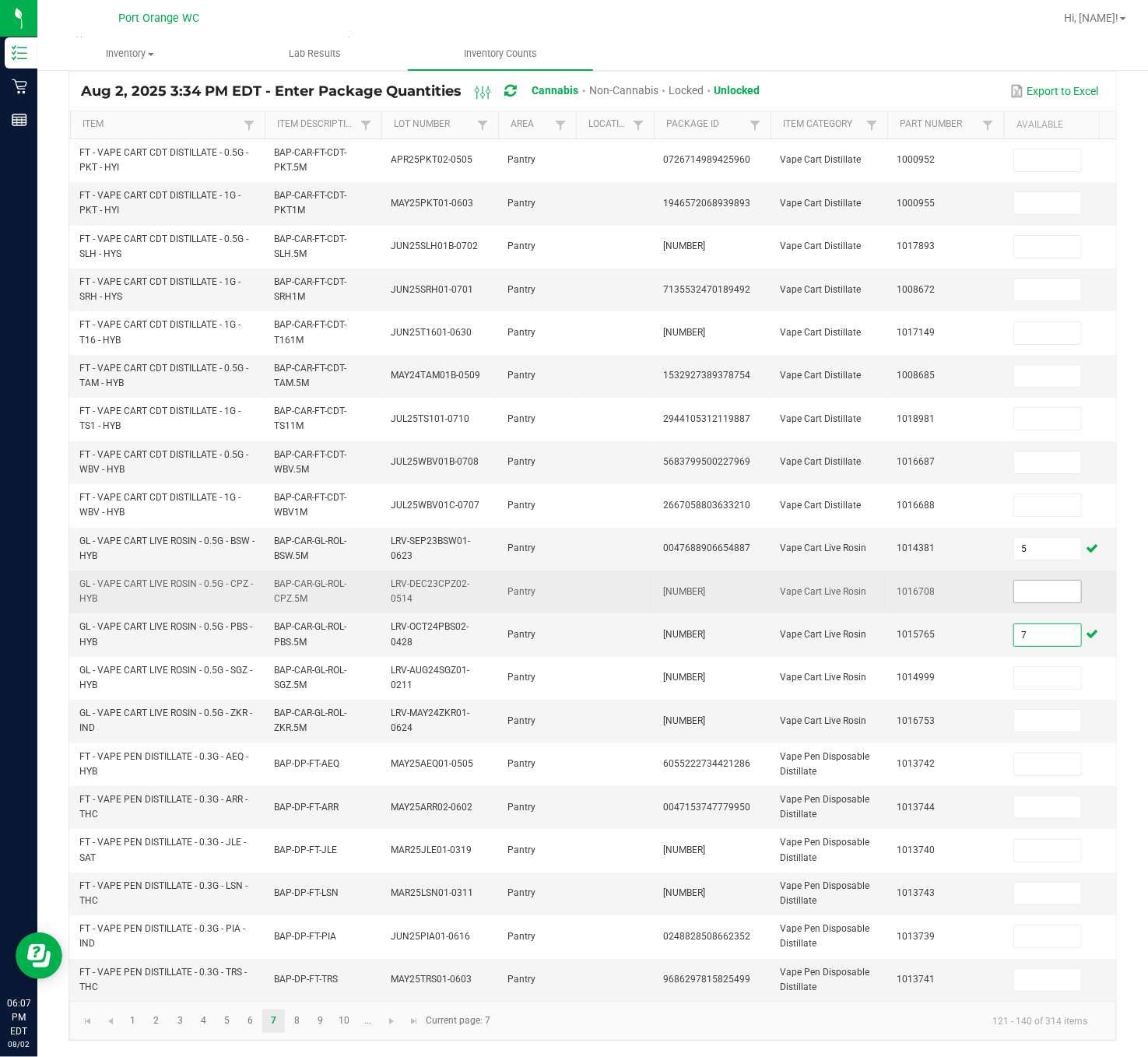 type on "7" 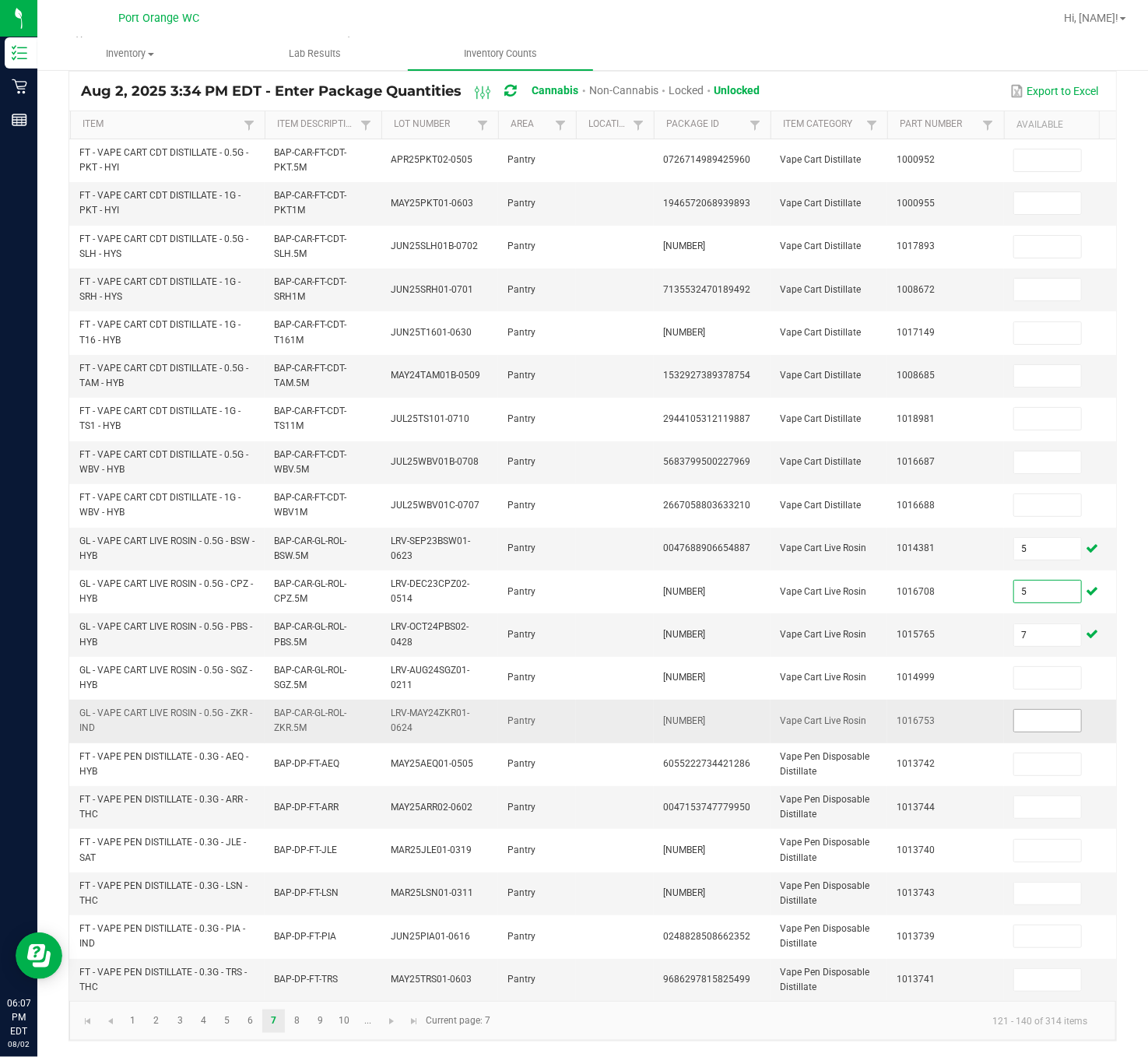 type on "5" 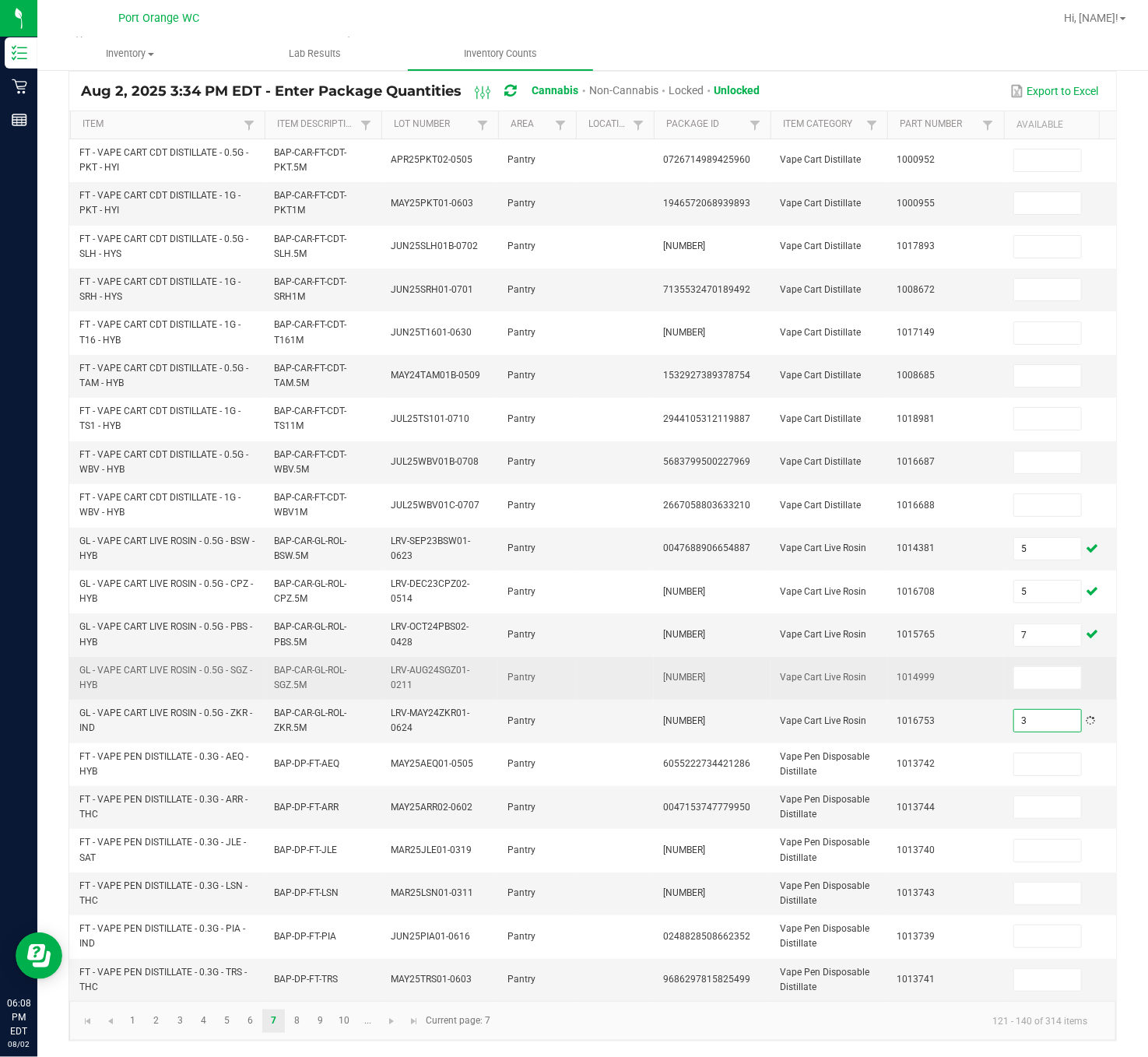 type on "3" 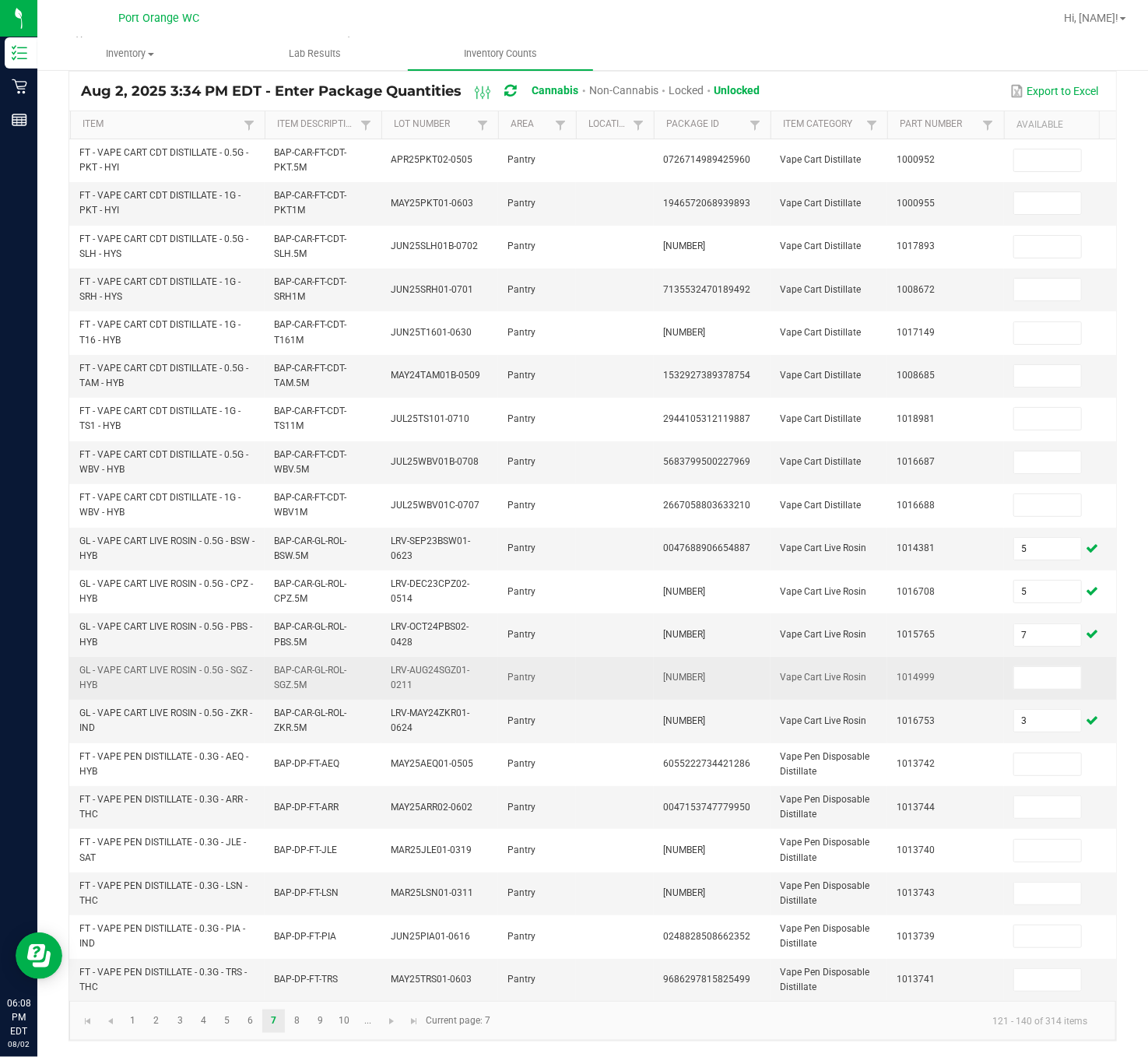 click at bounding box center [1062, 678] 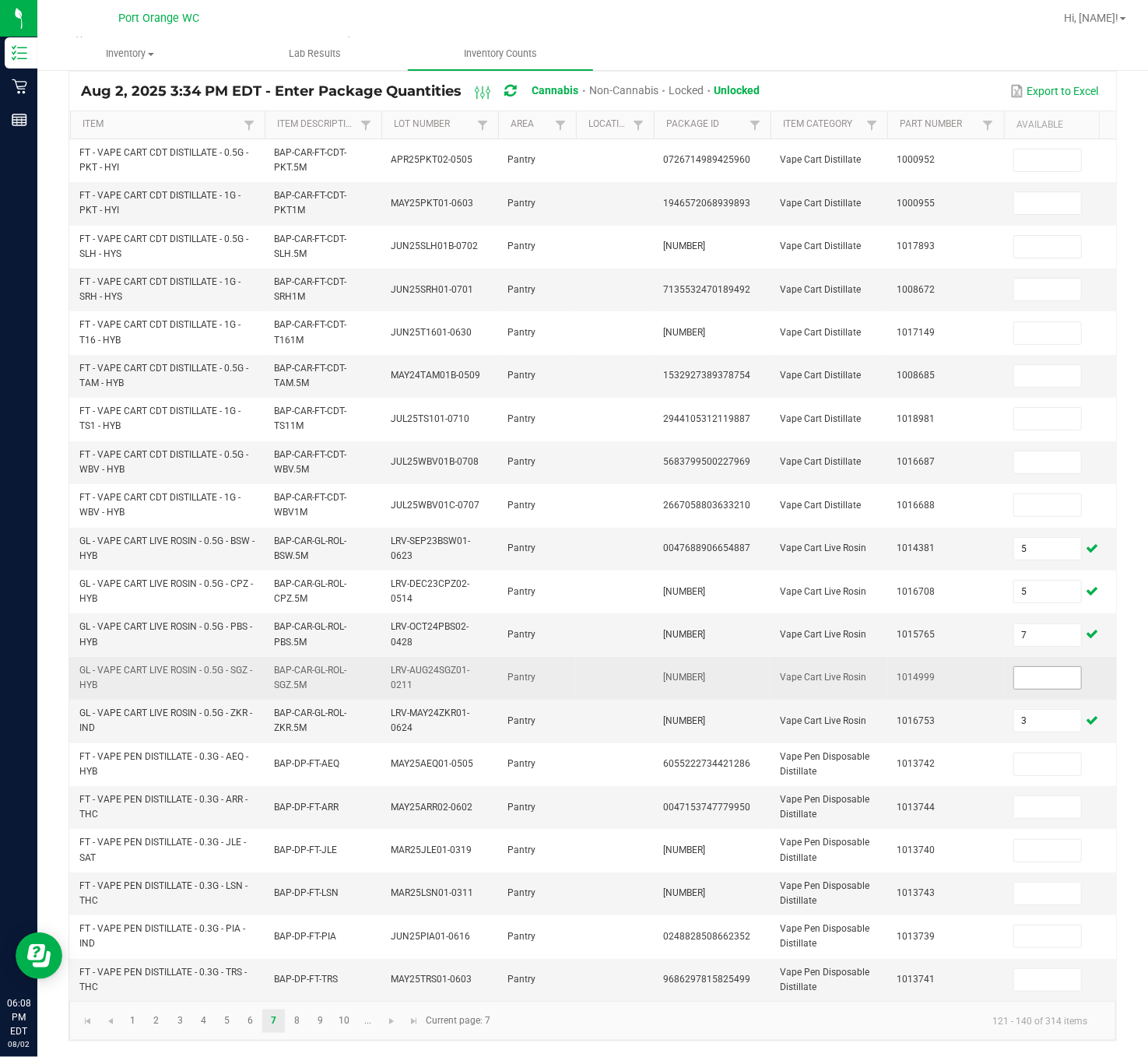 click at bounding box center [1048, 678] 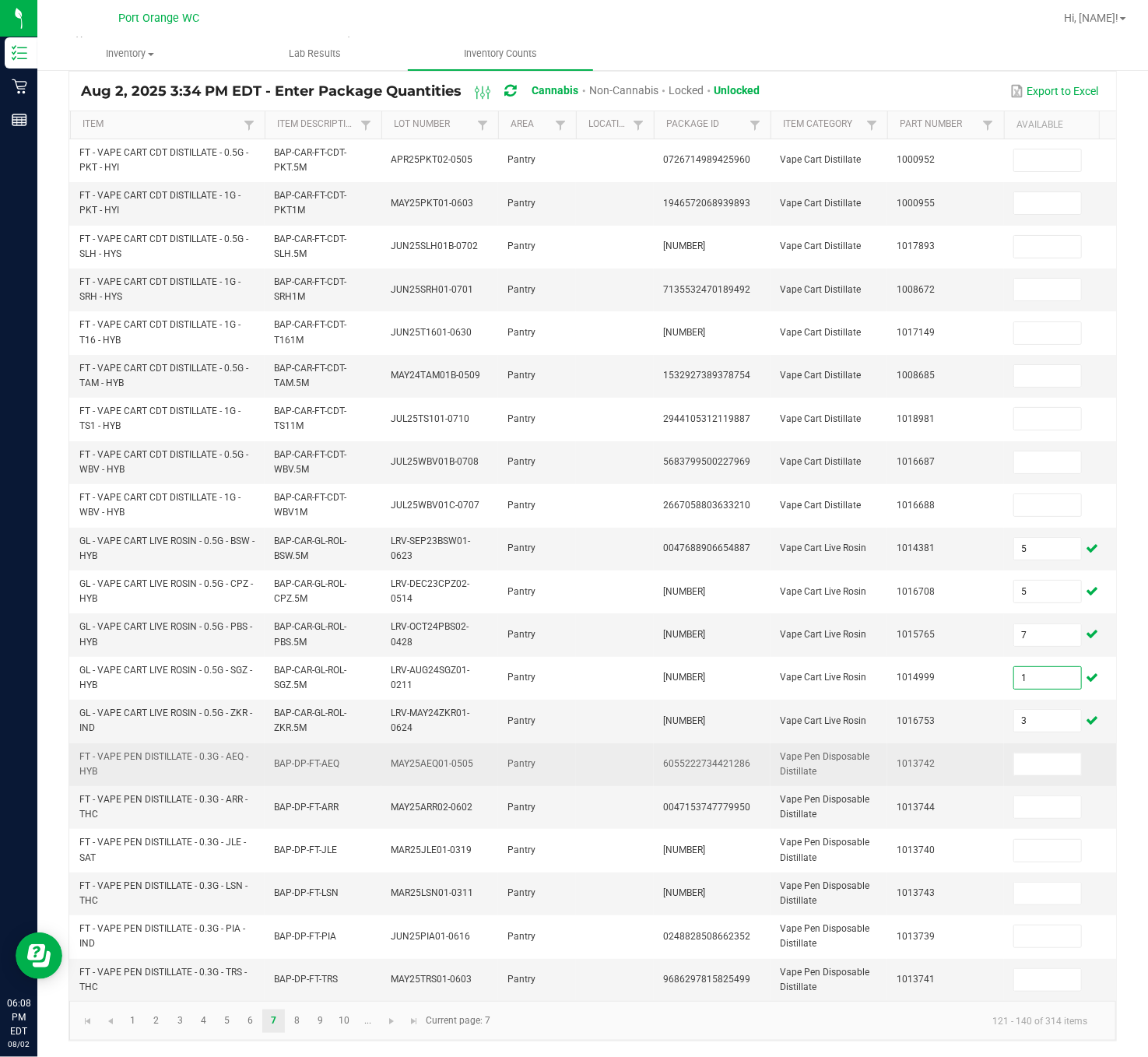type on "1" 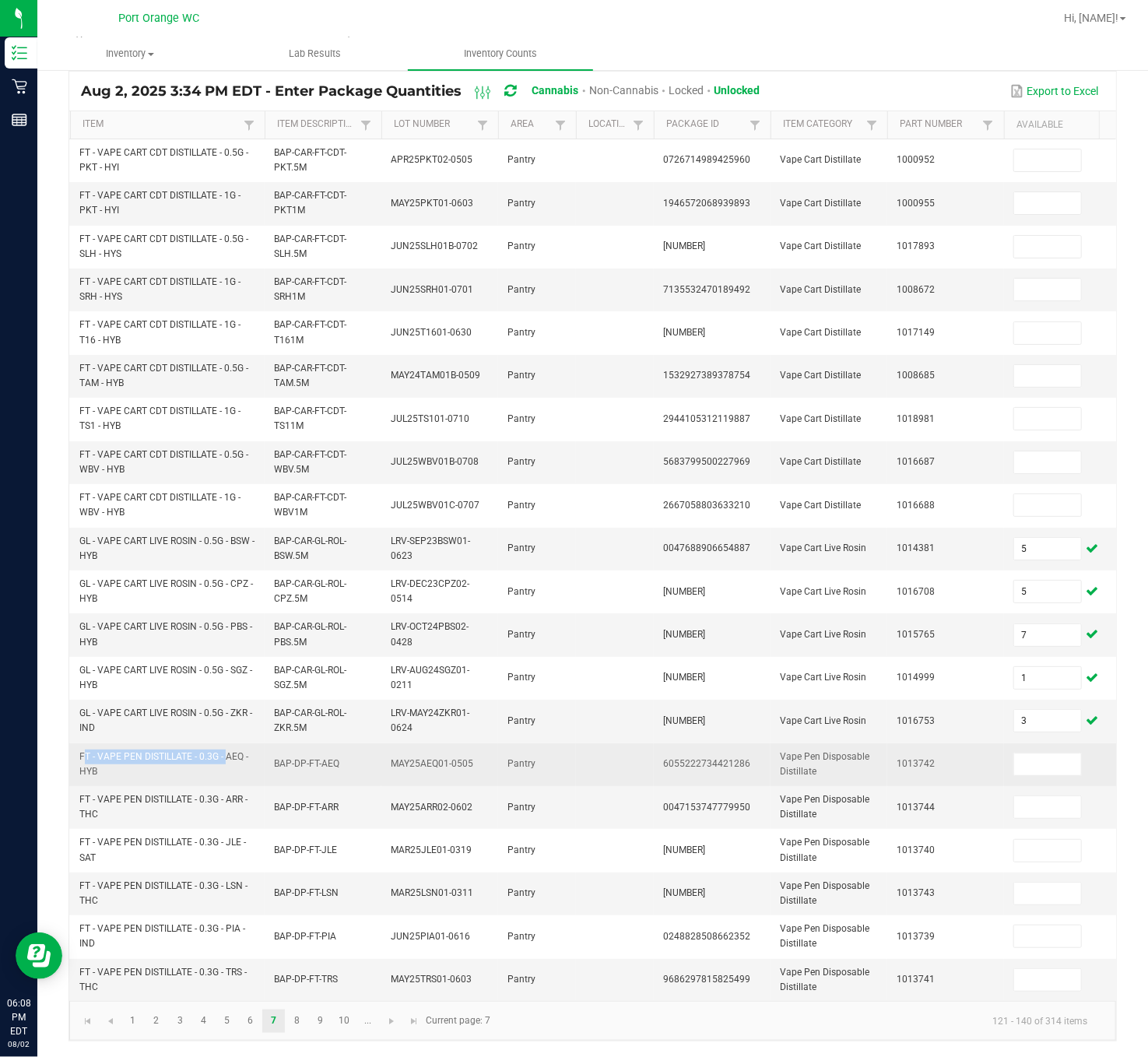 drag, startPoint x: 223, startPoint y: 727, endPoint x: 78, endPoint y: 729, distance: 145.01379 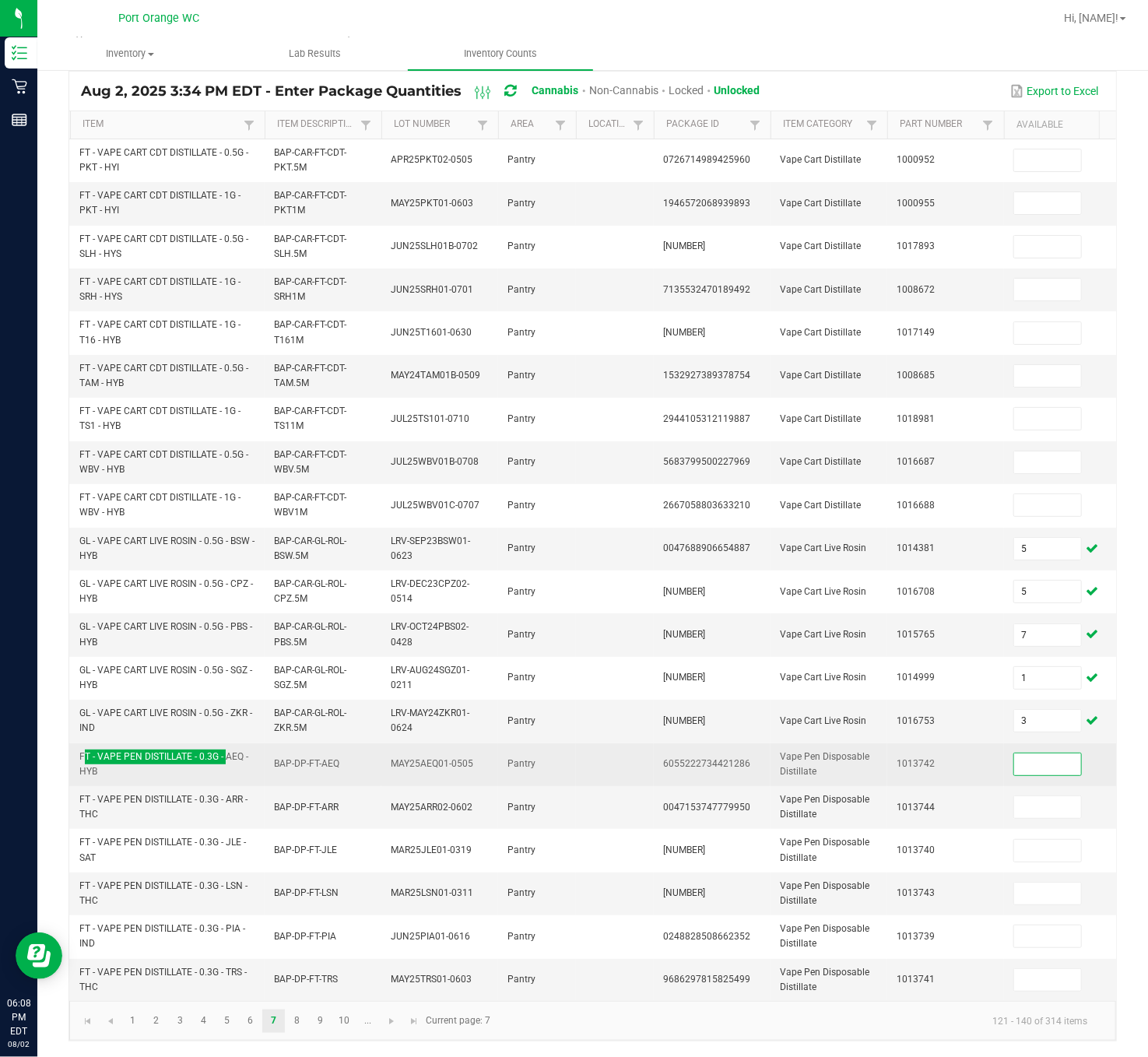 click at bounding box center (1048, 764) 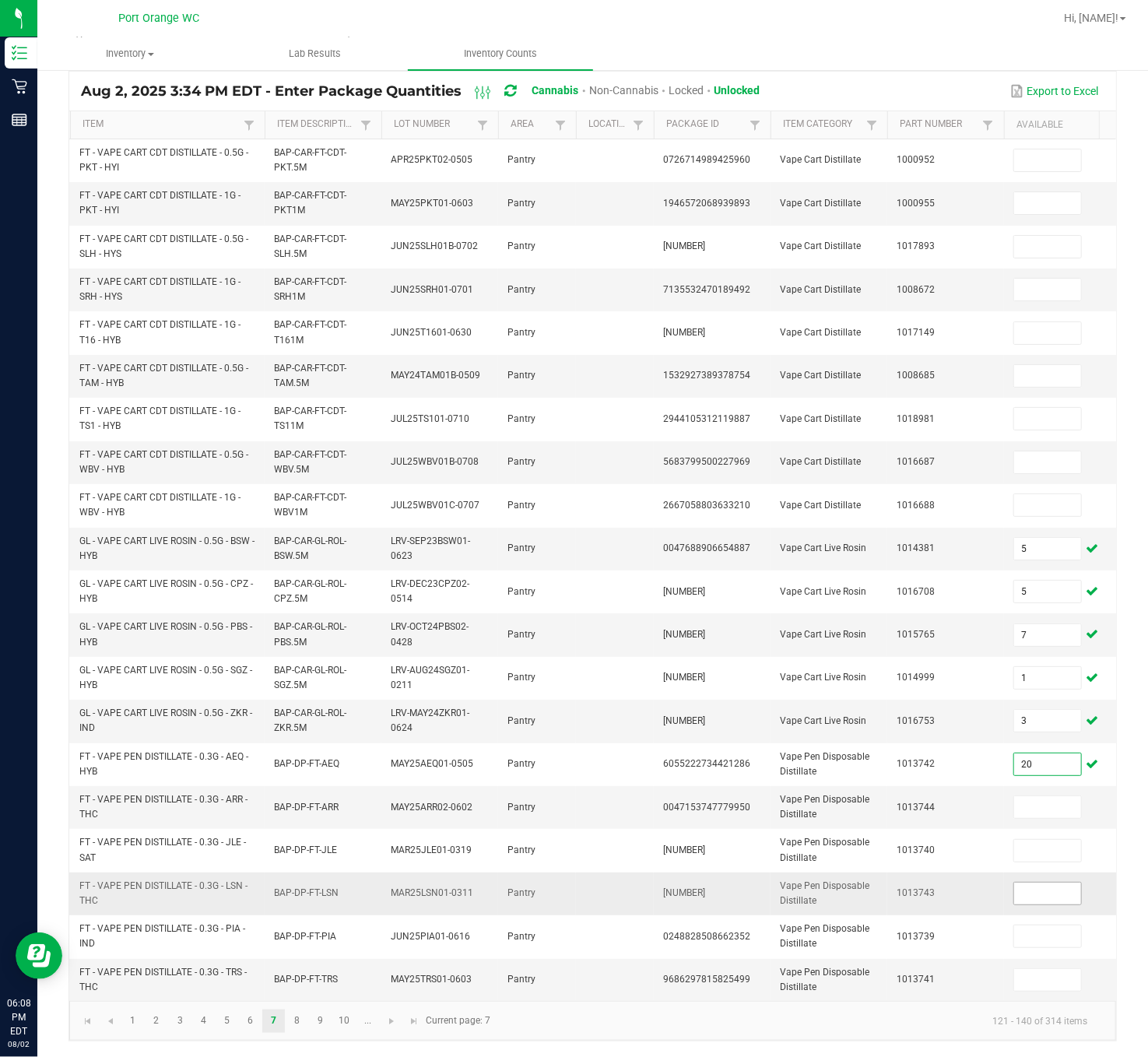 type on "20" 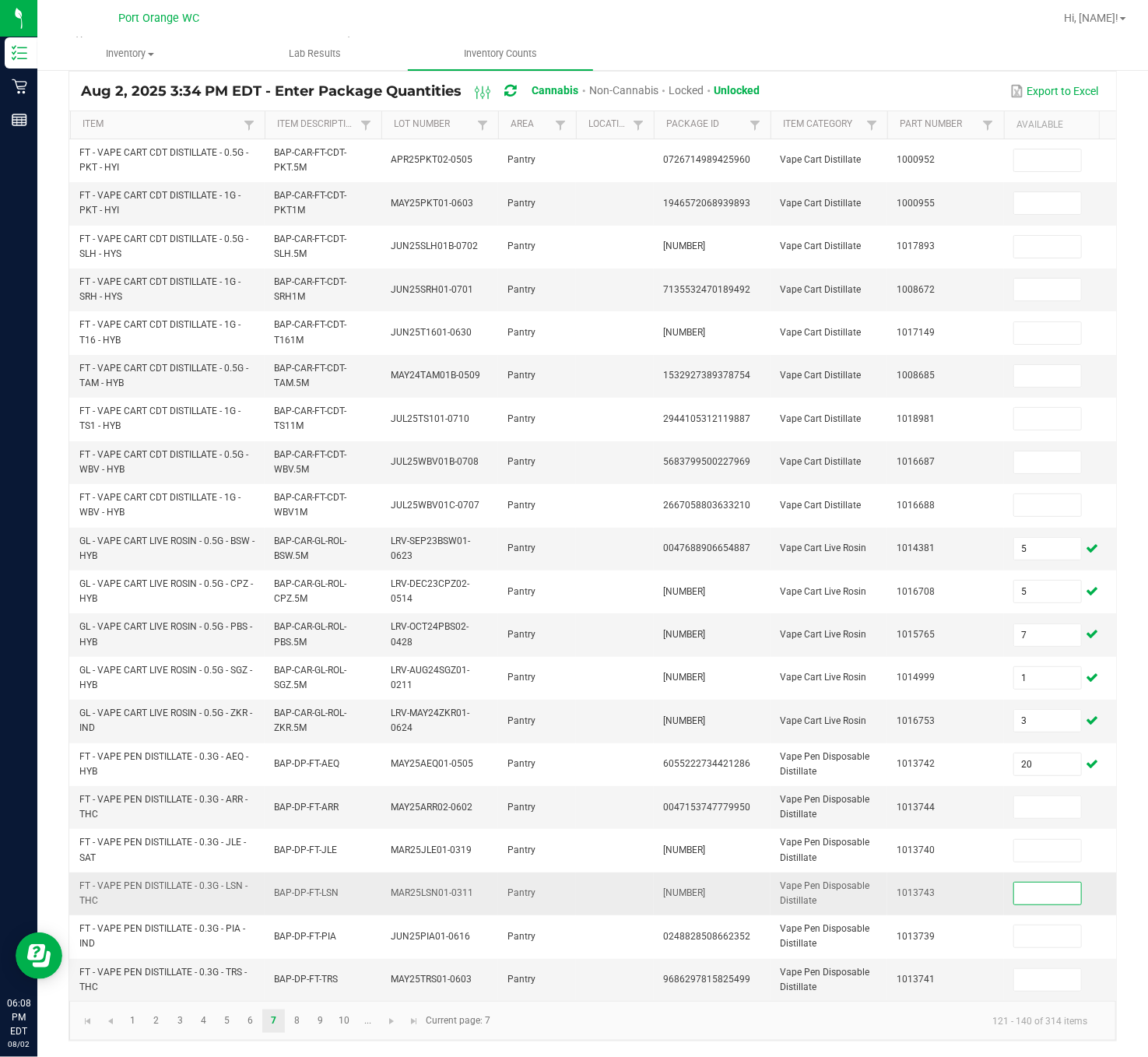 click at bounding box center [1048, 894] 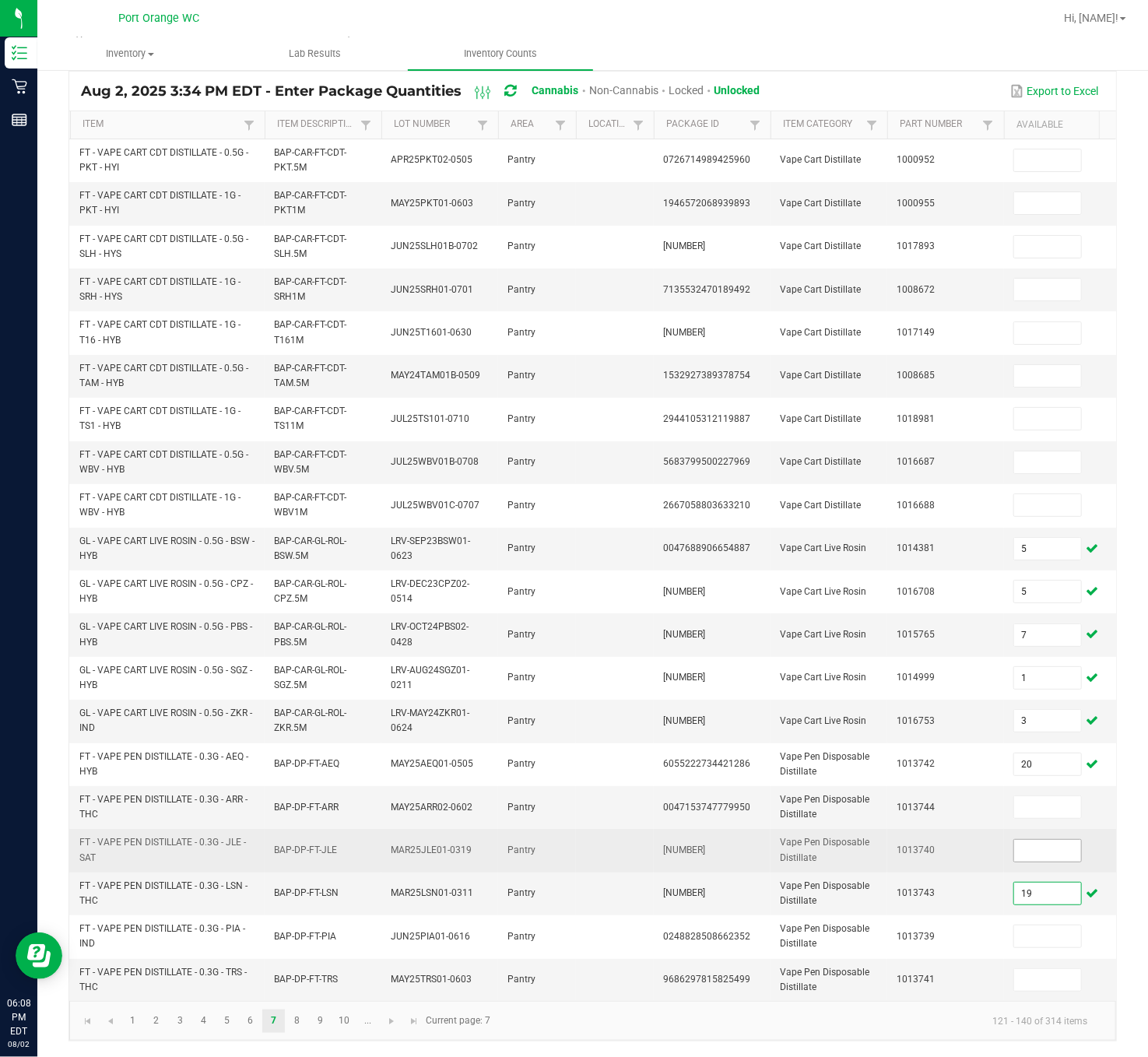 type on "19" 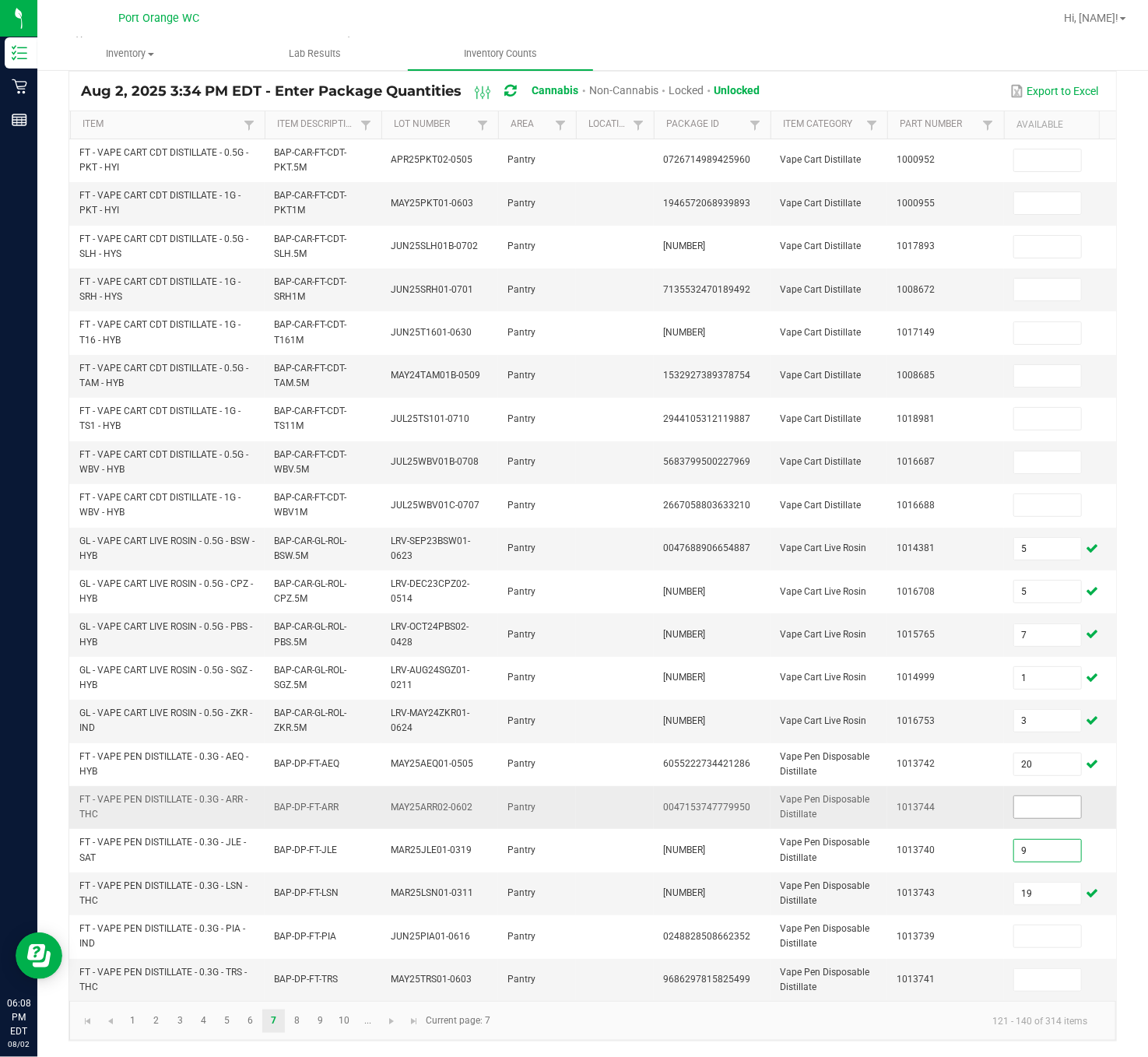 type on "9" 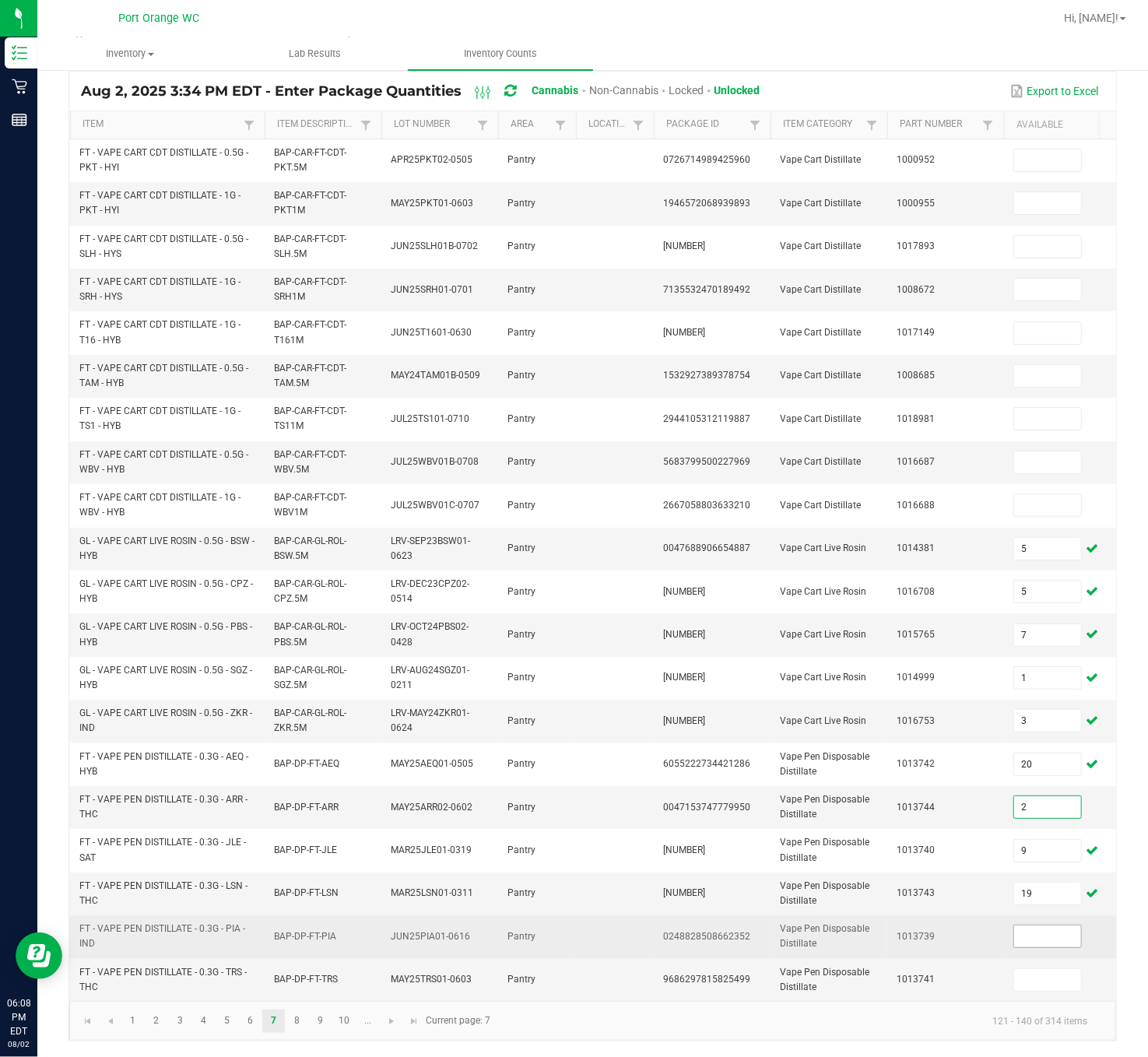 type on "2" 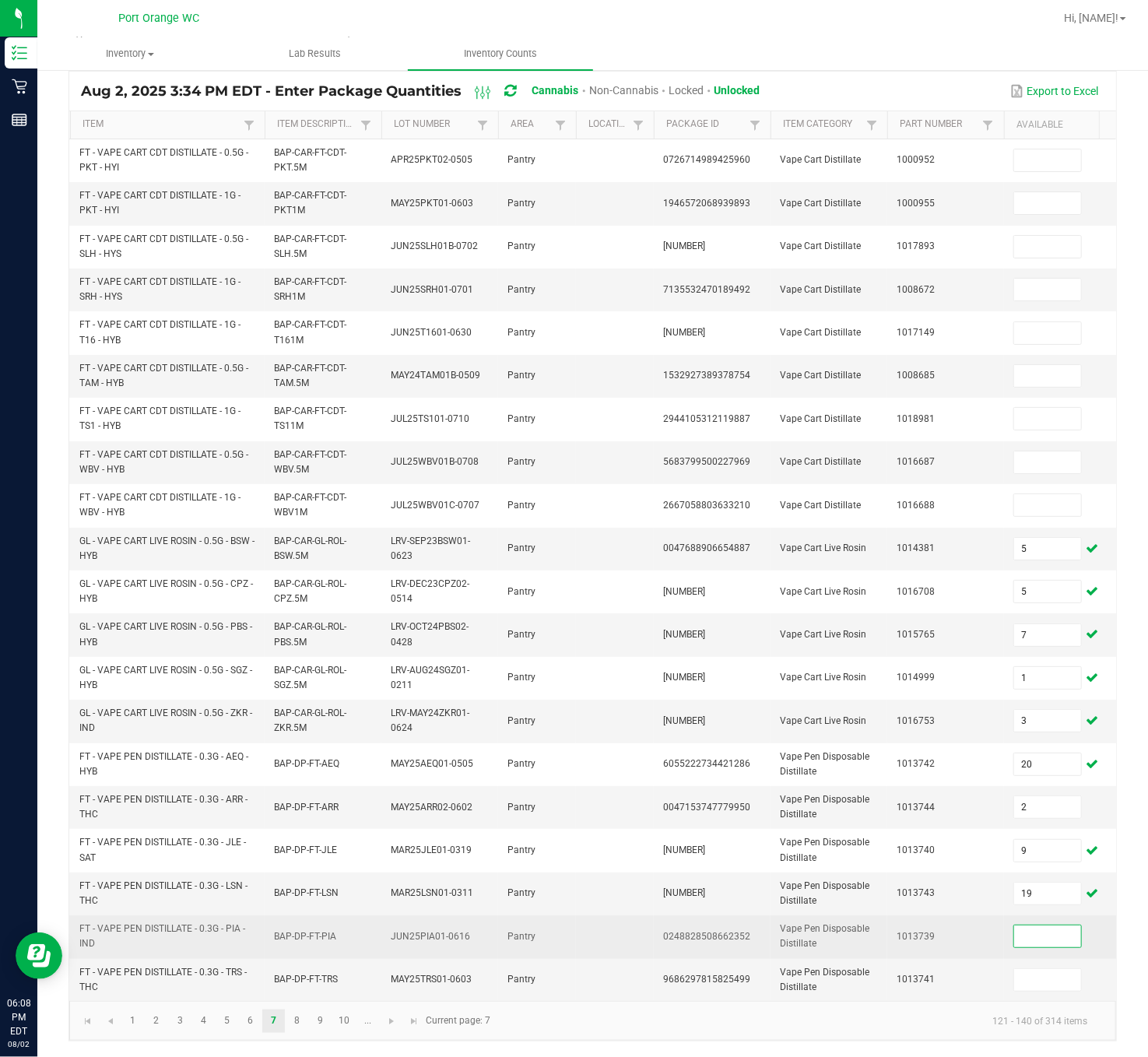 click at bounding box center (1048, 936) 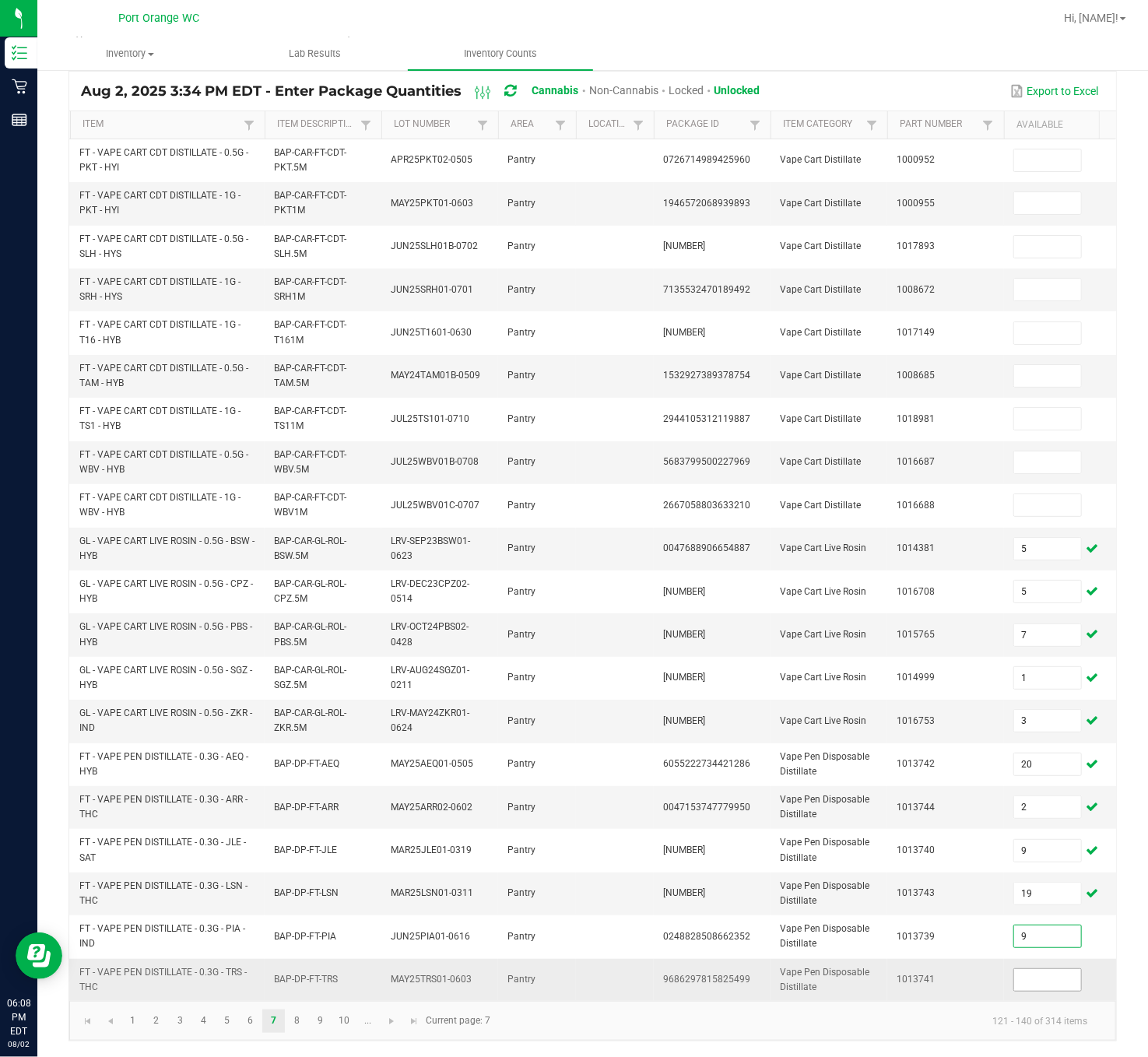 type on "9" 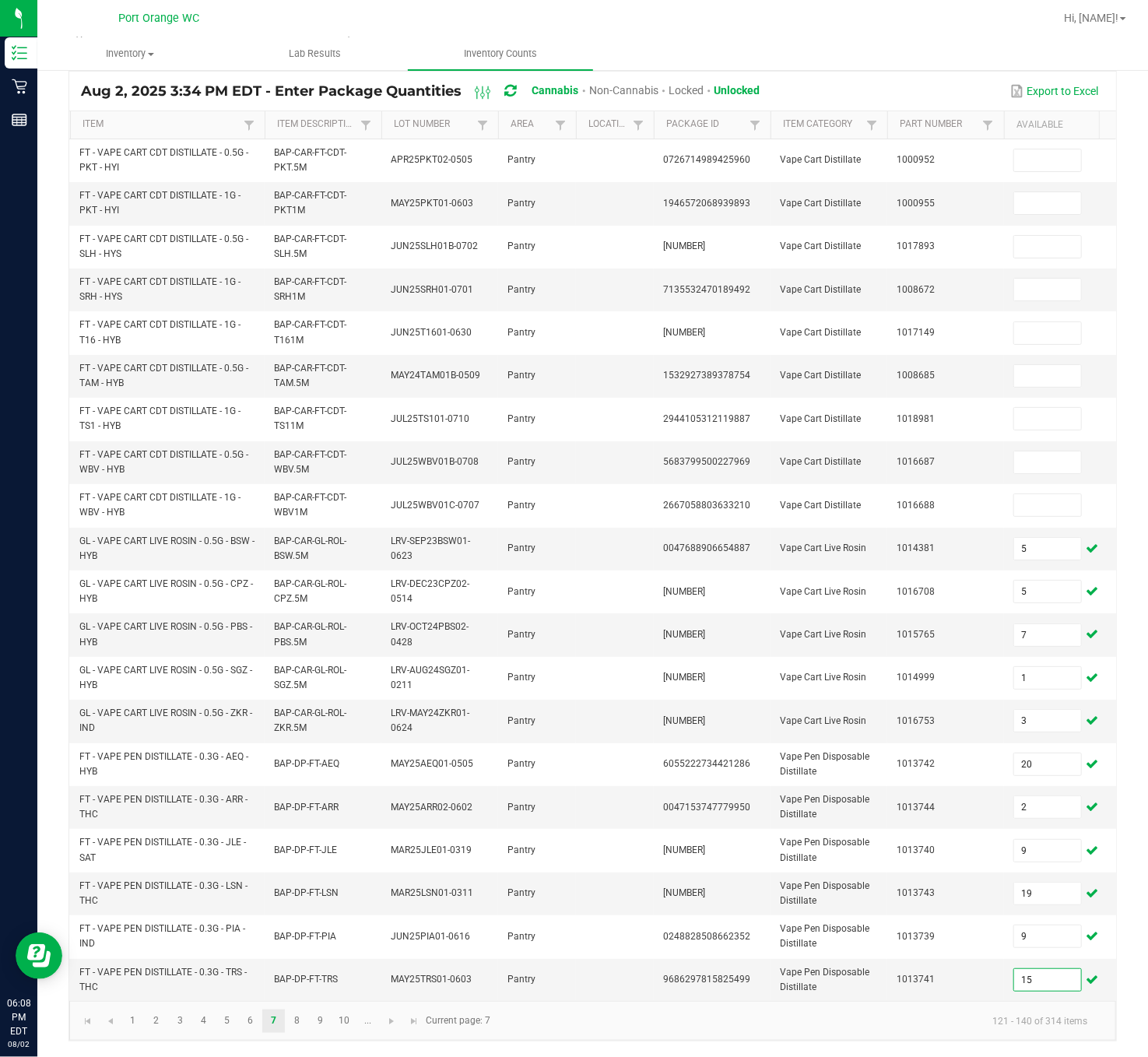 type on "15" 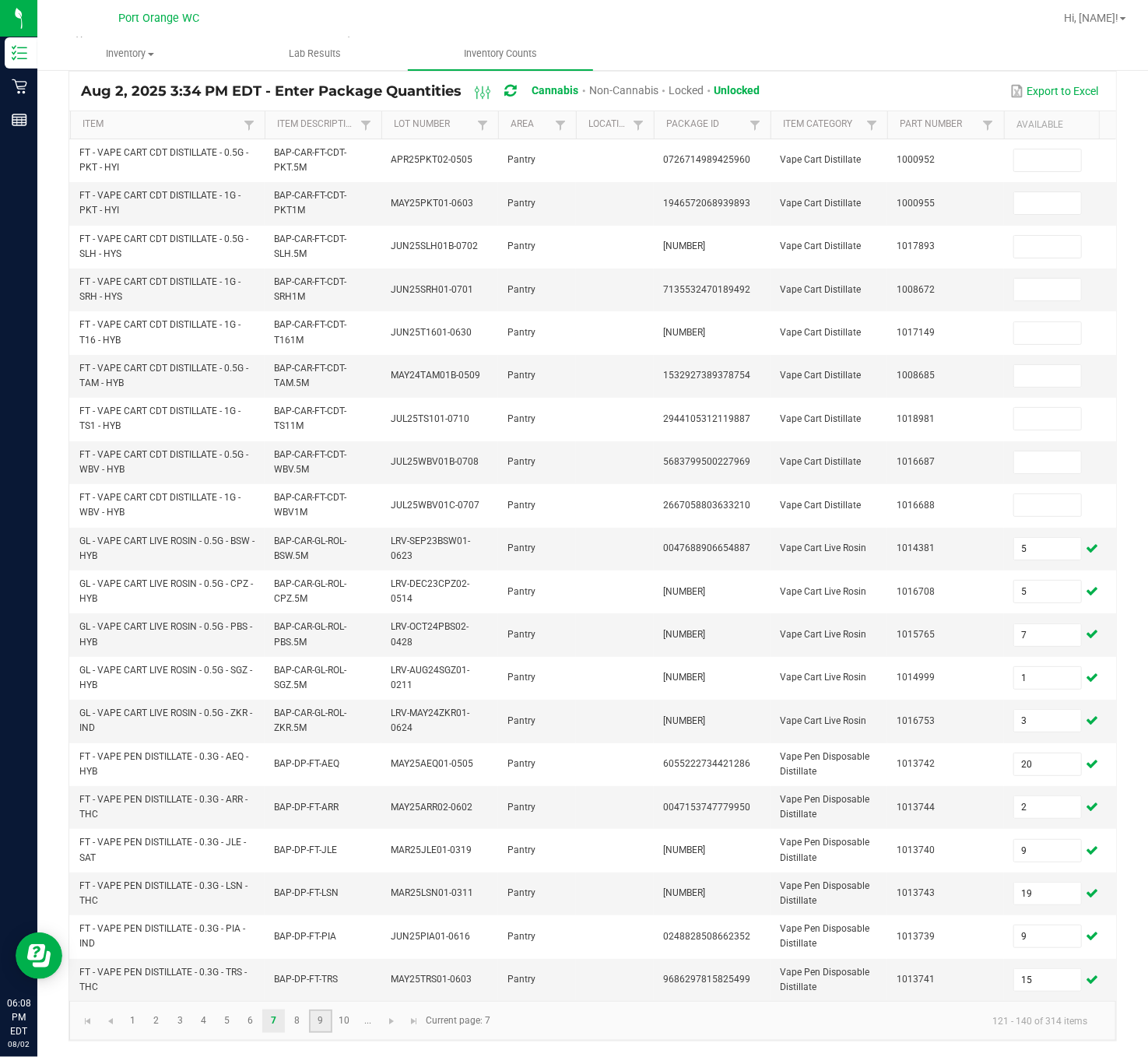 click on "9" 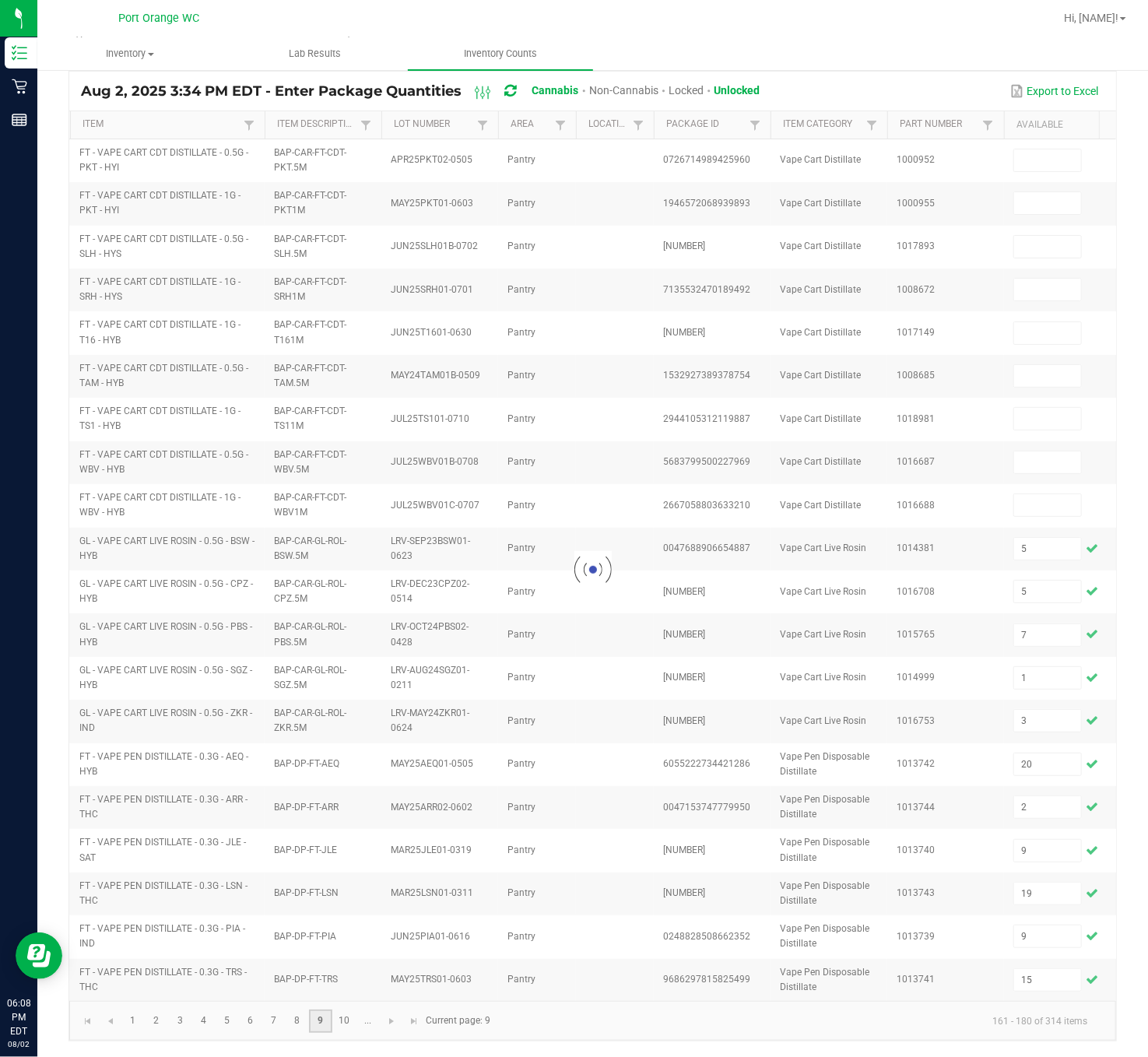 type on "6" 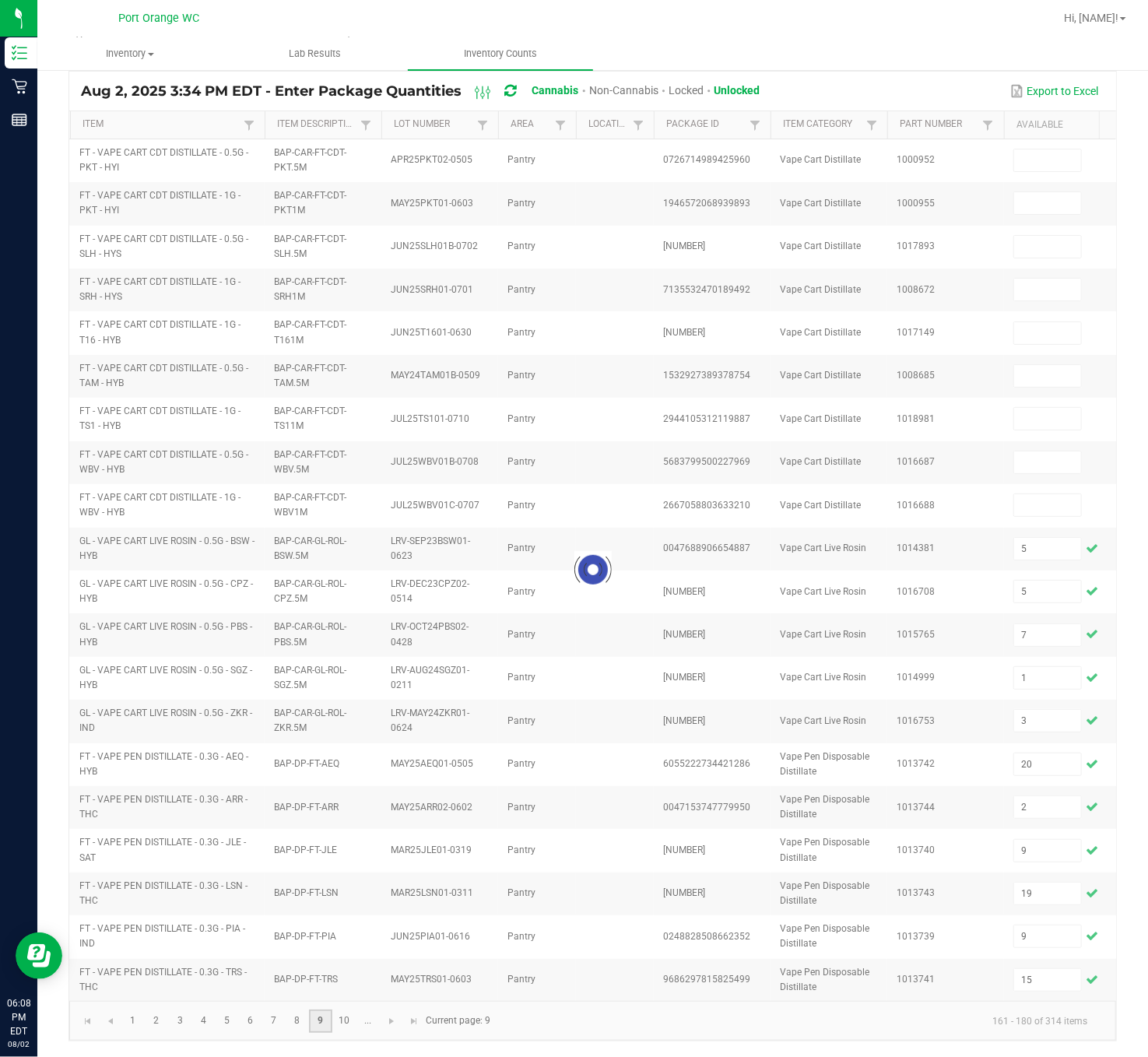 type on "6" 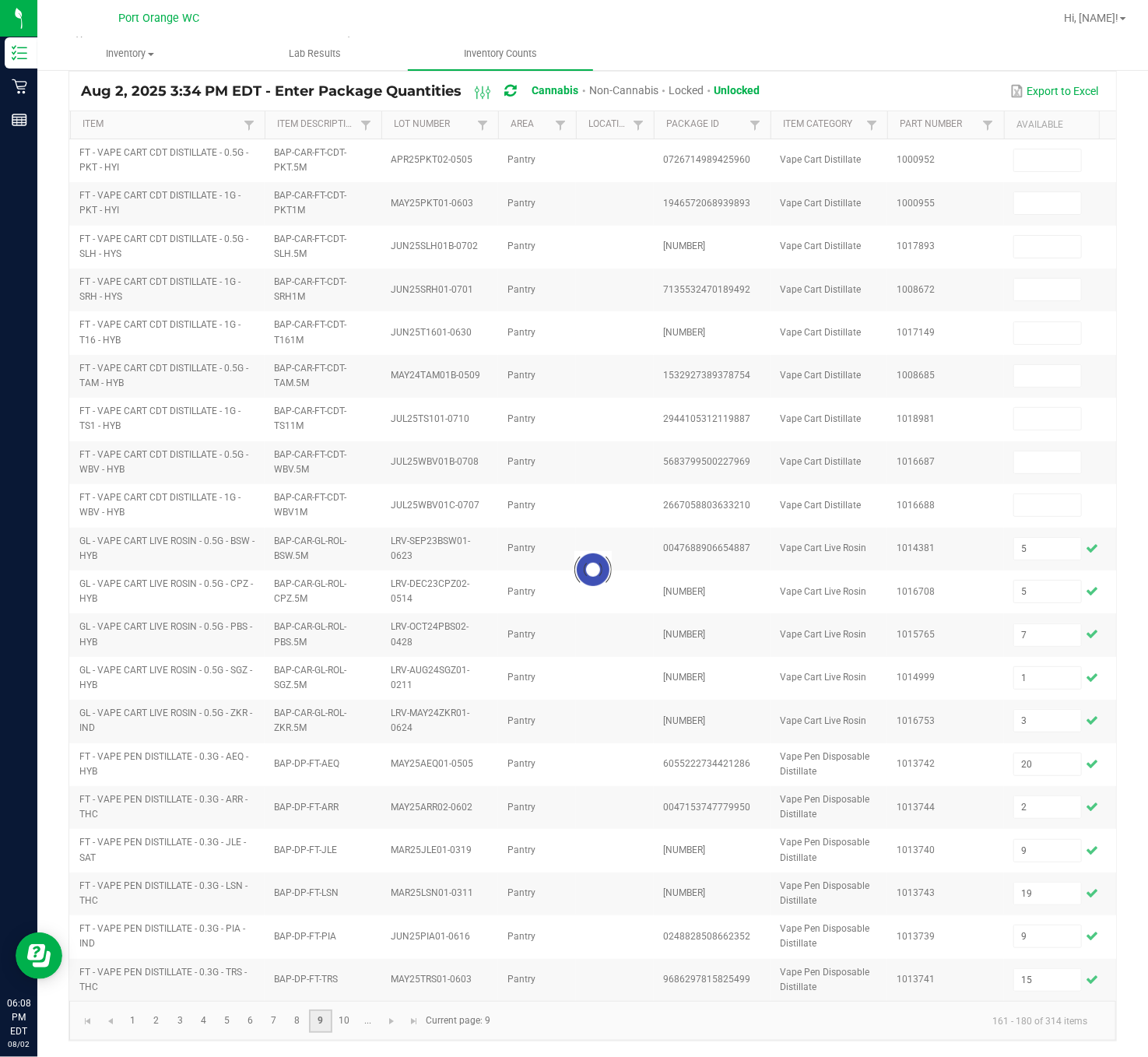 type on "10" 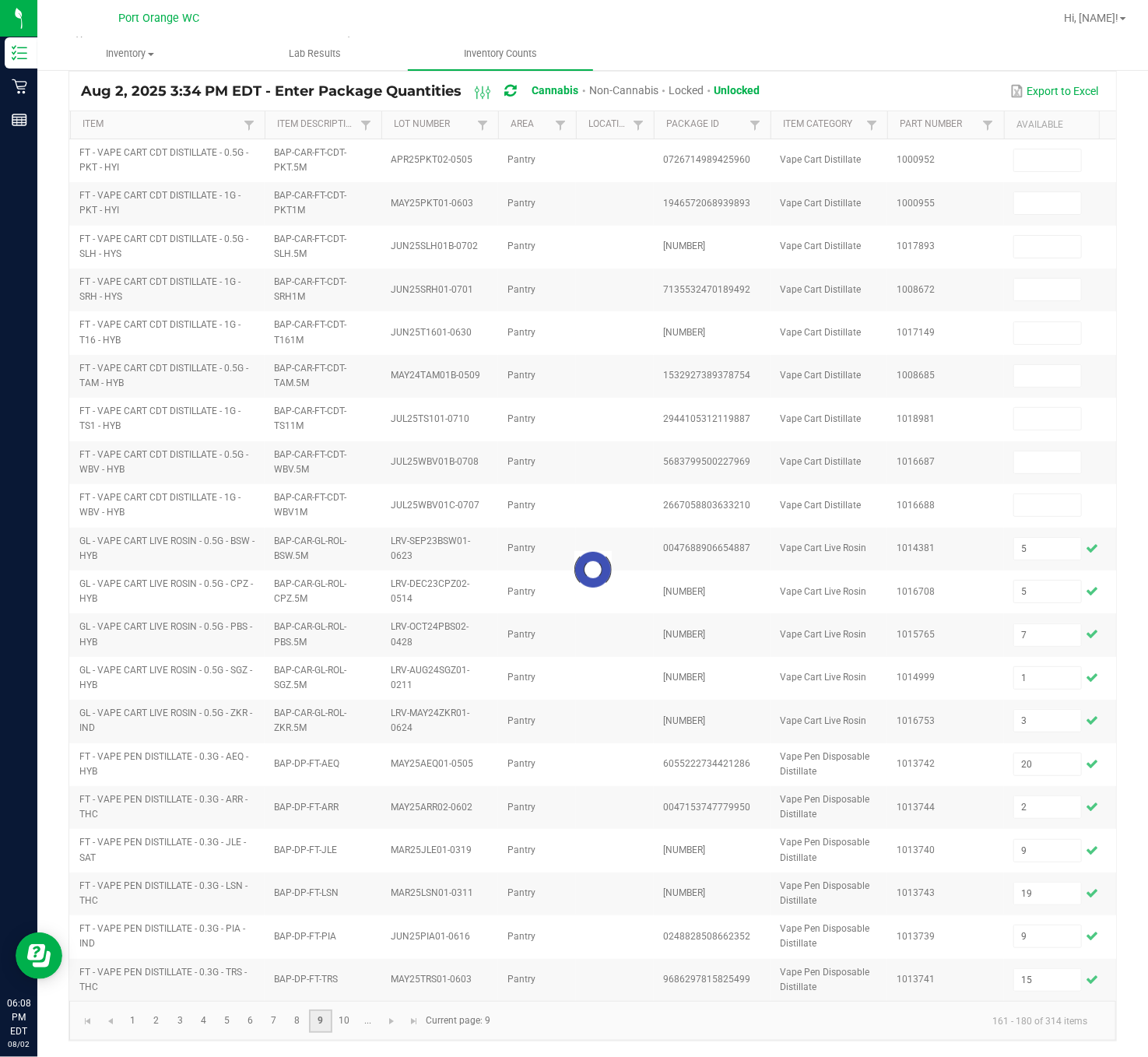 type on "6" 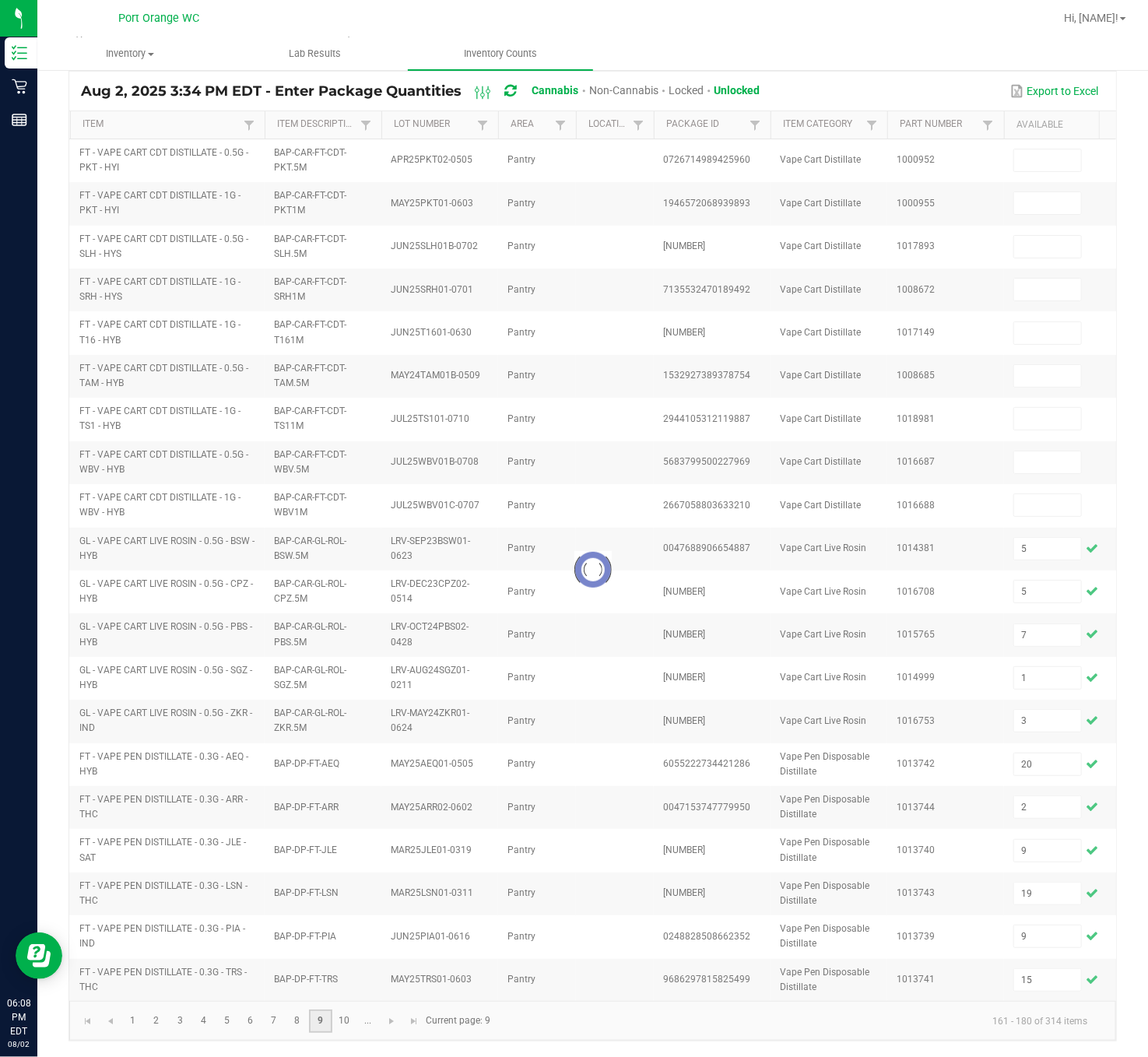 type on "8" 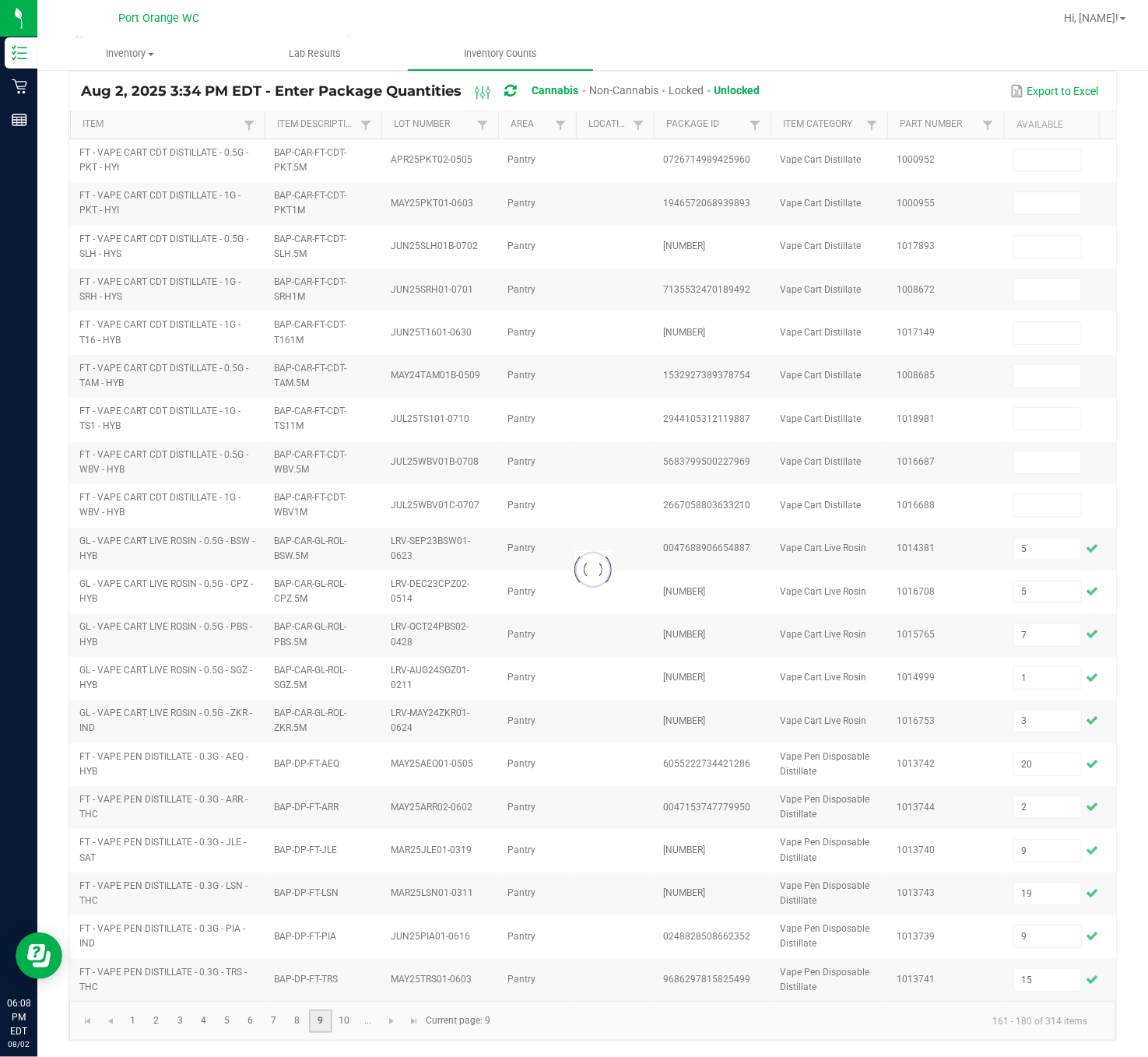 type on "10" 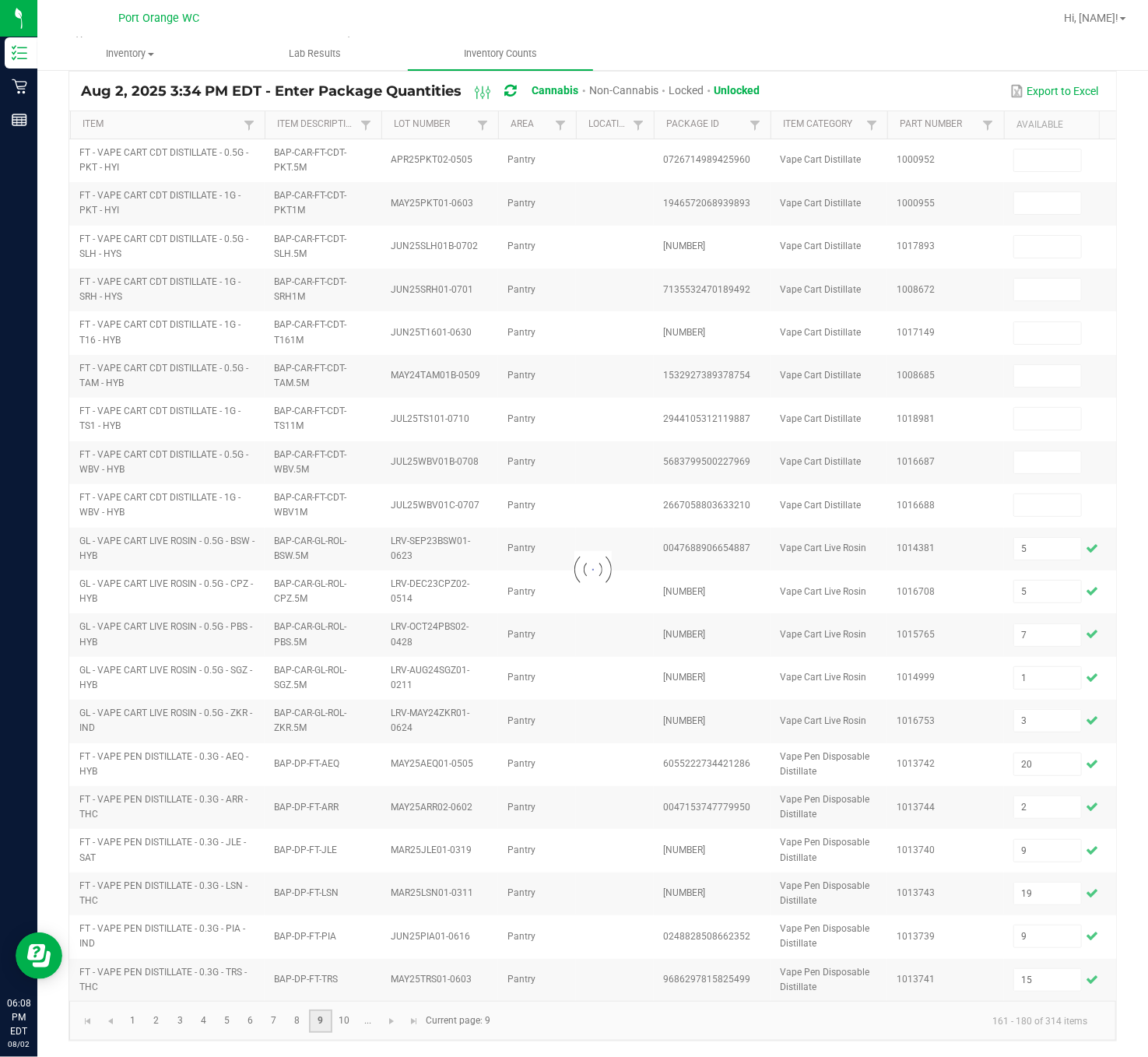 type on "9" 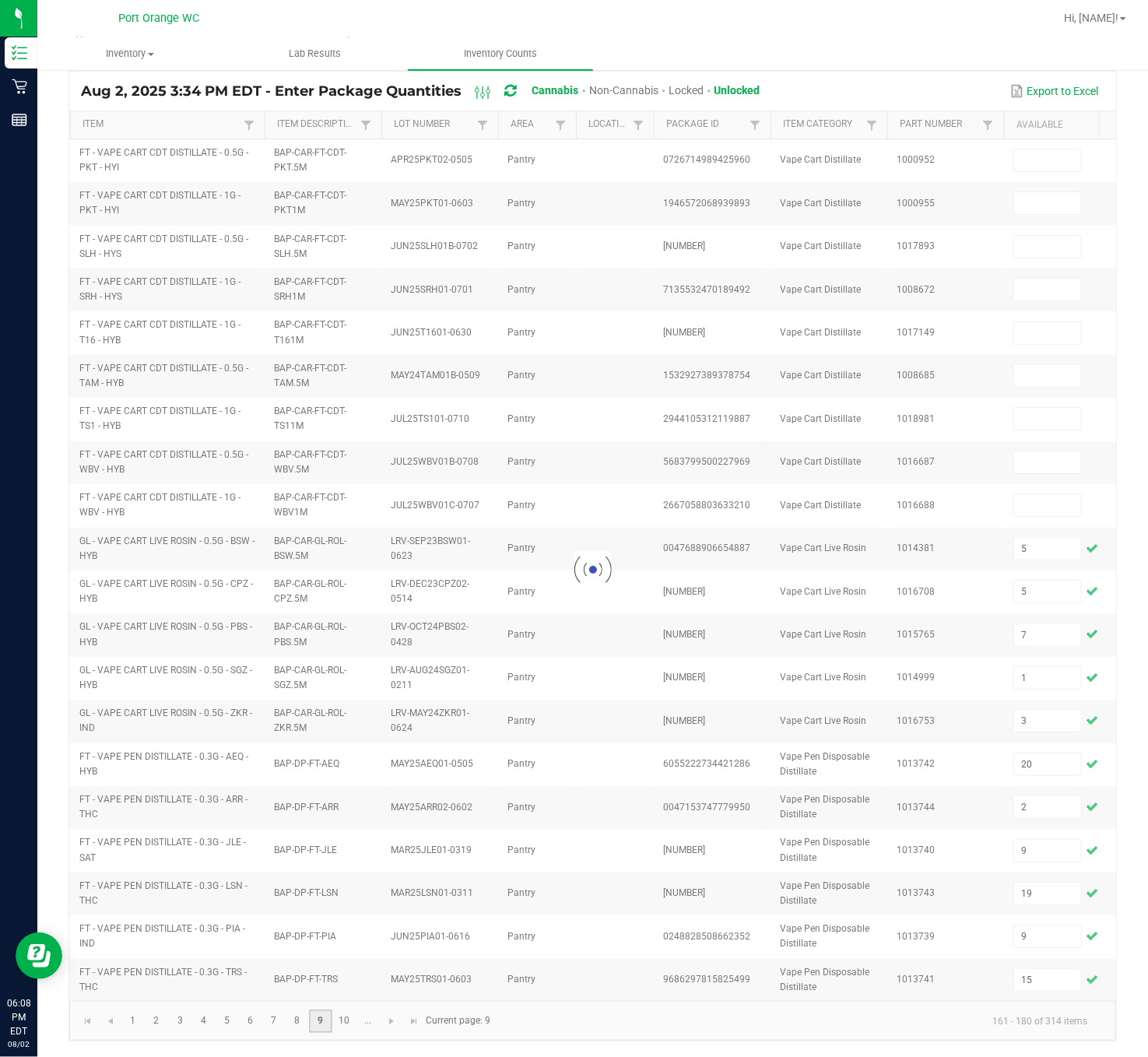type on "8" 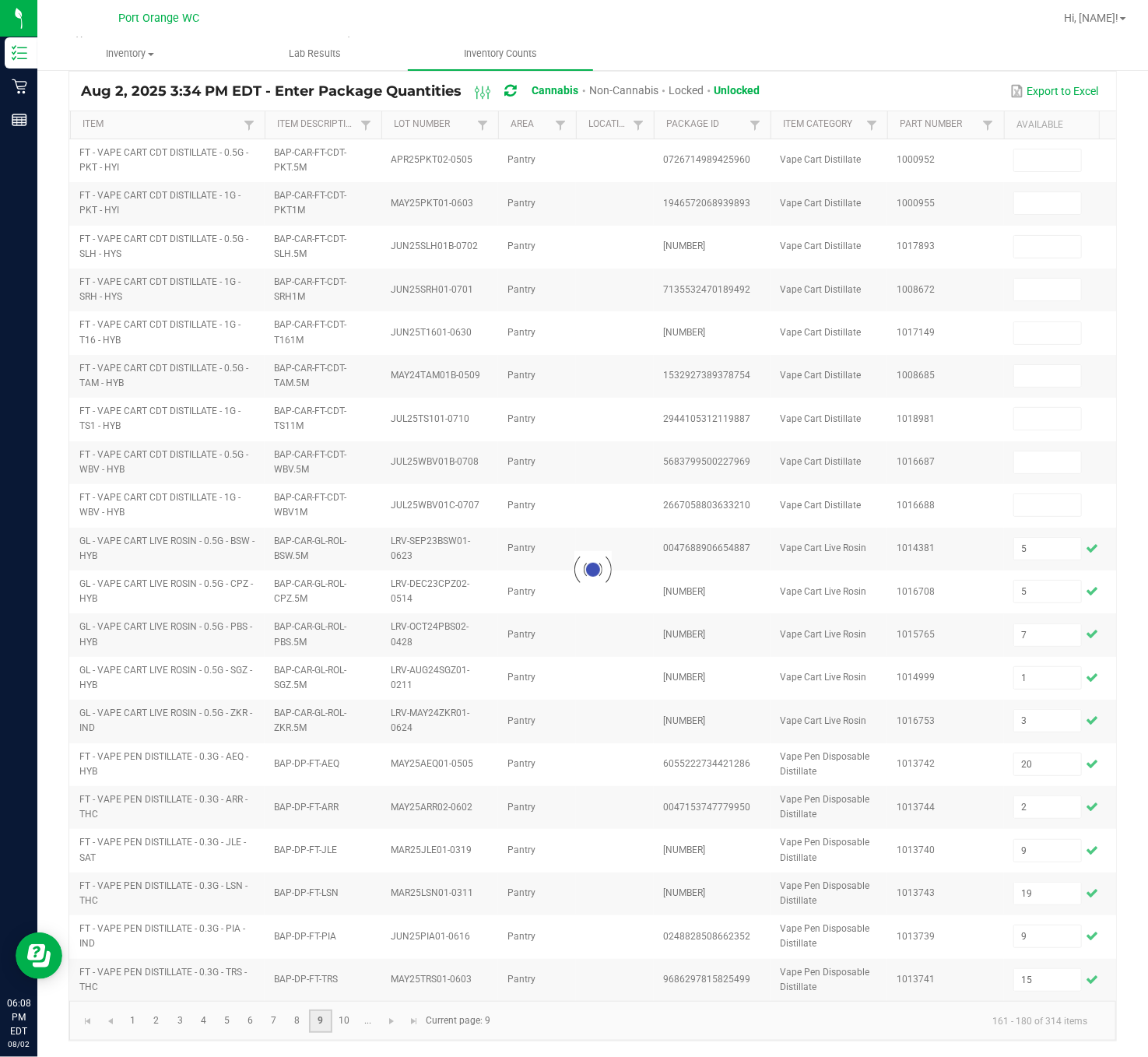 type on "5" 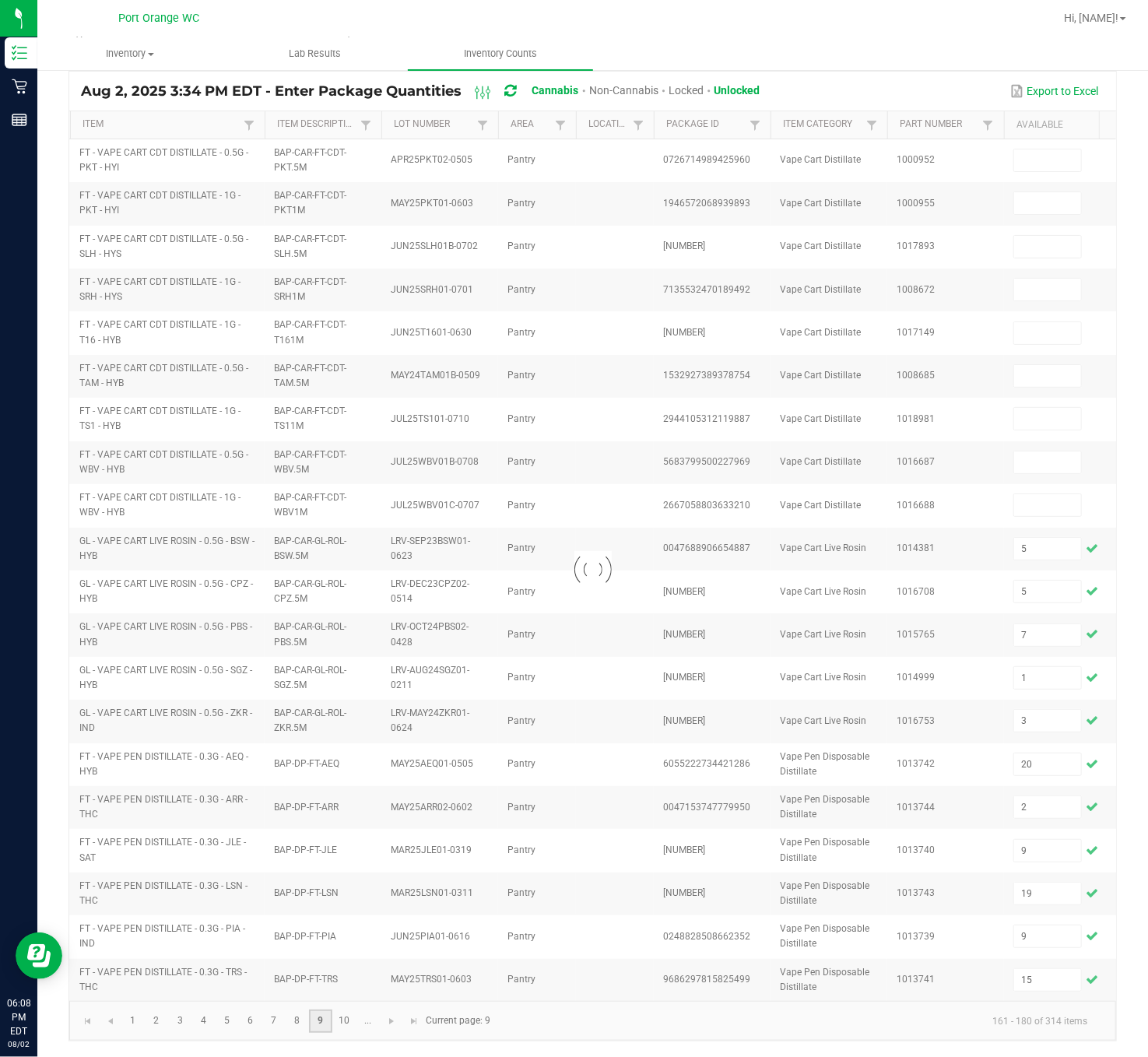 type on "6" 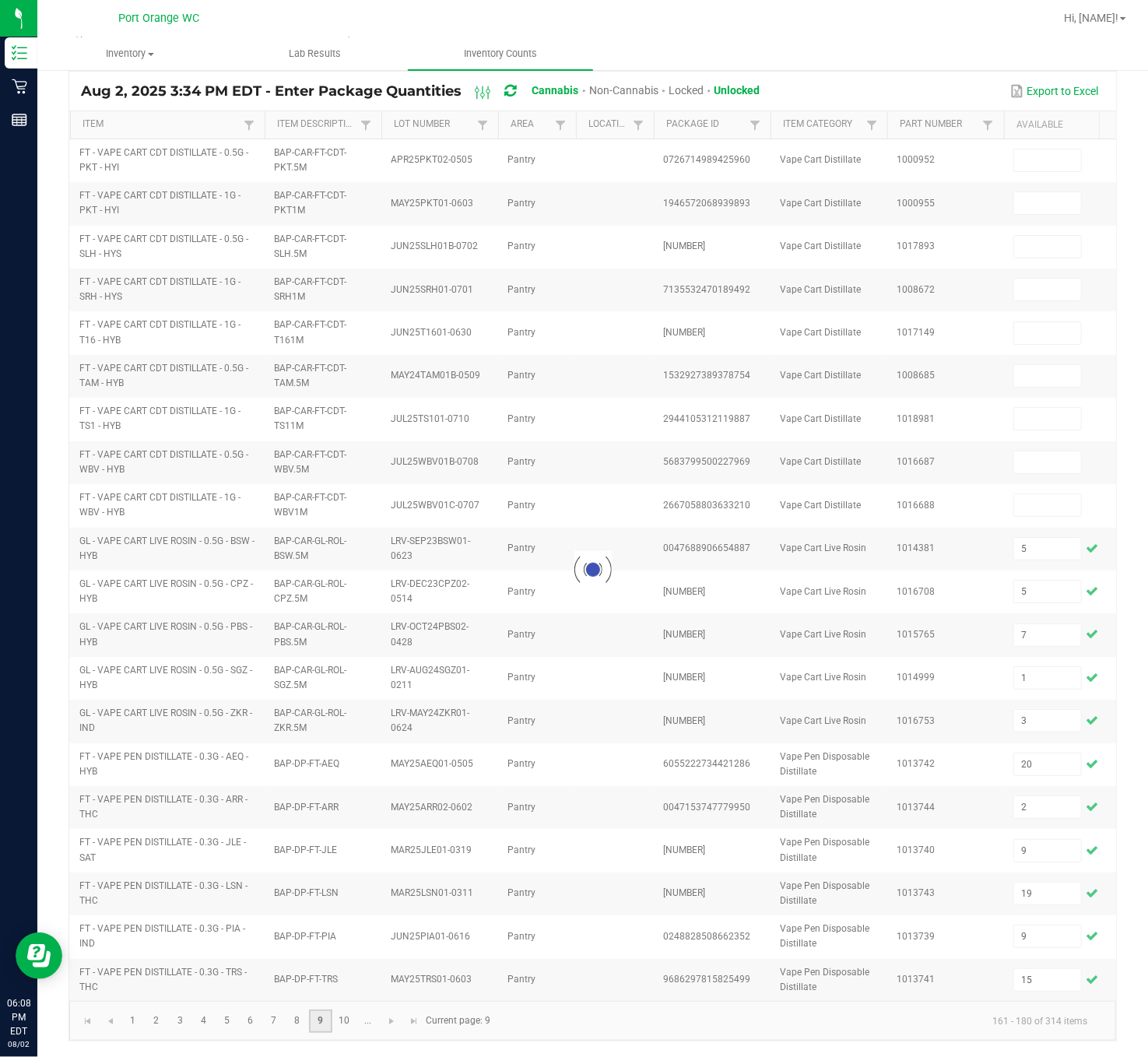 type on "4" 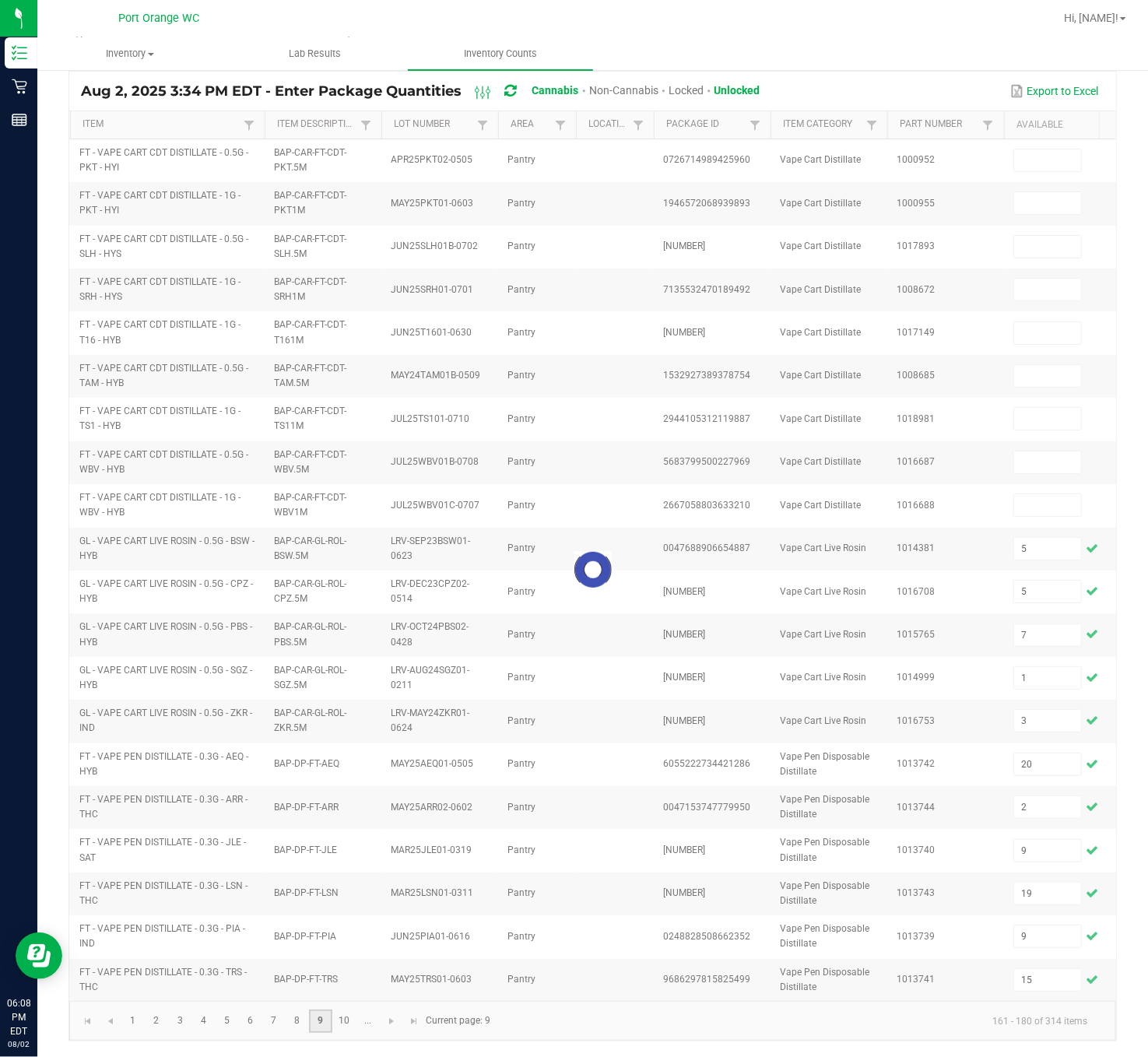 type on "1" 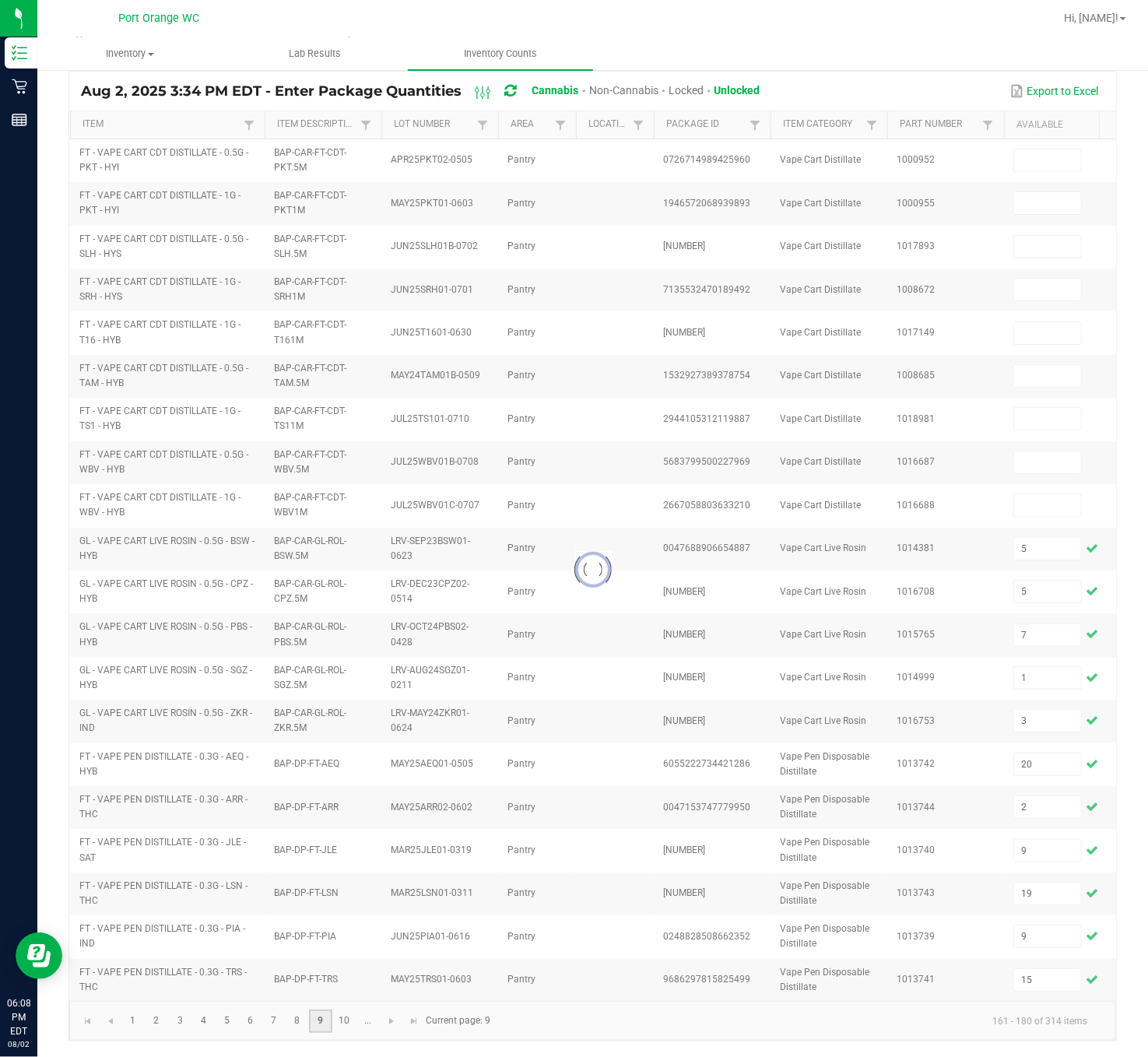 type on "8" 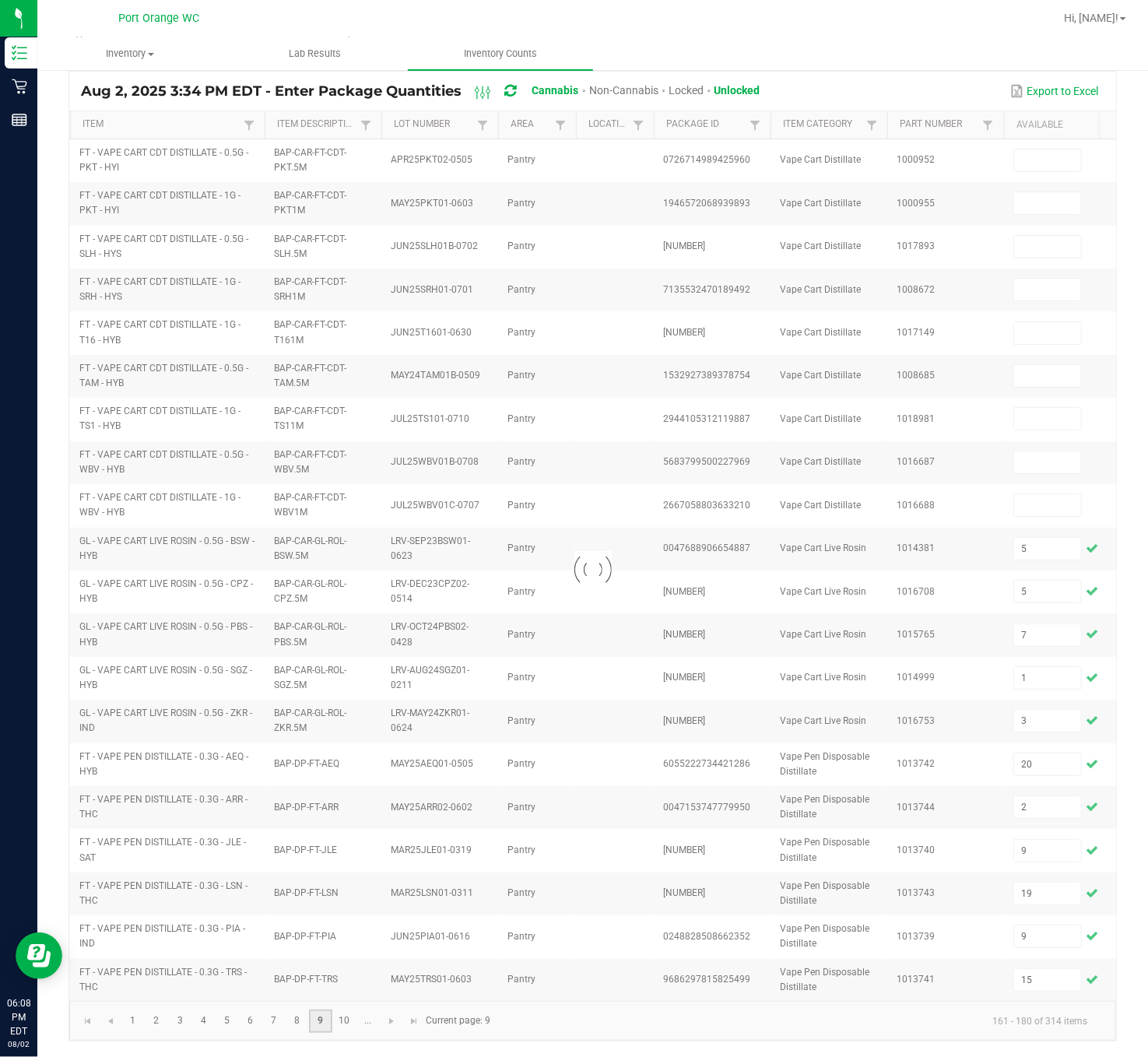 type on "5" 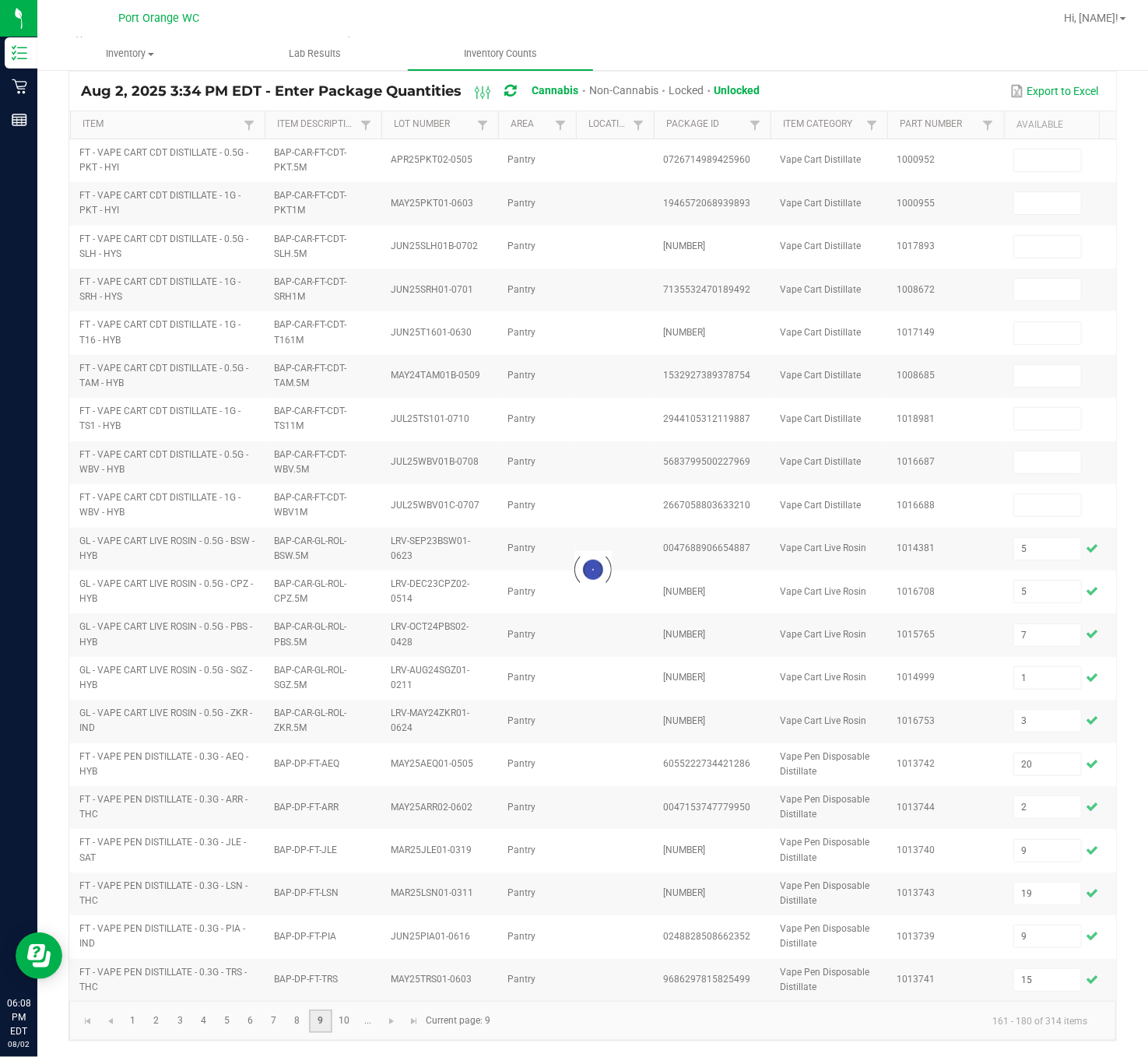 type on "4" 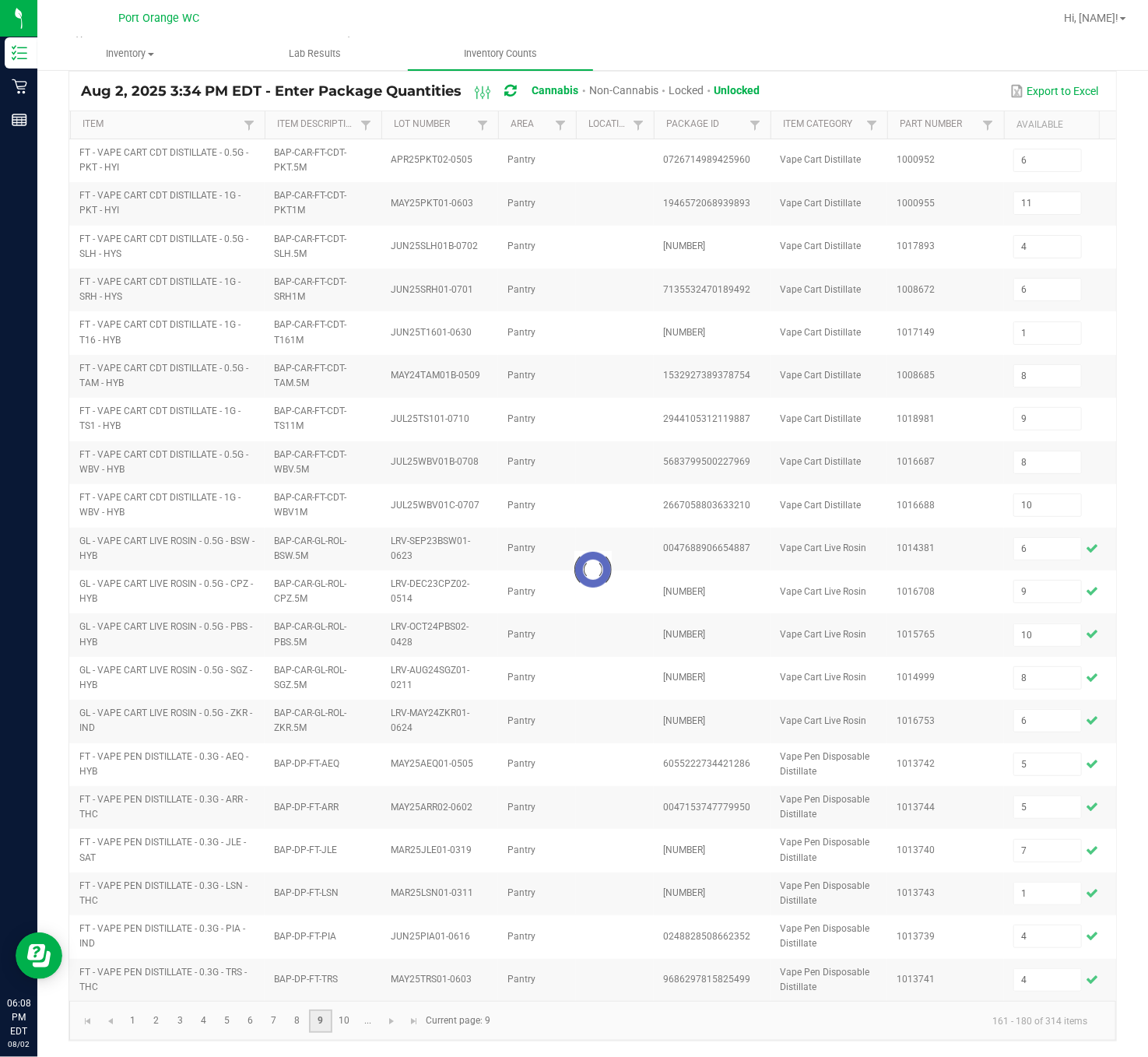 scroll, scrollTop: 72, scrollLeft: 0, axis: vertical 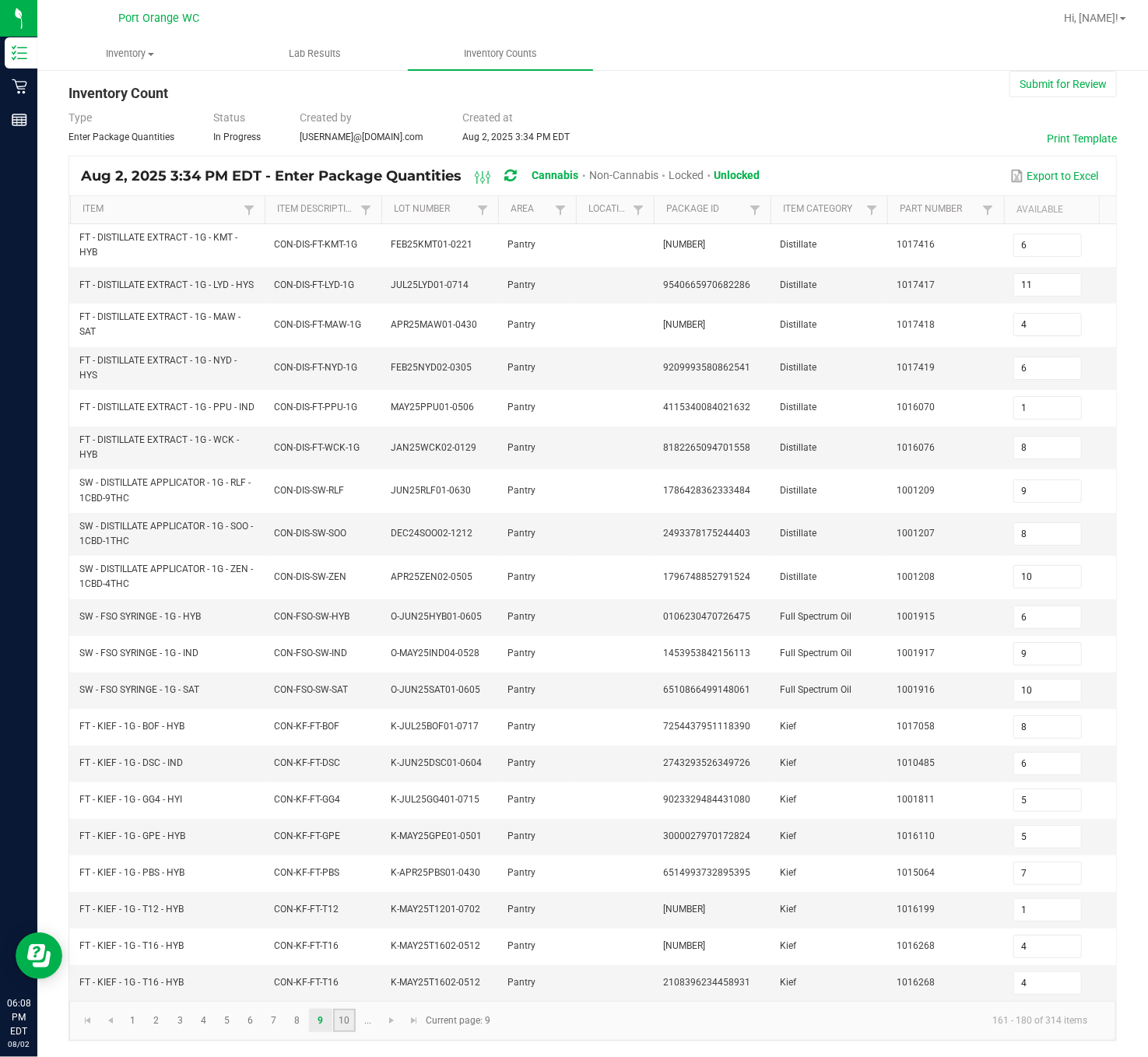 click on "10" 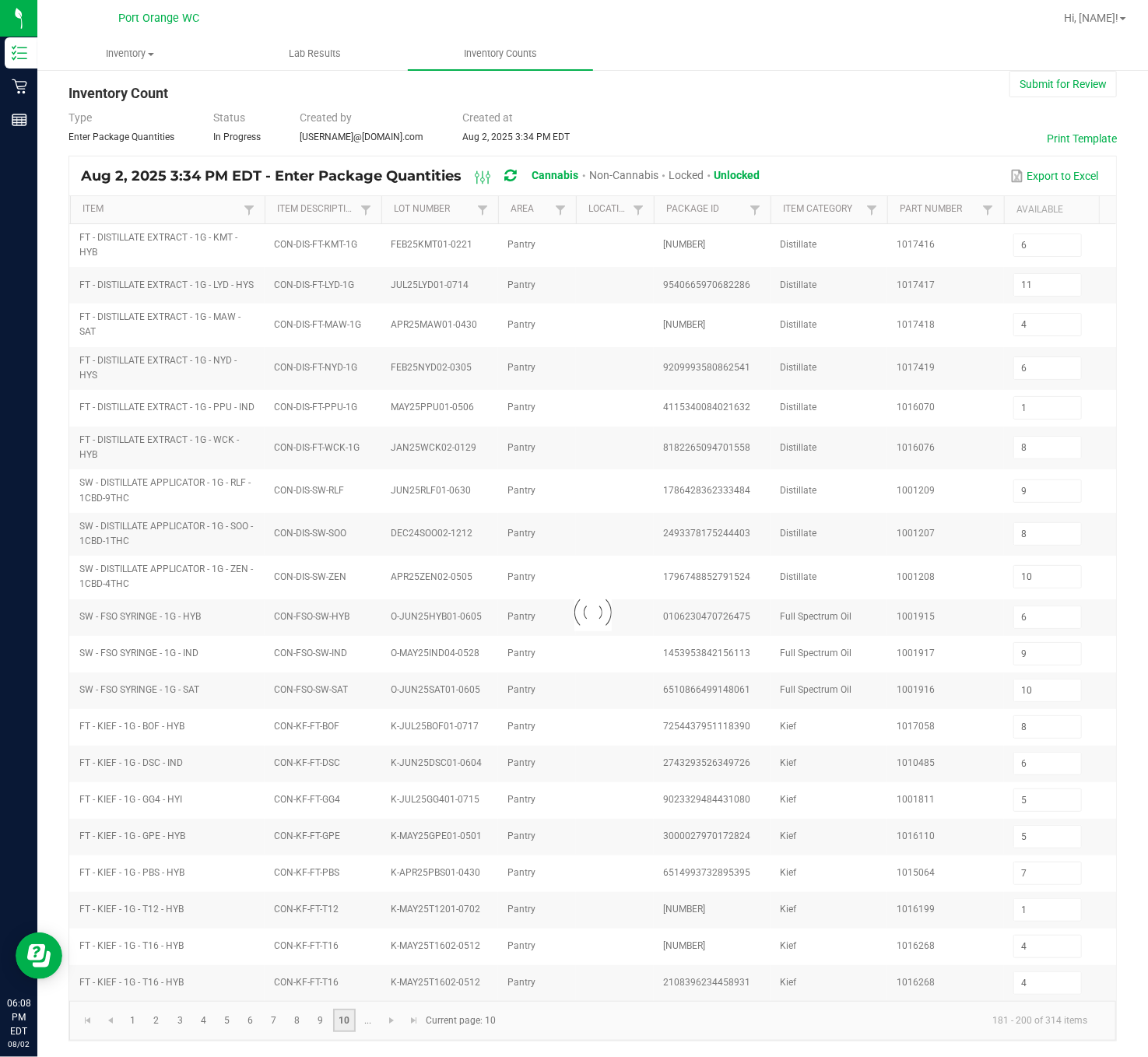 type on "3" 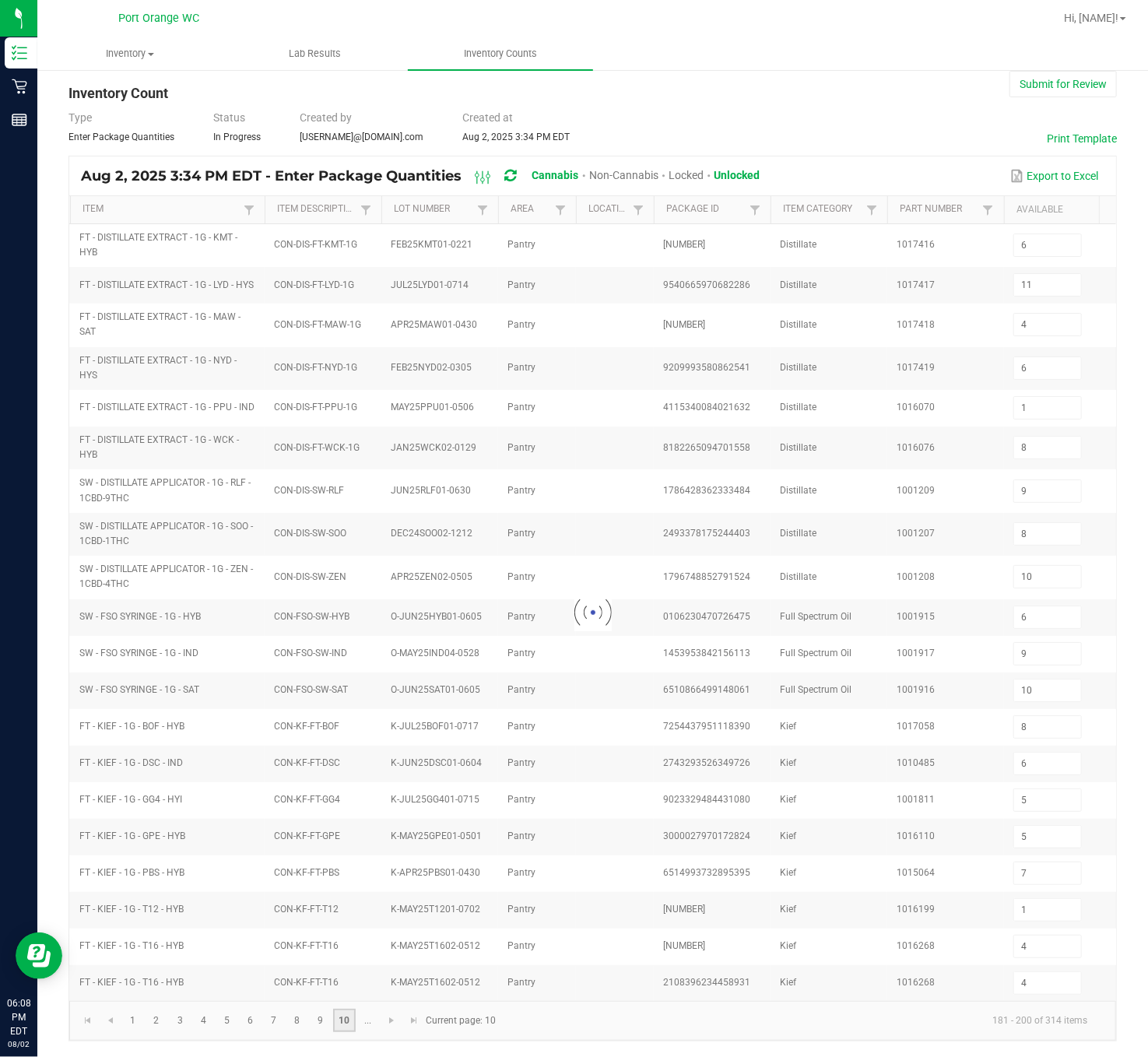 type on "3" 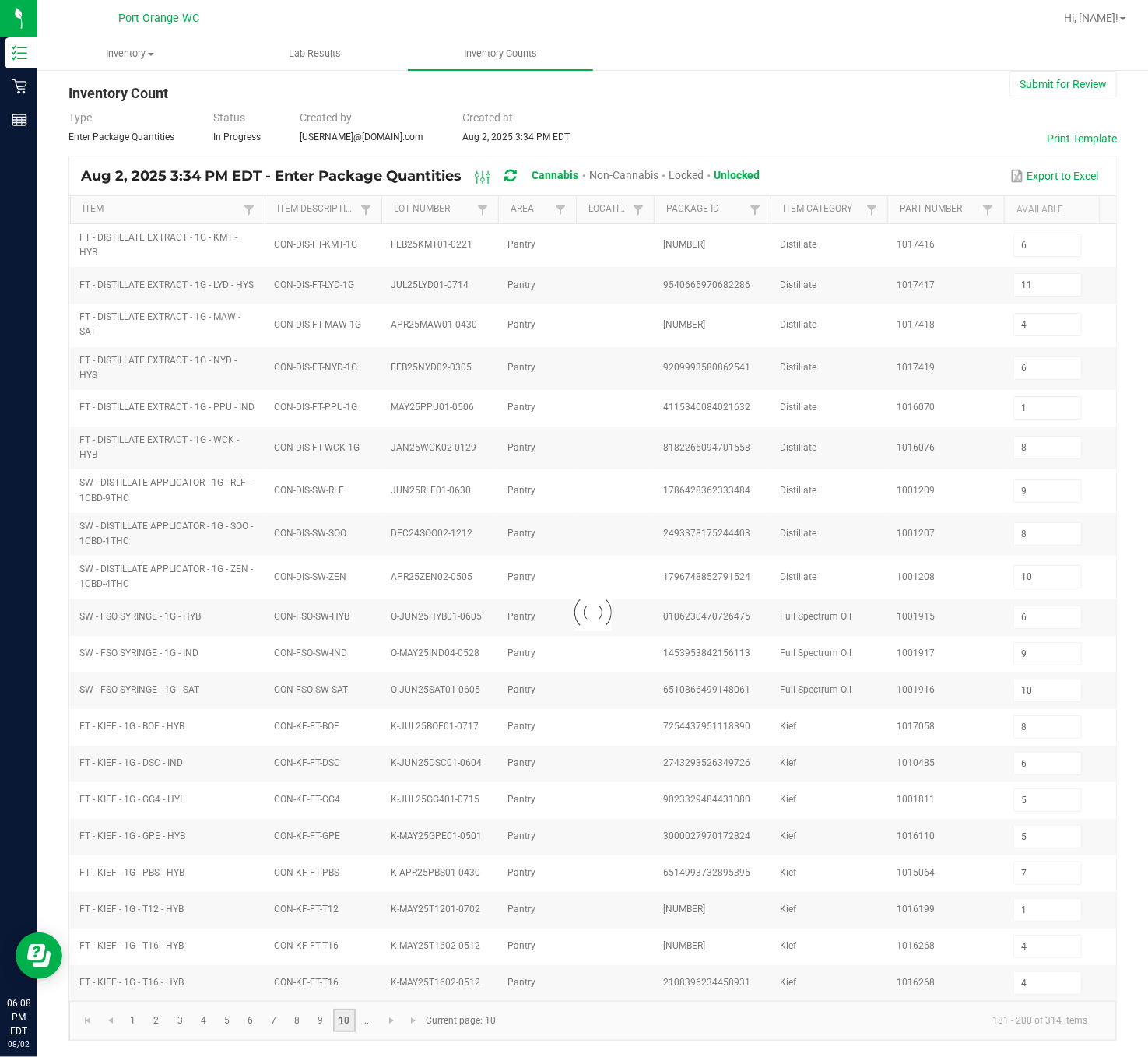 type on "7" 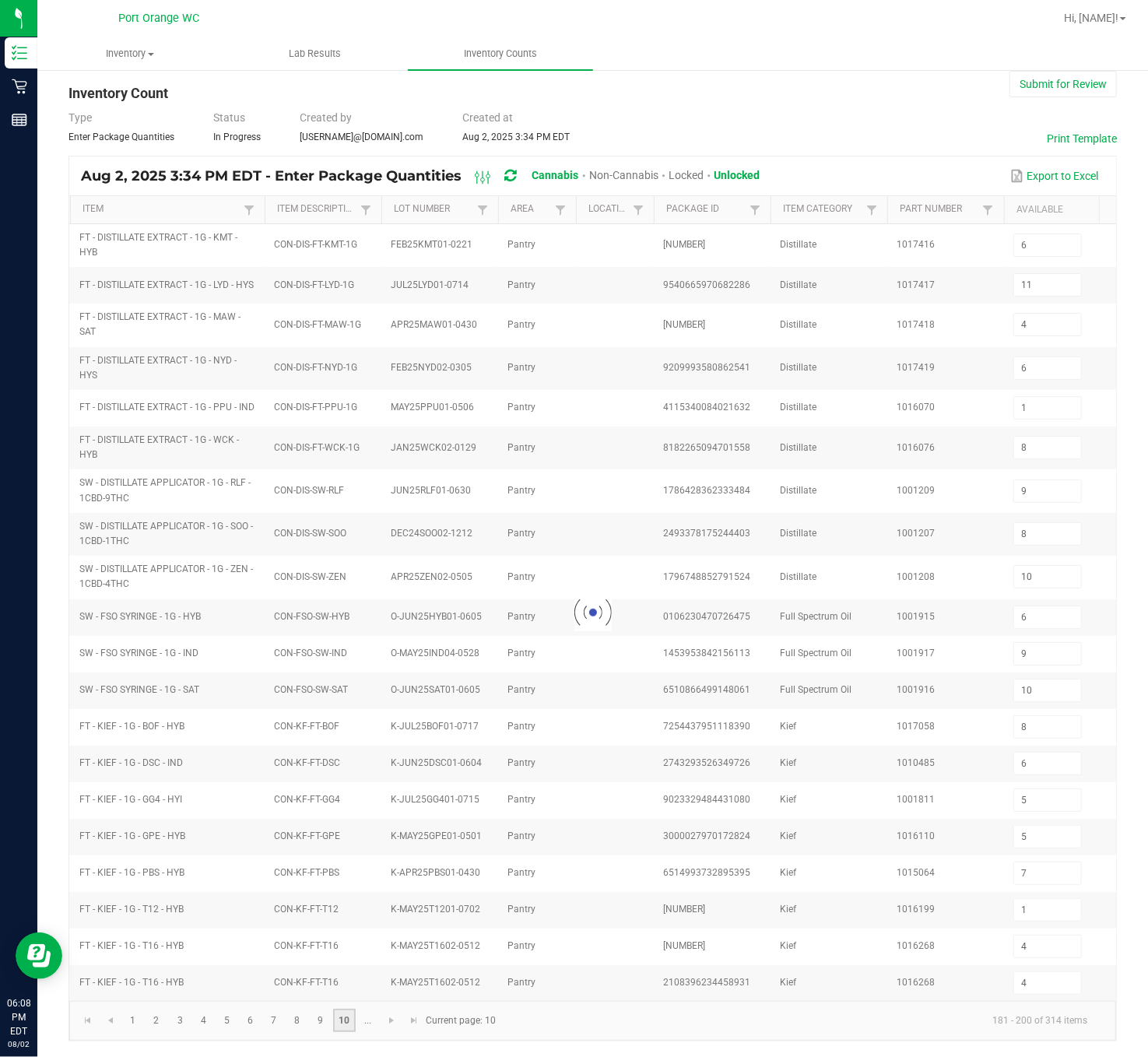 type on "8" 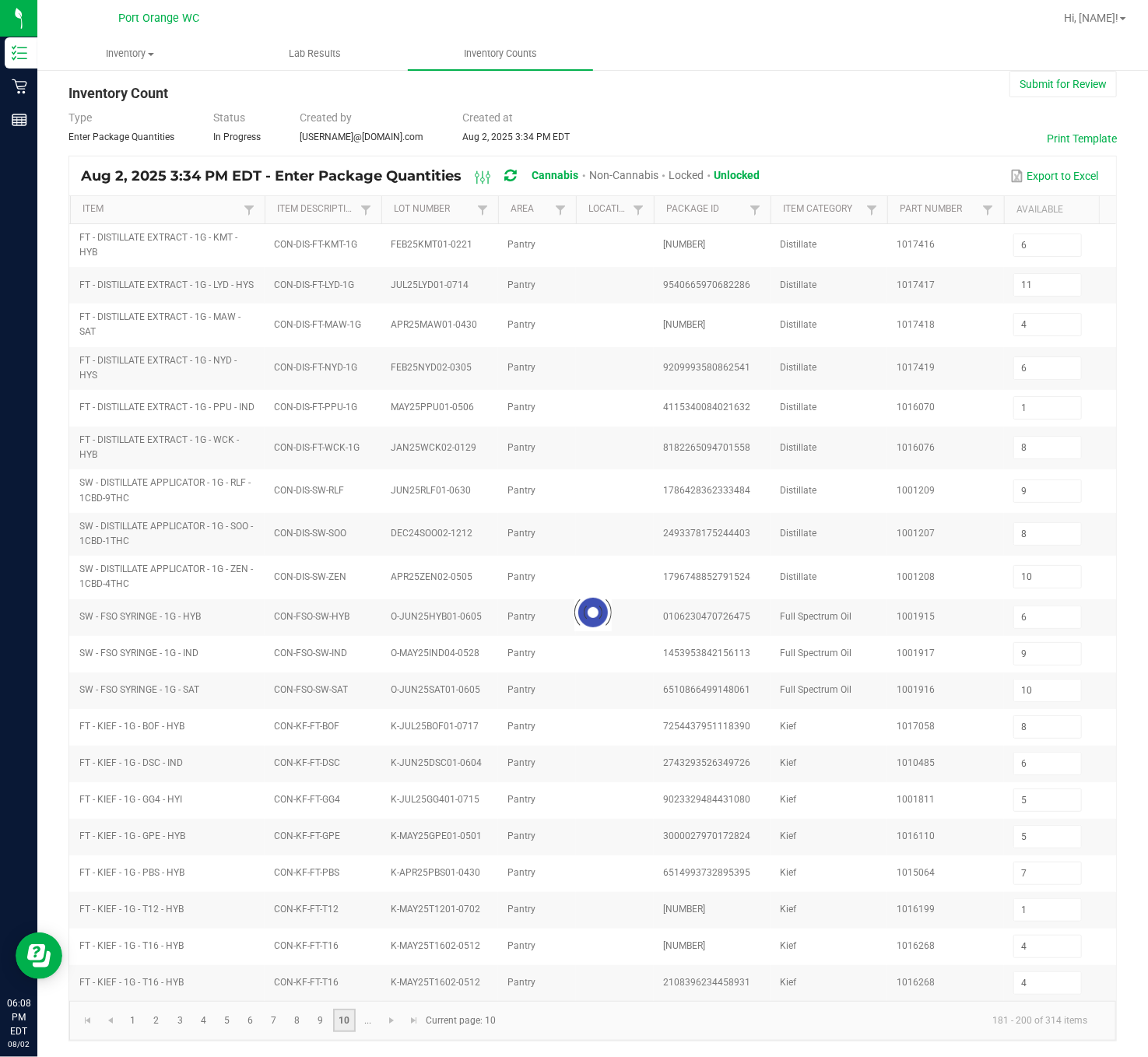 type on "3" 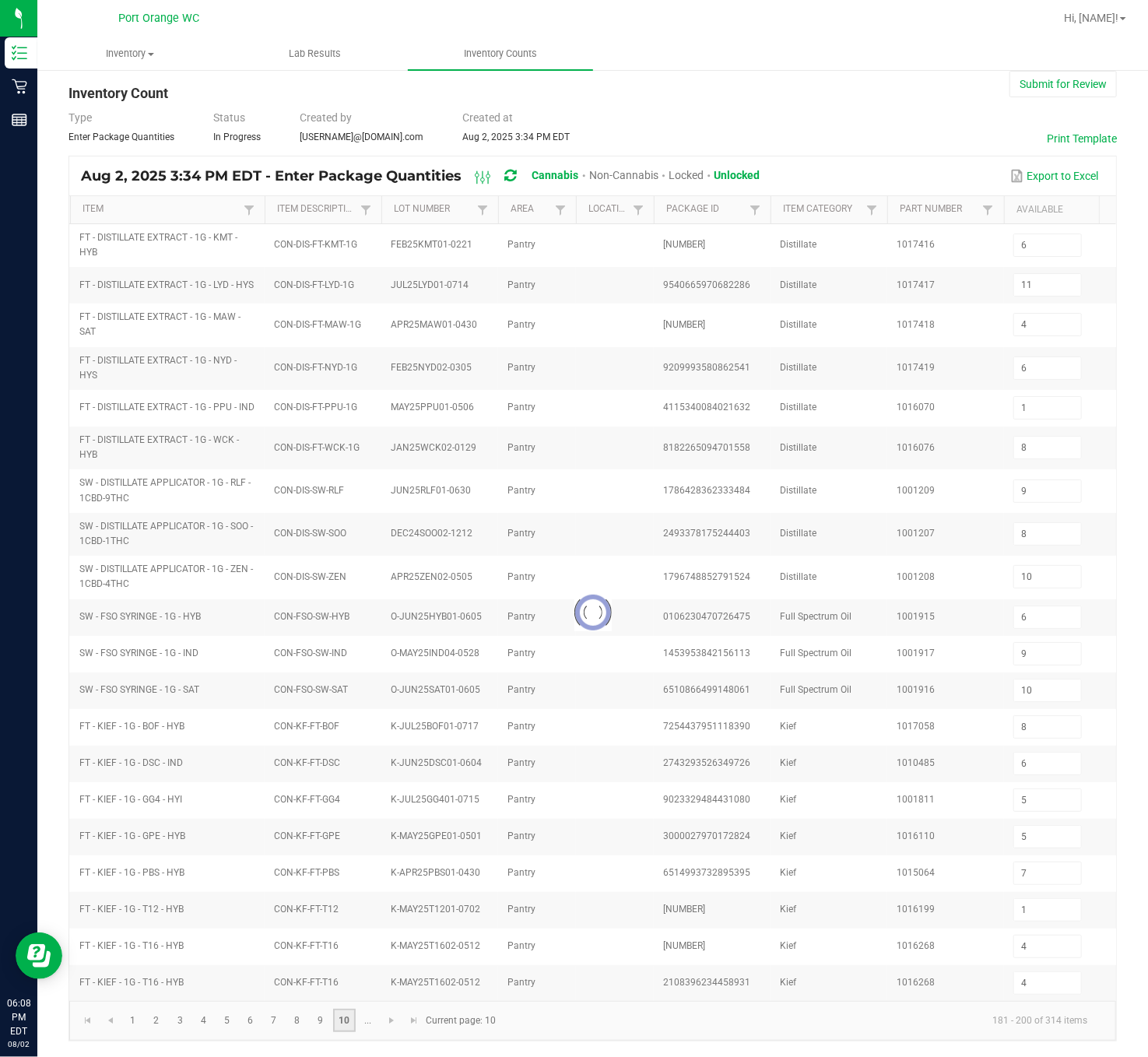 type on "3" 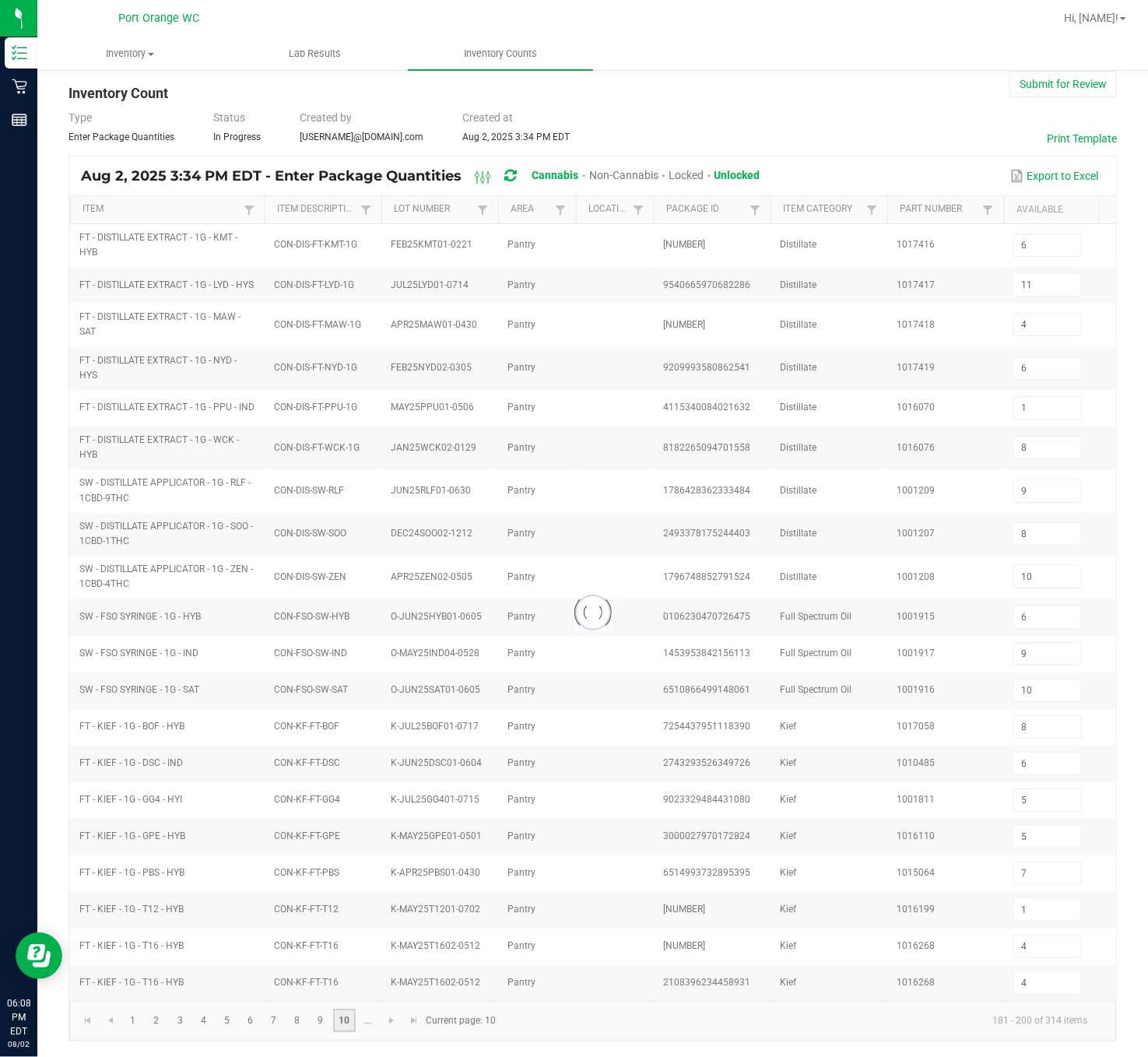 type 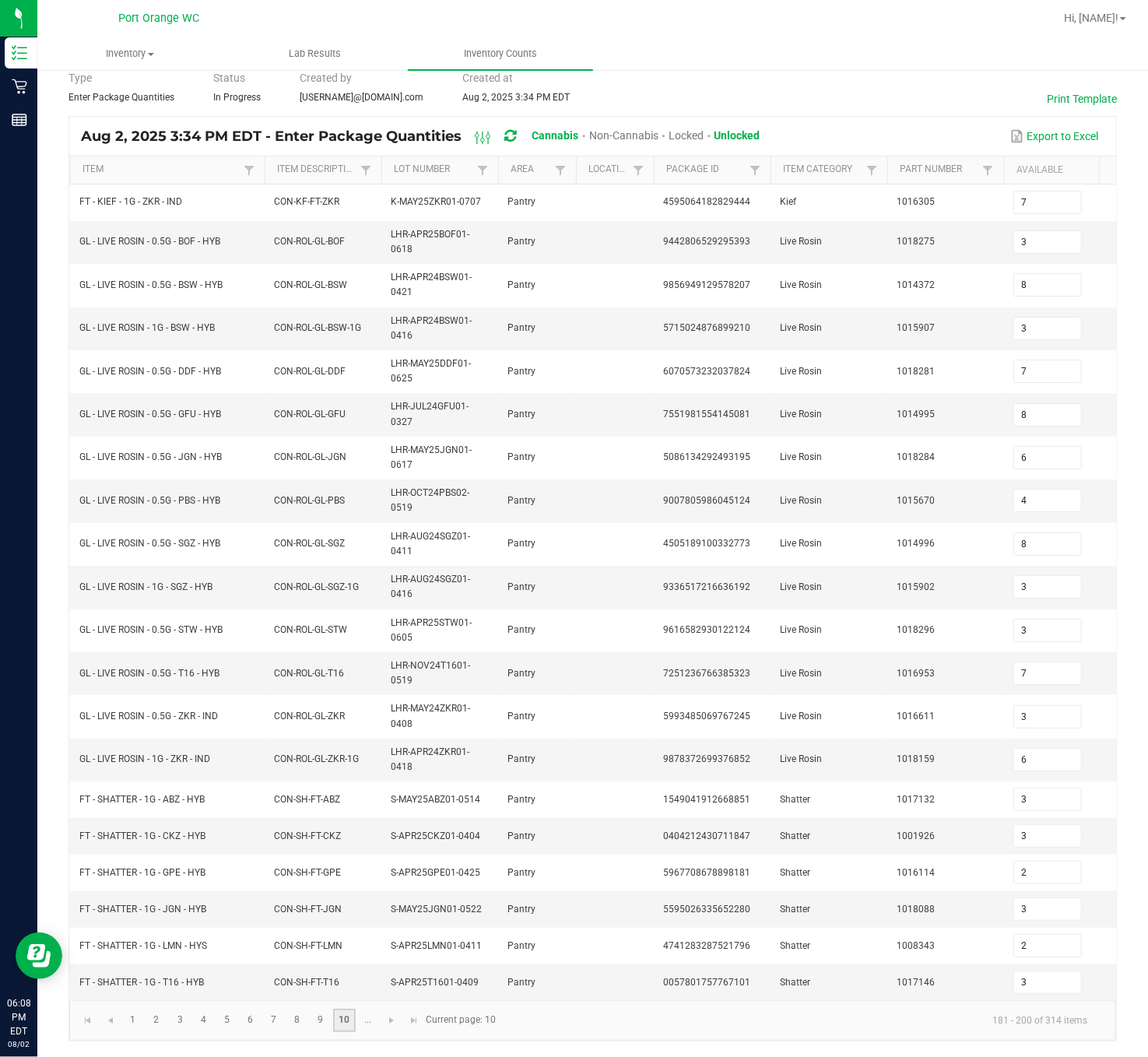 scroll, scrollTop: 105, scrollLeft: 0, axis: vertical 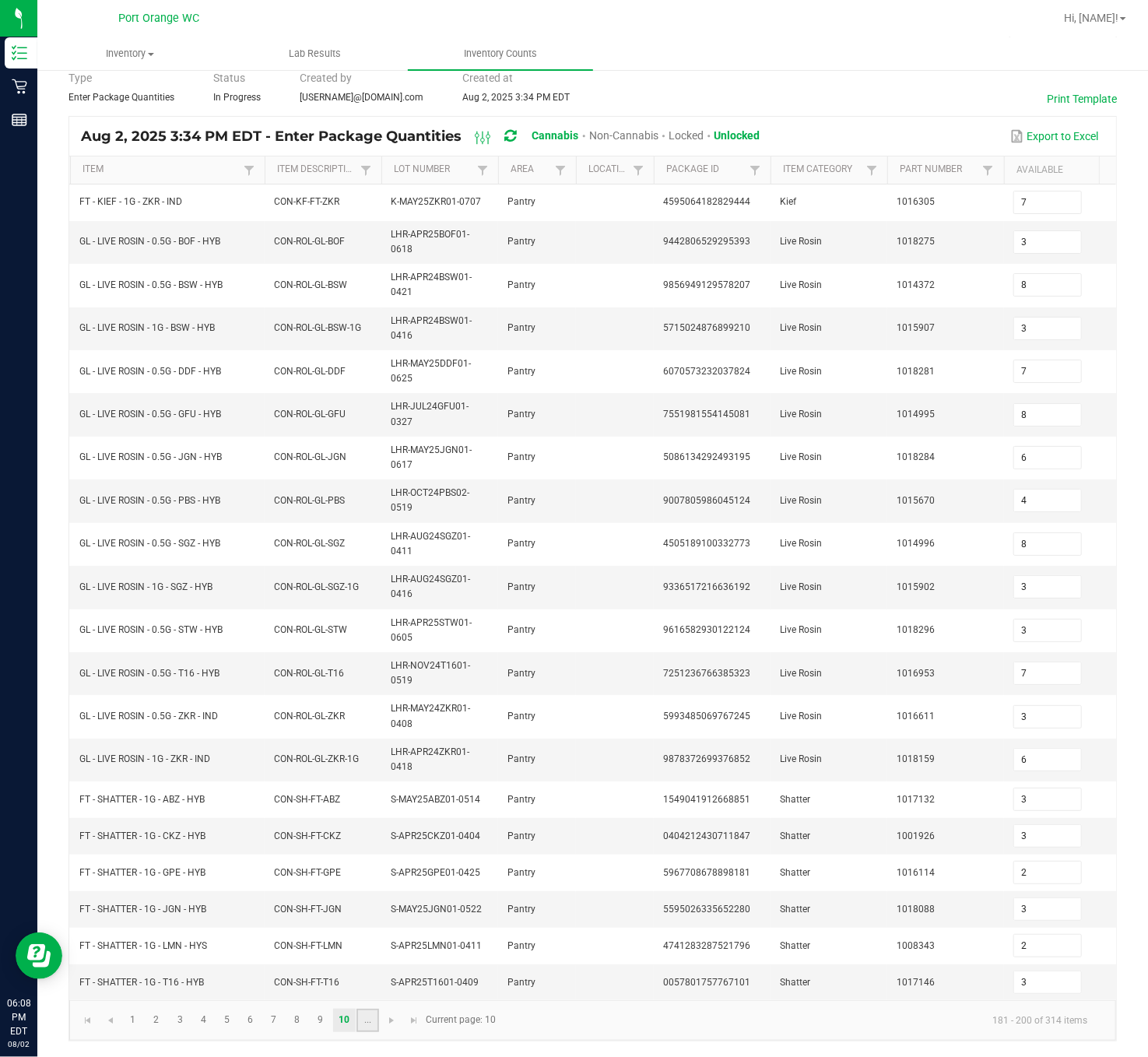 click on "..." 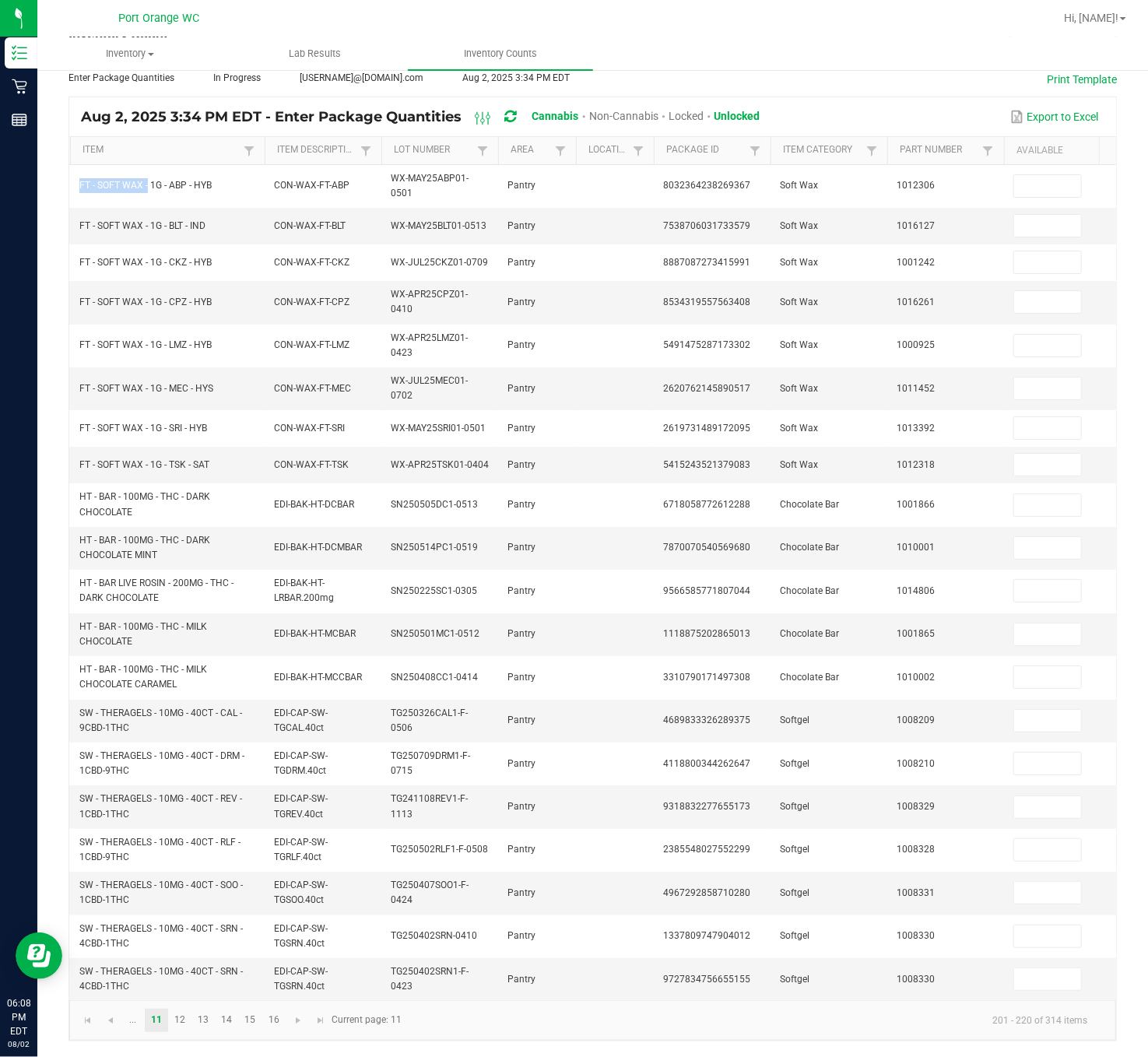 drag, startPoint x: 146, startPoint y: 166, endPoint x: 65, endPoint y: 168, distance: 81.02469 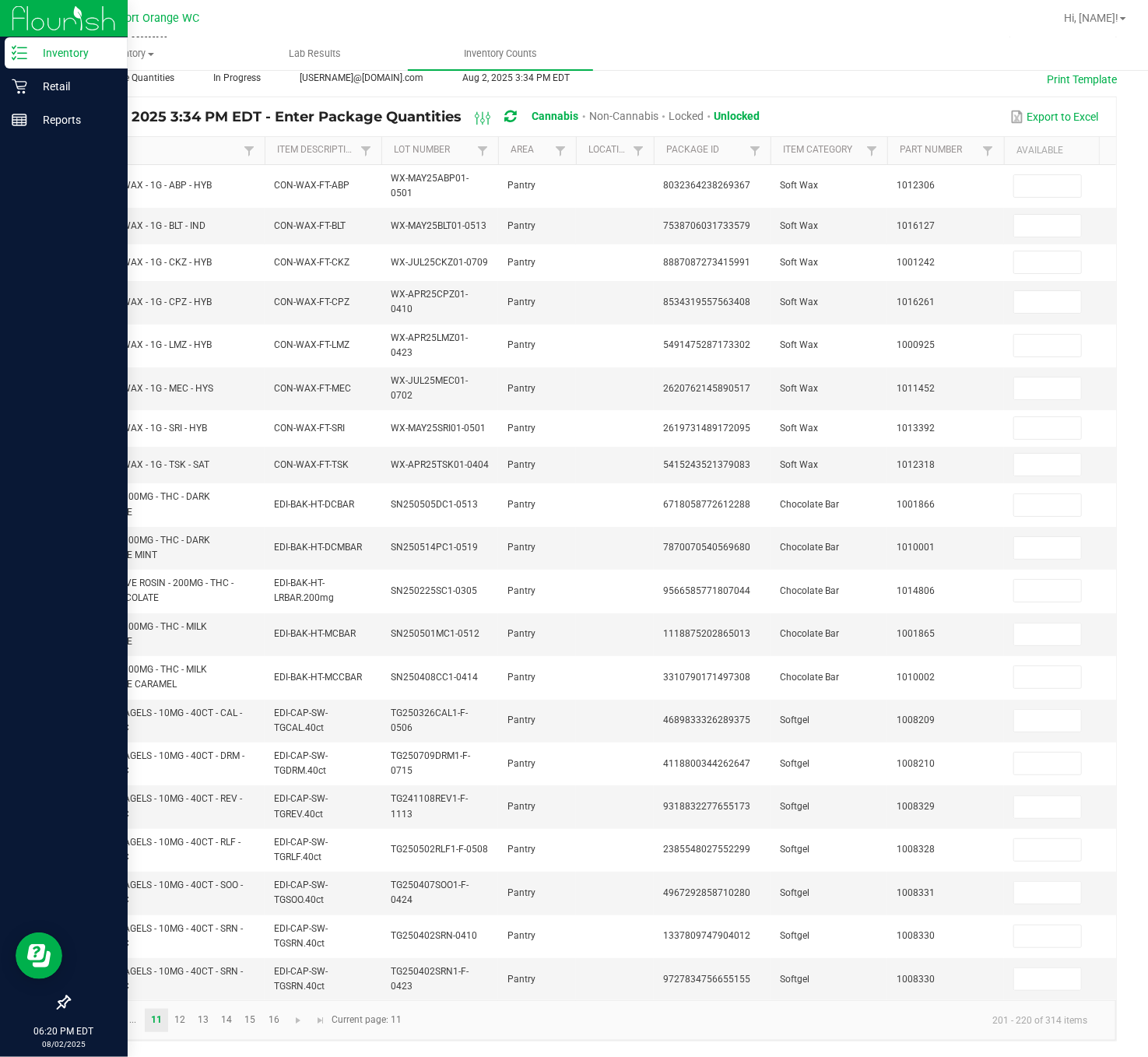 click at bounding box center (64, 563) 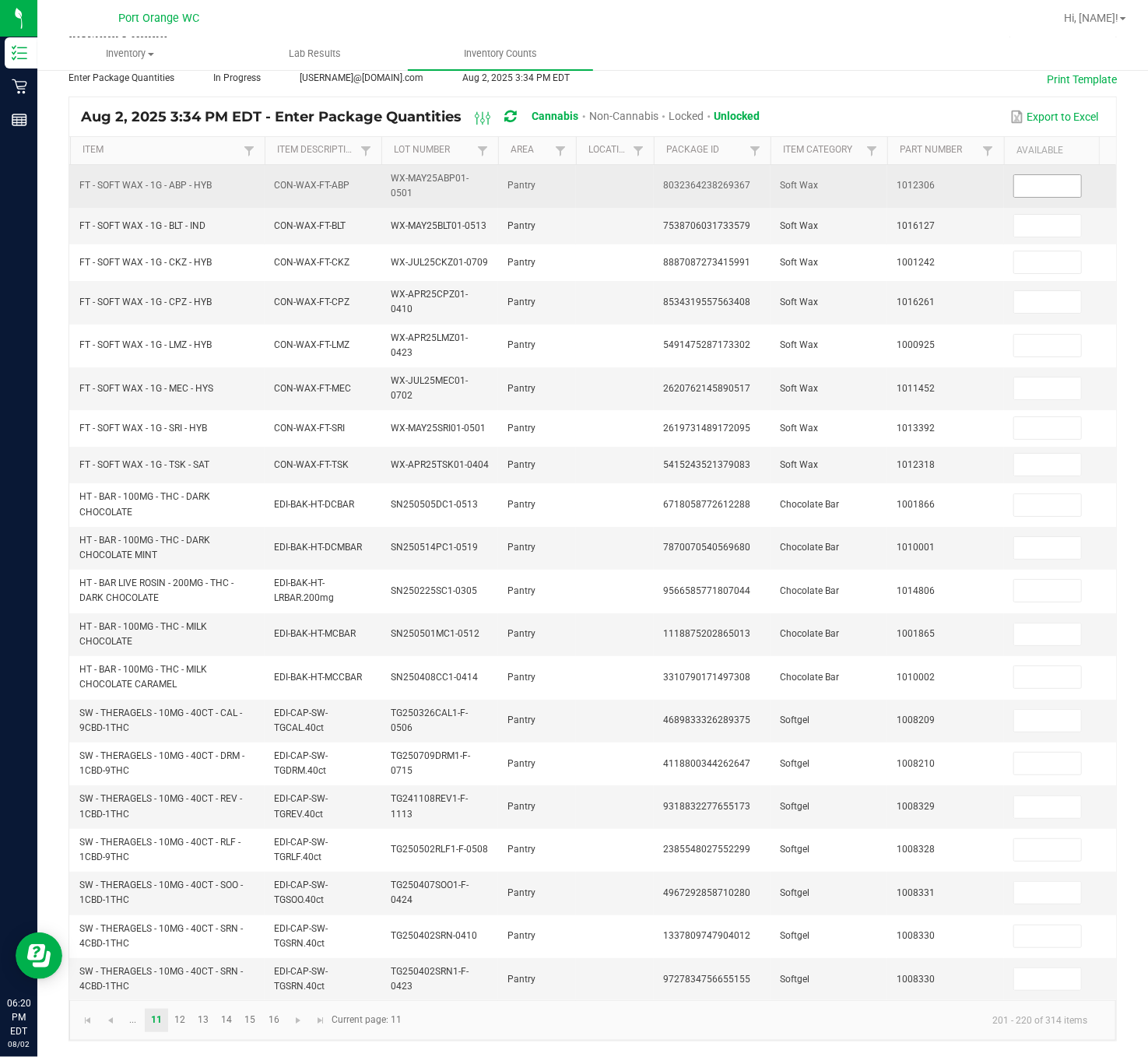 click at bounding box center [1048, 186] 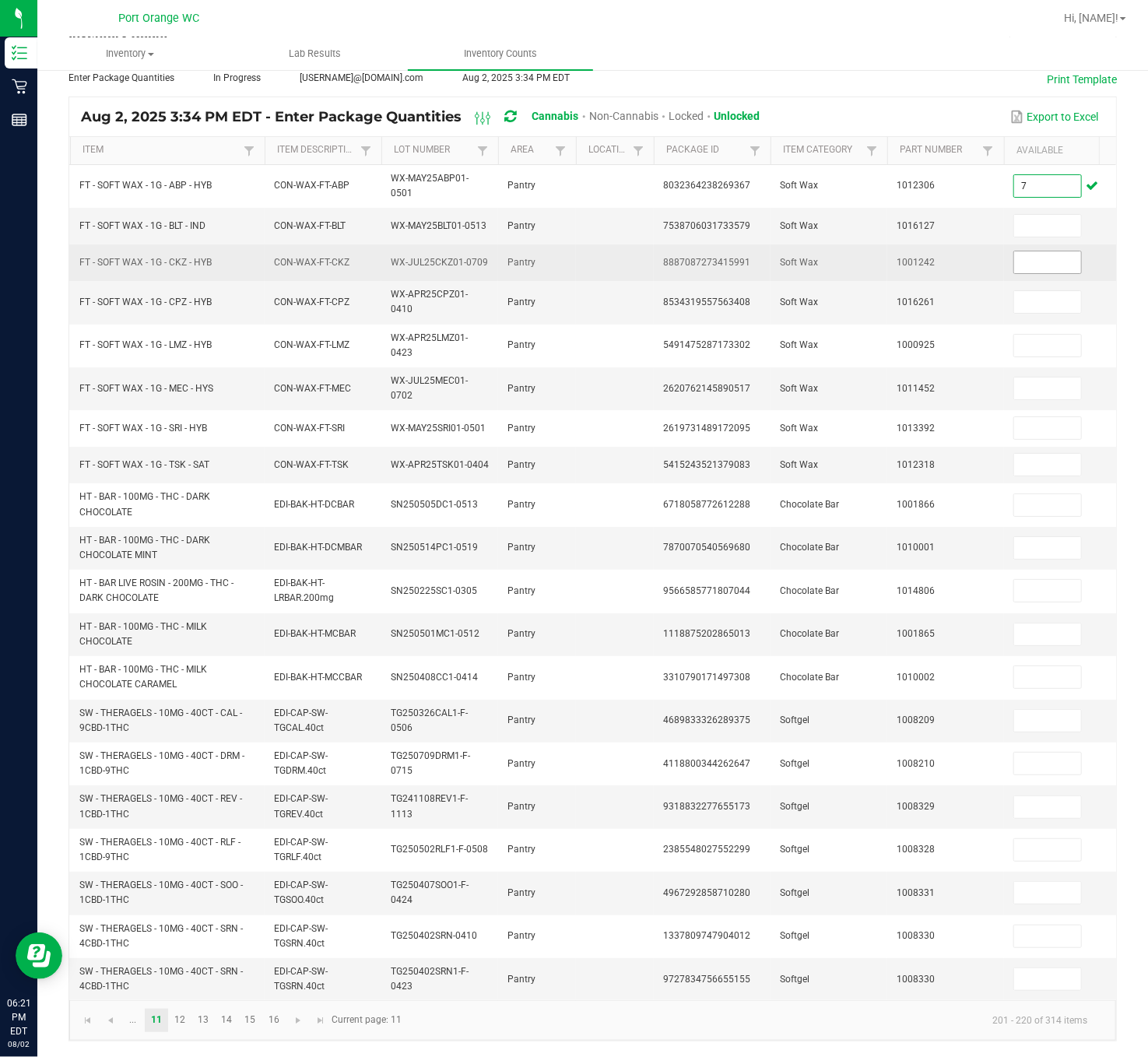 click at bounding box center [1048, 262] 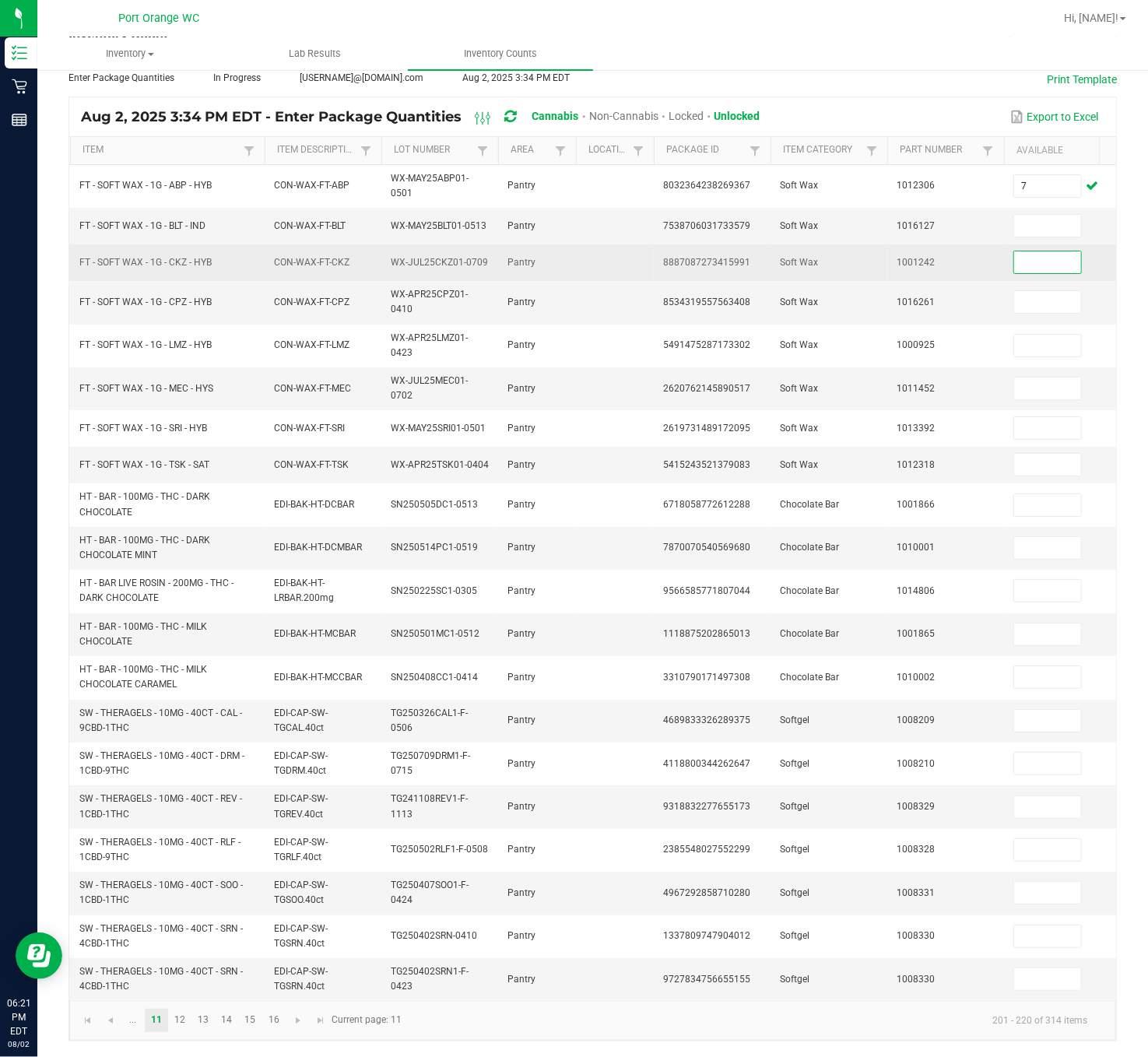 click at bounding box center (1048, 262) 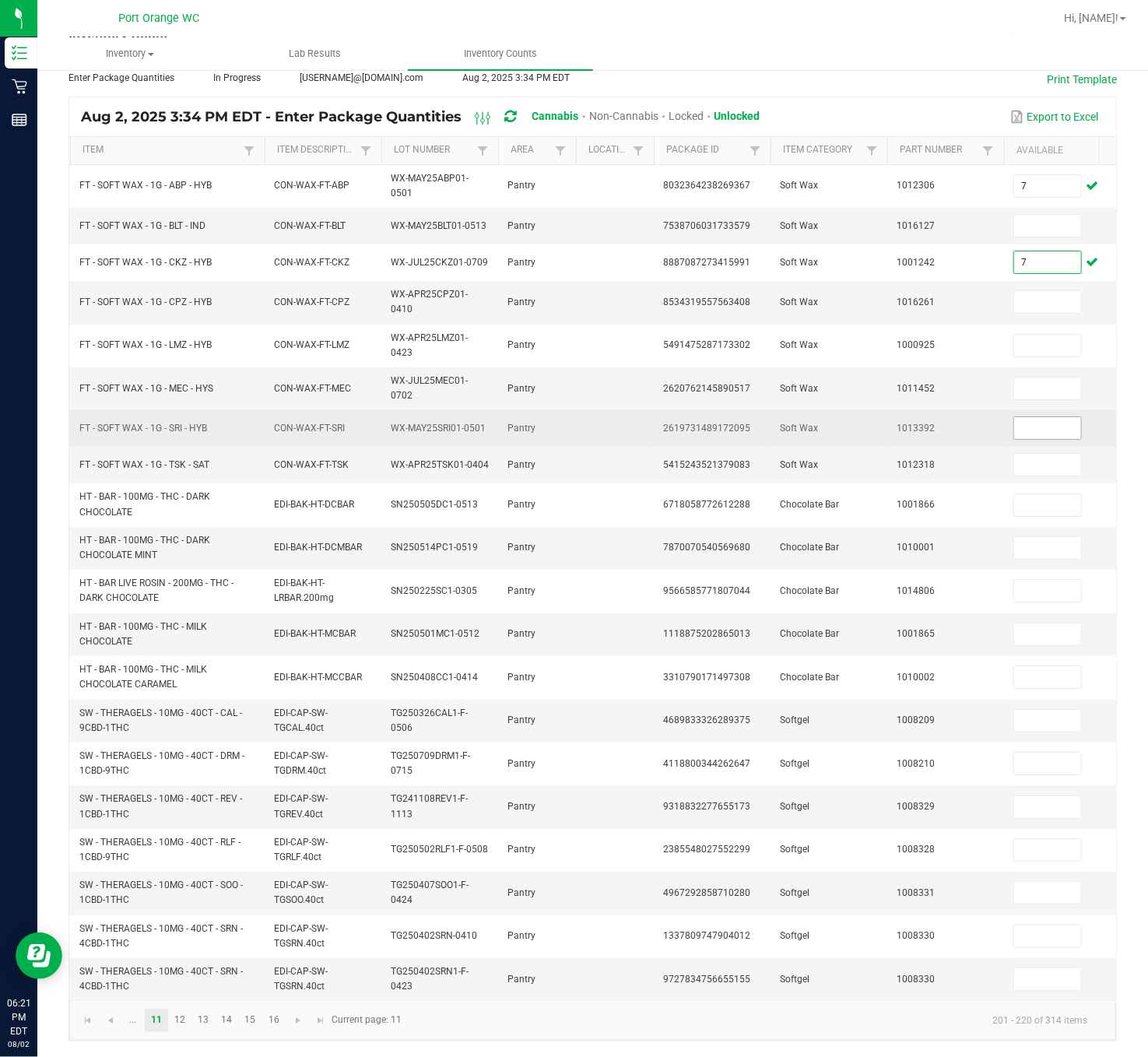 click at bounding box center (1048, 428) 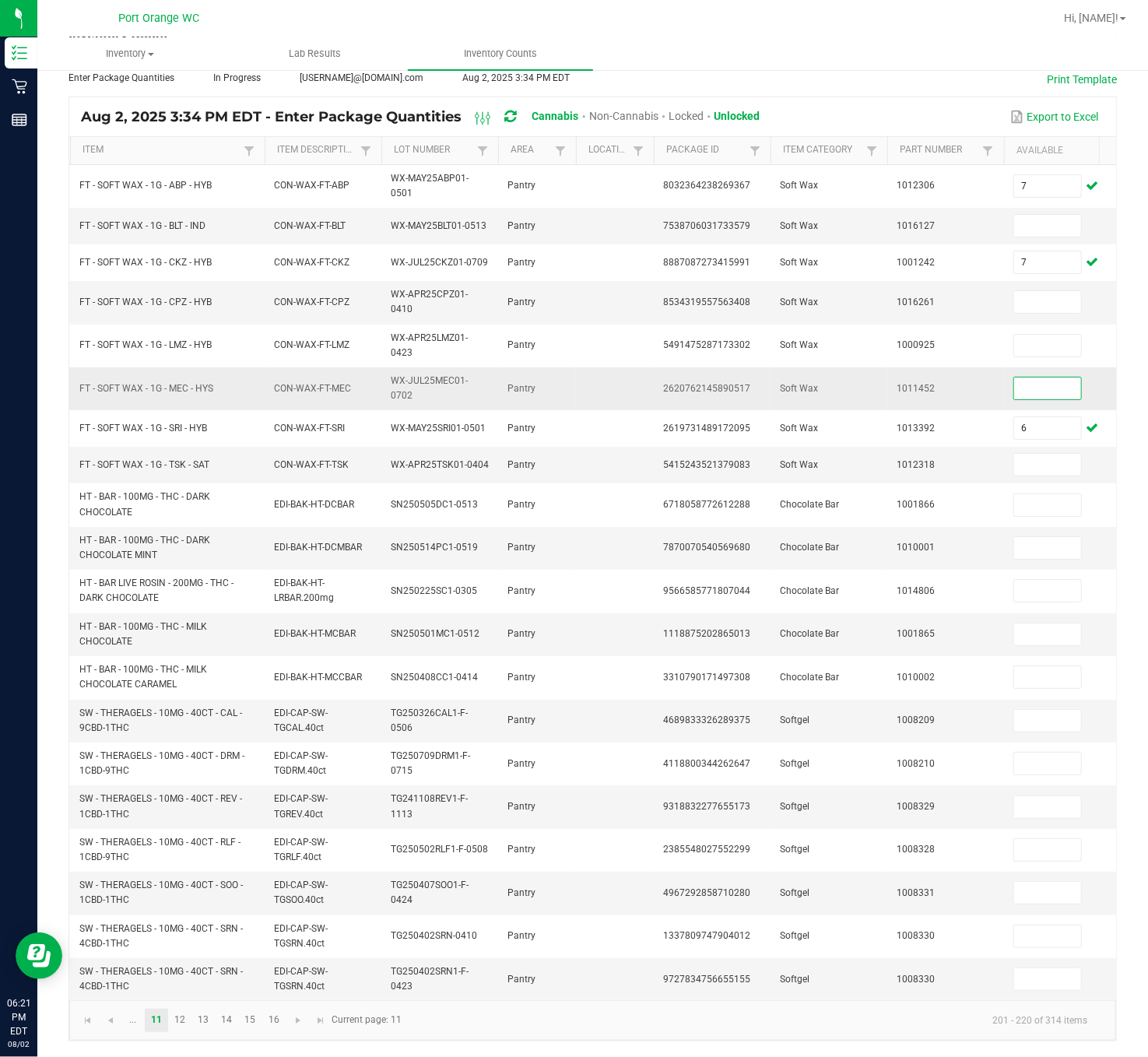 click at bounding box center (1048, 388) 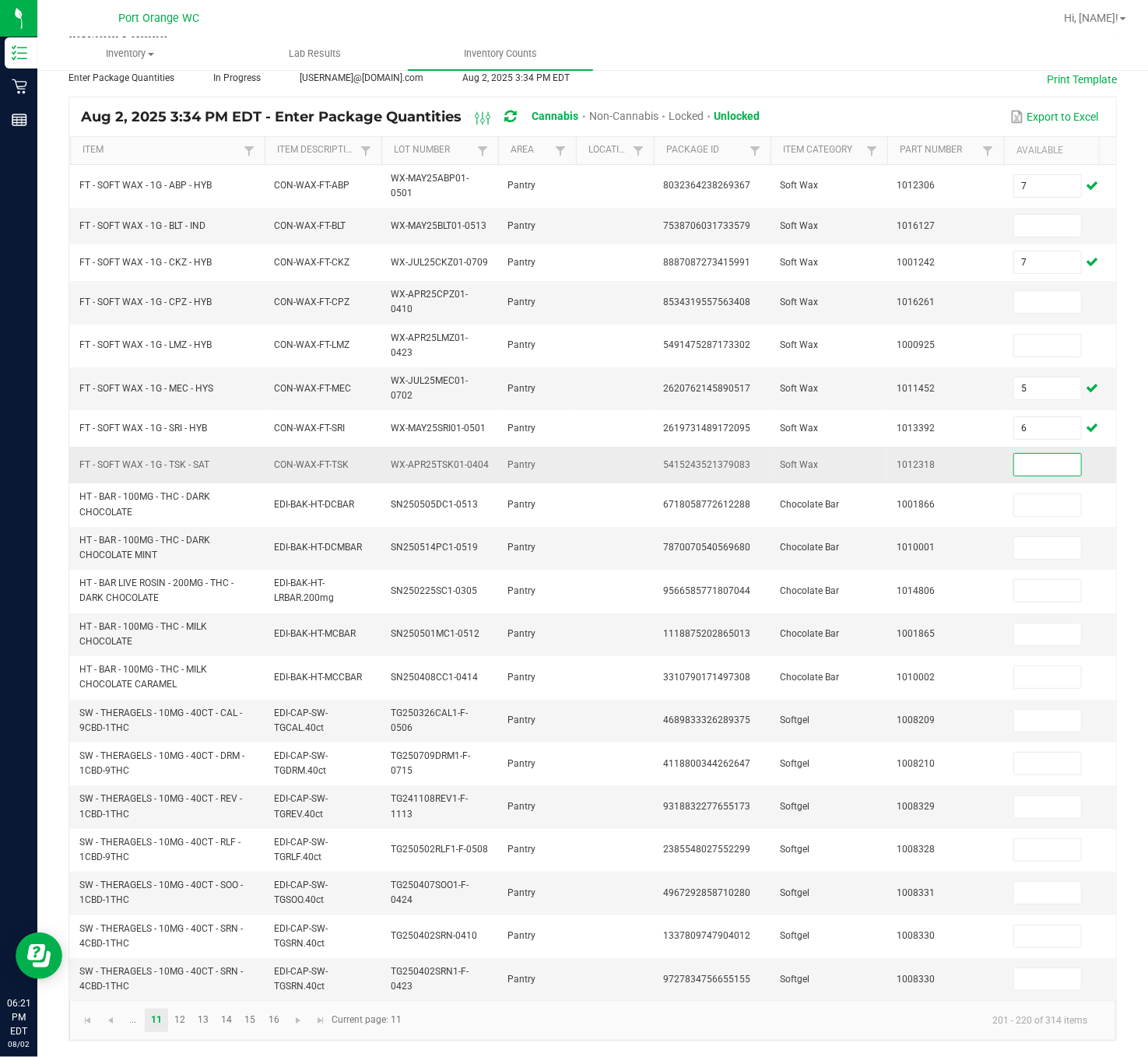 click at bounding box center [1048, 465] 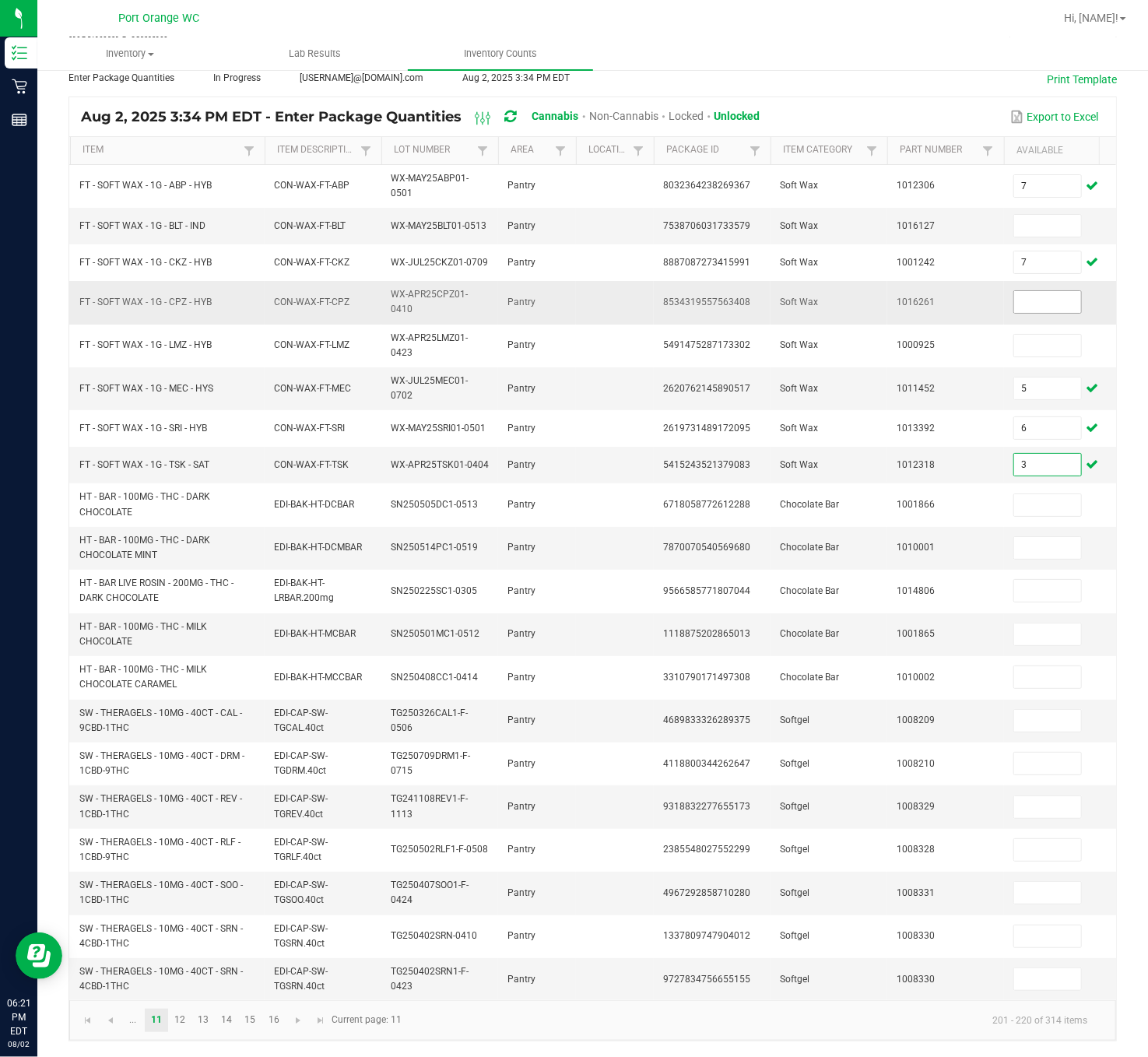 click at bounding box center (1048, 302) 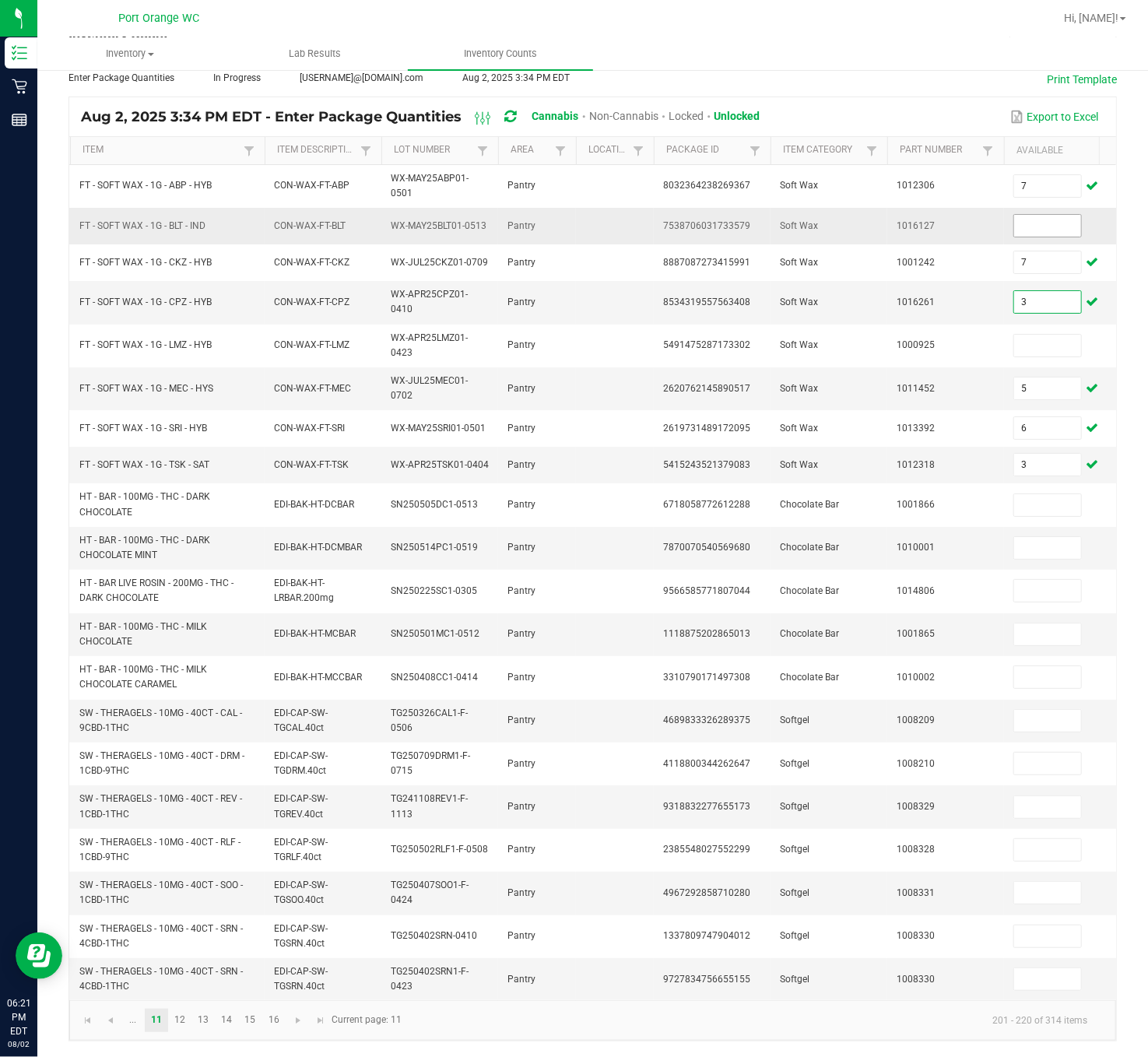 click at bounding box center (1048, 226) 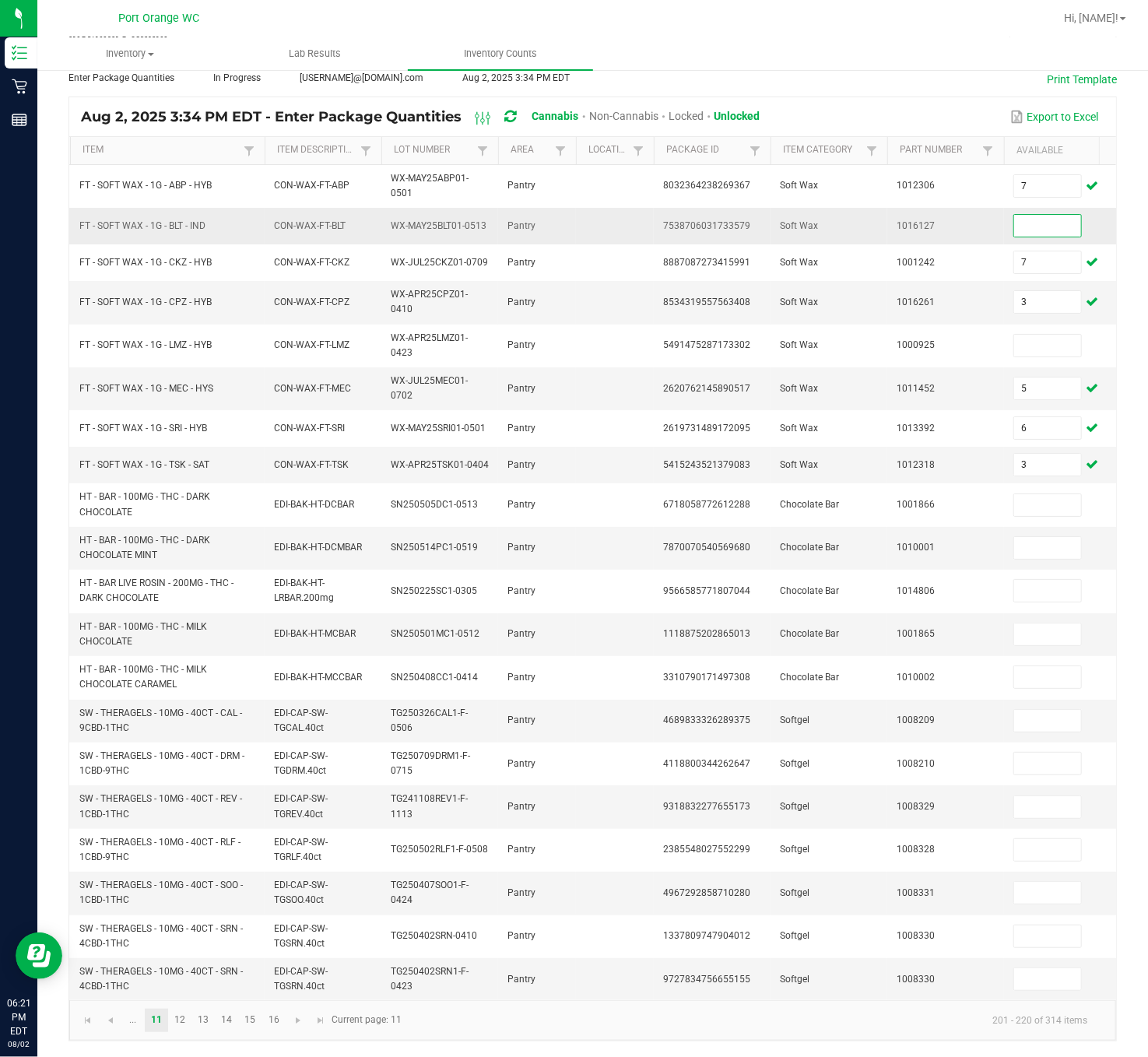 click at bounding box center [1048, 226] 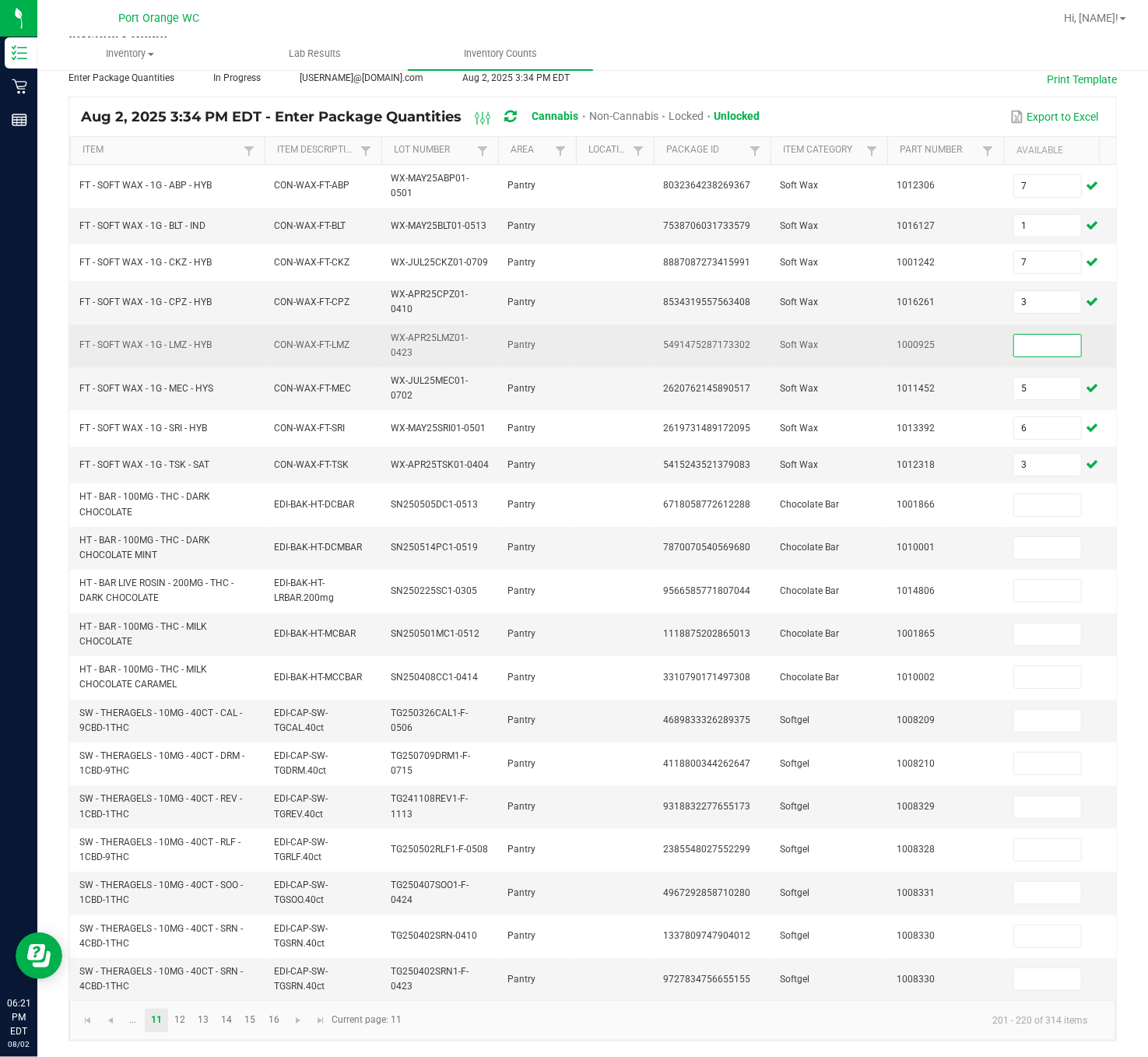 click at bounding box center [1048, 346] 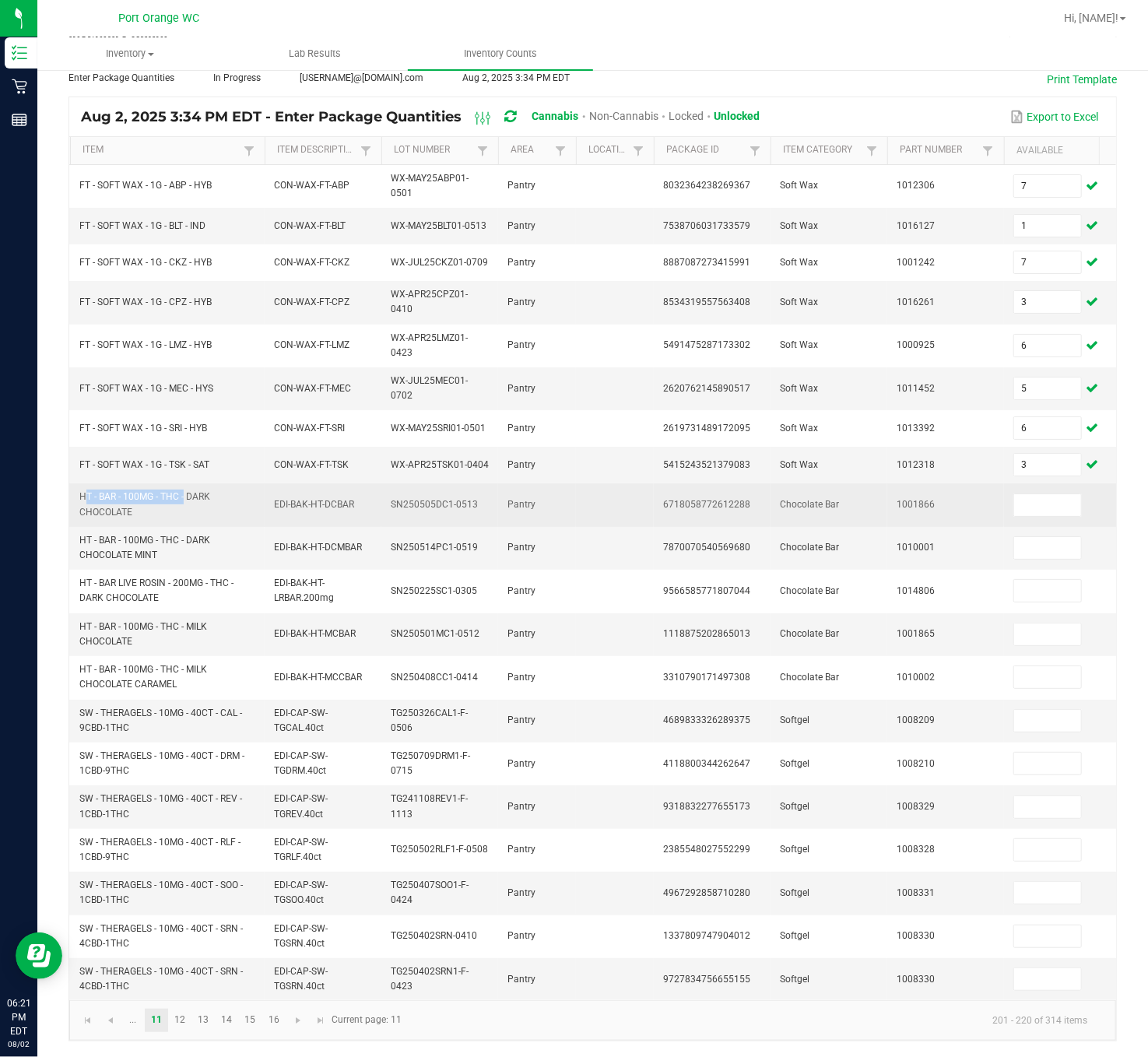 drag, startPoint x: 181, startPoint y: 471, endPoint x: 72, endPoint y: 460, distance: 109.55364 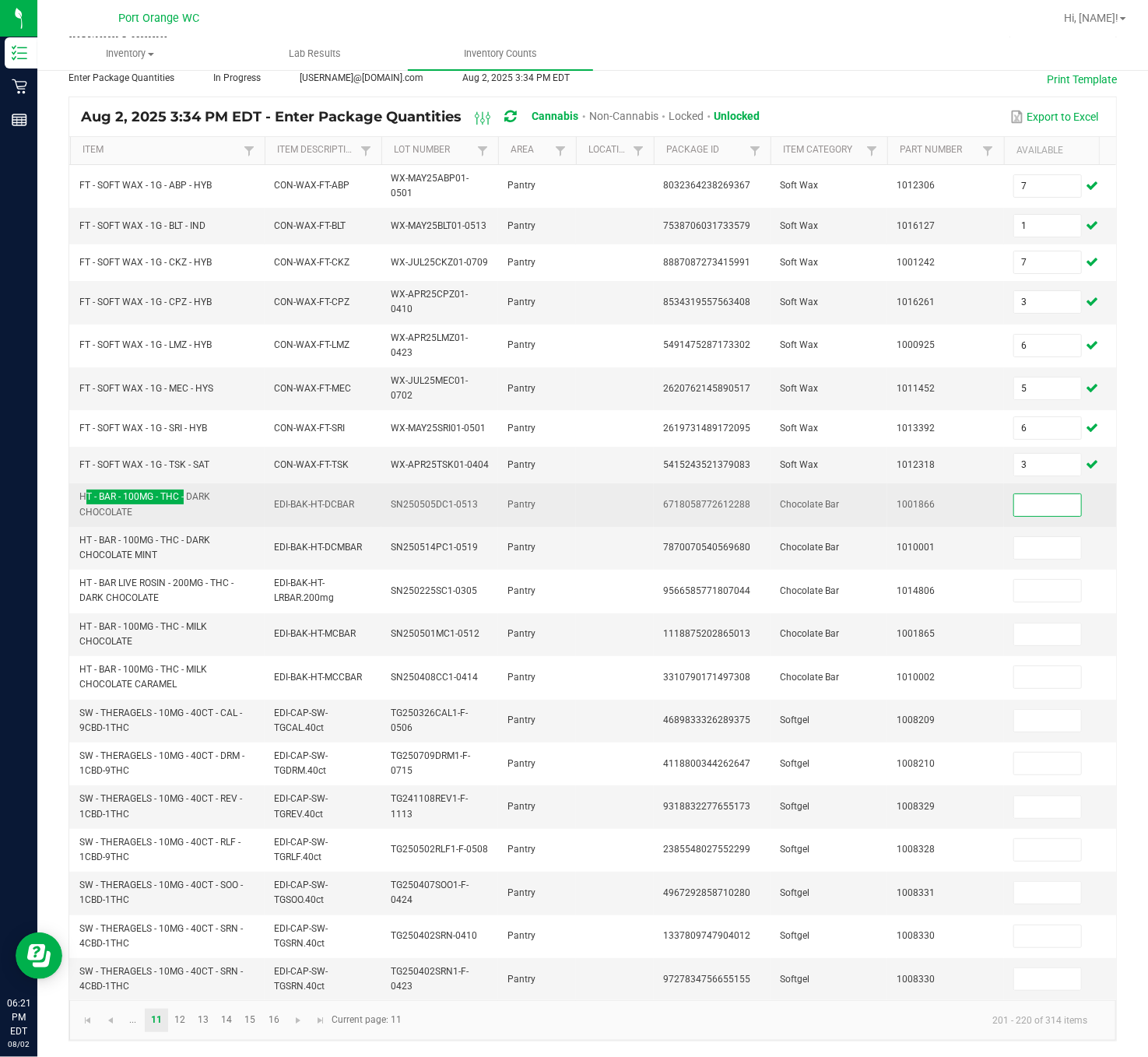 click at bounding box center (1048, 505) 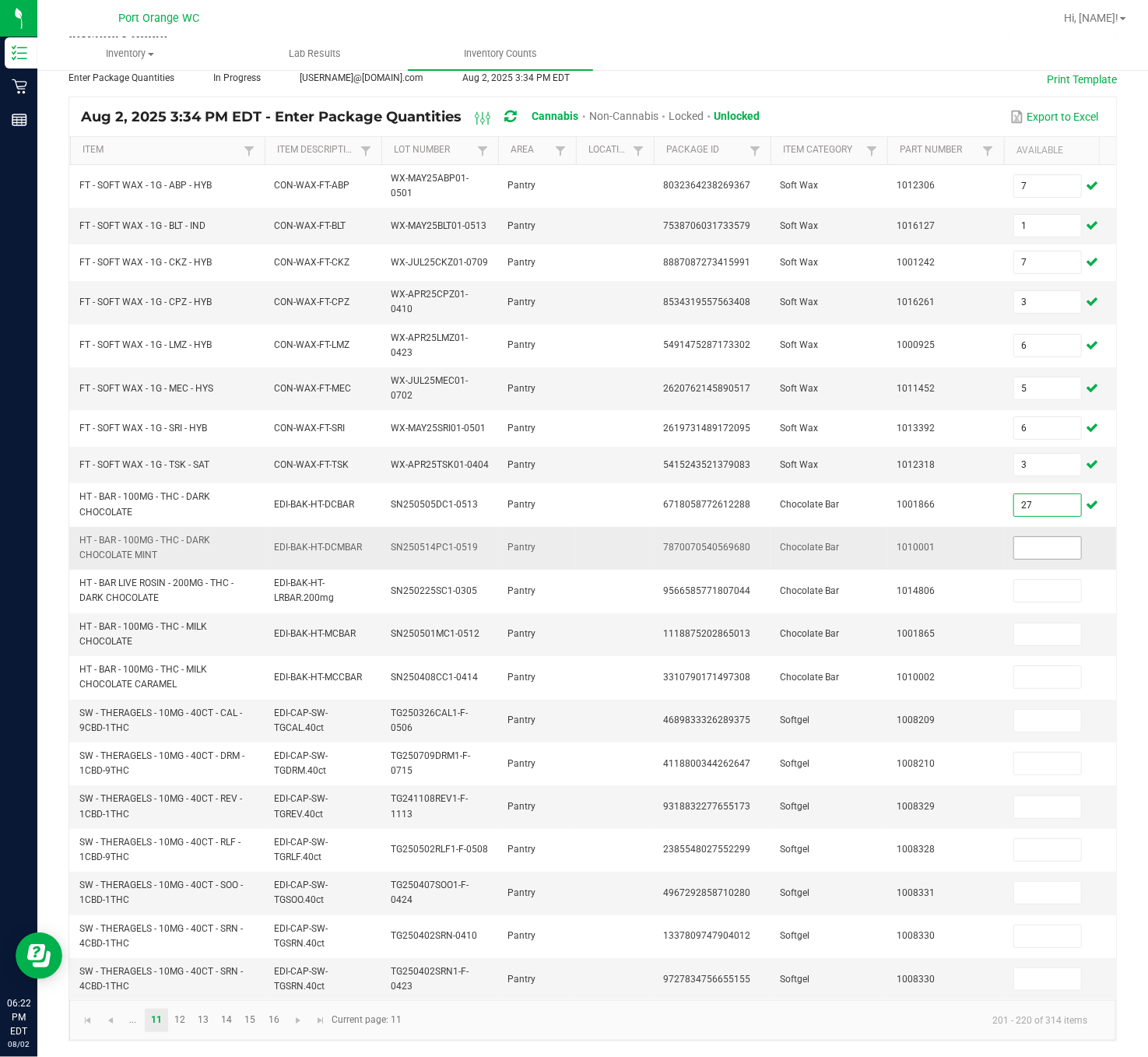 click at bounding box center (1048, 548) 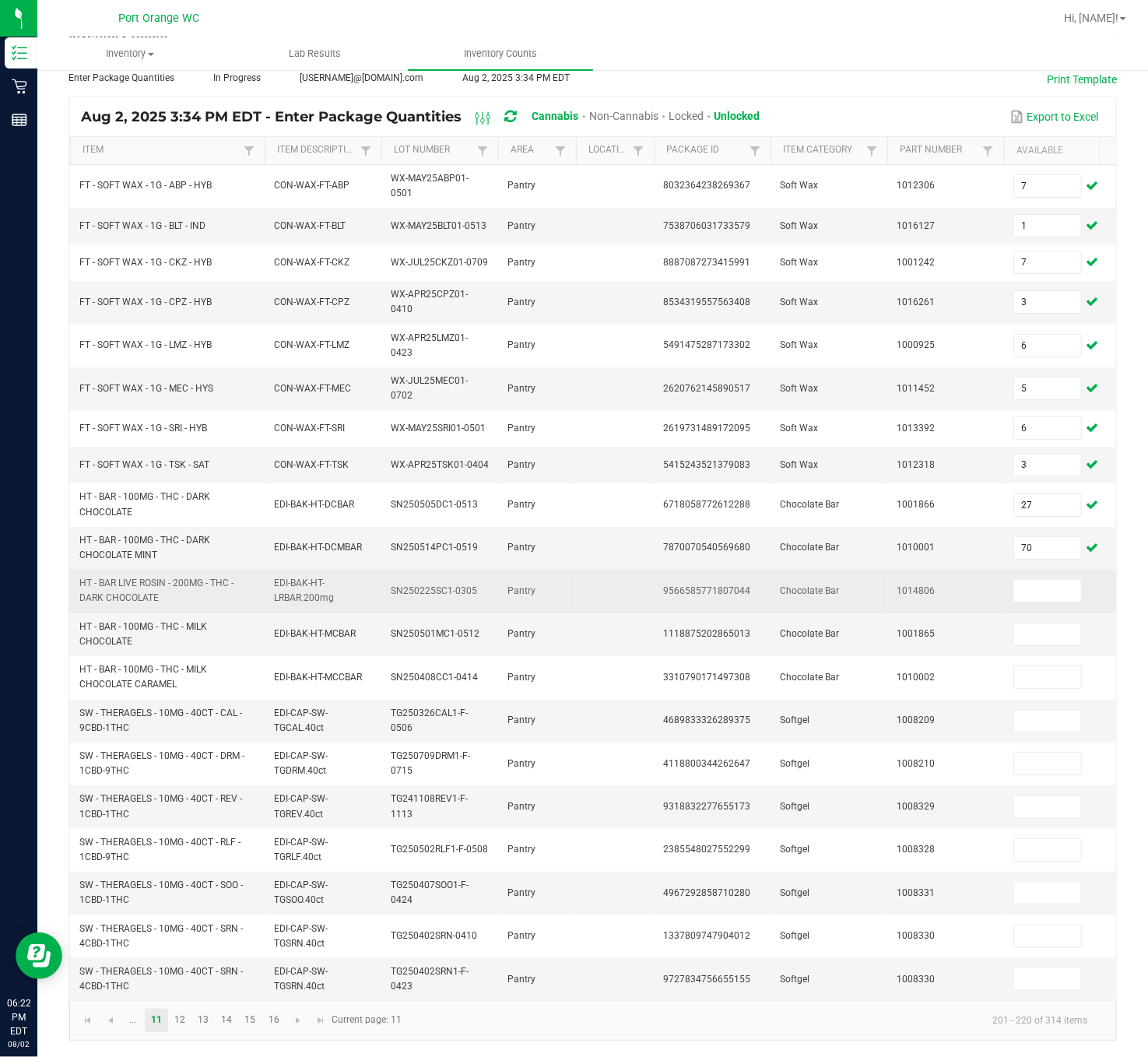drag, startPoint x: 168, startPoint y: 549, endPoint x: 81, endPoint y: 553, distance: 87.09191 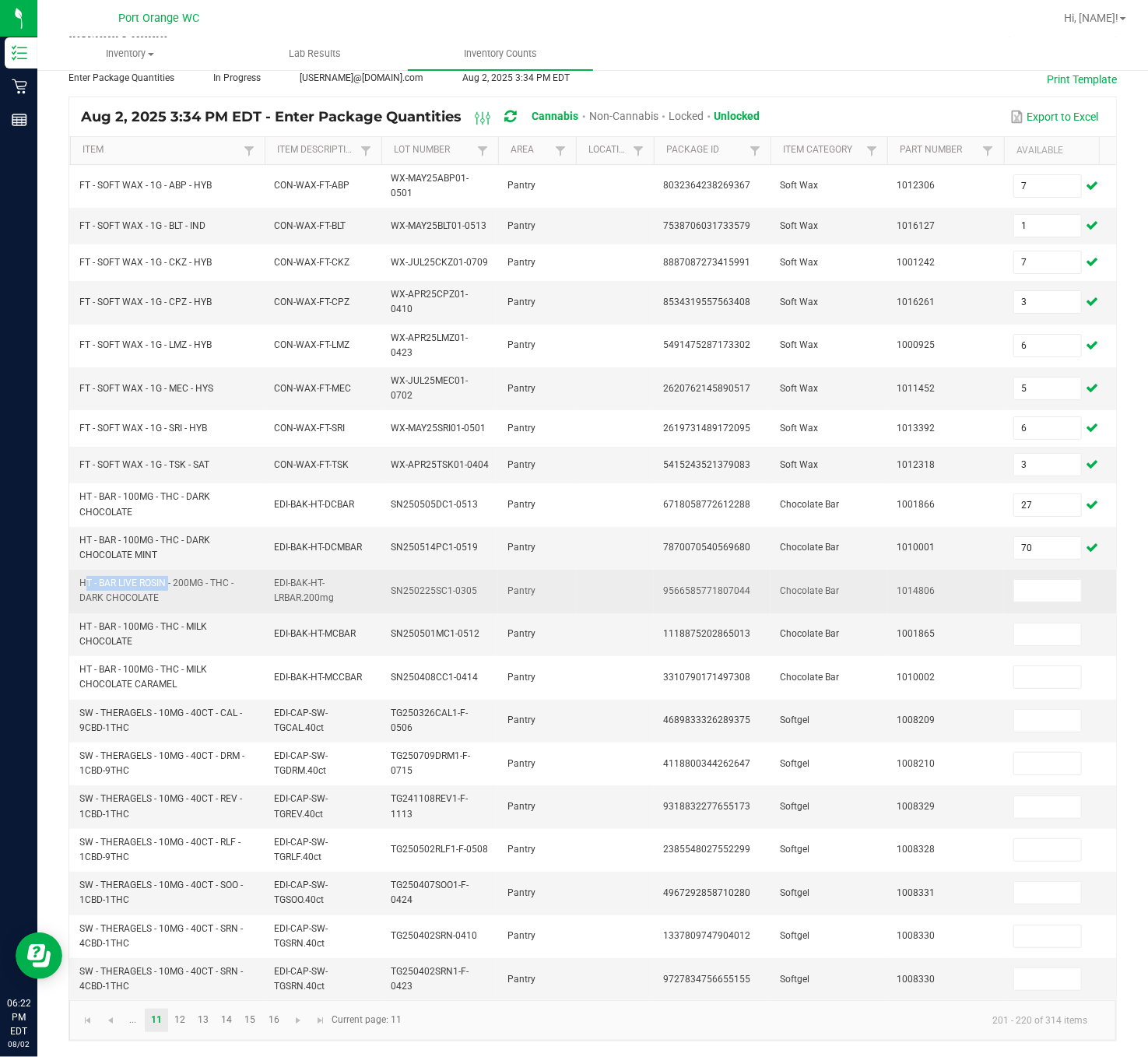 drag, startPoint x: 81, startPoint y: 553, endPoint x: 163, endPoint y: 556, distance: 82.05486 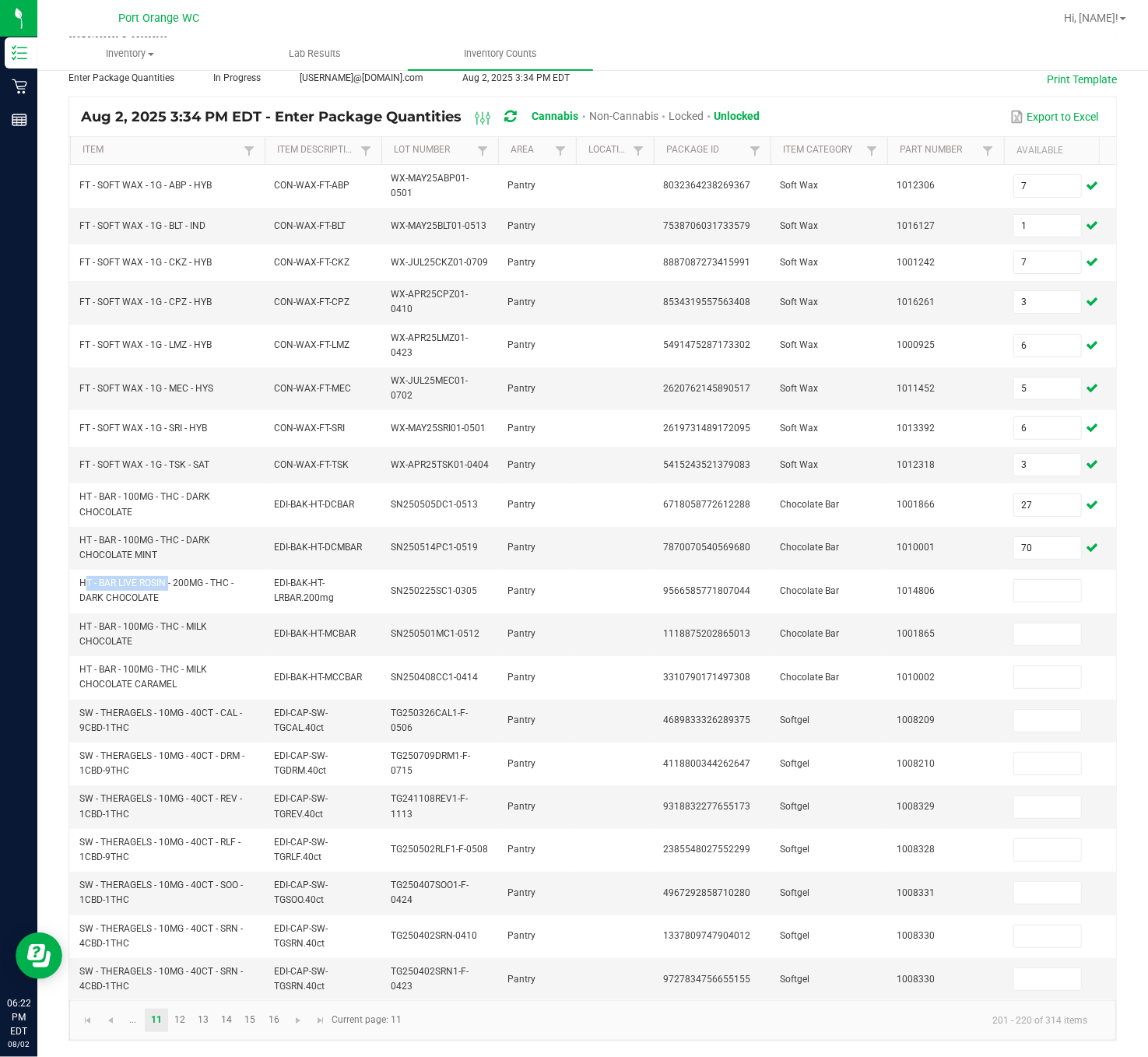 click on "Created by   [EMAIL]" at bounding box center (592, 519) 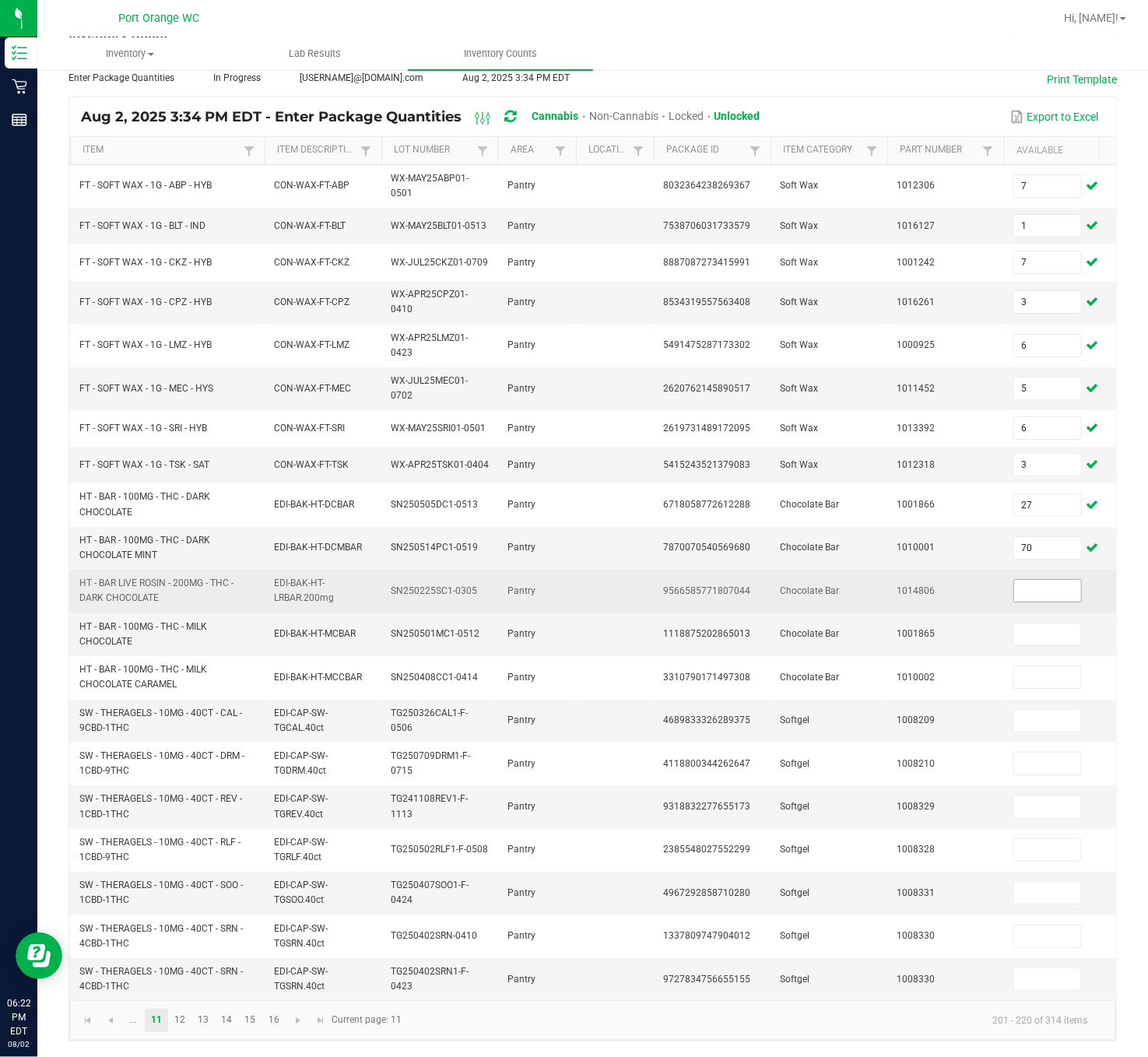 click at bounding box center (1048, 591) 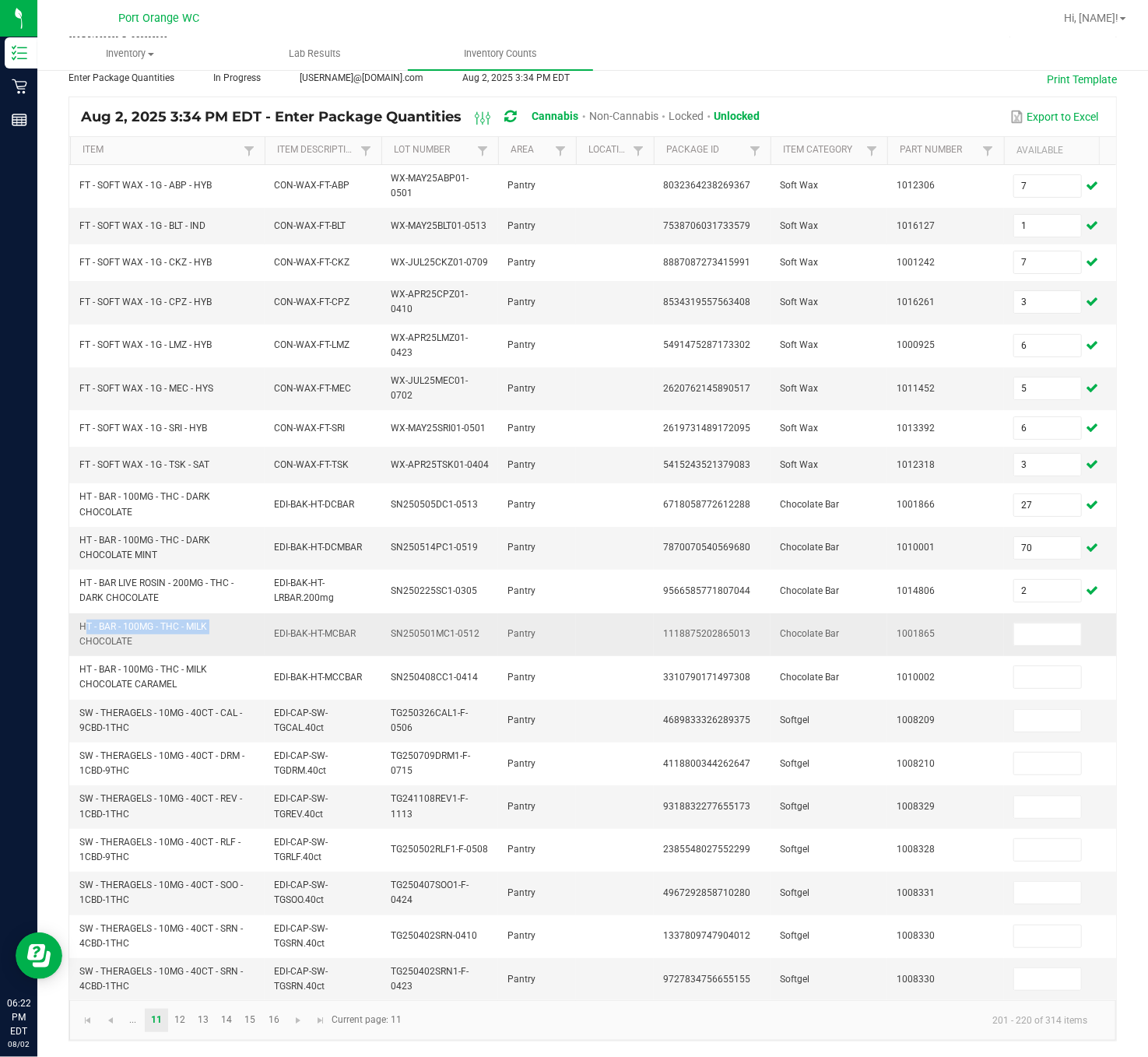drag, startPoint x: 212, startPoint y: 598, endPoint x: 70, endPoint y: 610, distance: 142.50614 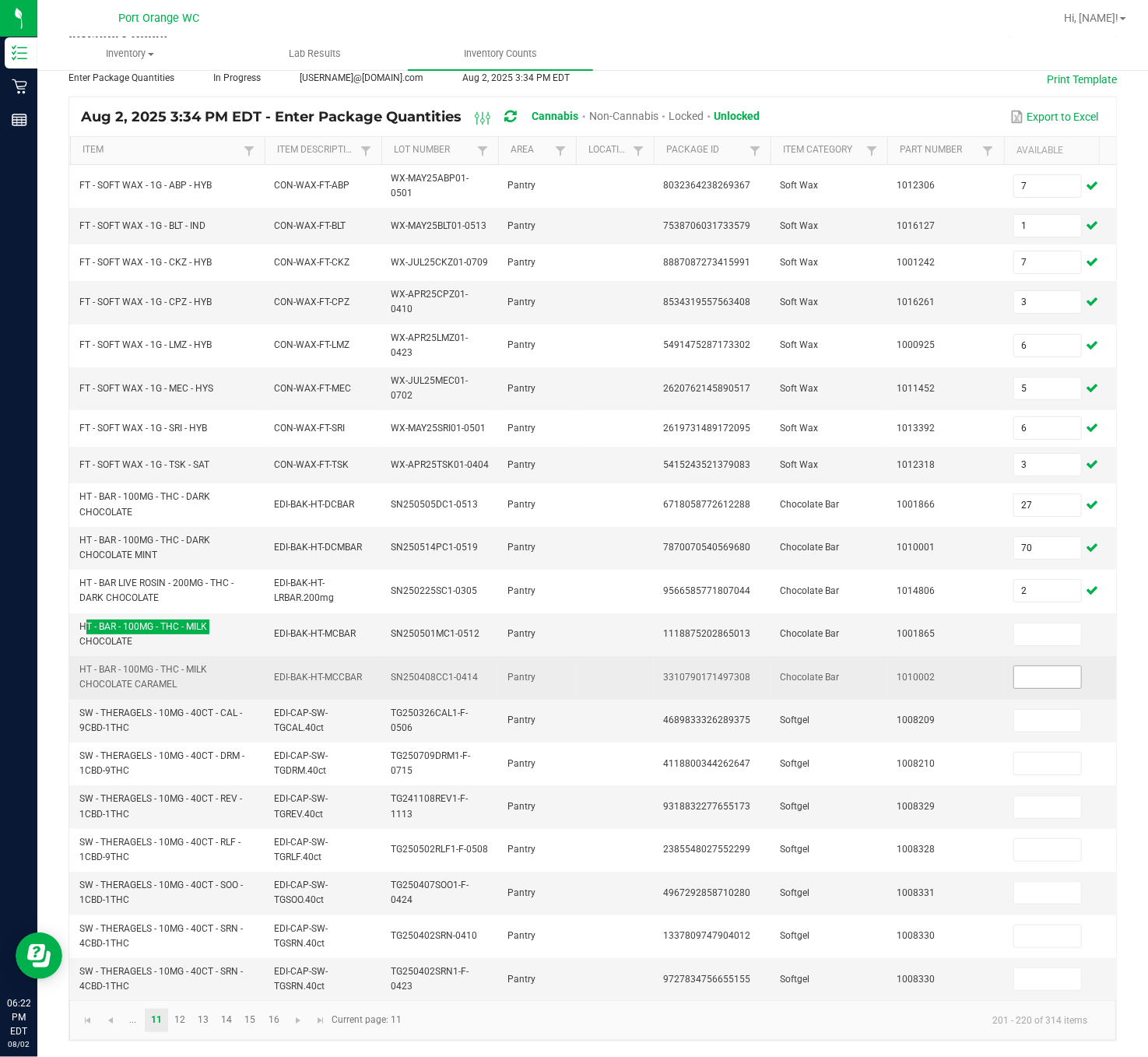 click at bounding box center (1048, 677) 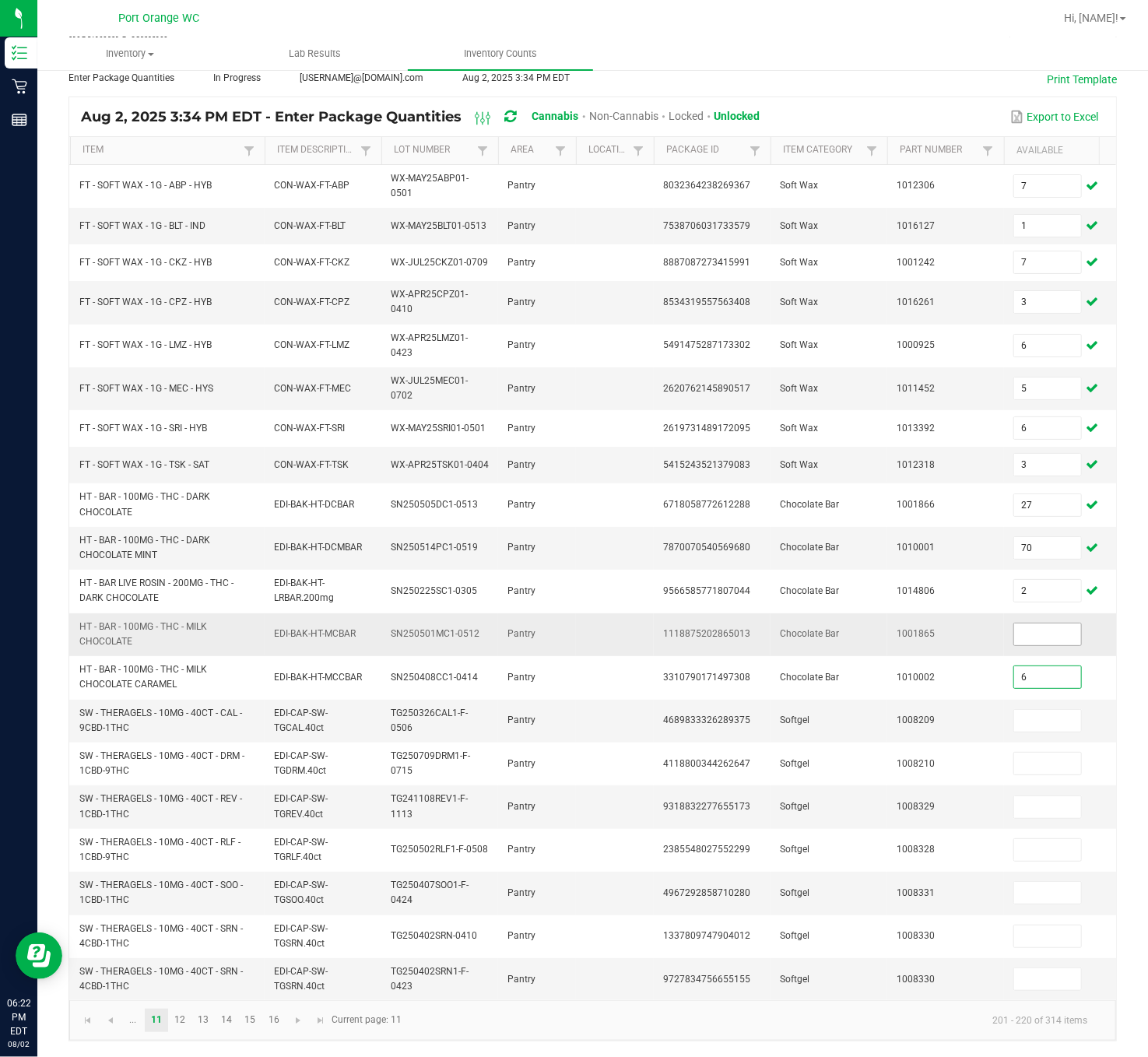click at bounding box center [1048, 634] 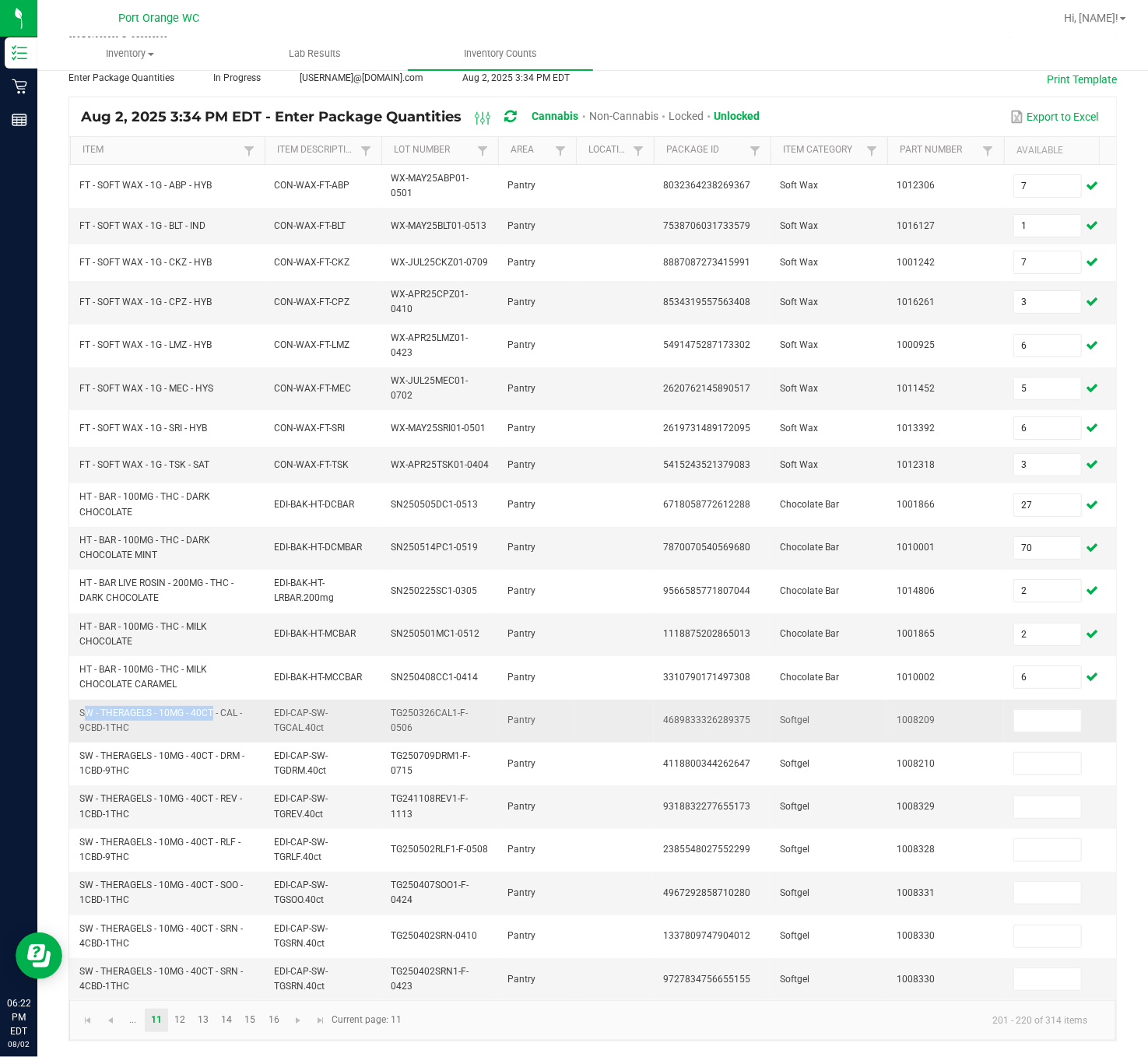 drag, startPoint x: 208, startPoint y: 684, endPoint x: 76, endPoint y: 689, distance: 132.09466 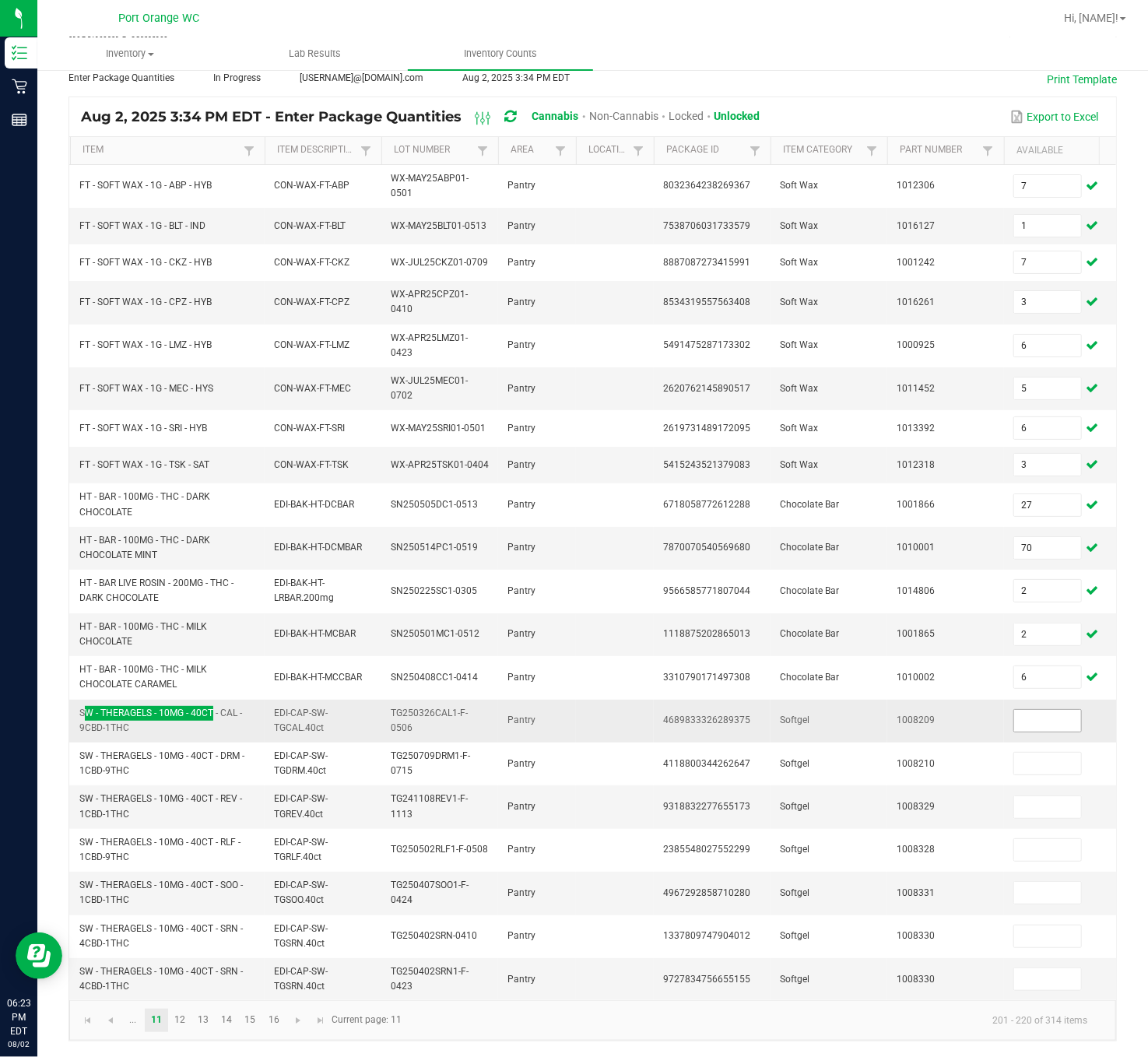 click at bounding box center [1048, 721] 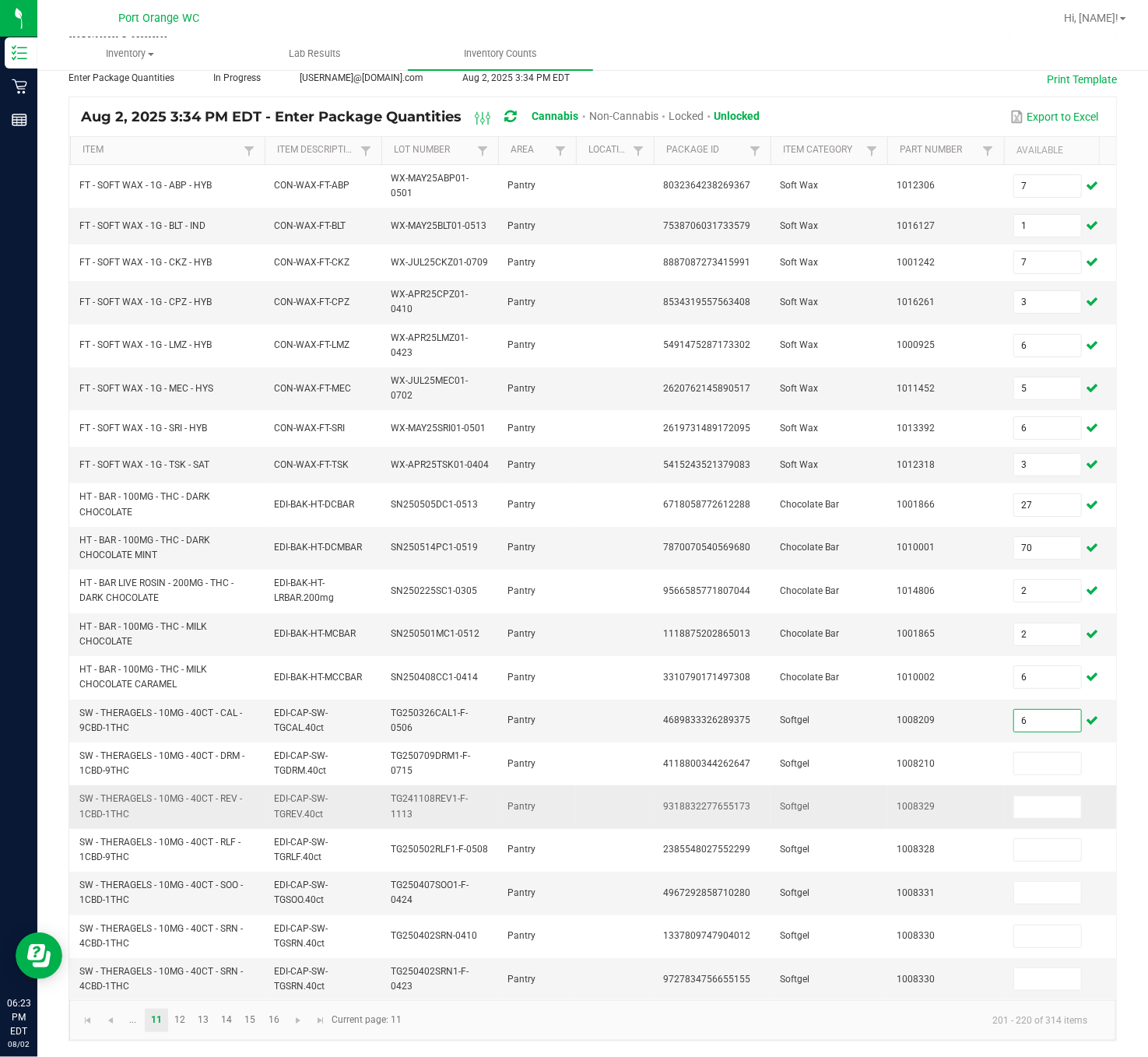 click at bounding box center (1062, 806) 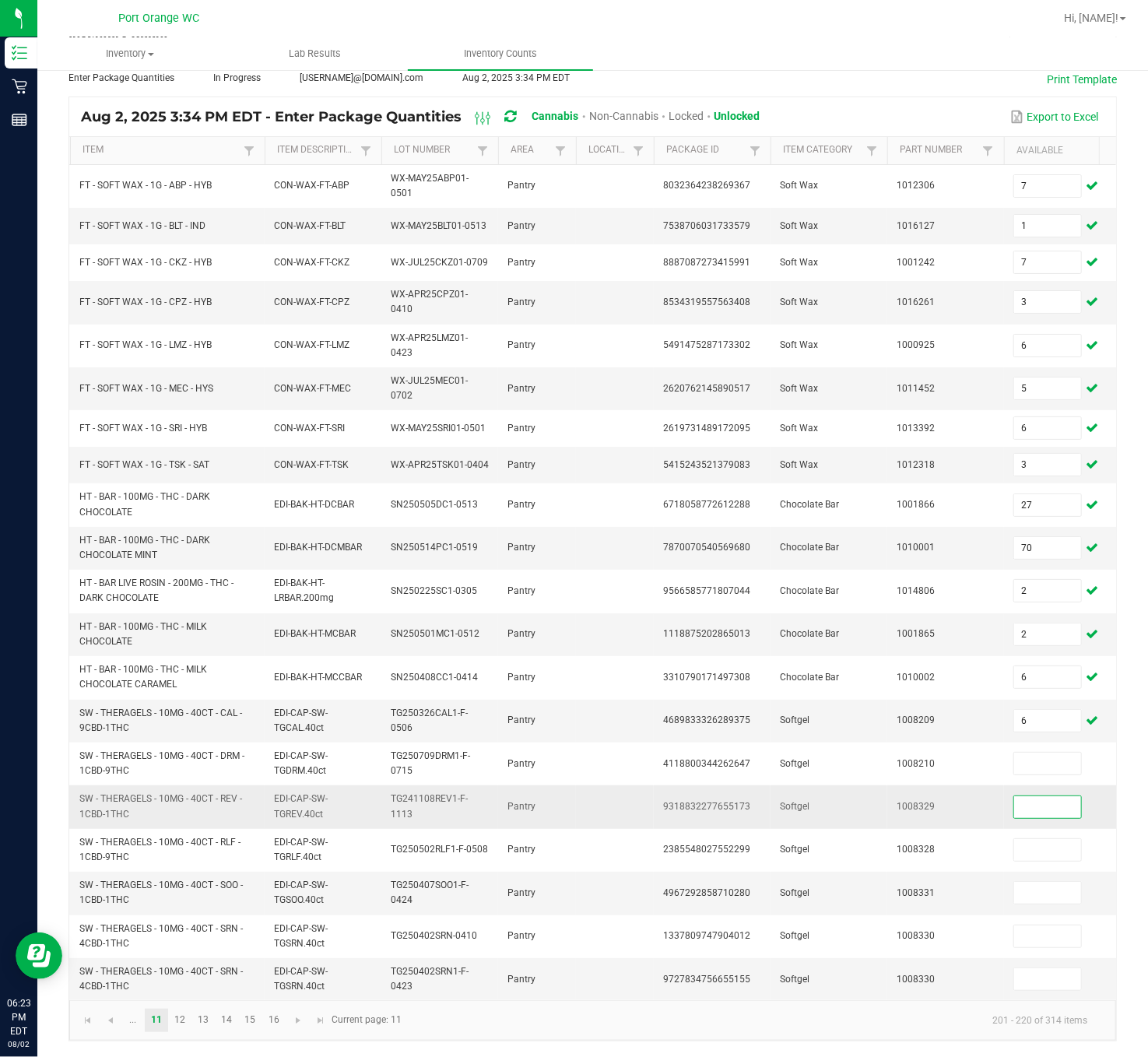 click at bounding box center (1048, 807) 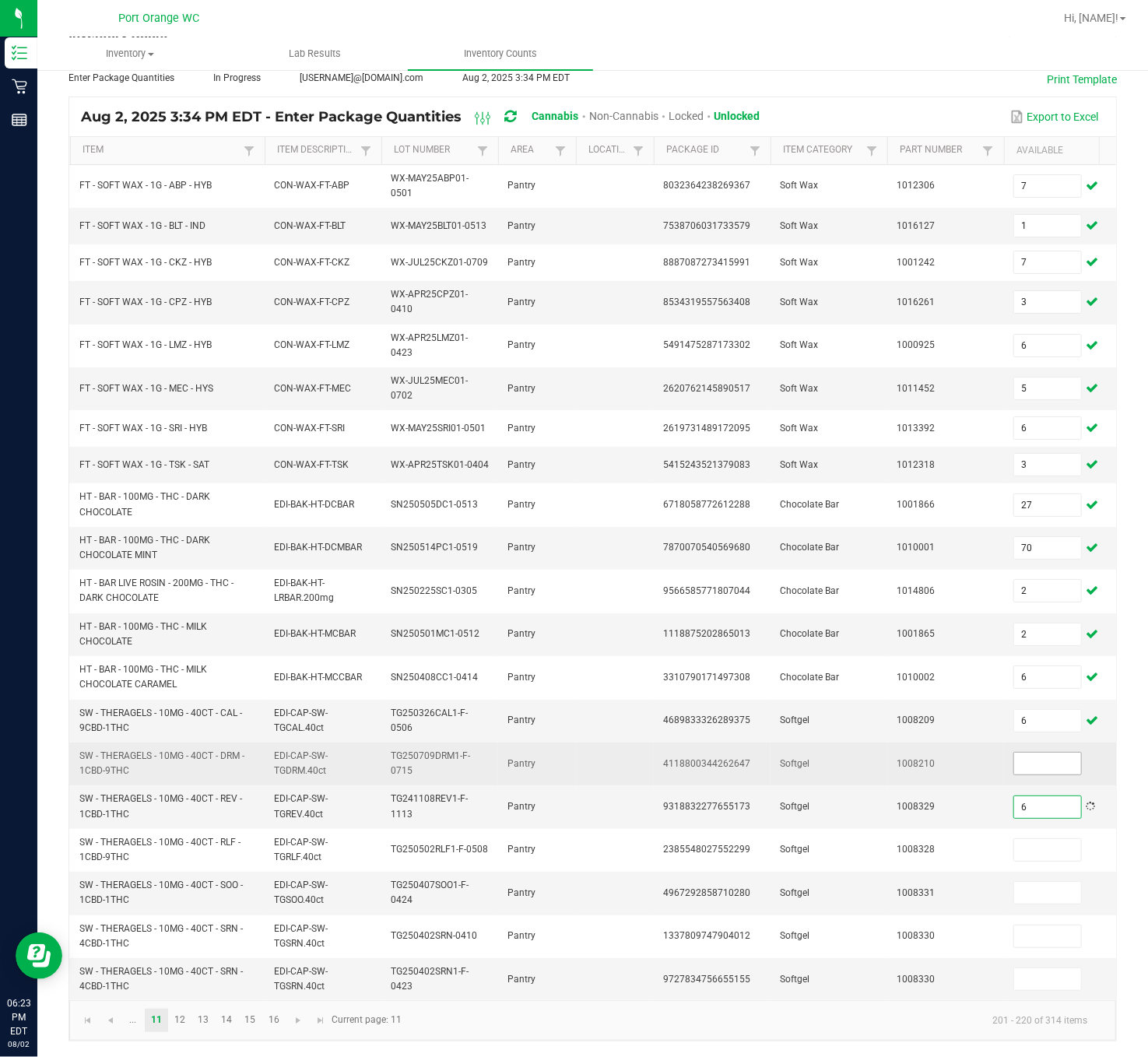 click at bounding box center (1048, 764) 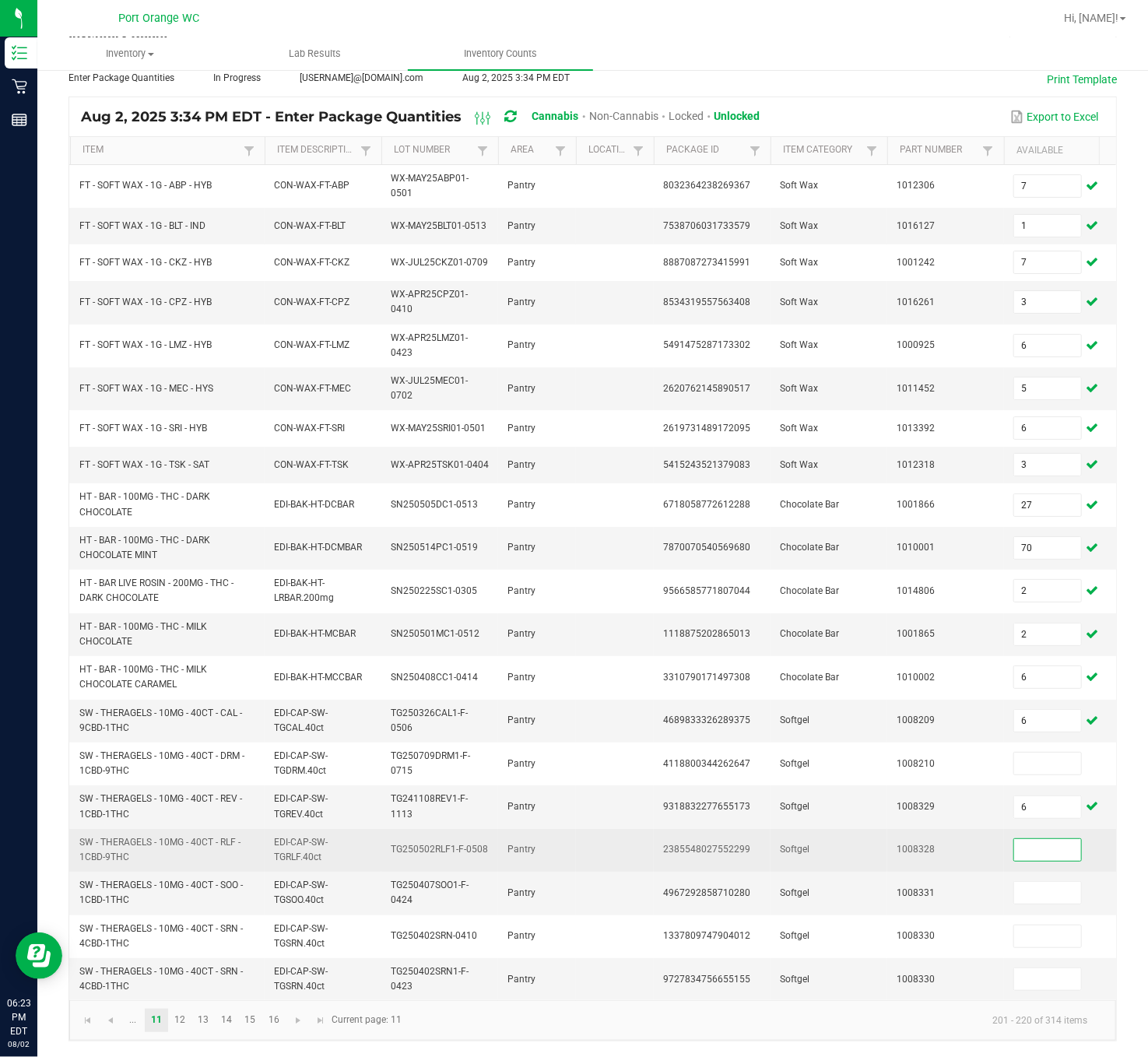 click at bounding box center [1048, 850] 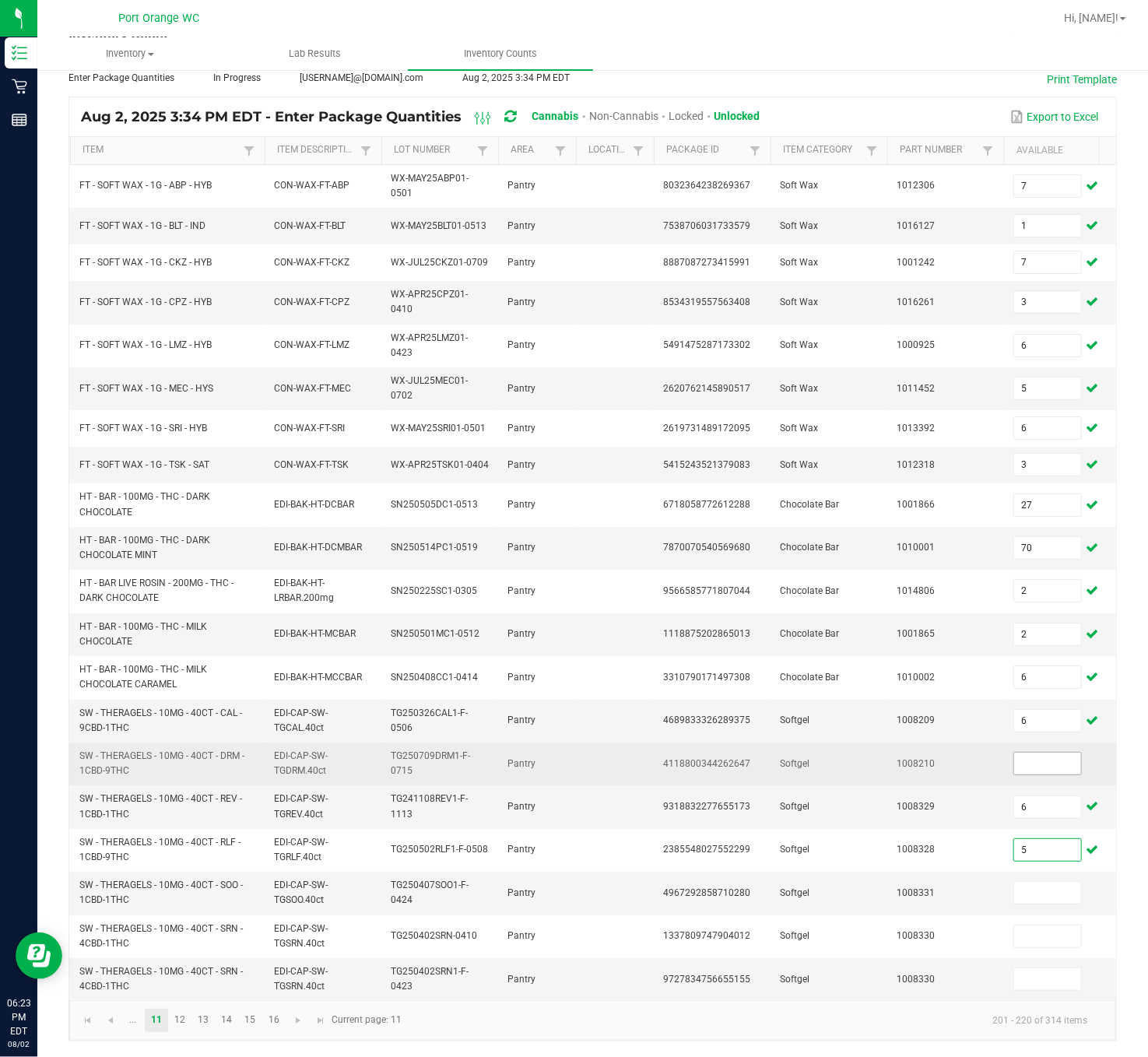 click at bounding box center (1048, 764) 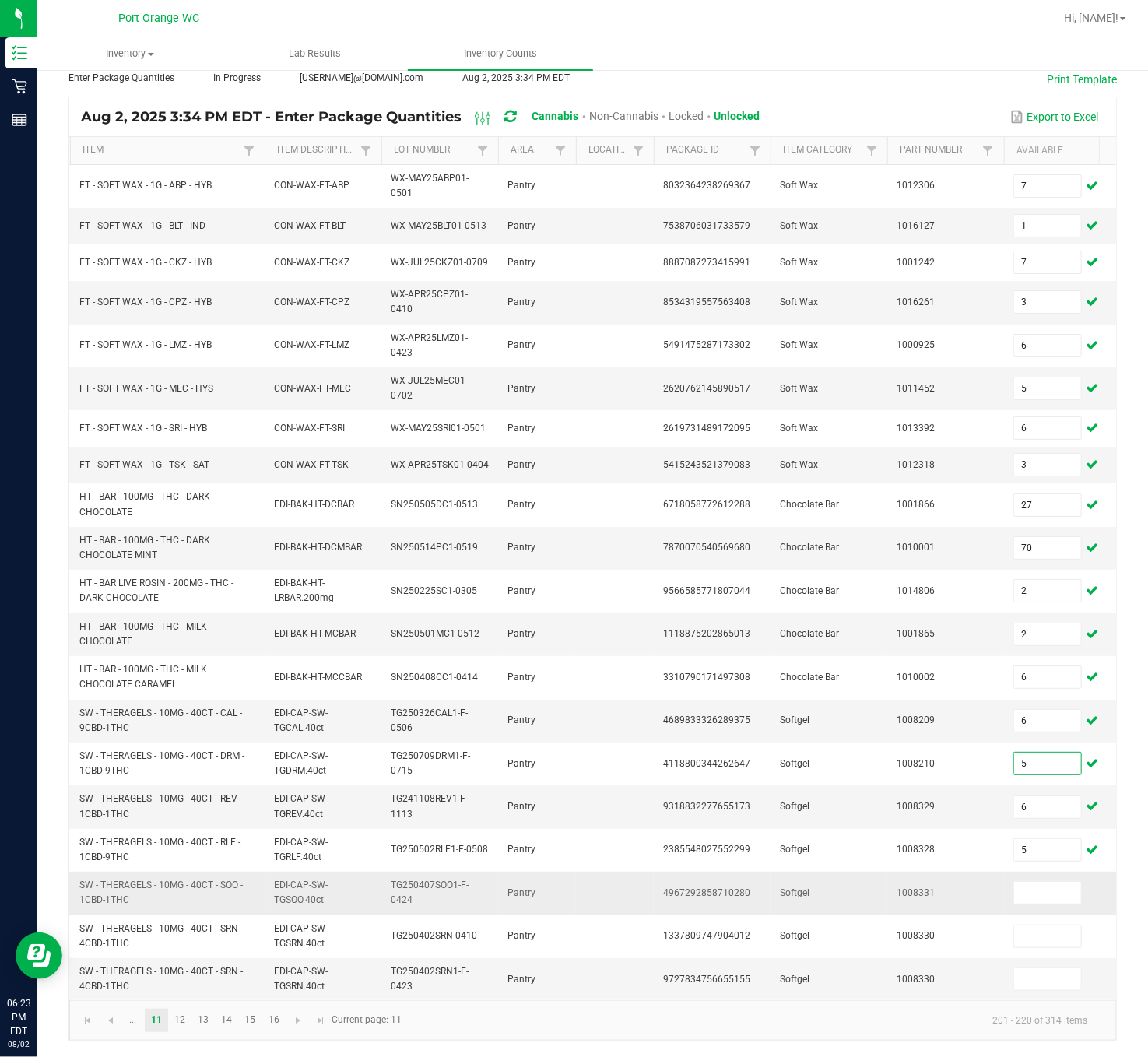 drag, startPoint x: 1046, startPoint y: 849, endPoint x: 1034, endPoint y: 862, distance: 17.691806 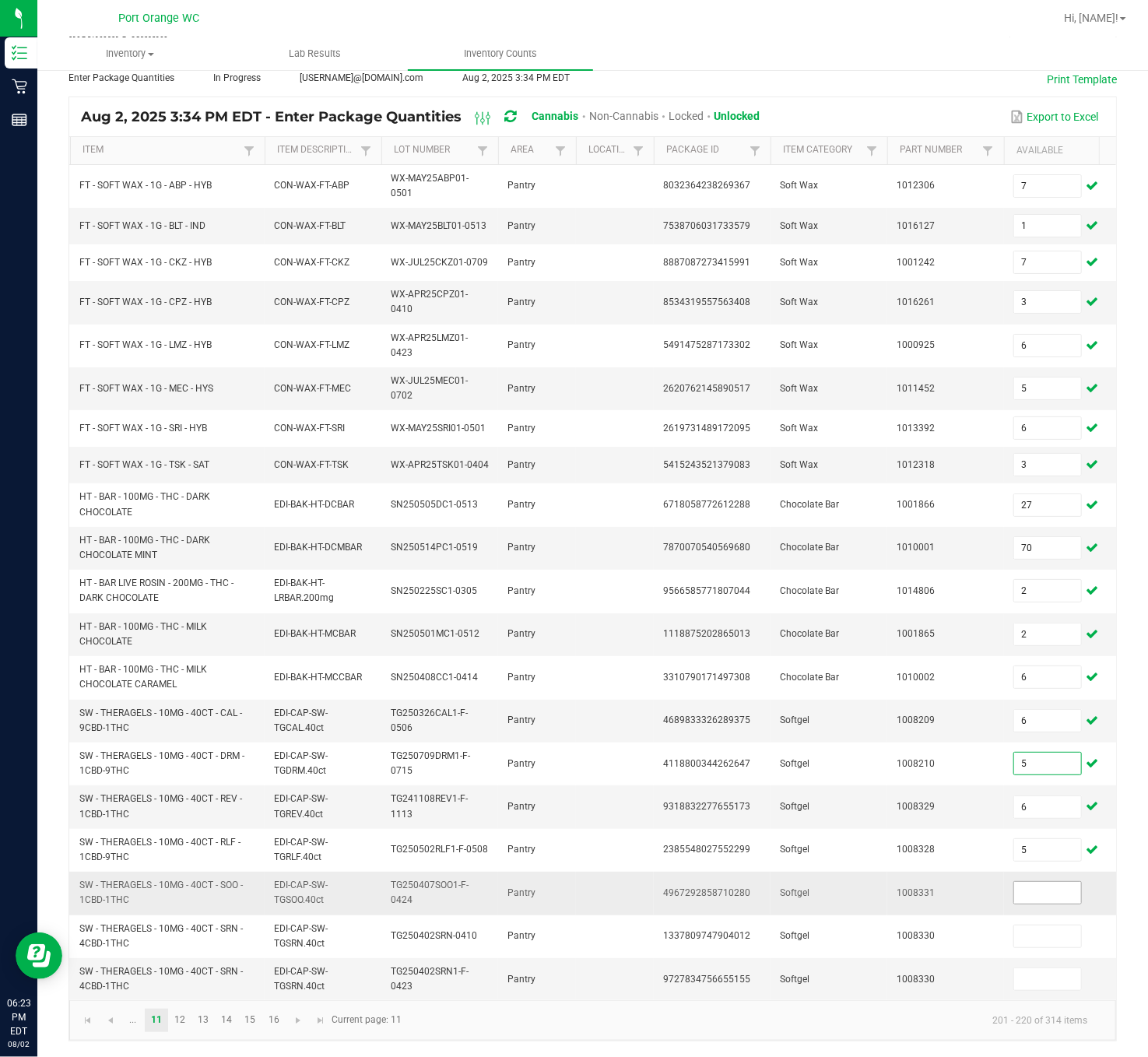 click at bounding box center [1062, 893] 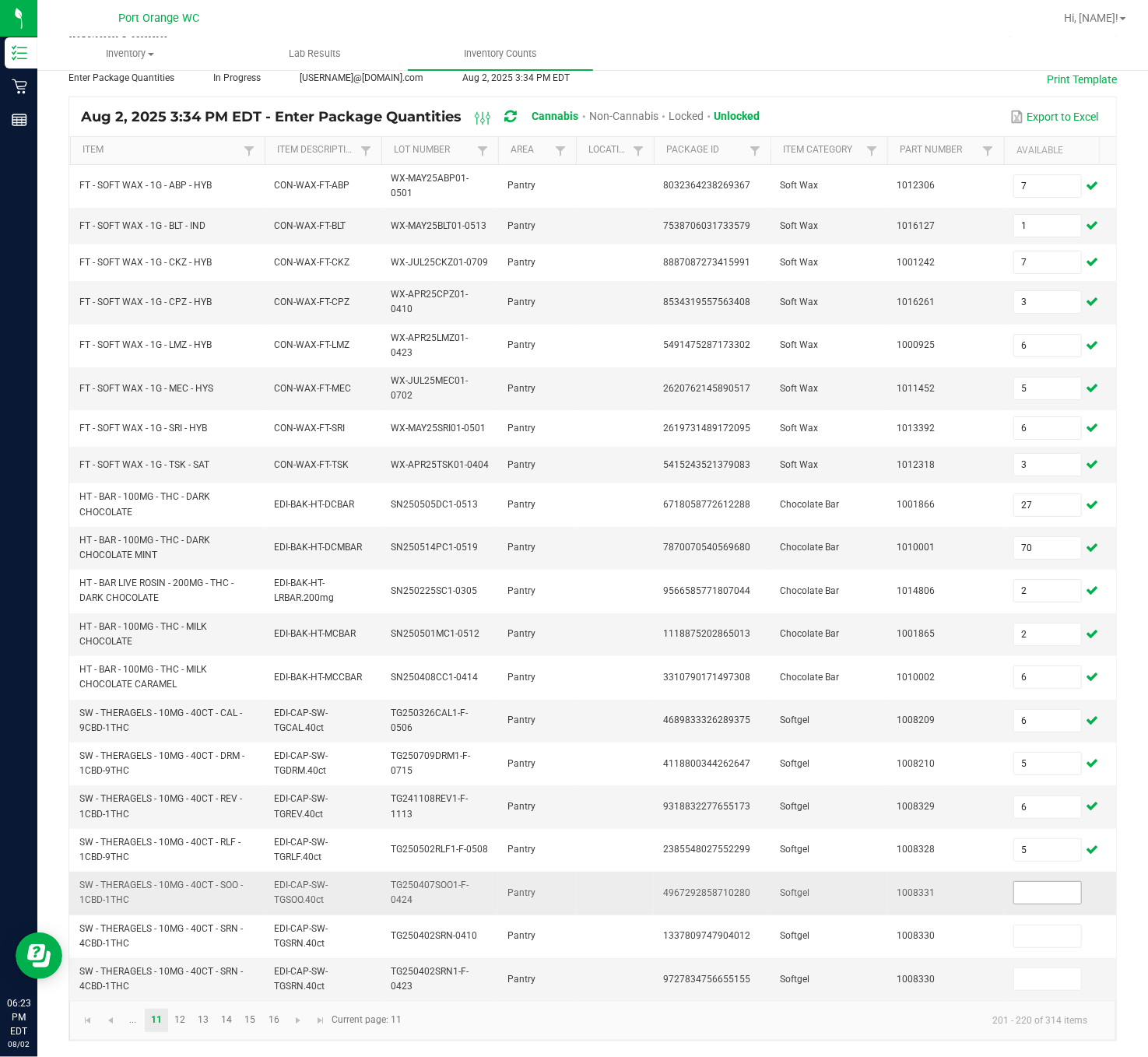 click at bounding box center (1048, 893) 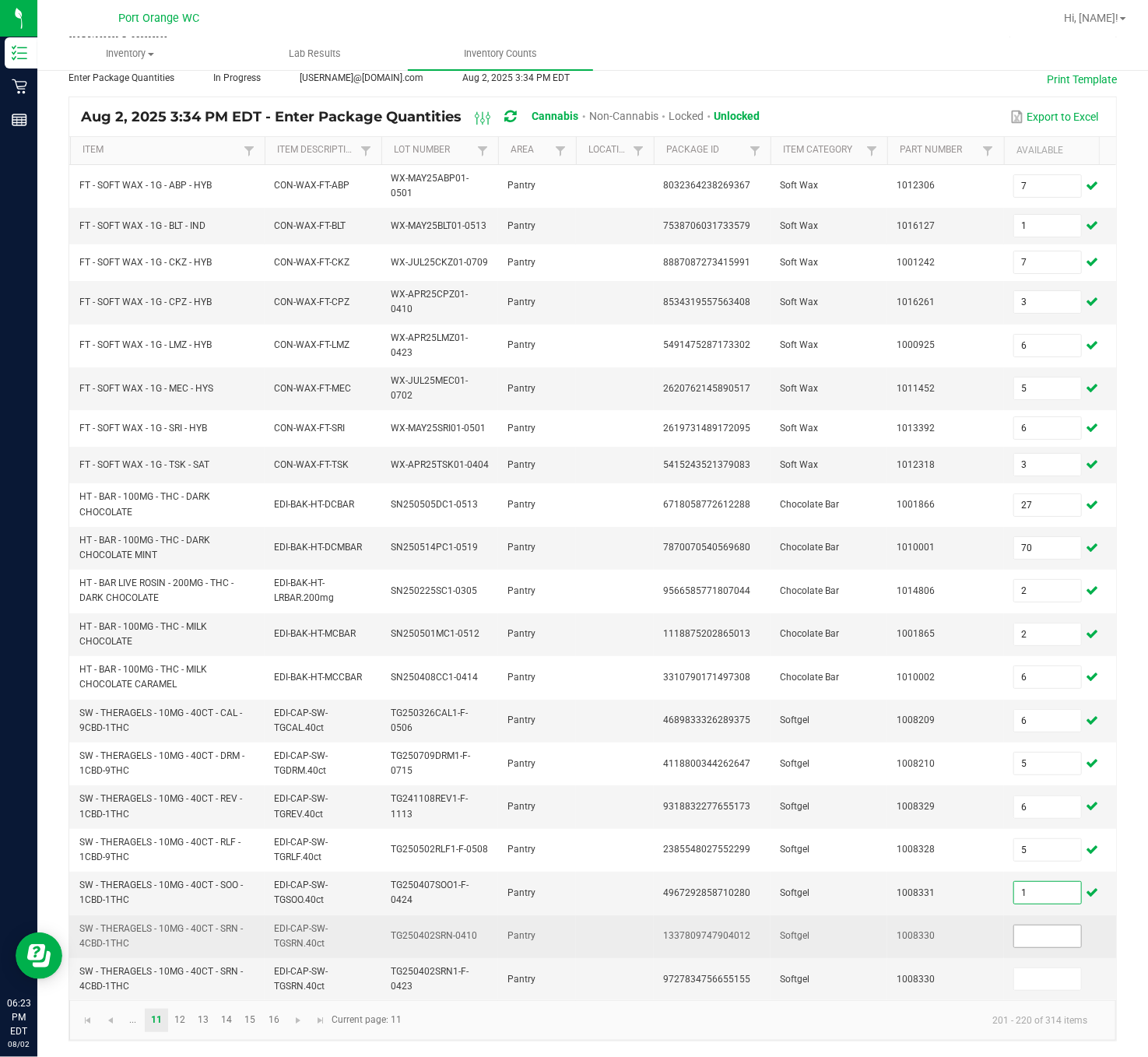 click at bounding box center [1048, 936] 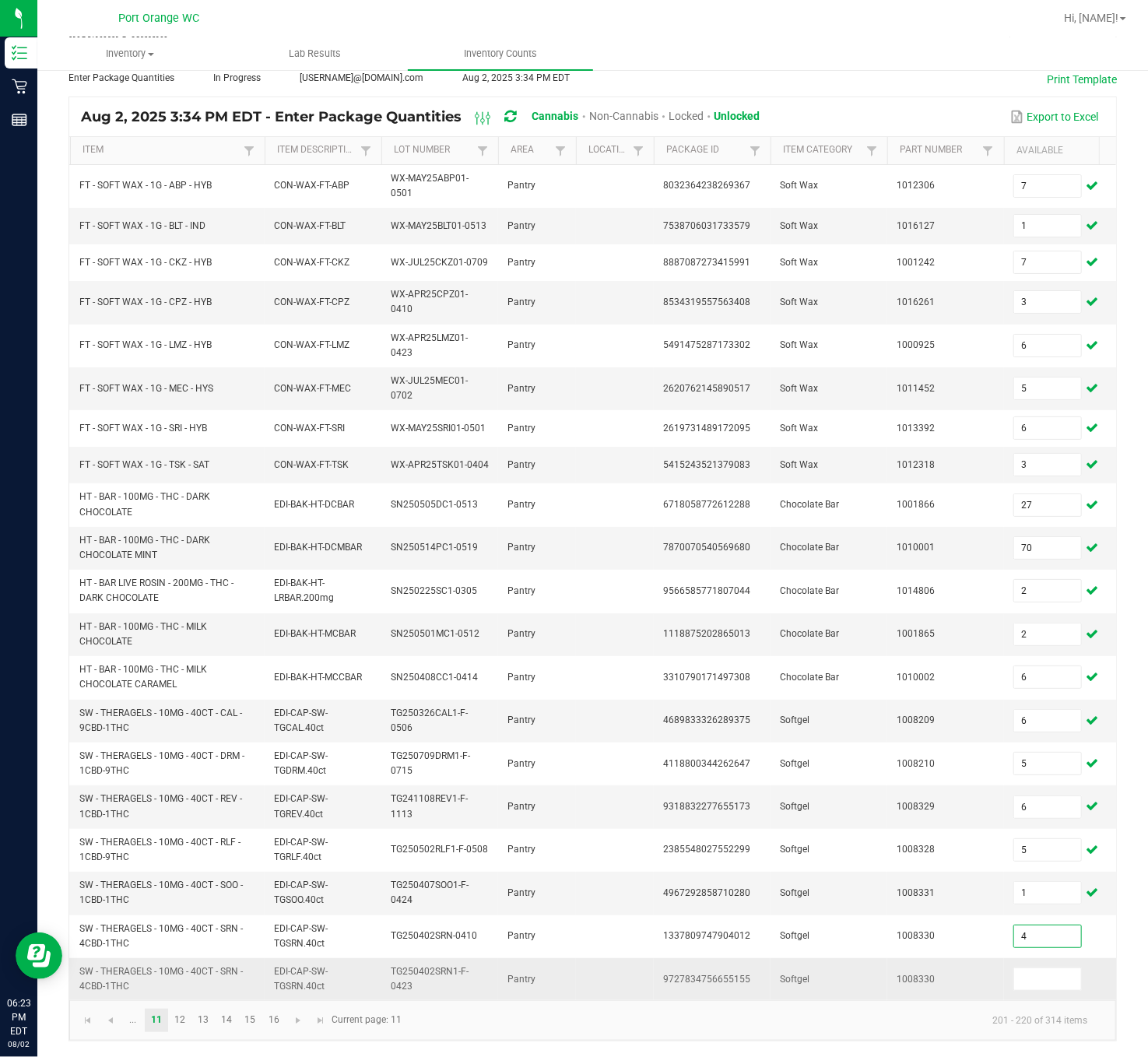 click at bounding box center [1062, 979] 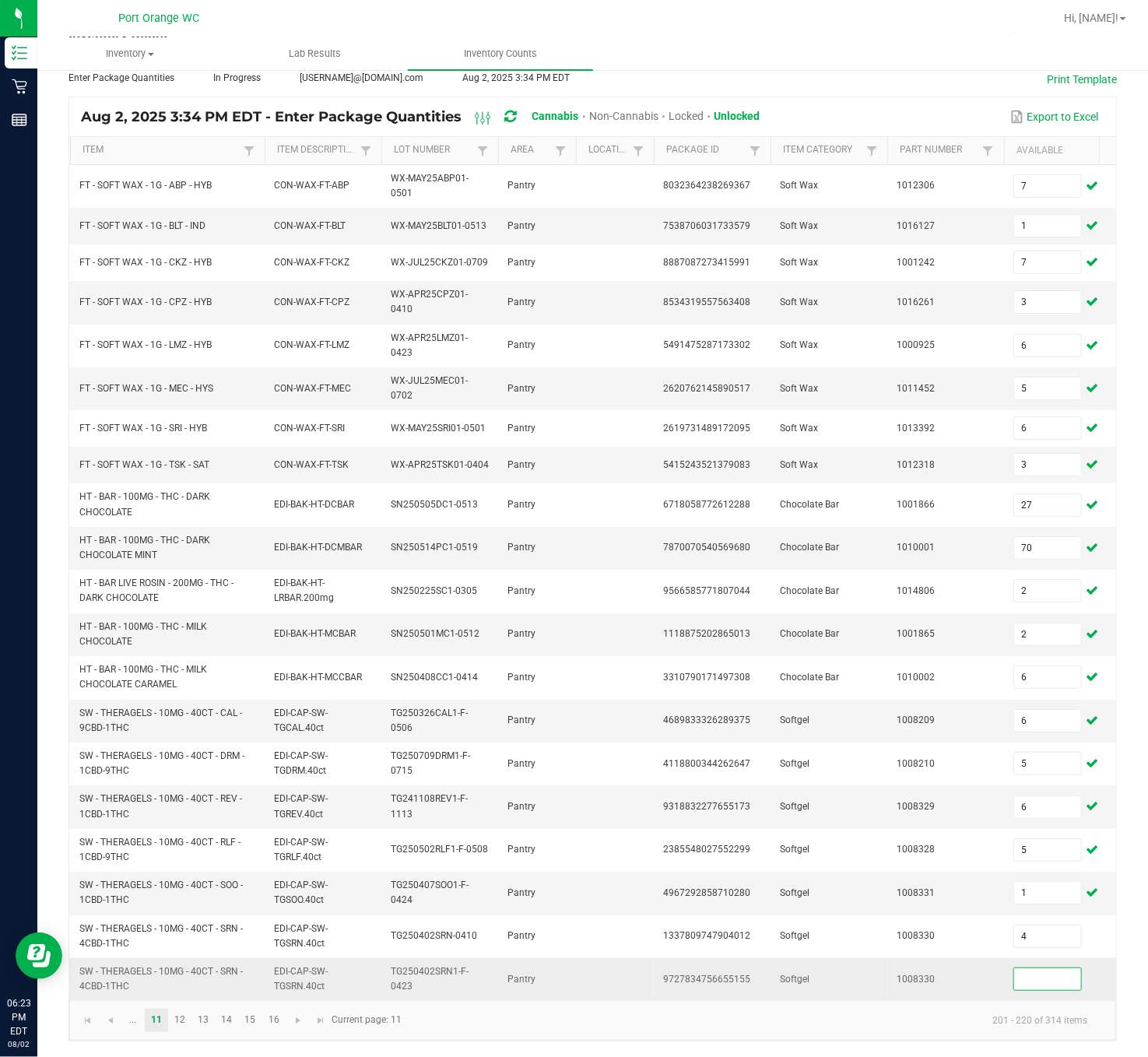 click at bounding box center [1048, 979] 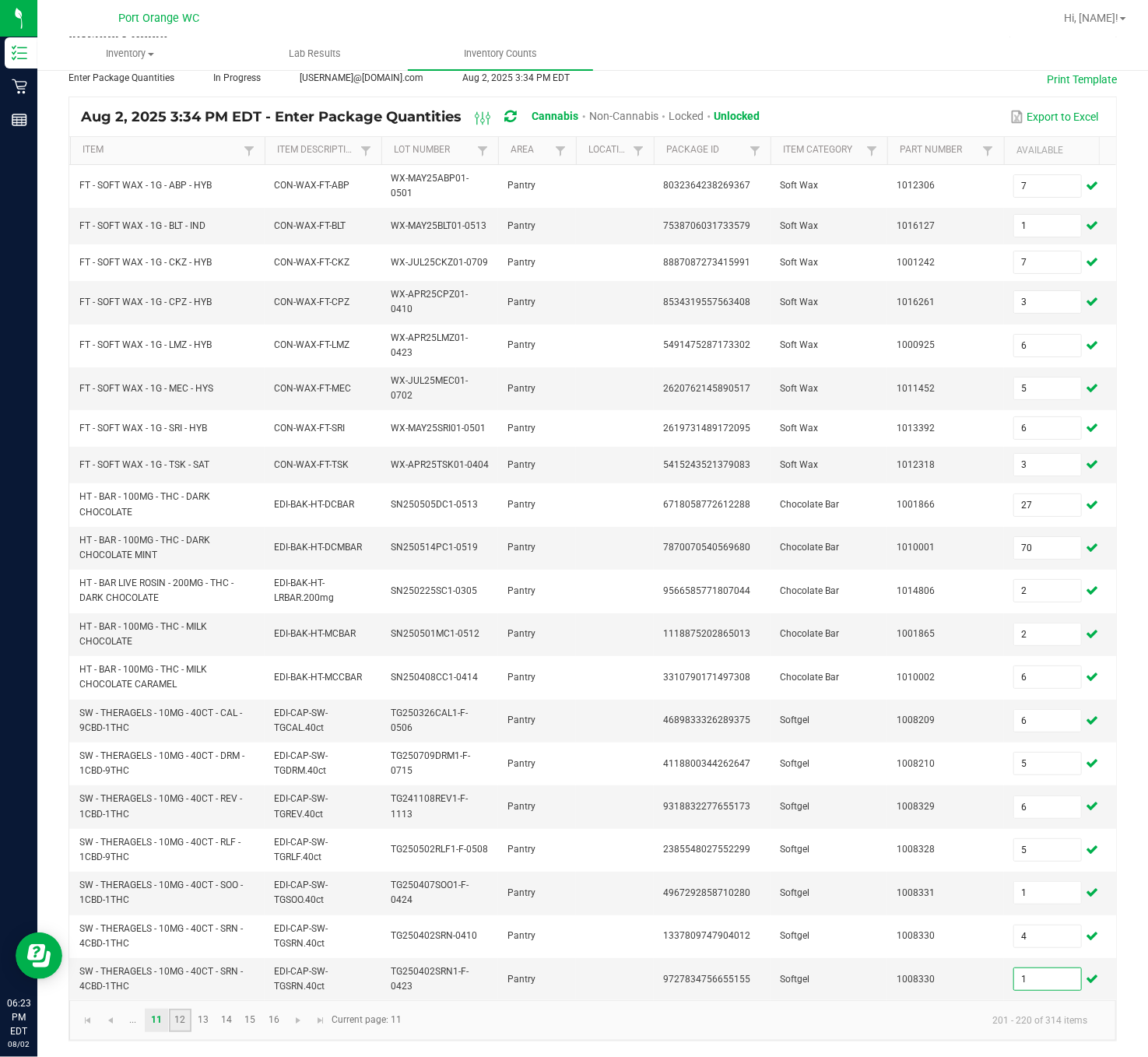 click on "12" 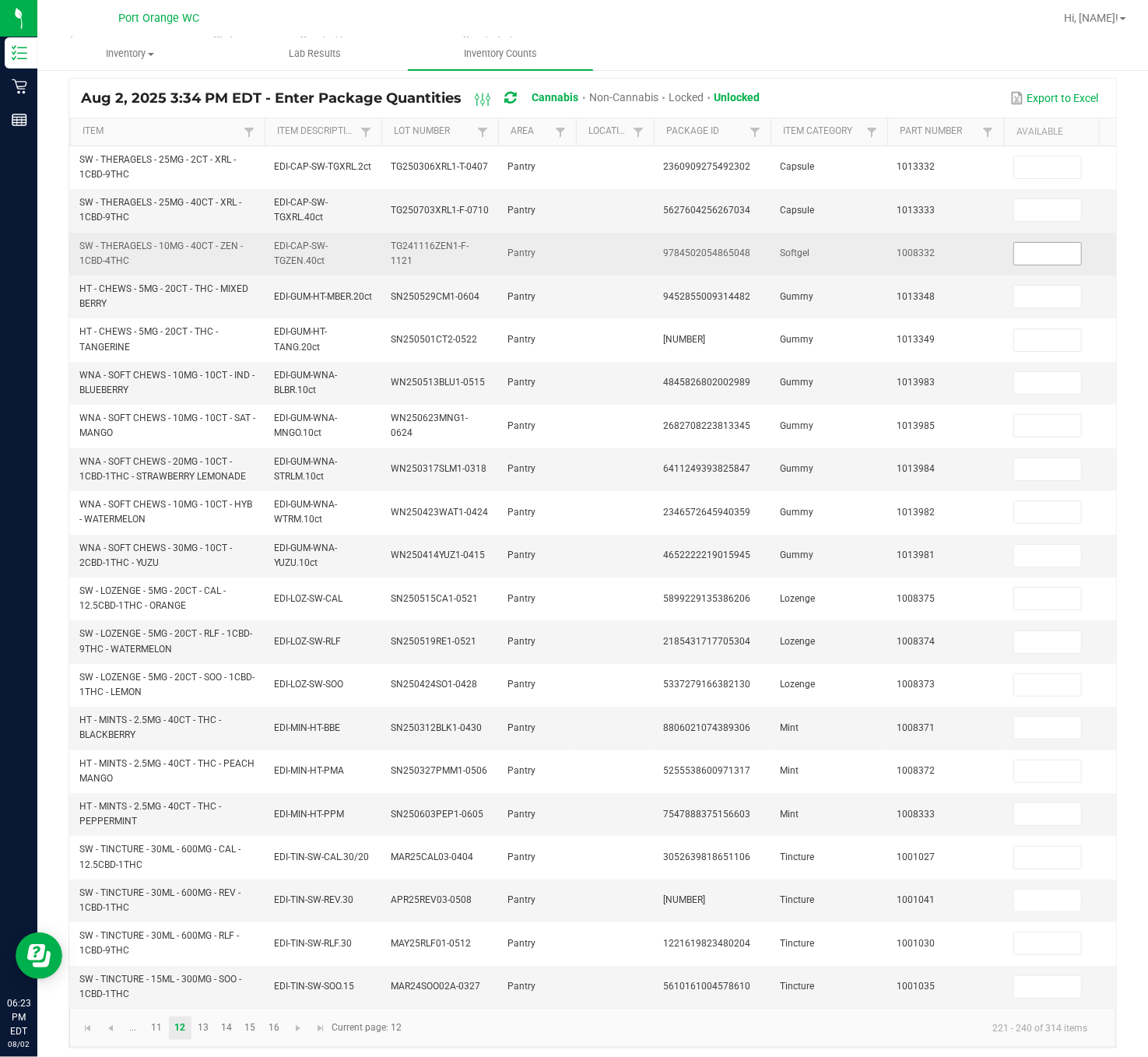 click at bounding box center [1048, 254] 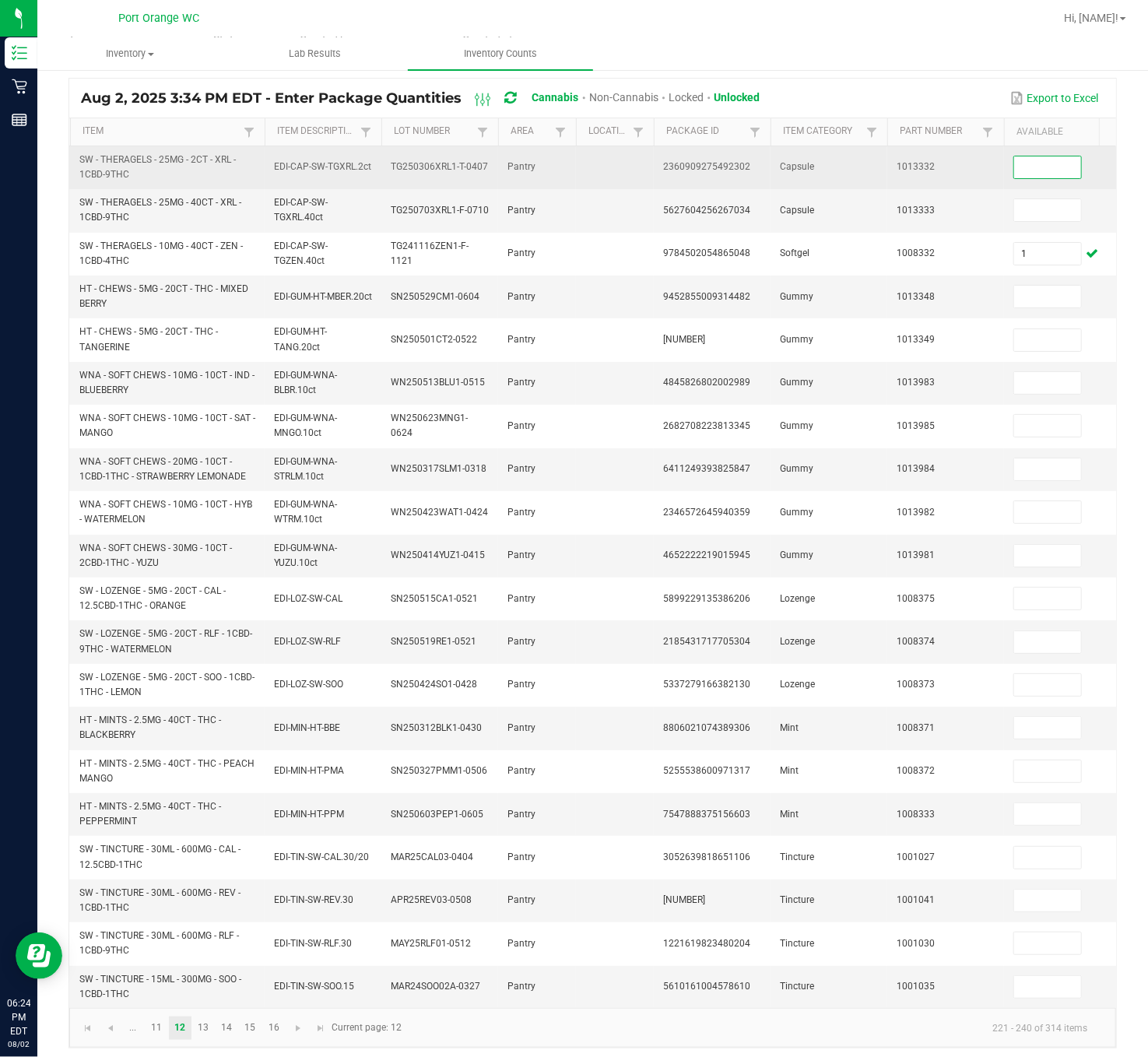 click at bounding box center [1048, 167] 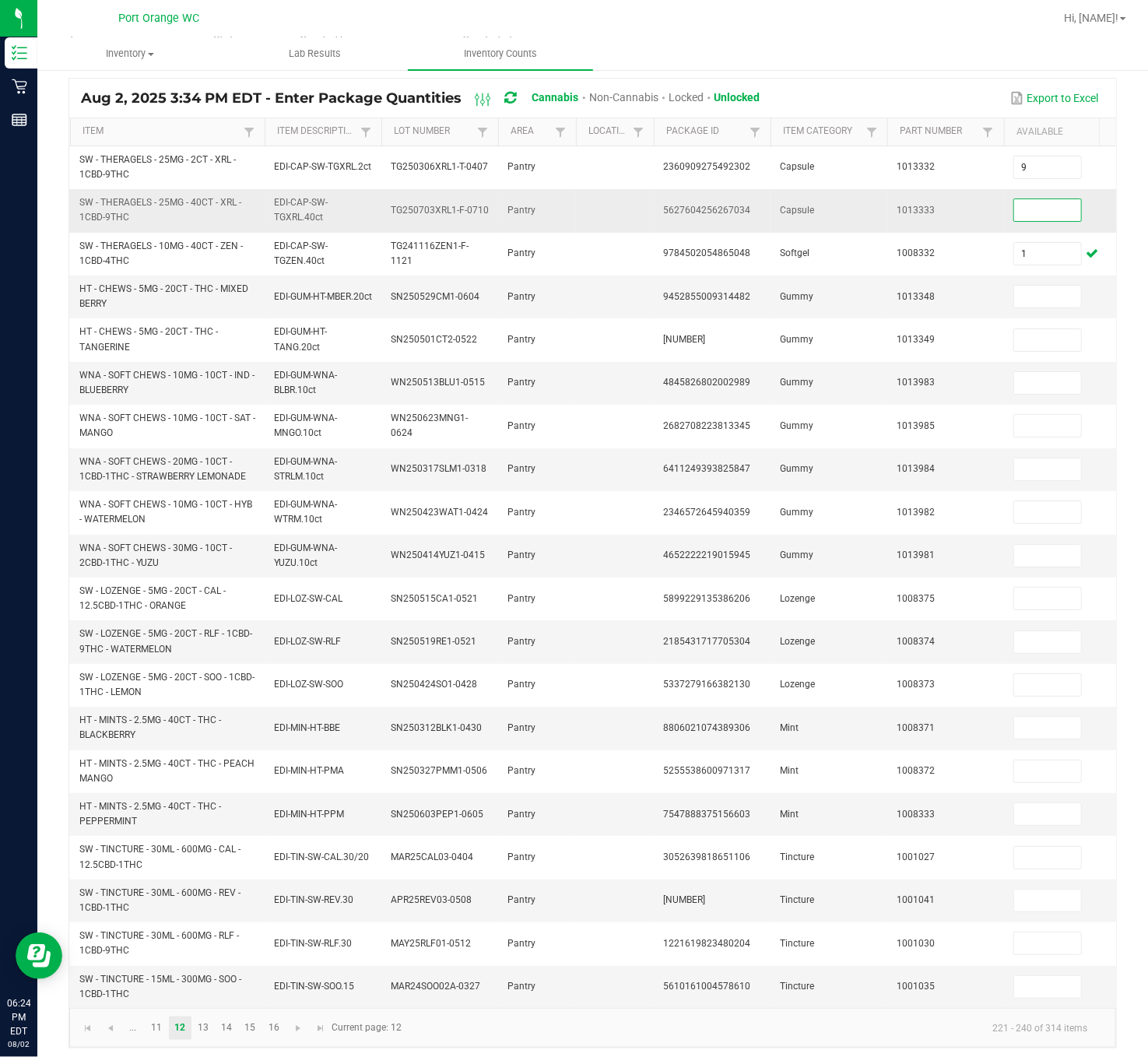 click at bounding box center (1048, 210) 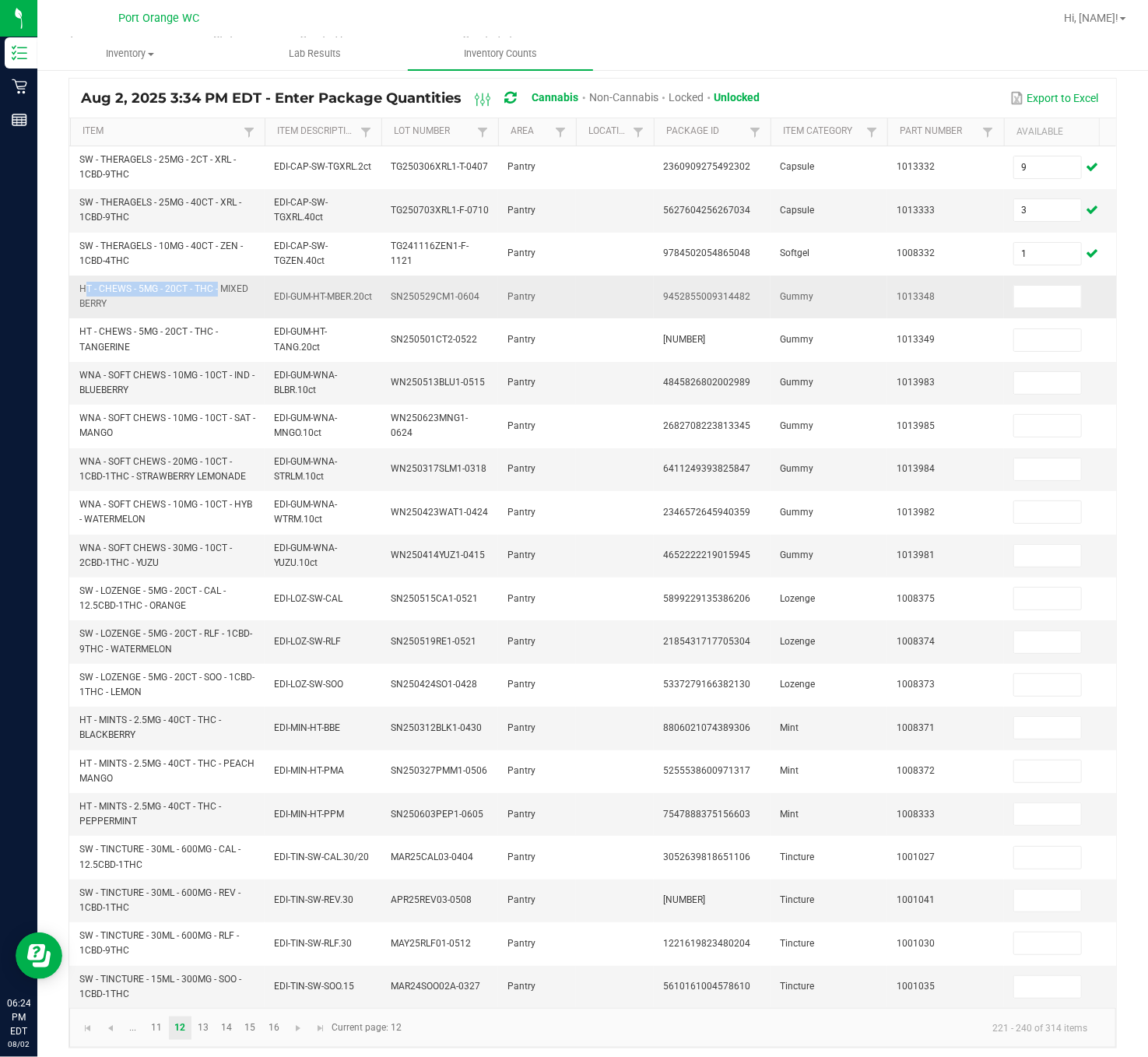 drag, startPoint x: 215, startPoint y: 289, endPoint x: 79, endPoint y: 289, distance: 136 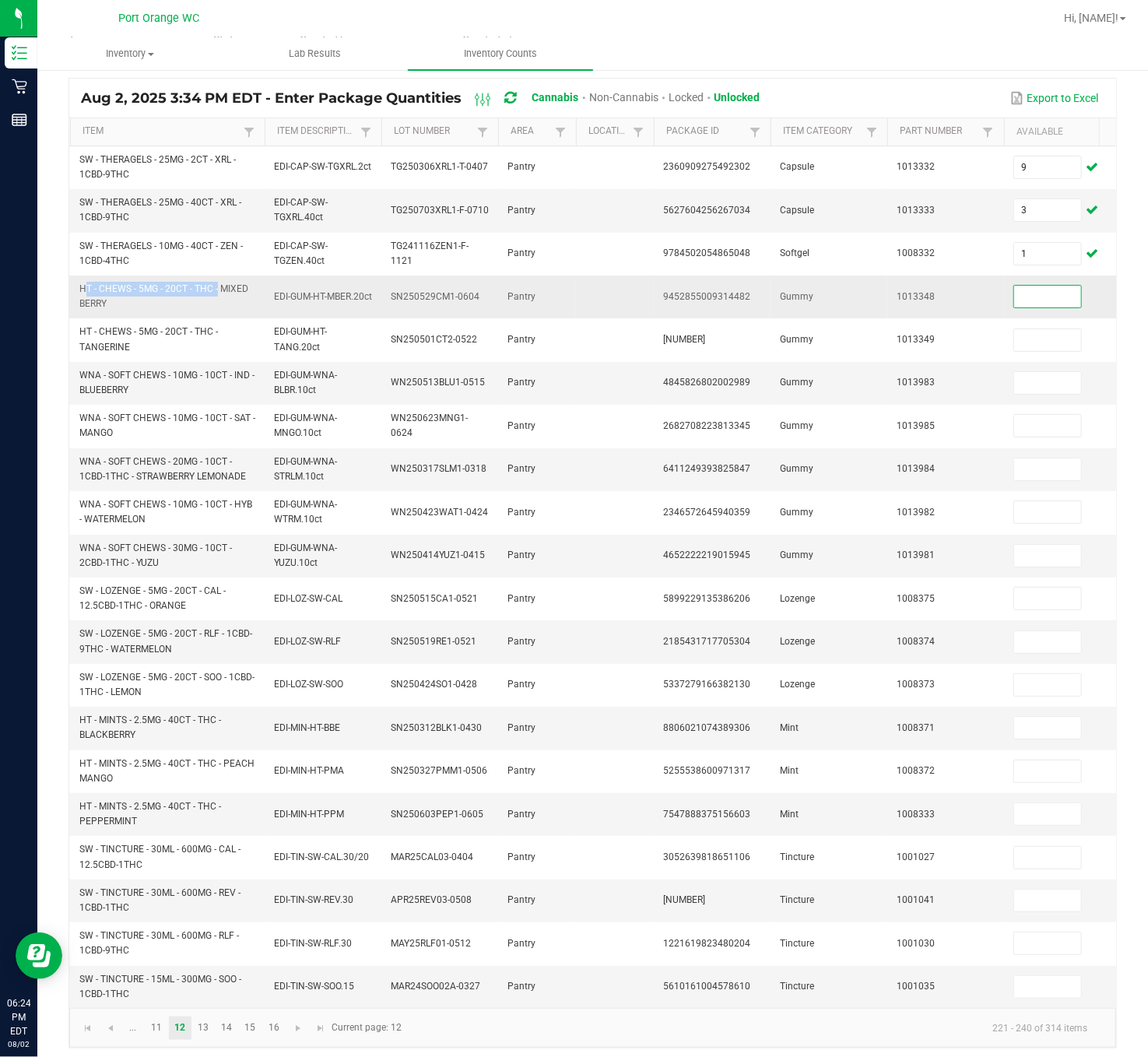 click at bounding box center [1048, 297] 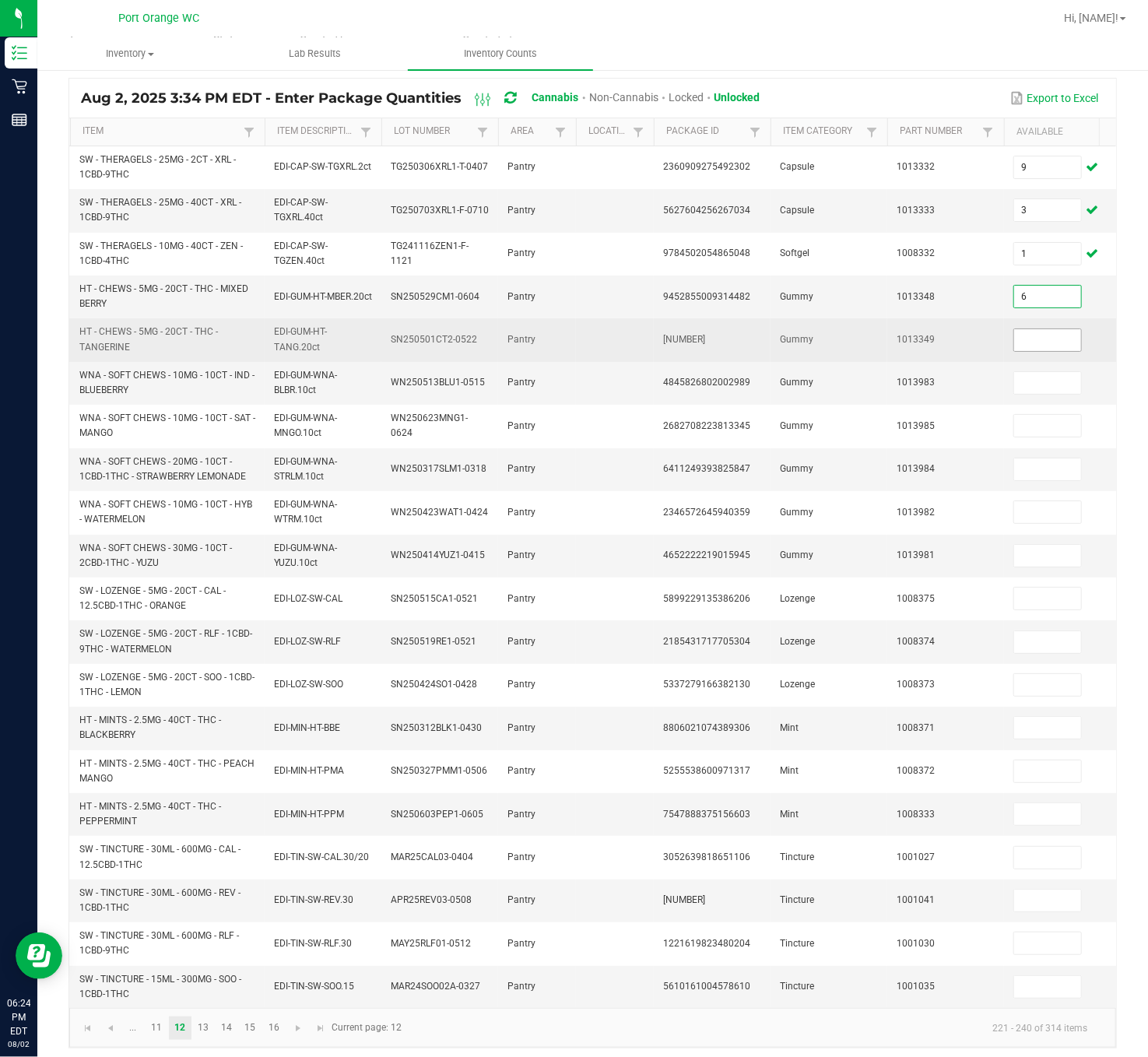 click at bounding box center [1048, 340] 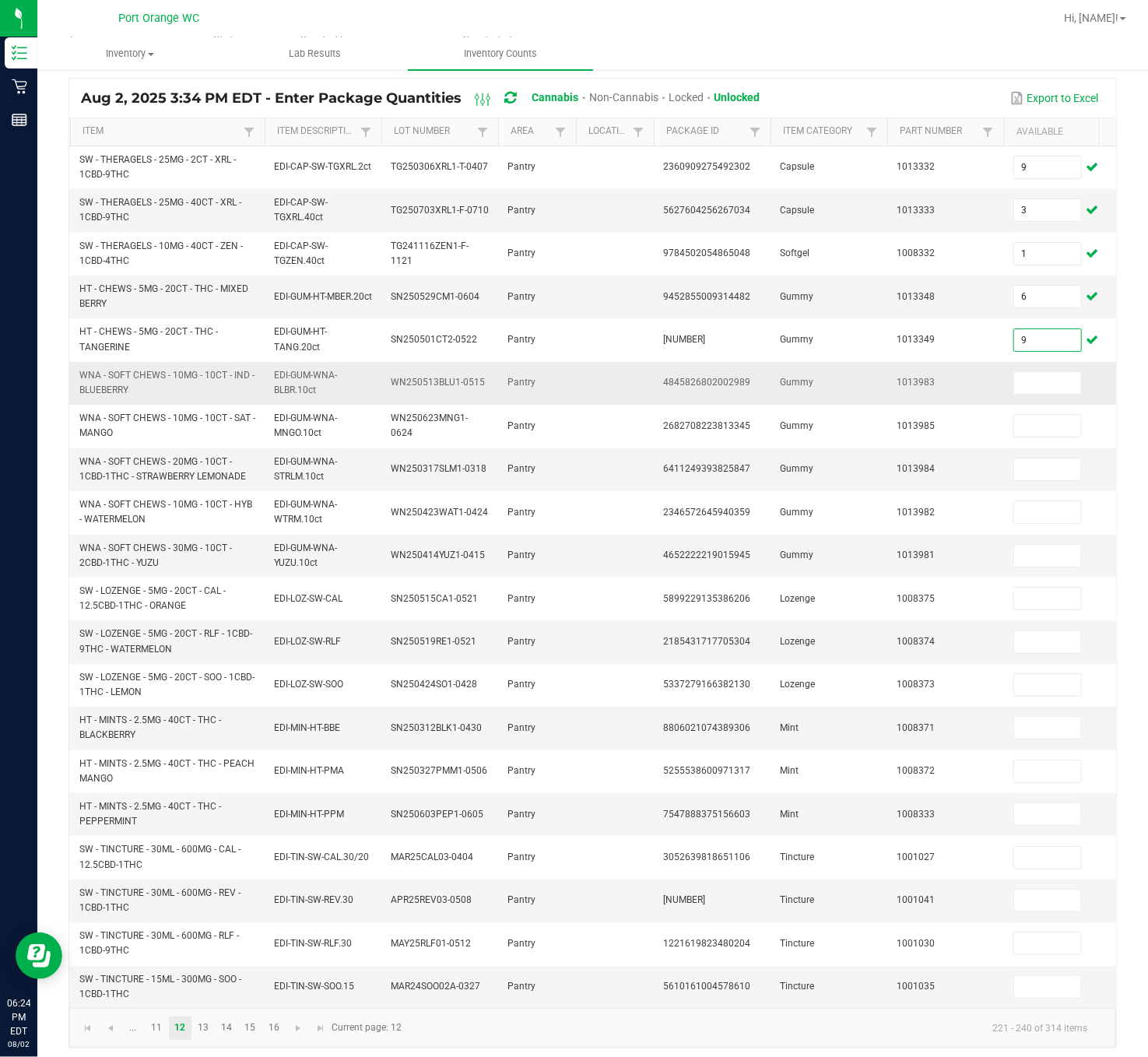 click on "WNA - SOFT CHEWS - 10MG - 10CT - IND - BLUEBERRY" at bounding box center [167, 382] 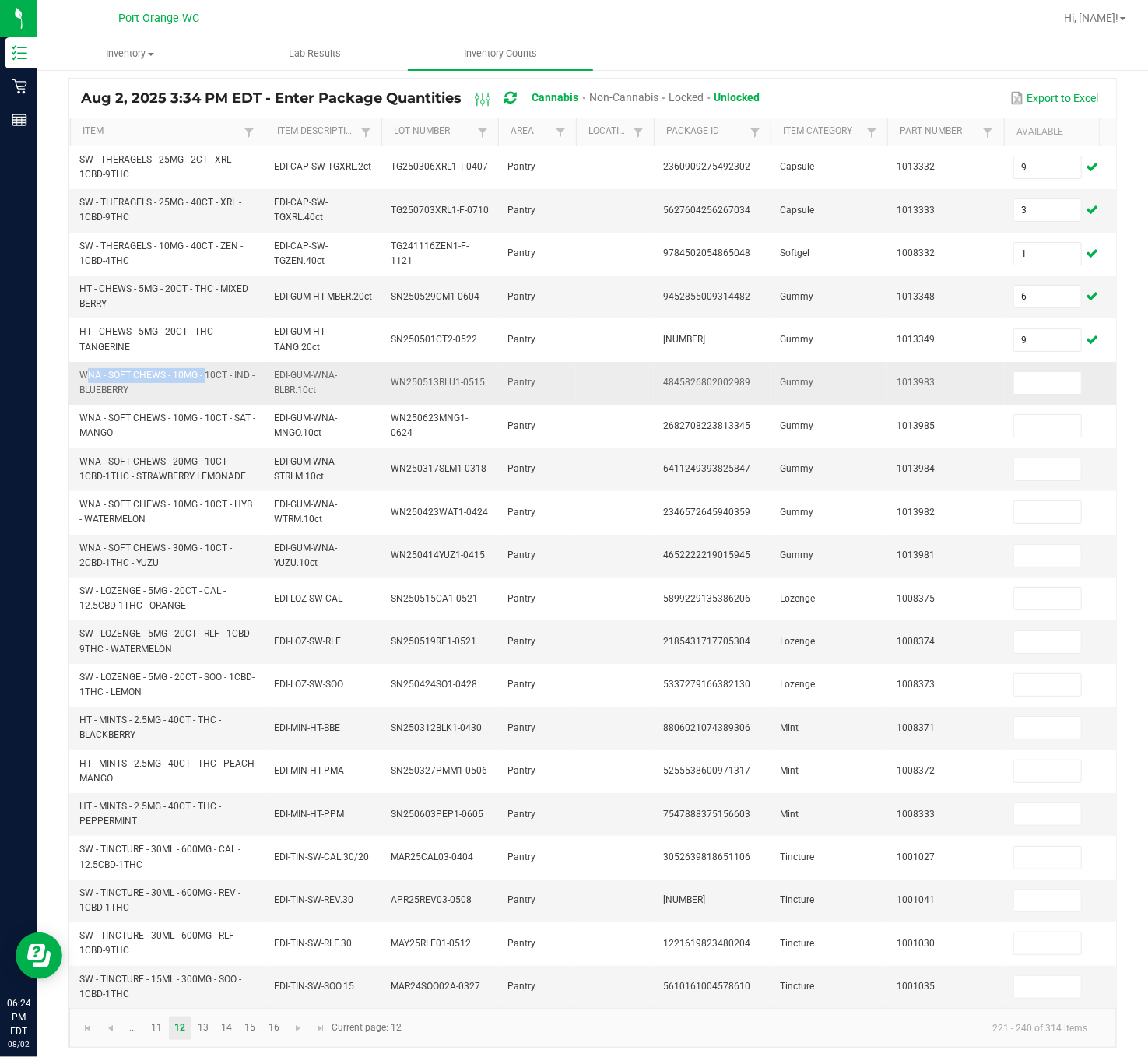 drag, startPoint x: 167, startPoint y: 379, endPoint x: 70, endPoint y: 382, distance: 97.04638 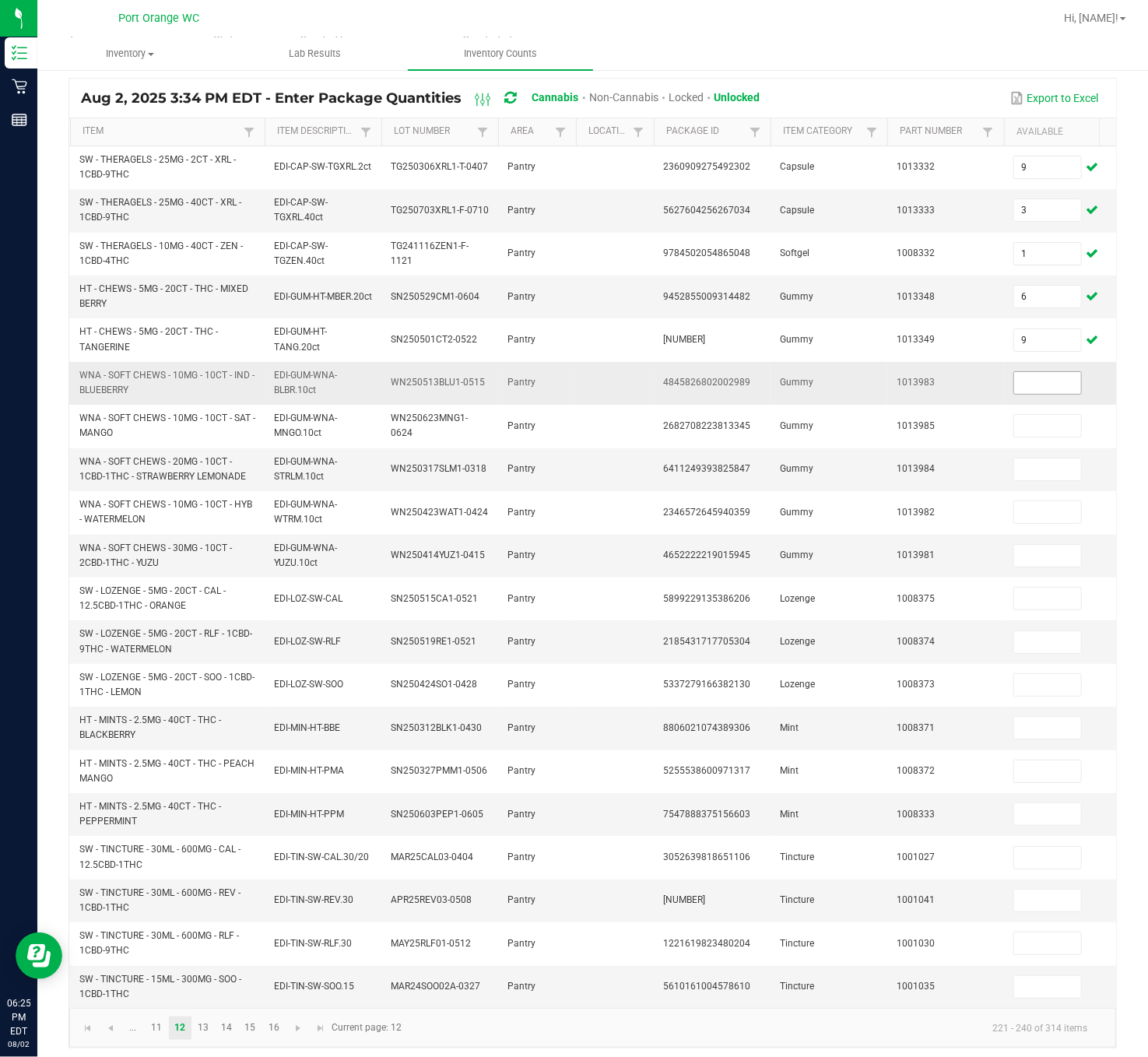 click at bounding box center (1048, 383) 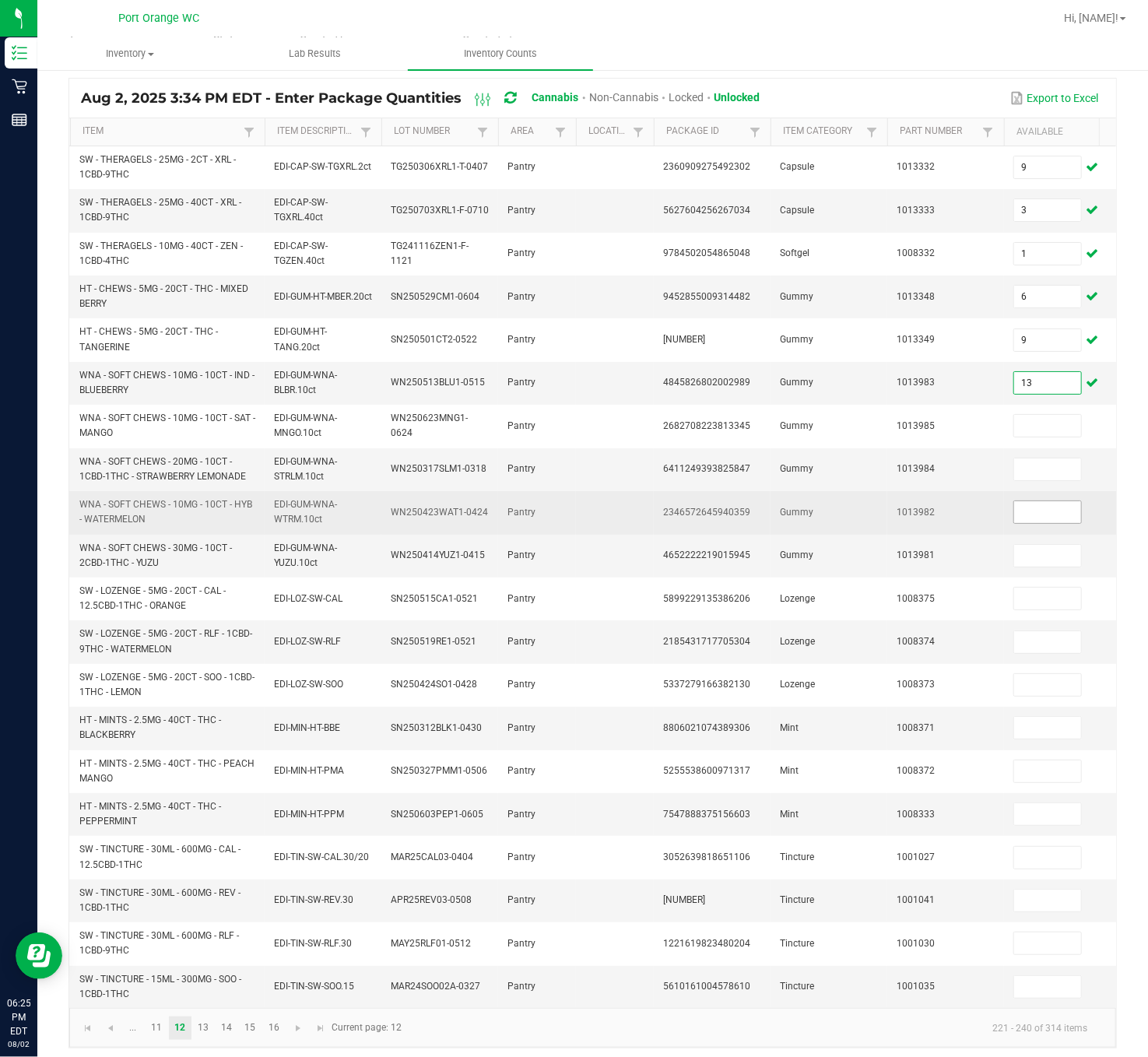 click at bounding box center (1048, 512) 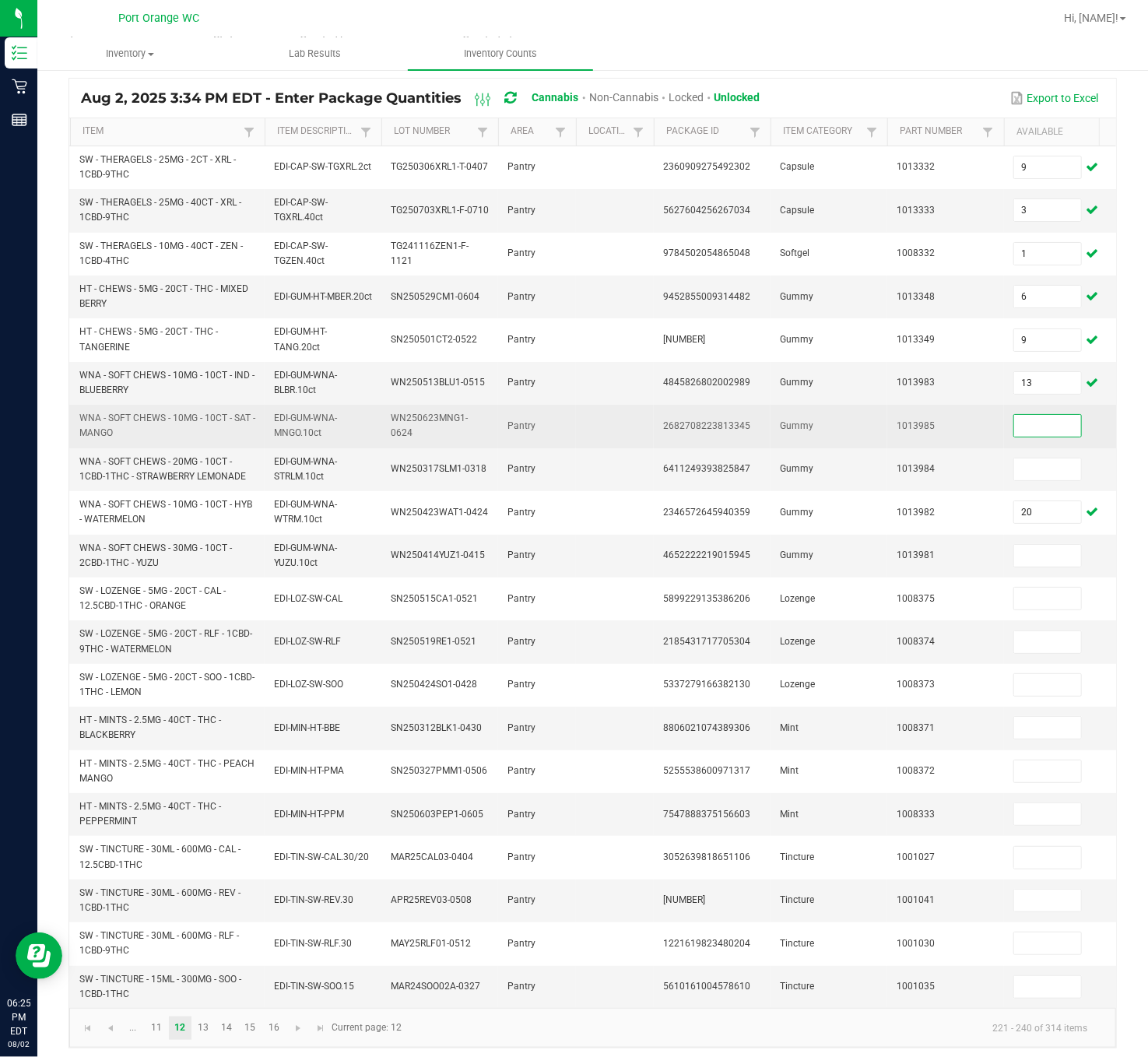 click at bounding box center (1048, 426) 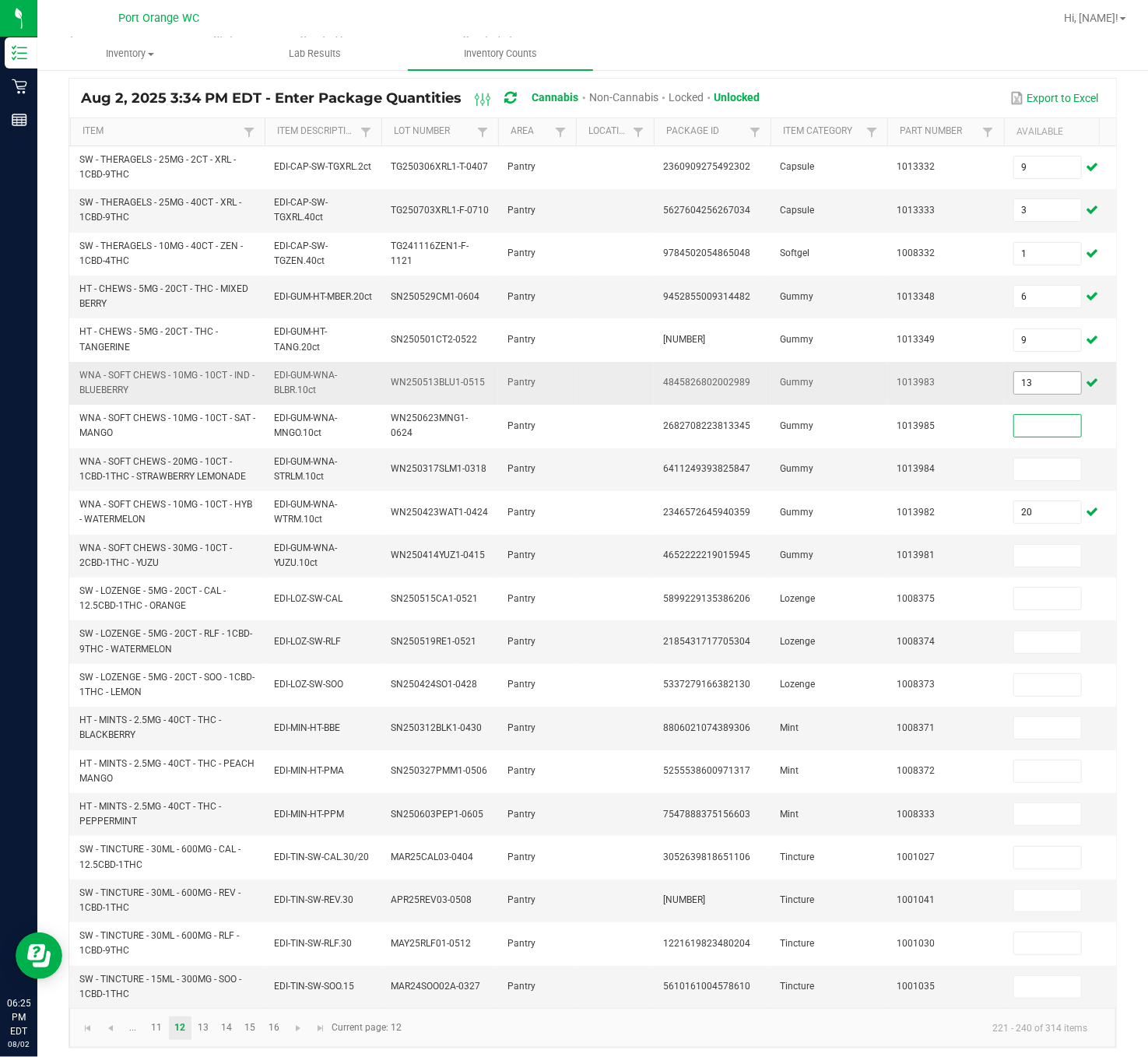 click on "13" at bounding box center (1048, 383) 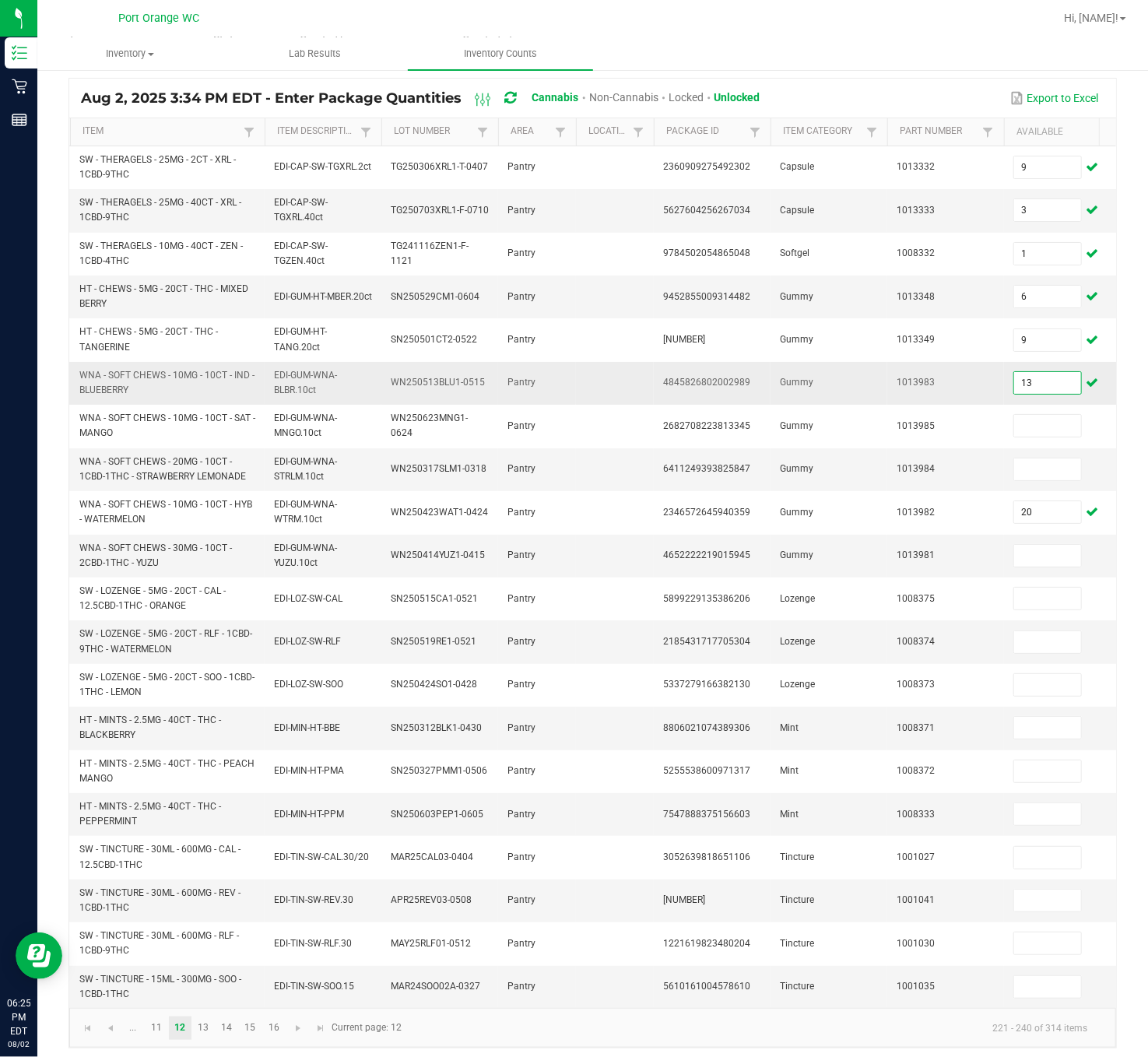 click on "13" at bounding box center [1048, 383] 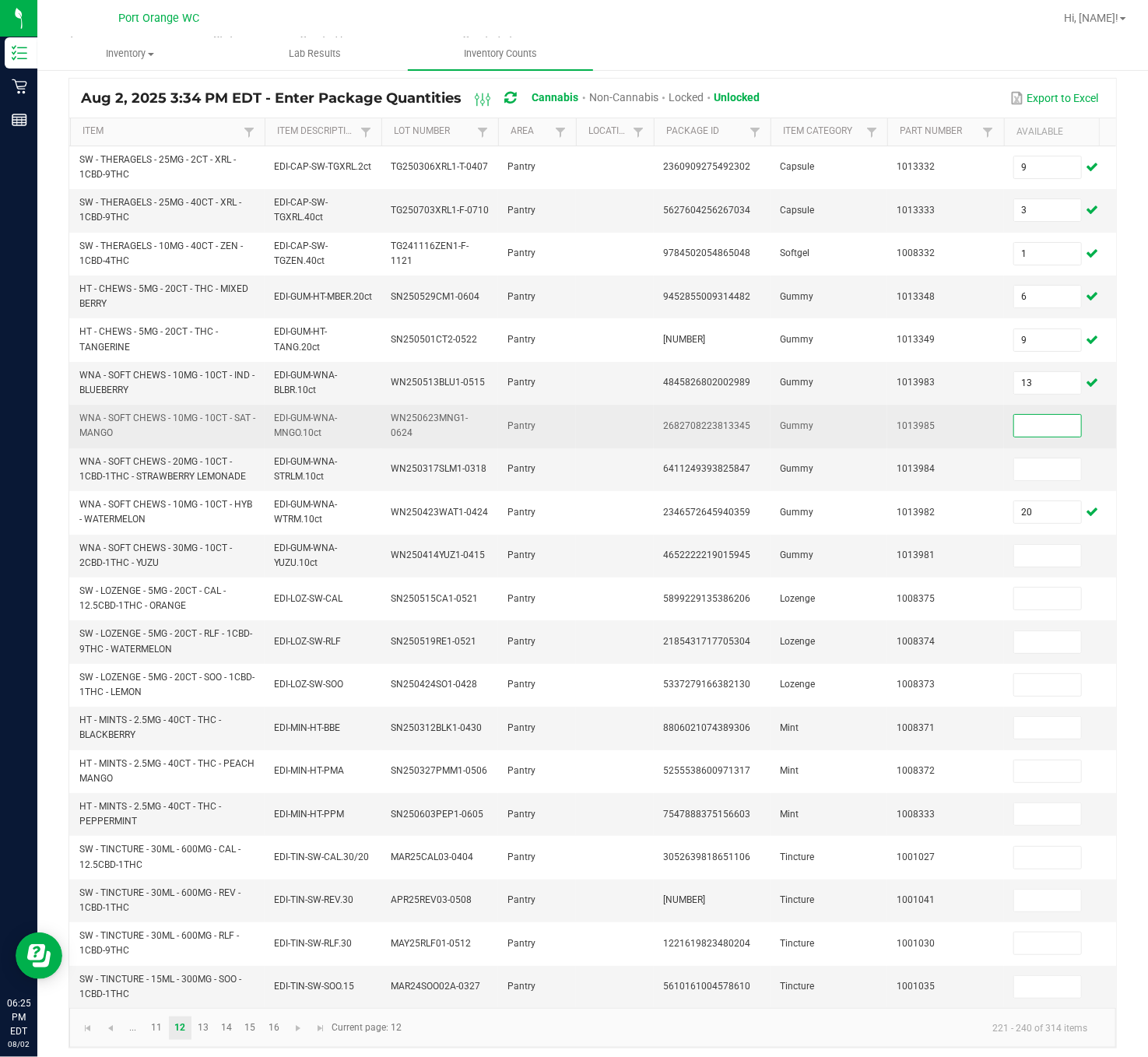click at bounding box center (1048, 426) 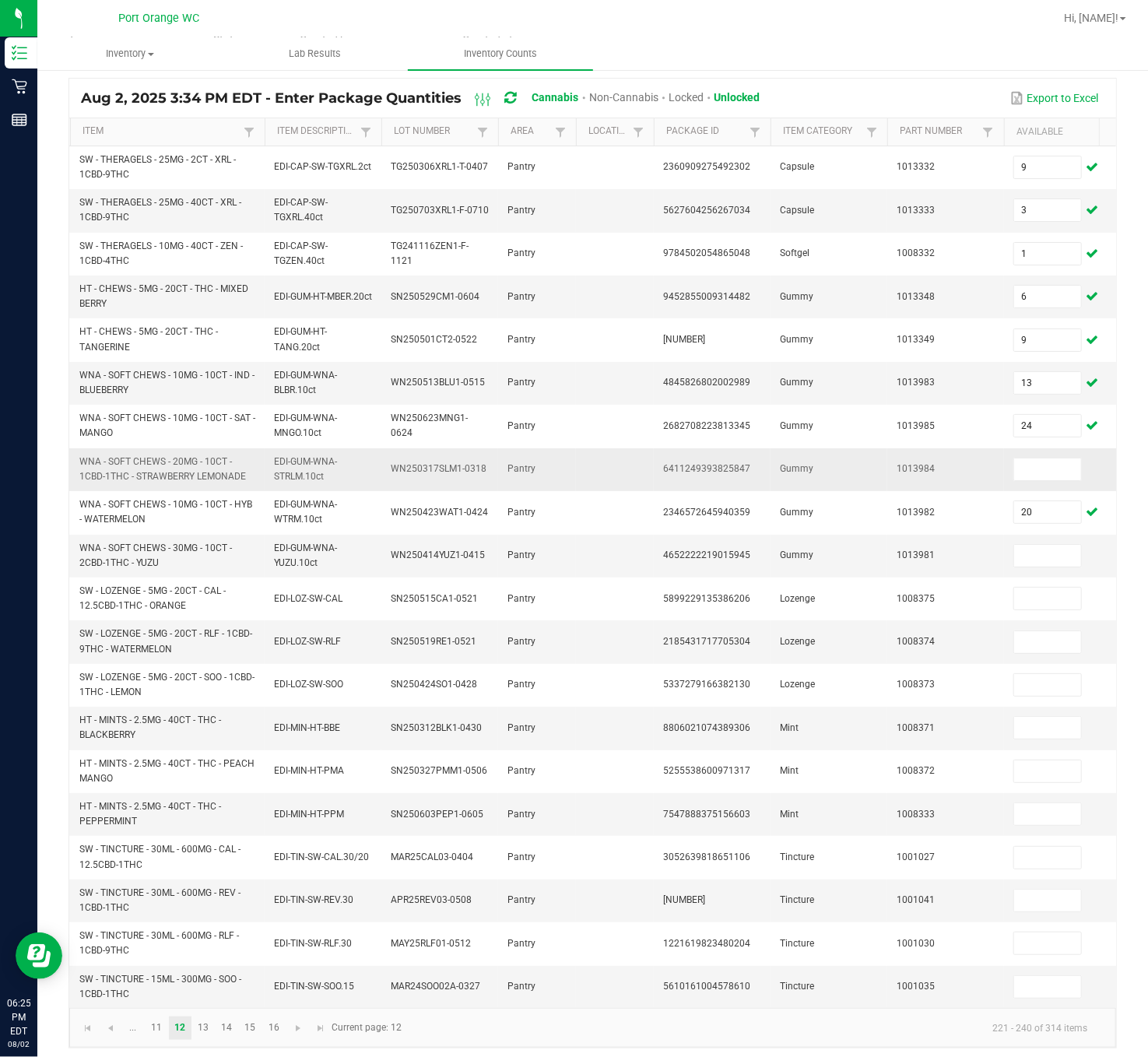 drag, startPoint x: 254, startPoint y: 477, endPoint x: 78, endPoint y: 476, distance: 176.00284 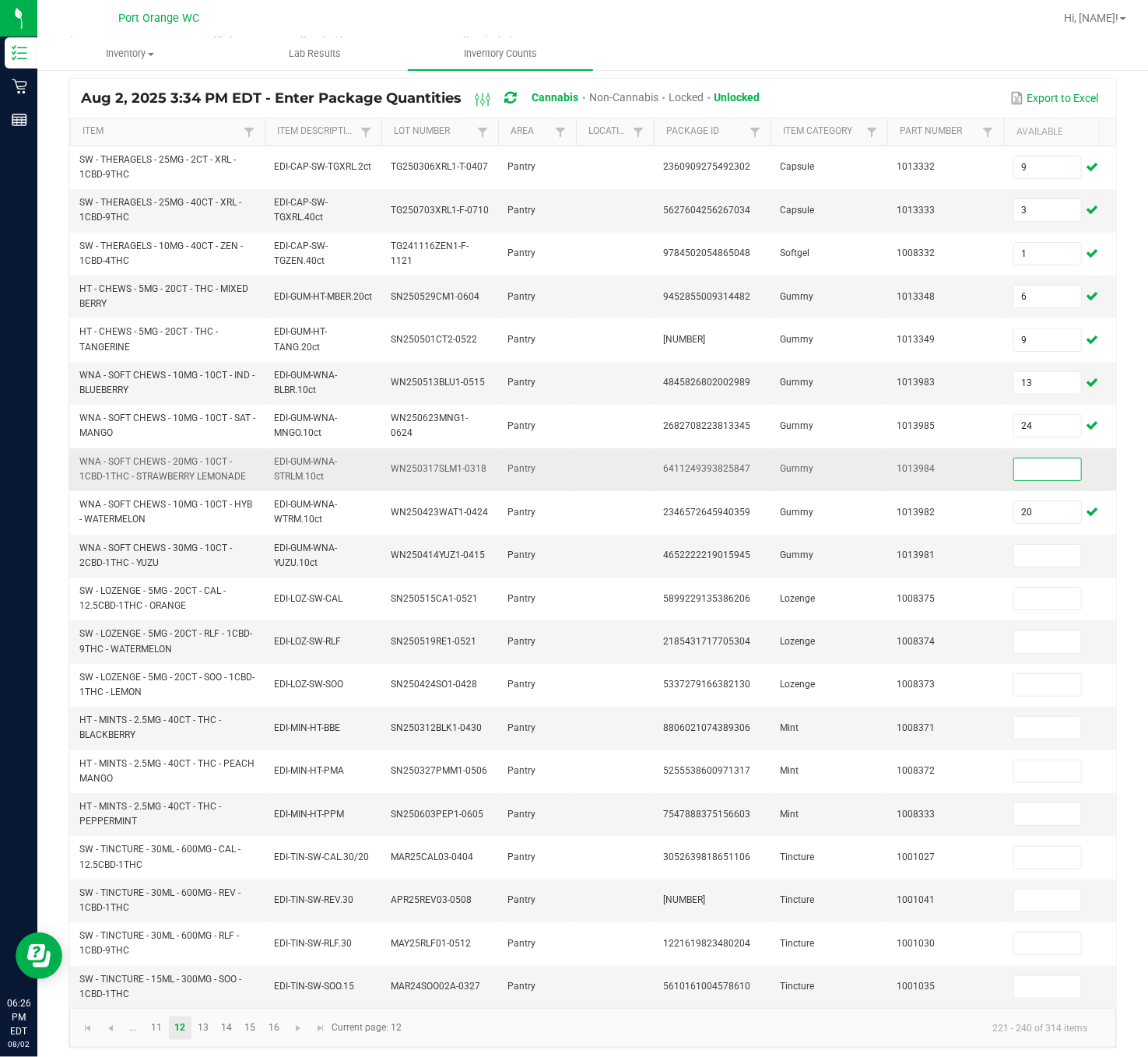 click at bounding box center (1048, 469) 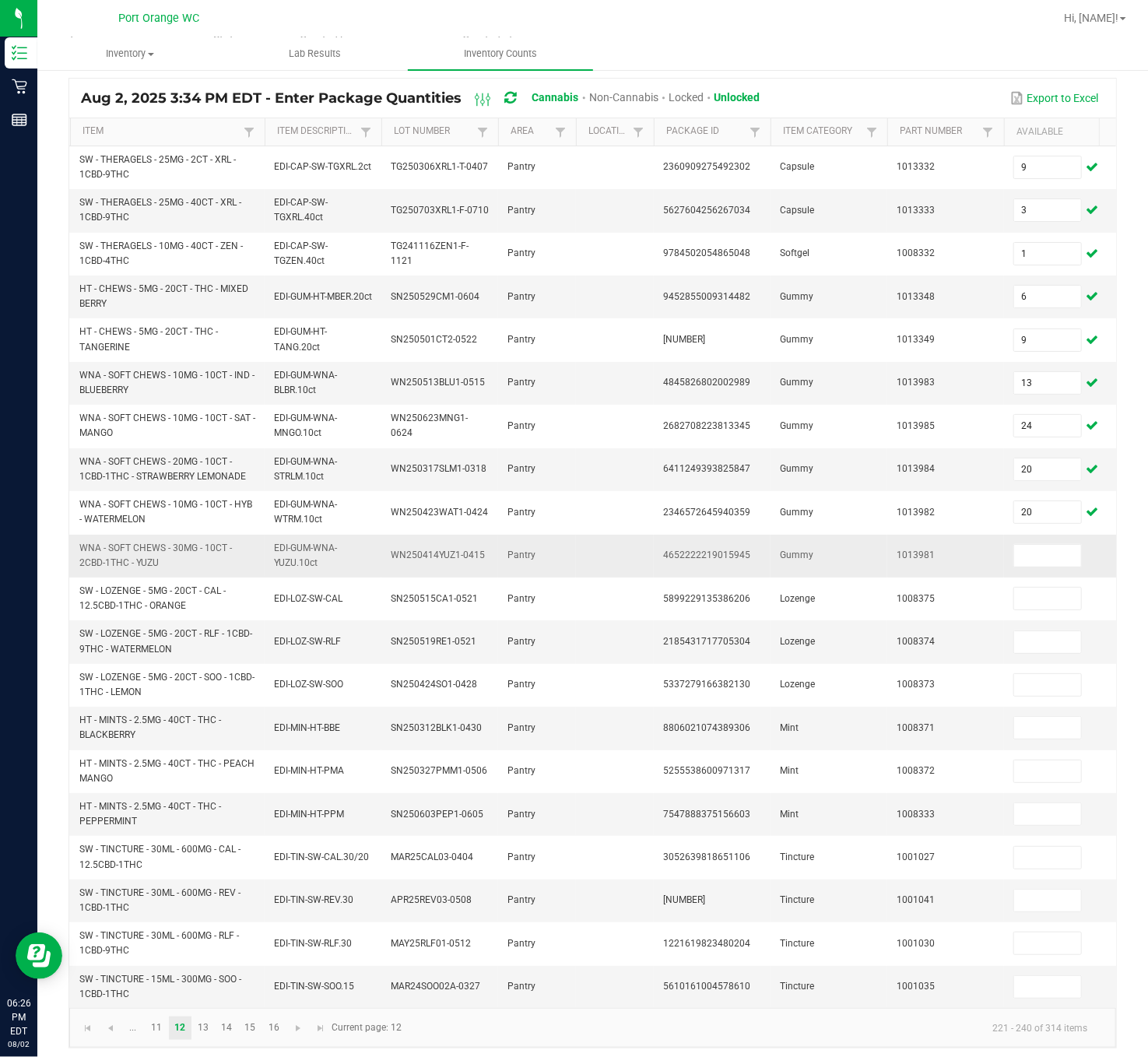 drag, startPoint x: 177, startPoint y: 569, endPoint x: 79, endPoint y: 555, distance: 98.99495 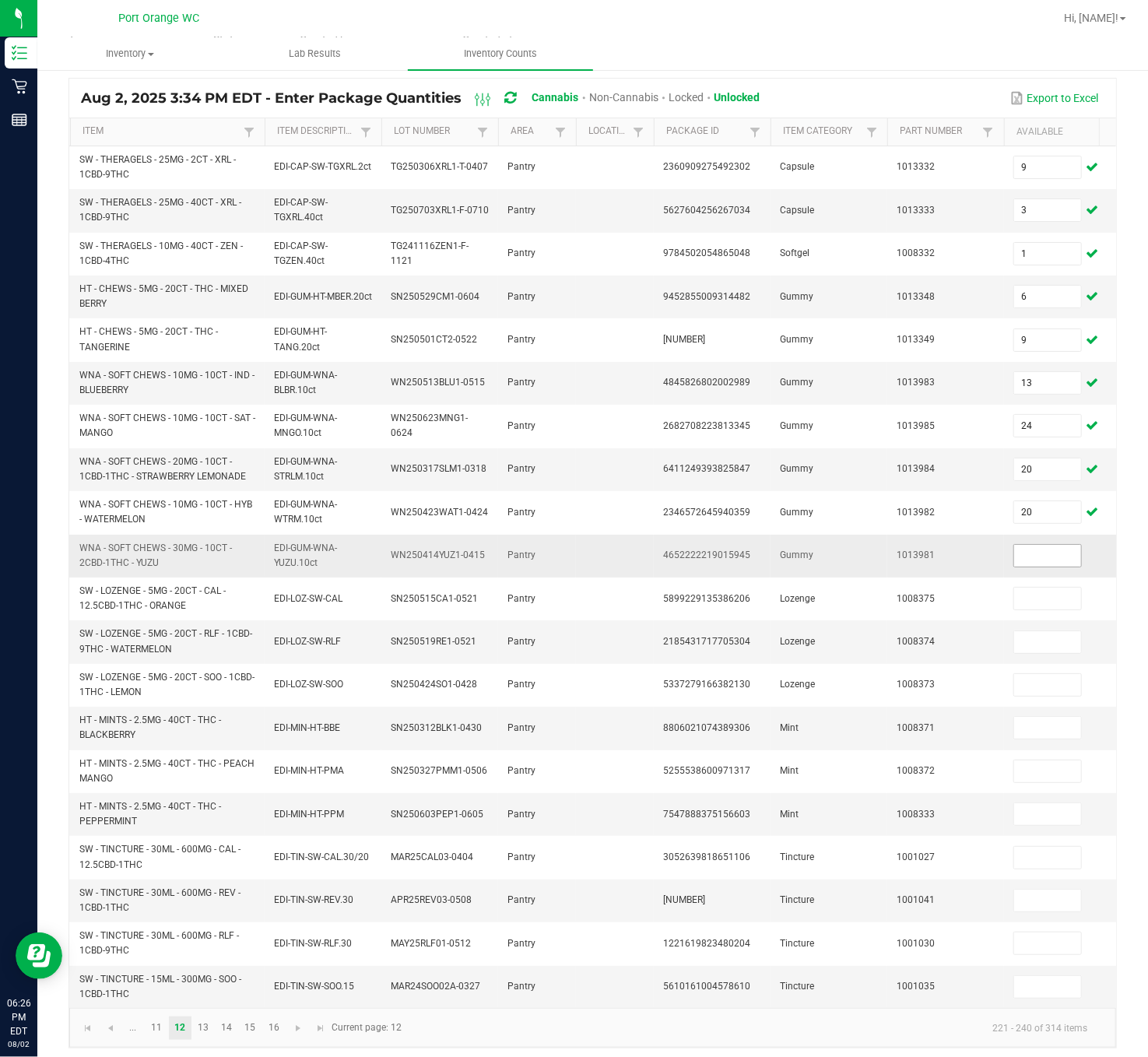 click at bounding box center (1048, 556) 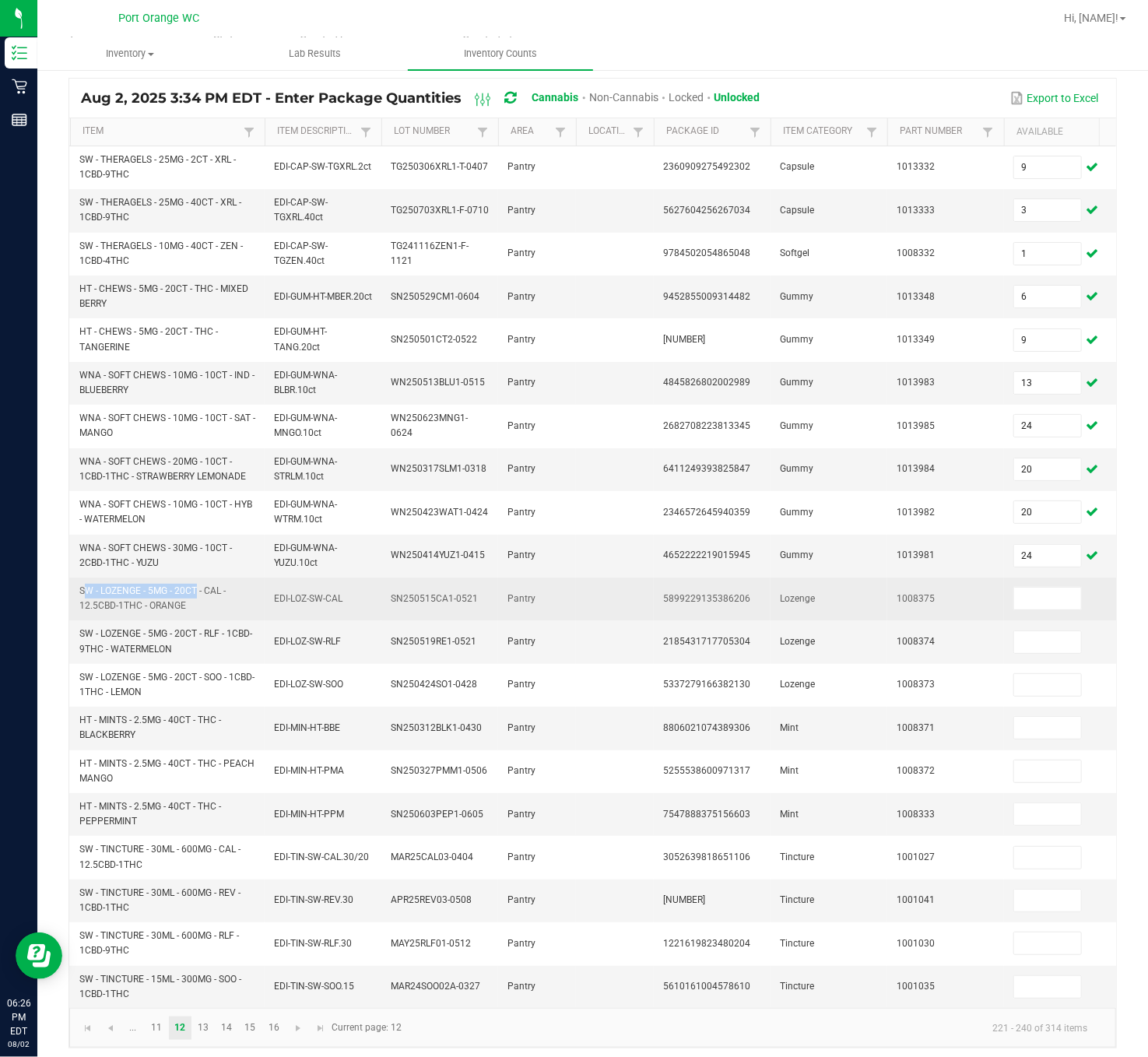drag, startPoint x: 192, startPoint y: 598, endPoint x: 72, endPoint y: 597, distance: 120.00417 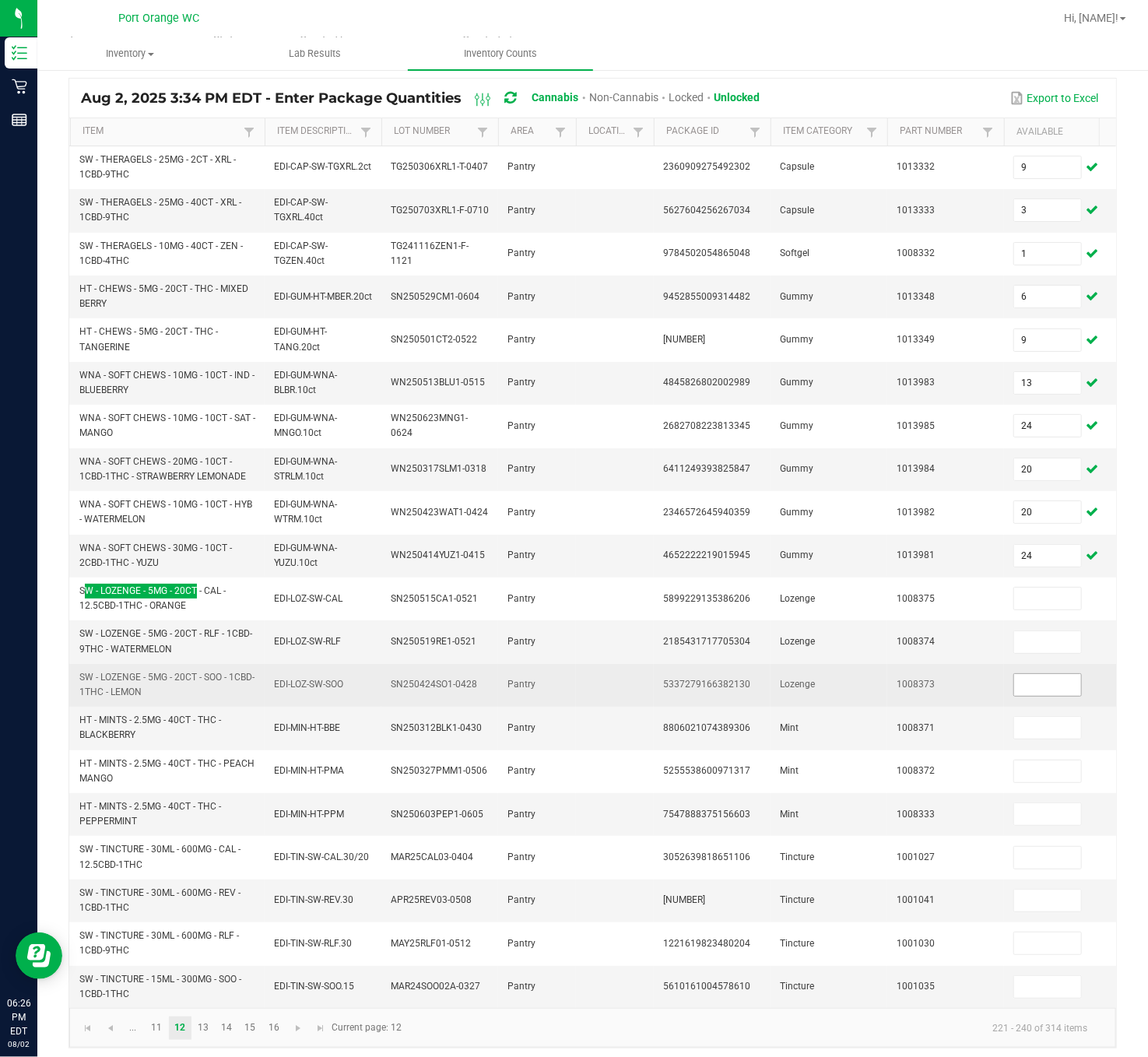 click at bounding box center (1048, 685) 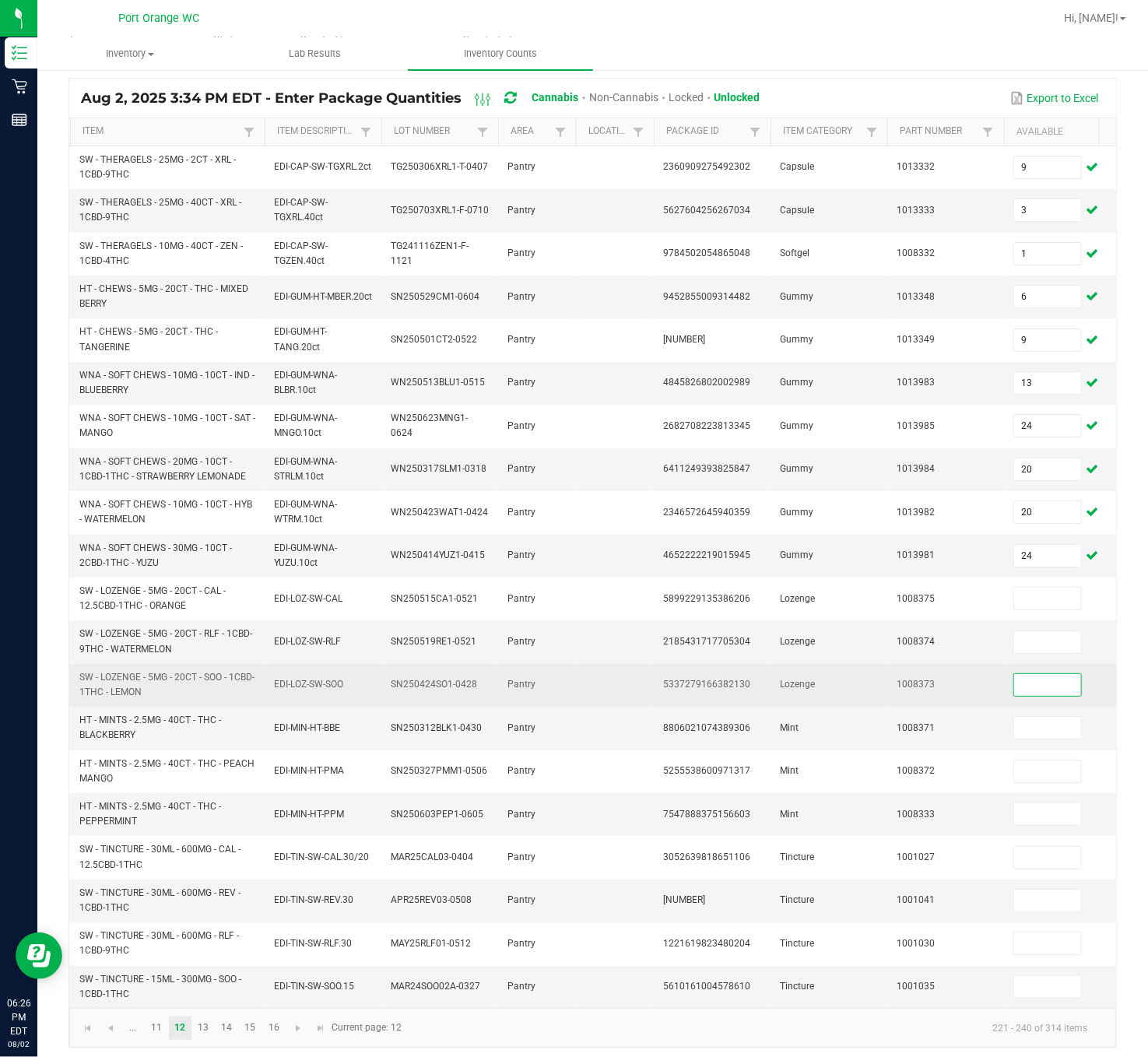 click at bounding box center [1048, 685] 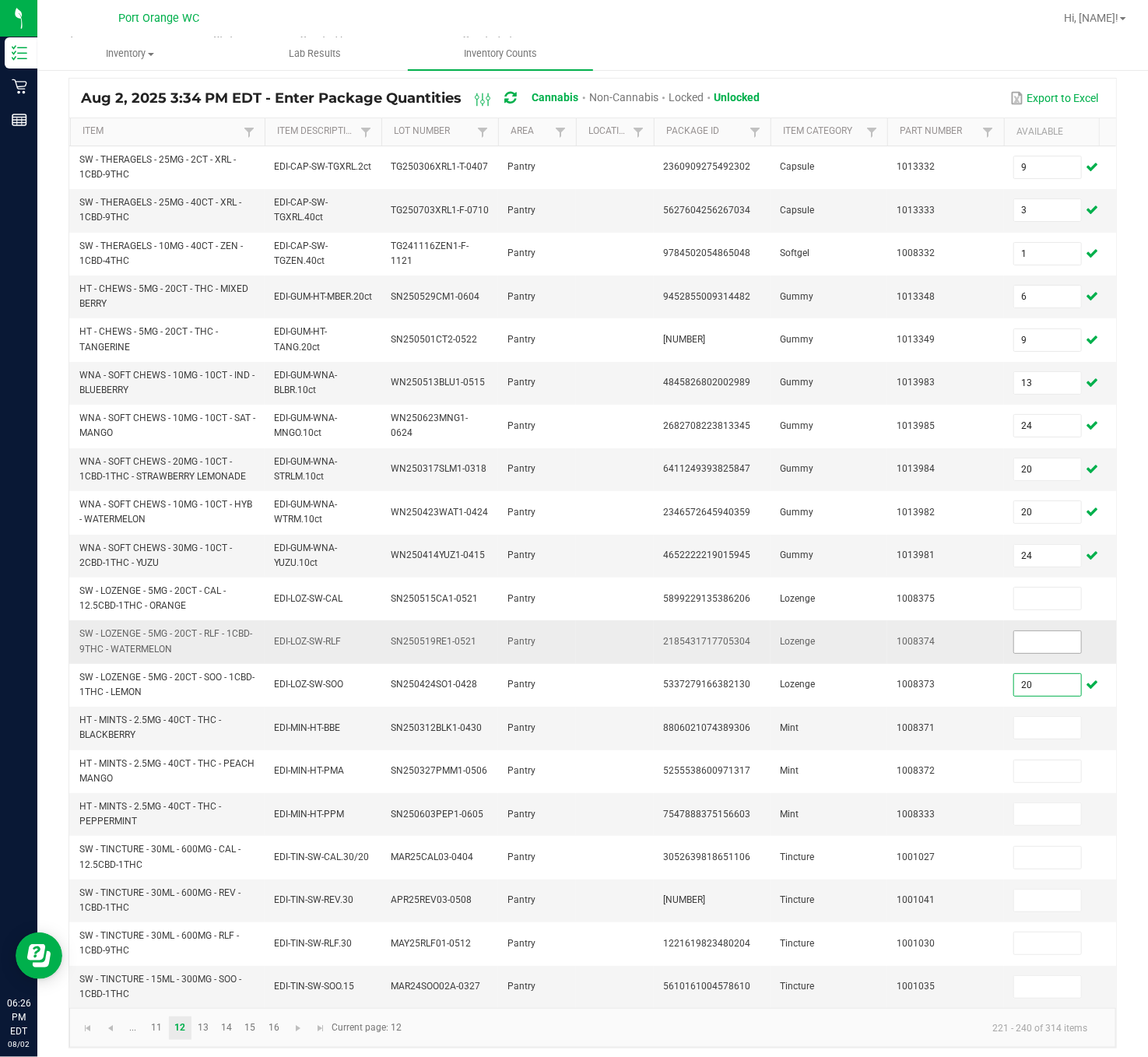 click at bounding box center (1048, 642) 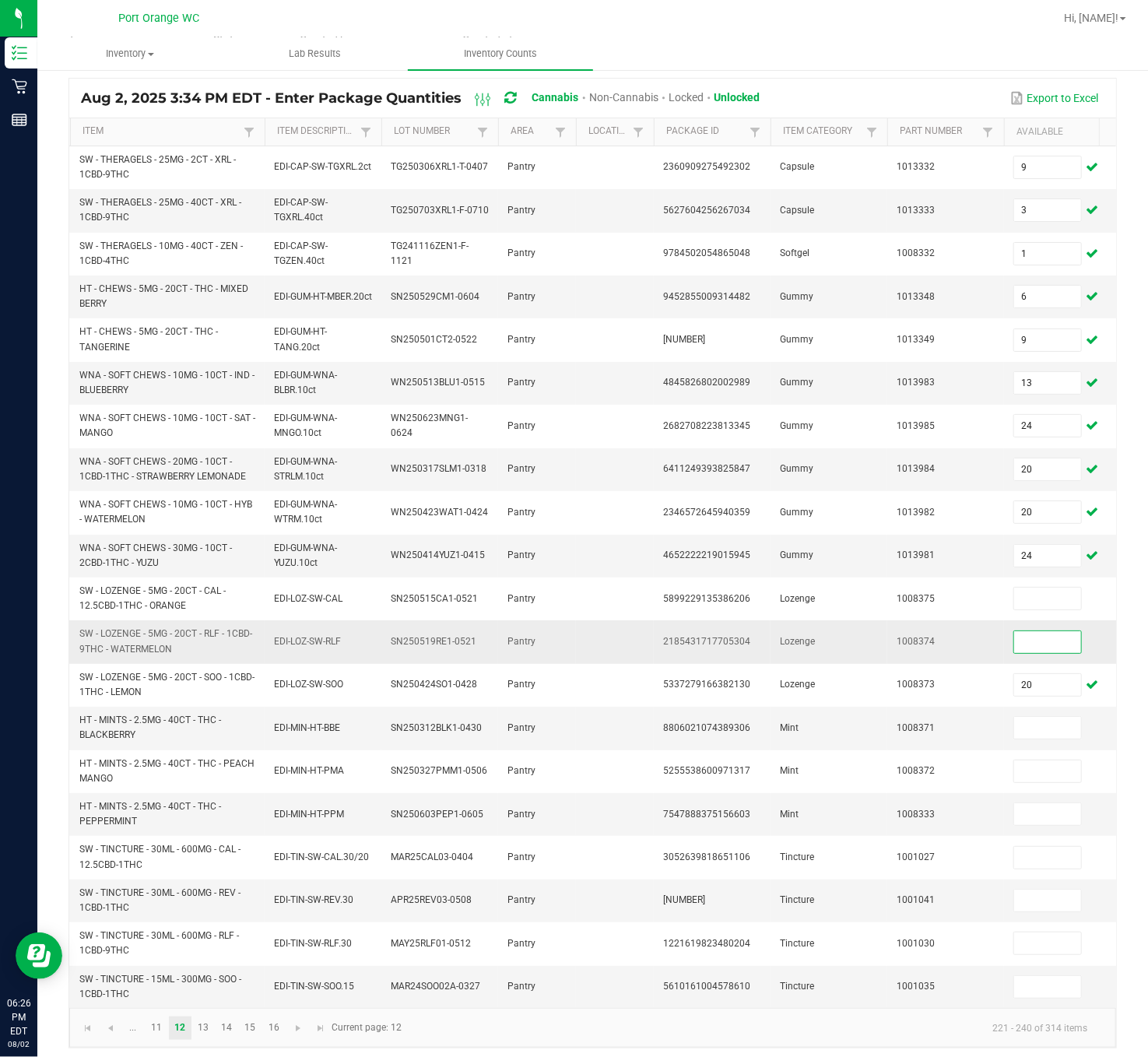 click at bounding box center (1048, 642) 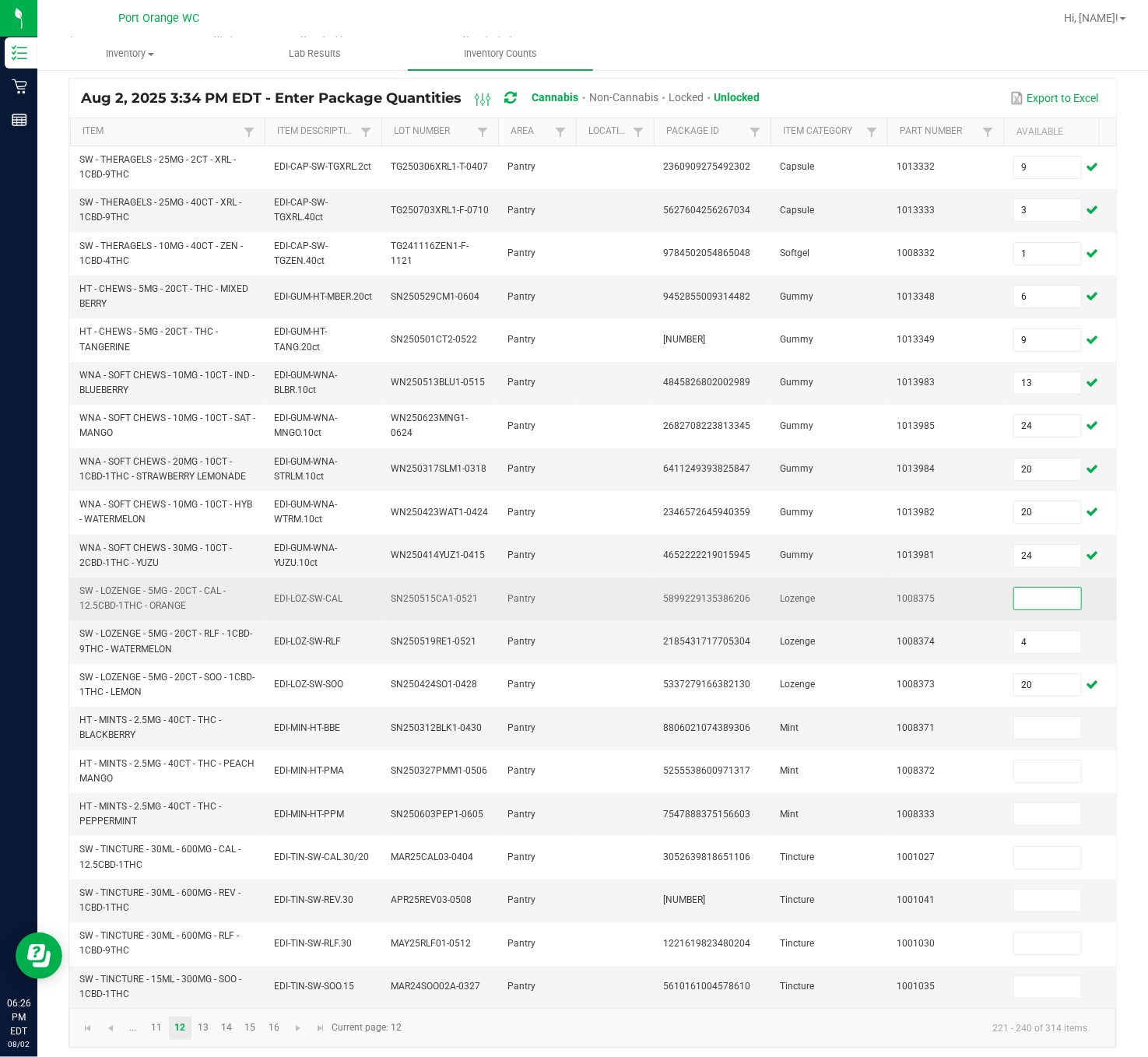 click at bounding box center (1048, 599) 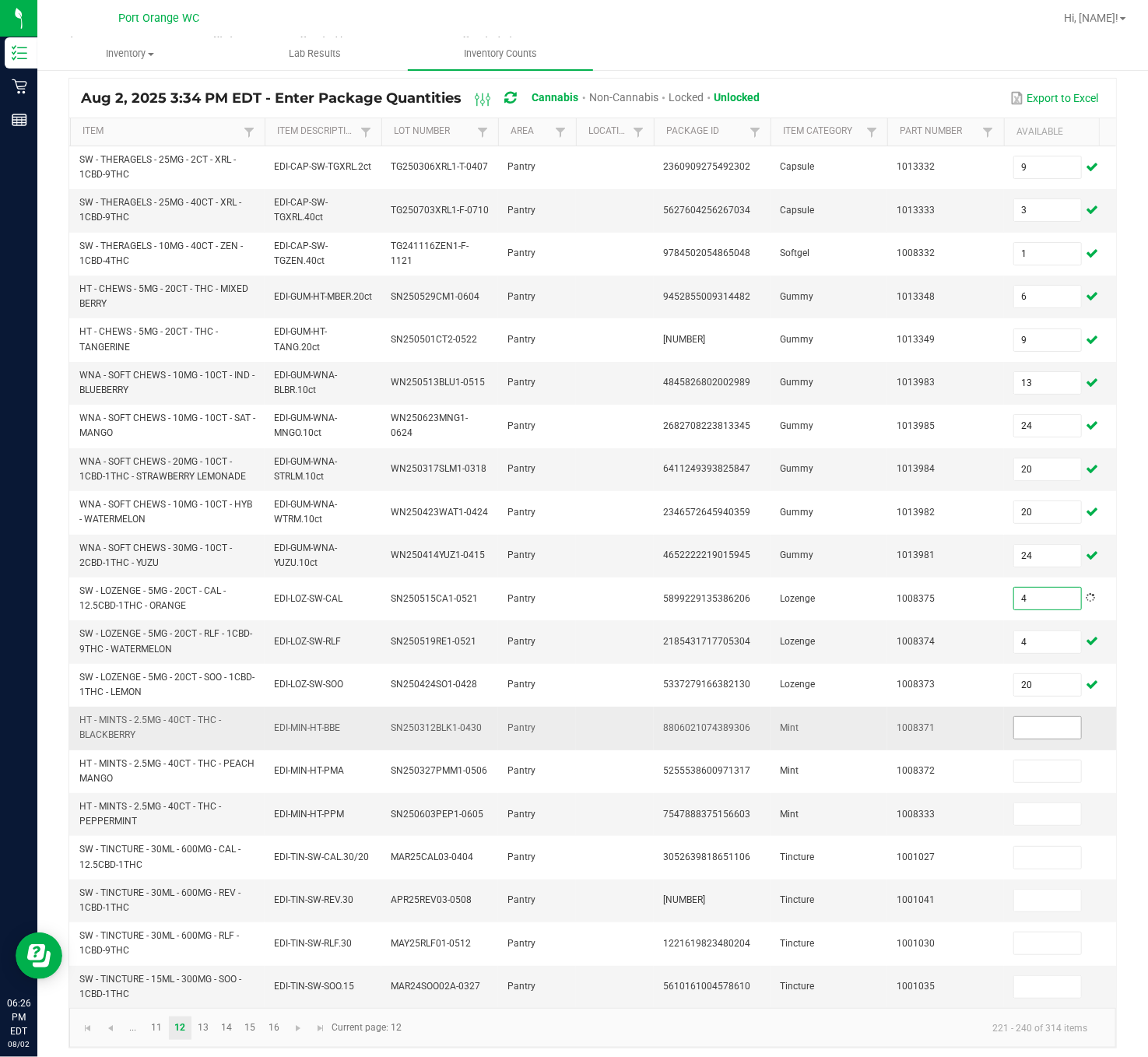 click at bounding box center [1048, 728] 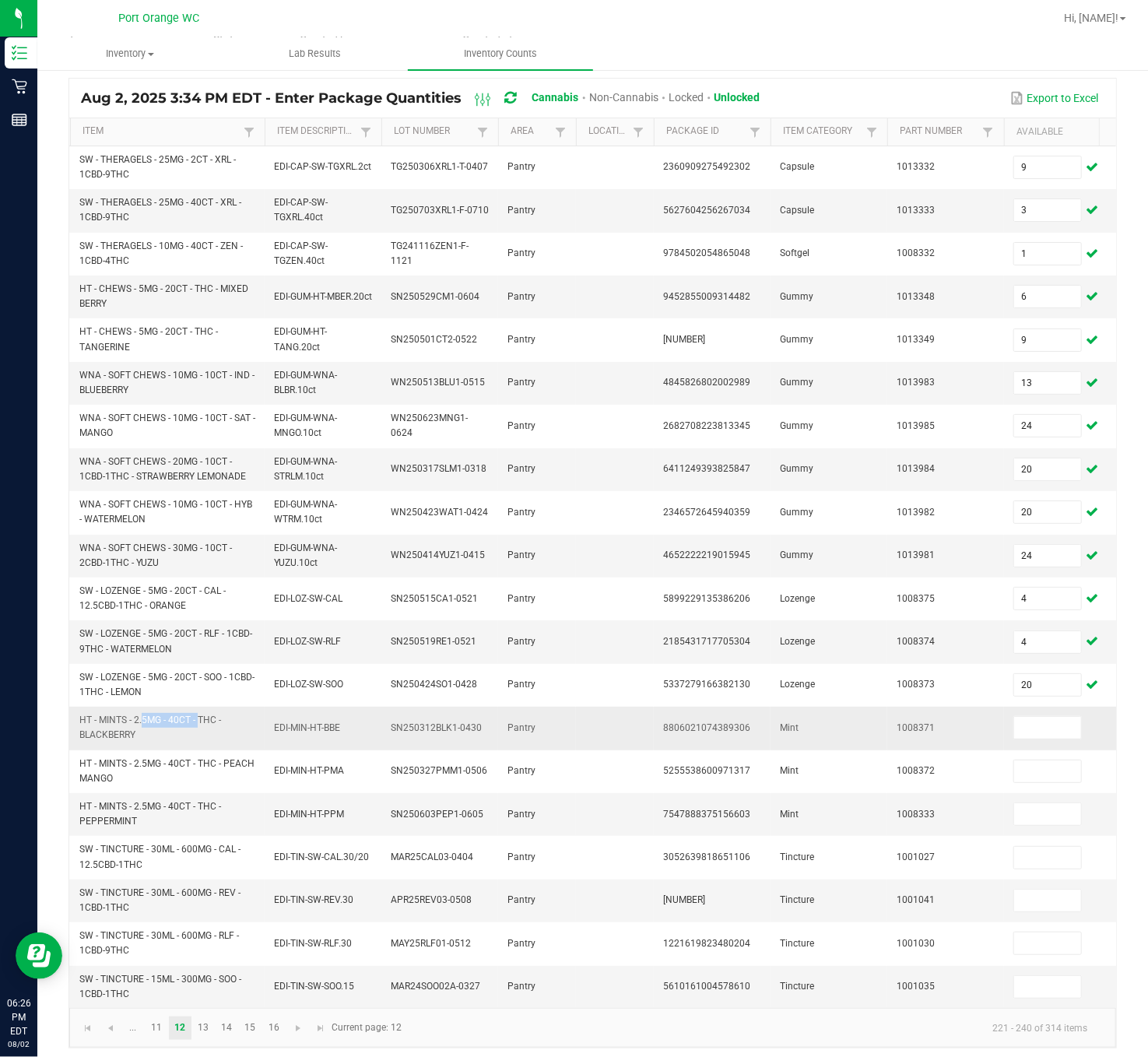 drag, startPoint x: 197, startPoint y: 726, endPoint x: 137, endPoint y: 720, distance: 60.29925 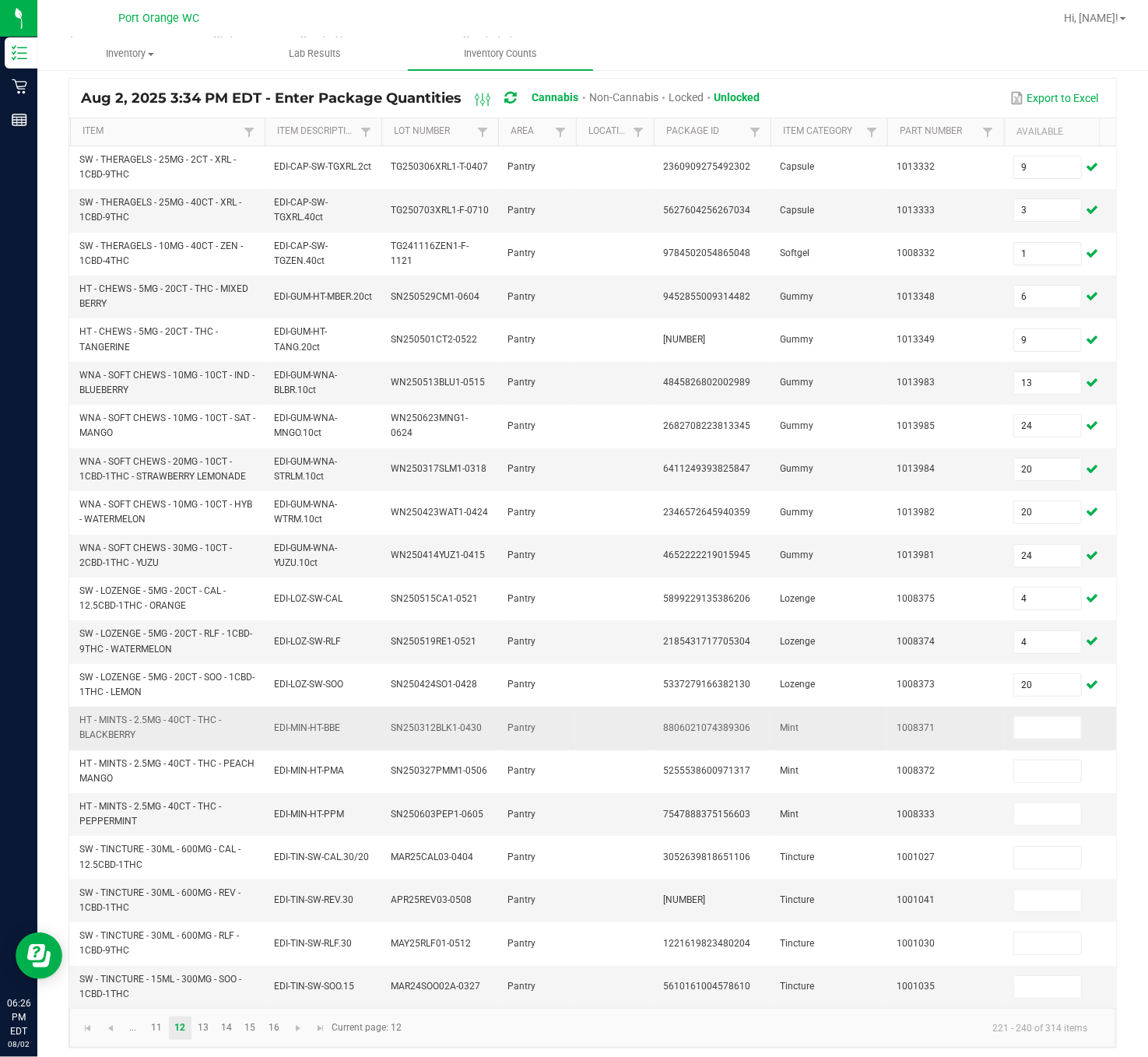 click on "HT - MINTS - 2.5MG - 40CT - THC - BLACKBERRY" at bounding box center (167, 728) 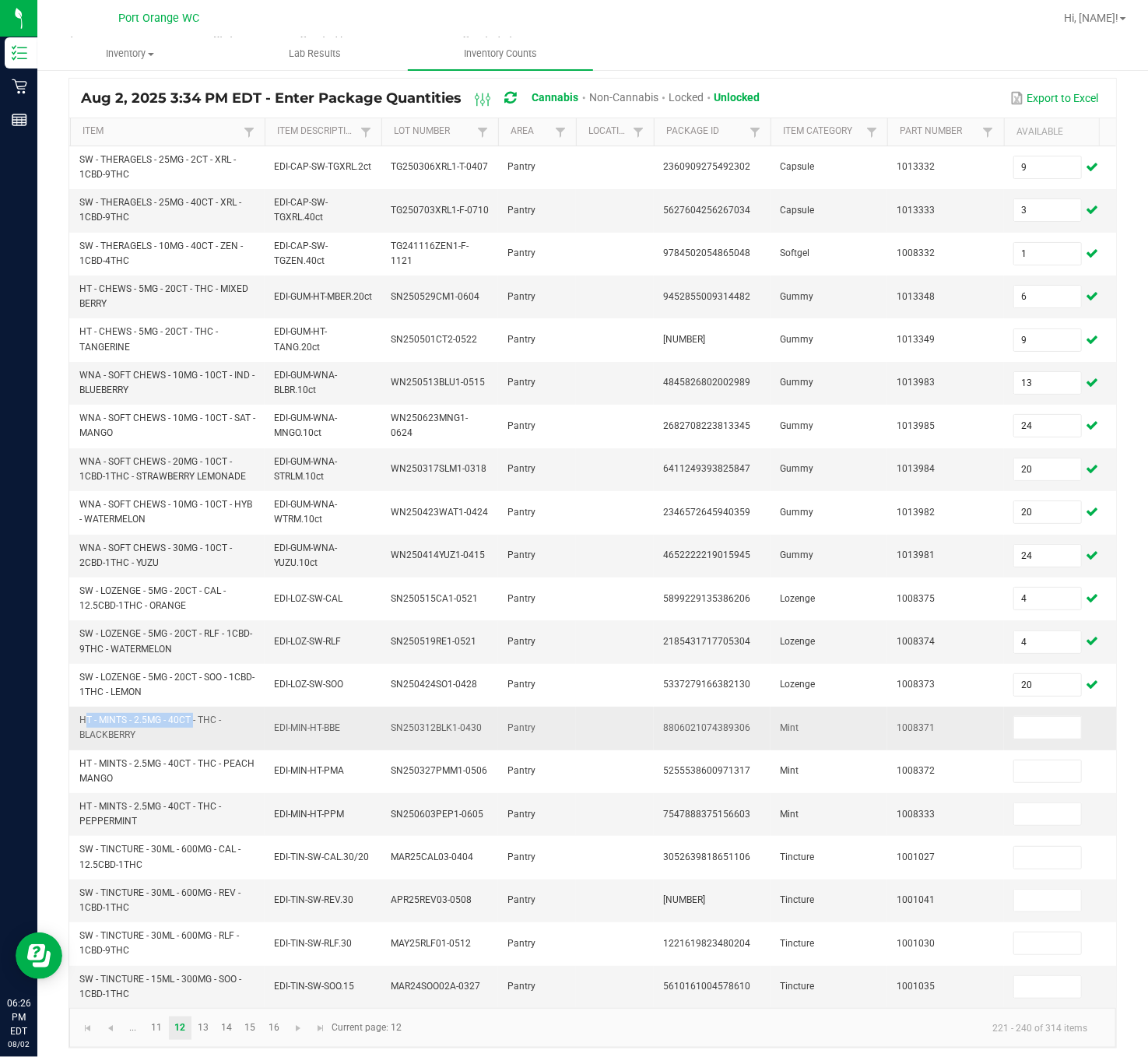 drag, startPoint x: 191, startPoint y: 722, endPoint x: 81, endPoint y: 724, distance: 110.01818 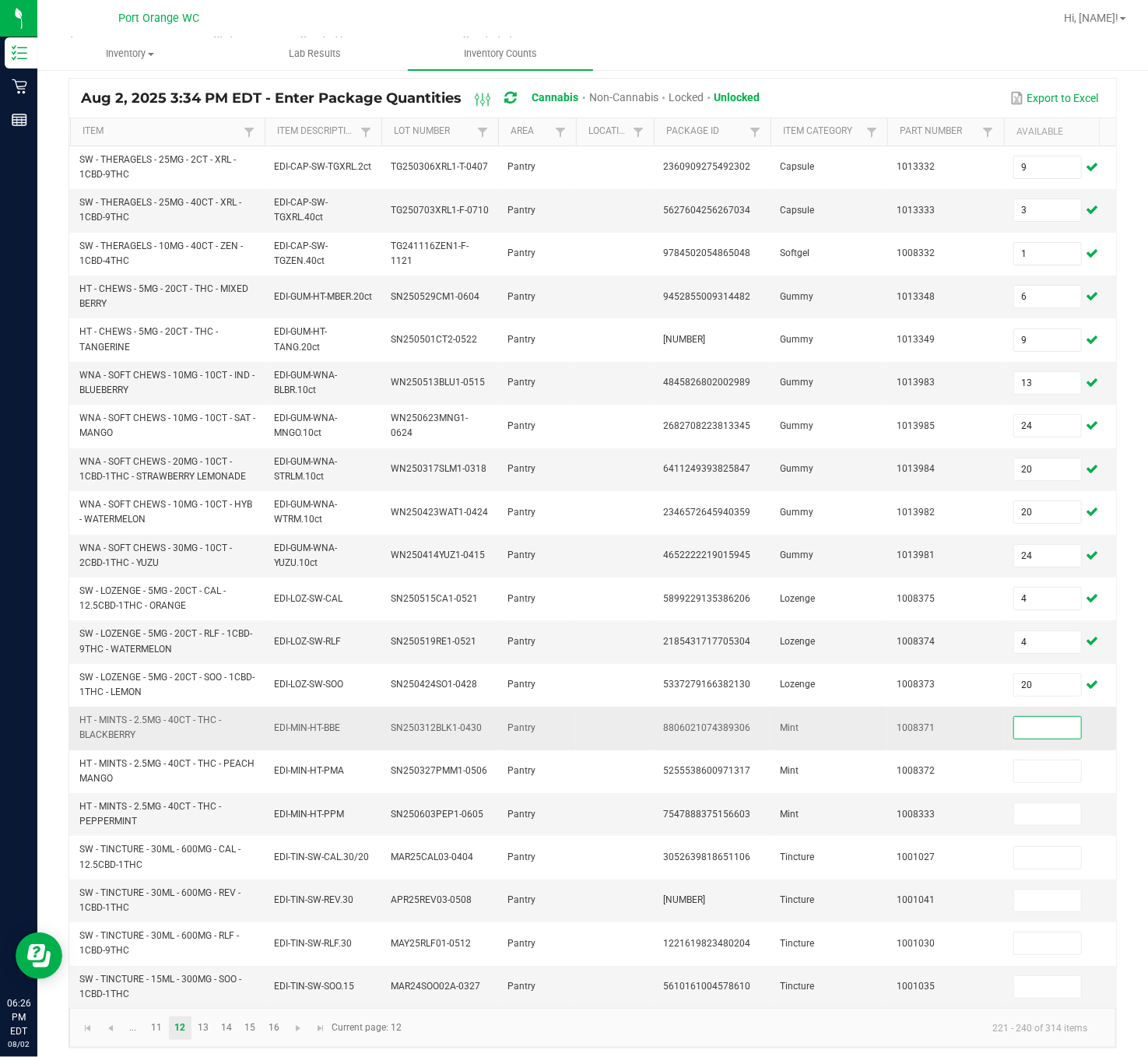 click at bounding box center (1048, 728) 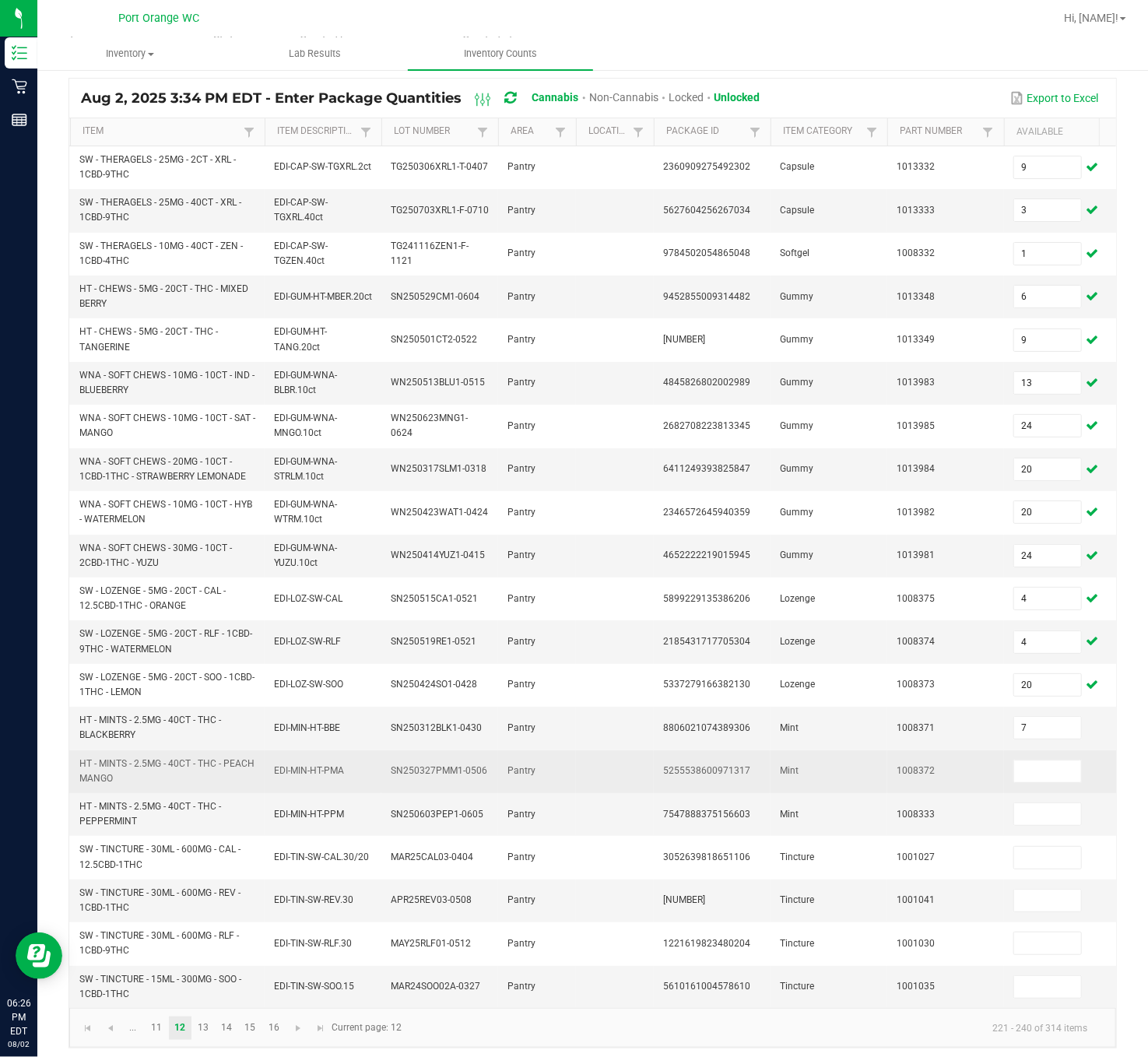 click at bounding box center (1062, 771) 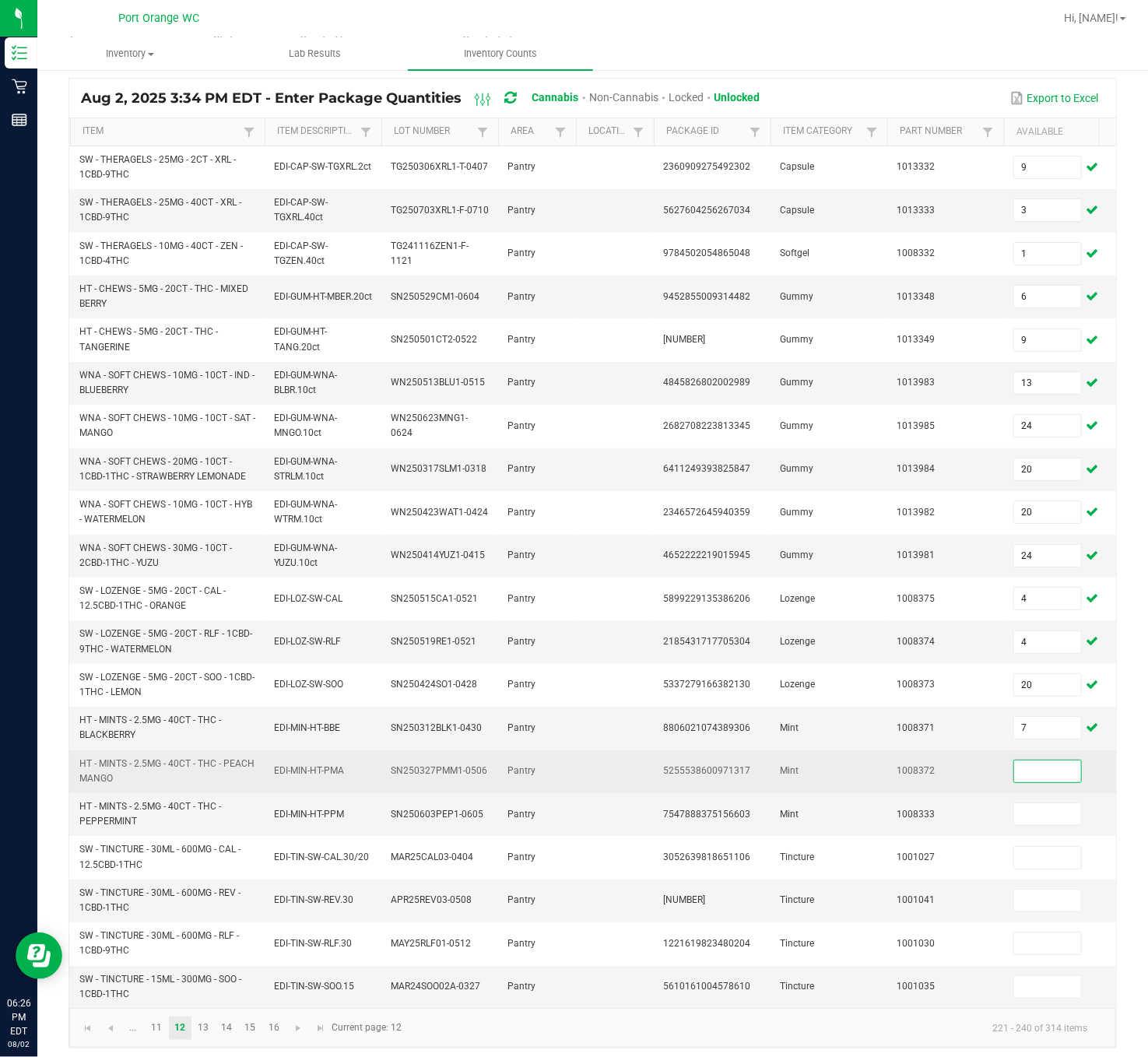 click at bounding box center [1048, 771] 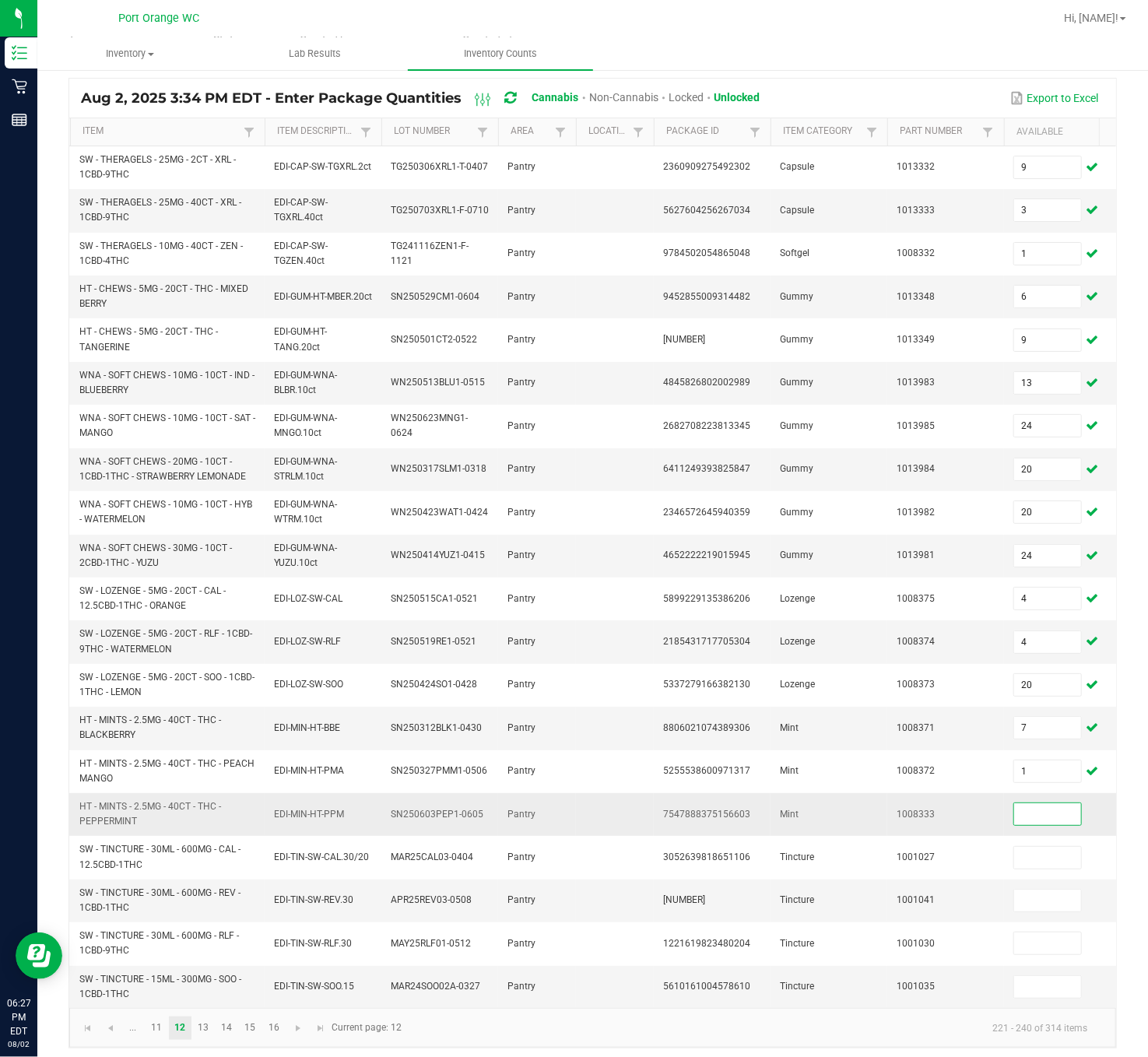 click at bounding box center (1048, 814) 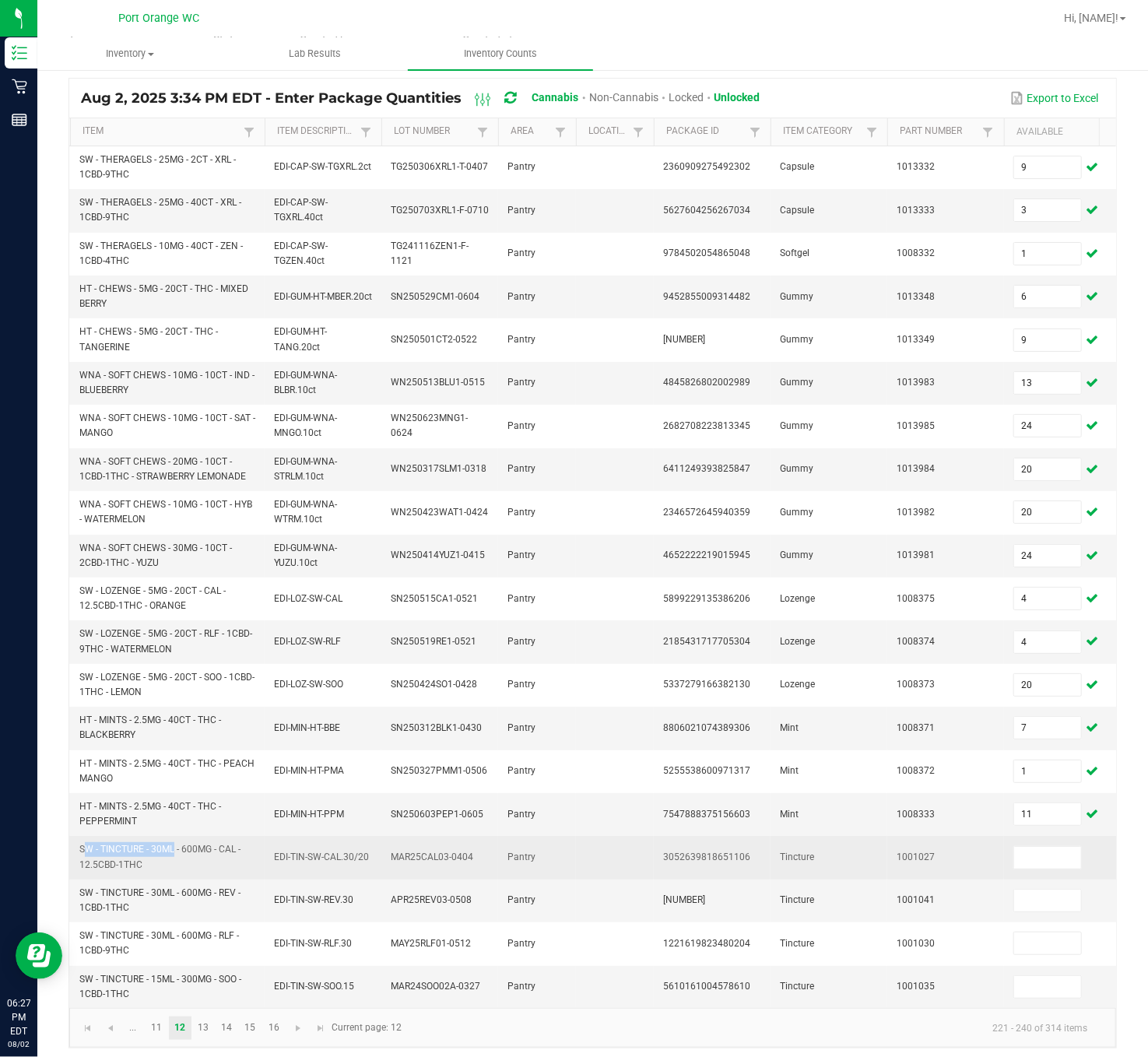 drag, startPoint x: 172, startPoint y: 859, endPoint x: 75, endPoint y: 859, distance: 97 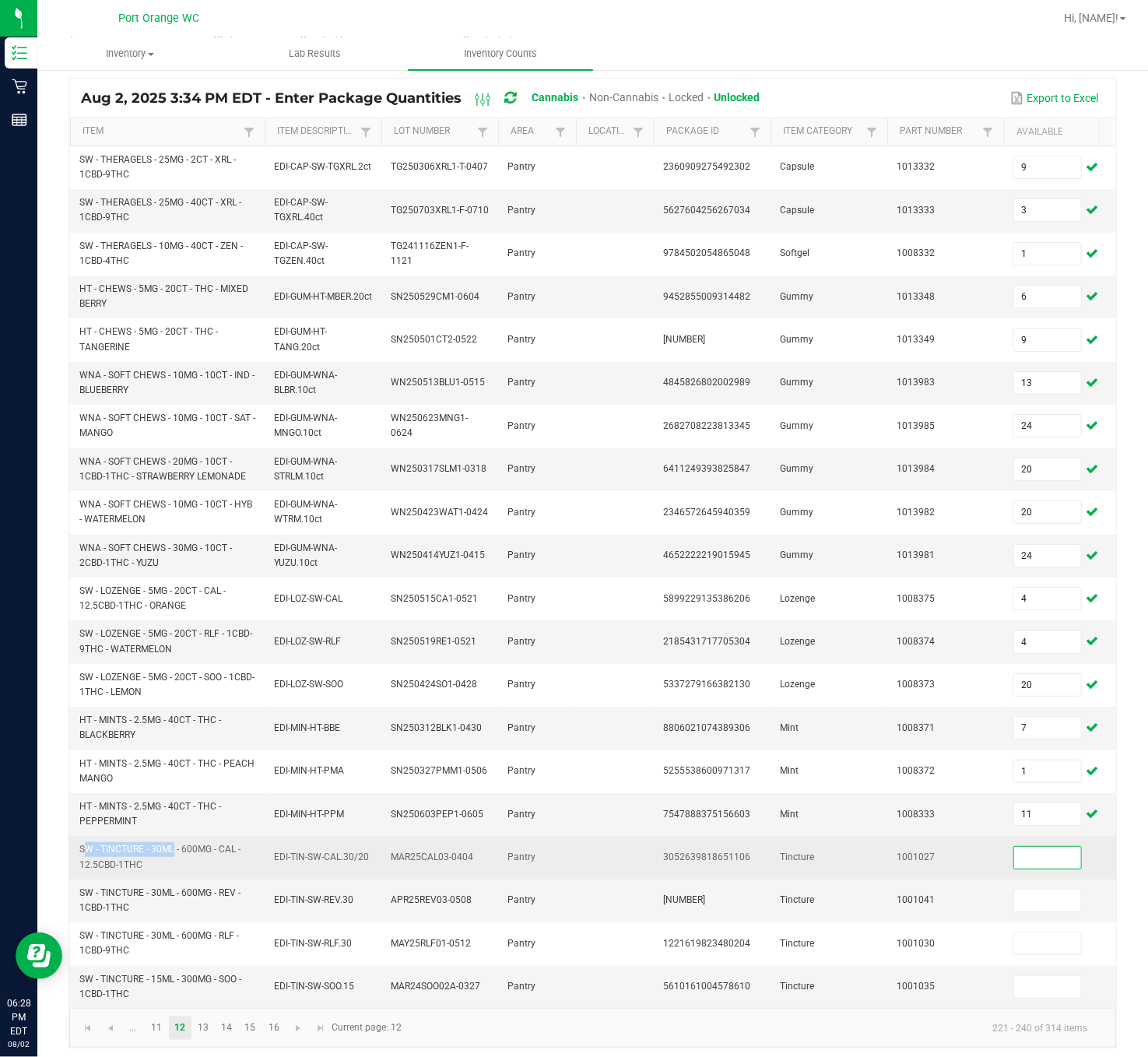 click at bounding box center (1048, 858) 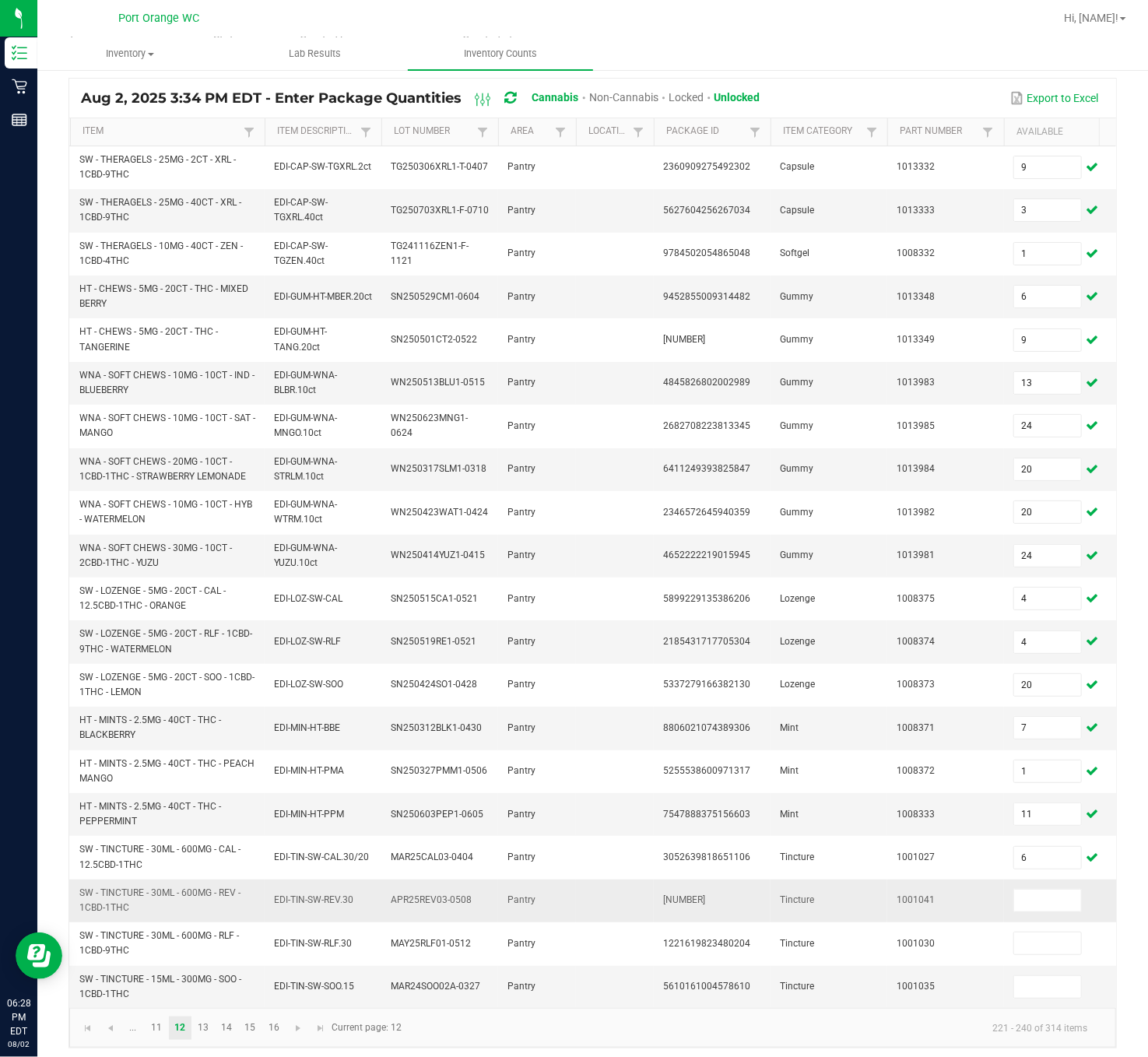 click at bounding box center [1062, 901] 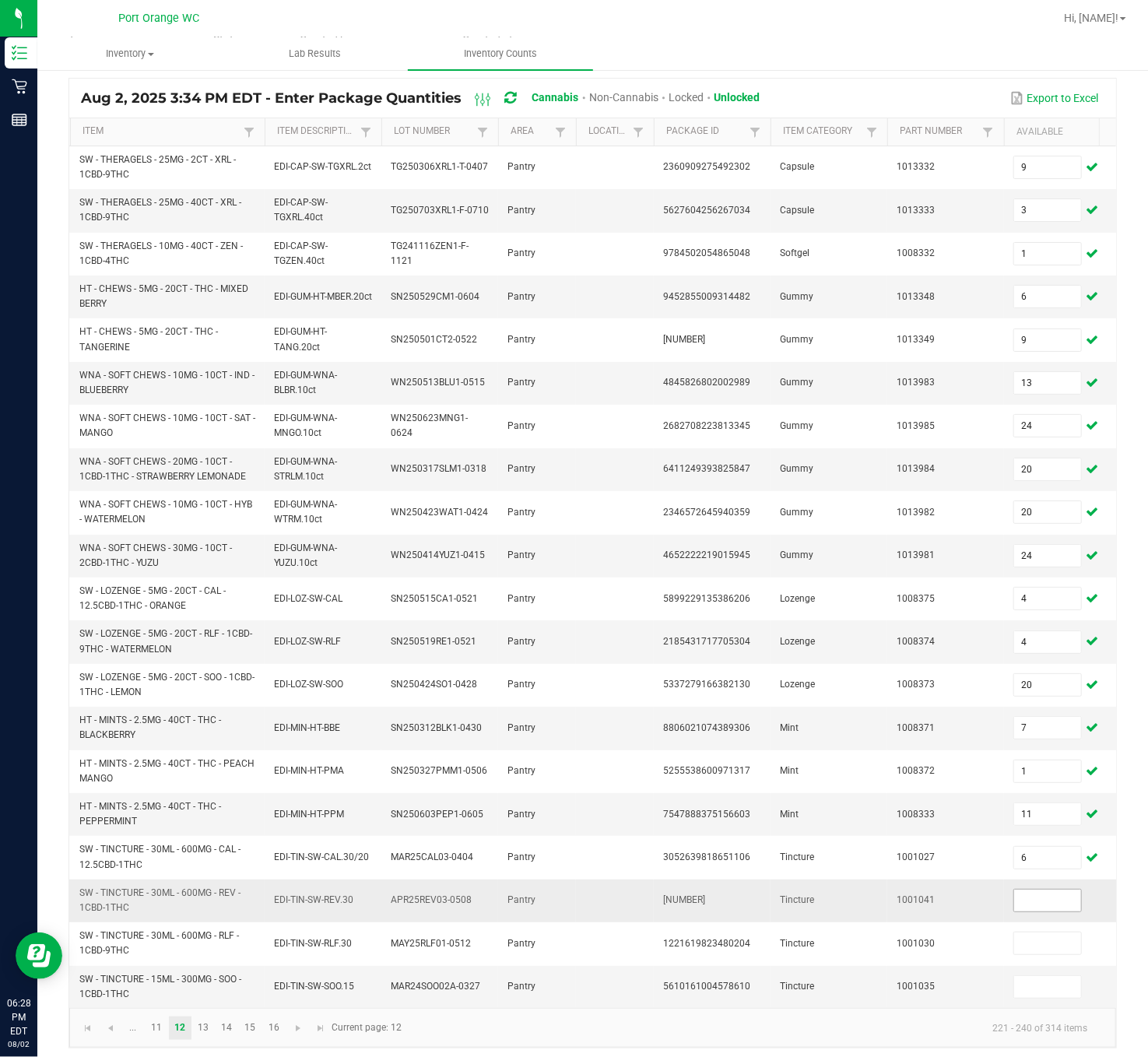 click at bounding box center [1048, 901] 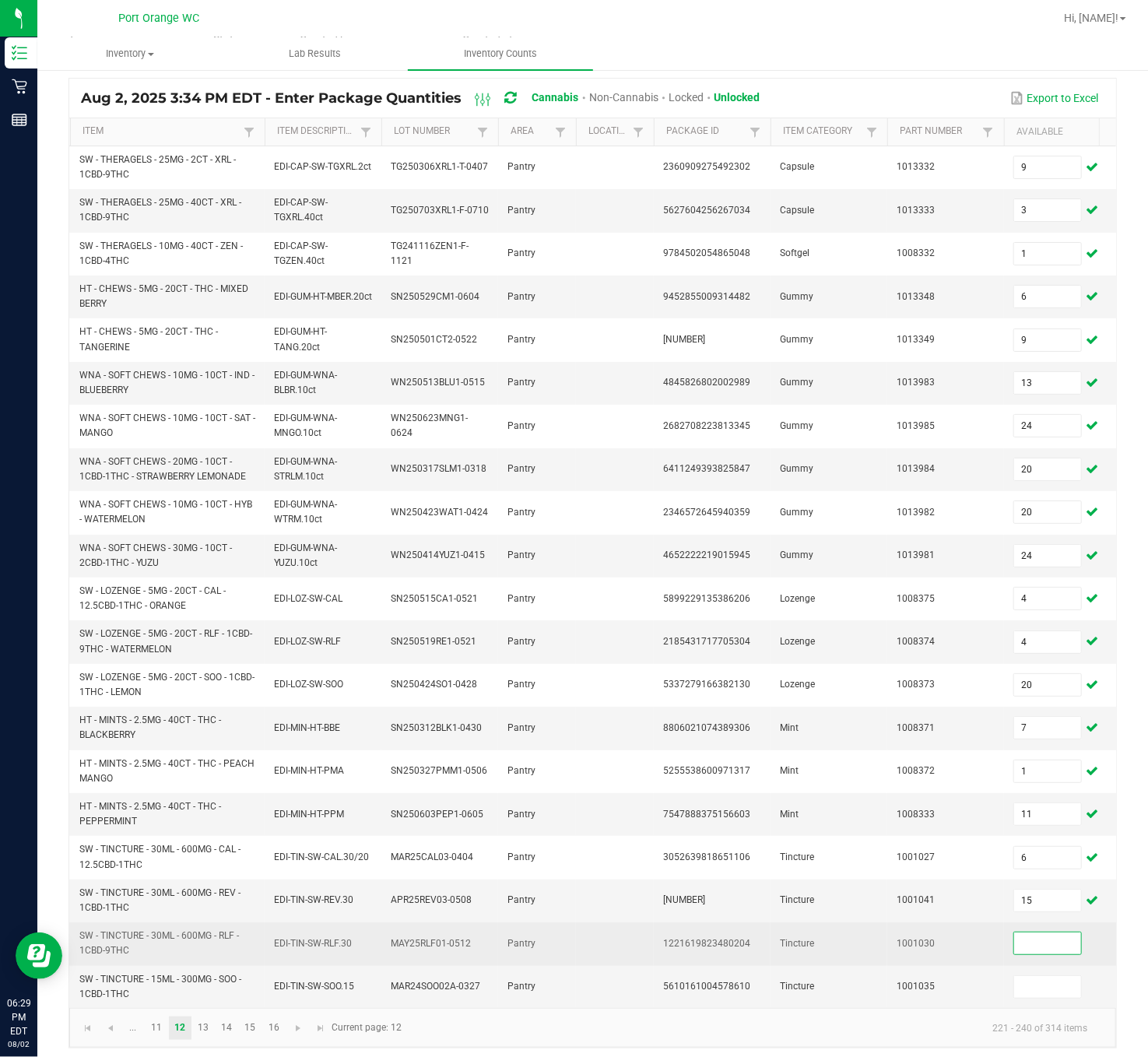 click at bounding box center (1048, 943) 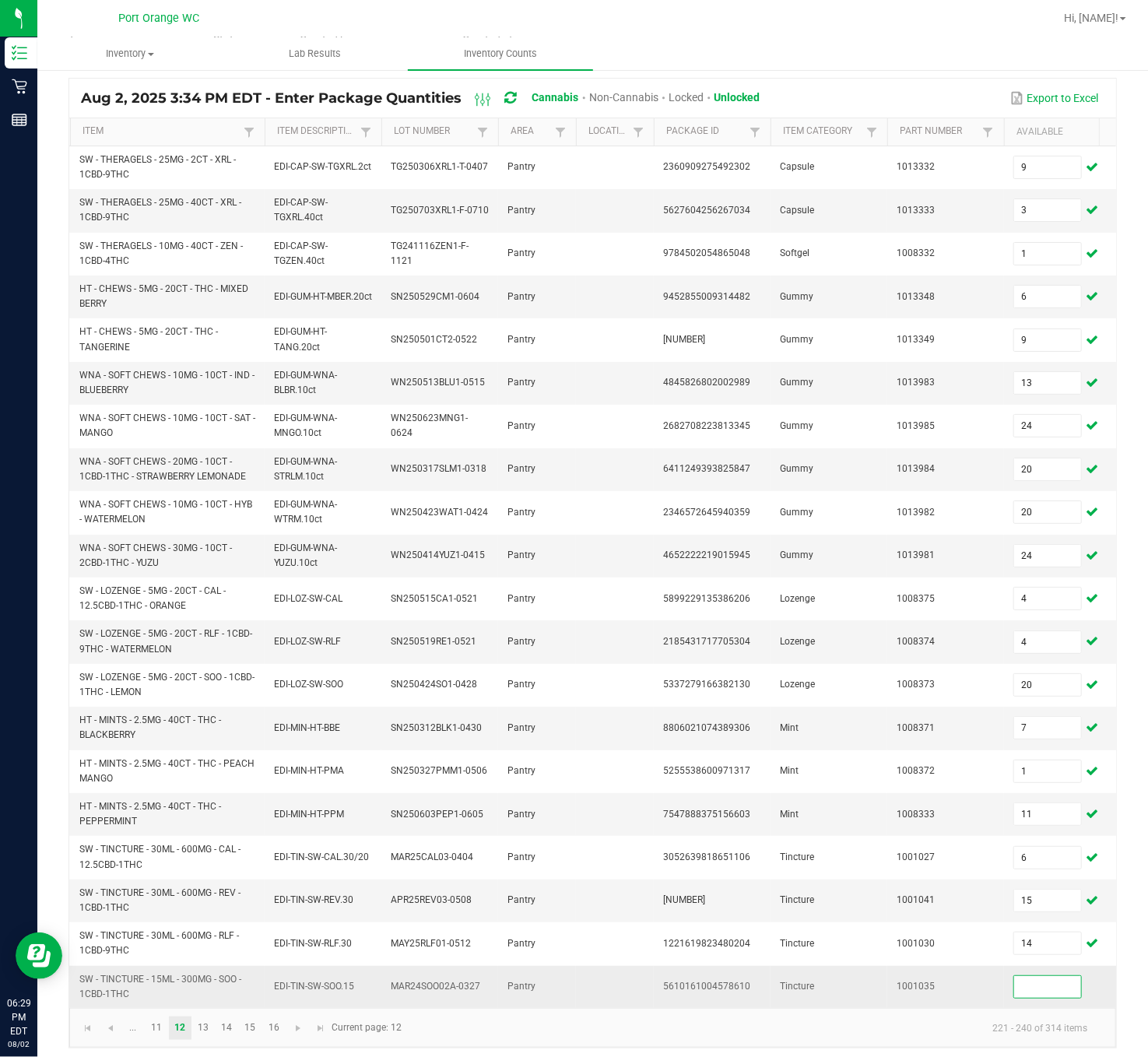 click at bounding box center [1048, 987] 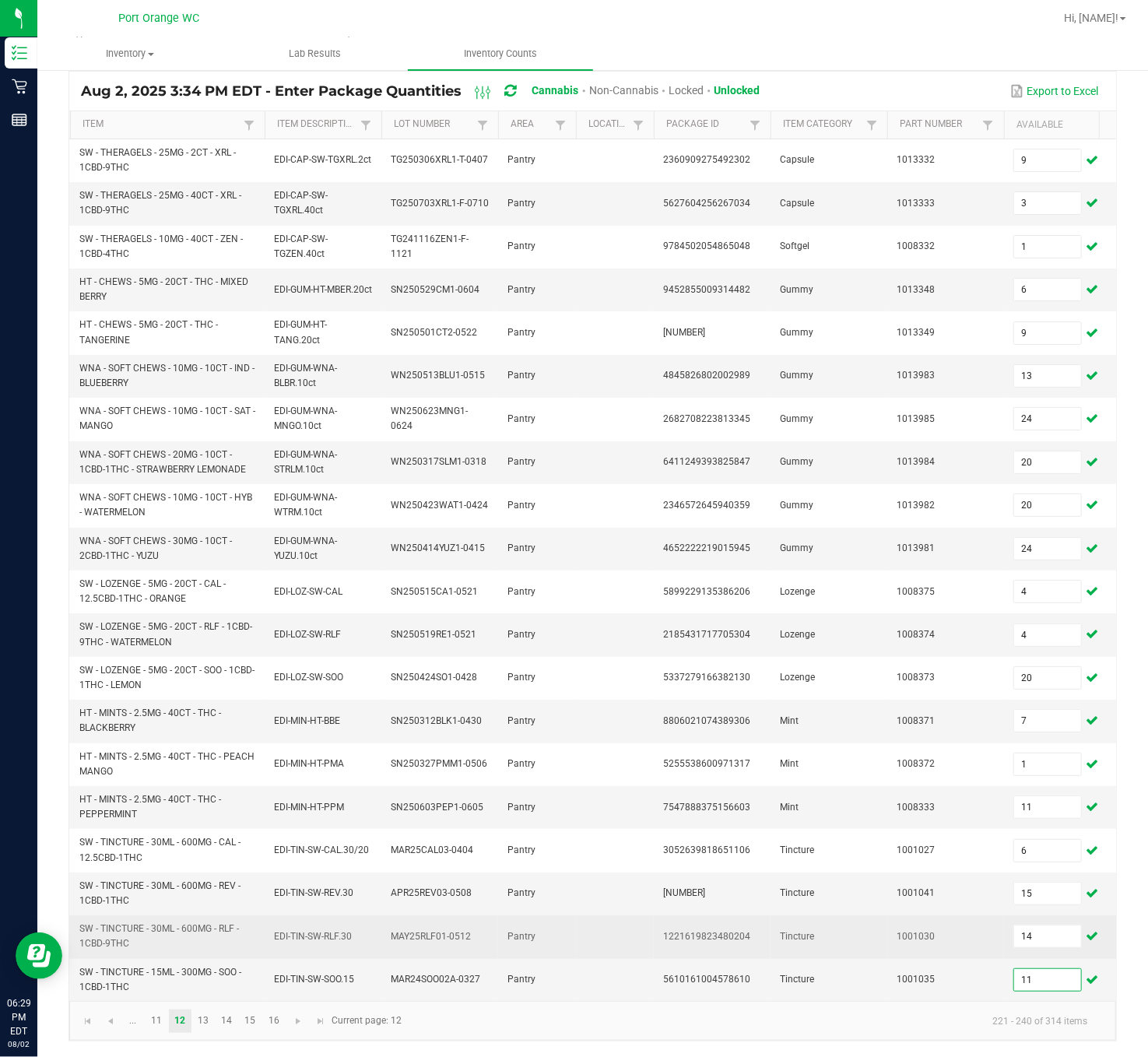 scroll, scrollTop: 146, scrollLeft: 0, axis: vertical 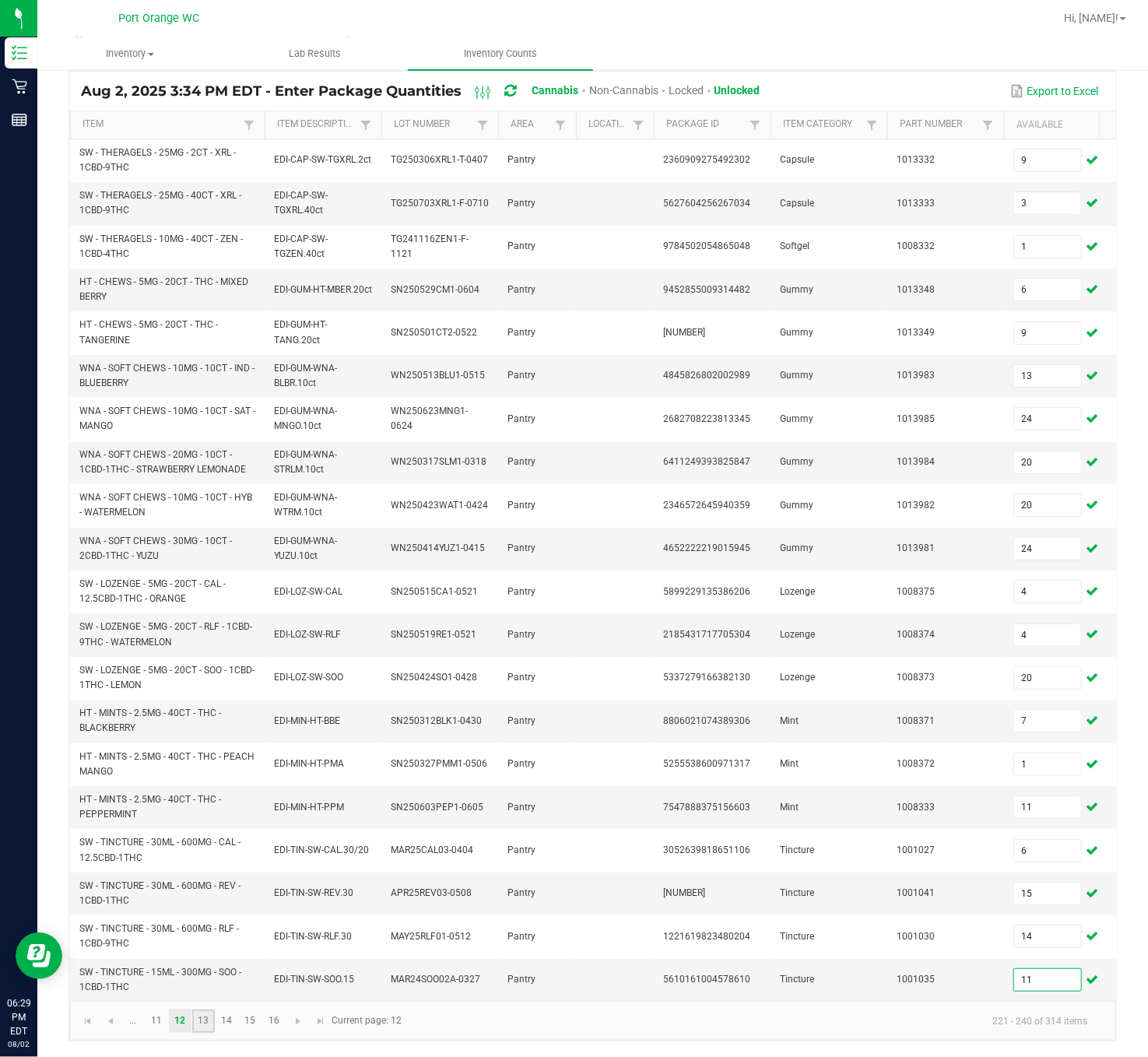 click on "13" 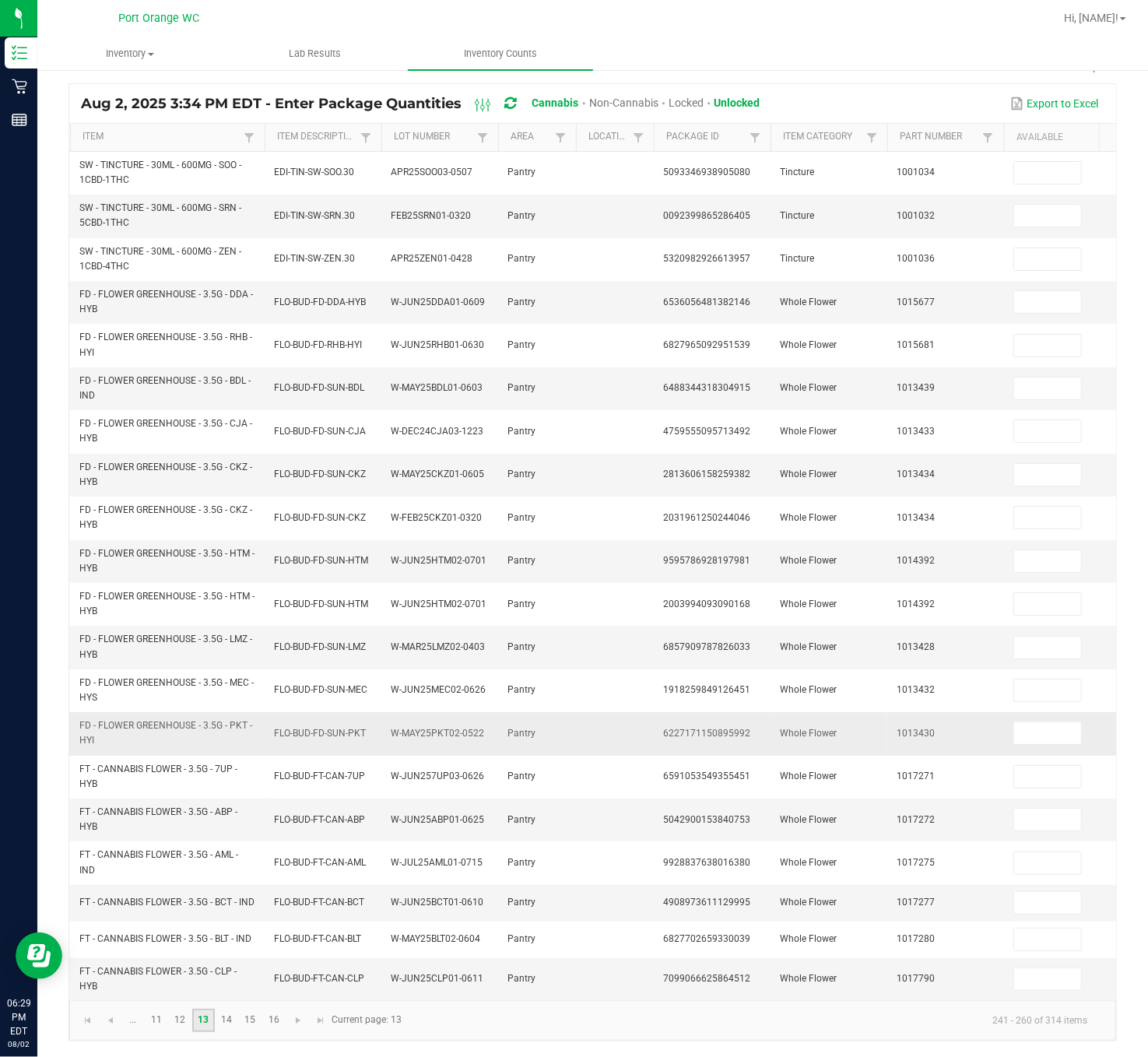 scroll, scrollTop: 0, scrollLeft: 0, axis: both 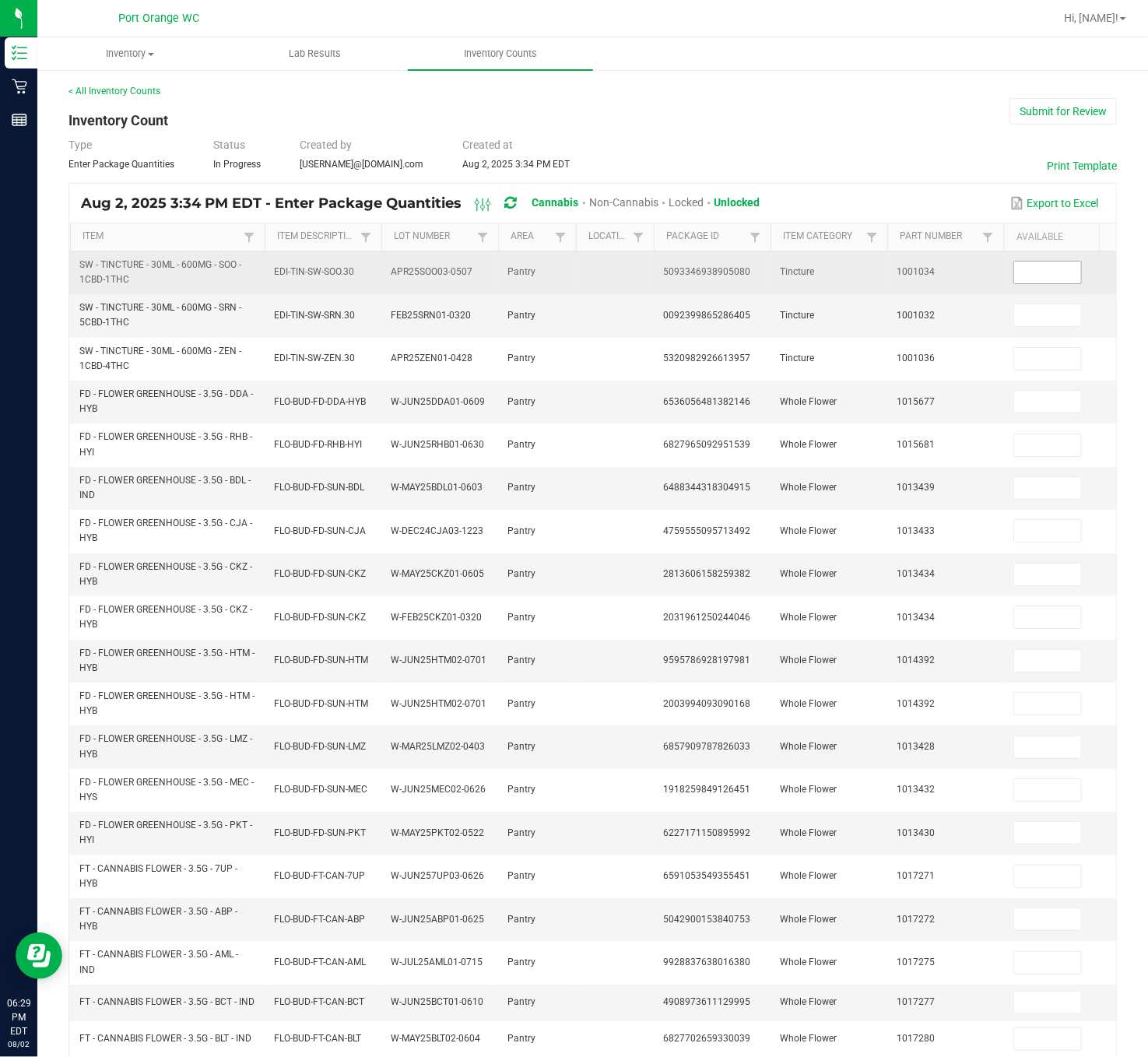 click at bounding box center (1048, 272) 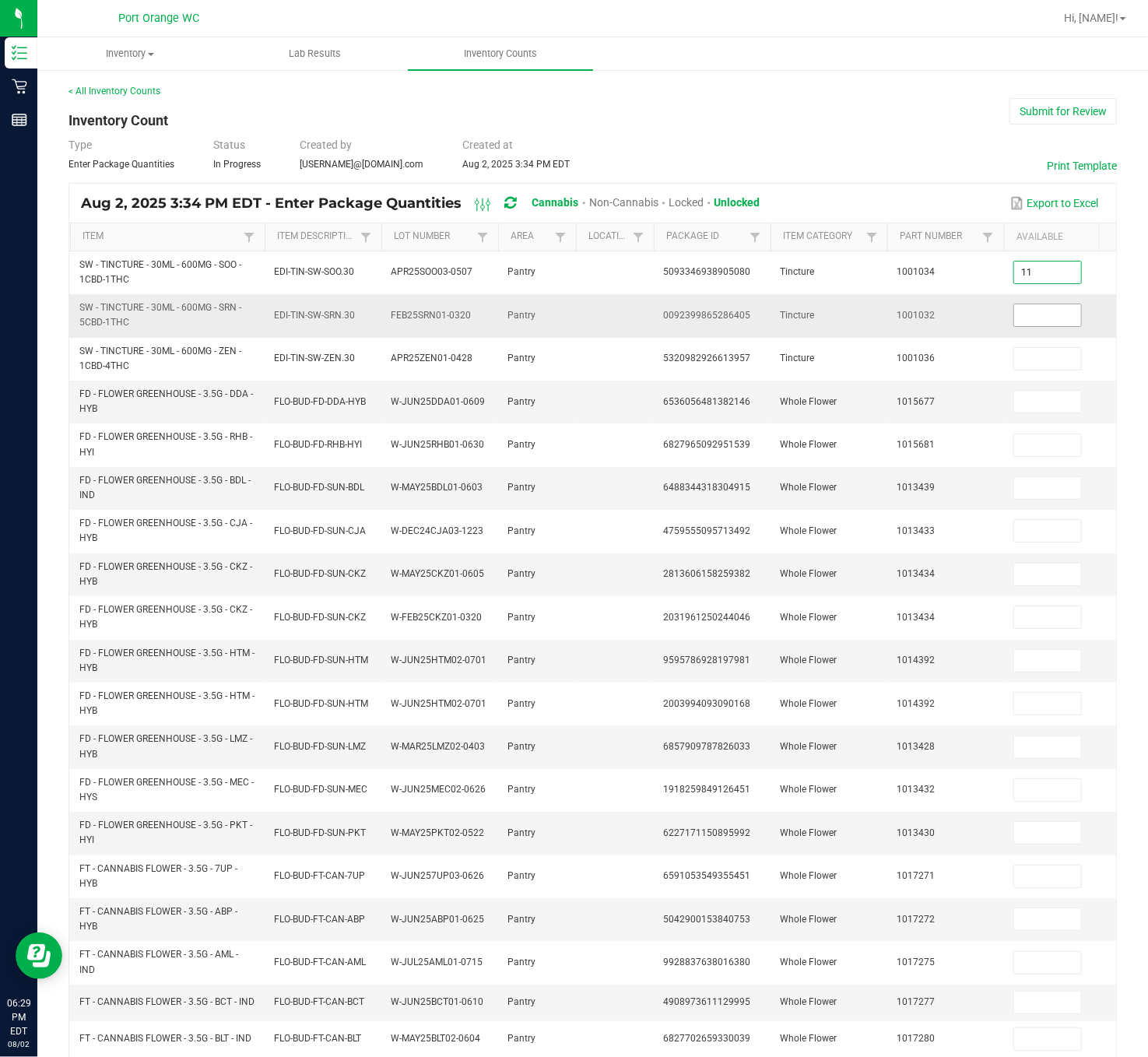 click at bounding box center (1048, 315) 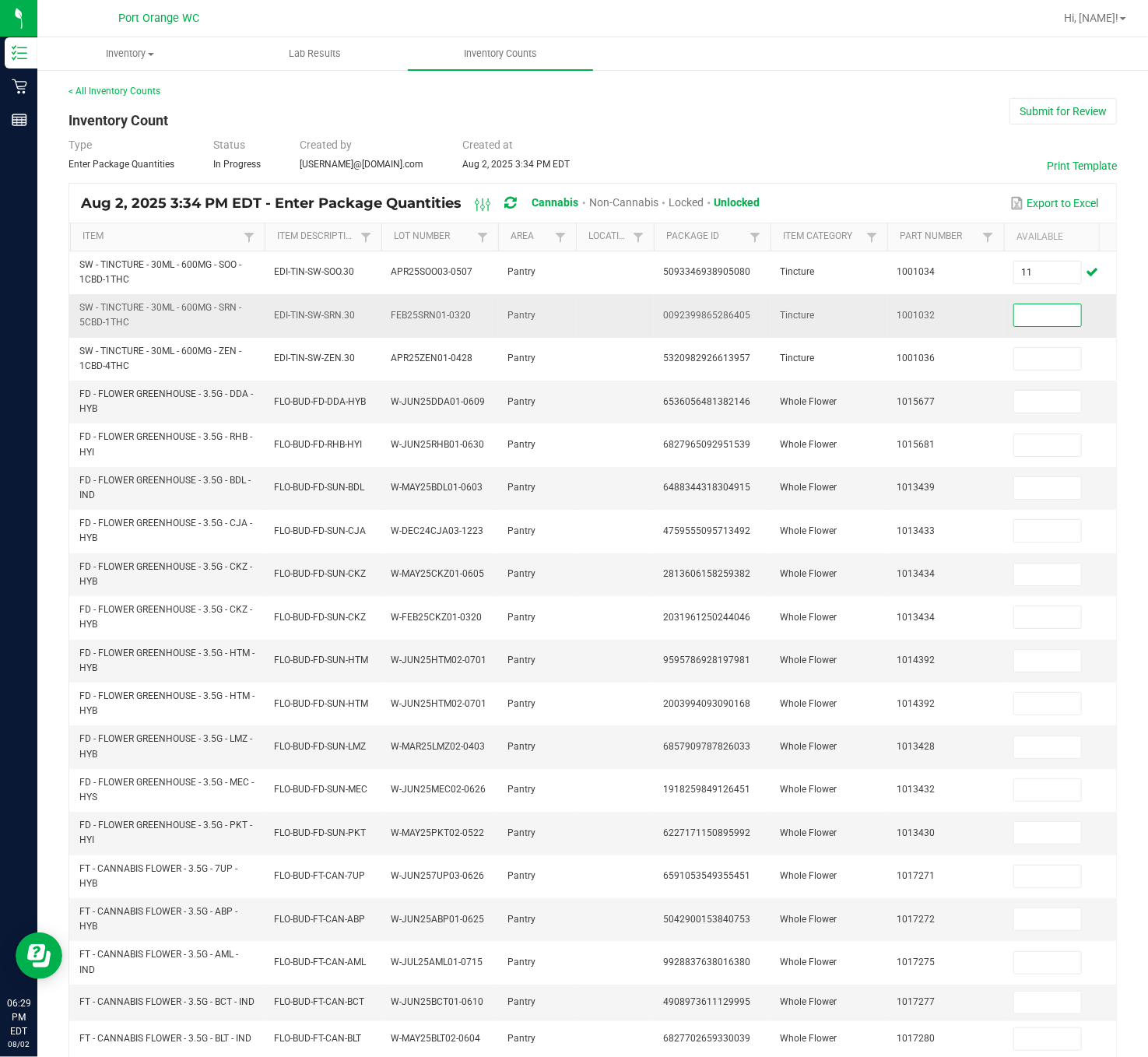 click at bounding box center (1048, 315) 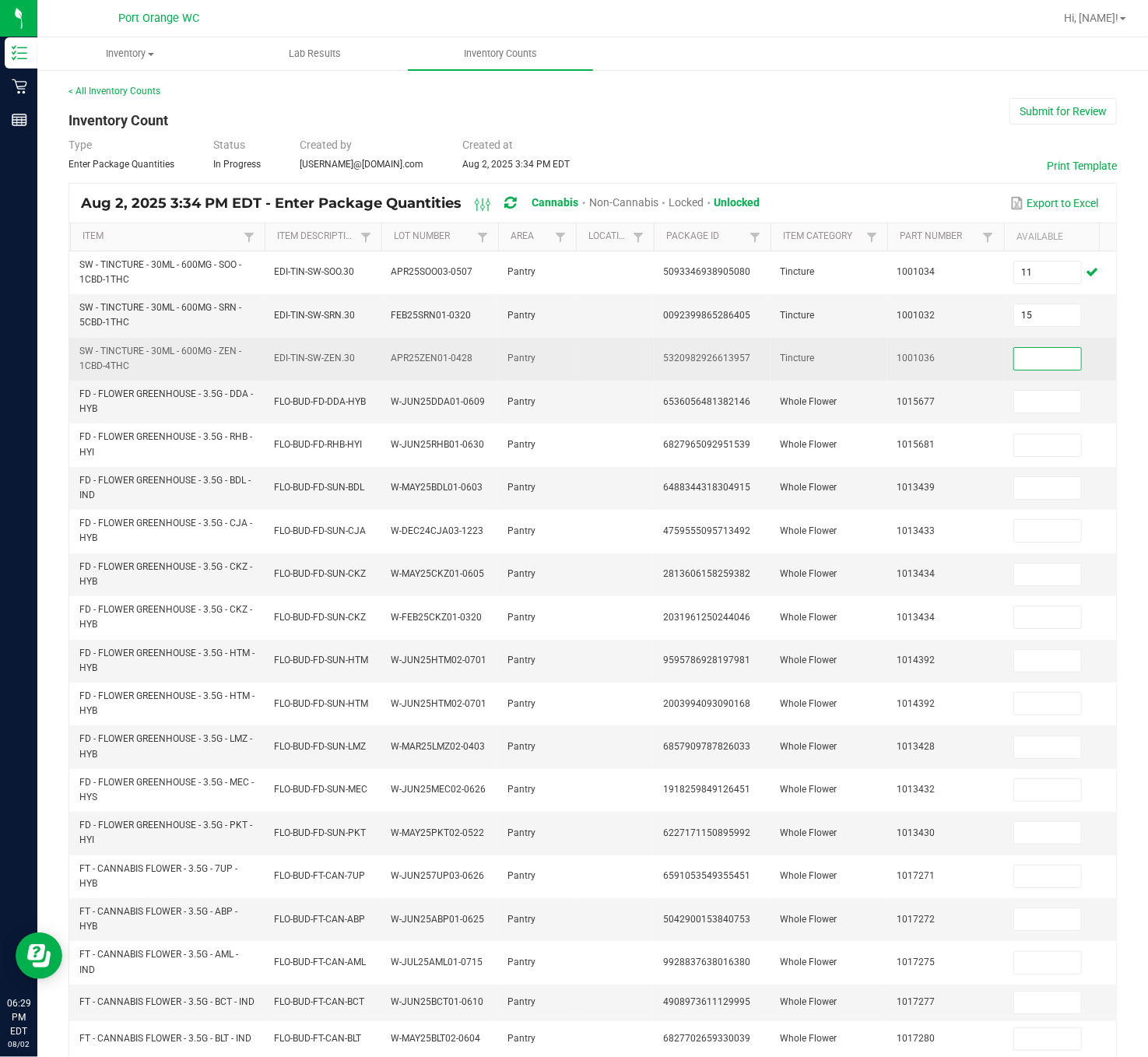 click at bounding box center (1048, 359) 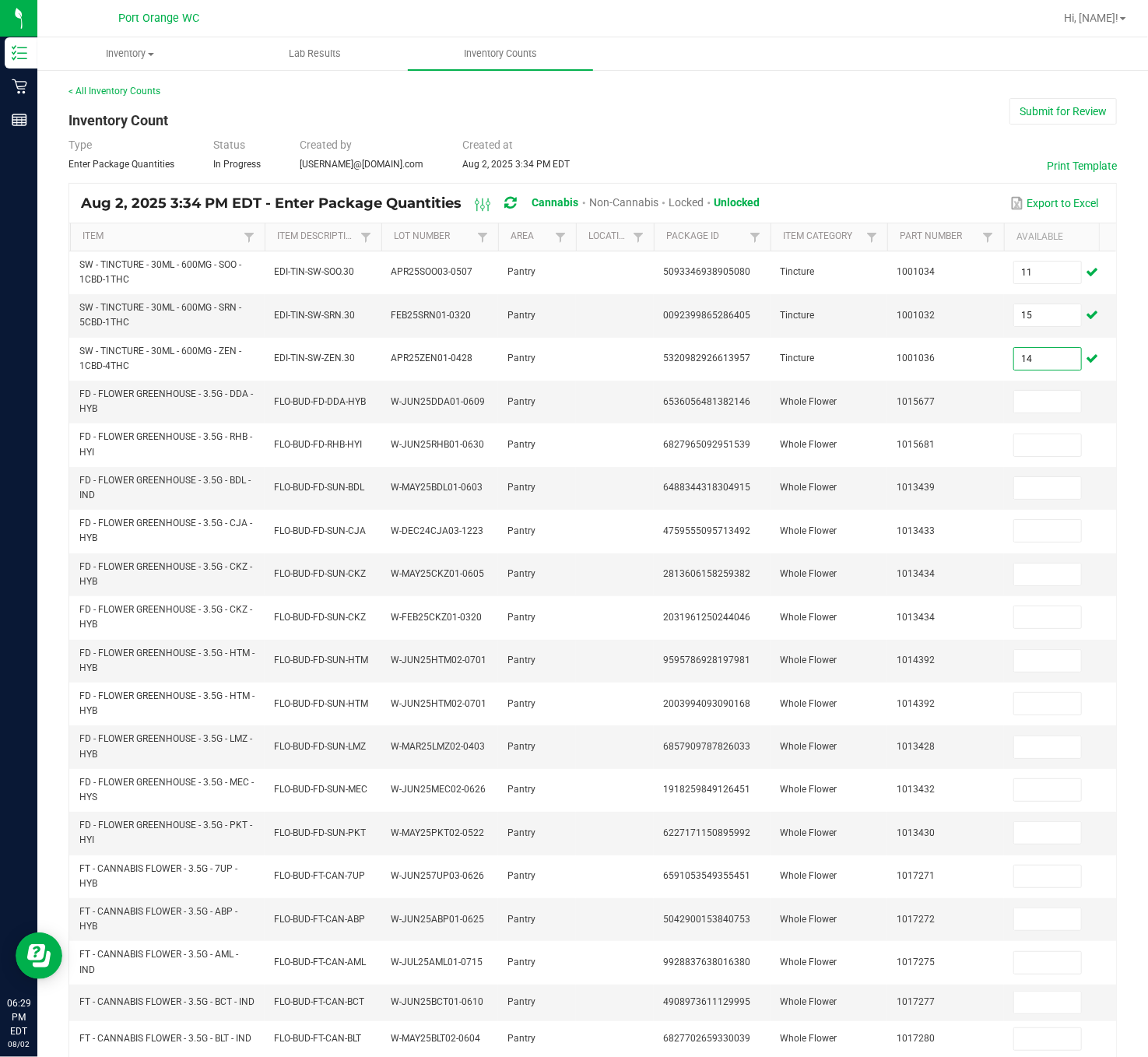 scroll, scrollTop: 134, scrollLeft: 0, axis: vertical 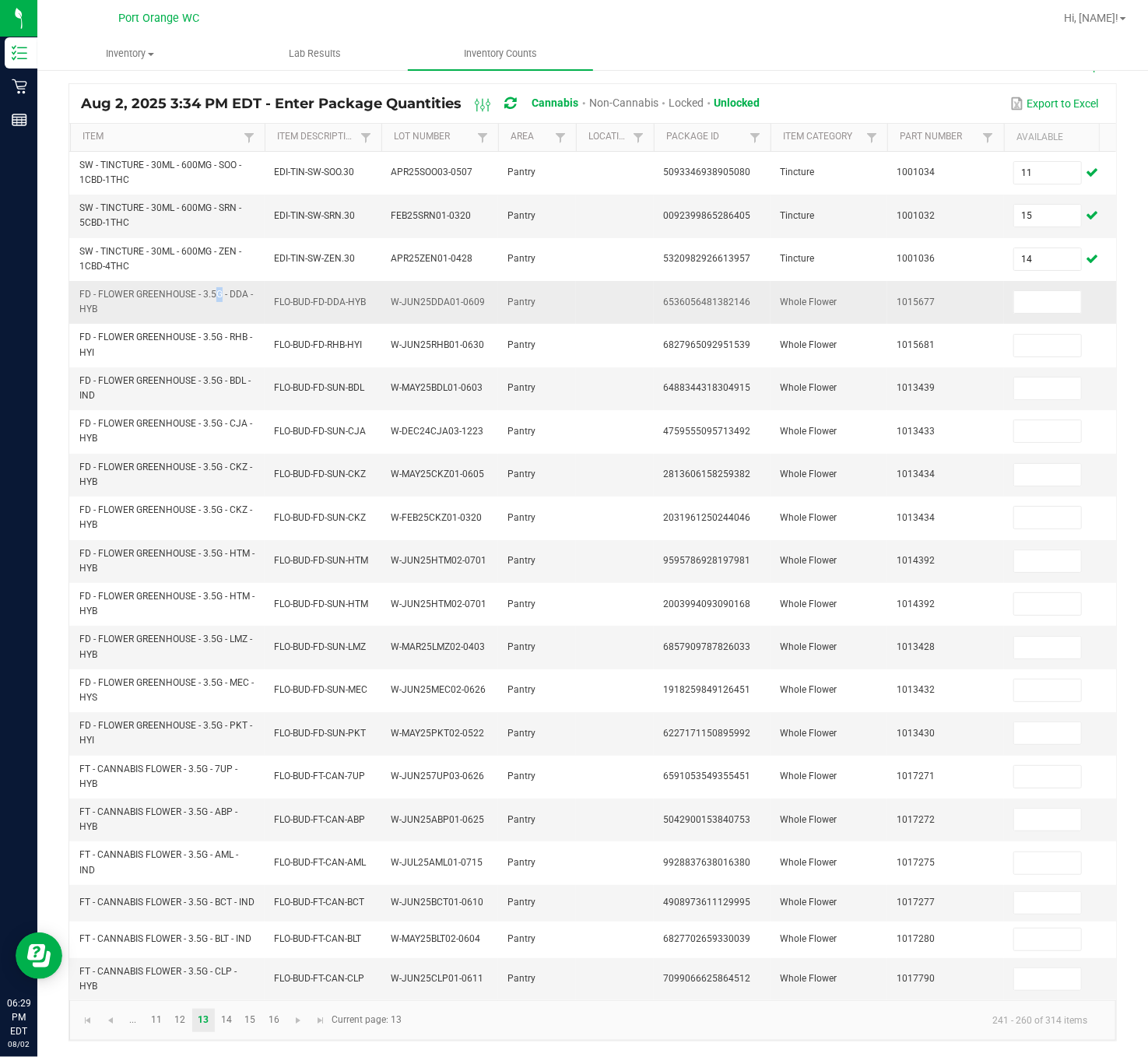 click on "FD - FLOWER GREENHOUSE - 3.5G - DDA - HYB" at bounding box center (166, 301) 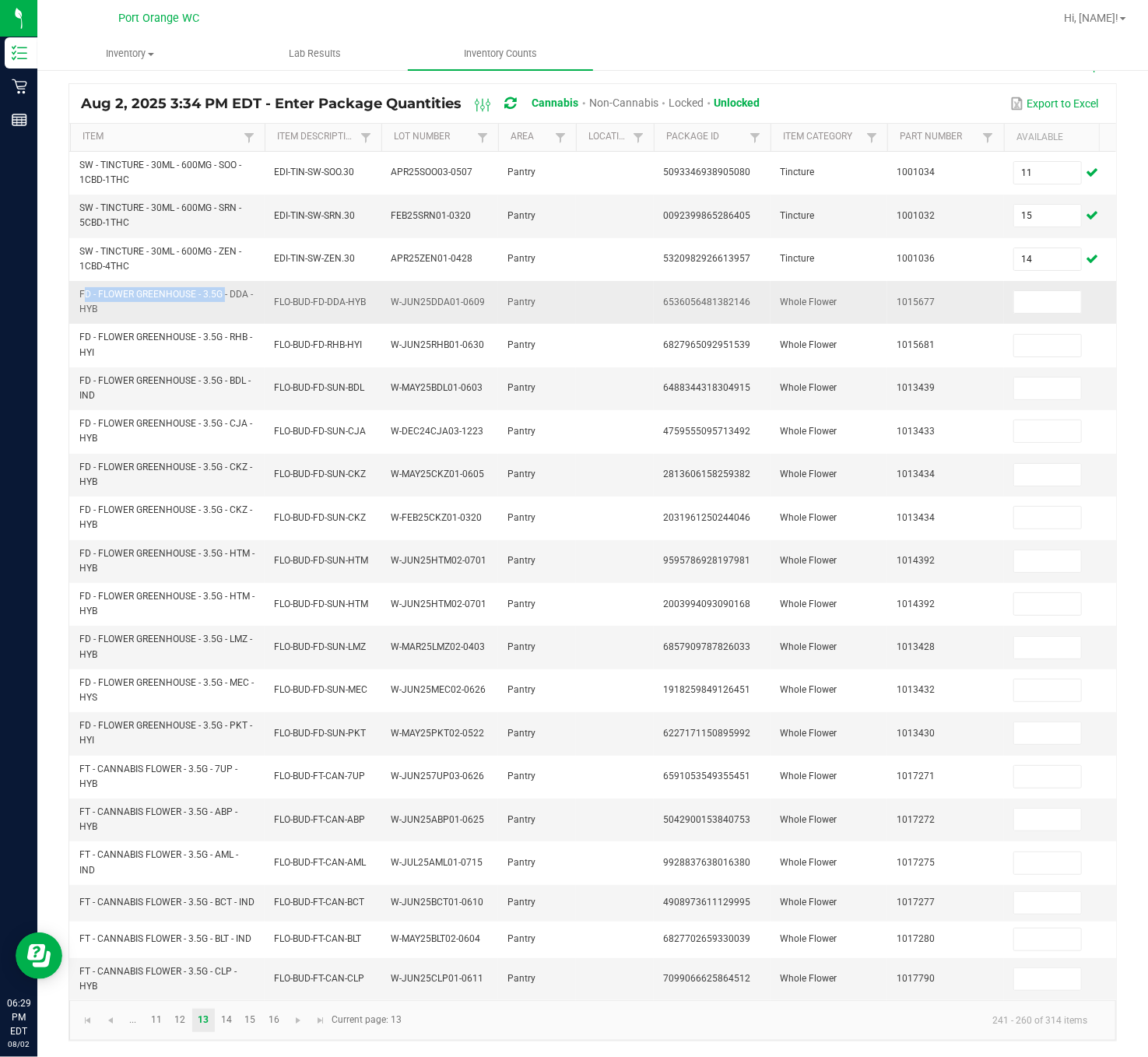 drag, startPoint x: 220, startPoint y: 260, endPoint x: 76, endPoint y: 259, distance: 144.0035 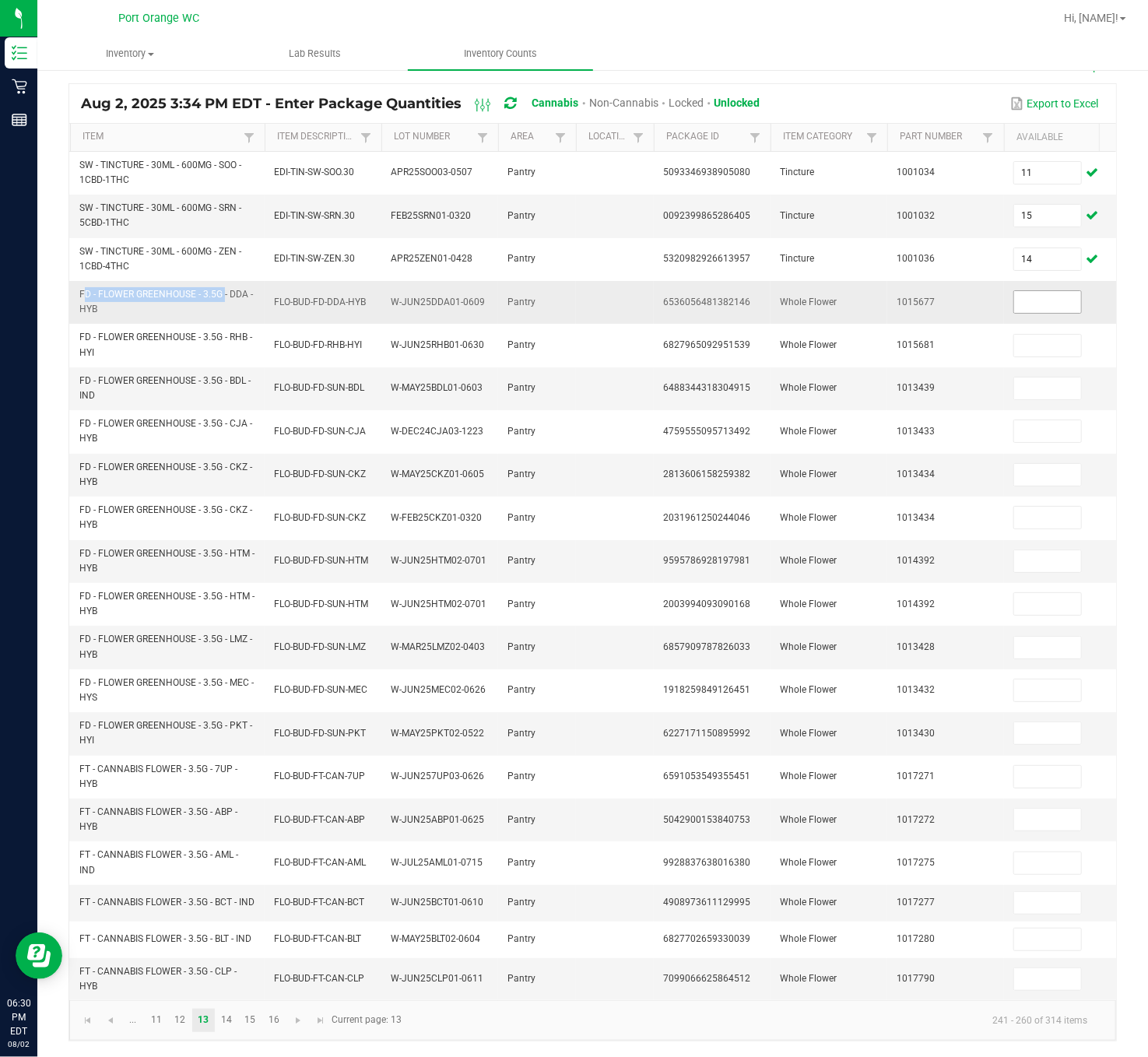 click at bounding box center (1048, 302) 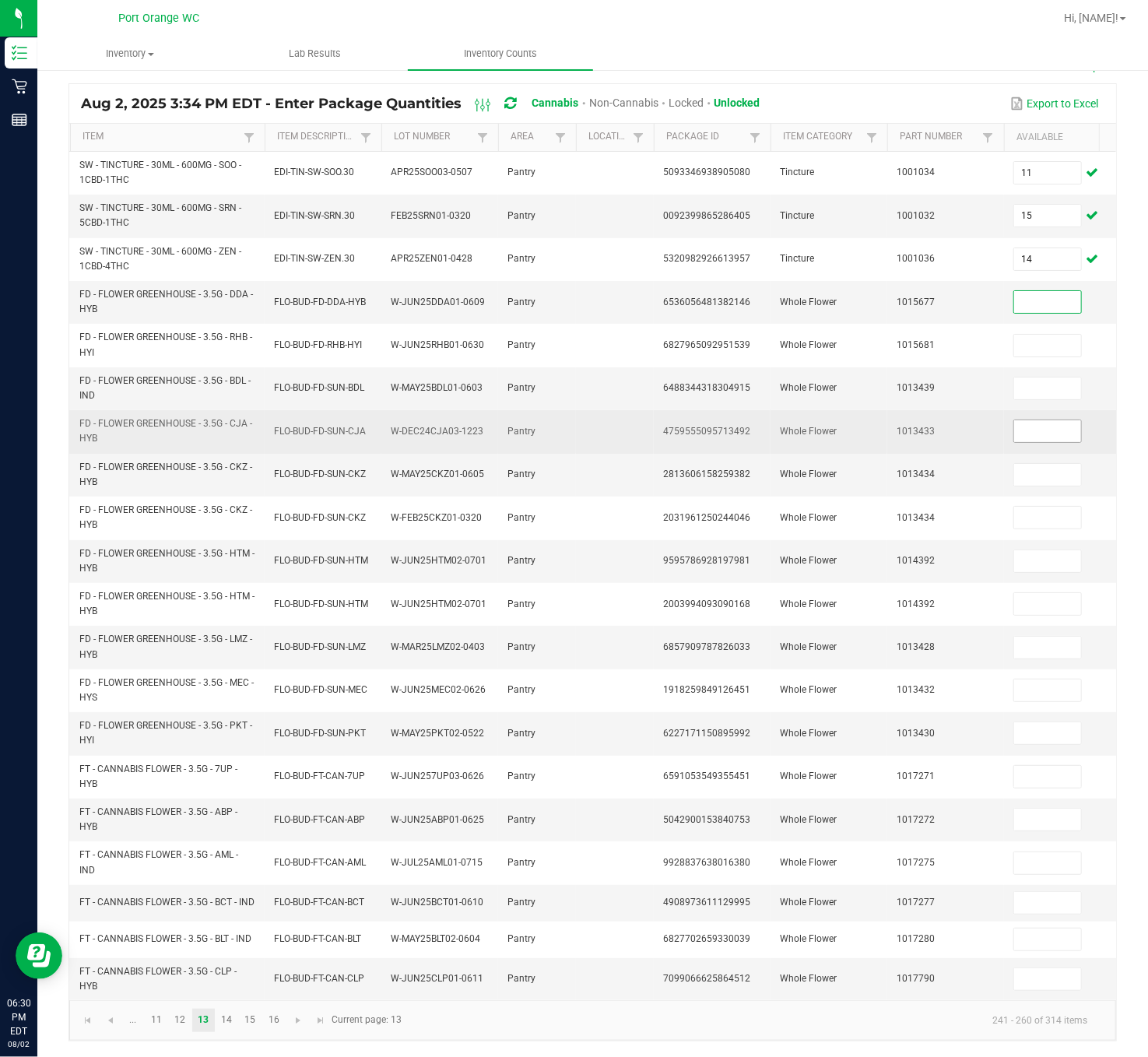 click at bounding box center [1048, 431] 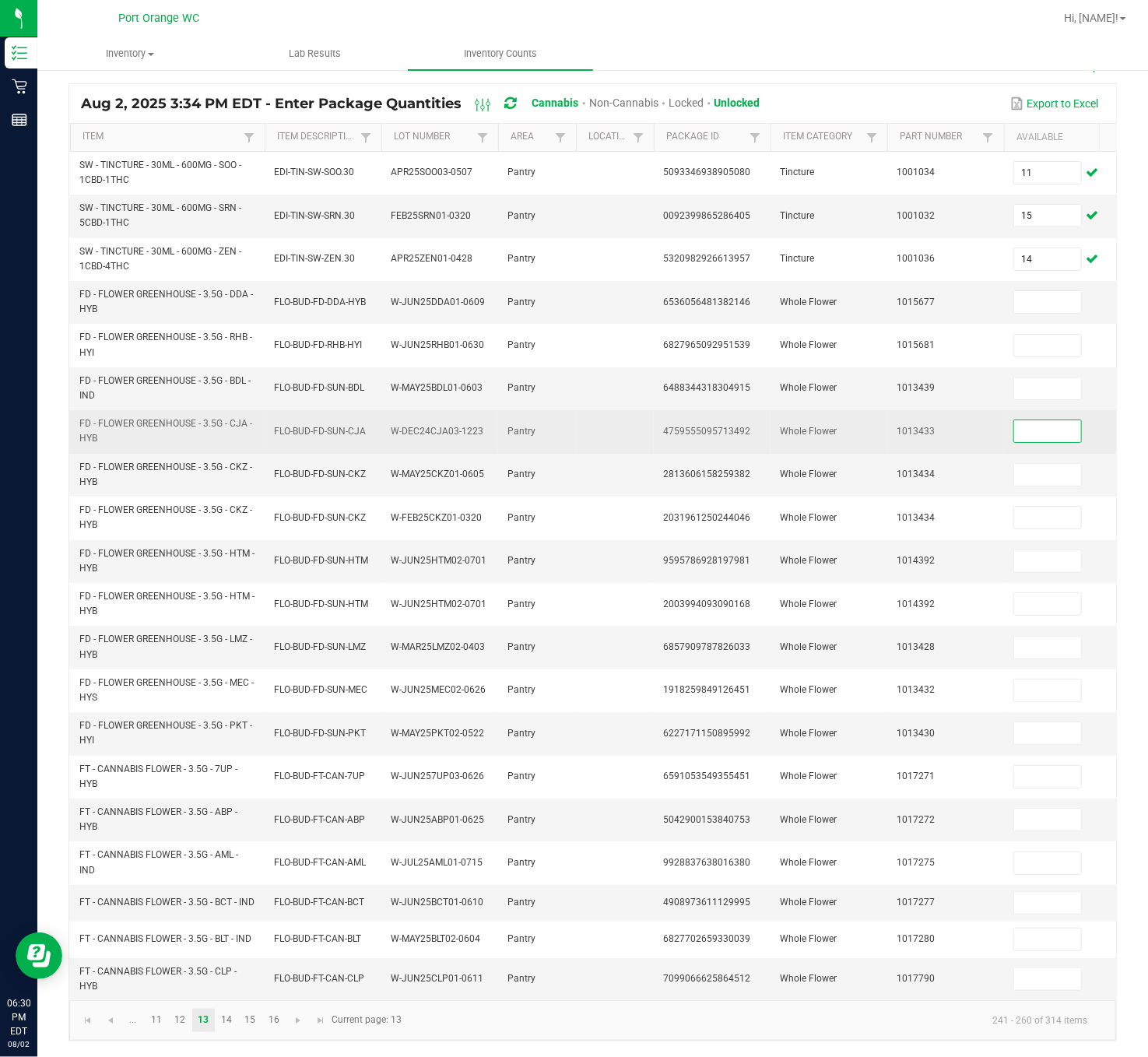 click at bounding box center [1062, 431] 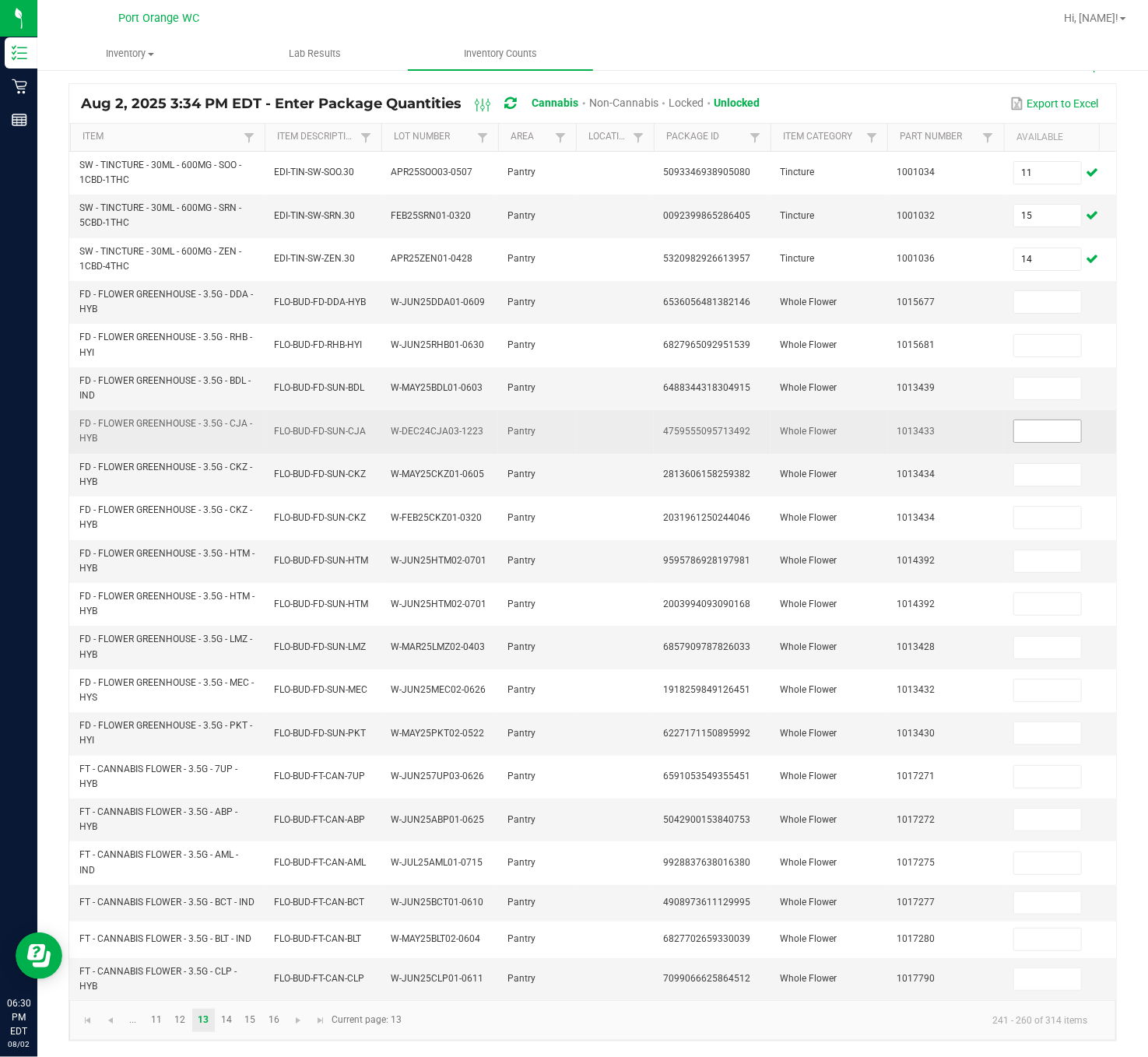 drag, startPoint x: 1033, startPoint y: 382, endPoint x: 1032, endPoint y: 390, distance: 8.062258 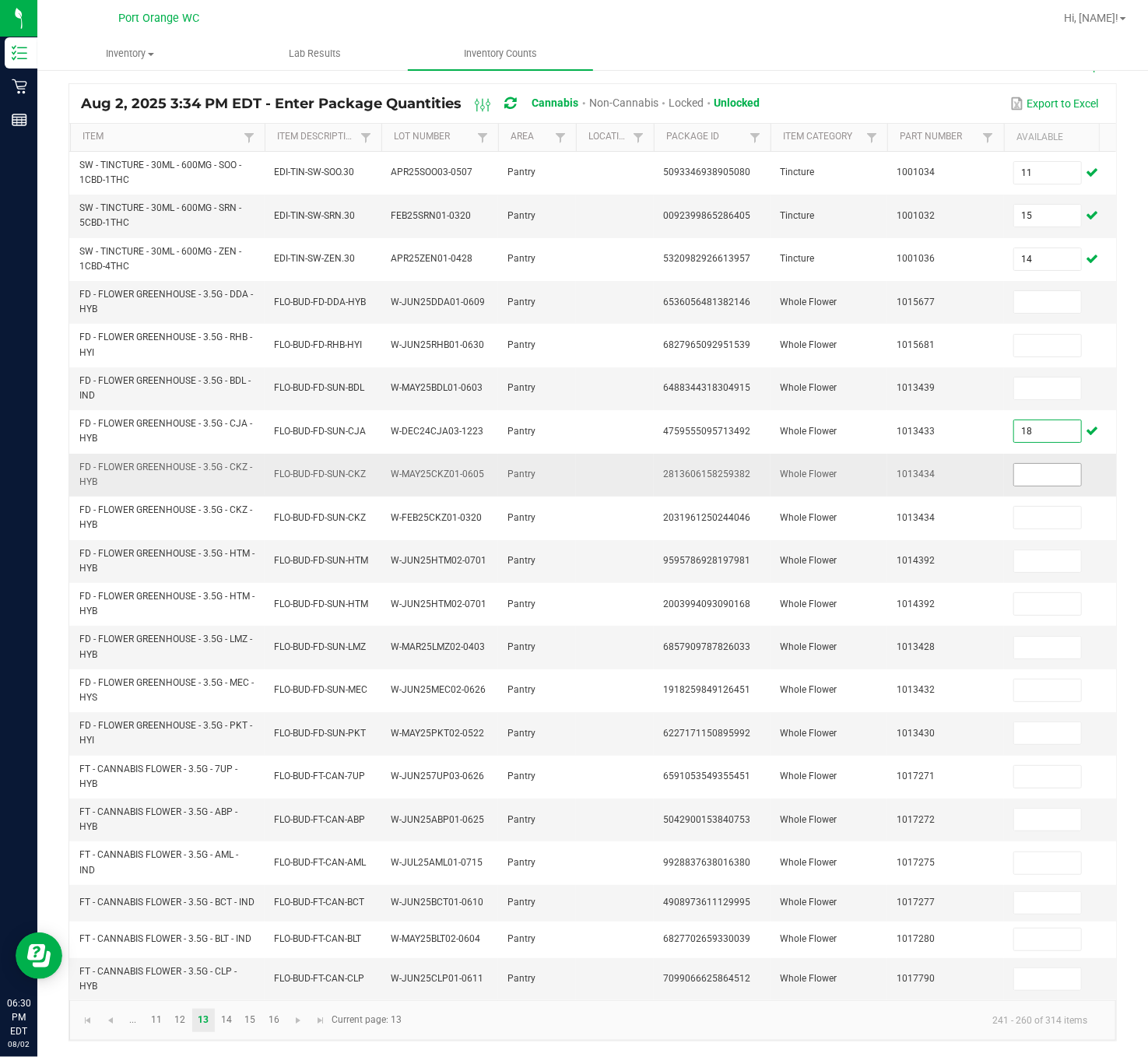 click at bounding box center (1048, 475) 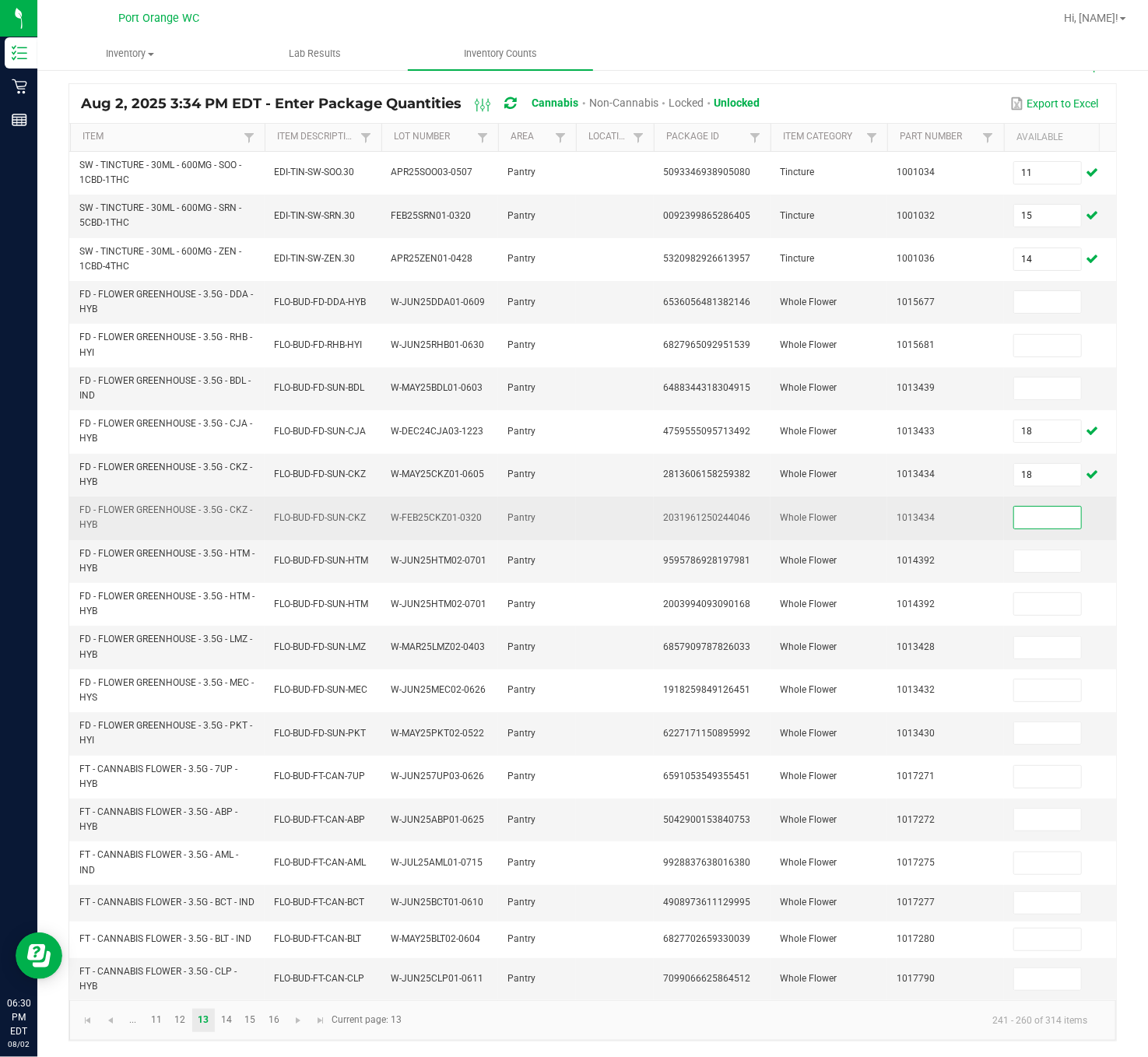 click at bounding box center (1048, 518) 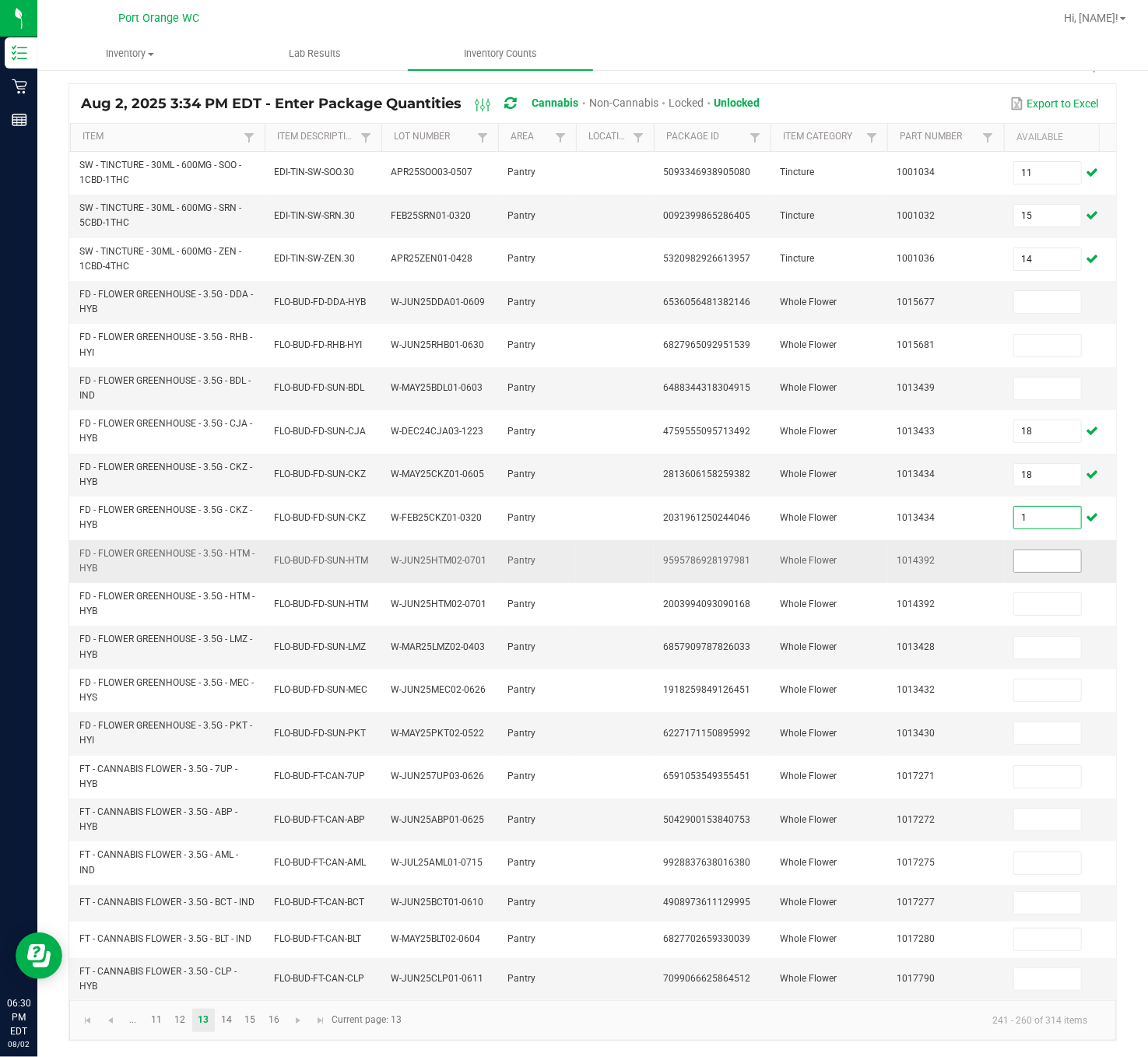 click at bounding box center (1048, 561) 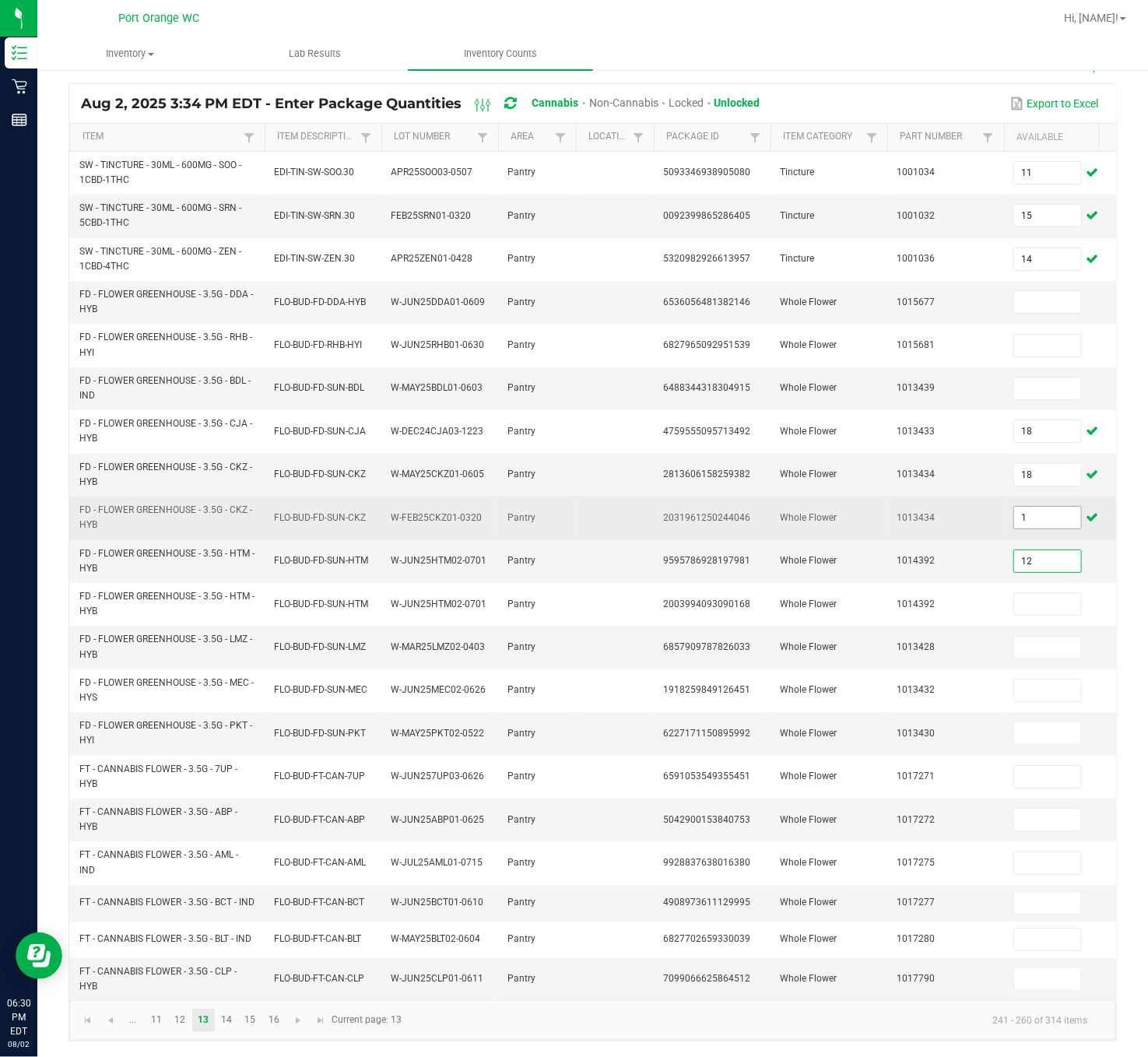 click on "1" at bounding box center [1048, 518] 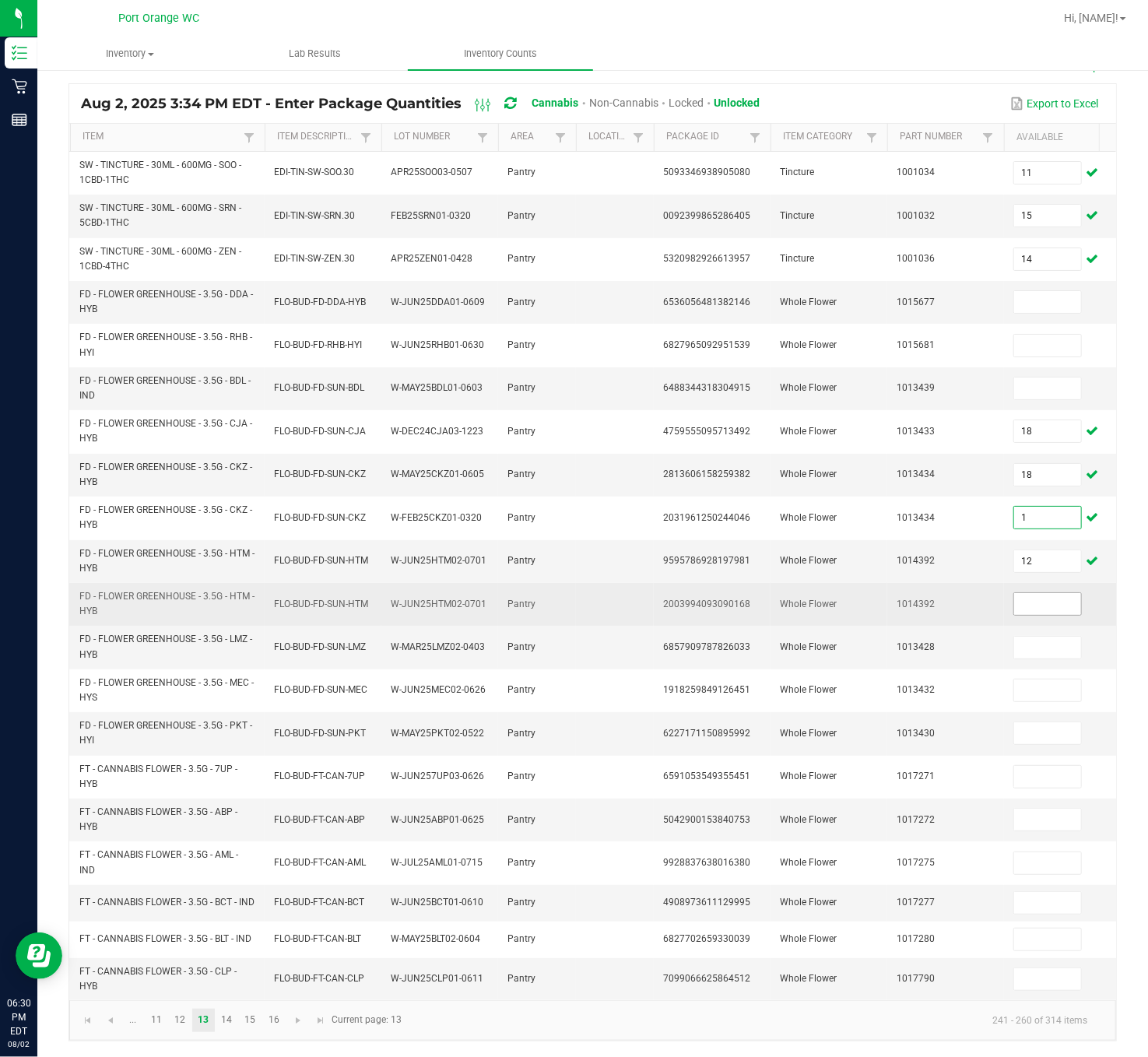 click at bounding box center (1048, 604) 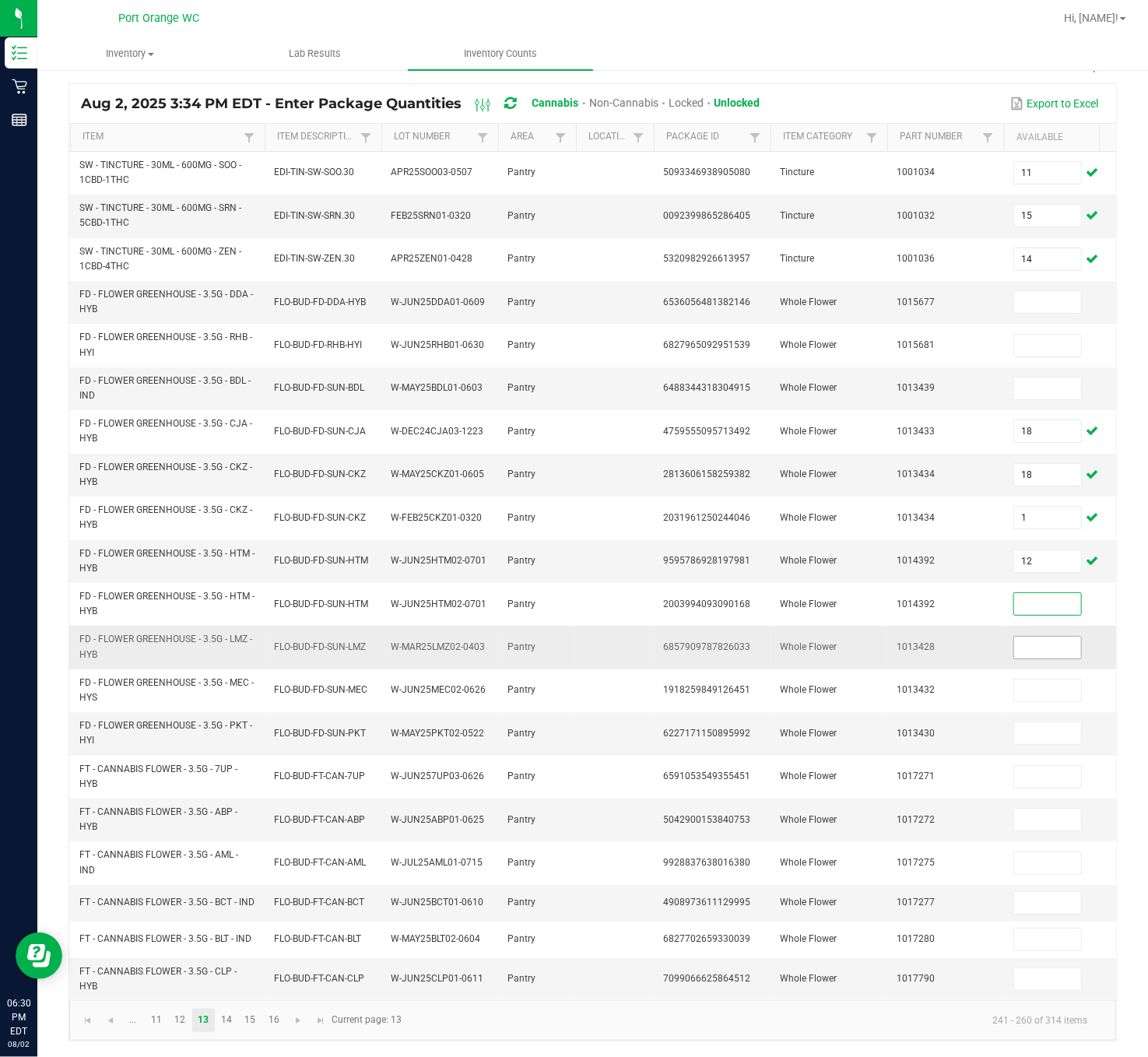 click at bounding box center (1048, 648) 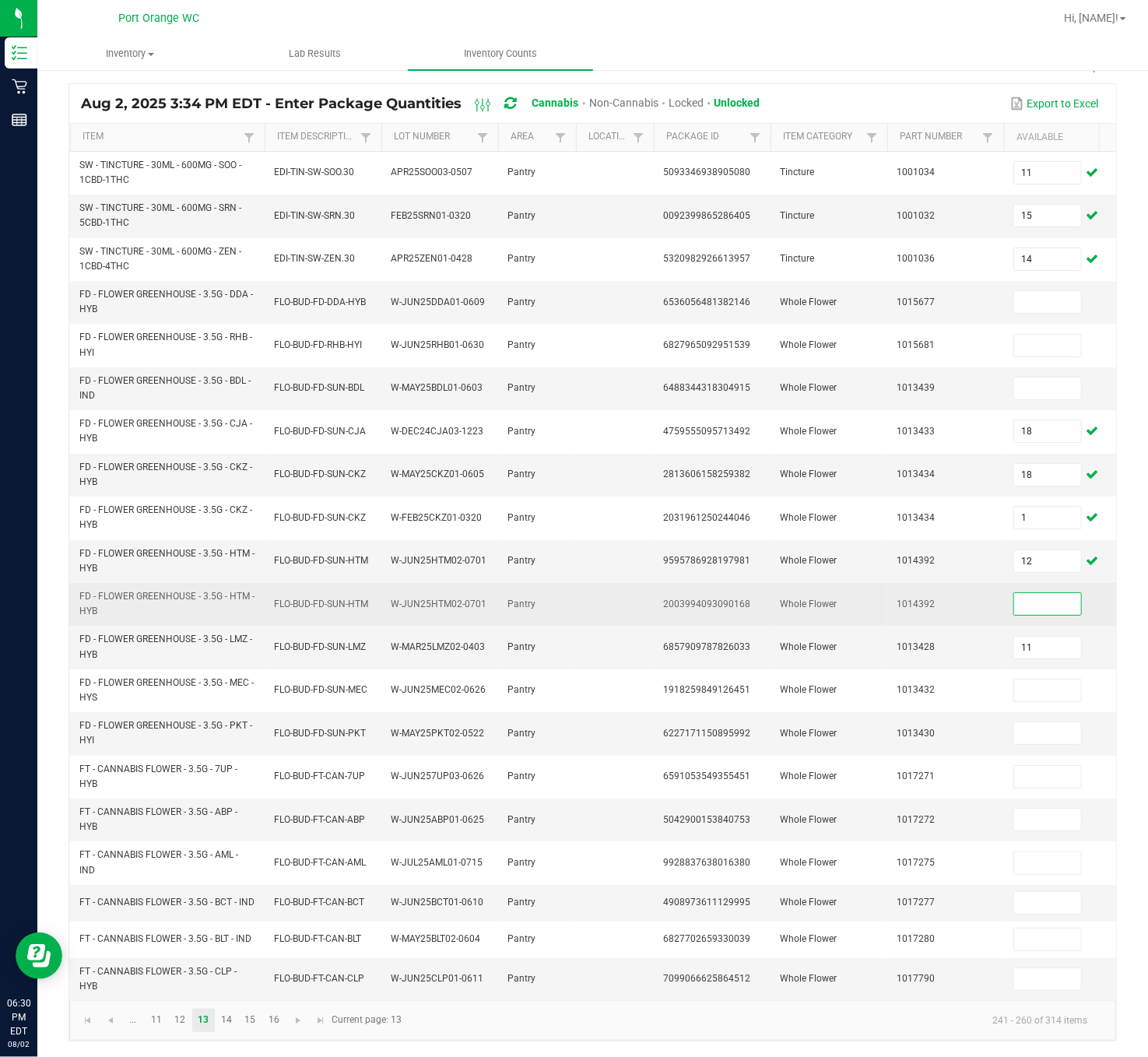 click at bounding box center (1048, 604) 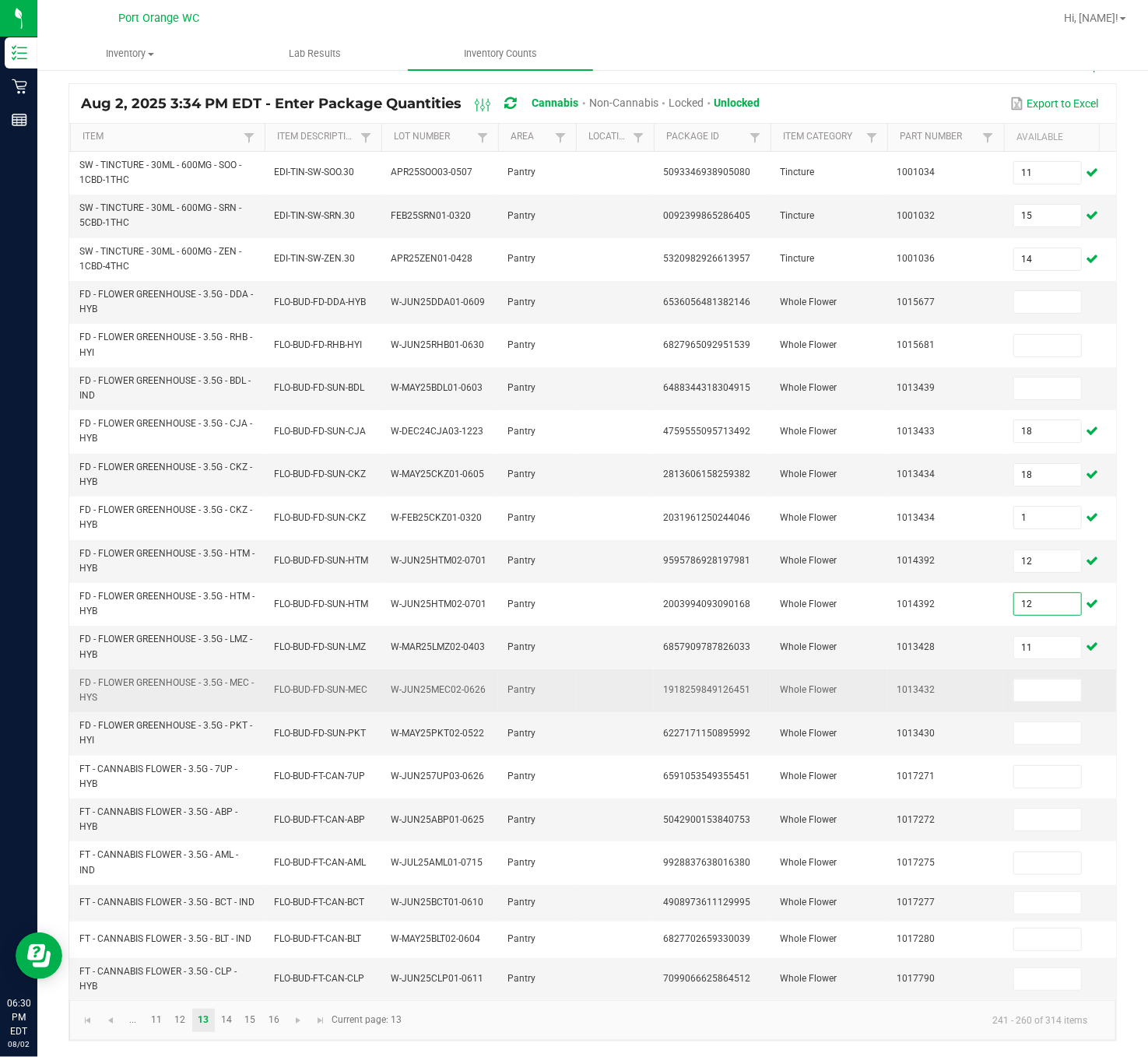 click at bounding box center (1062, 690) 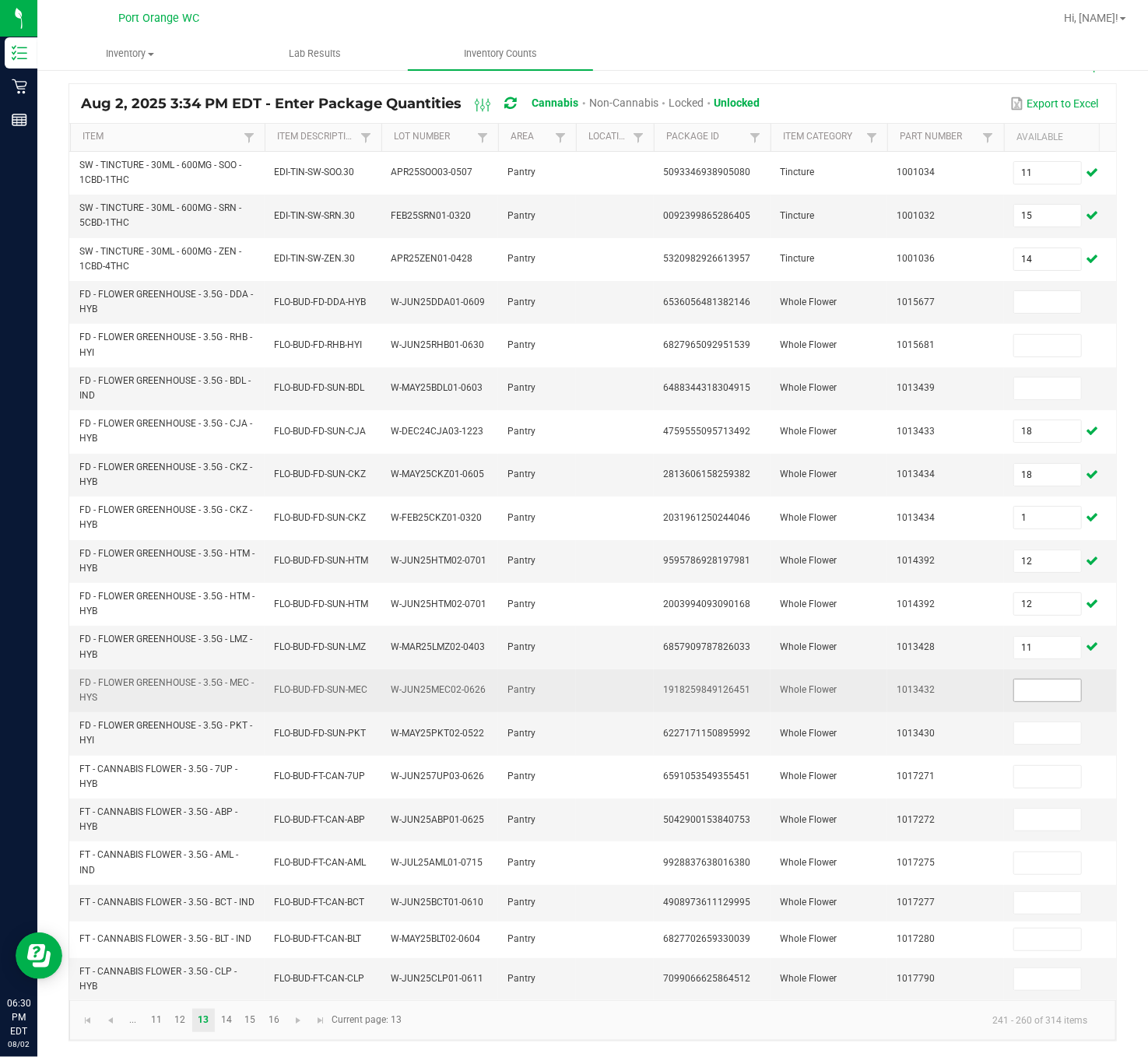click at bounding box center (1048, 690) 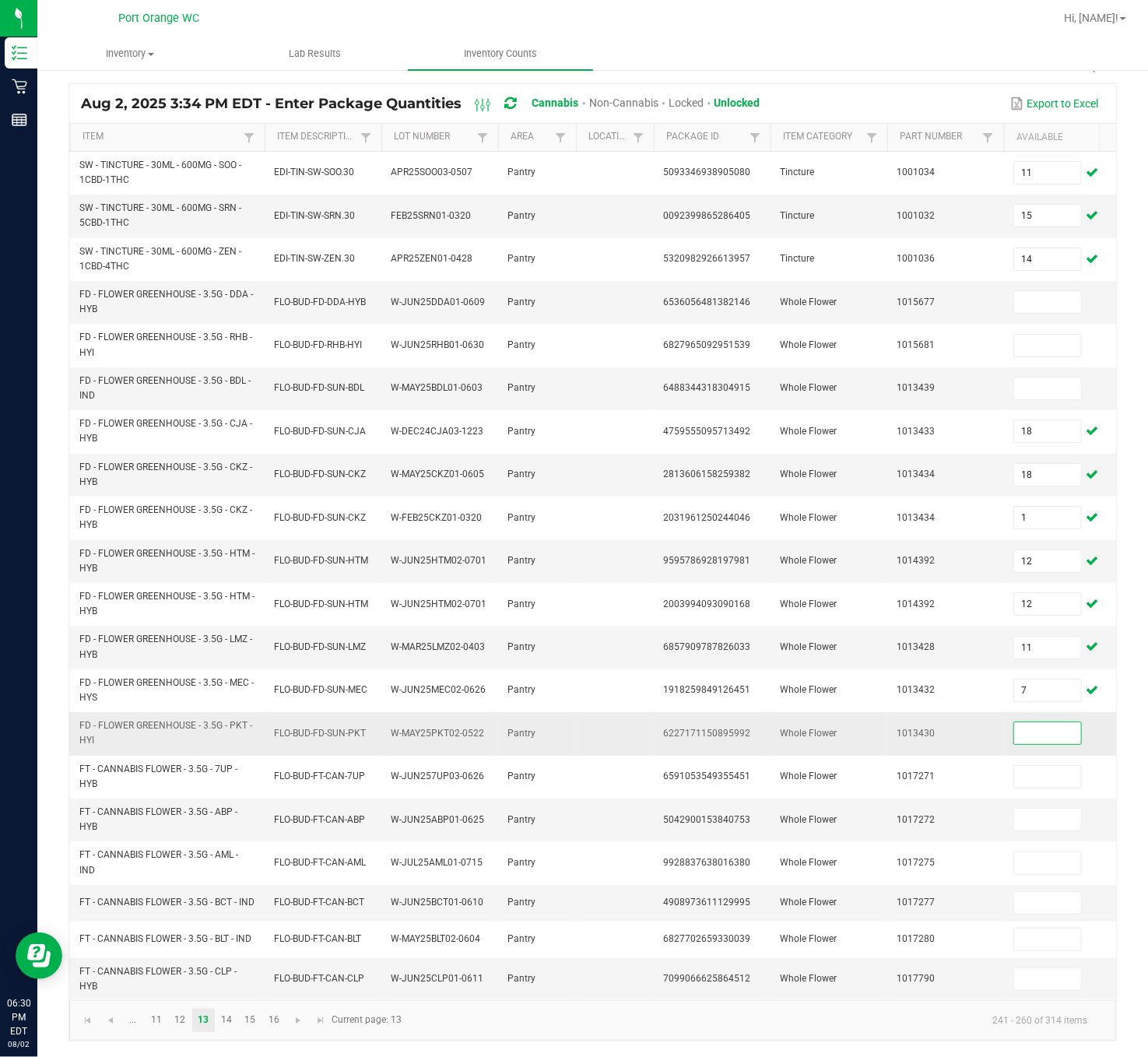 click at bounding box center [1048, 733] 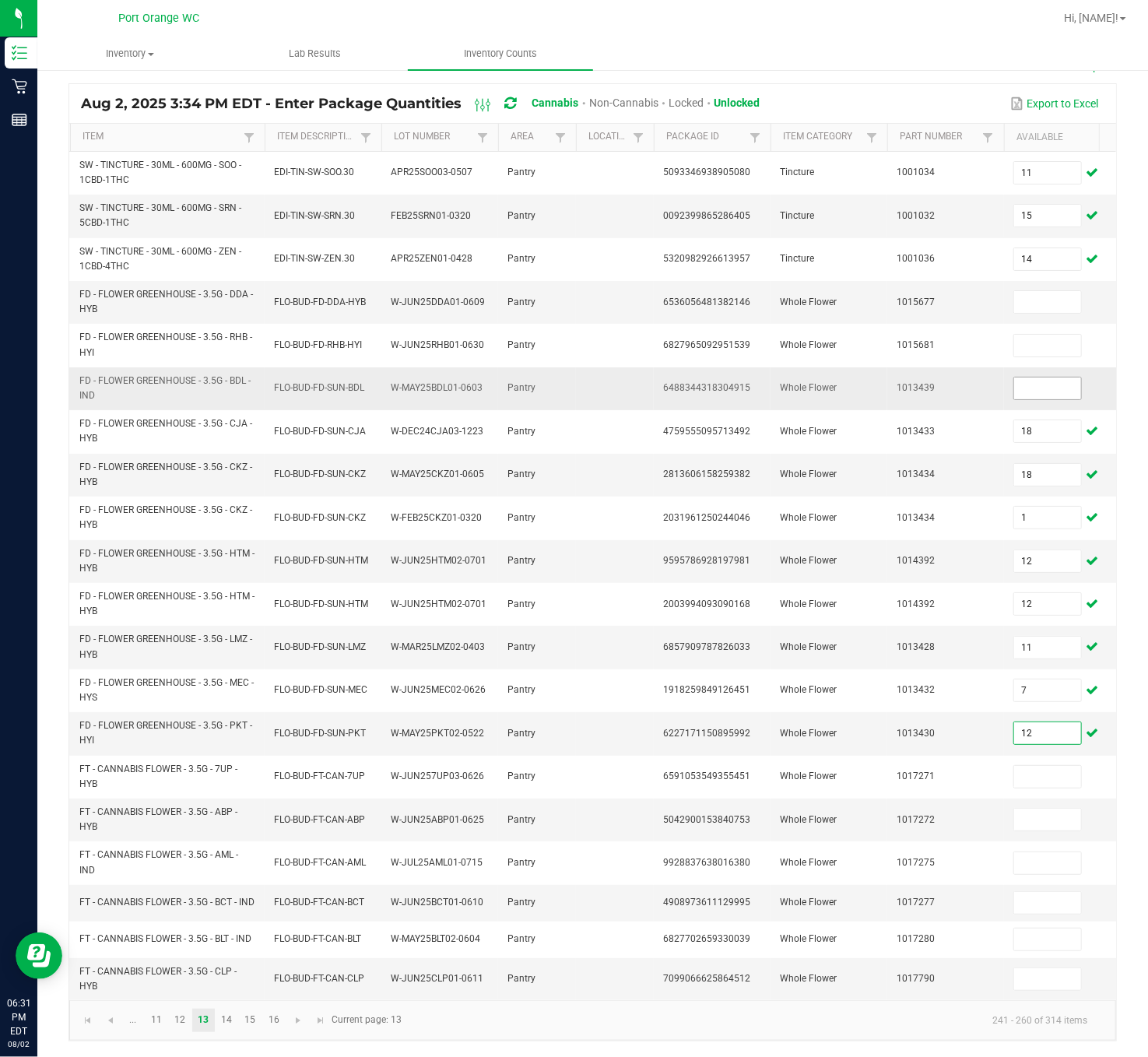 click at bounding box center (1048, 388) 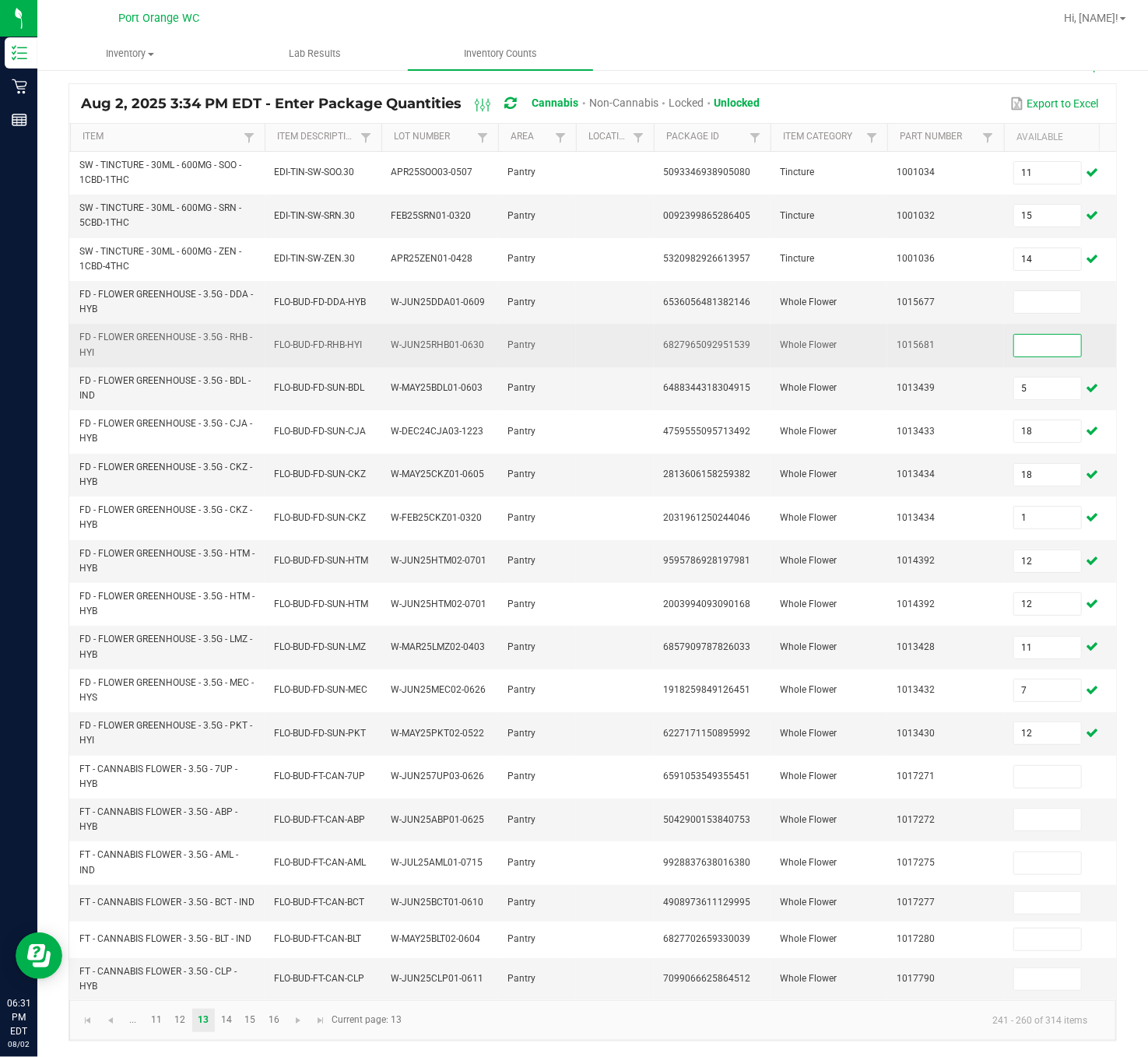click at bounding box center [1048, 346] 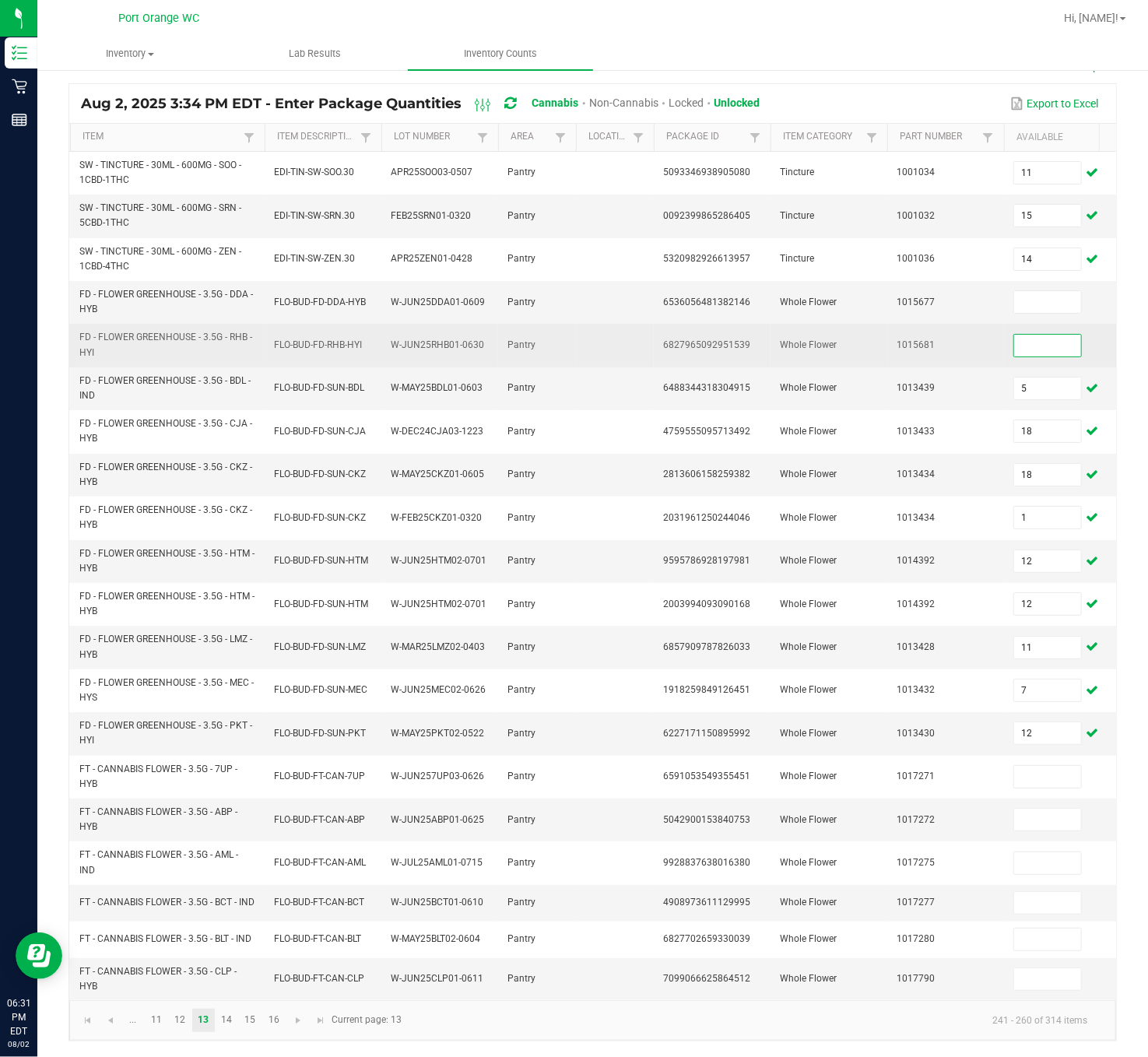 click at bounding box center [1048, 346] 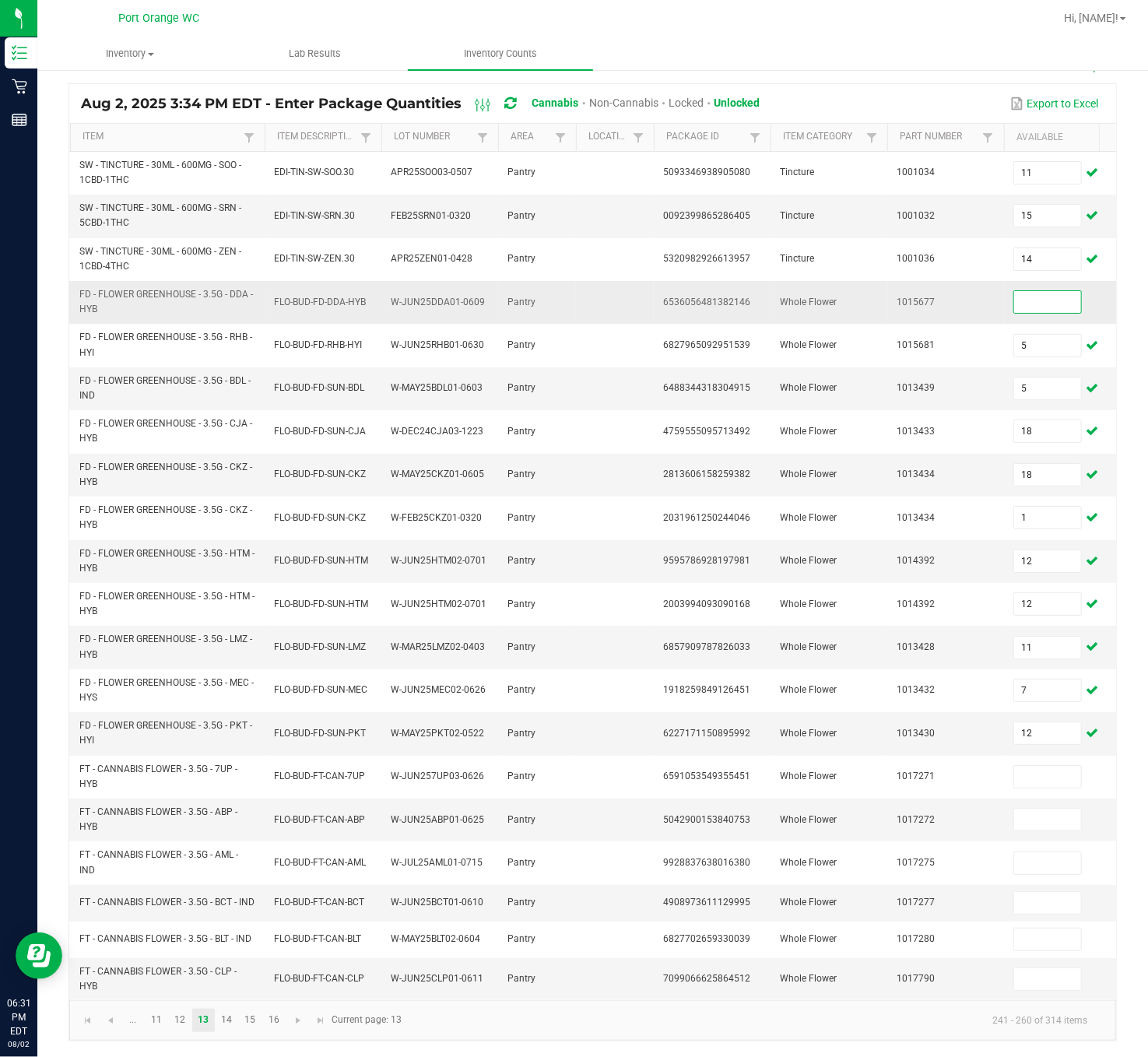 click at bounding box center (1048, 302) 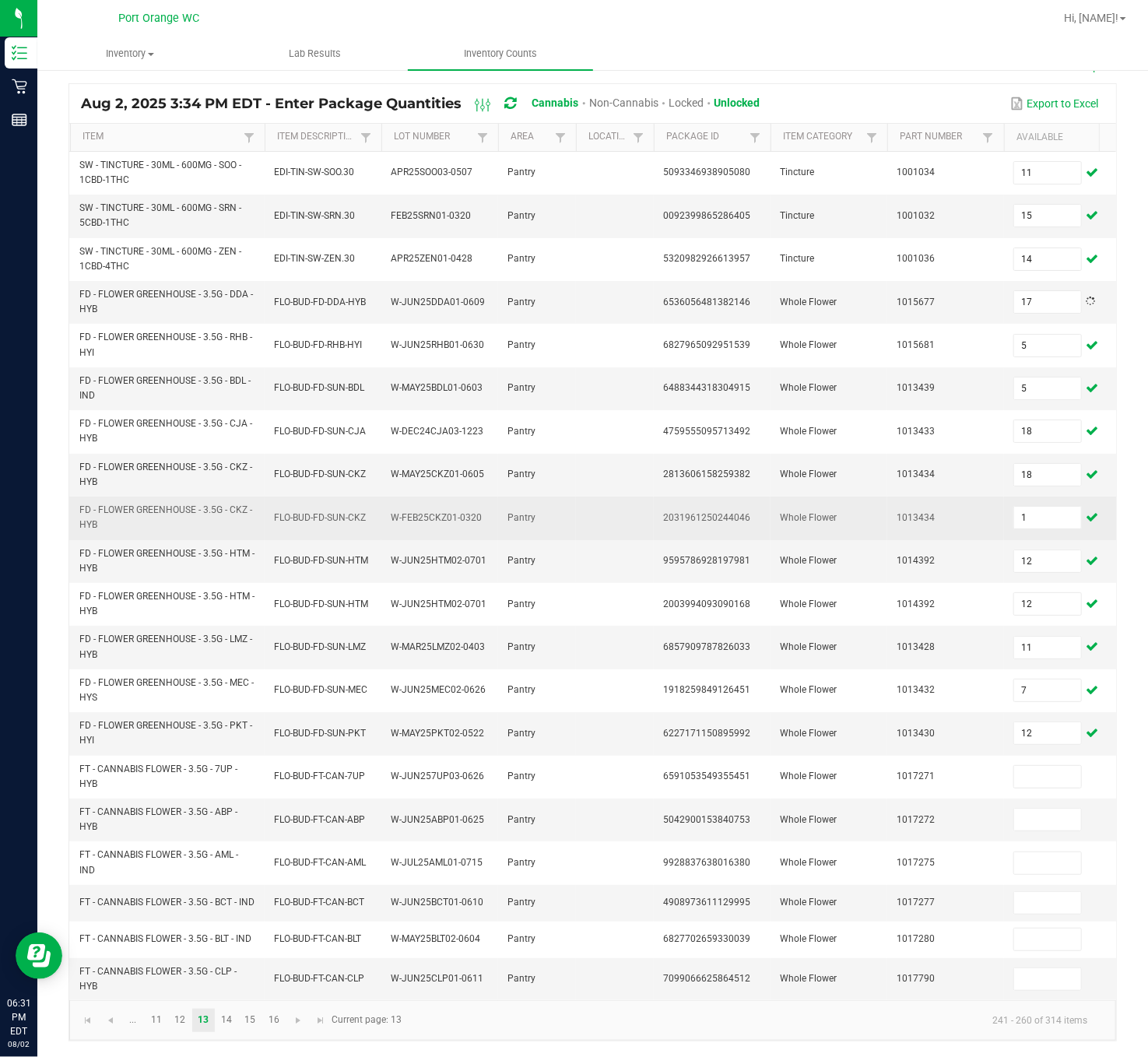 click on "1013434" at bounding box center (946, 518) 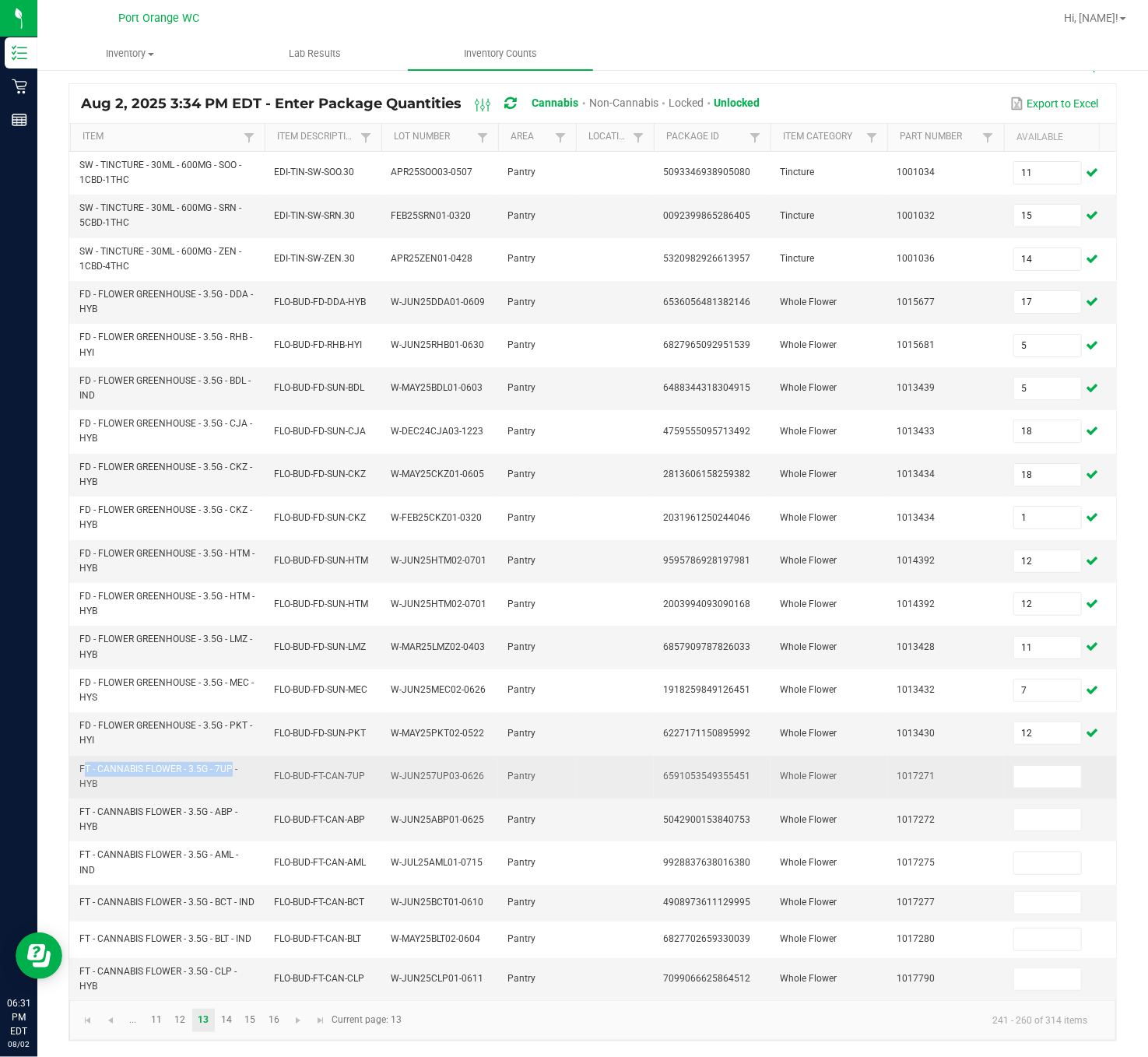 drag, startPoint x: 230, startPoint y: 743, endPoint x: 79, endPoint y: 740, distance: 151.0298 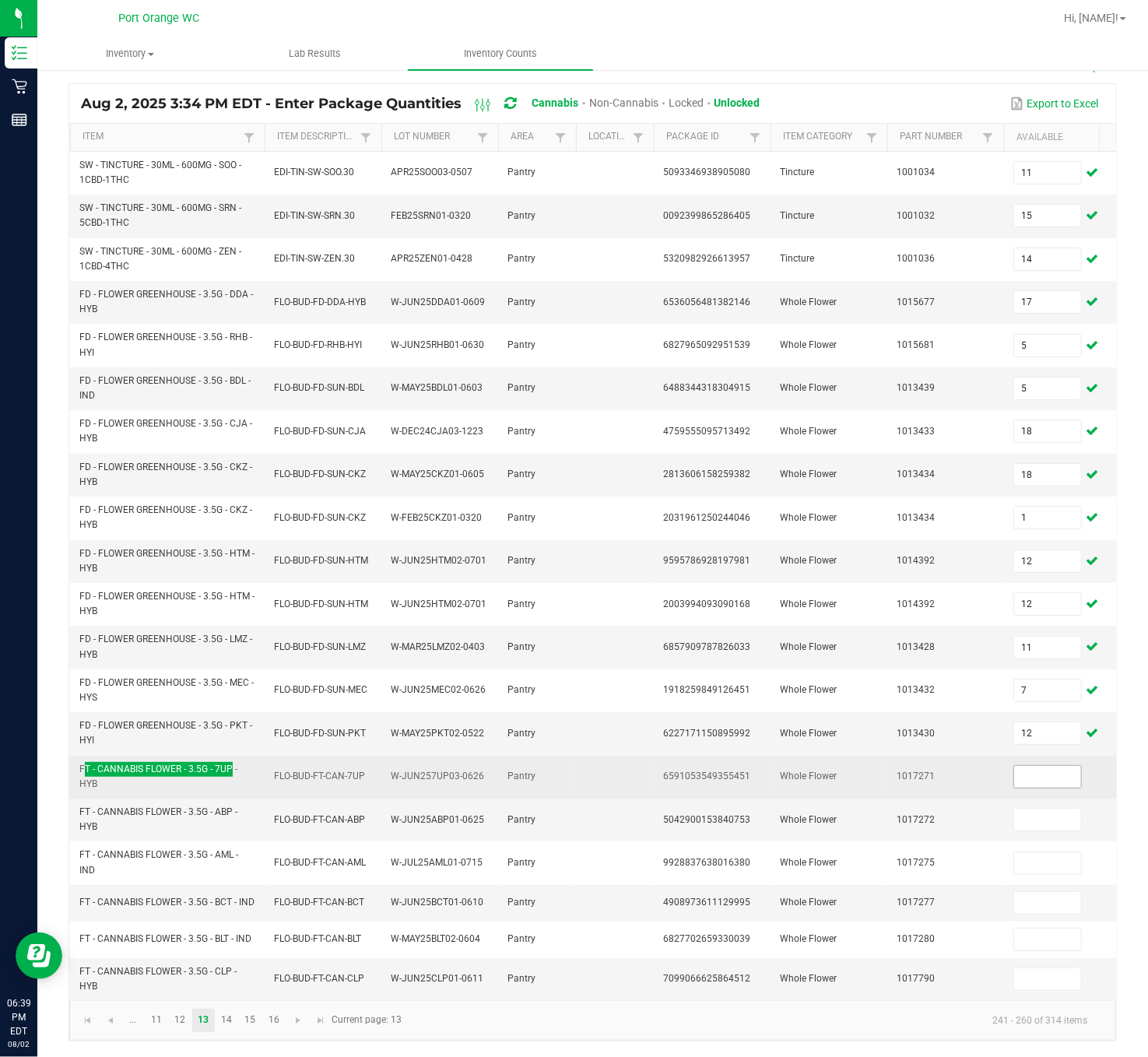 click at bounding box center (1048, 777) 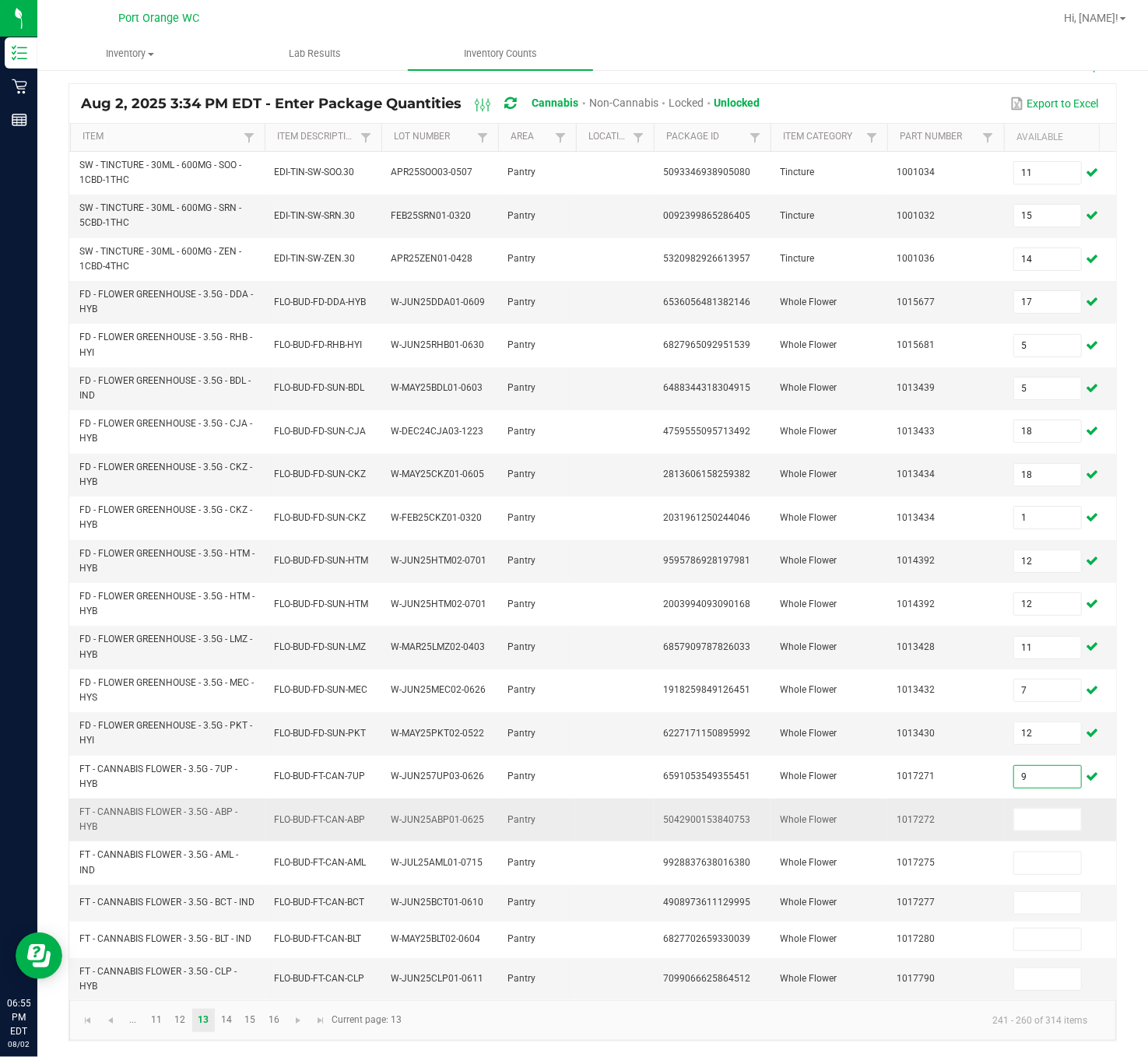 click on "FT - CANNABIS FLOWER - 3.5G - ABP - HYB" at bounding box center [158, 819] 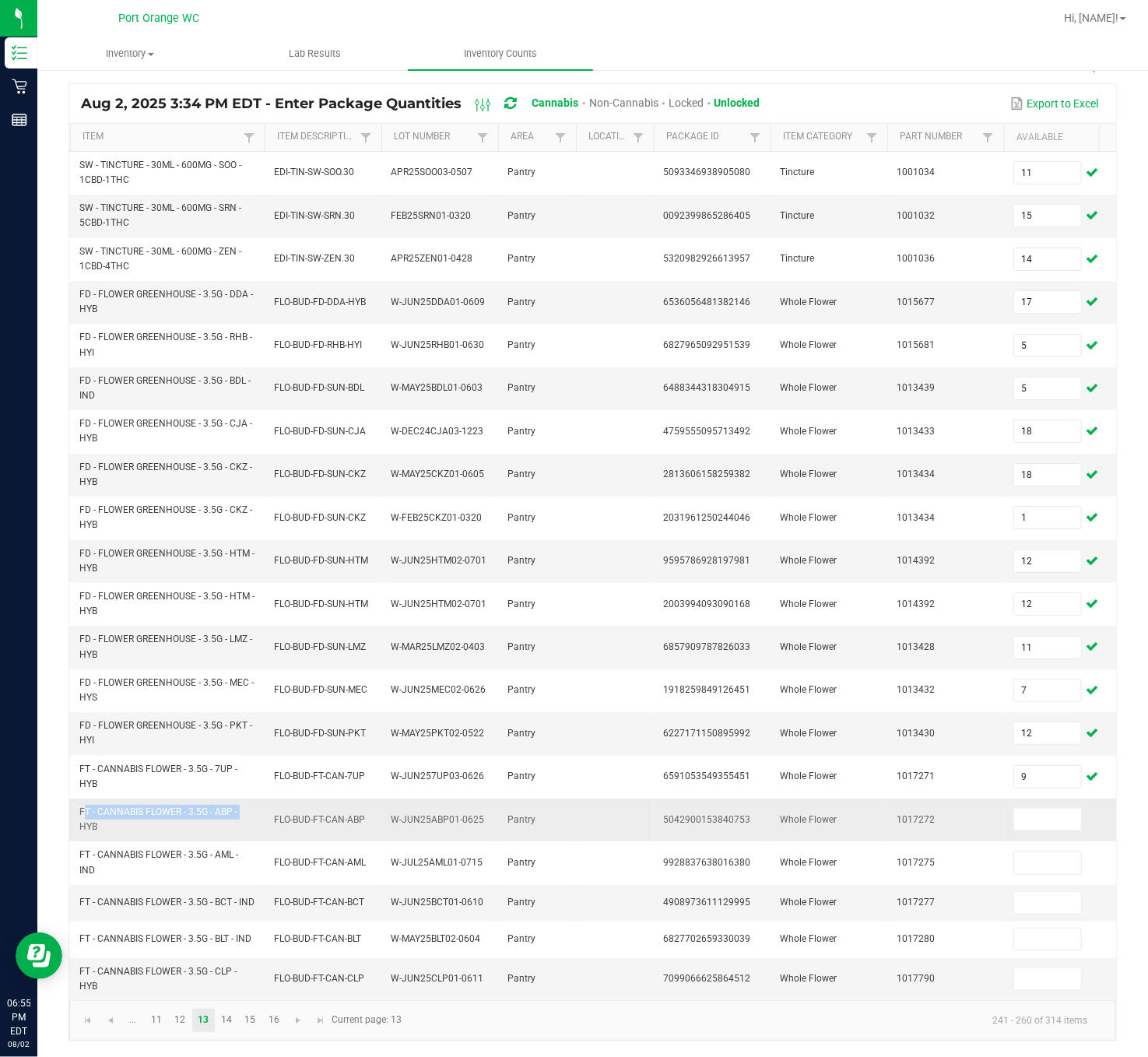 drag, startPoint x: 236, startPoint y: 782, endPoint x: 83, endPoint y: 791, distance: 153.26448 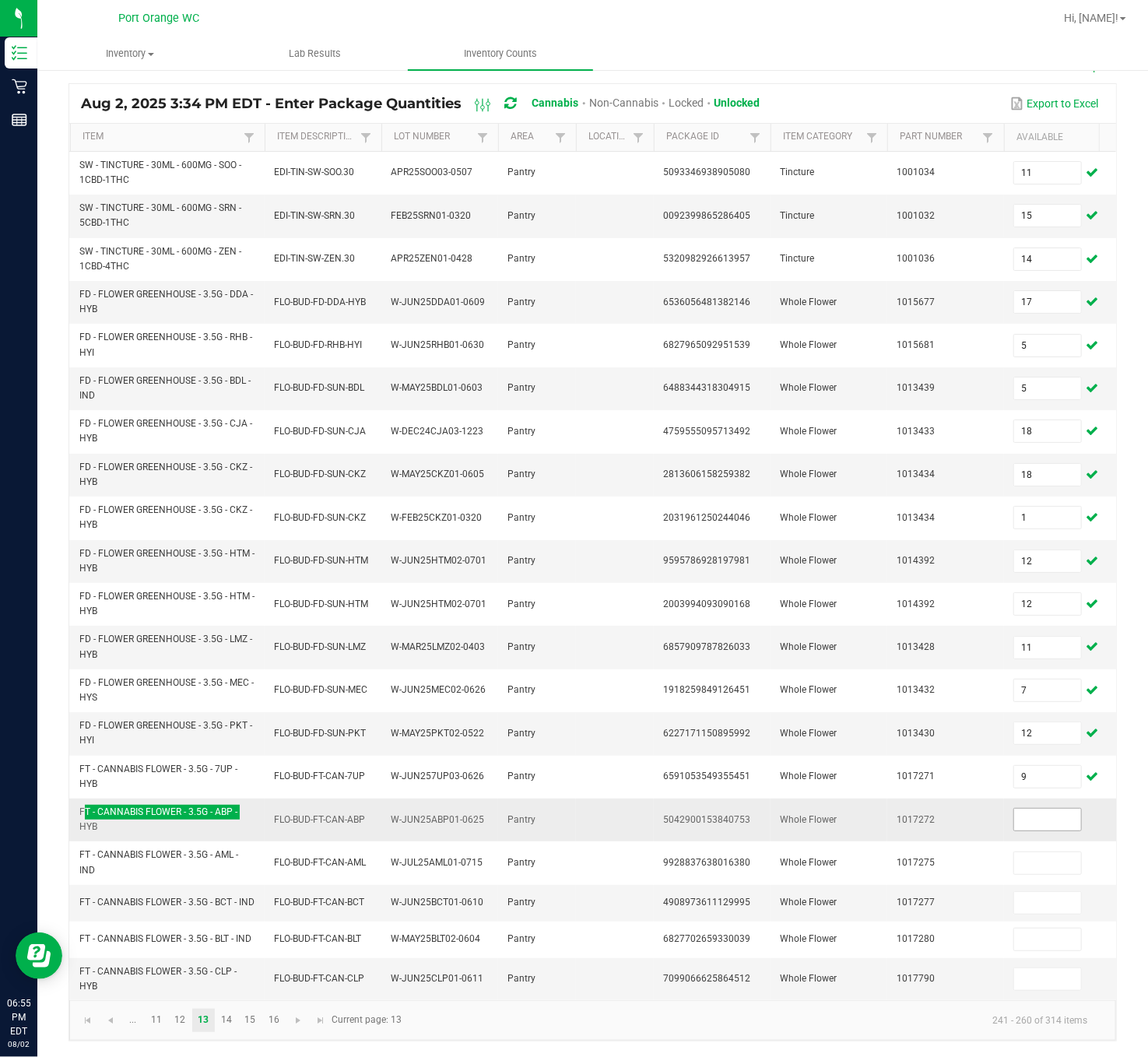 click at bounding box center [1048, 820] 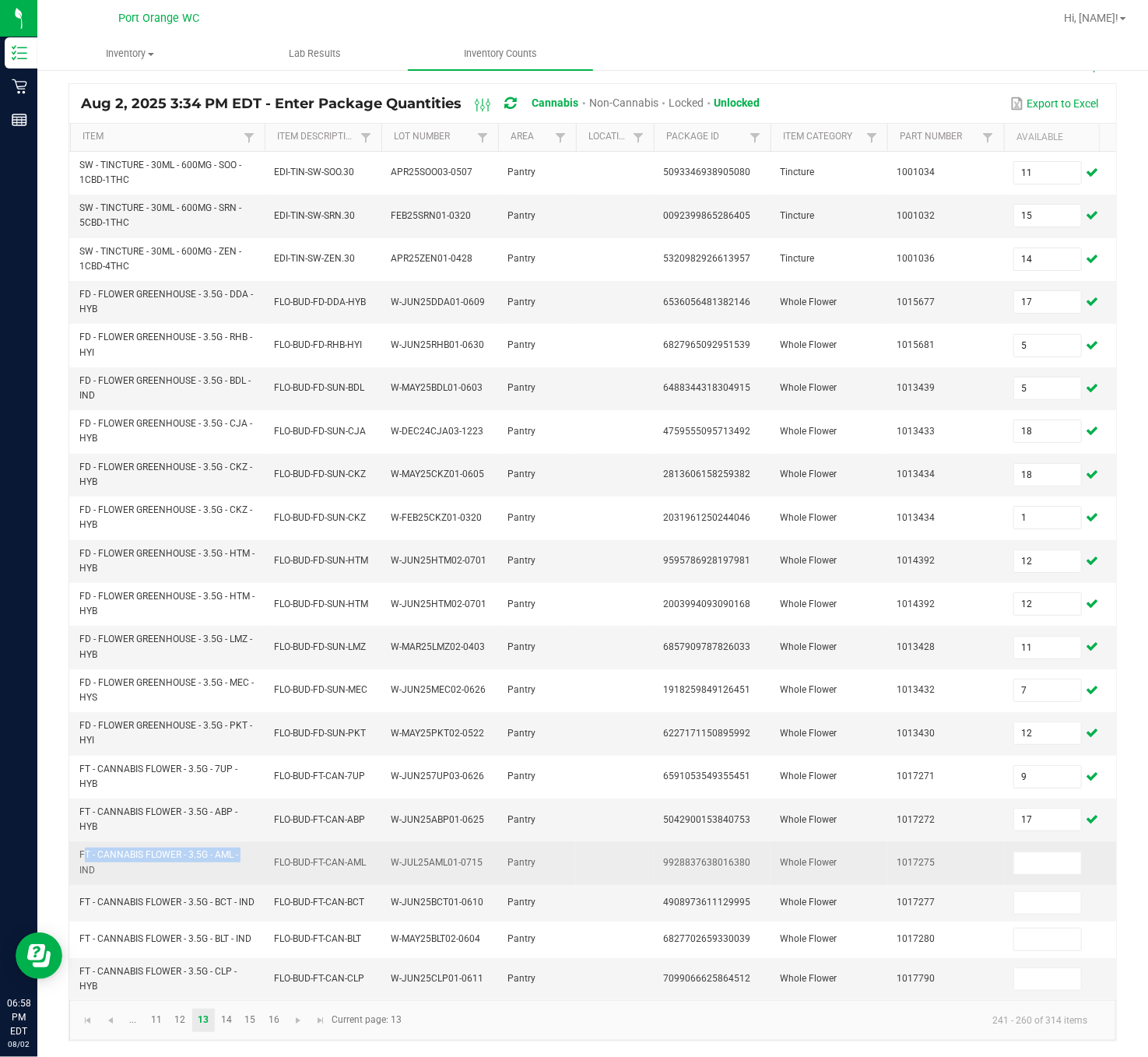 drag, startPoint x: 240, startPoint y: 829, endPoint x: 79, endPoint y: 834, distance: 161.07762 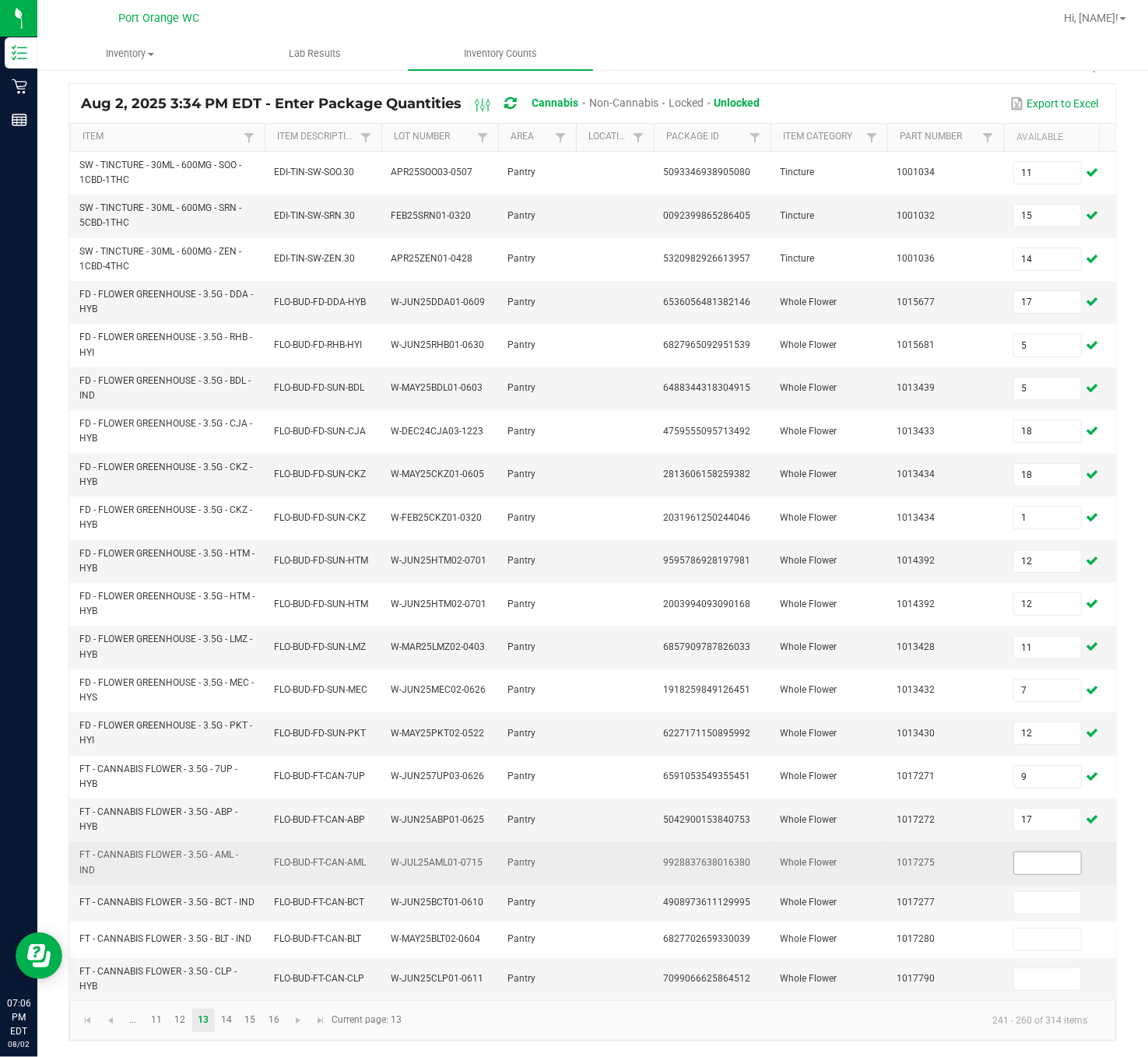 click at bounding box center (1048, 863) 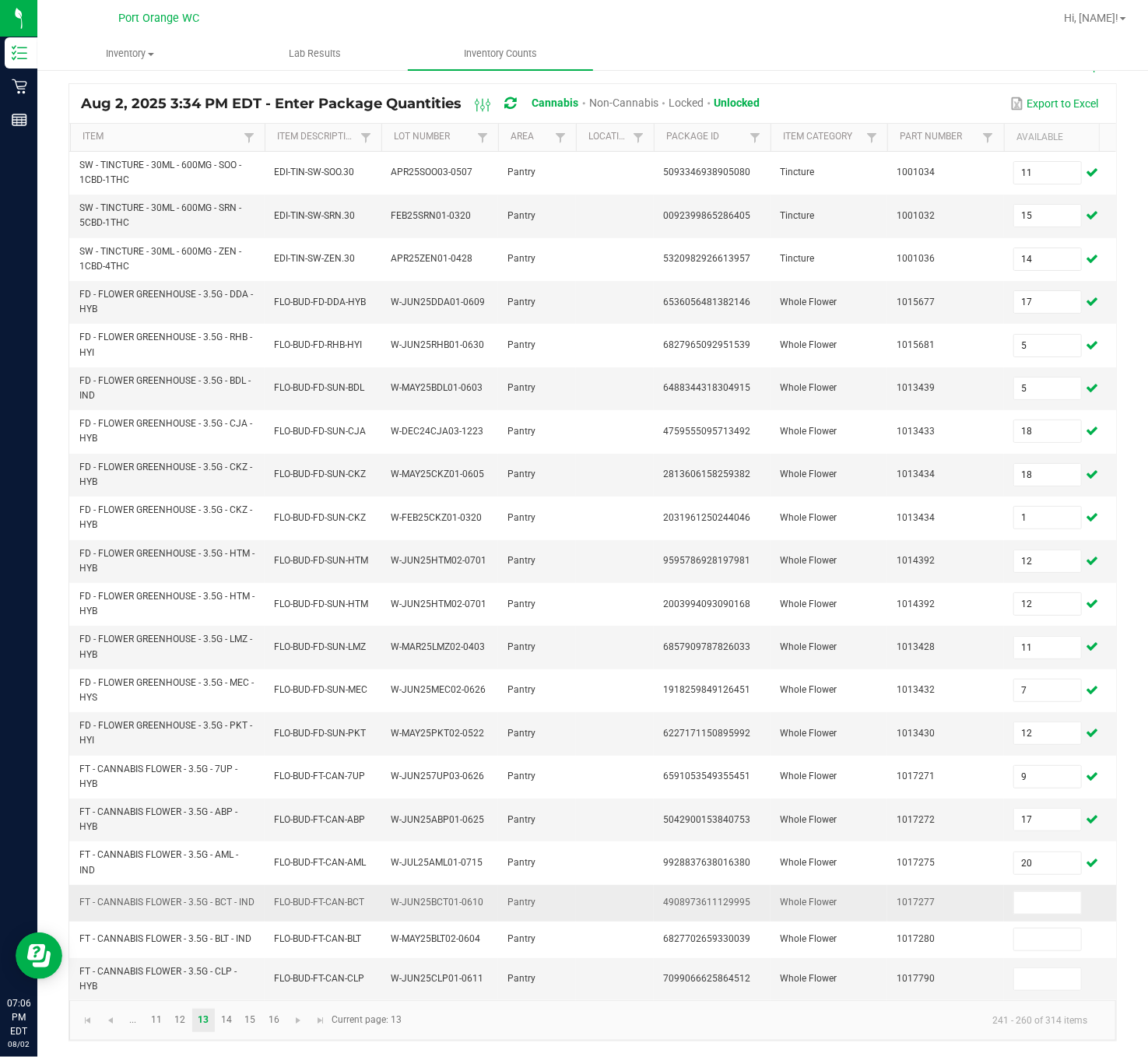 drag, startPoint x: 255, startPoint y: 873, endPoint x: 70, endPoint y: 878, distance: 185.06756 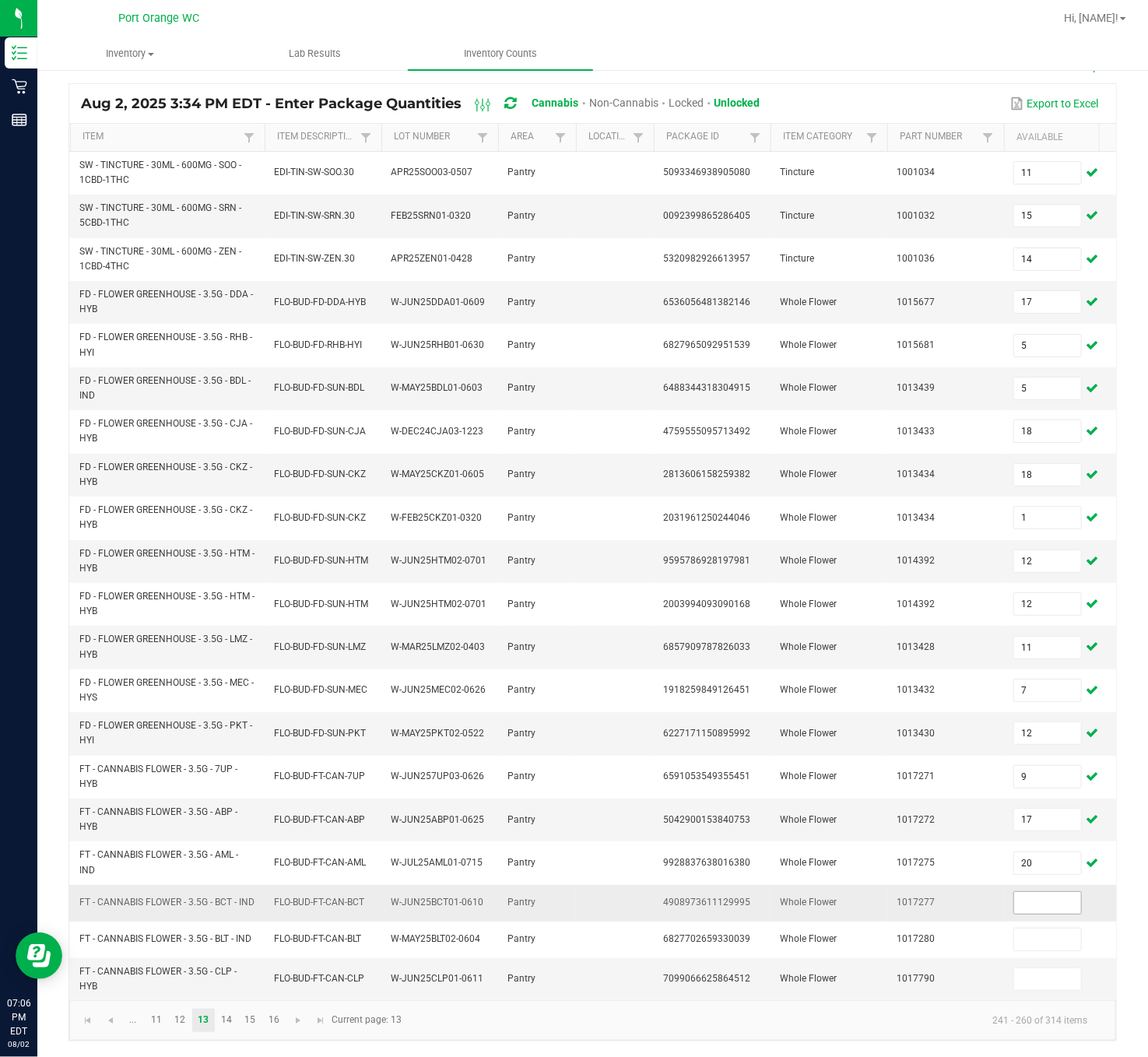 click at bounding box center [1048, 903] 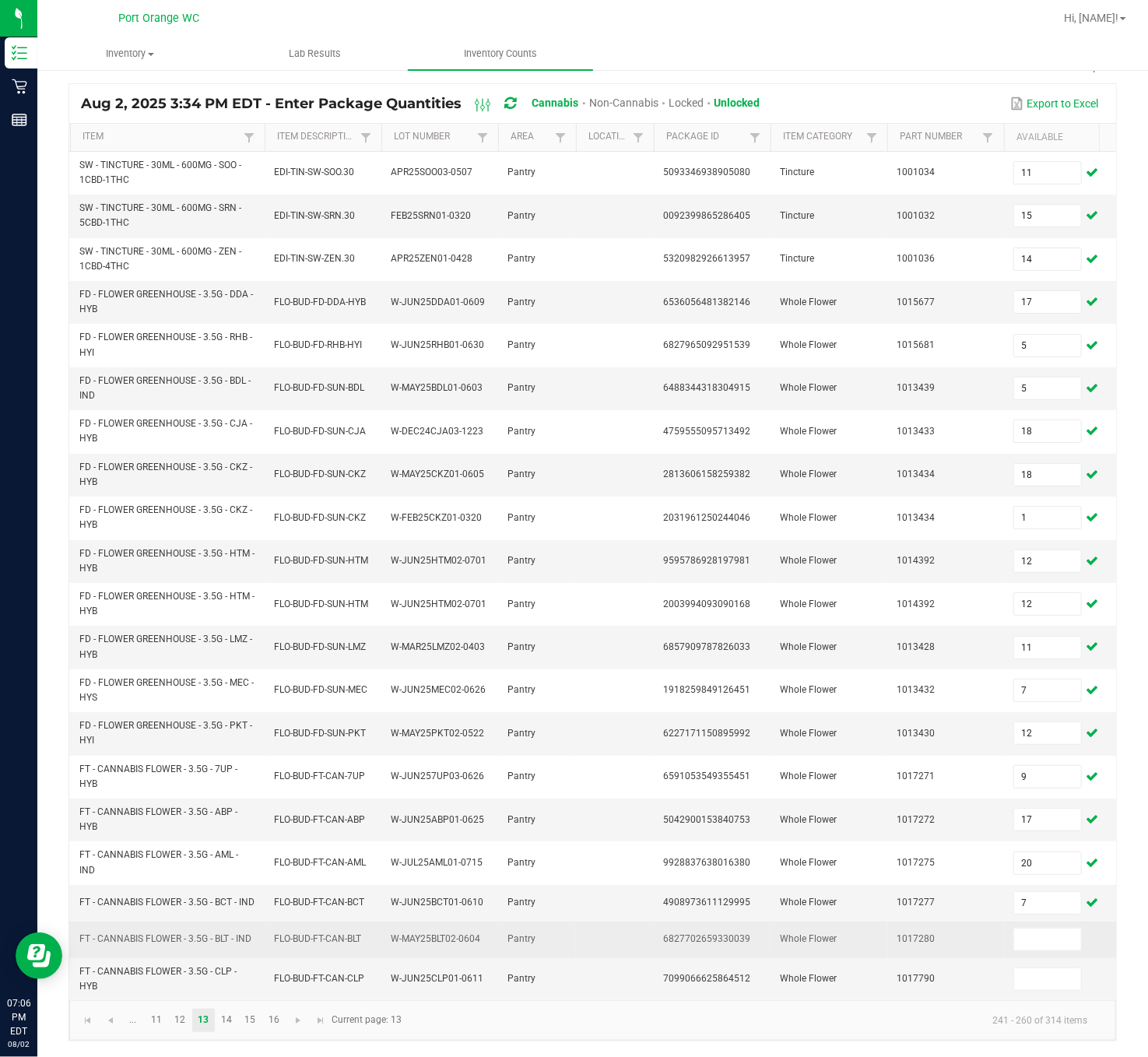 drag, startPoint x: 250, startPoint y: 911, endPoint x: 90, endPoint y: 927, distance: 160.798 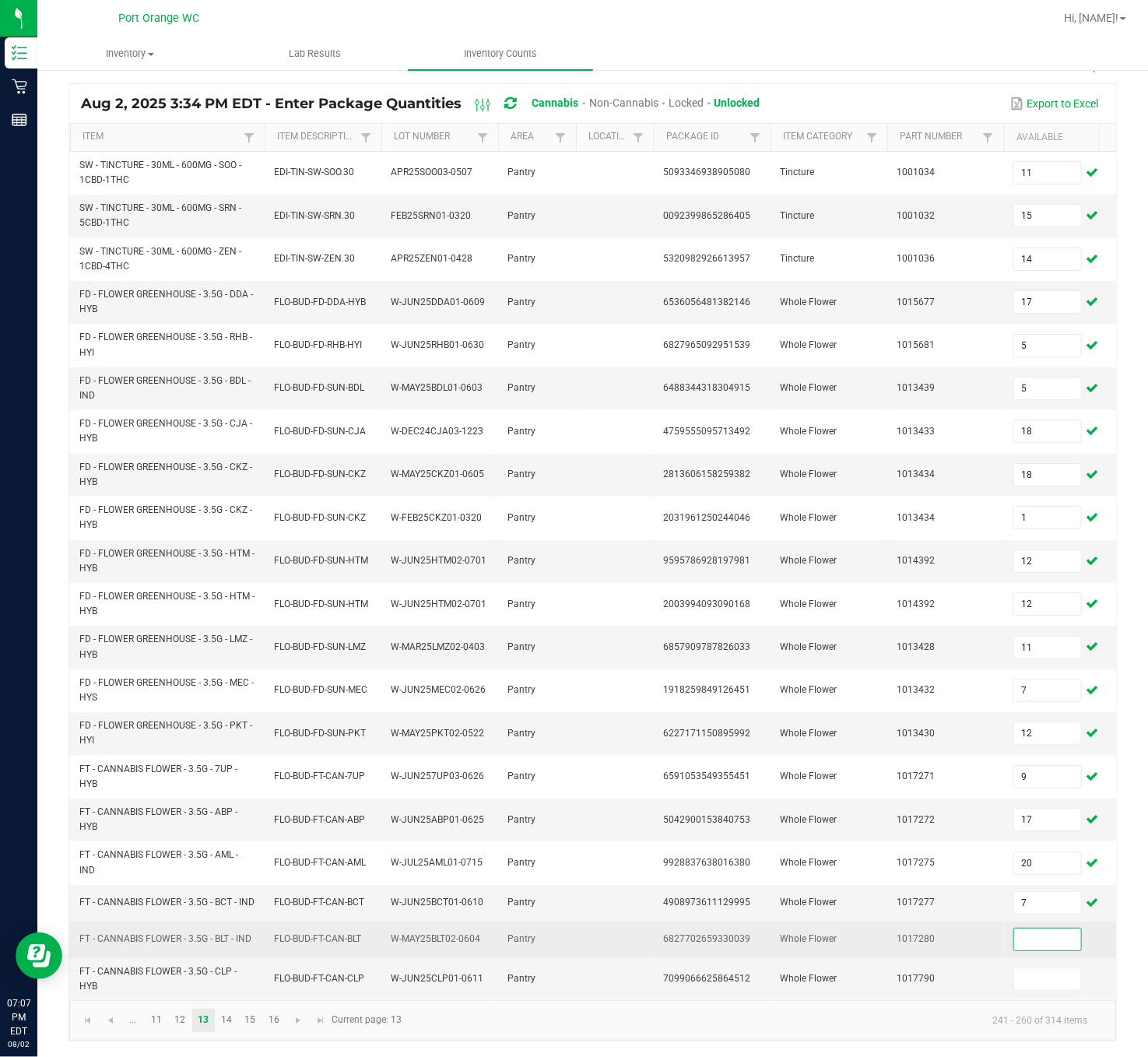 click at bounding box center [1048, 939] 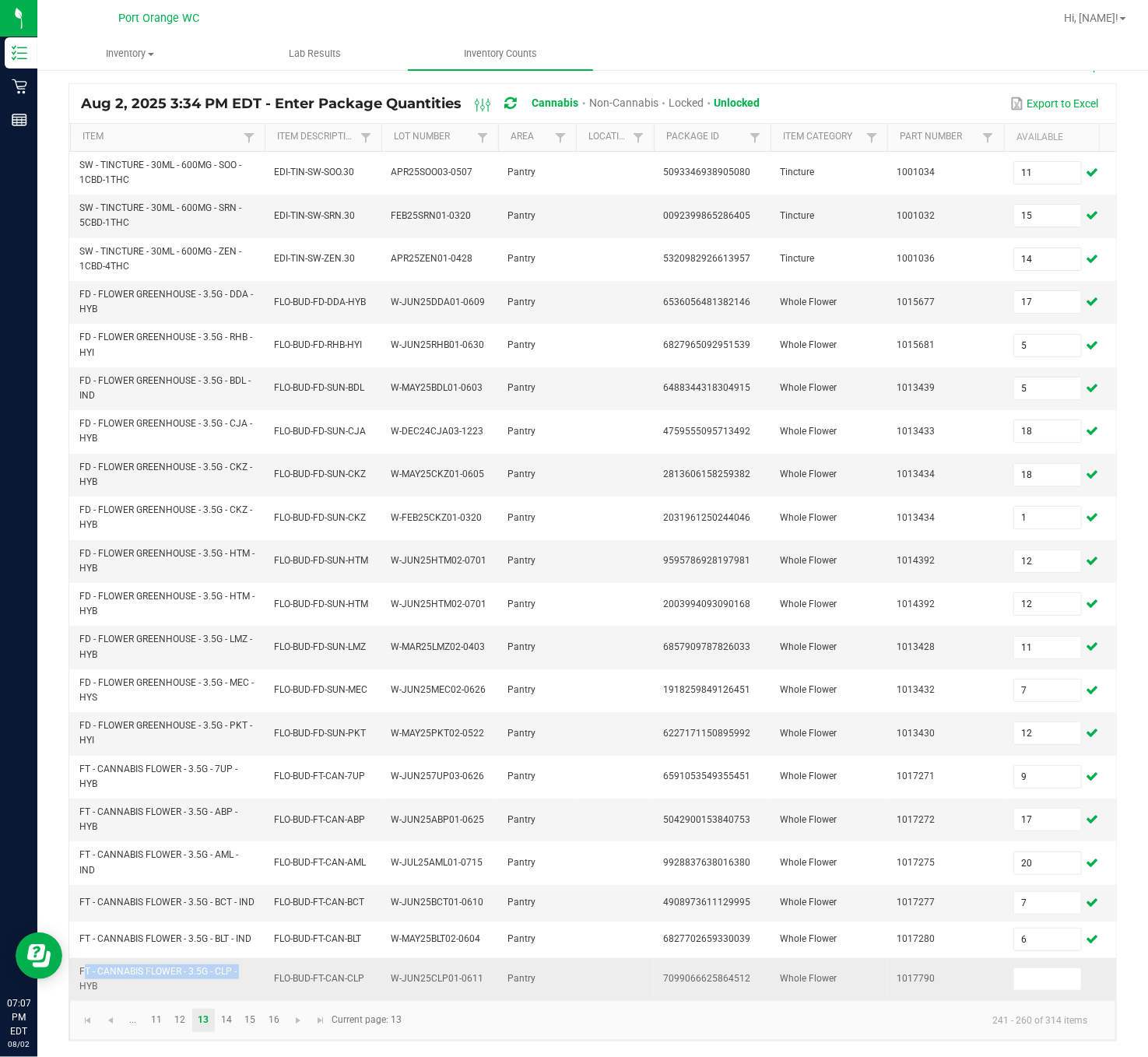 drag, startPoint x: 238, startPoint y: 945, endPoint x: 74, endPoint y: 948, distance: 164.02744 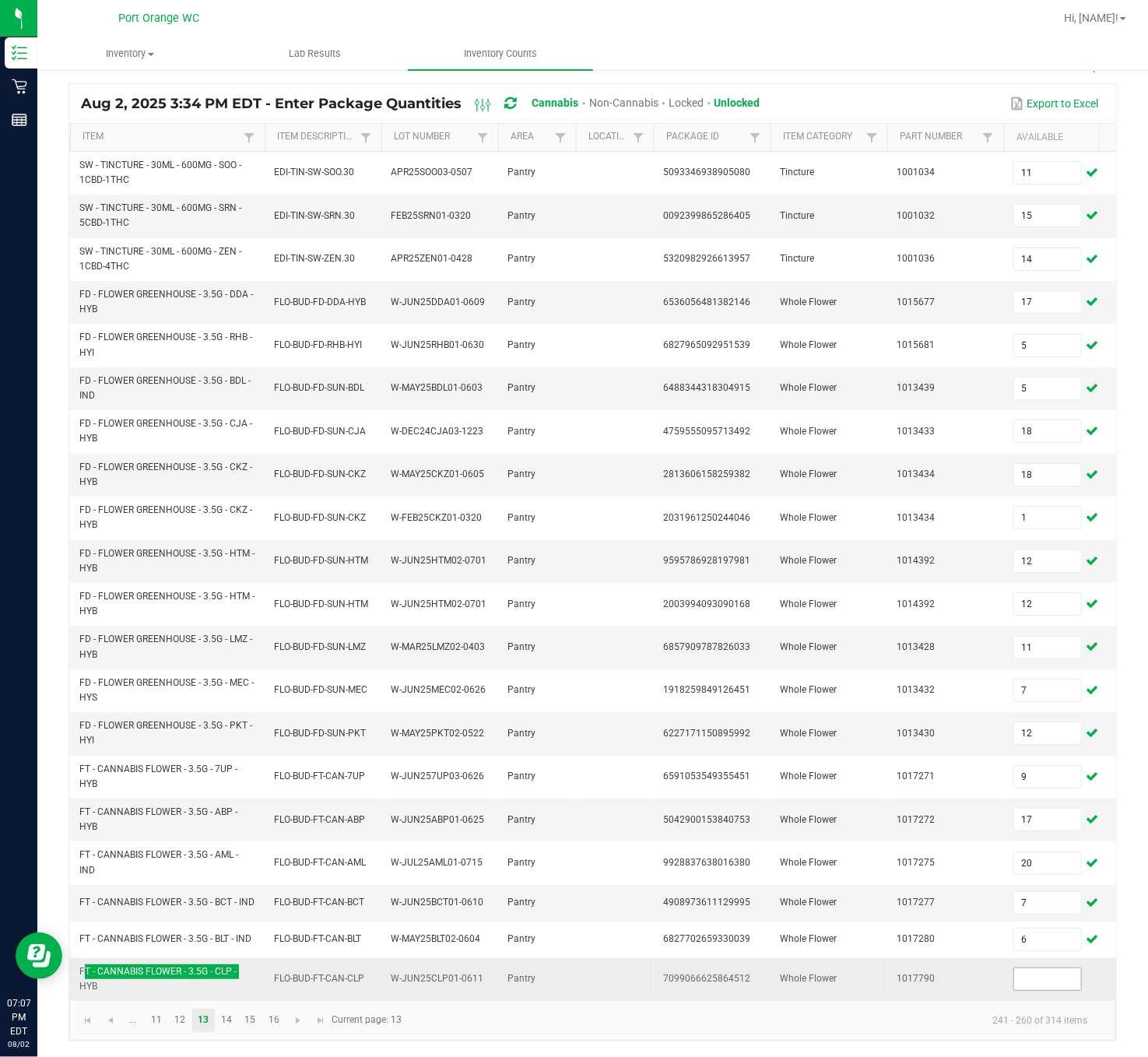 click at bounding box center (1048, 979) 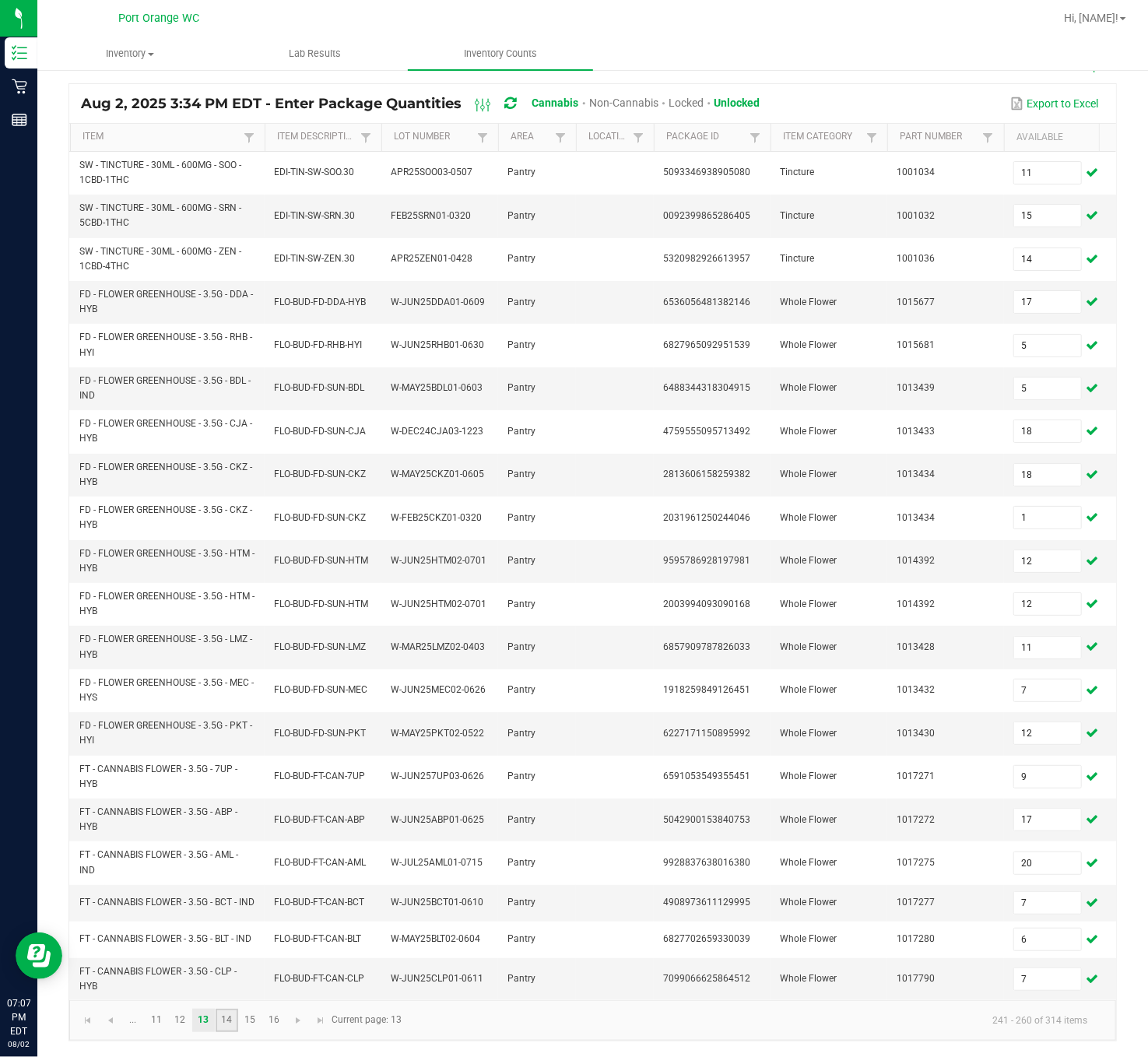 click on "14" 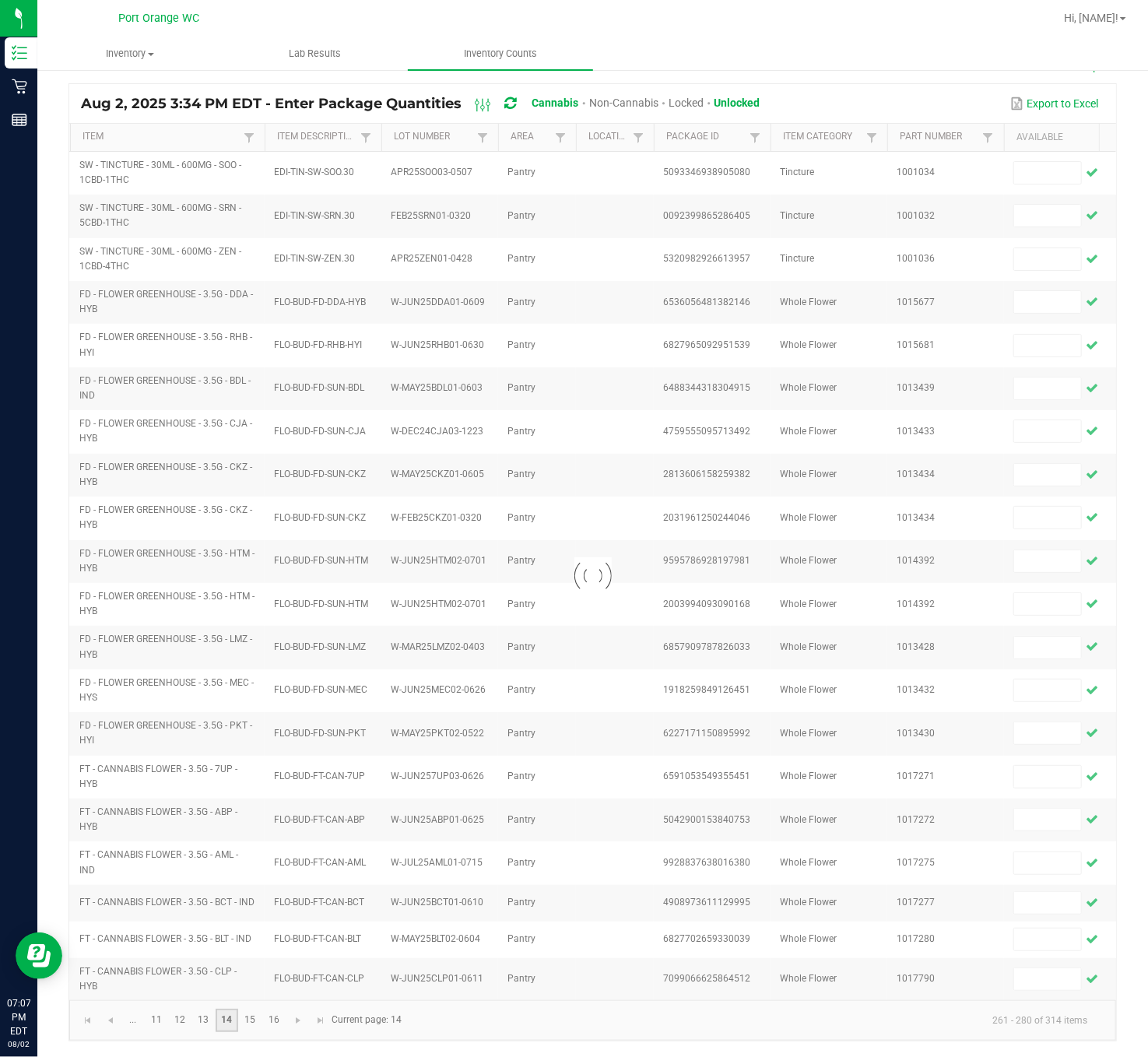 scroll, scrollTop: 100, scrollLeft: 0, axis: vertical 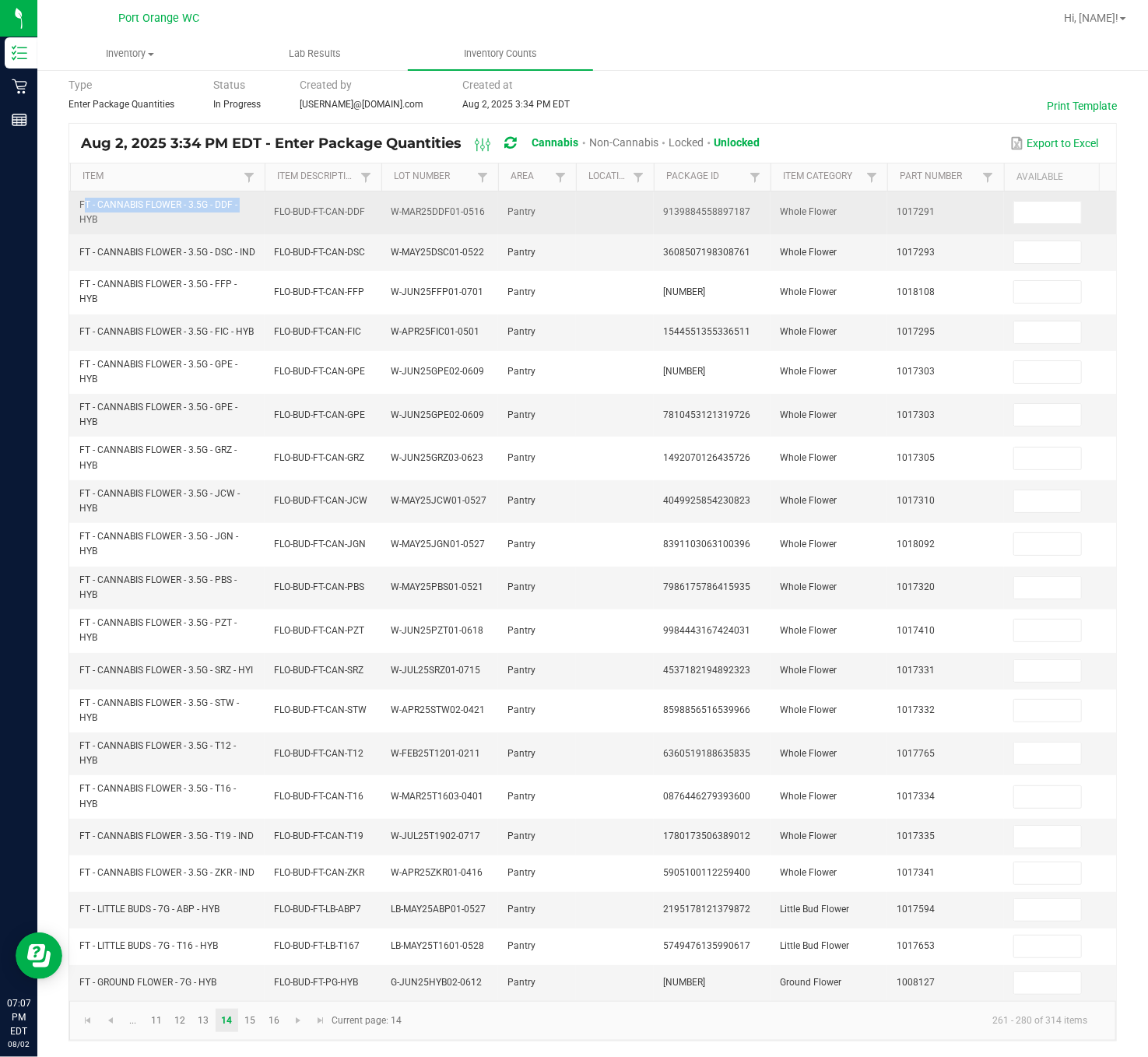 drag, startPoint x: 199, startPoint y: 164, endPoint x: 76, endPoint y: 155, distance: 123.32883 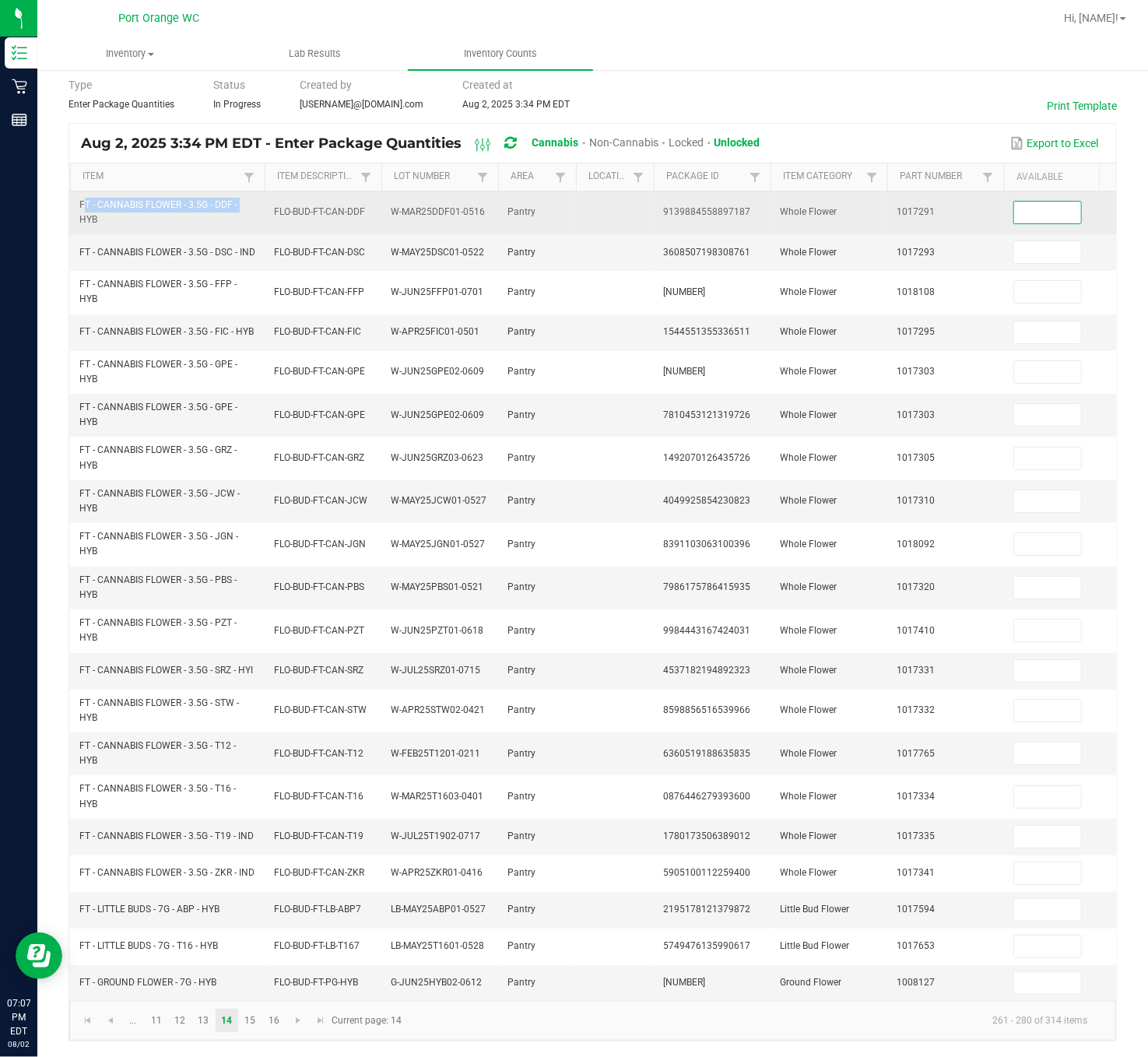 click at bounding box center [1048, 212] 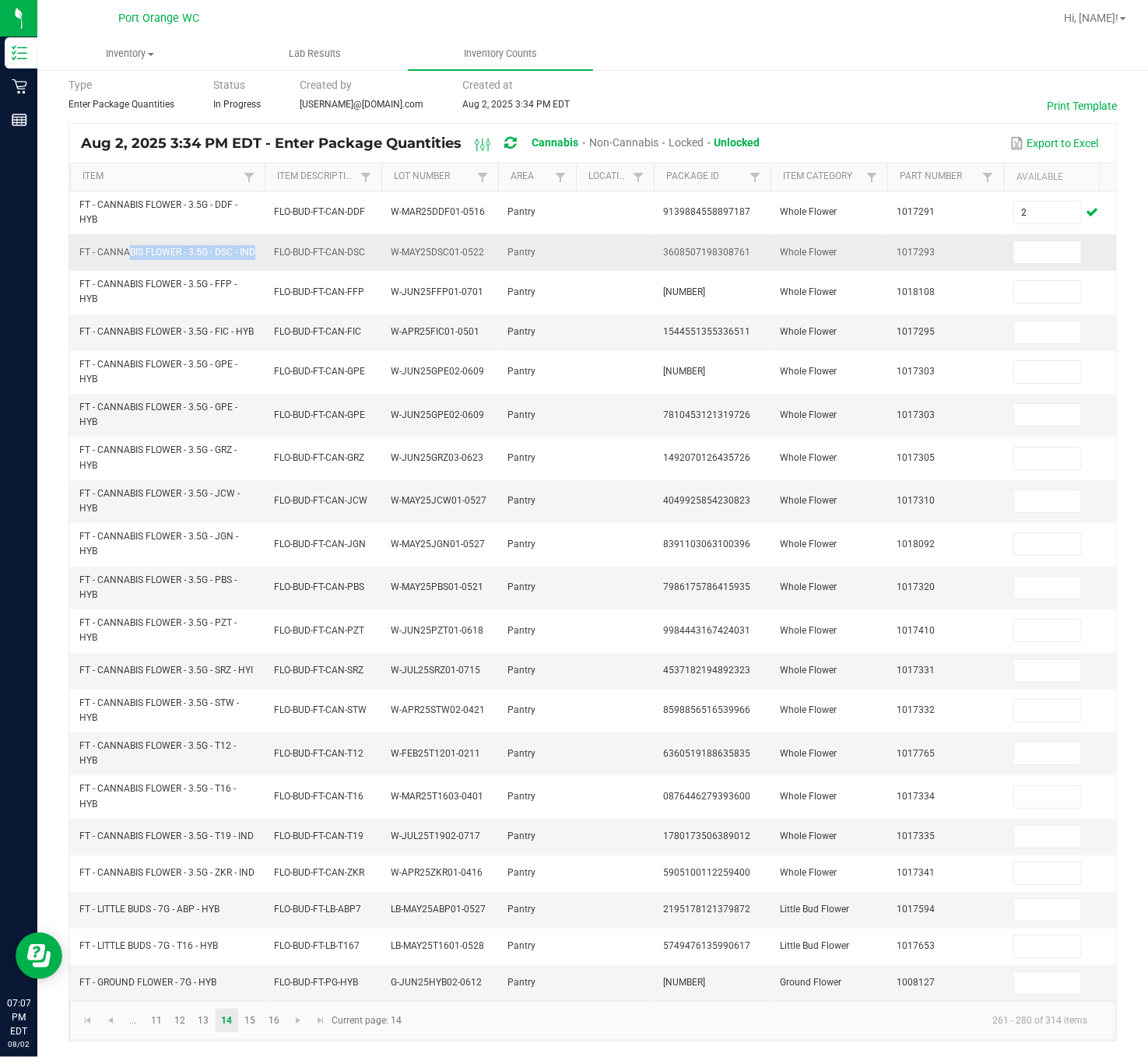 drag, startPoint x: 248, startPoint y: 209, endPoint x: 127, endPoint y: 215, distance: 121.14867 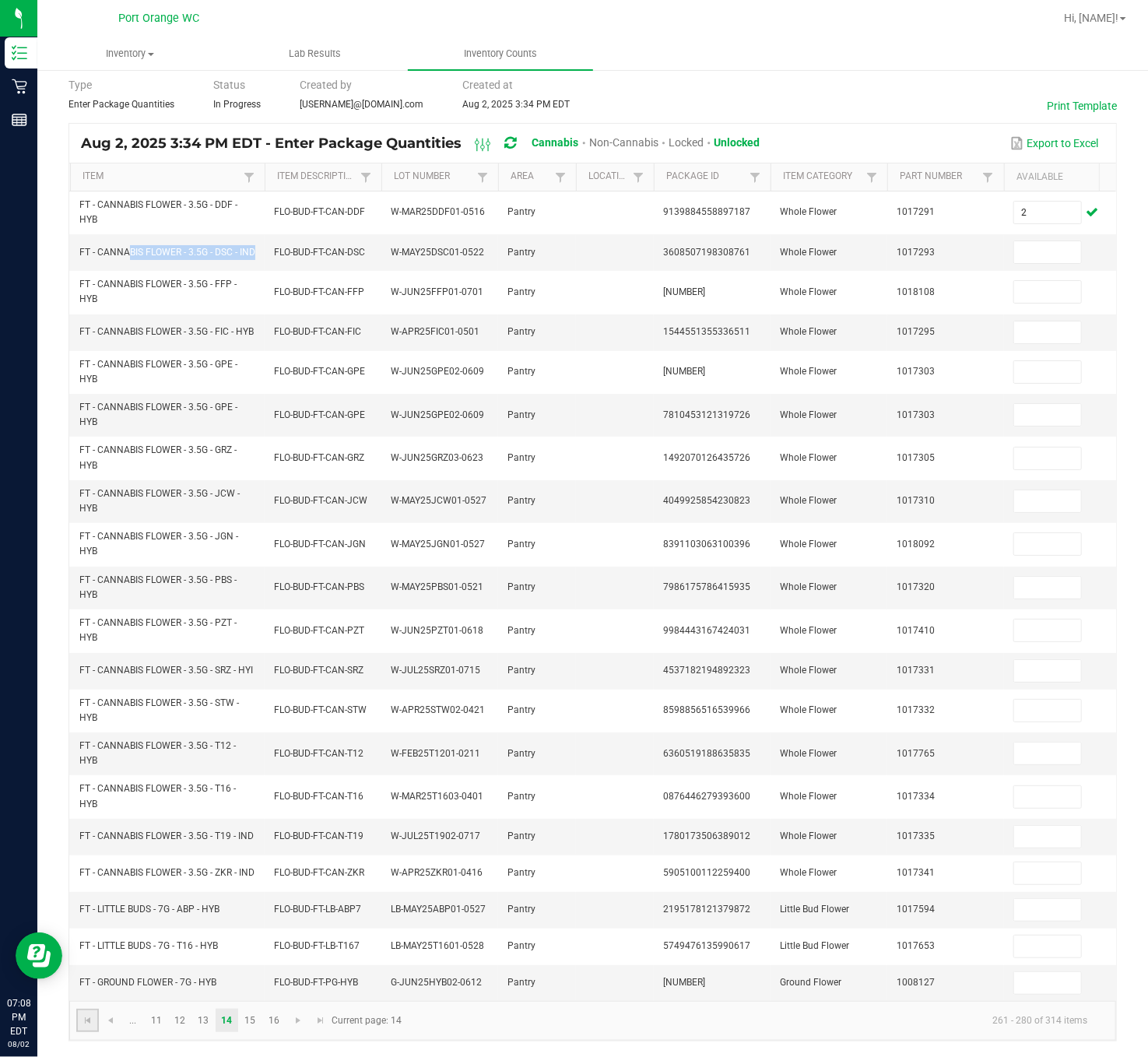 click 